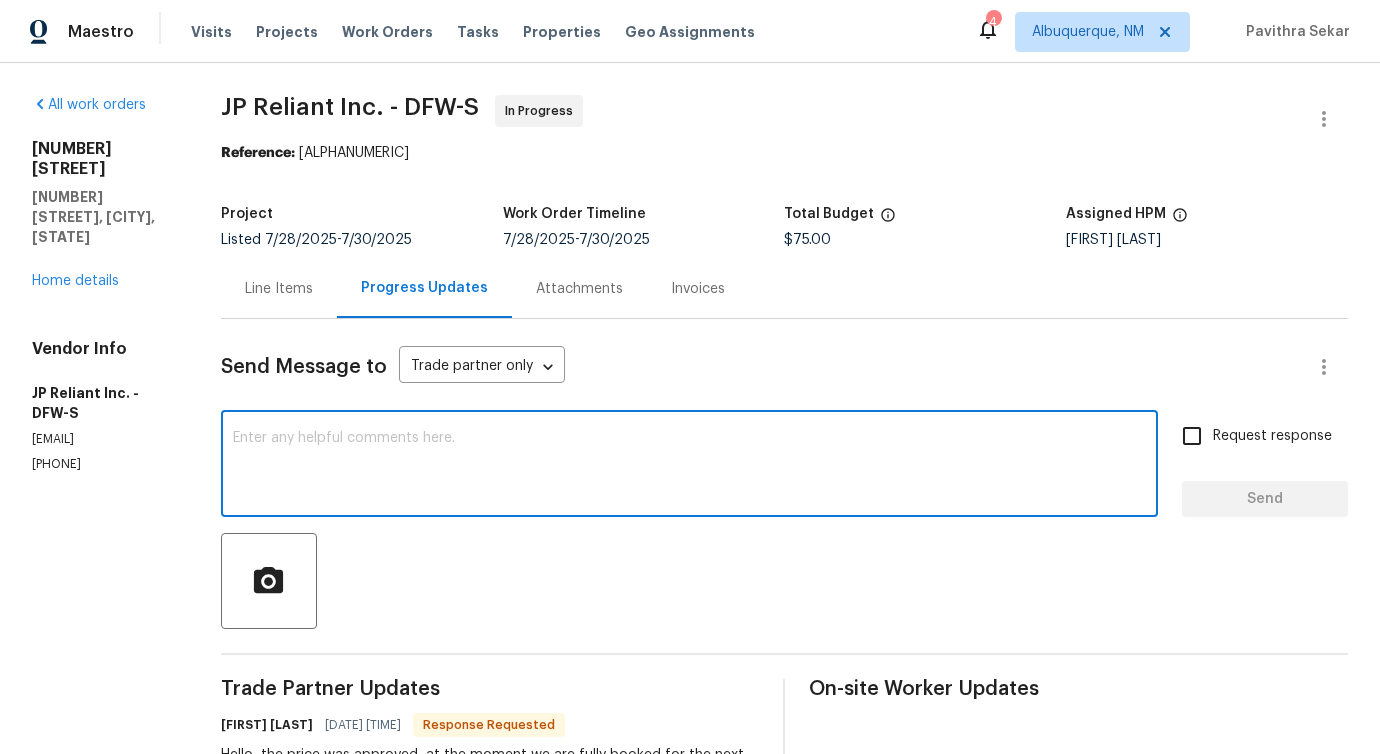 scroll, scrollTop: 0, scrollLeft: 0, axis: both 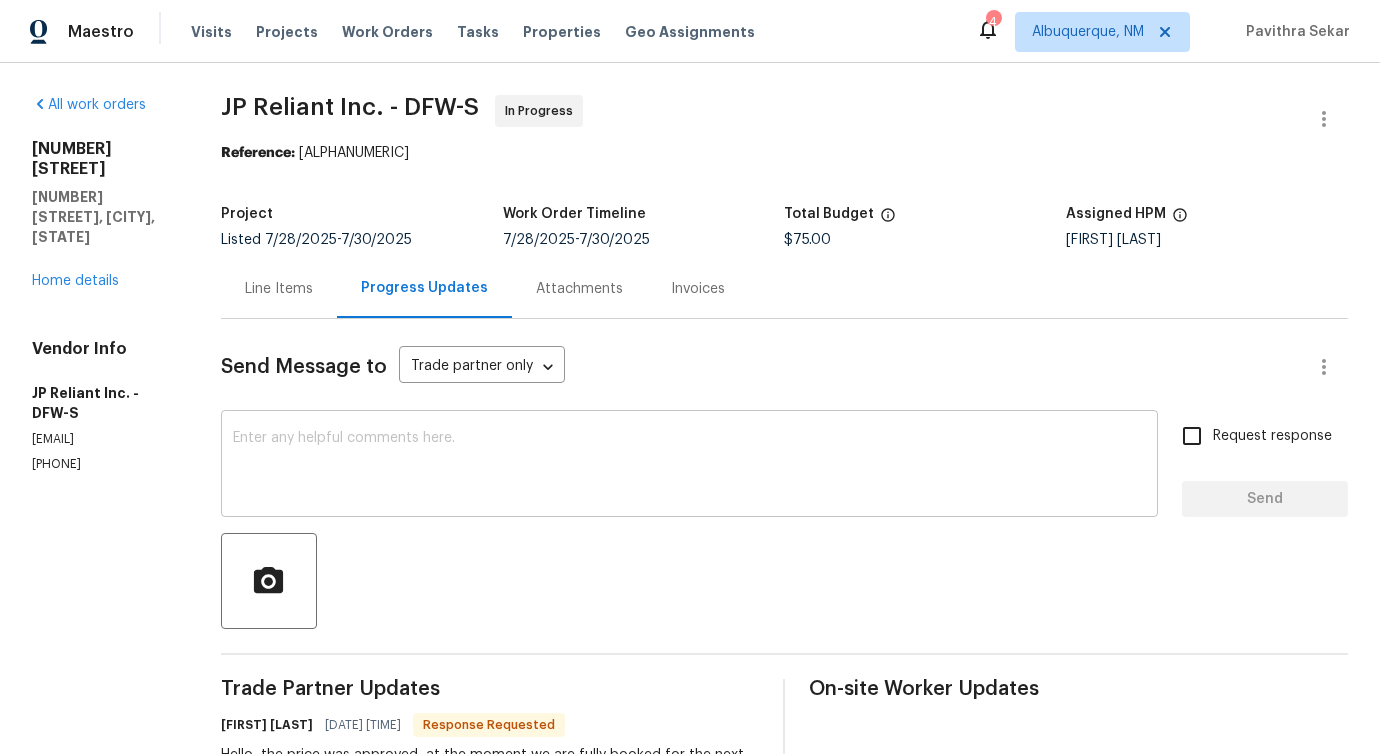 click at bounding box center [689, 466] 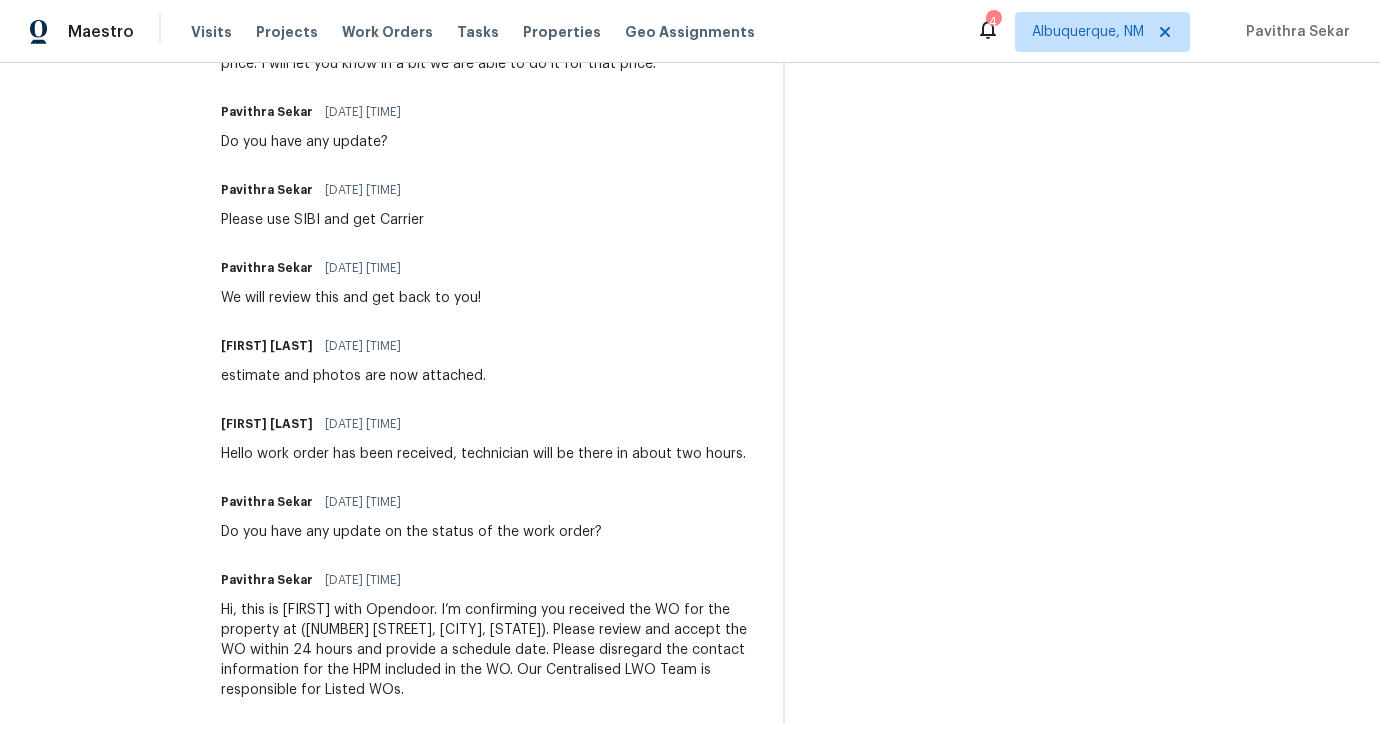 scroll, scrollTop: 1042, scrollLeft: 0, axis: vertical 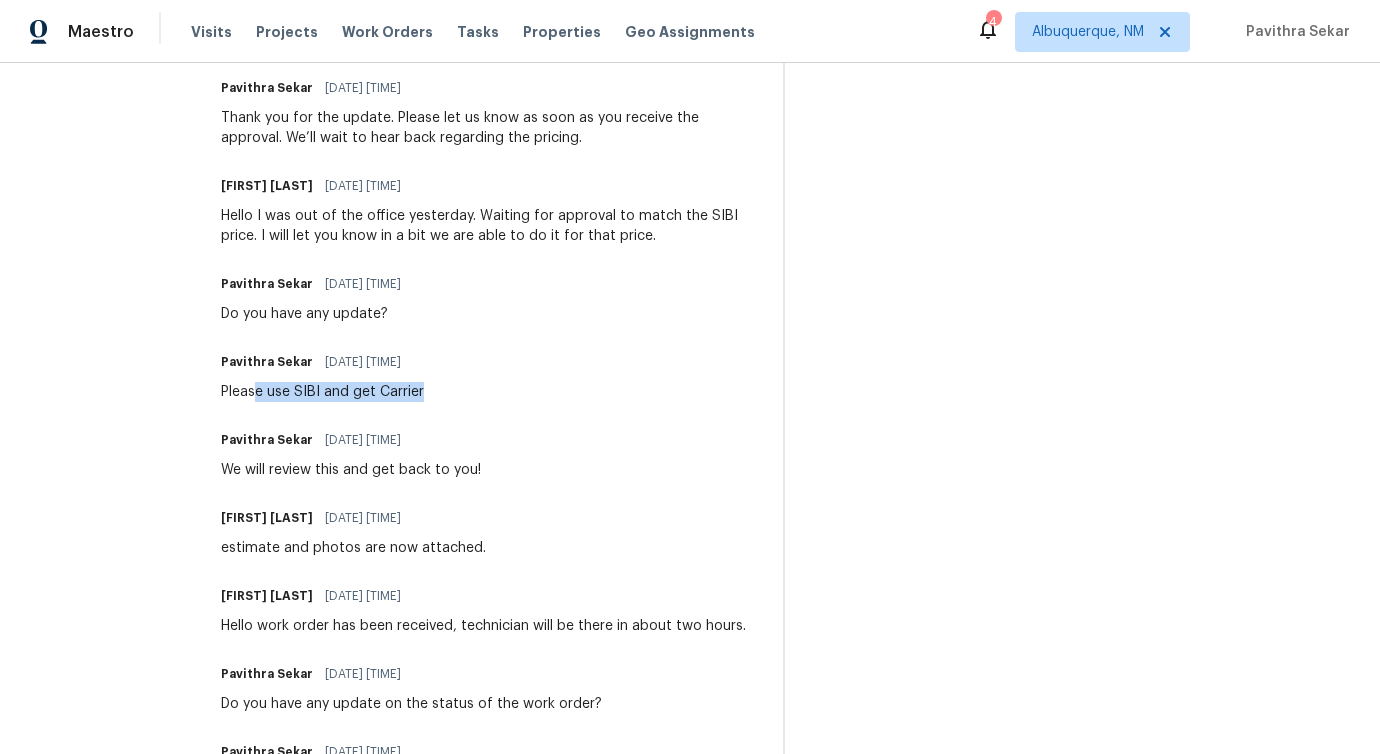 drag, startPoint x: 280, startPoint y: 395, endPoint x: 570, endPoint y: 394, distance: 290.0017 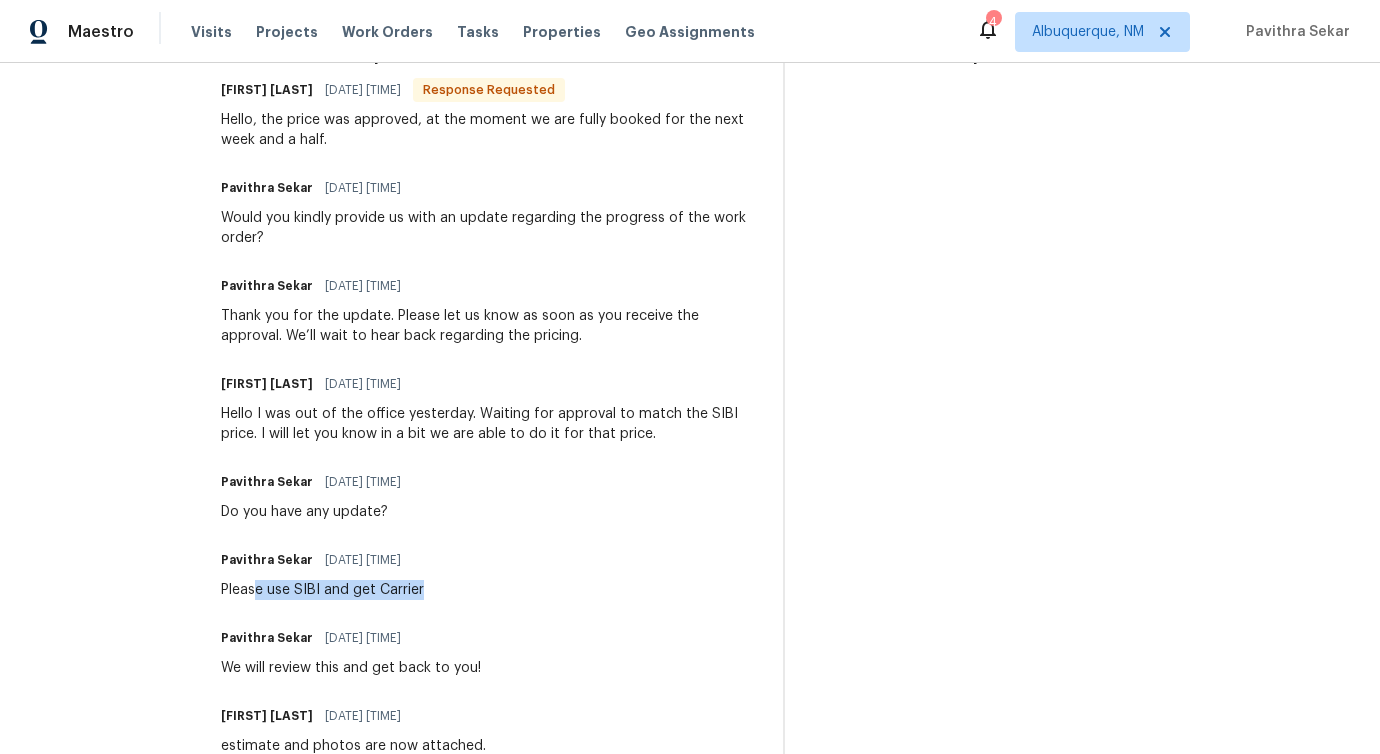 scroll, scrollTop: 632, scrollLeft: 0, axis: vertical 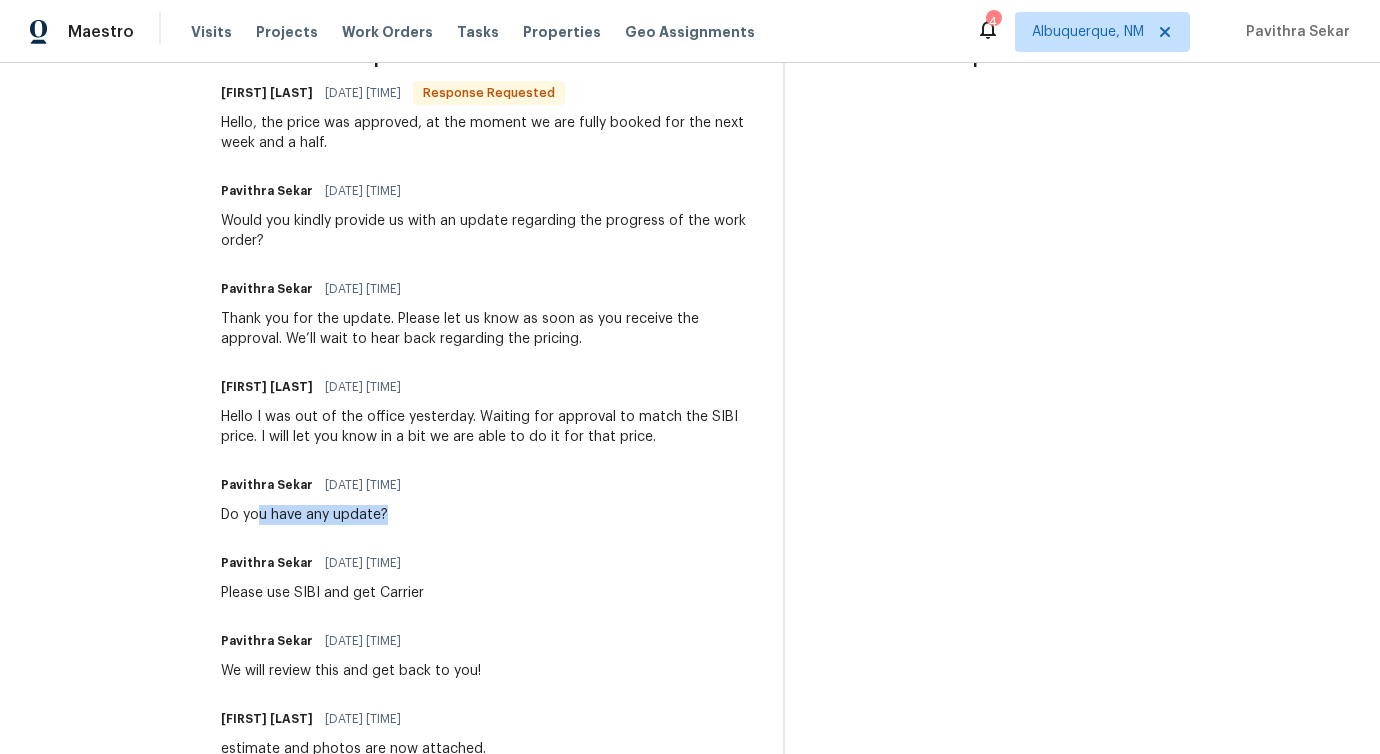 drag, startPoint x: 280, startPoint y: 524, endPoint x: 423, endPoint y: 521, distance: 143.03146 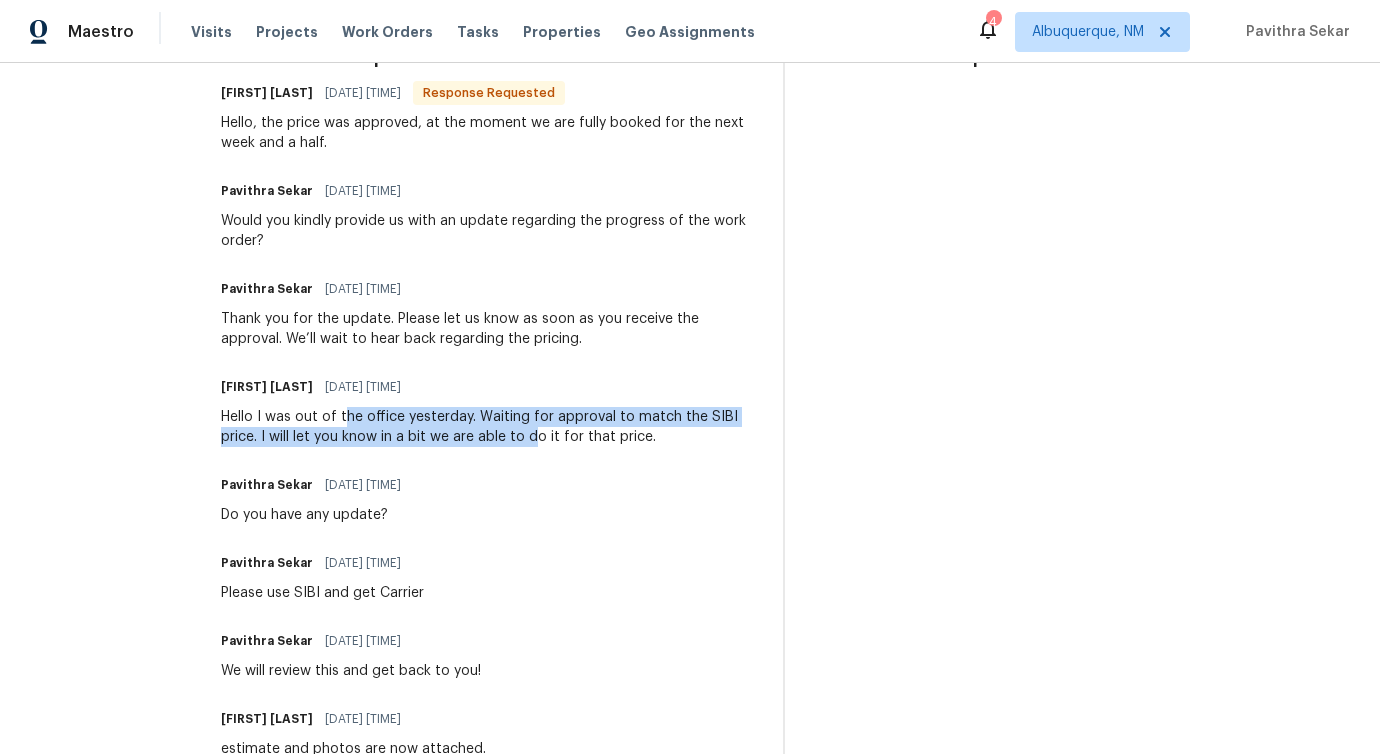 drag, startPoint x: 364, startPoint y: 419, endPoint x: 557, endPoint y: 434, distance: 193.58203 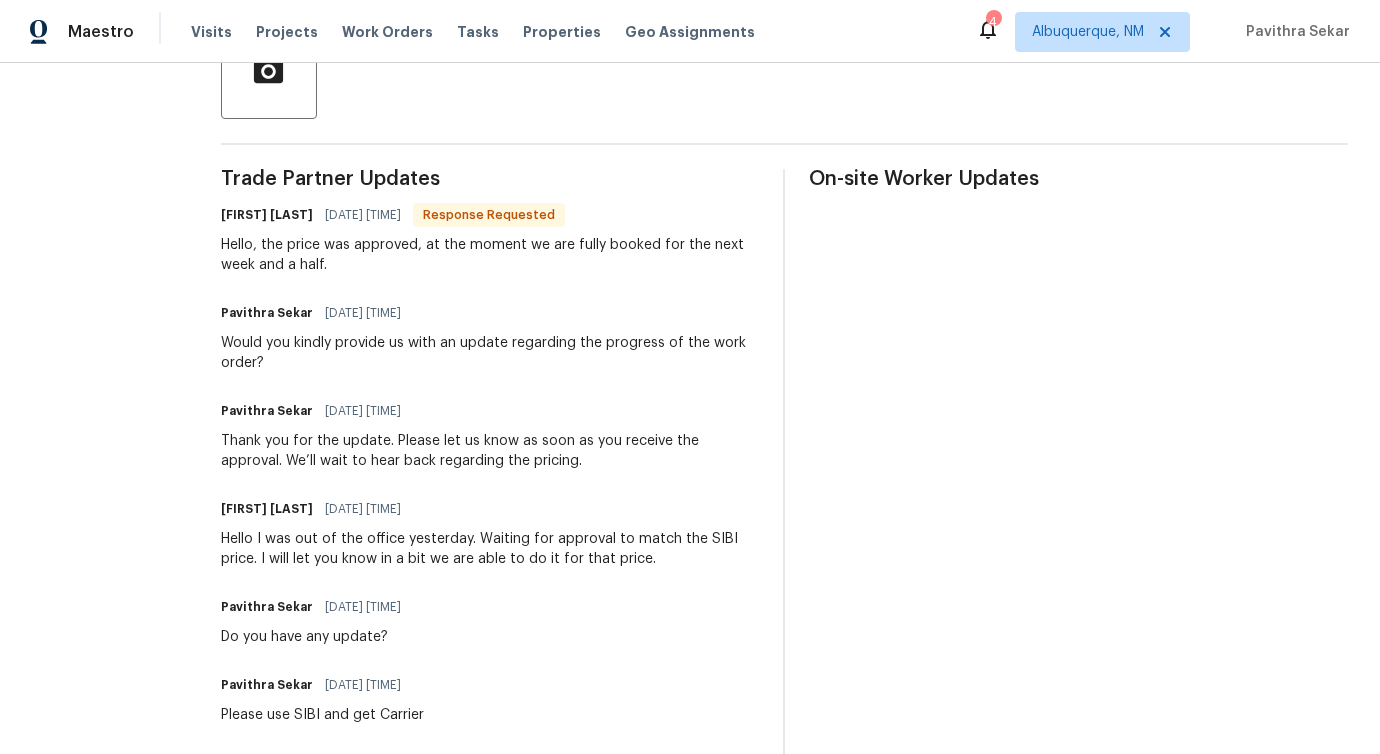 scroll, scrollTop: 475, scrollLeft: 0, axis: vertical 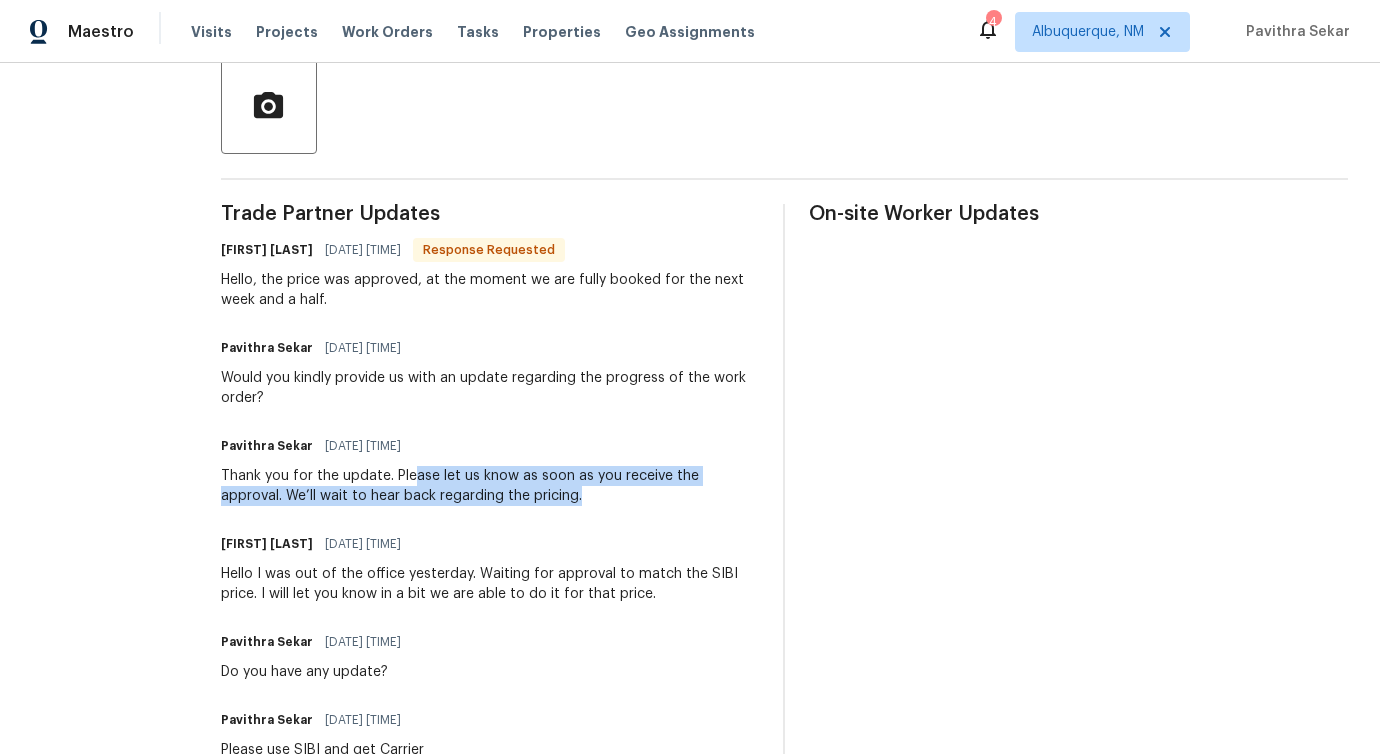 drag, startPoint x: 438, startPoint y: 475, endPoint x: 655, endPoint y: 494, distance: 217.83022 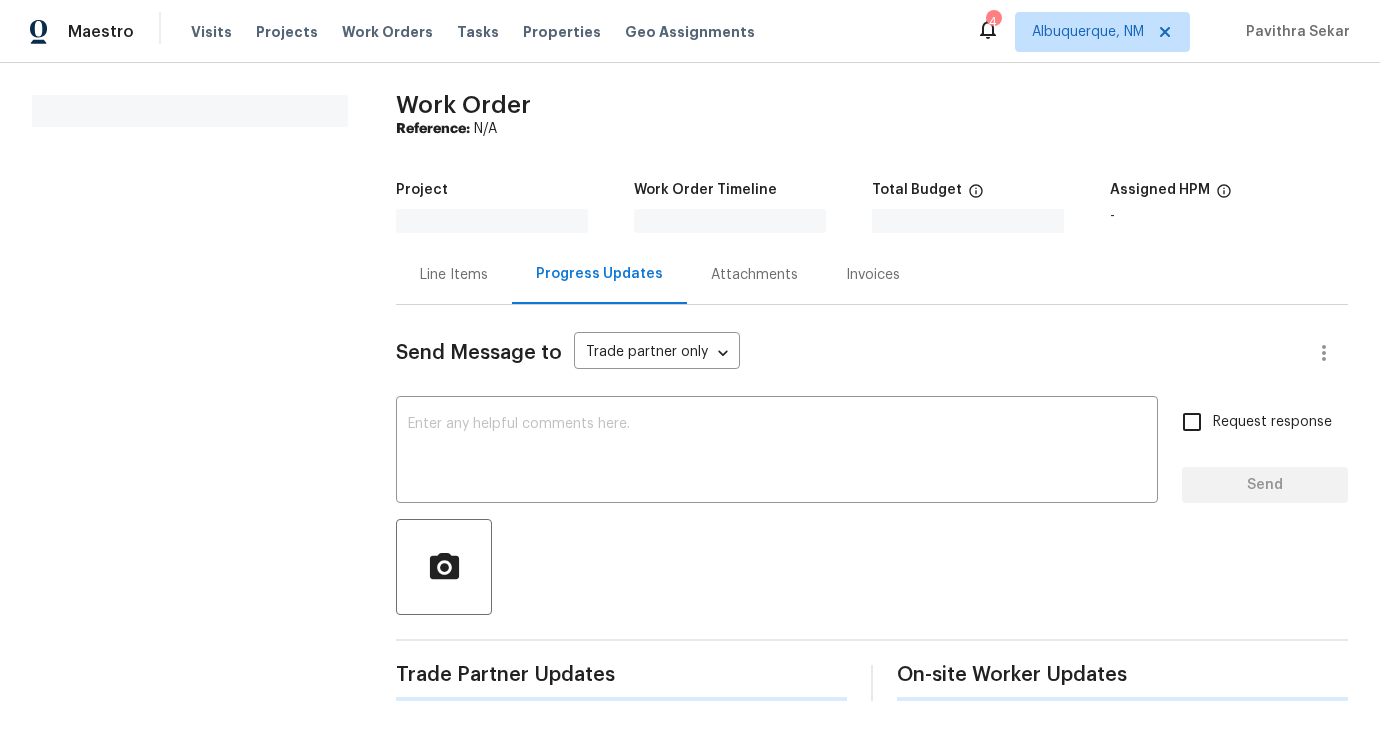 scroll, scrollTop: 0, scrollLeft: 0, axis: both 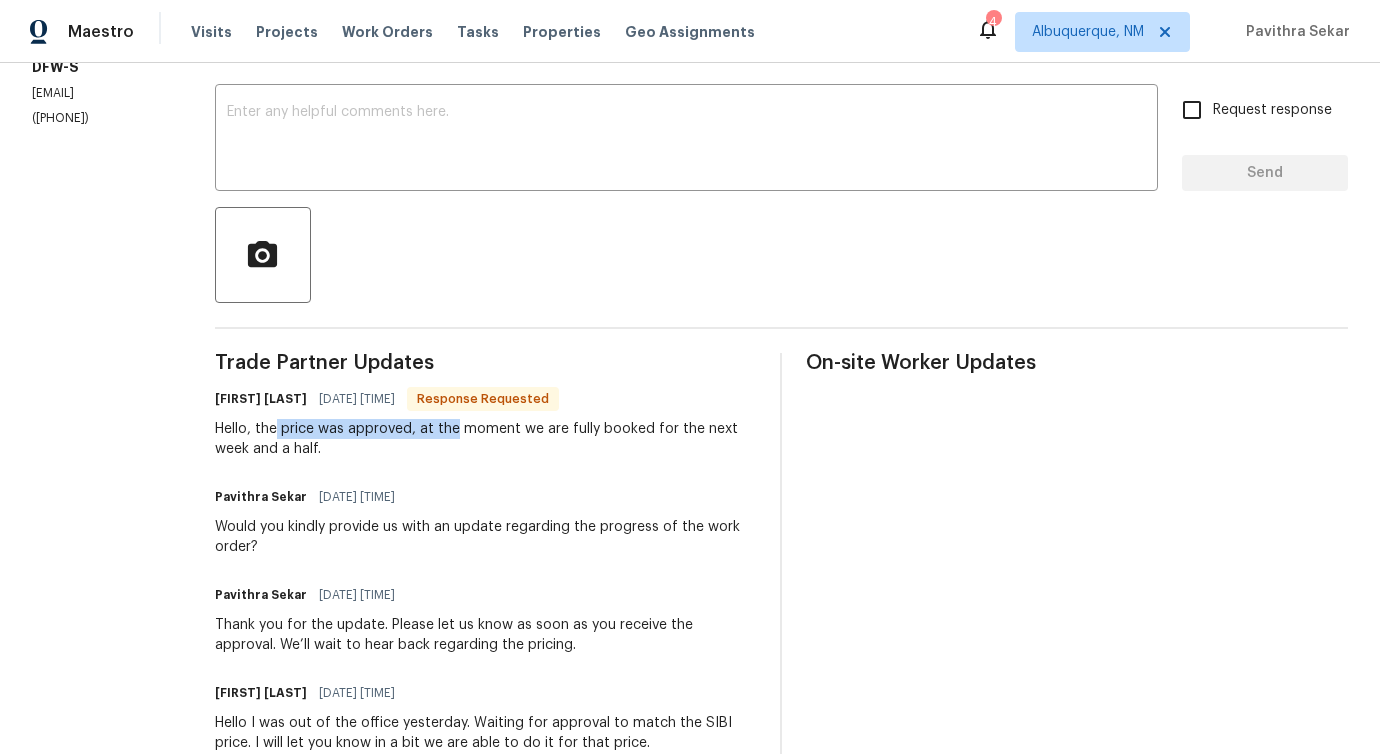drag, startPoint x: 303, startPoint y: 429, endPoint x: 476, endPoint y: 436, distance: 173.14156 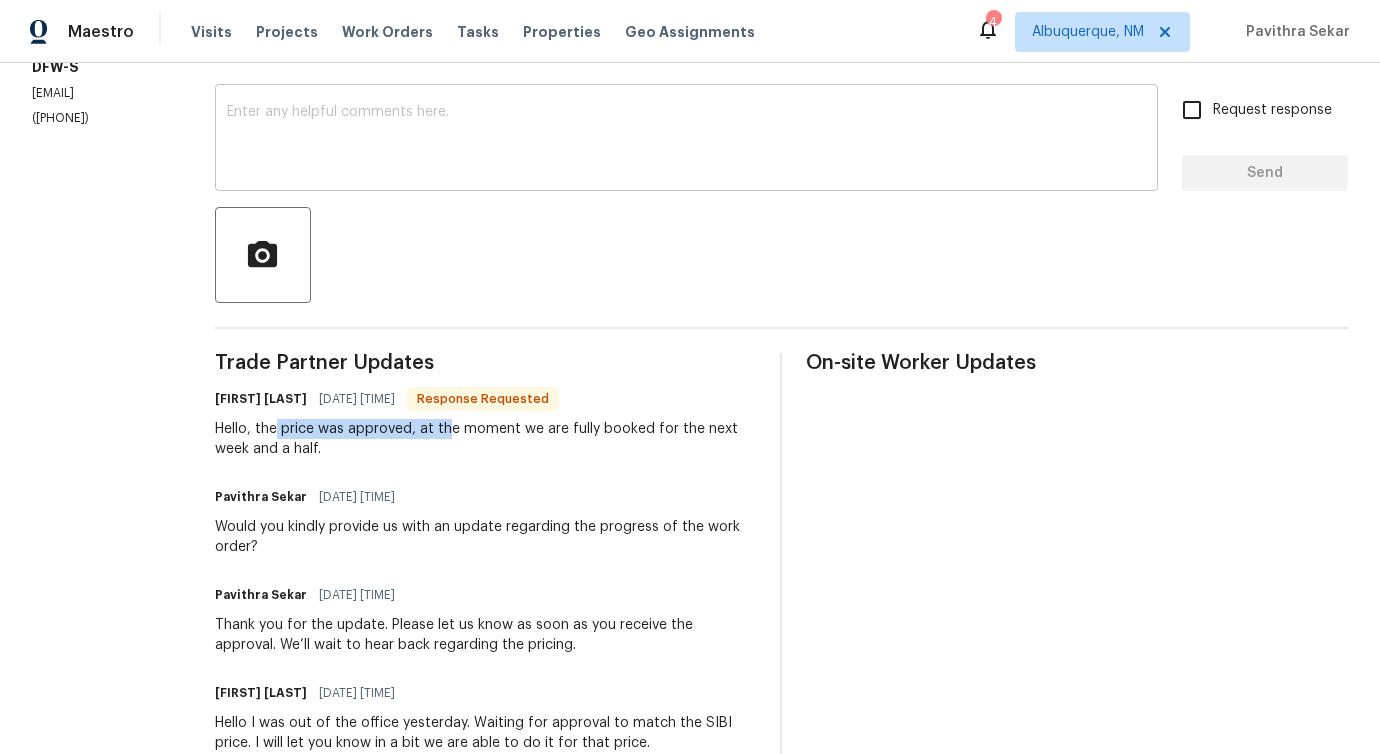 click at bounding box center (686, 140) 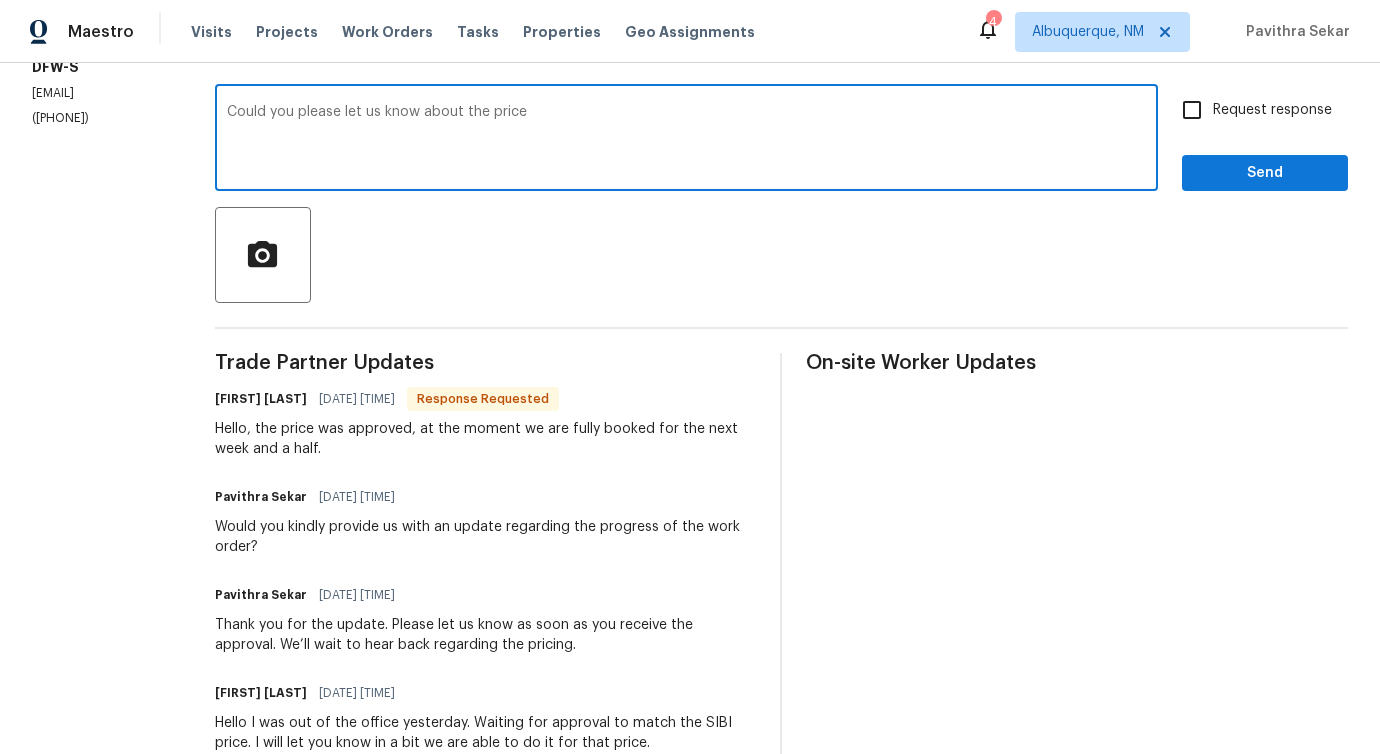 type on "Could you please let us know about the price ?" 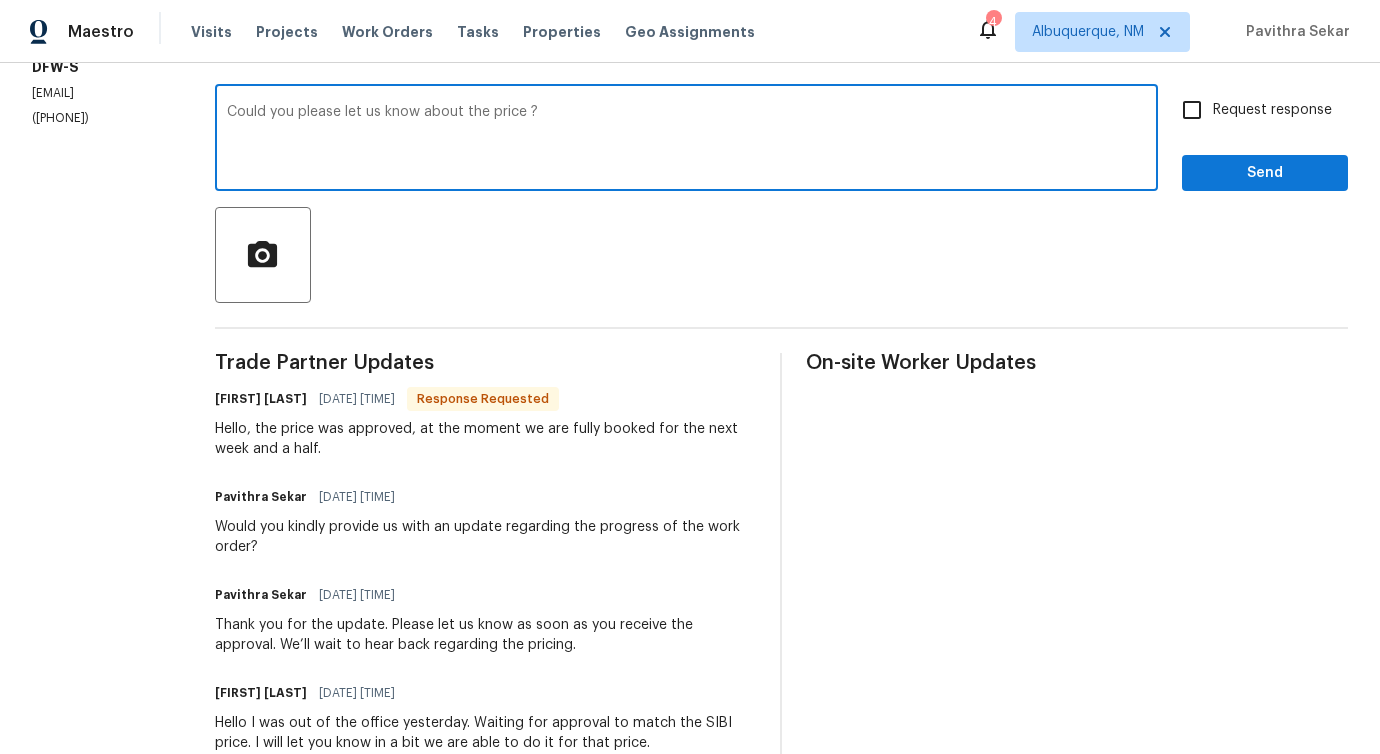 drag, startPoint x: 661, startPoint y: 123, endPoint x: 284, endPoint y: 64, distance: 381.58878 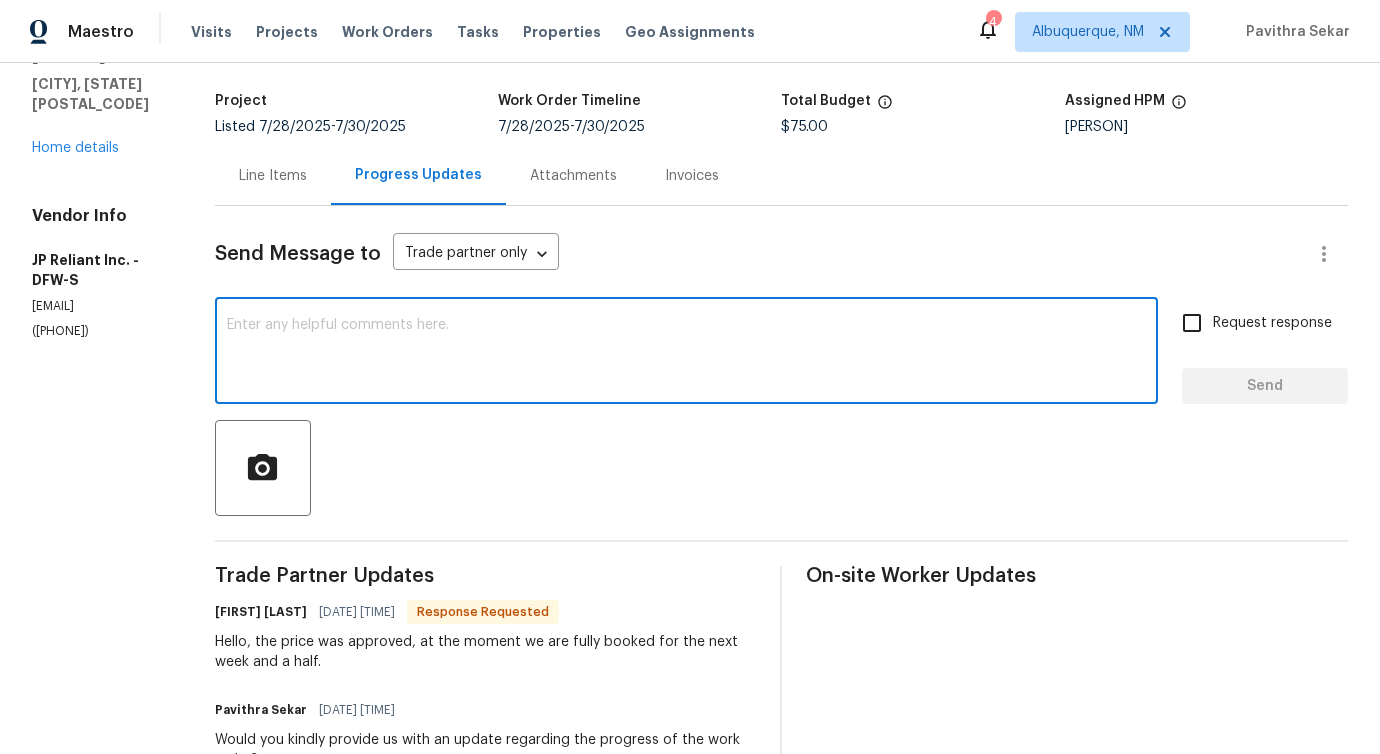 click at bounding box center (686, 353) 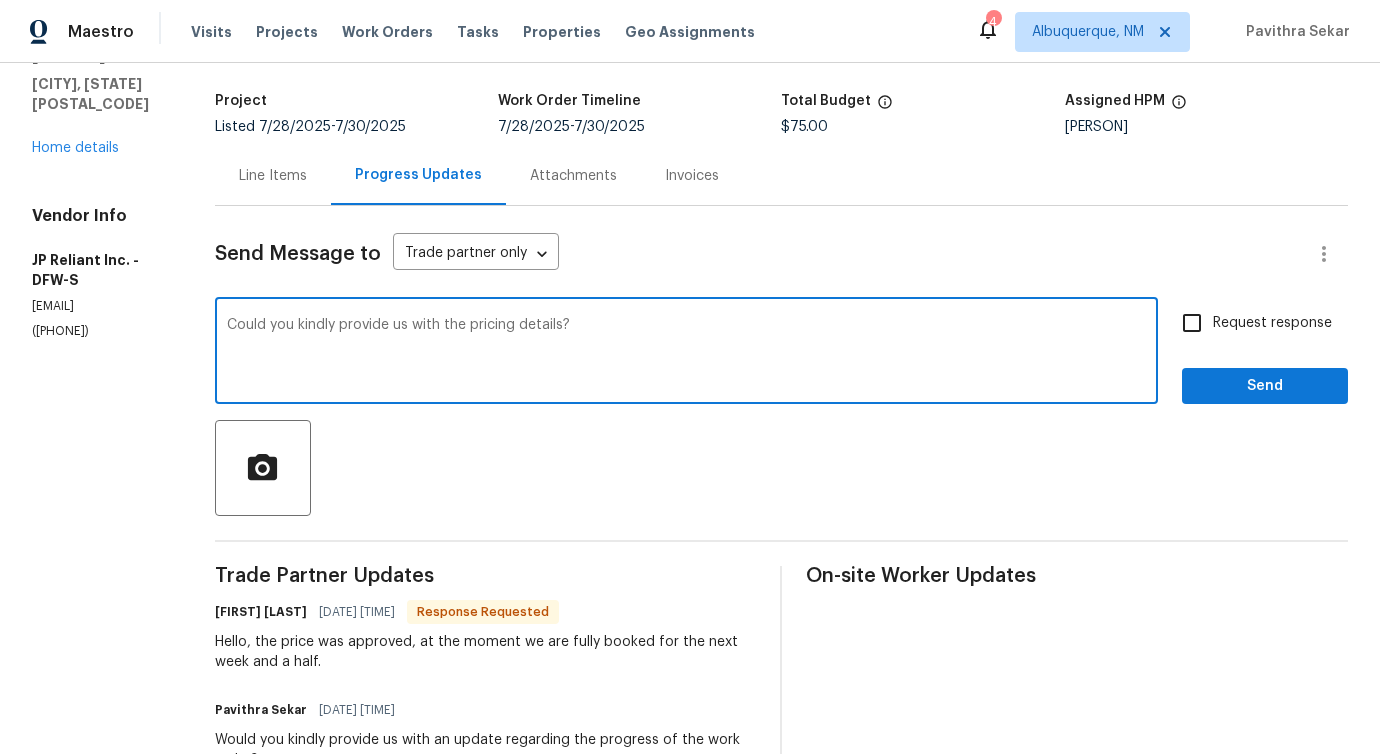 type on "Could you kindly provide us with the pricing details?" 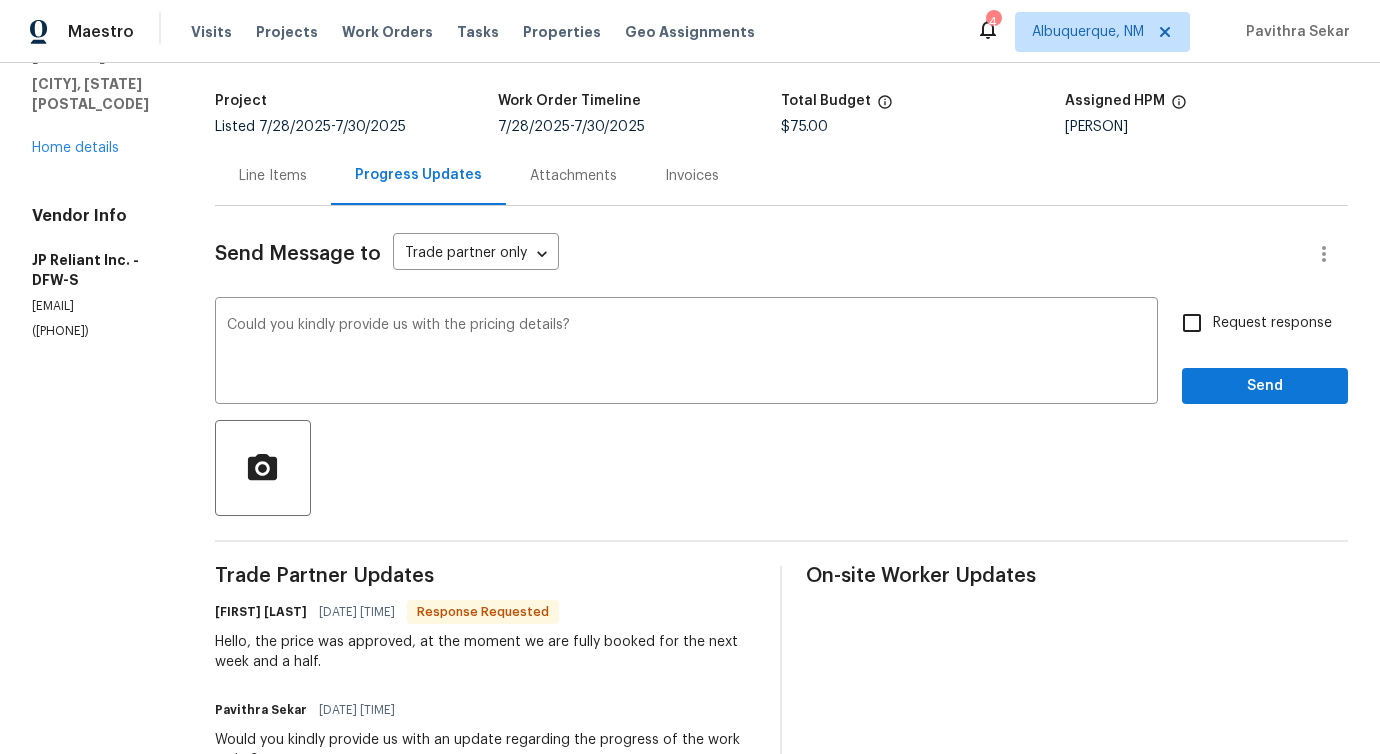 click on "Request response" at bounding box center [1251, 323] 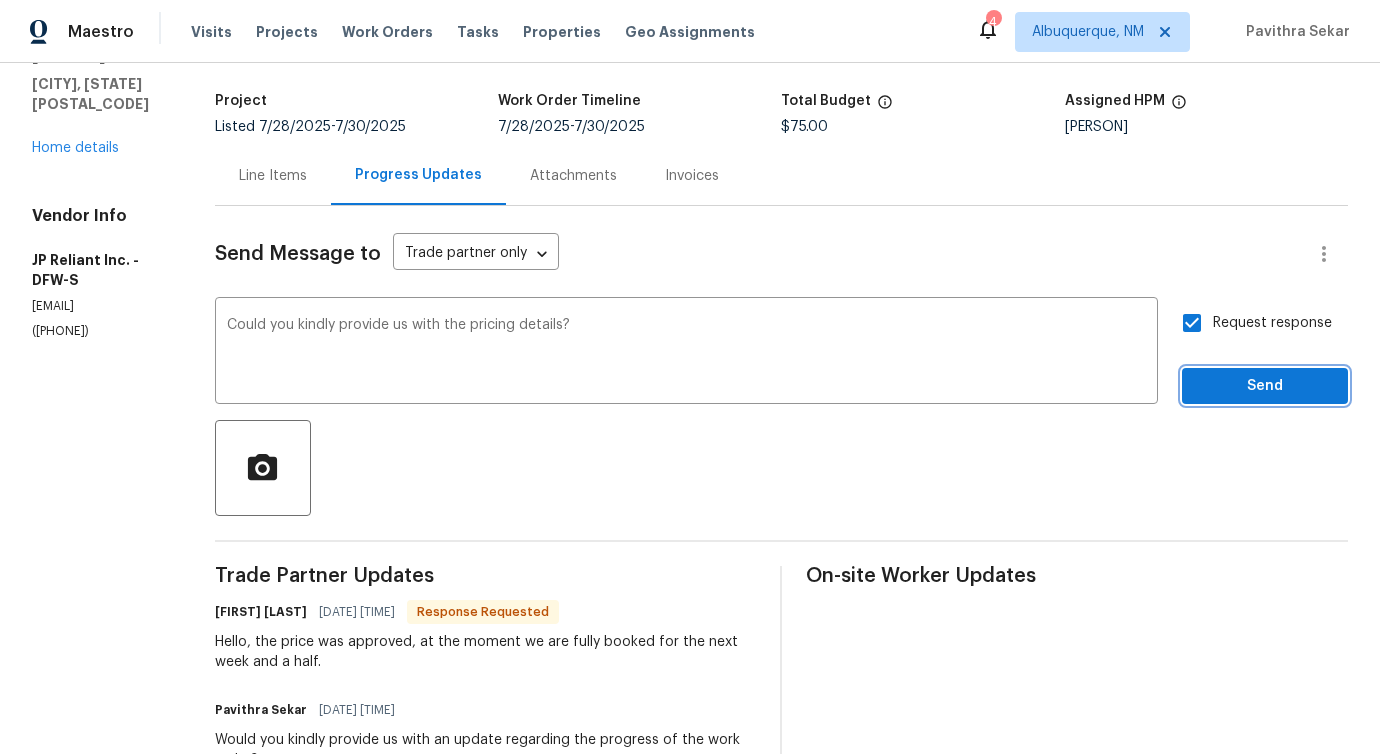 click on "Send" at bounding box center (1265, 386) 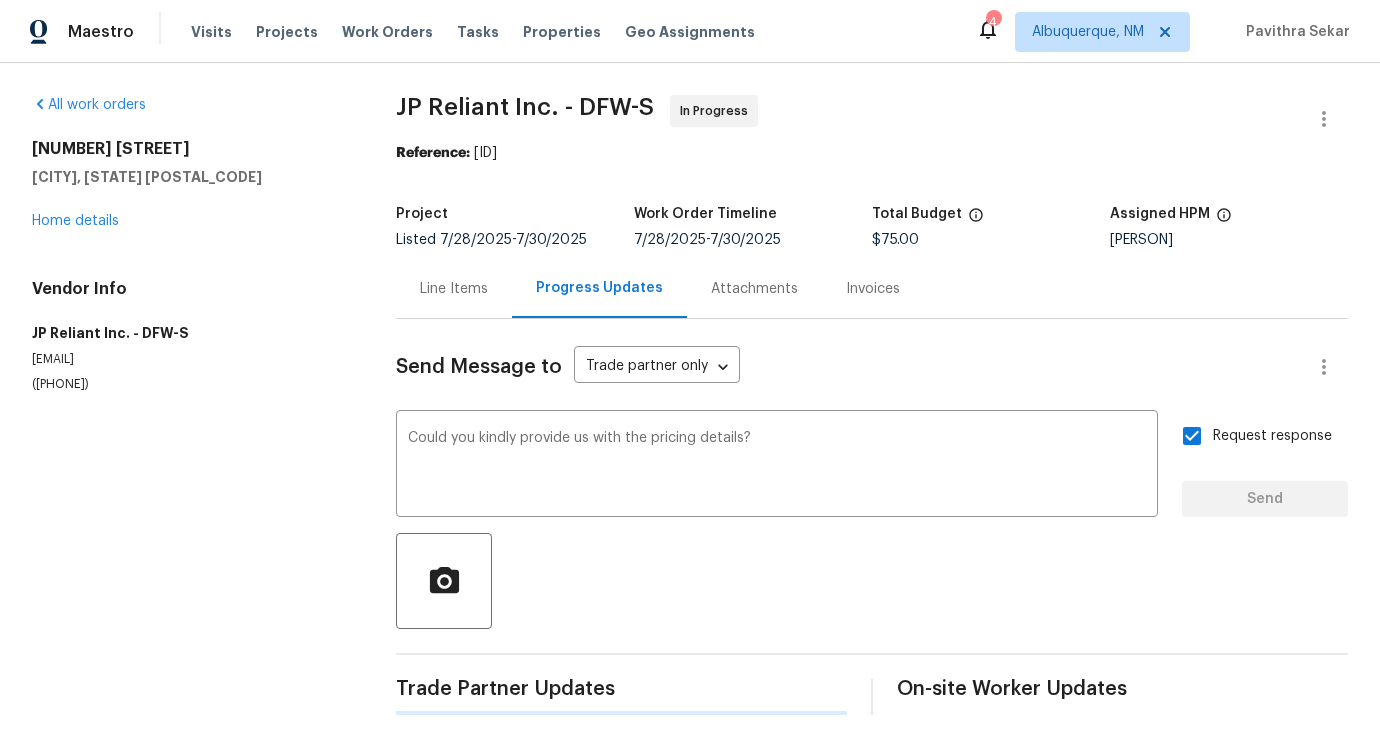 scroll, scrollTop: 0, scrollLeft: 0, axis: both 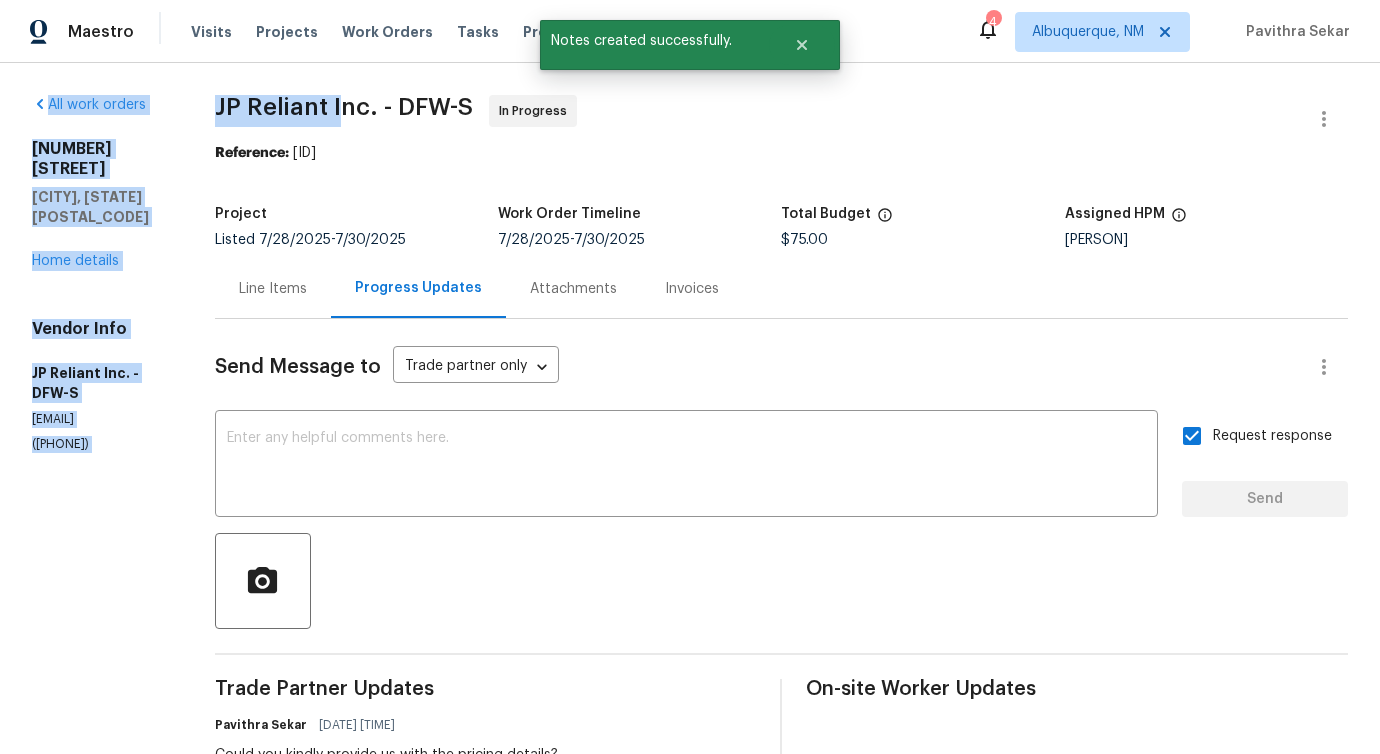 drag, startPoint x: 208, startPoint y: 91, endPoint x: 370, endPoint y: 103, distance: 162.44383 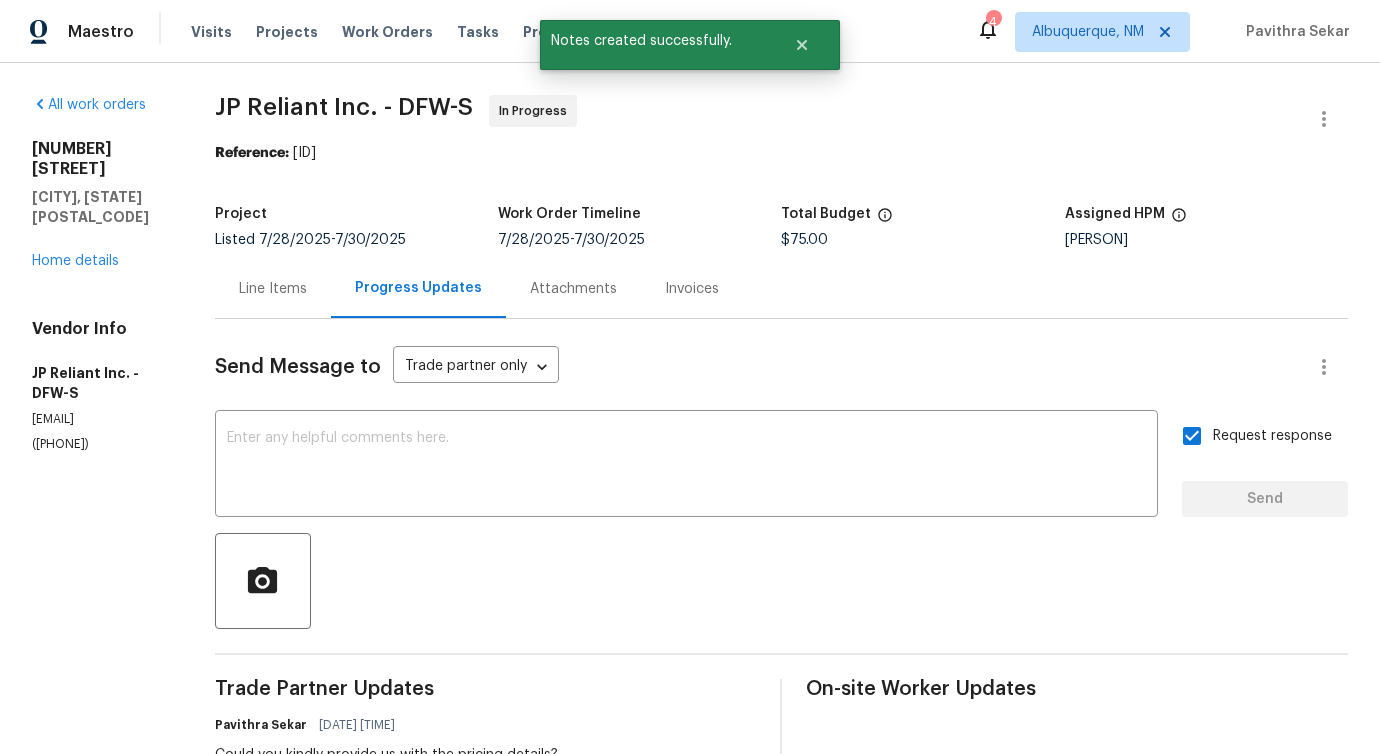 drag, startPoint x: 161, startPoint y: 137, endPoint x: 195, endPoint y: 114, distance: 41.04875 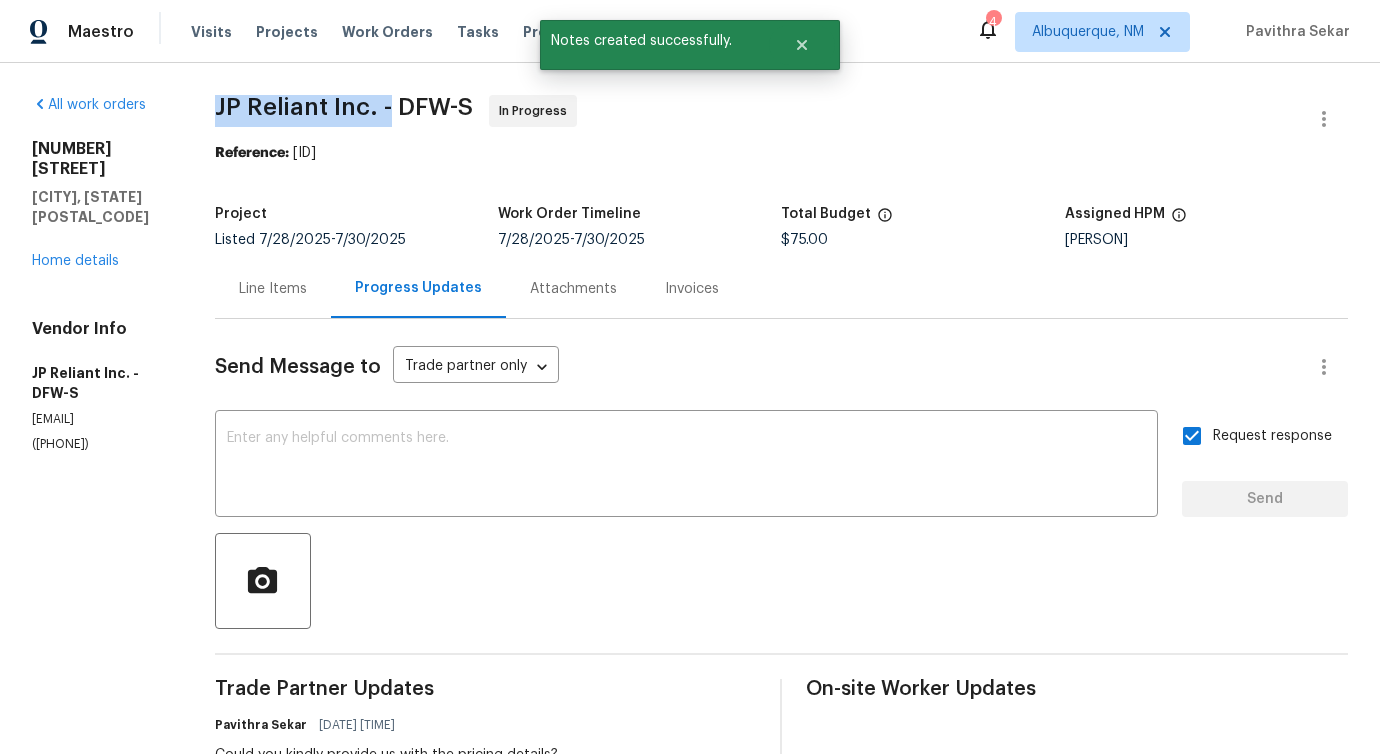 drag, startPoint x: 238, startPoint y: 109, endPoint x: 417, endPoint y: 108, distance: 179.00279 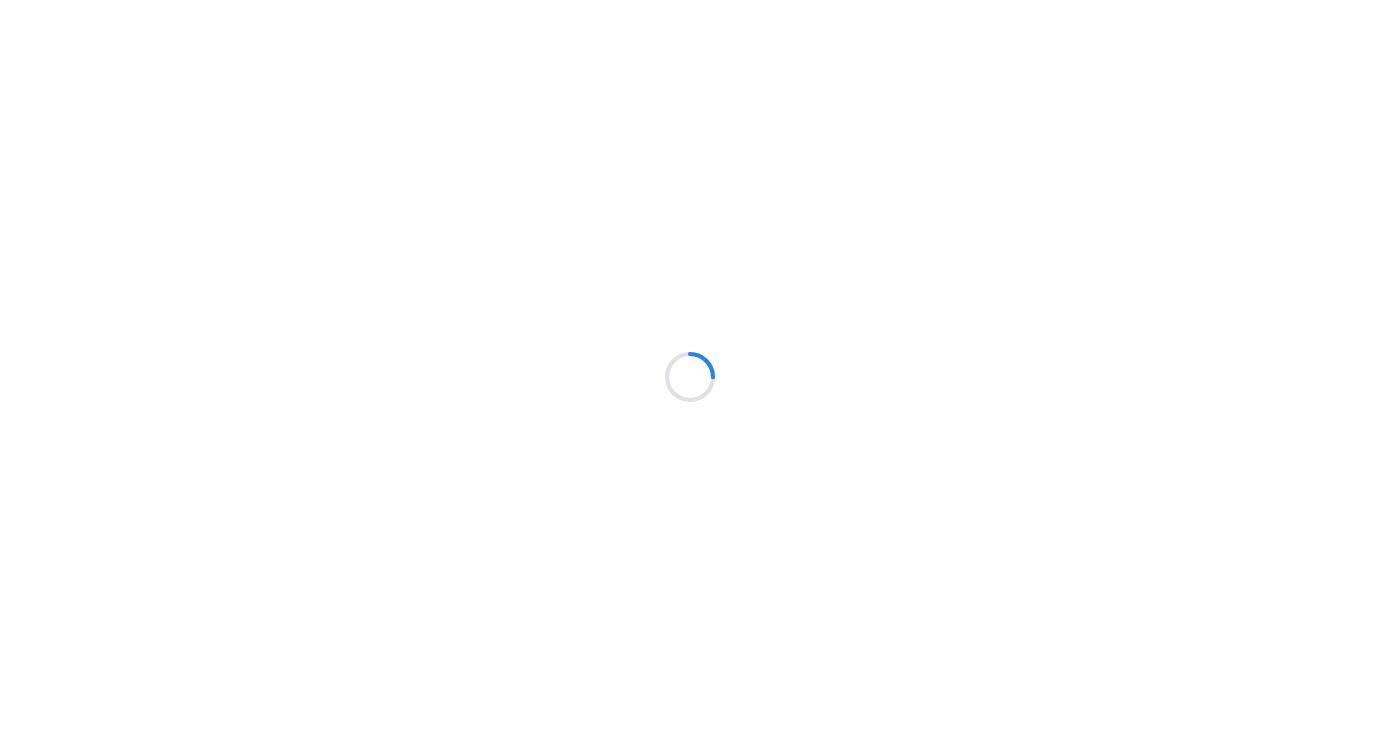 scroll, scrollTop: 0, scrollLeft: 0, axis: both 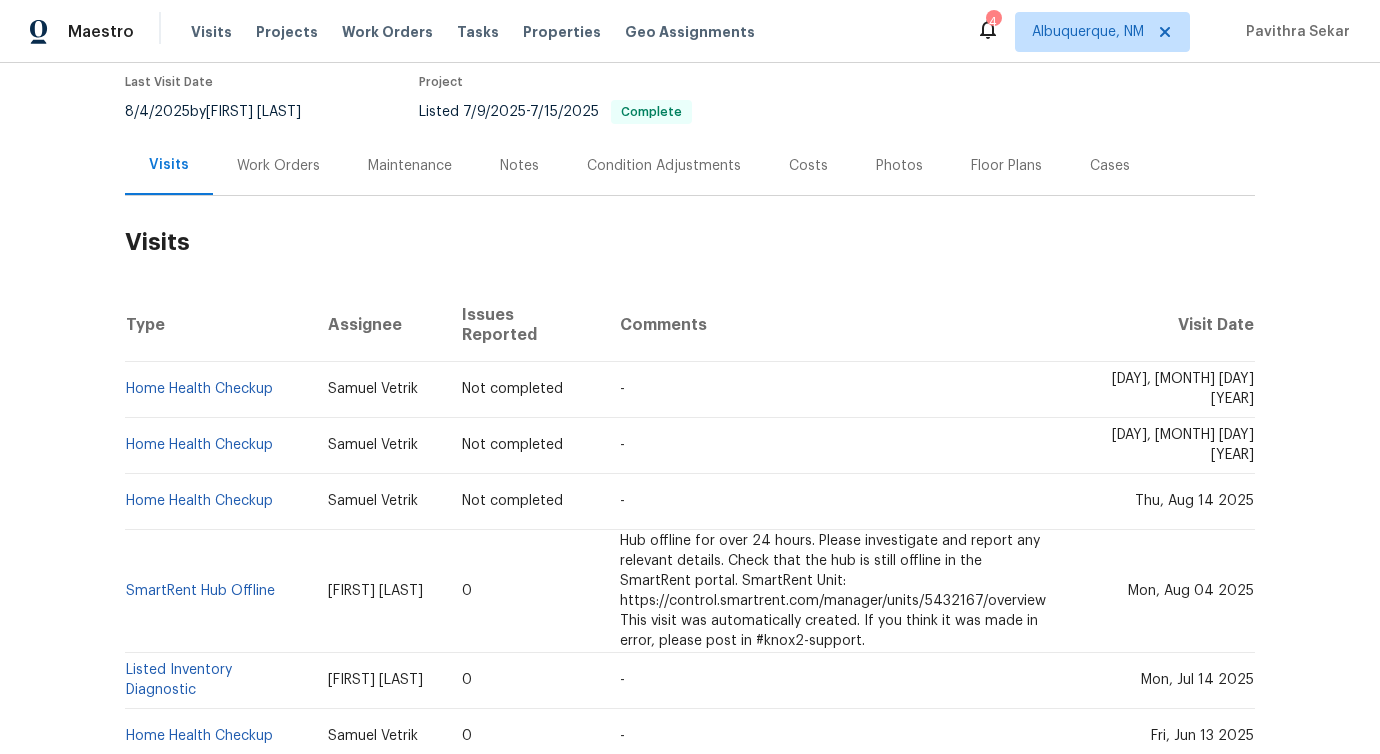 click on "Work Orders" at bounding box center (278, 166) 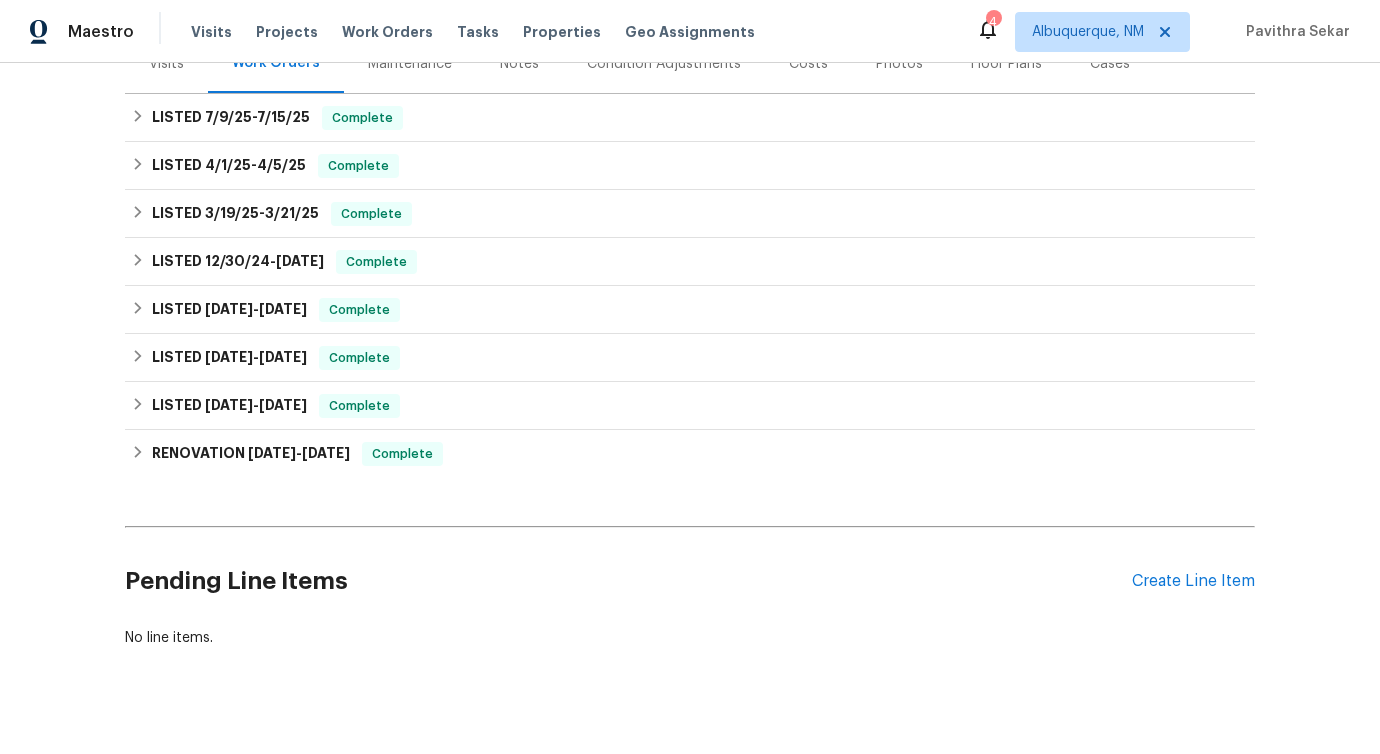 scroll, scrollTop: 314, scrollLeft: 0, axis: vertical 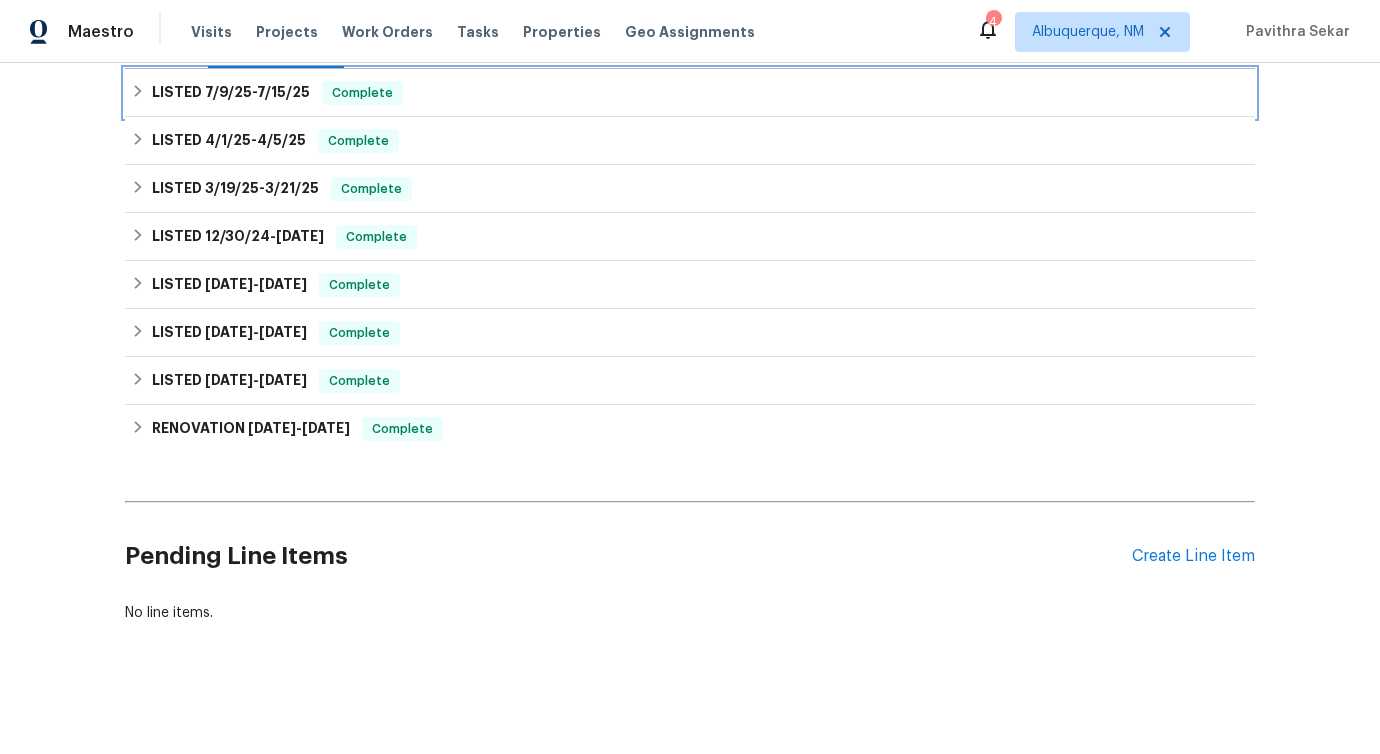 click on "LISTED   7/9/25  -  7/15/25 Complete" at bounding box center [690, 93] 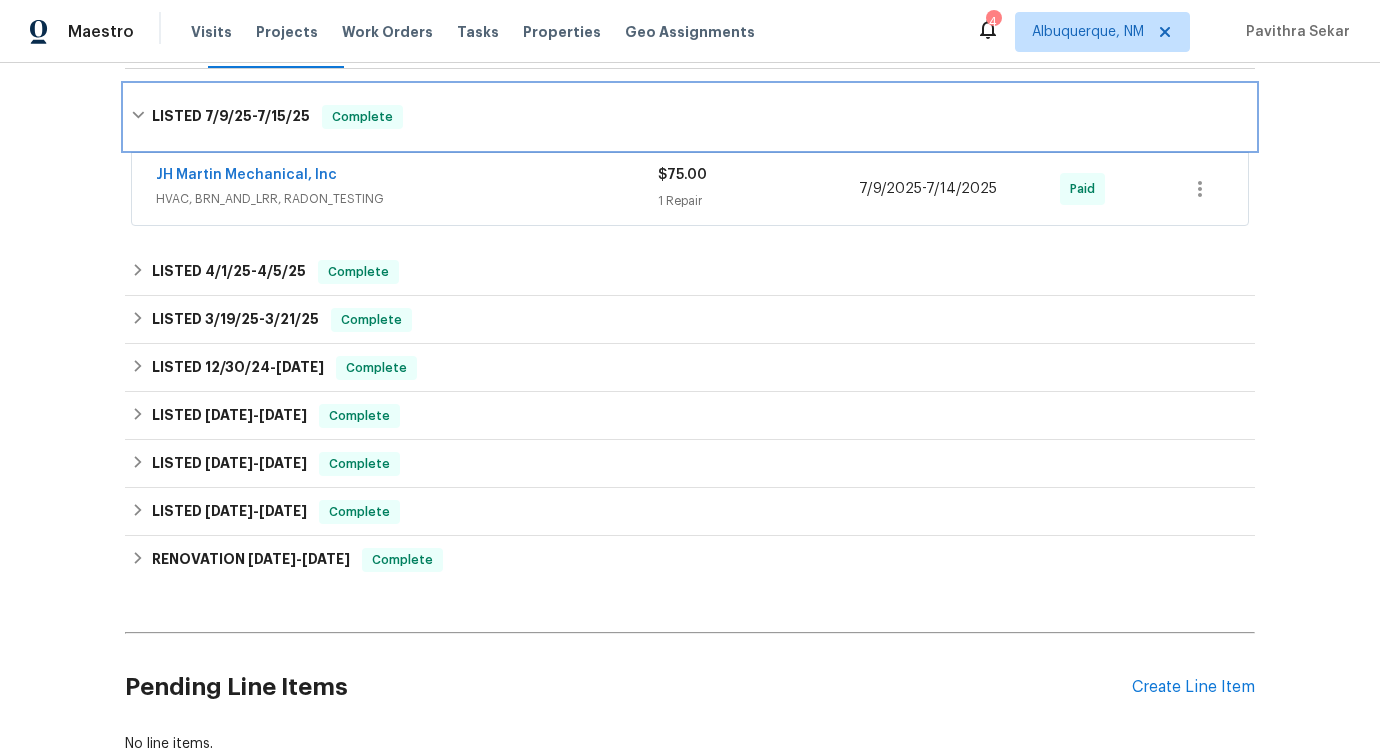 scroll, scrollTop: 0, scrollLeft: 0, axis: both 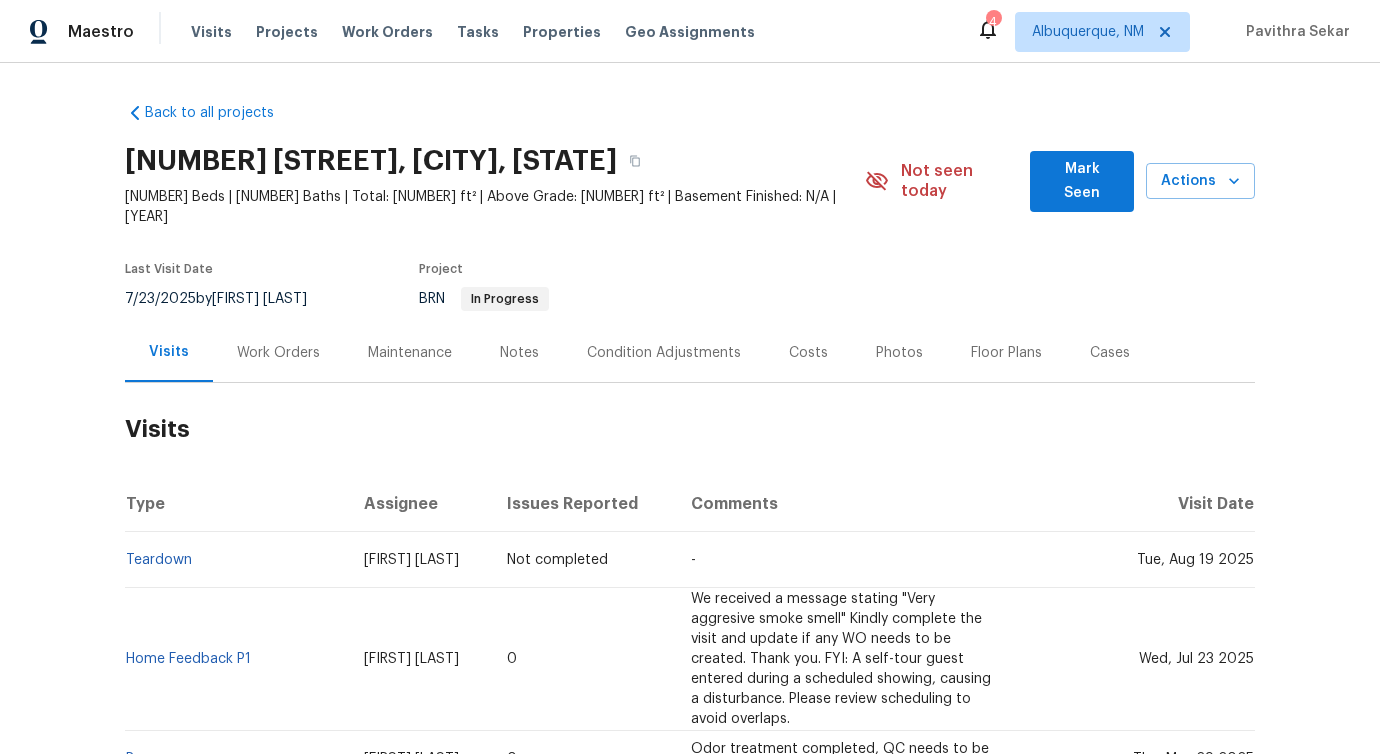click on "Work Orders" at bounding box center [278, 353] 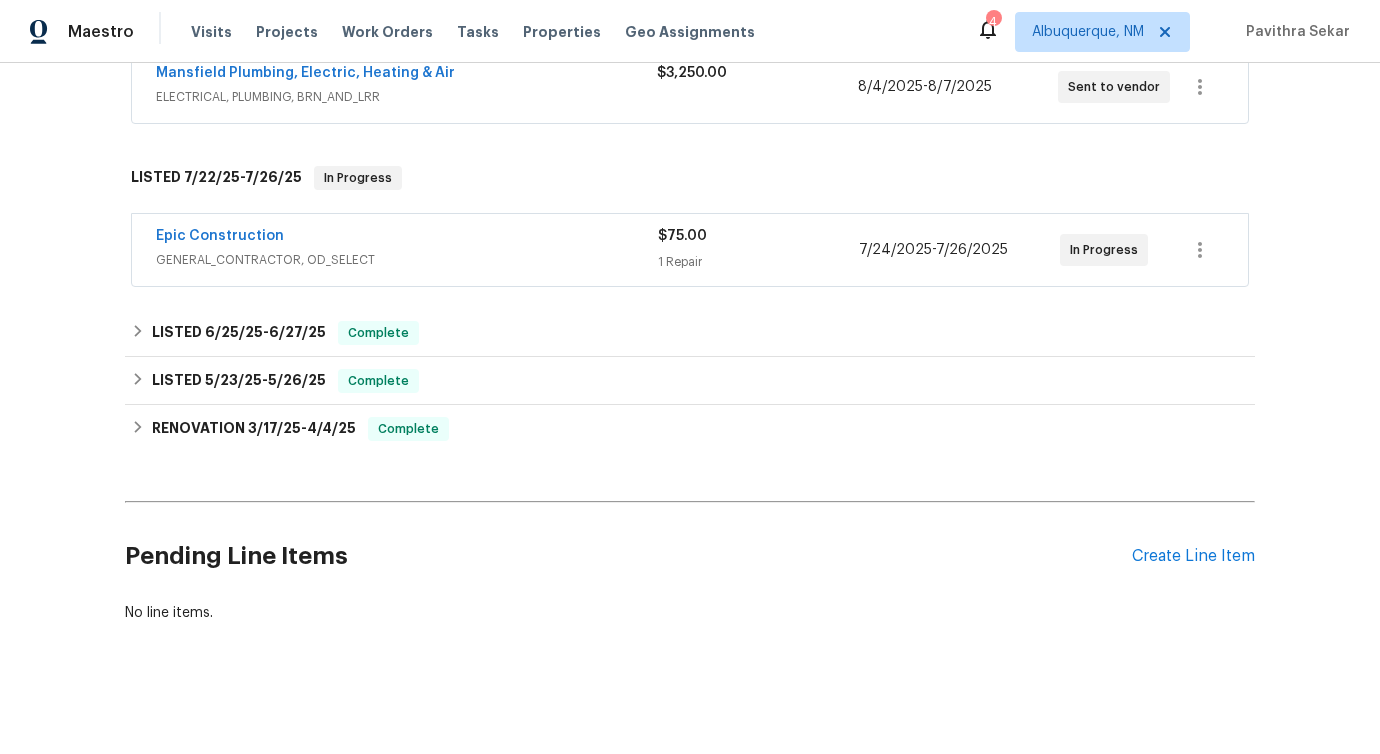 scroll, scrollTop: 0, scrollLeft: 0, axis: both 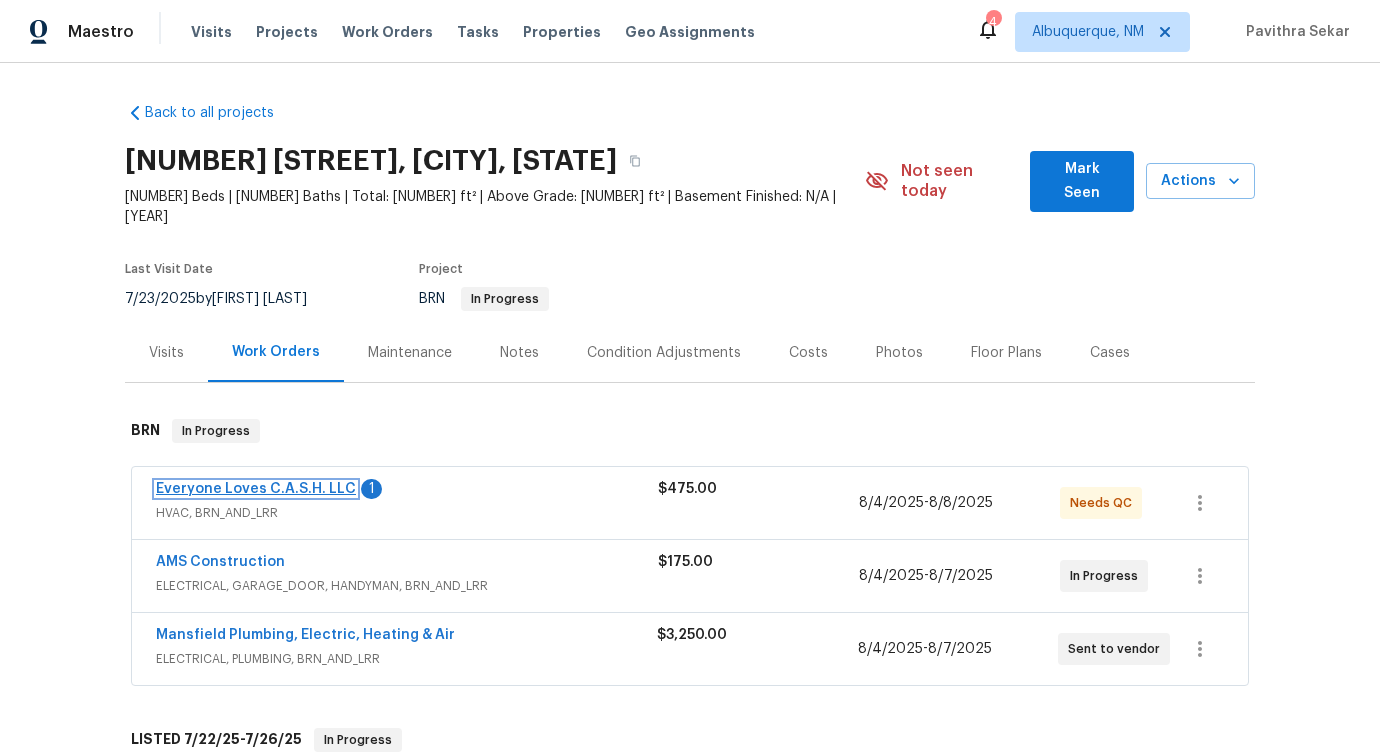 click on "Everyone Loves C.A.S.H. LLC" at bounding box center (256, 489) 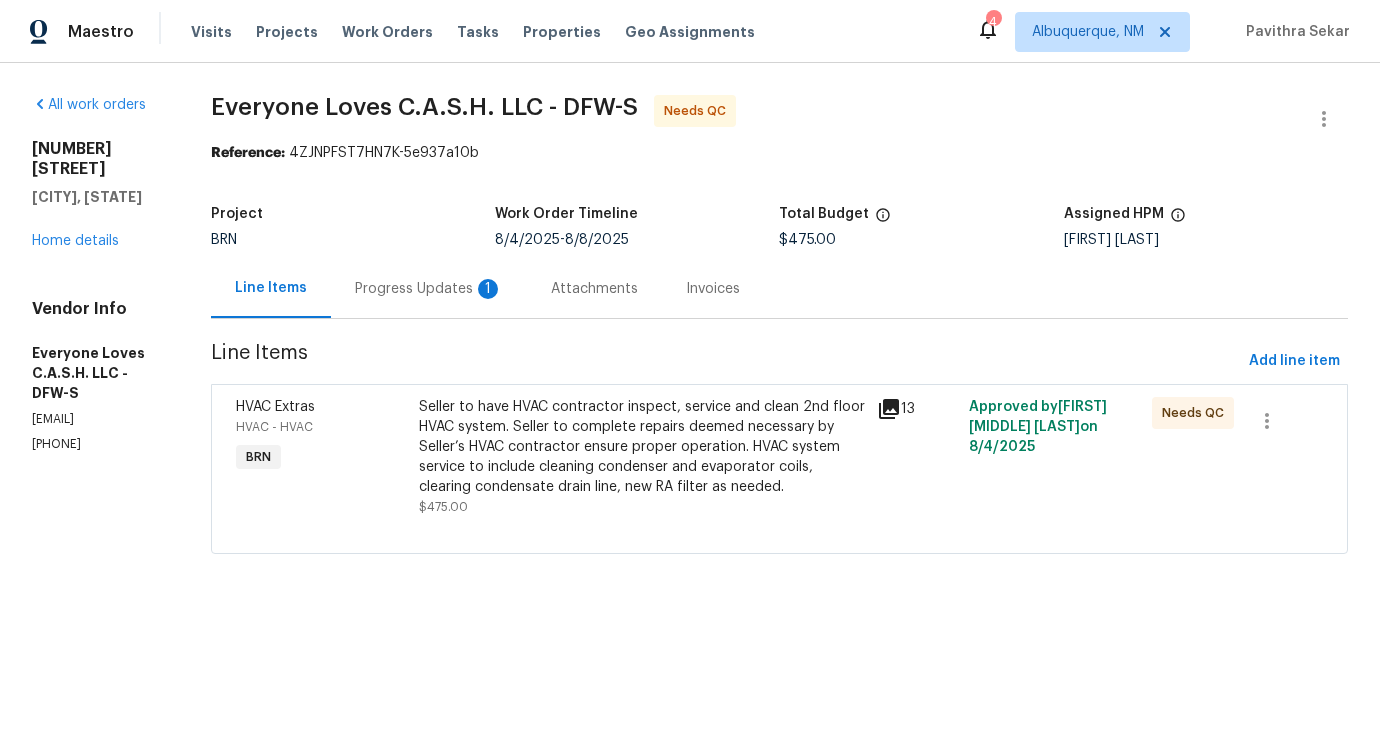 click on "Progress Updates 1" at bounding box center (429, 288) 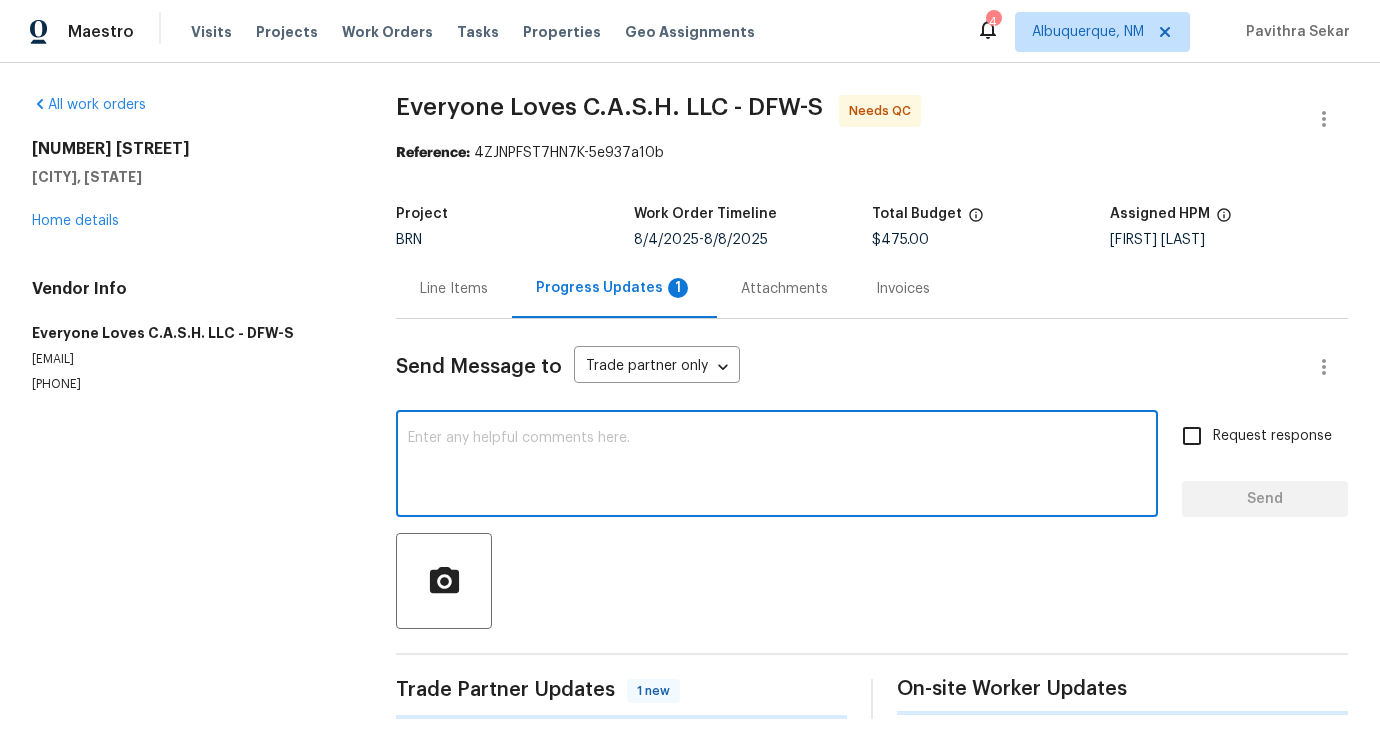 click at bounding box center [777, 466] 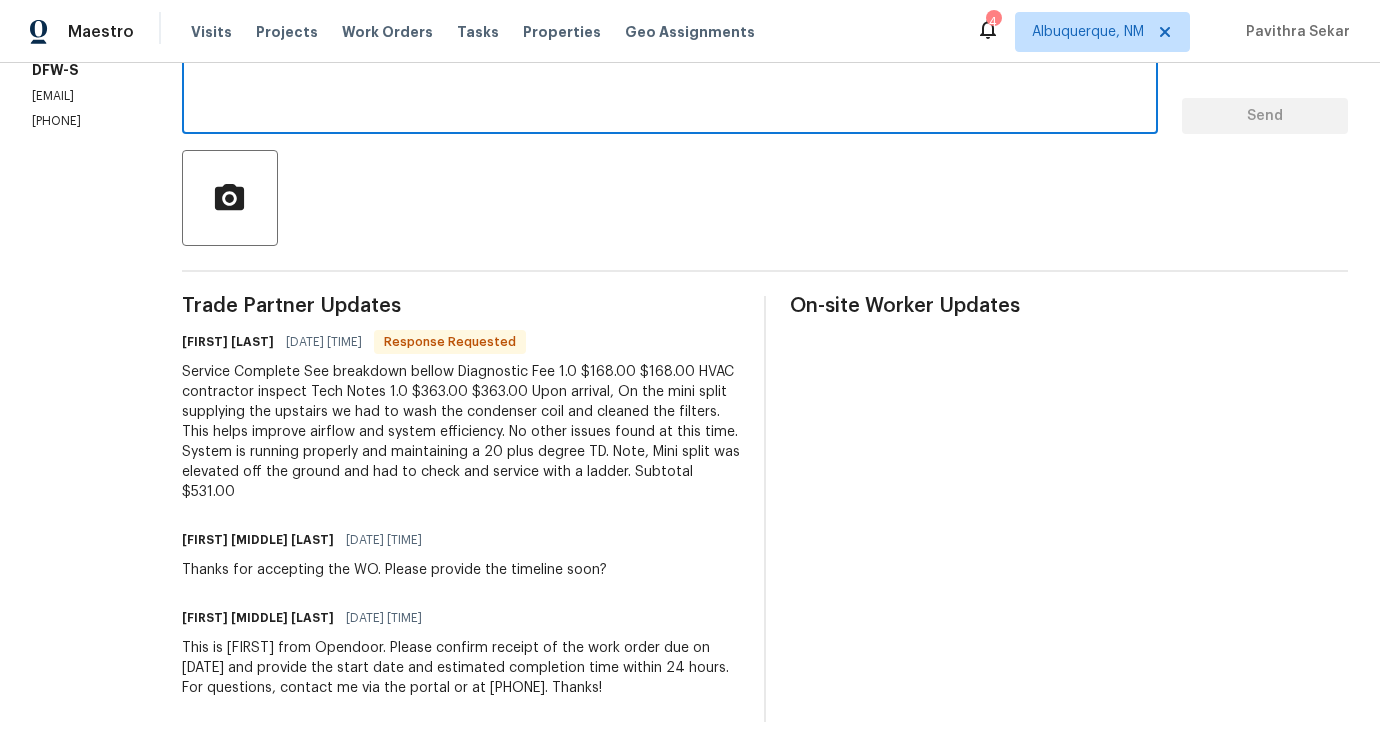 scroll, scrollTop: 0, scrollLeft: 0, axis: both 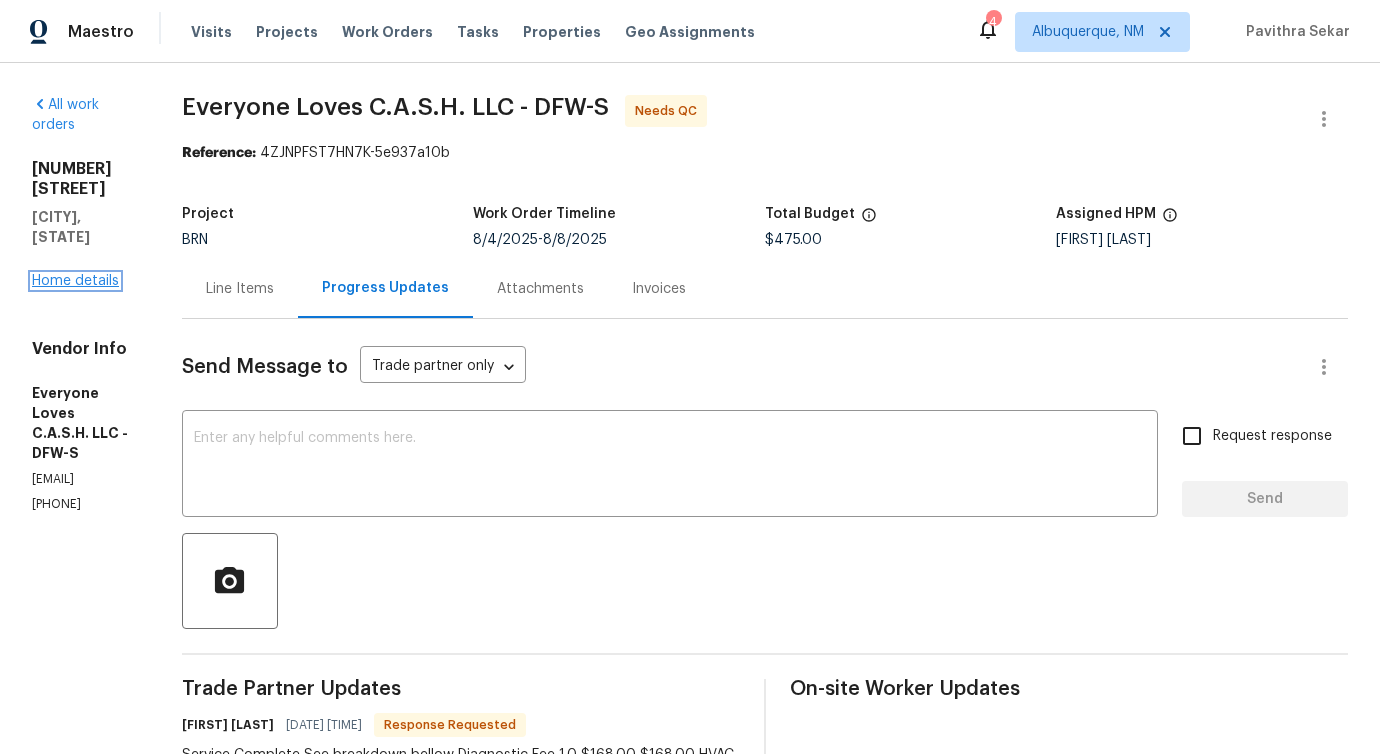 click on "Home details" at bounding box center (75, 281) 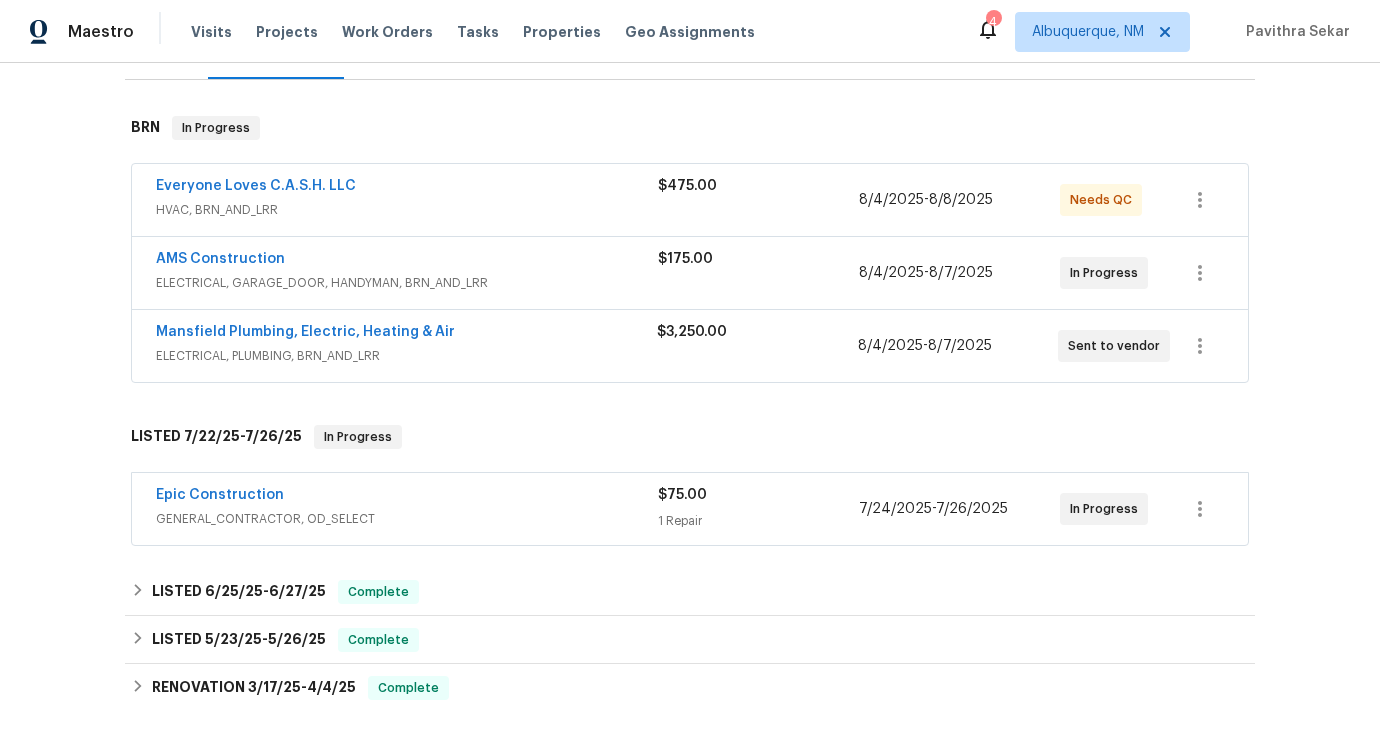 scroll, scrollTop: 310, scrollLeft: 0, axis: vertical 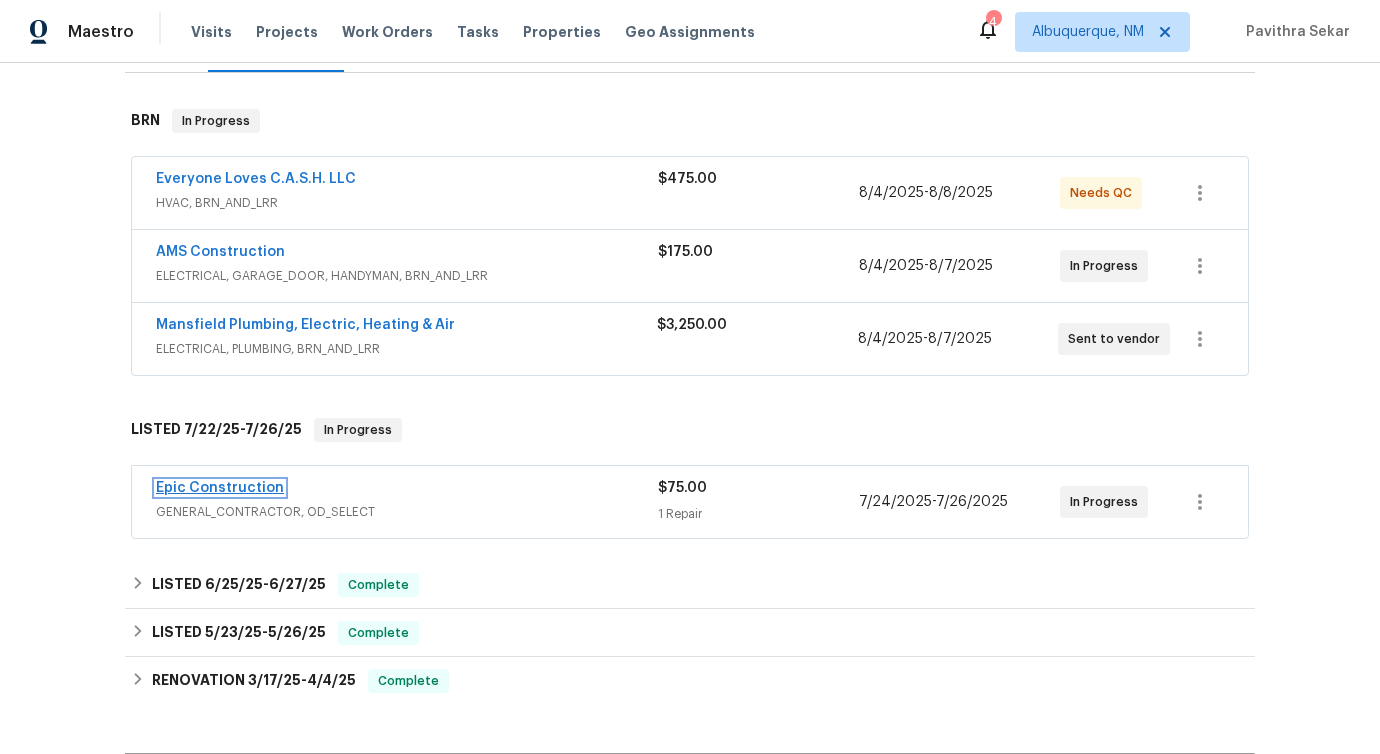 click on "Epic Construction" at bounding box center (220, 488) 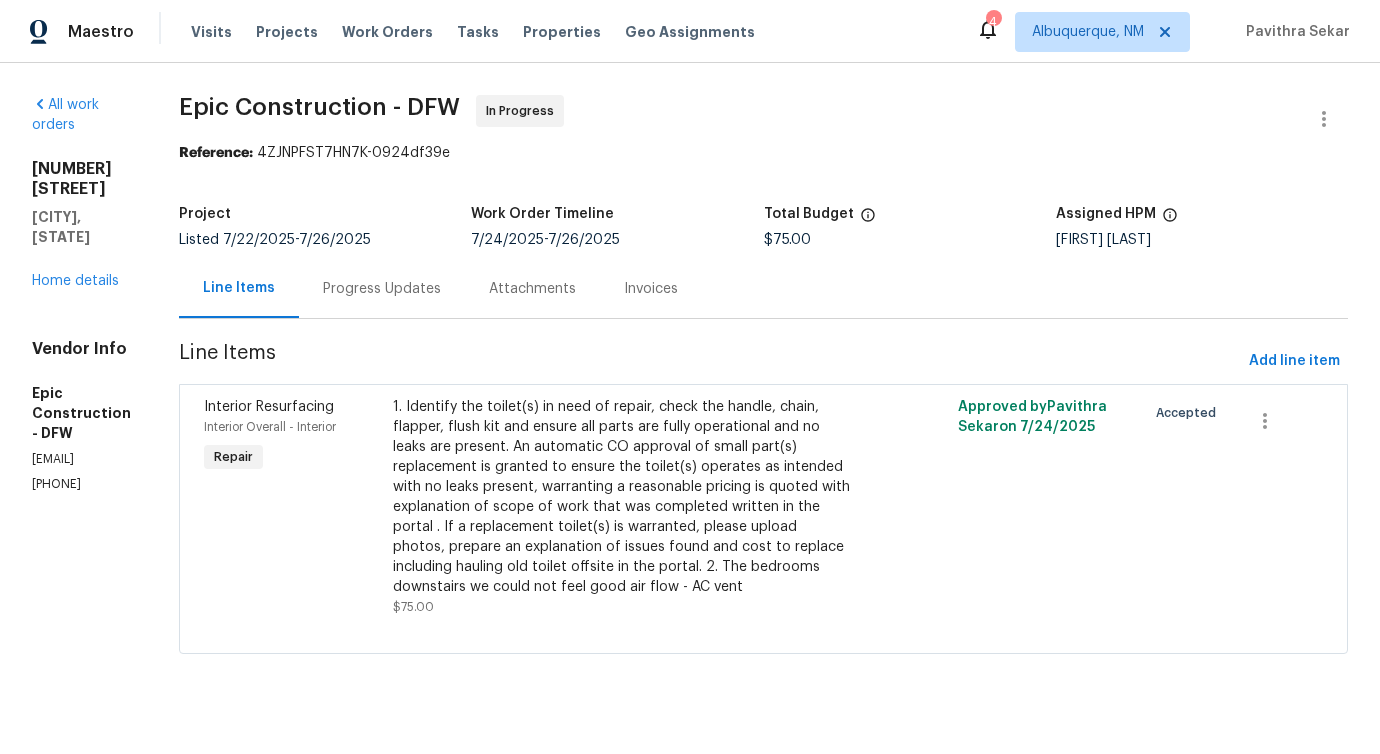 click on "Progress Updates" at bounding box center [382, 288] 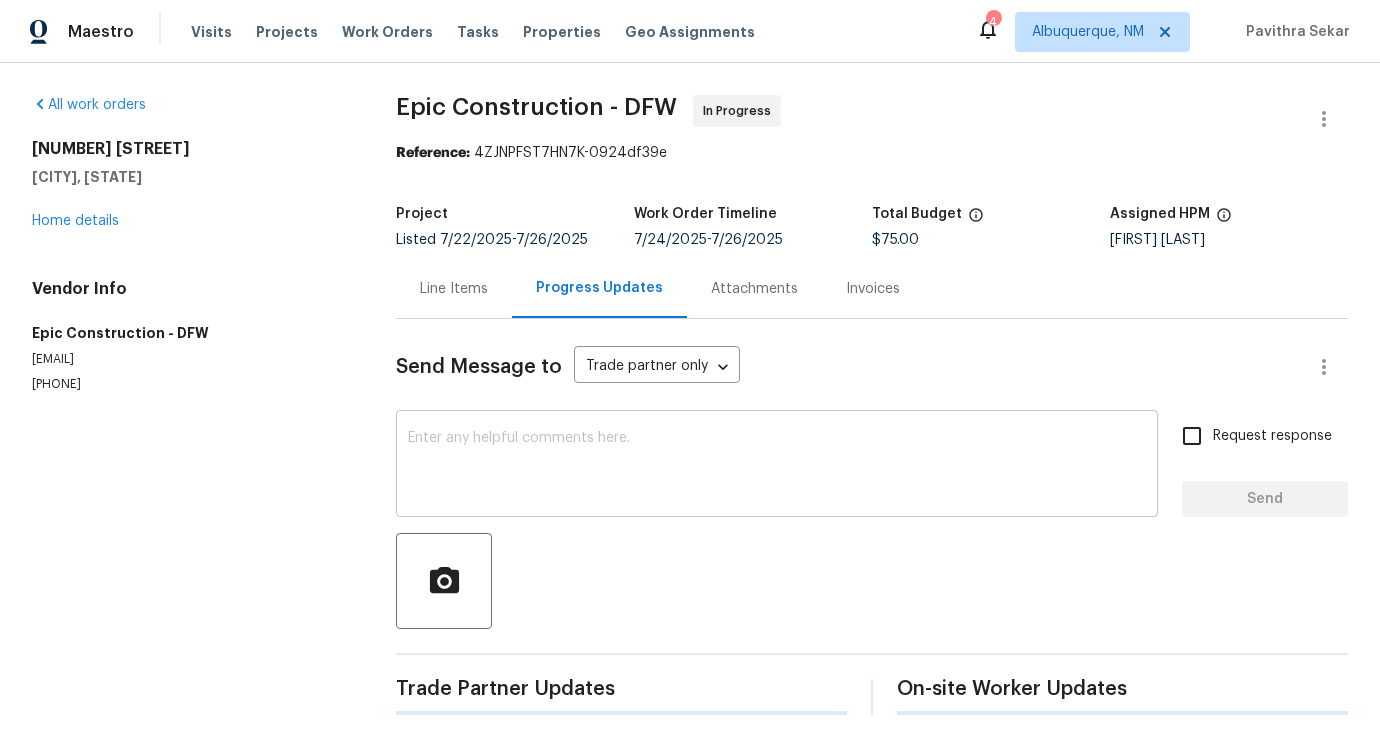 click at bounding box center [777, 466] 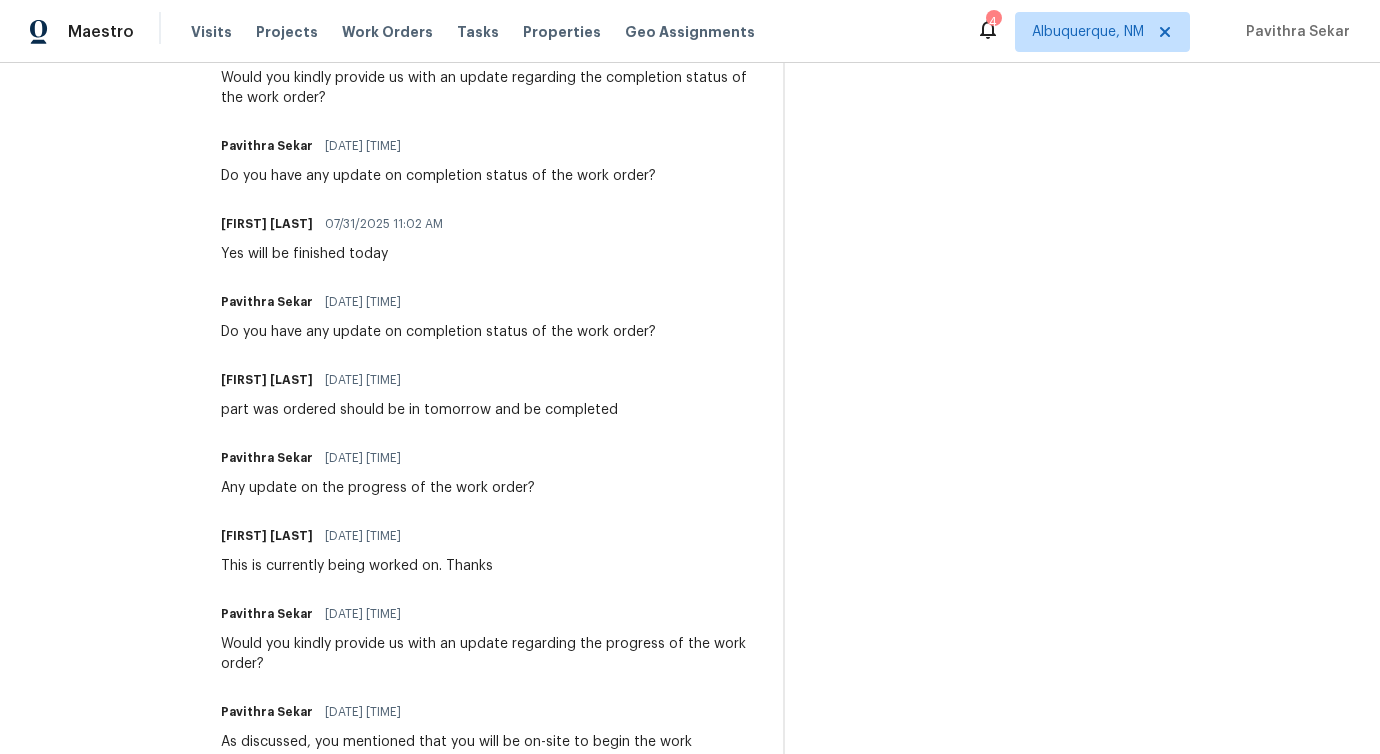 scroll, scrollTop: 243, scrollLeft: 0, axis: vertical 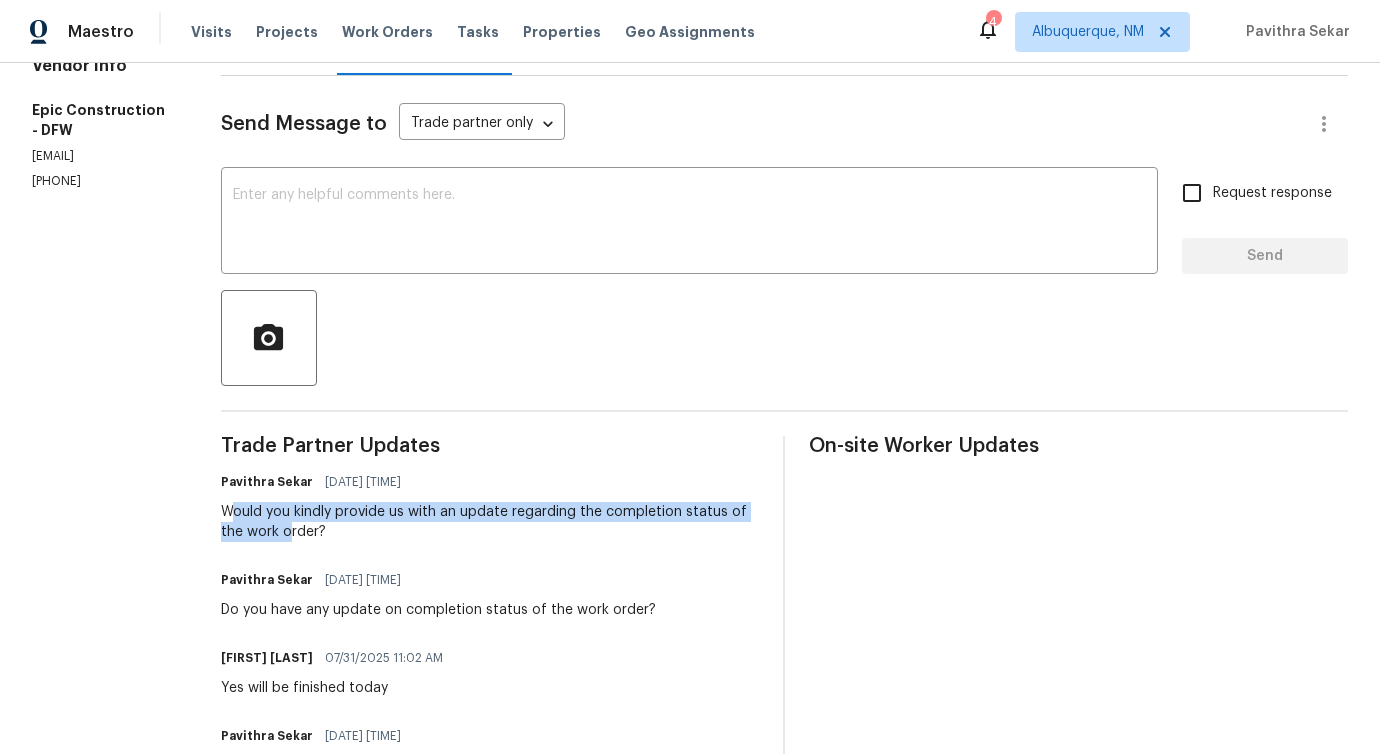 drag, startPoint x: 249, startPoint y: 517, endPoint x: 361, endPoint y: 538, distance: 113.951744 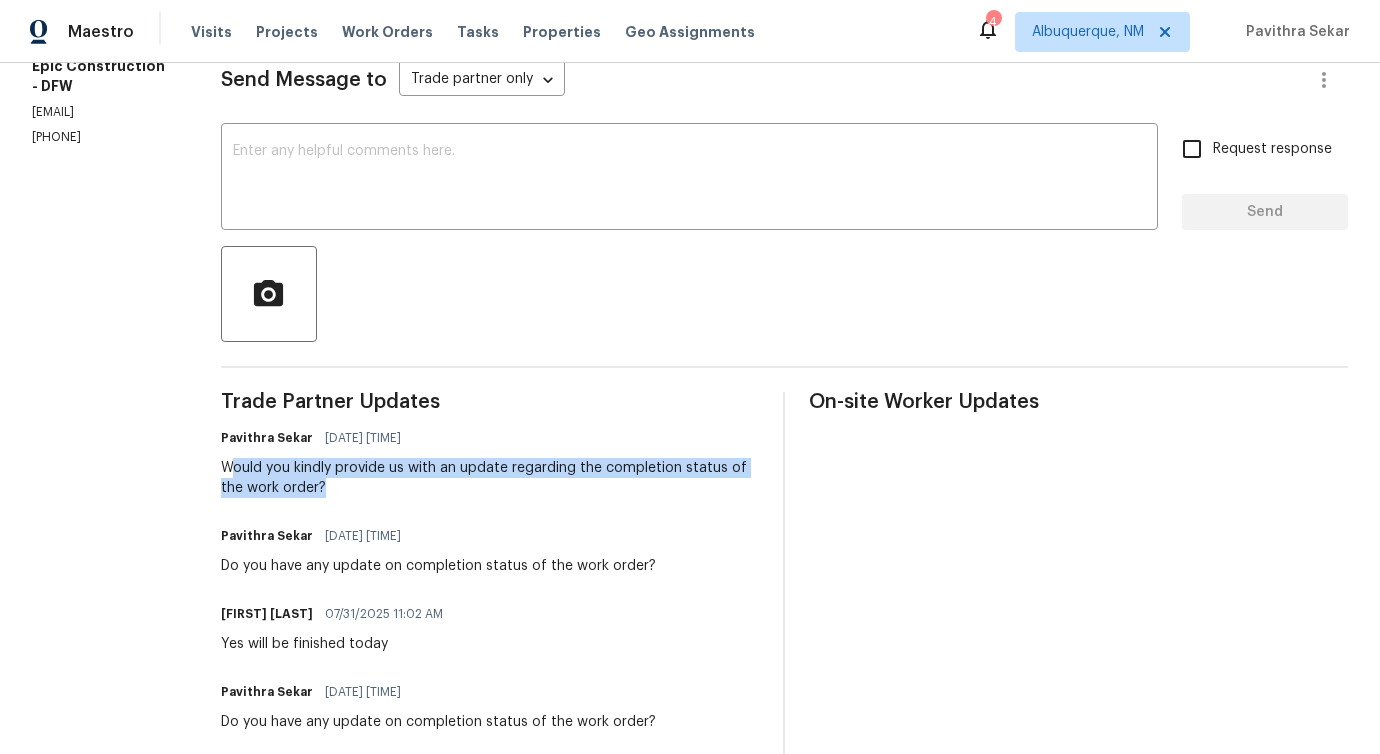 scroll, scrollTop: 0, scrollLeft: 0, axis: both 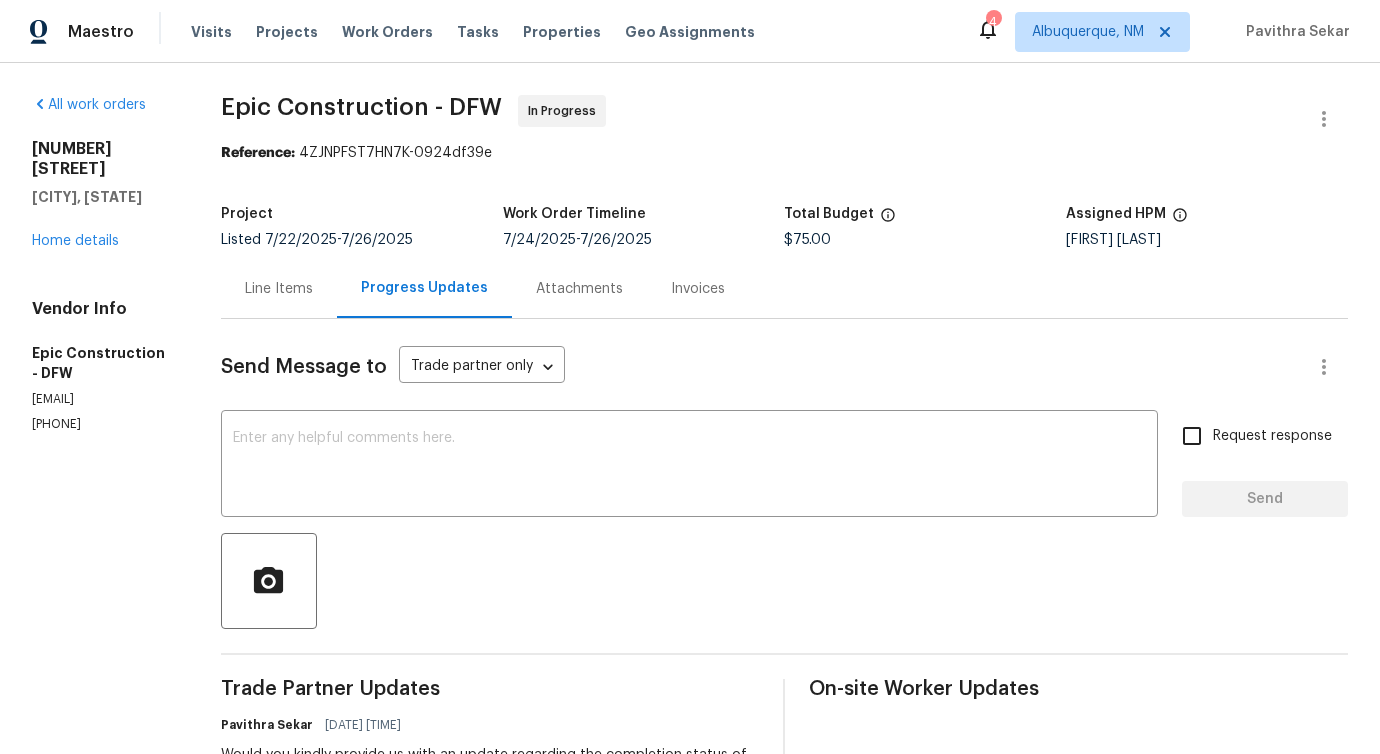 click on "Vendor Info Epic Construction - DFW kris@epic-constructioninc.com (214) 208-1878" at bounding box center [102, 366] 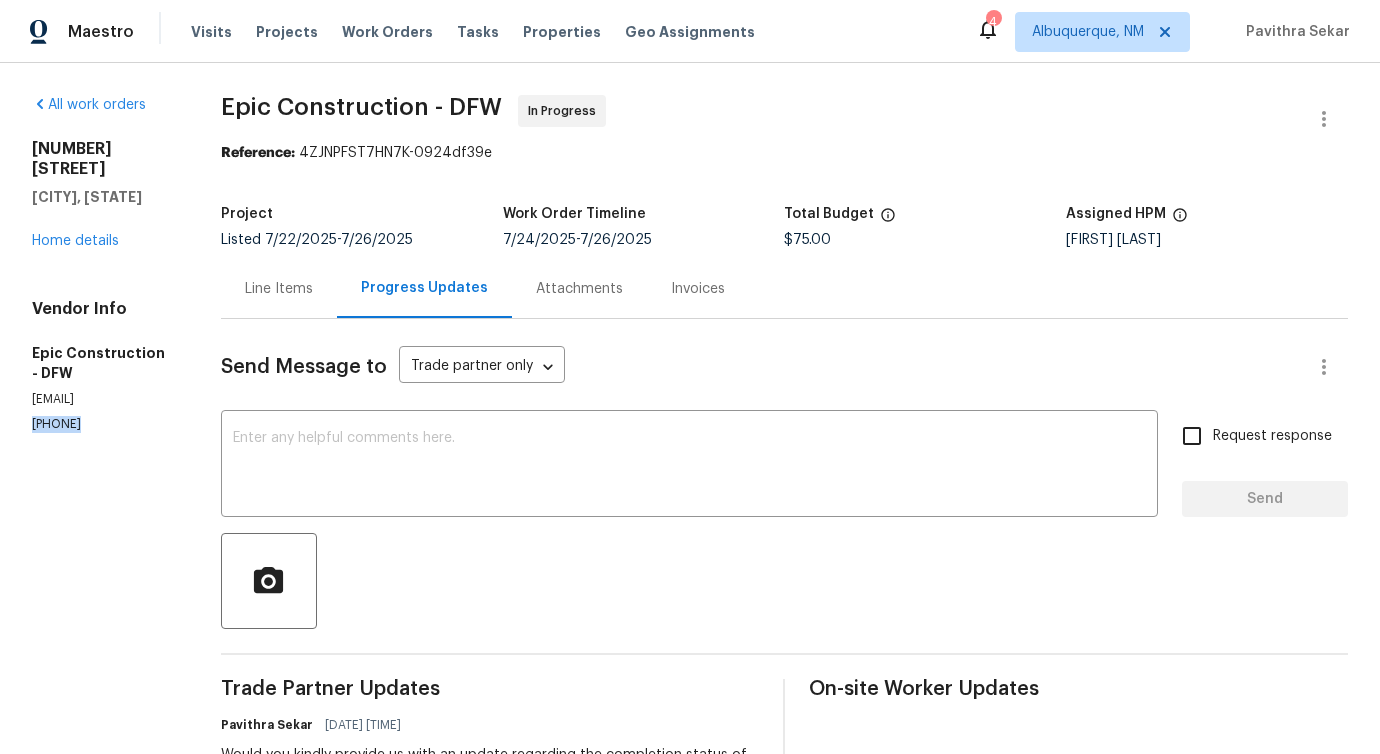 click on "(214) 208-1878" at bounding box center (102, 424) 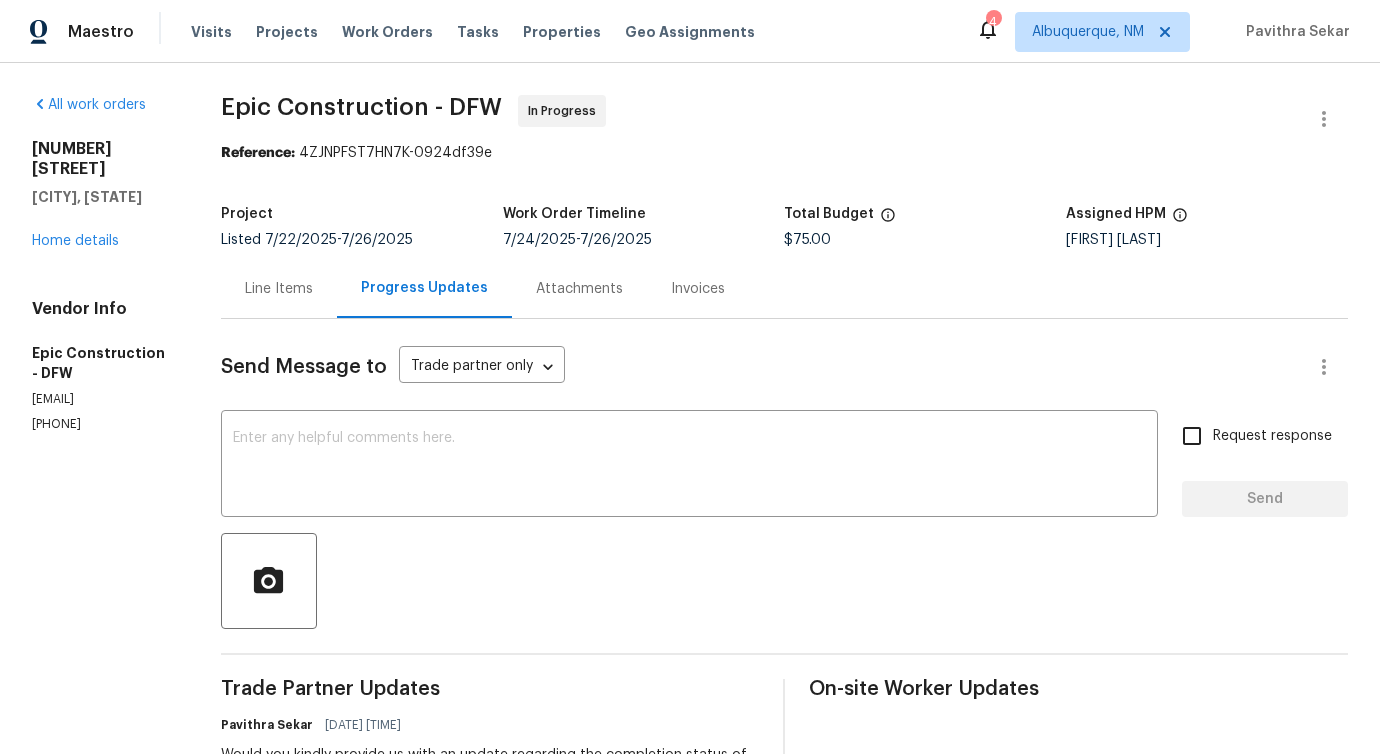 click on "kris@epic-constructioninc.com" at bounding box center (102, 399) 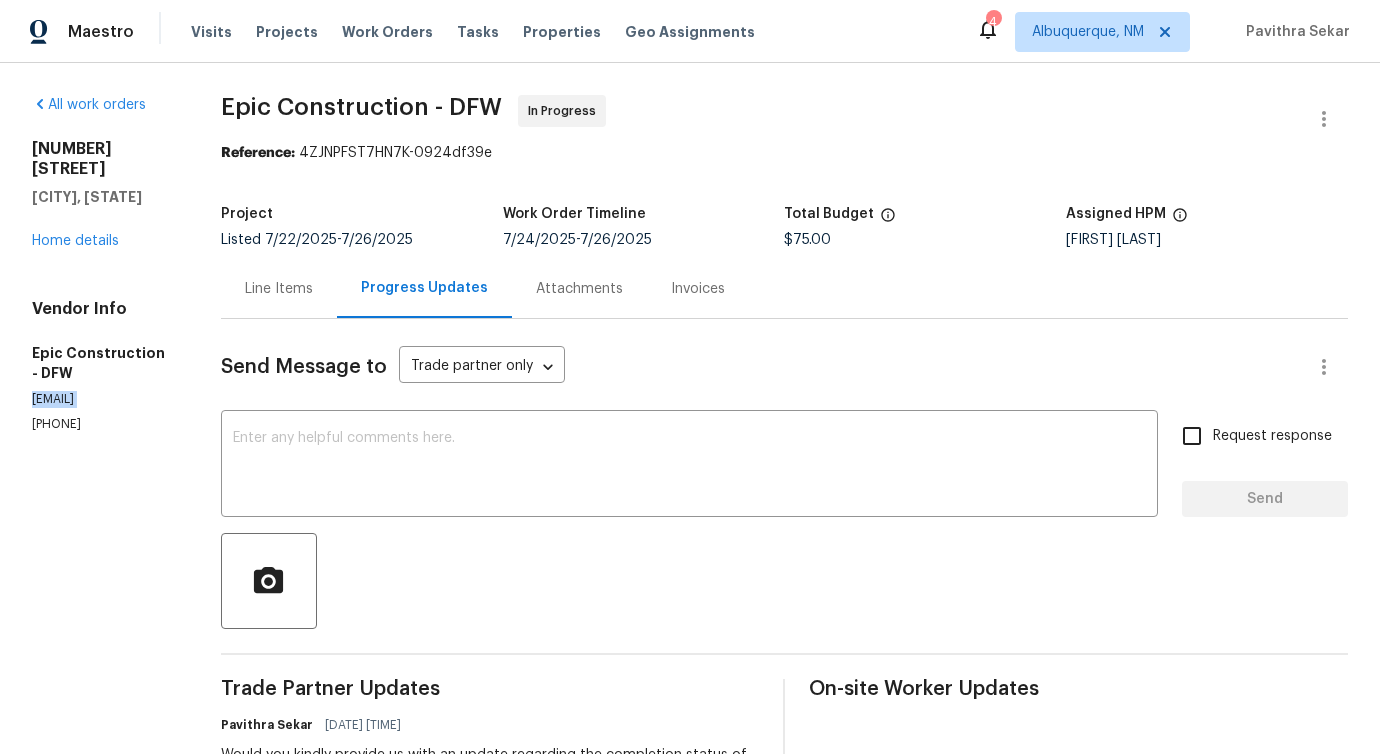 click on "kris@epic-constructioninc.com" at bounding box center (102, 399) 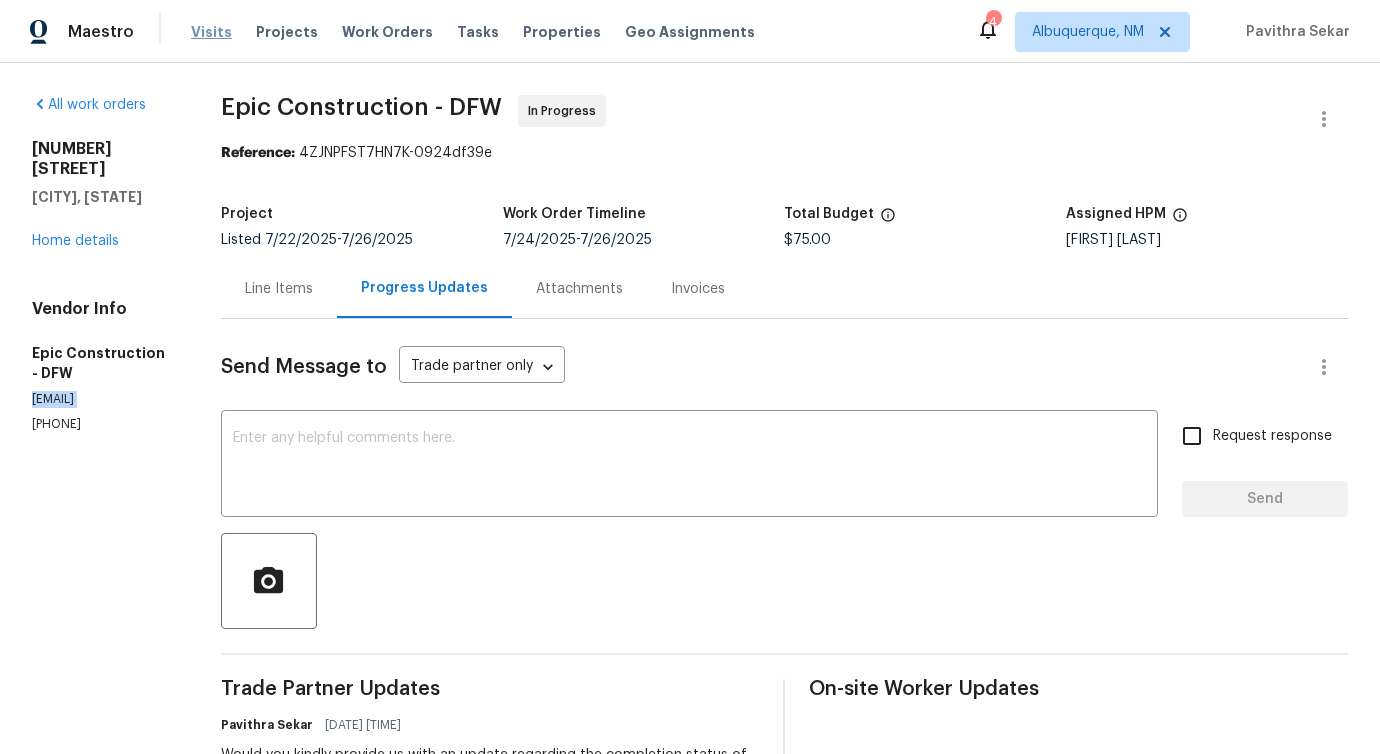 copy on "kris@epic-constructioninc.com" 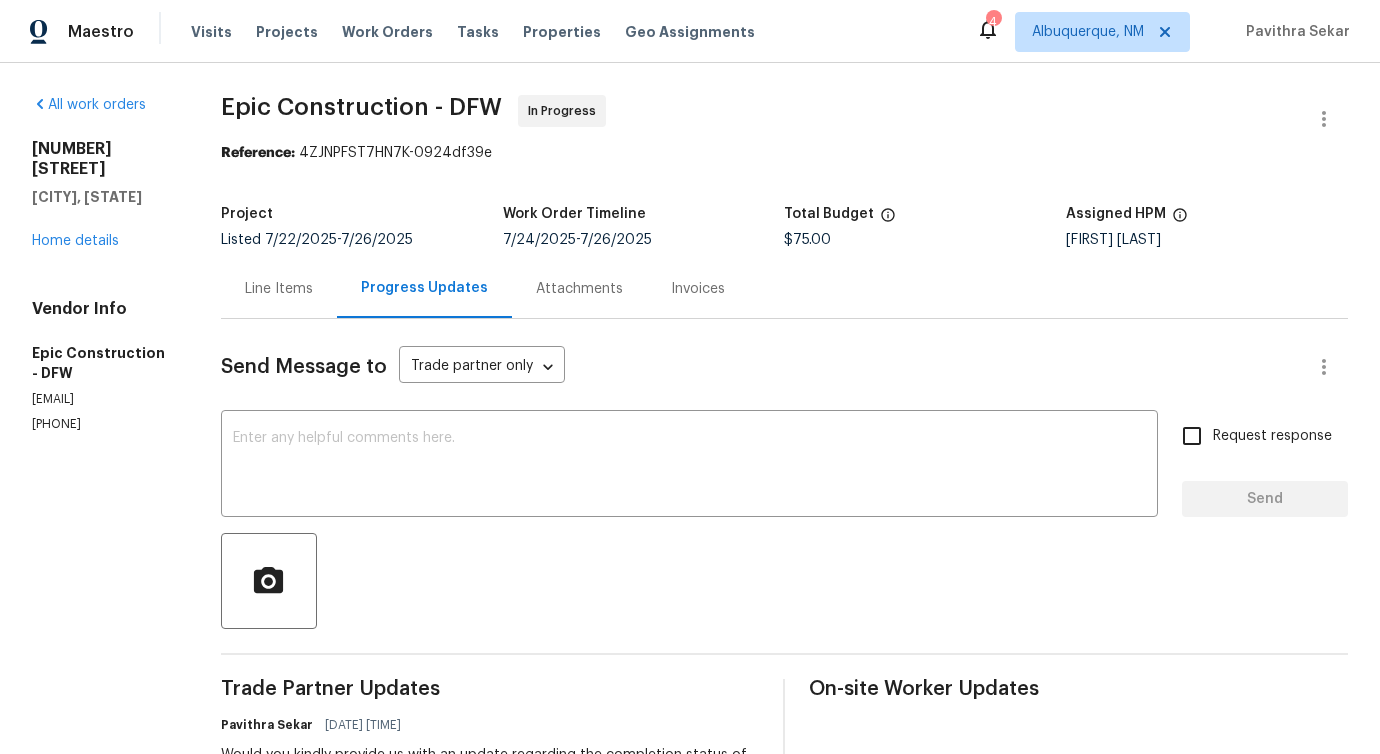 click on "Line Items" at bounding box center (279, 288) 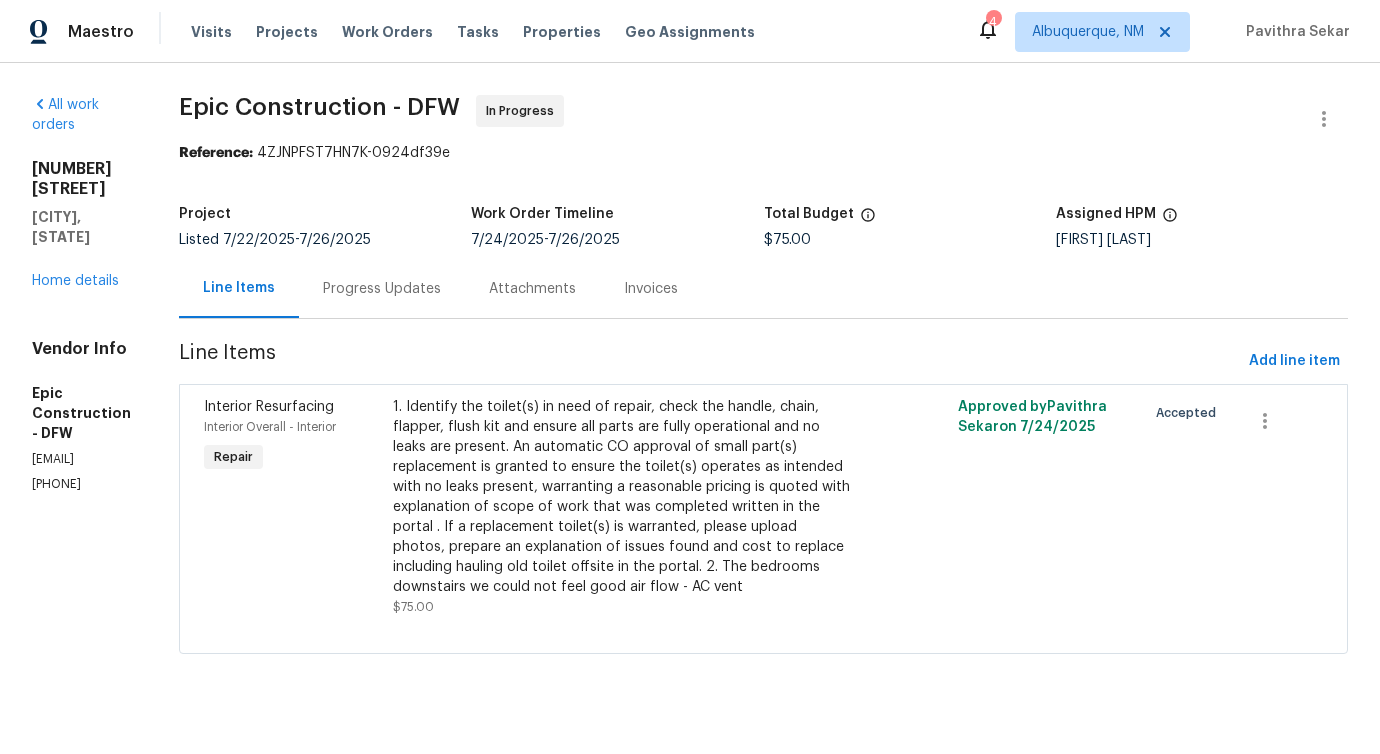 click on "1. Identify the toilet(s) in need of repair, check the handle, chain, flapper, flush kit and ensure all parts are fully operational and no leaks are present. An automatic CO approval of small part(s) replacement is granted to ensure the toilet(s) operates as intended with no leaks present, warranting a reasonable pricing is quoted with explanation of scope of work that was completed written in the portal . If a replacement toilet(s) is warranted, please upload photos, prepare an explanation of issues found and cost to replace including hauling old toilet offsite in the portal.
2. The bedrooms downstairs we could not feel good air flow - AC vent" at bounding box center [622, 497] 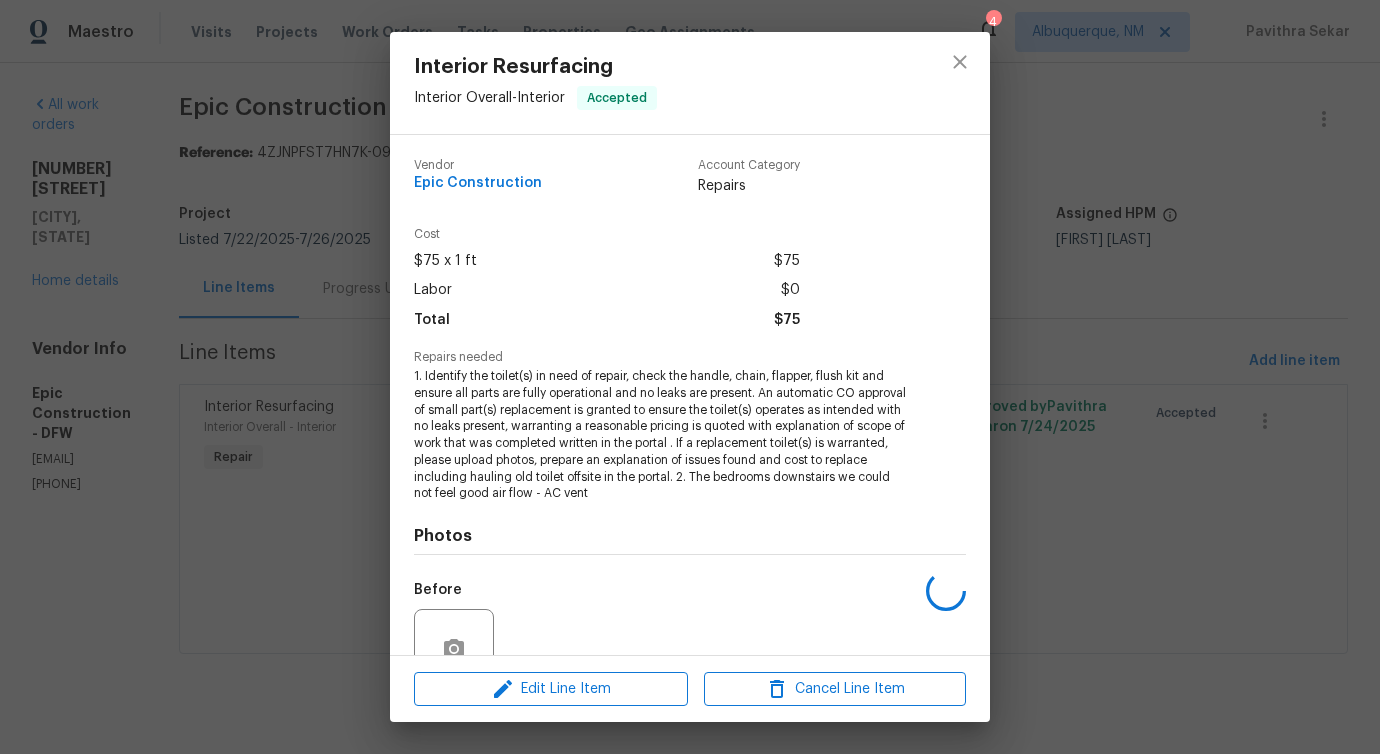 click on "Photos" at bounding box center [690, 536] 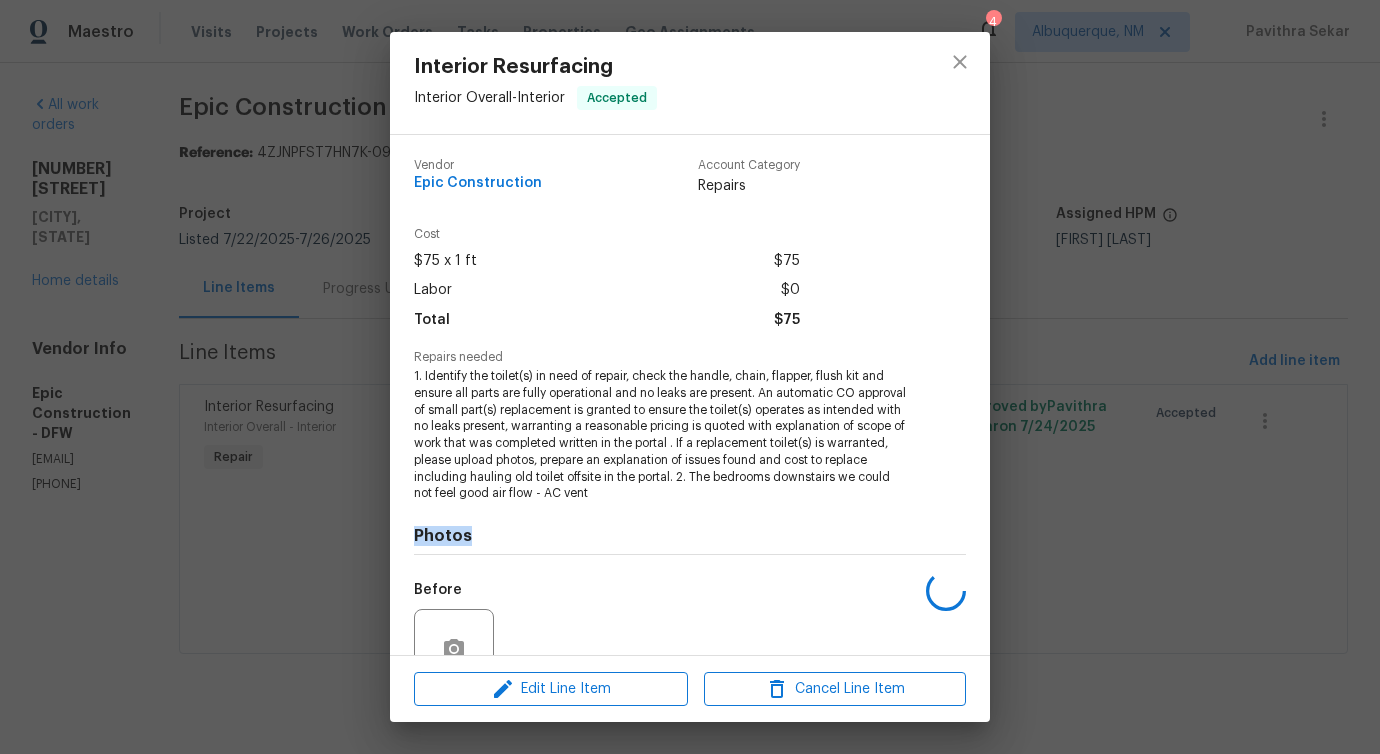 click on "Photos" at bounding box center (690, 536) 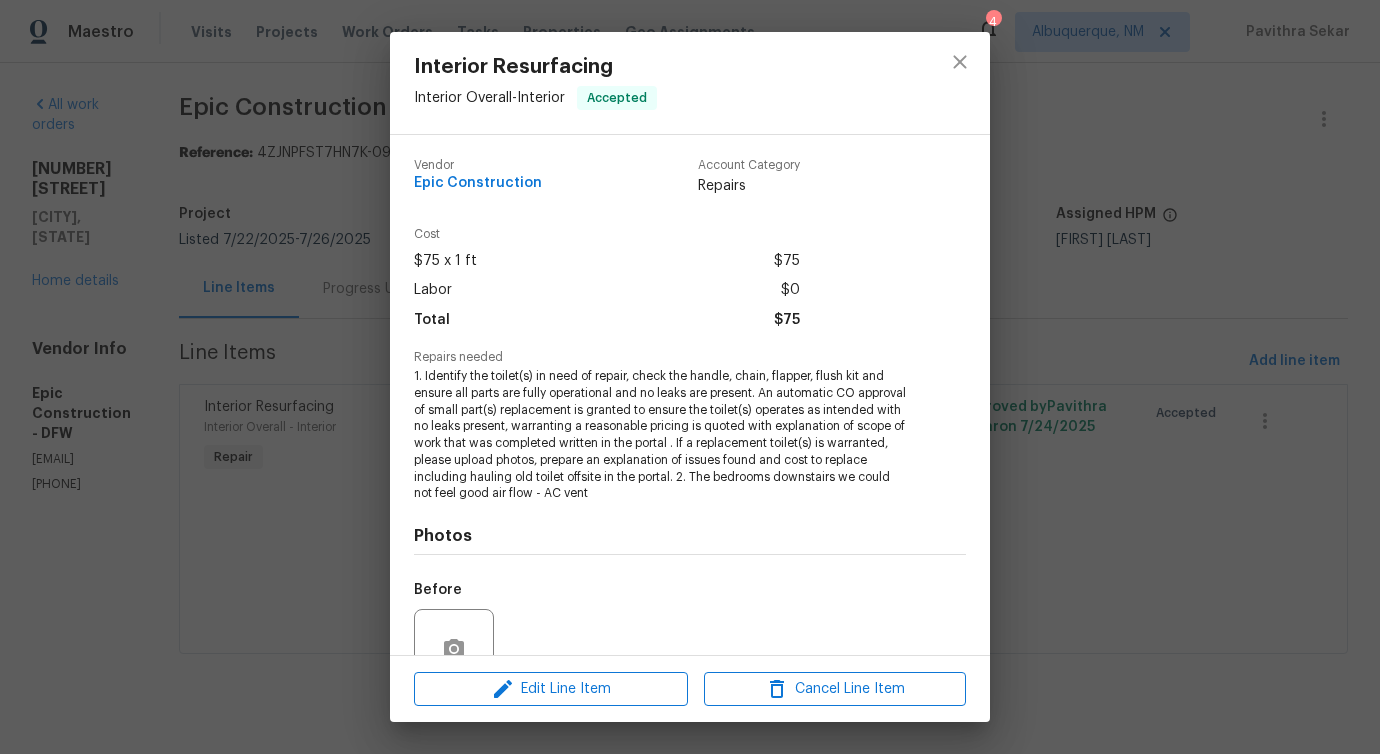 click on "1. Identify the toilet(s) in need of repair, check the handle, chain, flapper, flush kit and ensure all parts are fully operational and no leaks are present. An automatic CO approval of small part(s) replacement is granted to ensure the toilet(s) operates as intended with no leaks present, warranting a reasonable pricing is quoted with explanation of scope of work that was completed written in the portal . If a replacement toilet(s) is warranted, please upload photos, prepare an explanation of issues found and cost to replace including hauling old toilet offsite in the portal.
2. The bedrooms downstairs we could not feel good air flow - AC vent" at bounding box center (662, 435) 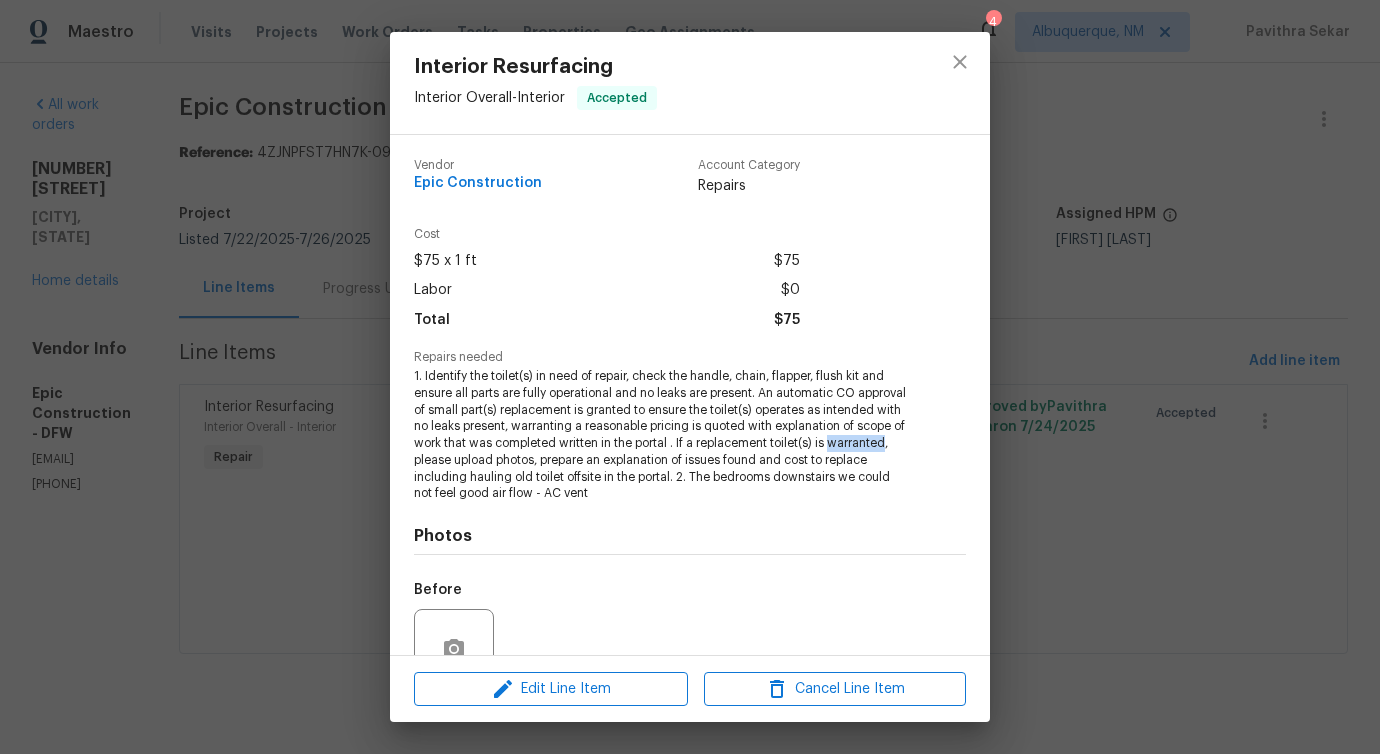 click on "1. Identify the toilet(s) in need of repair, check the handle, chain, flapper, flush kit and ensure all parts are fully operational and no leaks are present. An automatic CO approval of small part(s) replacement is granted to ensure the toilet(s) operates as intended with no leaks present, warranting a reasonable pricing is quoted with explanation of scope of work that was completed written in the portal . If a replacement toilet(s) is warranted, please upload photos, prepare an explanation of issues found and cost to replace including hauling old toilet offsite in the portal.
2. The bedrooms downstairs we could not feel good air flow - AC vent" at bounding box center [662, 435] 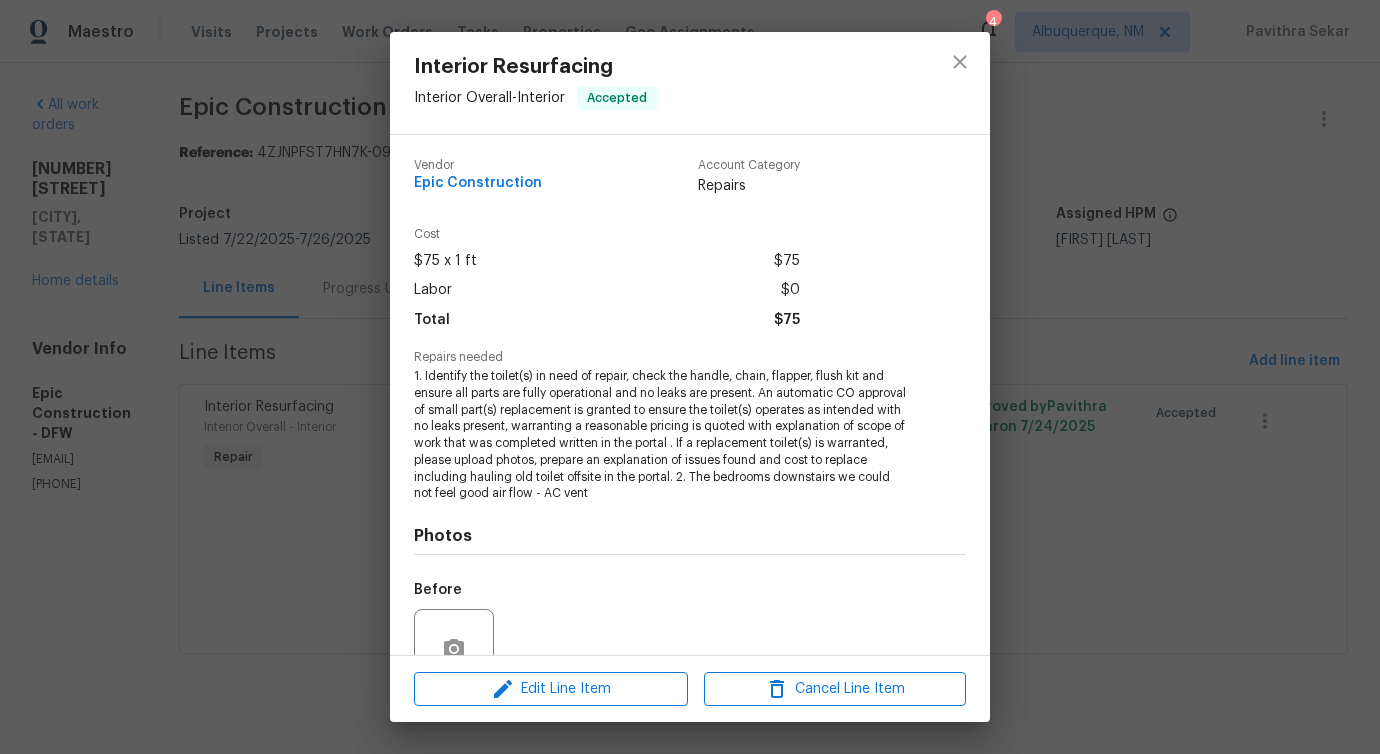 click on "1. Identify the toilet(s) in need of repair, check the handle, chain, flapper, flush kit and ensure all parts are fully operational and no leaks are present. An automatic CO approval of small part(s) replacement is granted to ensure the toilet(s) operates as intended with no leaks present, warranting a reasonable pricing is quoted with explanation of scope of work that was completed written in the portal . If a replacement toilet(s) is warranted, please upload photos, prepare an explanation of issues found and cost to replace including hauling old toilet offsite in the portal.
2. The bedrooms downstairs we could not feel good air flow - AC vent" at bounding box center (662, 435) 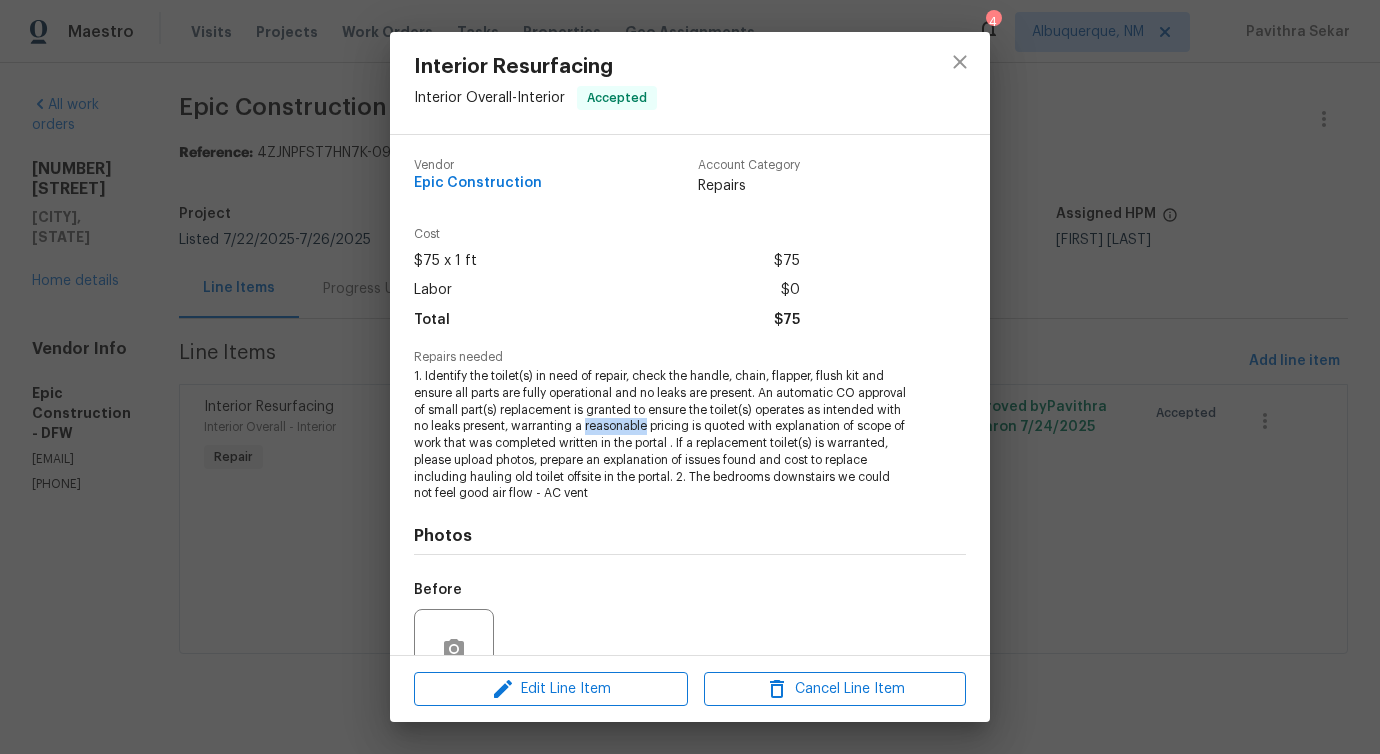 click on "1. Identify the toilet(s) in need of repair, check the handle, chain, flapper, flush kit and ensure all parts are fully operational and no leaks are present. An automatic CO approval of small part(s) replacement is granted to ensure the toilet(s) operates as intended with no leaks present, warranting a reasonable pricing is quoted with explanation of scope of work that was completed written in the portal . If a replacement toilet(s) is warranted, please upload photos, prepare an explanation of issues found and cost to replace including hauling old toilet offsite in the portal.
2. The bedrooms downstairs we could not feel good air flow - AC vent" at bounding box center (662, 435) 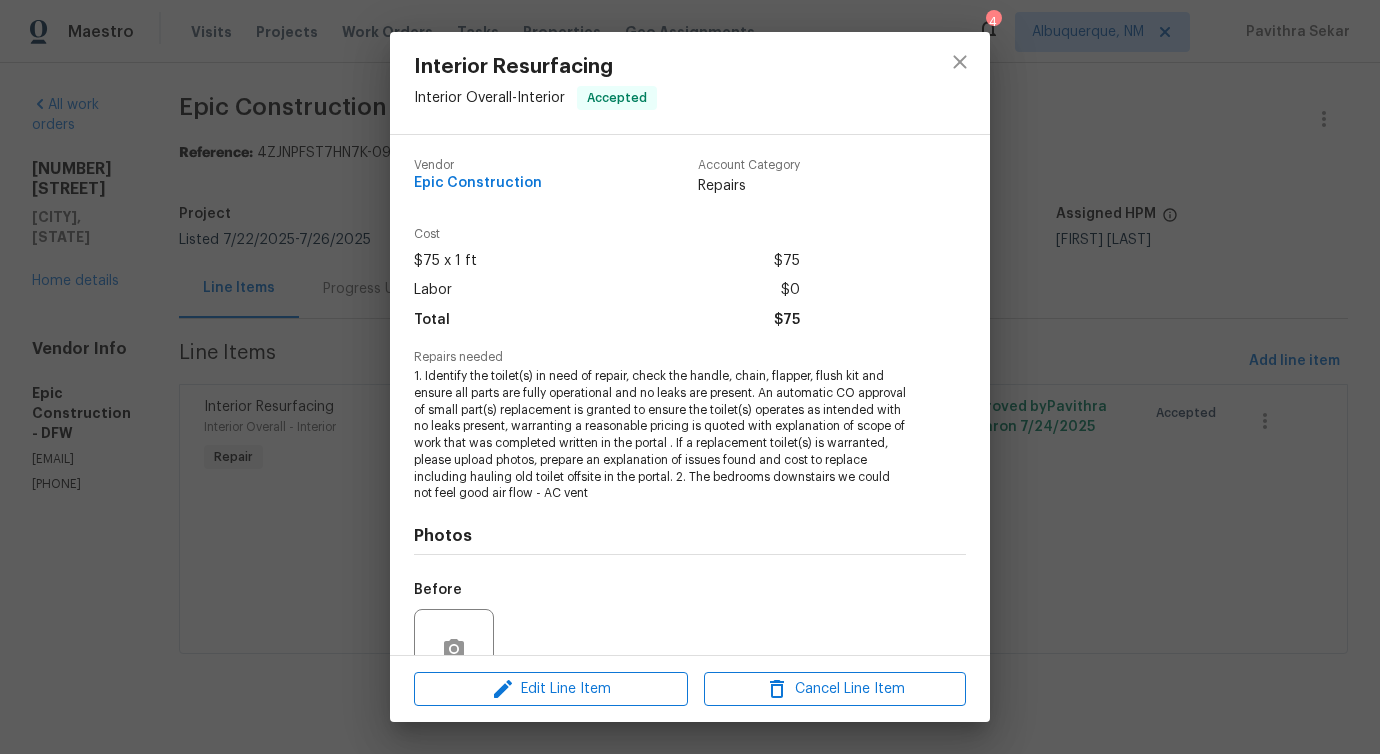 click on "1. Identify the toilet(s) in need of repair, check the handle, chain, flapper, flush kit and ensure all parts are fully operational and no leaks are present. An automatic CO approval of small part(s) replacement is granted to ensure the toilet(s) operates as intended with no leaks present, warranting a reasonable pricing is quoted with explanation of scope of work that was completed written in the portal . If a replacement toilet(s) is warranted, please upload photos, prepare an explanation of issues found and cost to replace including hauling old toilet offsite in the portal.
2. The bedrooms downstairs we could not feel good air flow - AC vent" at bounding box center (662, 435) 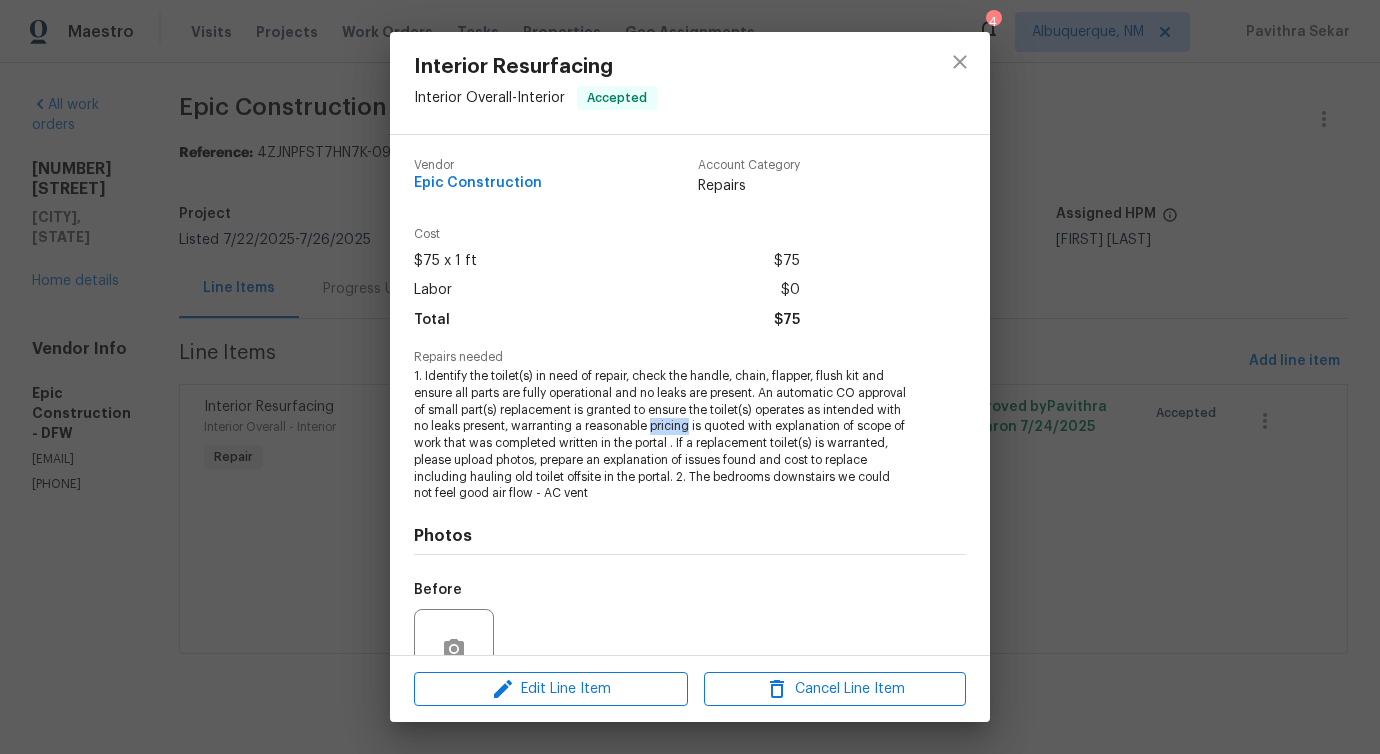 click on "1. Identify the toilet(s) in need of repair, check the handle, chain, flapper, flush kit and ensure all parts are fully operational and no leaks are present. An automatic CO approval of small part(s) replacement is granted to ensure the toilet(s) operates as intended with no leaks present, warranting a reasonable pricing is quoted with explanation of scope of work that was completed written in the portal . If a replacement toilet(s) is warranted, please upload photos, prepare an explanation of issues found and cost to replace including hauling old toilet offsite in the portal.
2. The bedrooms downstairs we could not feel good air flow - AC vent" at bounding box center (662, 435) 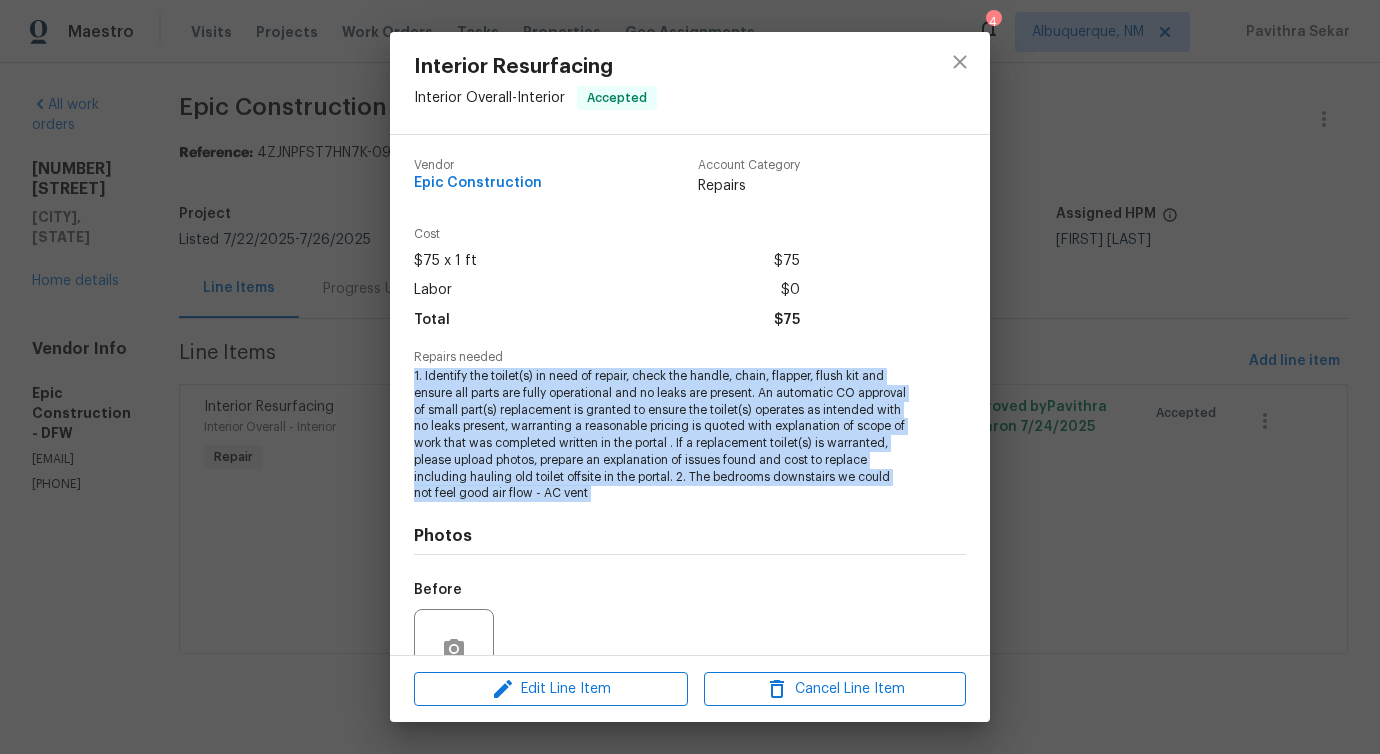 click on "1. Identify the toilet(s) in need of repair, check the handle, chain, flapper, flush kit and ensure all parts are fully operational and no leaks are present. An automatic CO approval of small part(s) replacement is granted to ensure the toilet(s) operates as intended with no leaks present, warranting a reasonable pricing is quoted with explanation of scope of work that was completed written in the portal . If a replacement toilet(s) is warranted, please upload photos, prepare an explanation of issues found and cost to replace including hauling old toilet offsite in the portal.
2. The bedrooms downstairs we could not feel good air flow - AC vent" at bounding box center (662, 435) 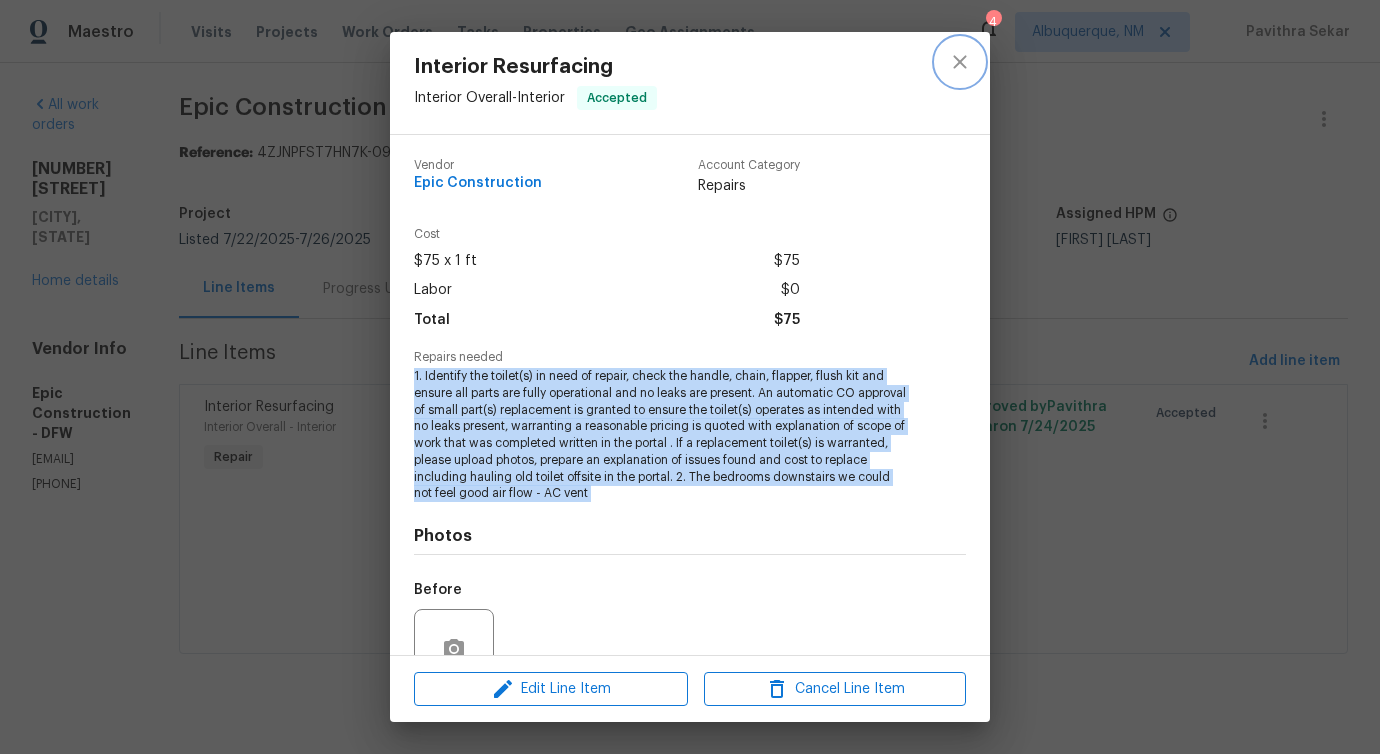 click 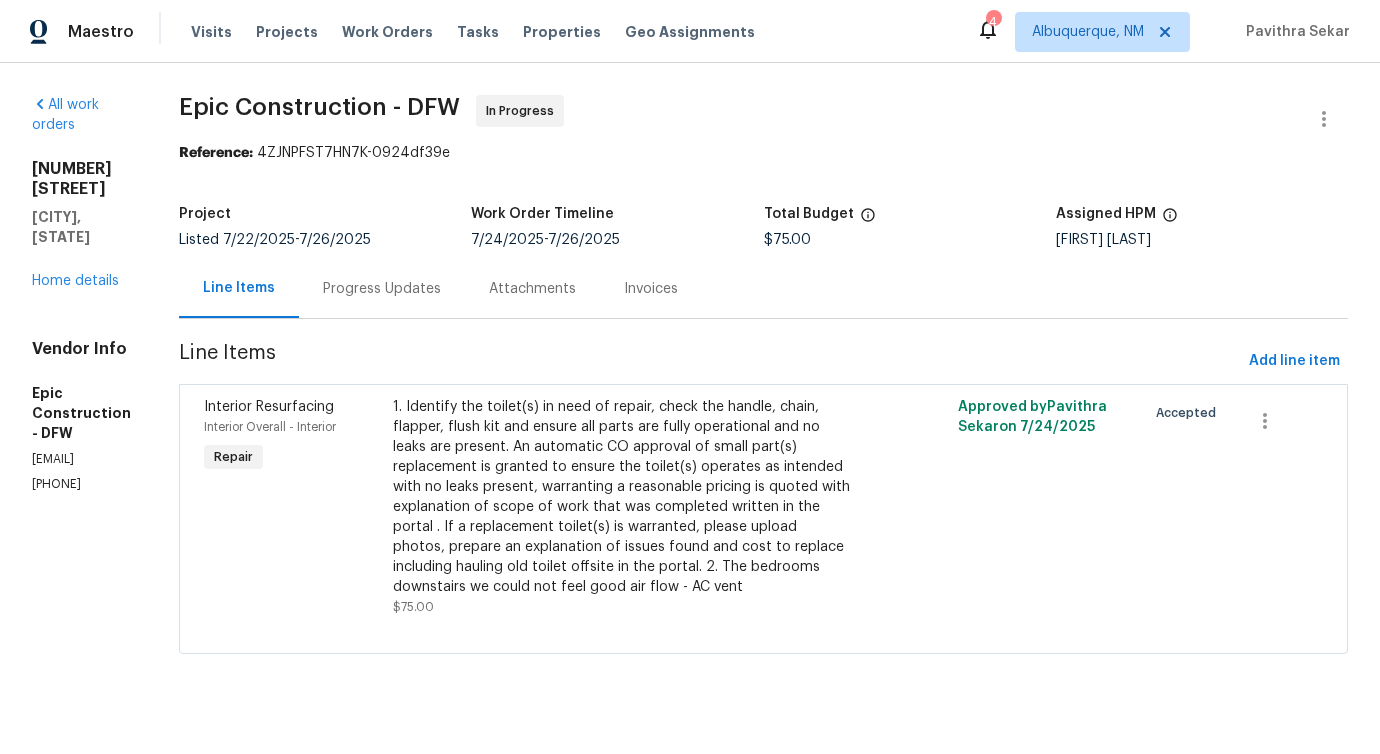 click on "Progress Updates" at bounding box center [382, 289] 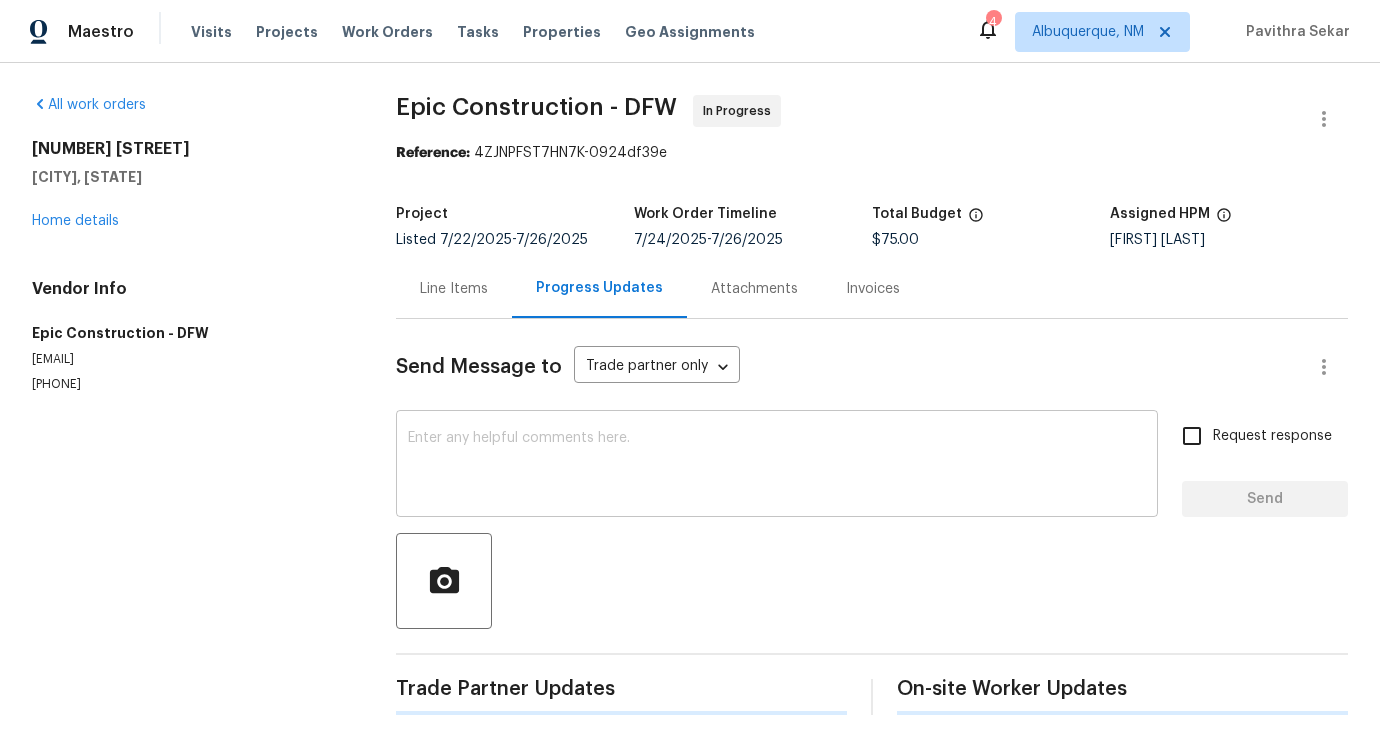 click on "x ​" at bounding box center [777, 466] 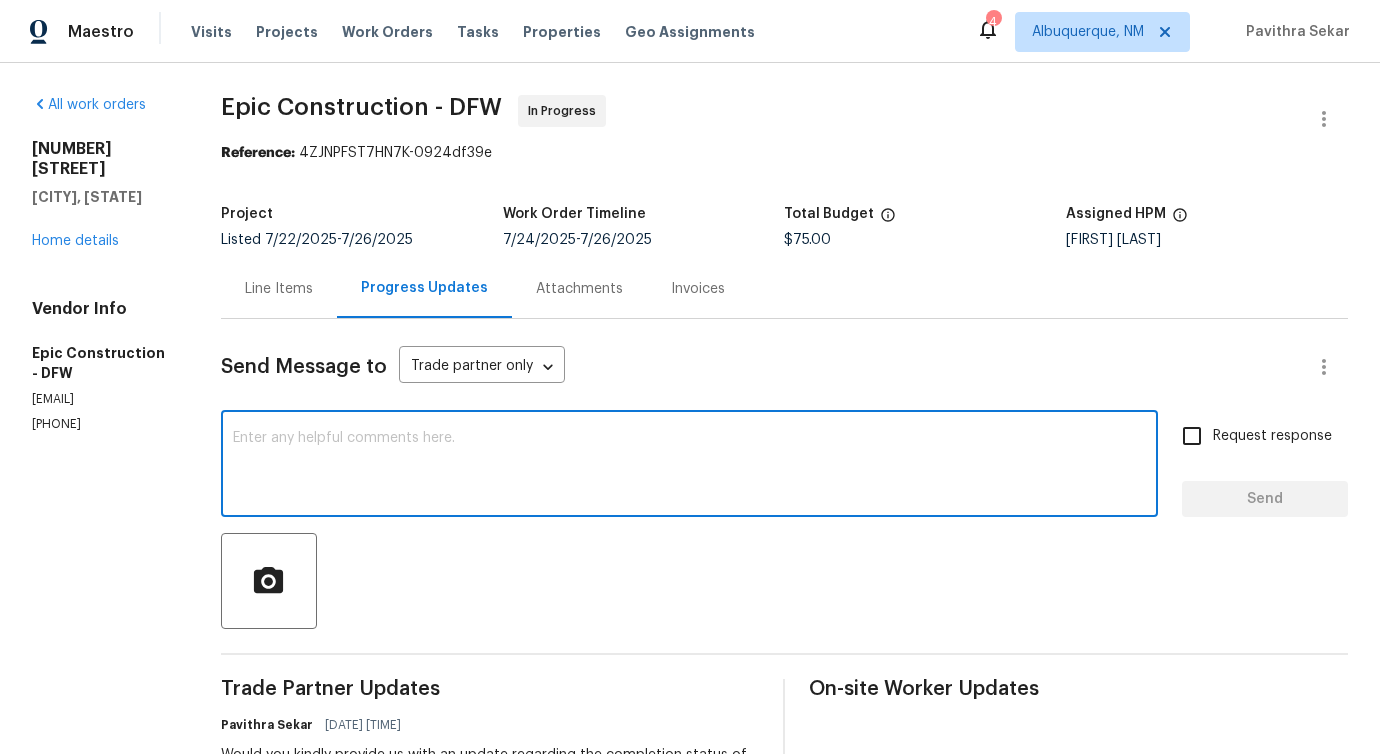 scroll, scrollTop: 362, scrollLeft: 0, axis: vertical 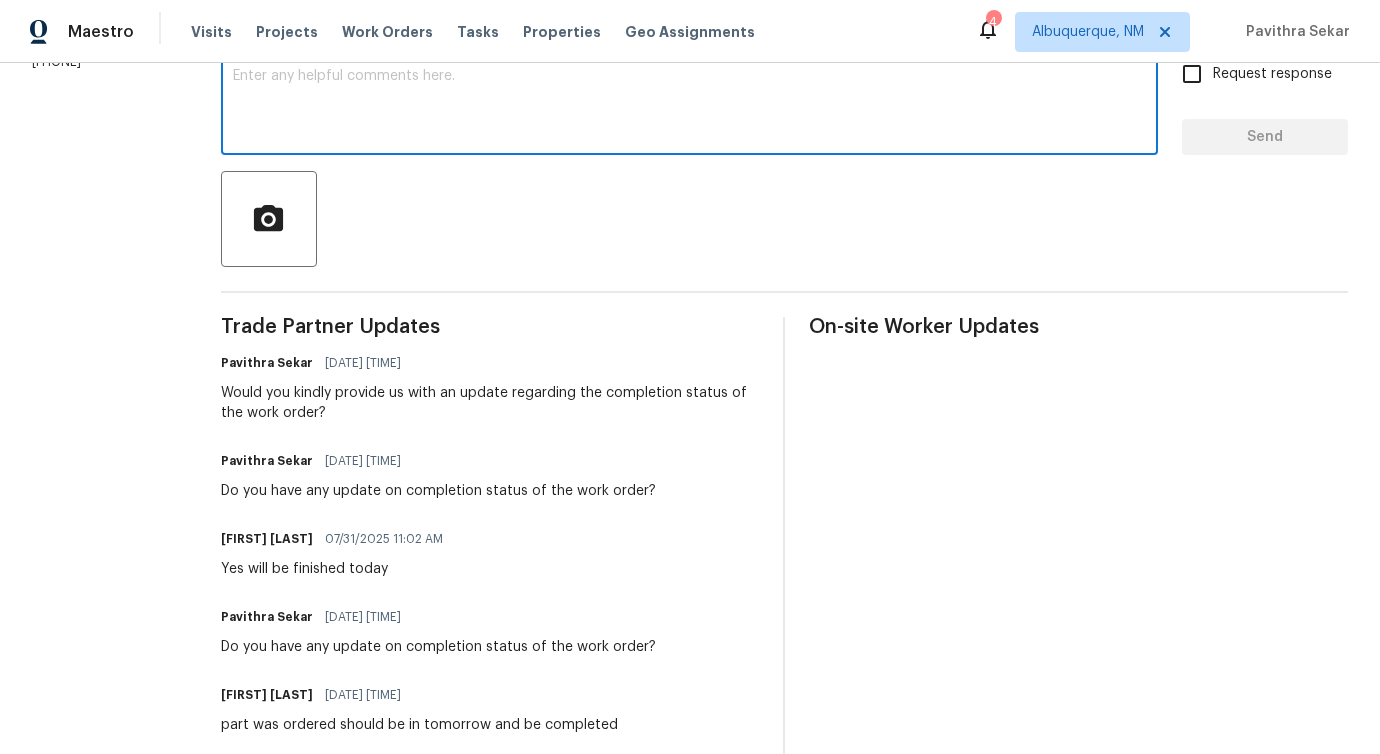 click on "Do you have any update on completion status of the work order?" at bounding box center [438, 491] 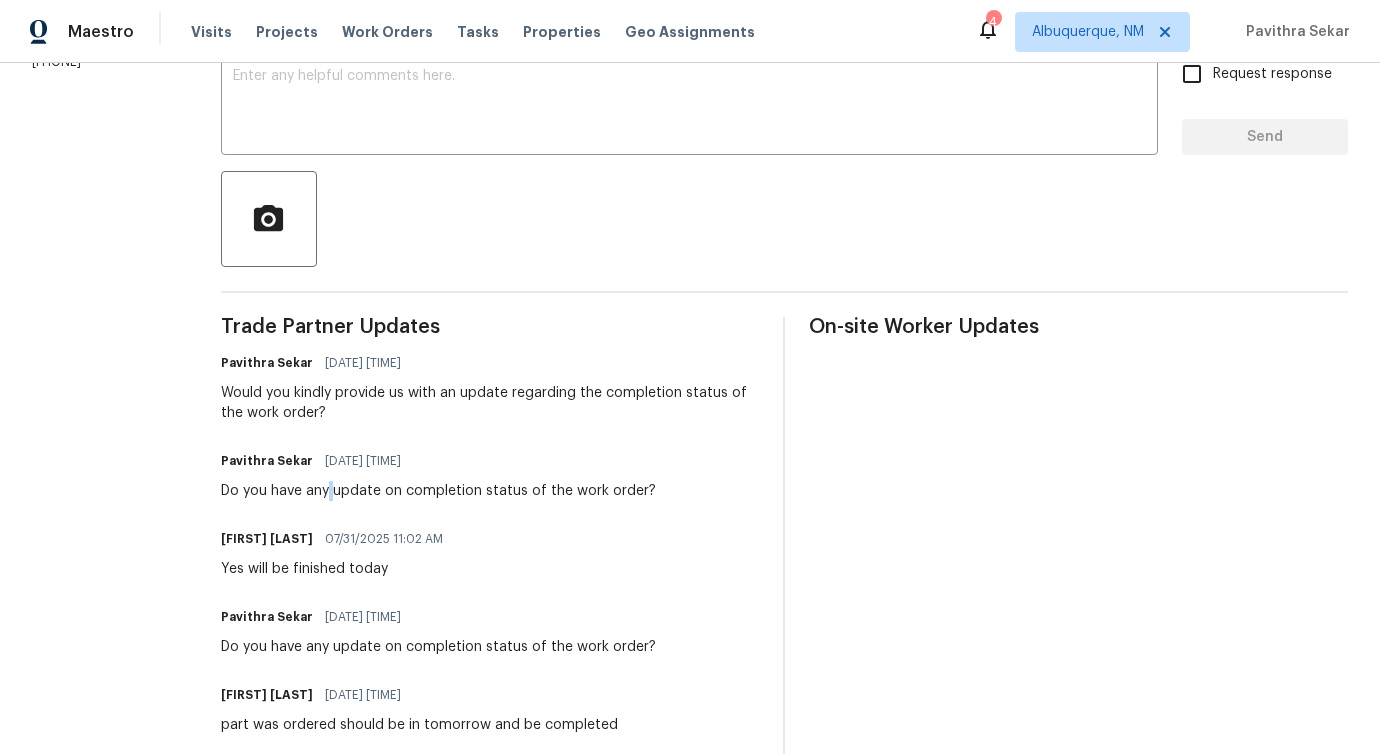 click on "Do you have any update on completion status of the work order?" at bounding box center [438, 491] 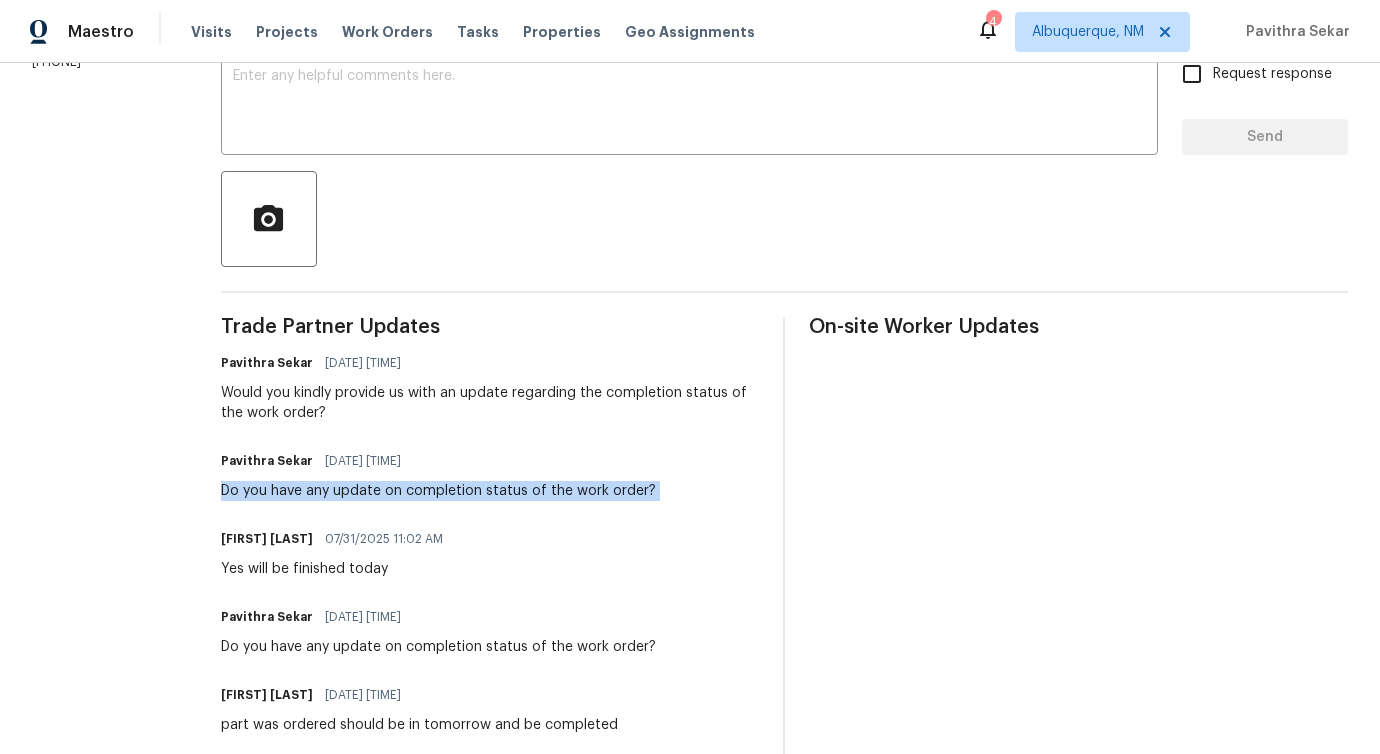 click on "Do you have any update on completion status of the work order?" at bounding box center (438, 491) 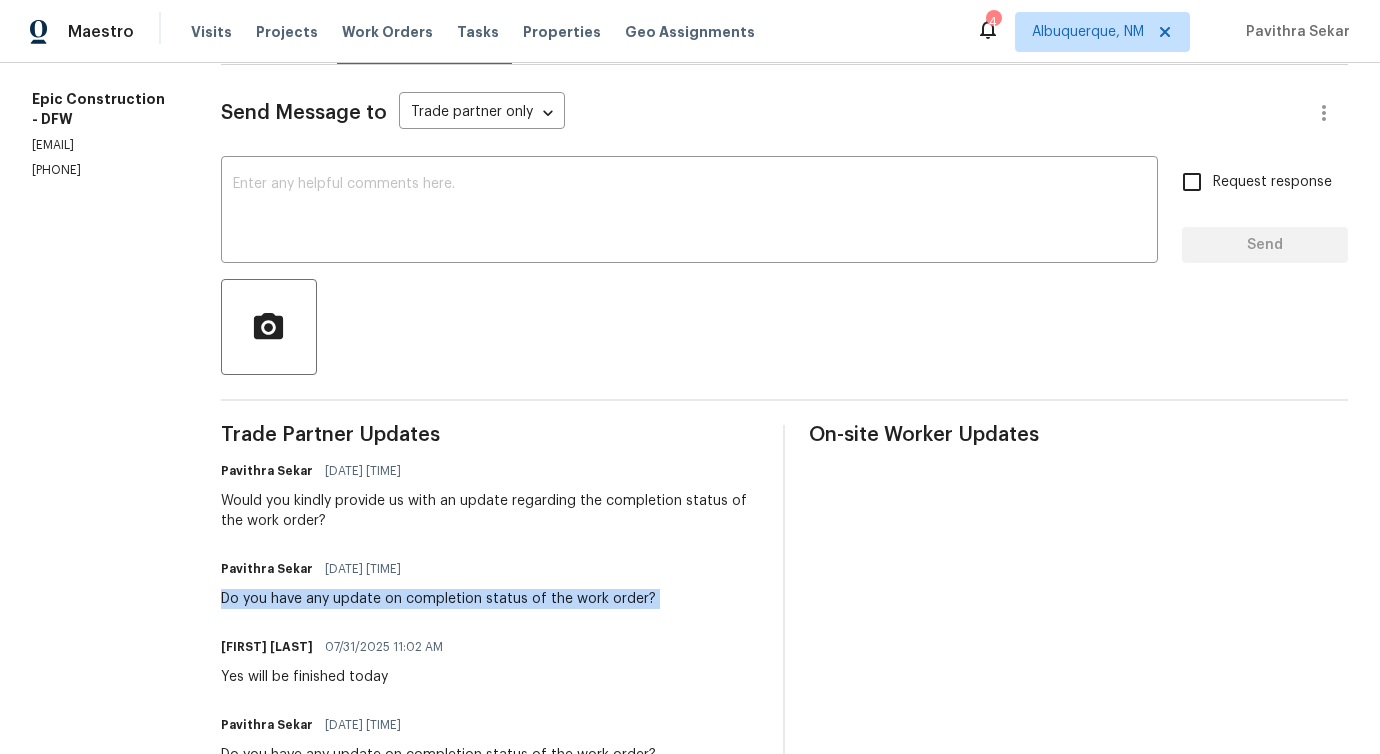 scroll, scrollTop: 171, scrollLeft: 0, axis: vertical 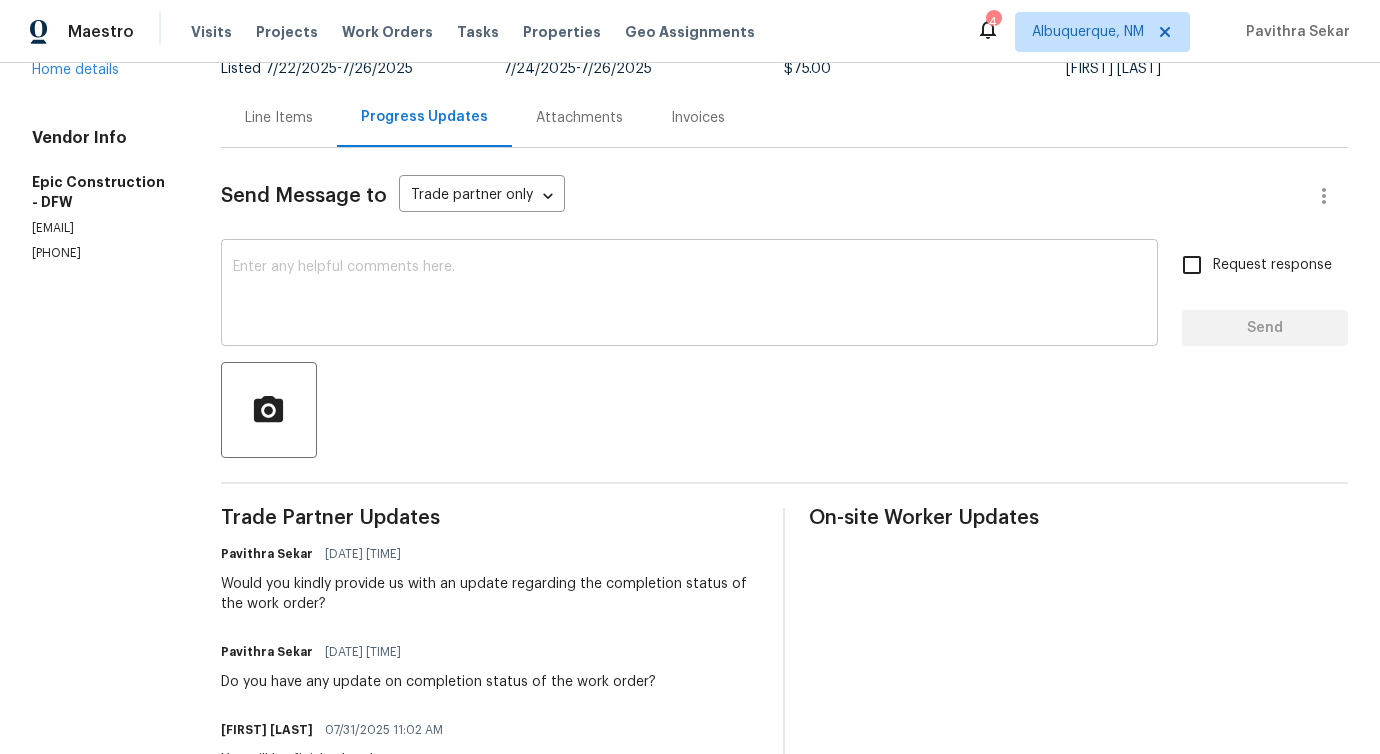 click at bounding box center [689, 295] 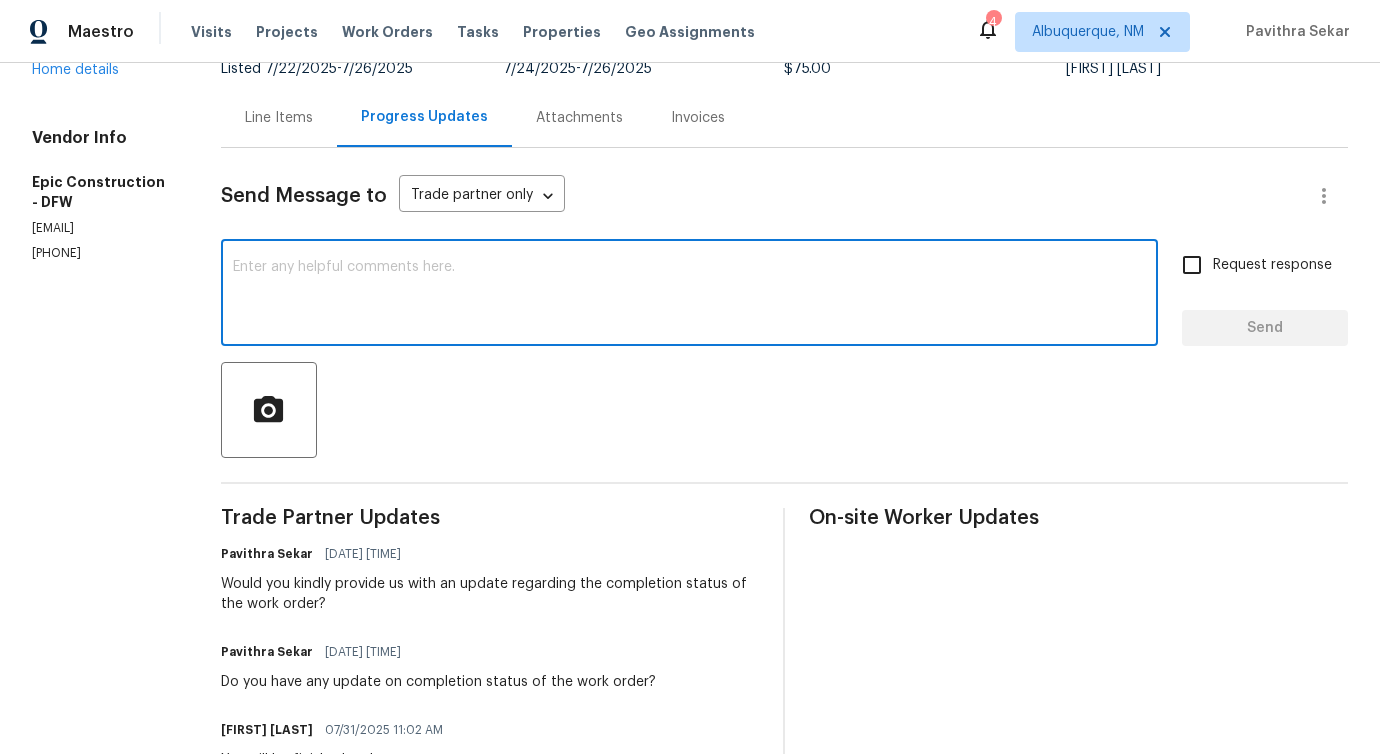 paste on "Do you have any update on completion status of the work order?" 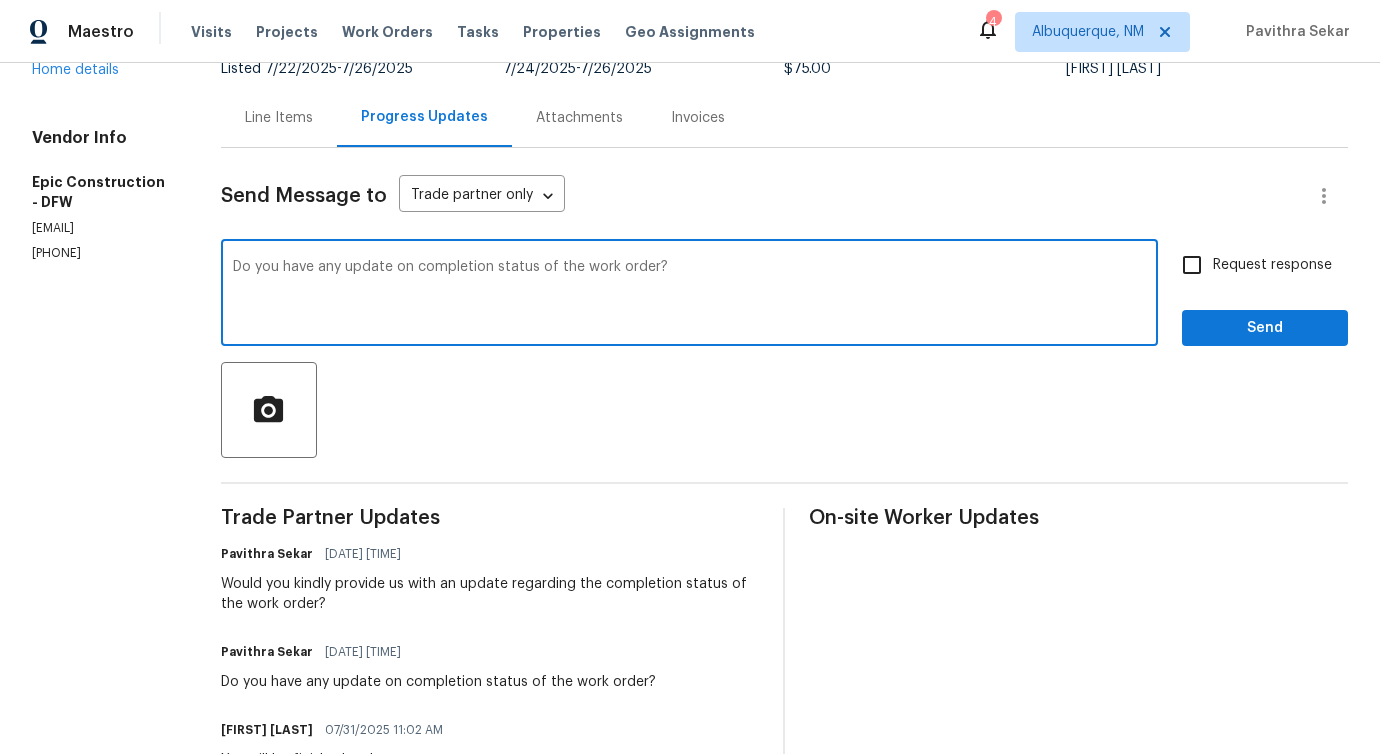 type on "Do you have any update on completion status of the work order?" 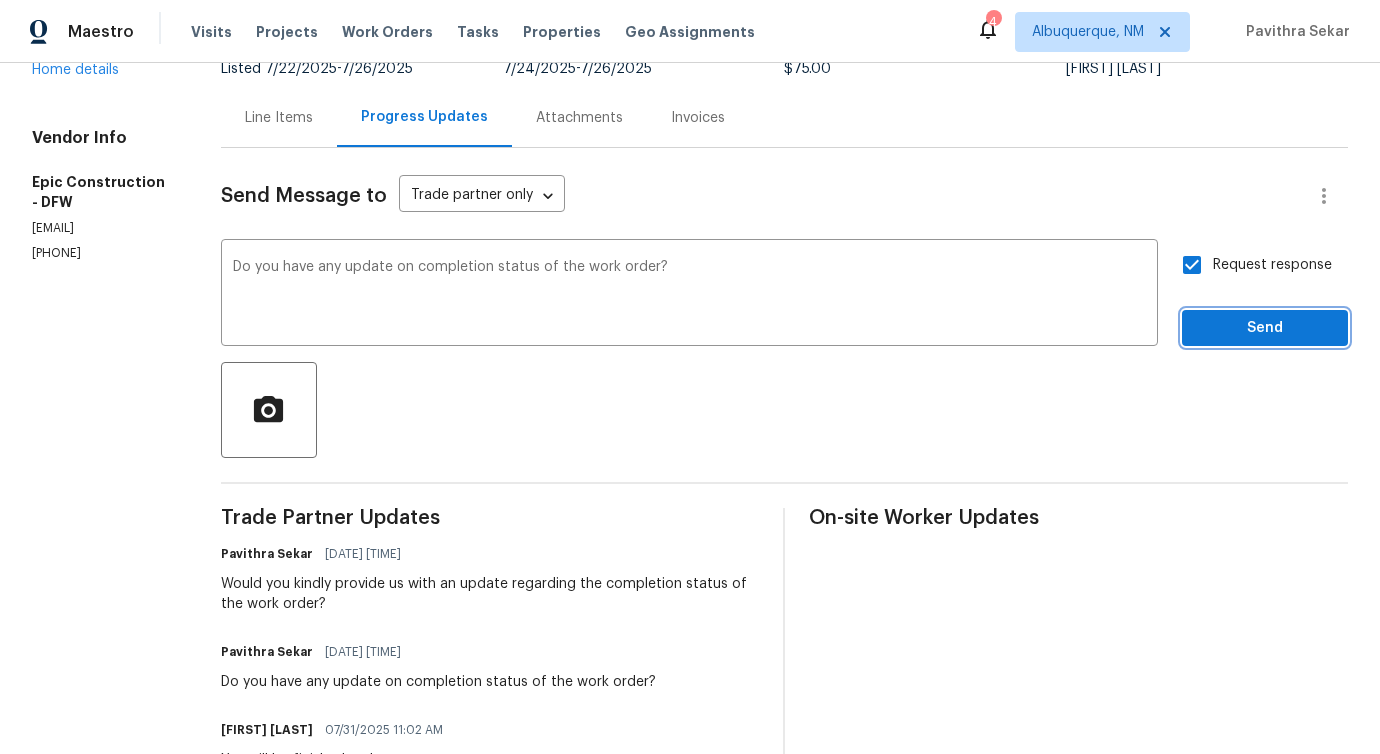 click on "Send" at bounding box center (1265, 328) 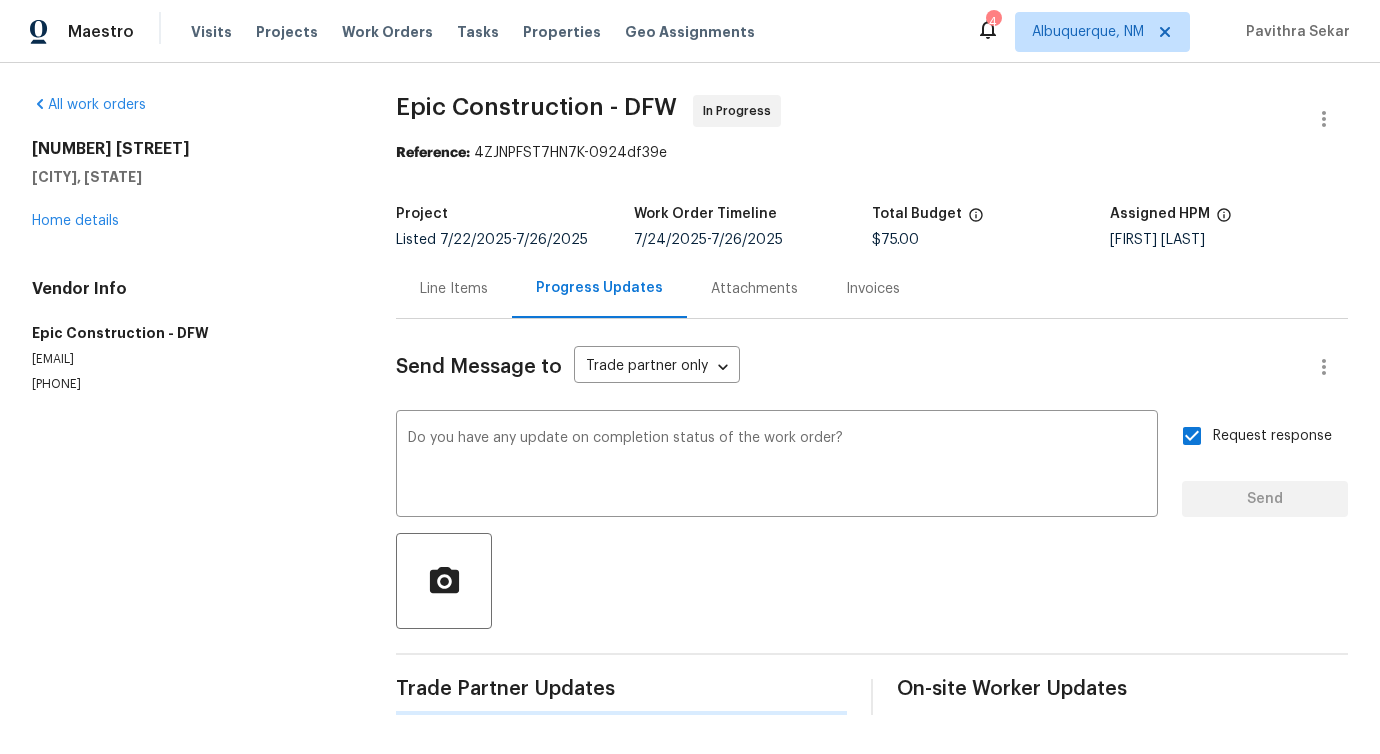 scroll, scrollTop: 8, scrollLeft: 0, axis: vertical 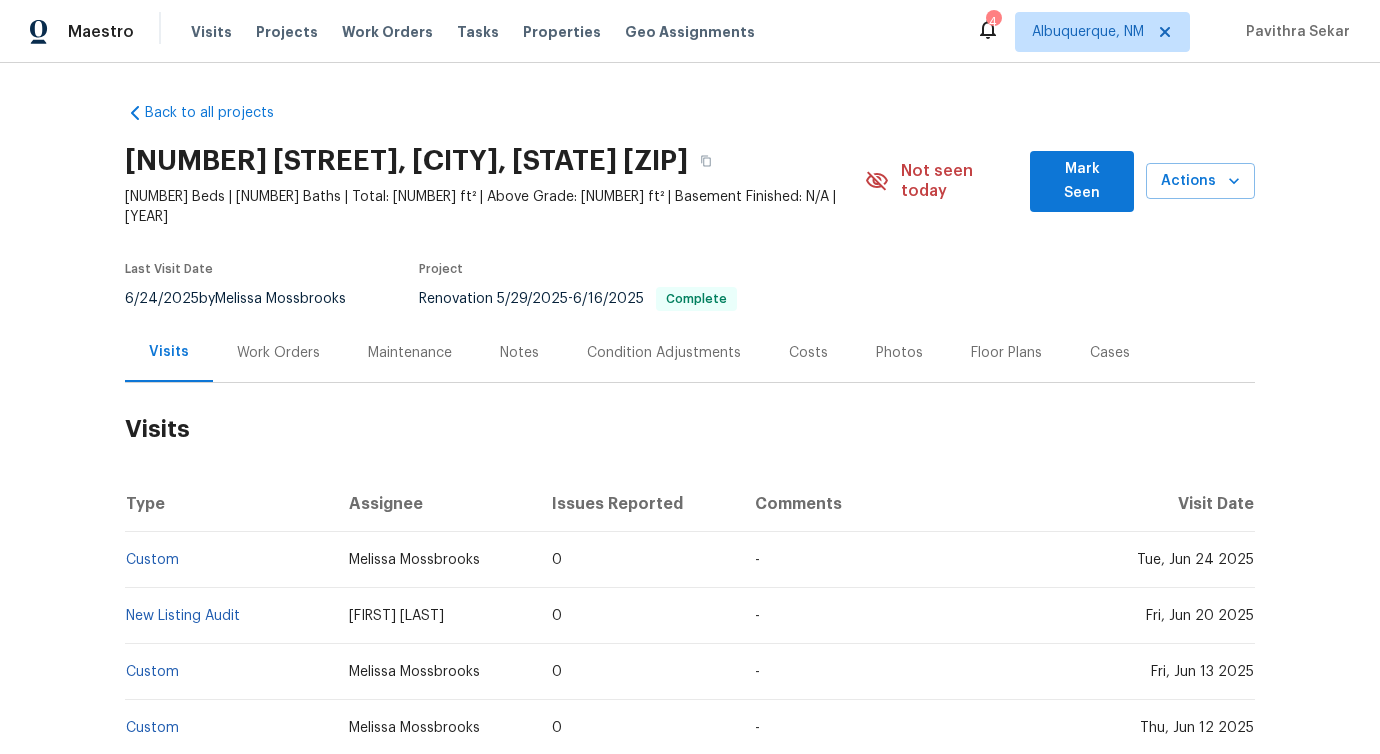 click on "Work Orders" at bounding box center [278, 353] 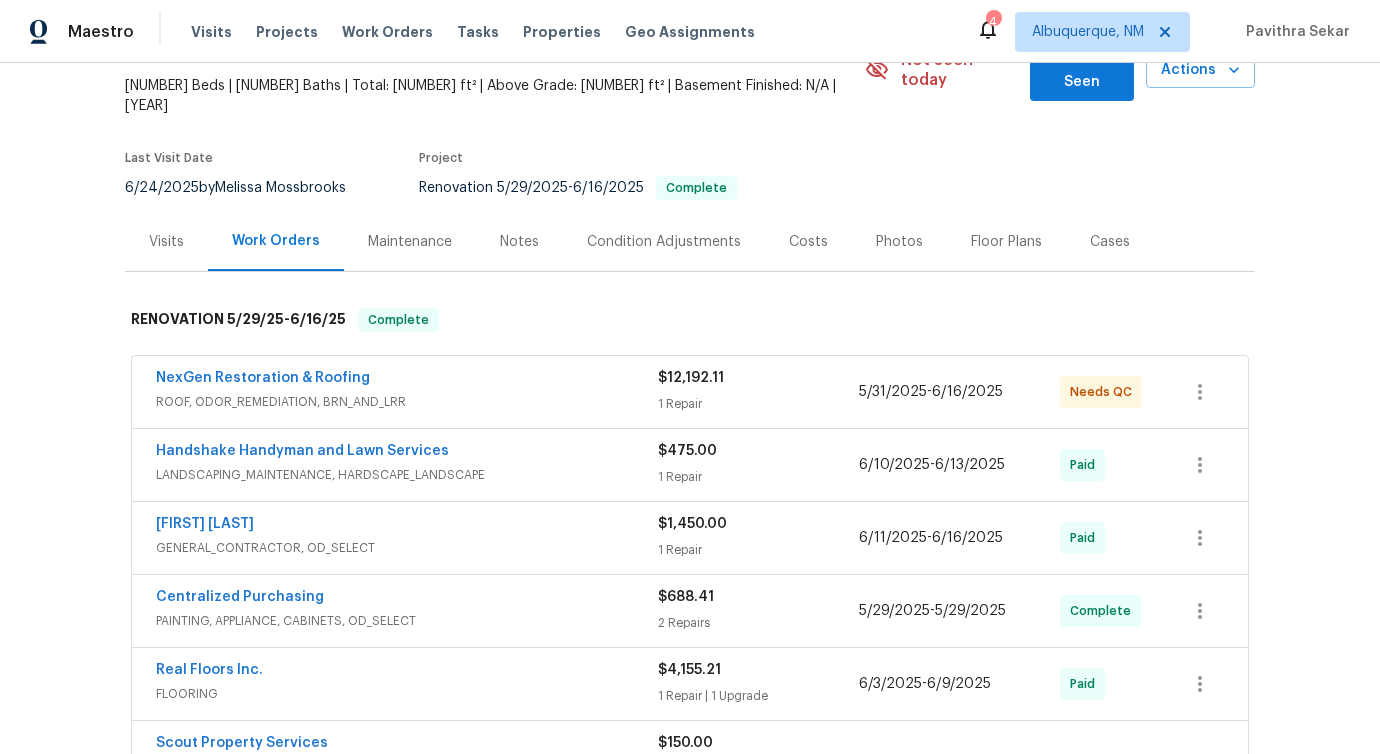 scroll, scrollTop: 813, scrollLeft: 0, axis: vertical 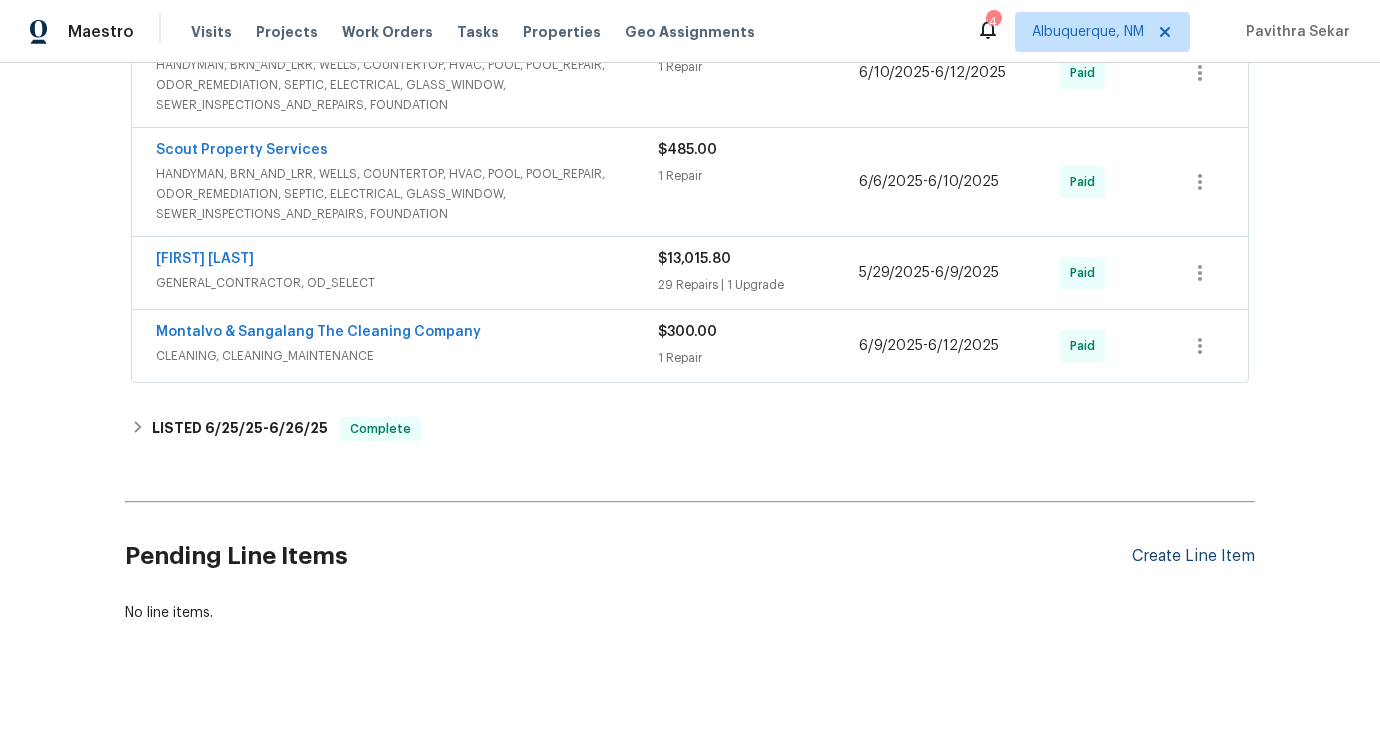 click on "Create Line Item" at bounding box center (1193, 556) 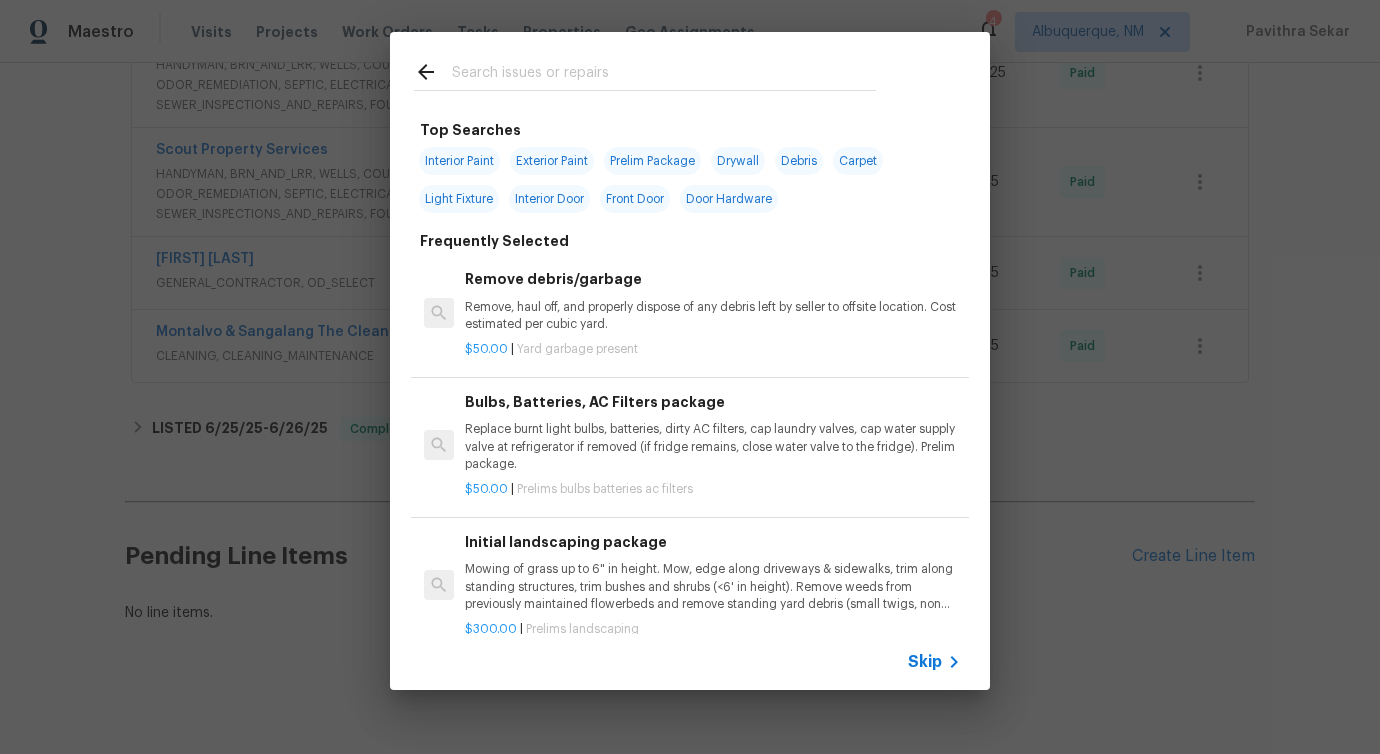 click at bounding box center (664, 75) 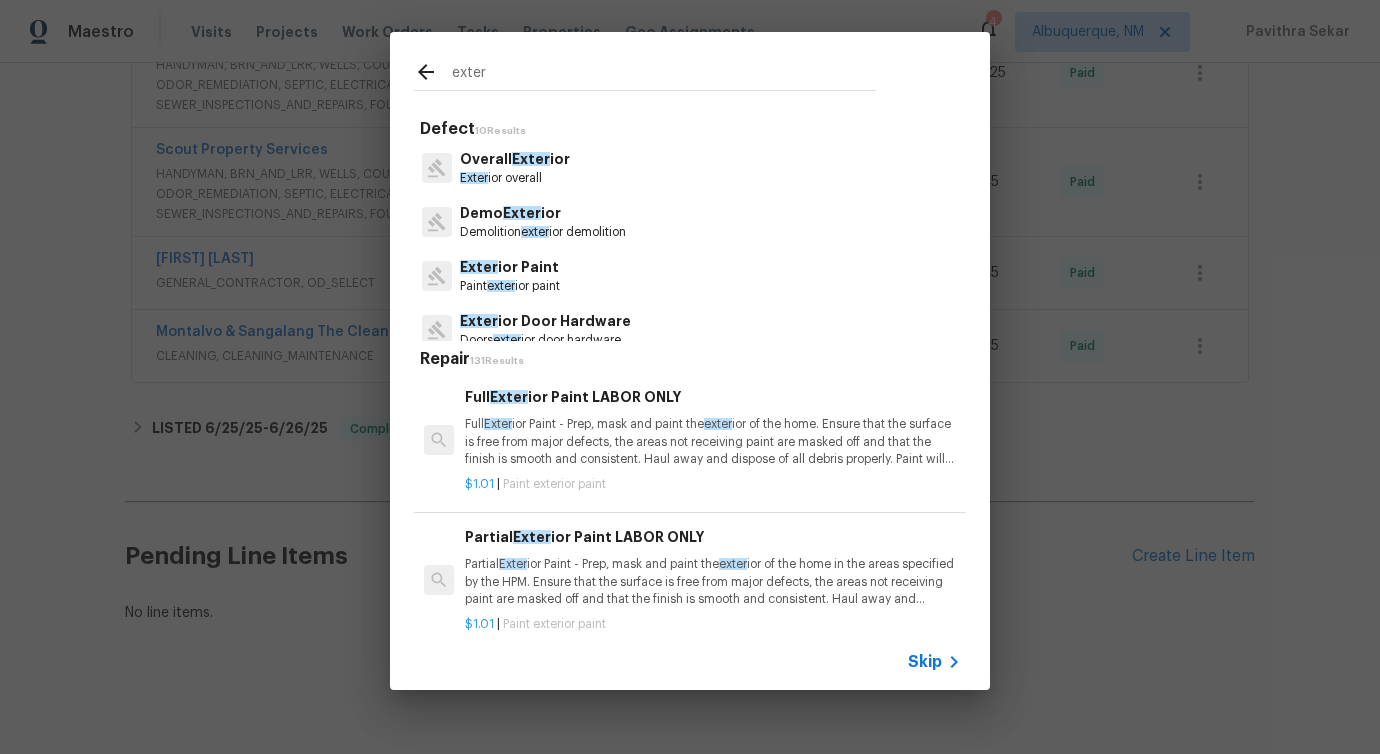 type on "exter" 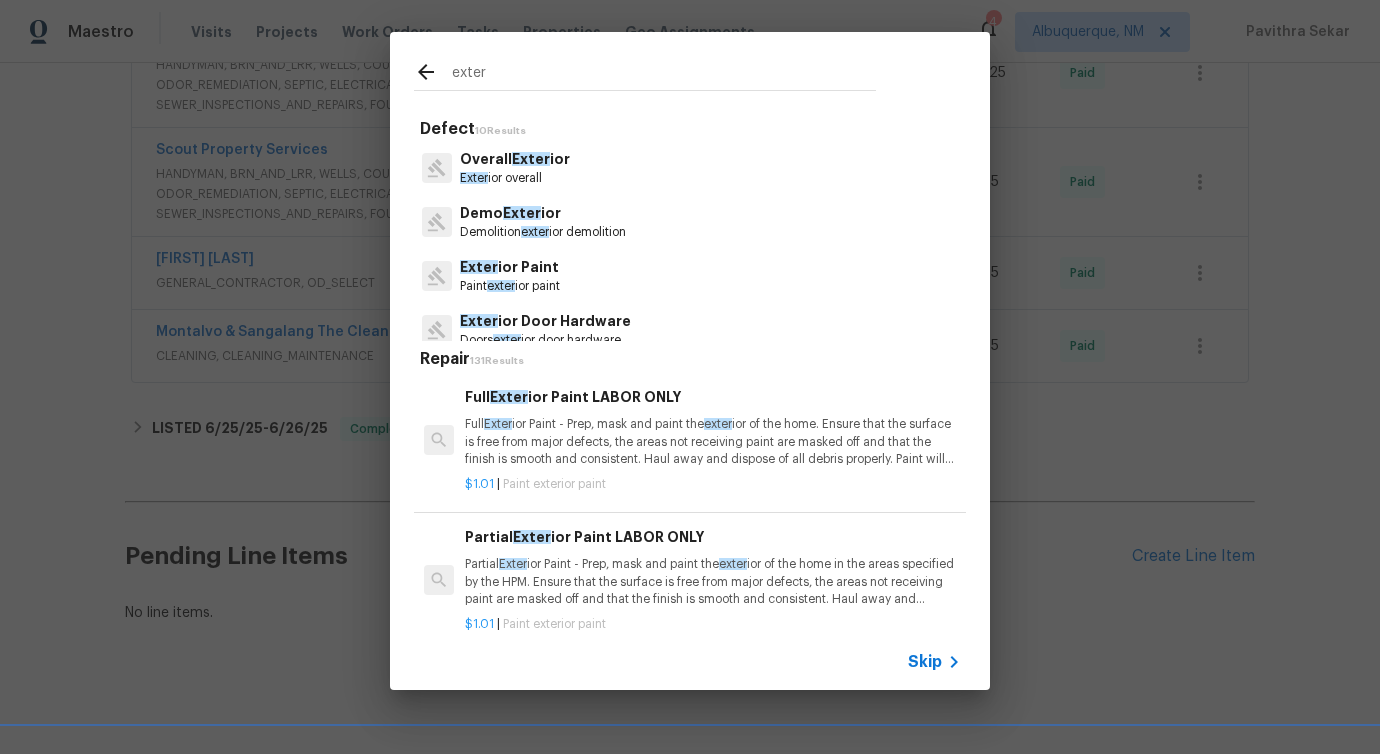 click on "Exter" at bounding box center (531, 159) 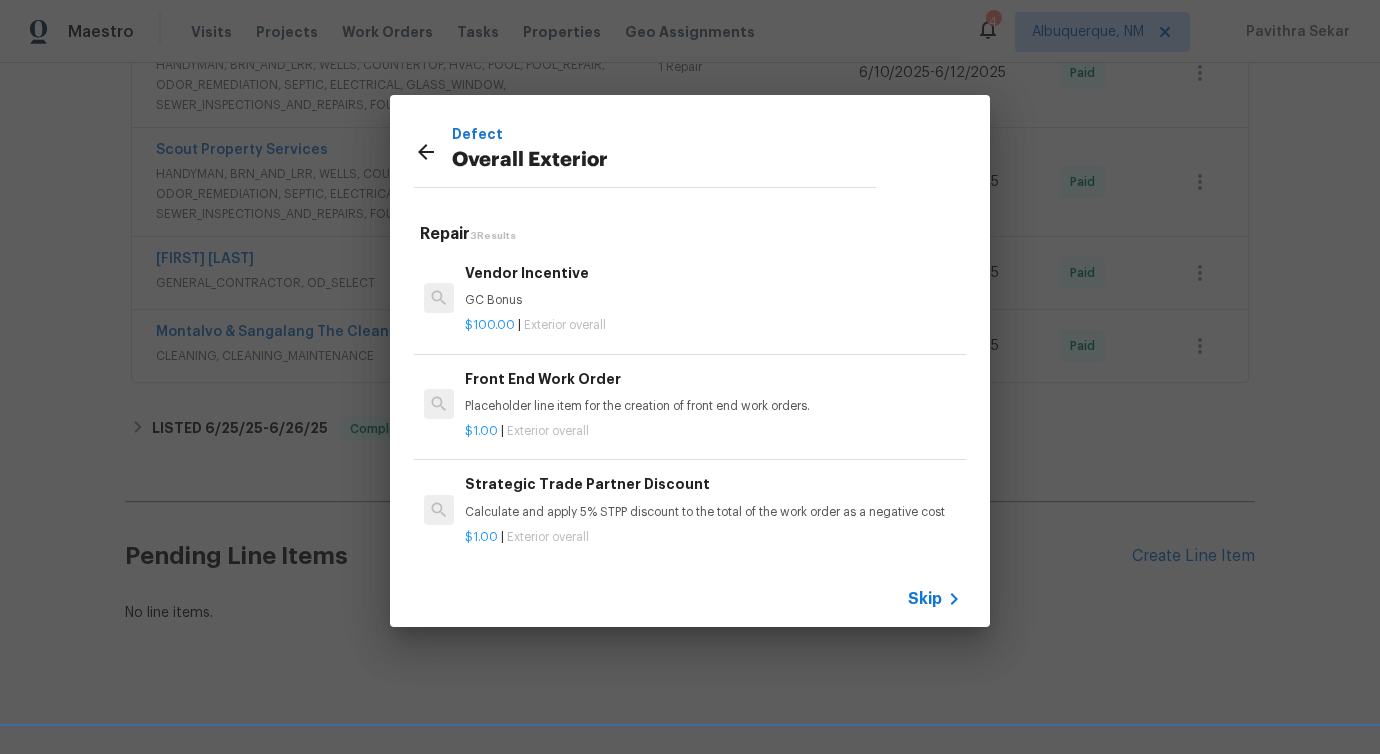 click on "Placeholder line item for the creation of front end work orders." at bounding box center [713, 406] 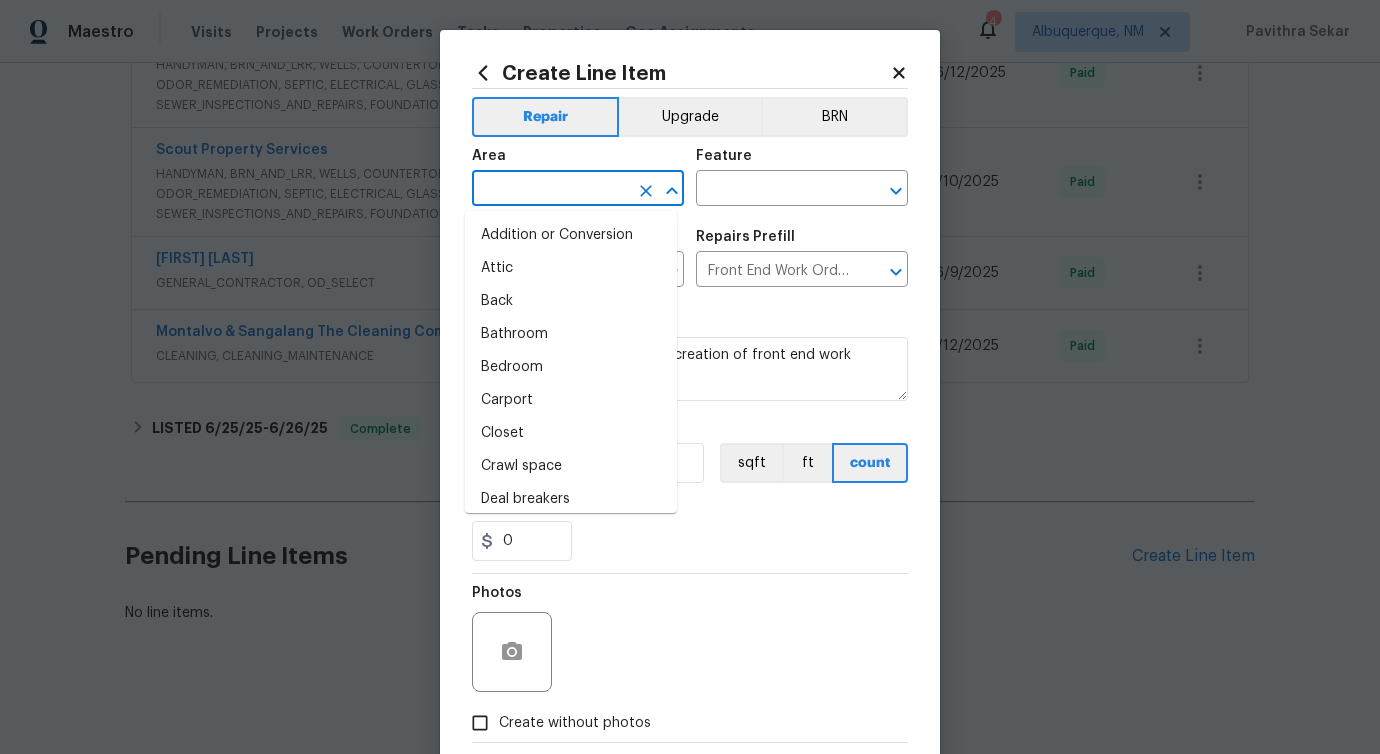 click at bounding box center (550, 190) 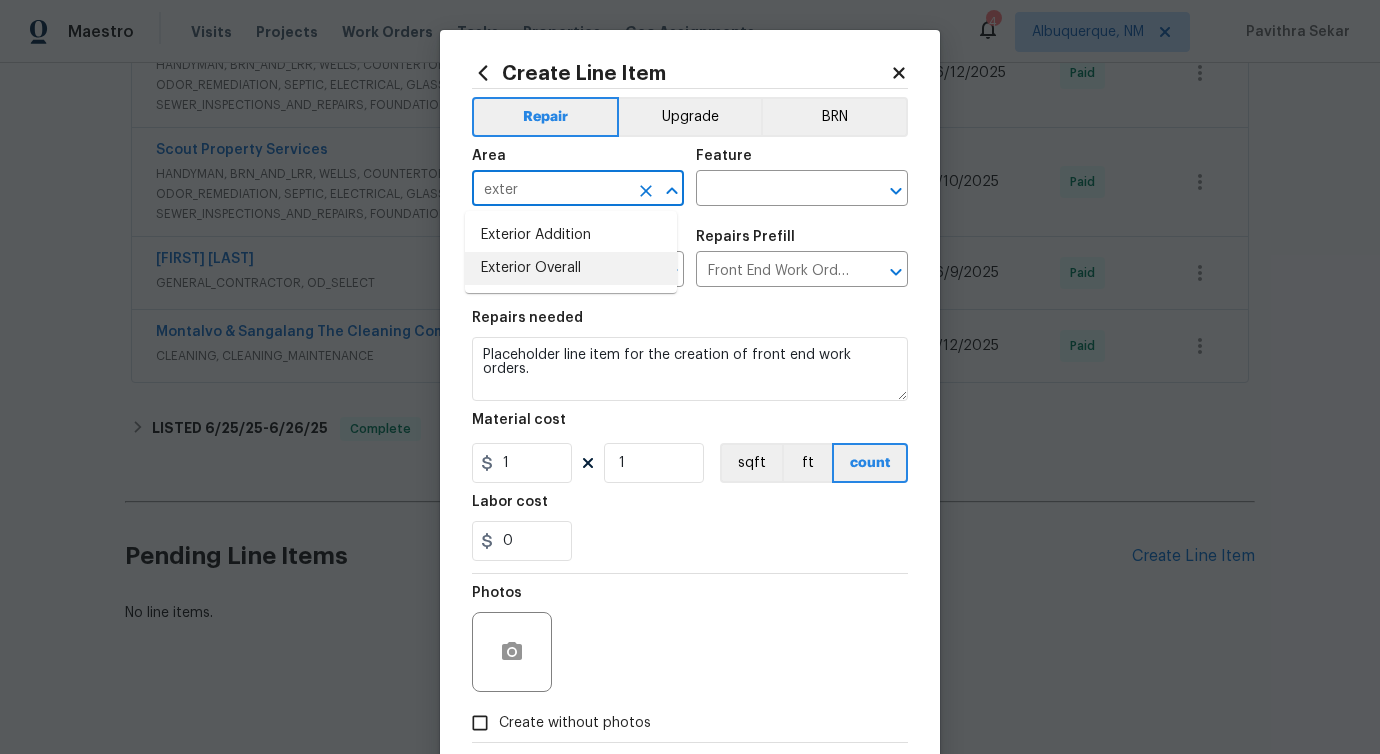 click on "Exterior Overall" at bounding box center (571, 268) 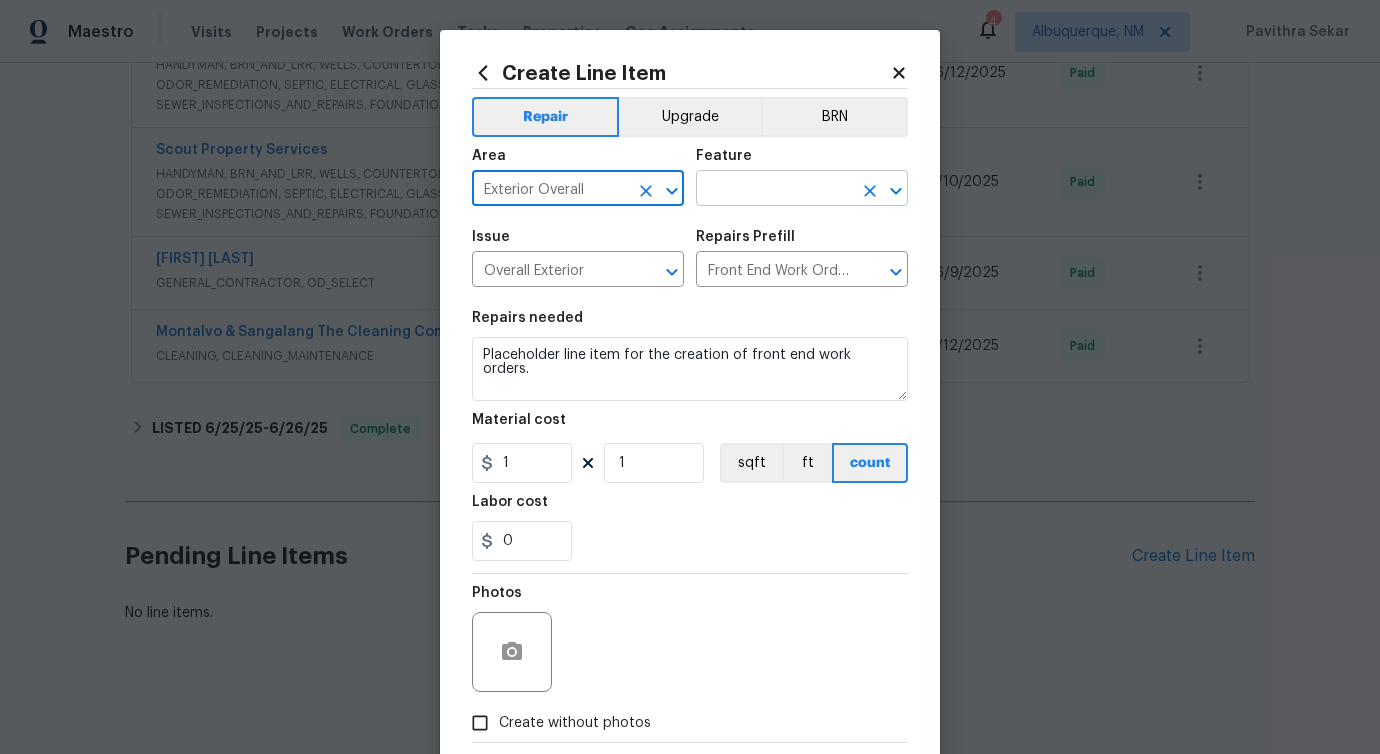 type on "Exterior Overall" 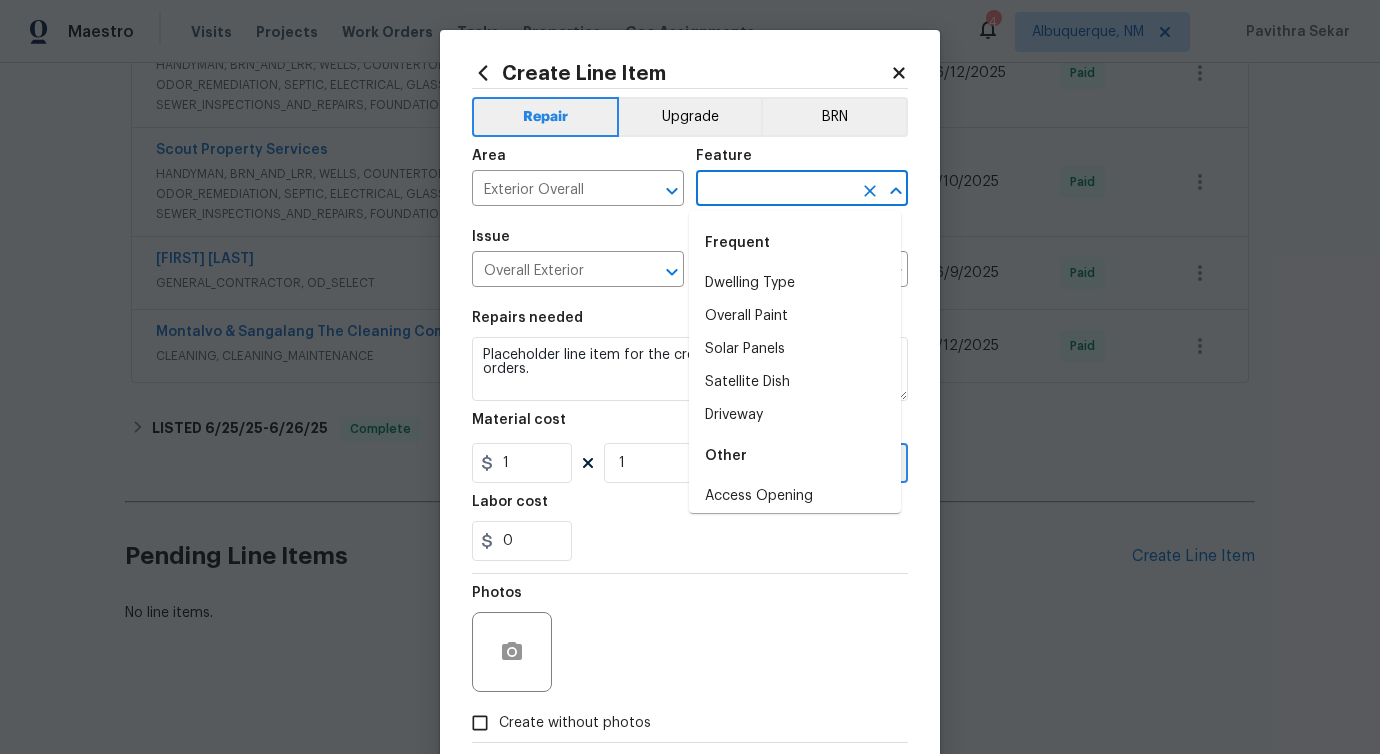 click at bounding box center (774, 190) 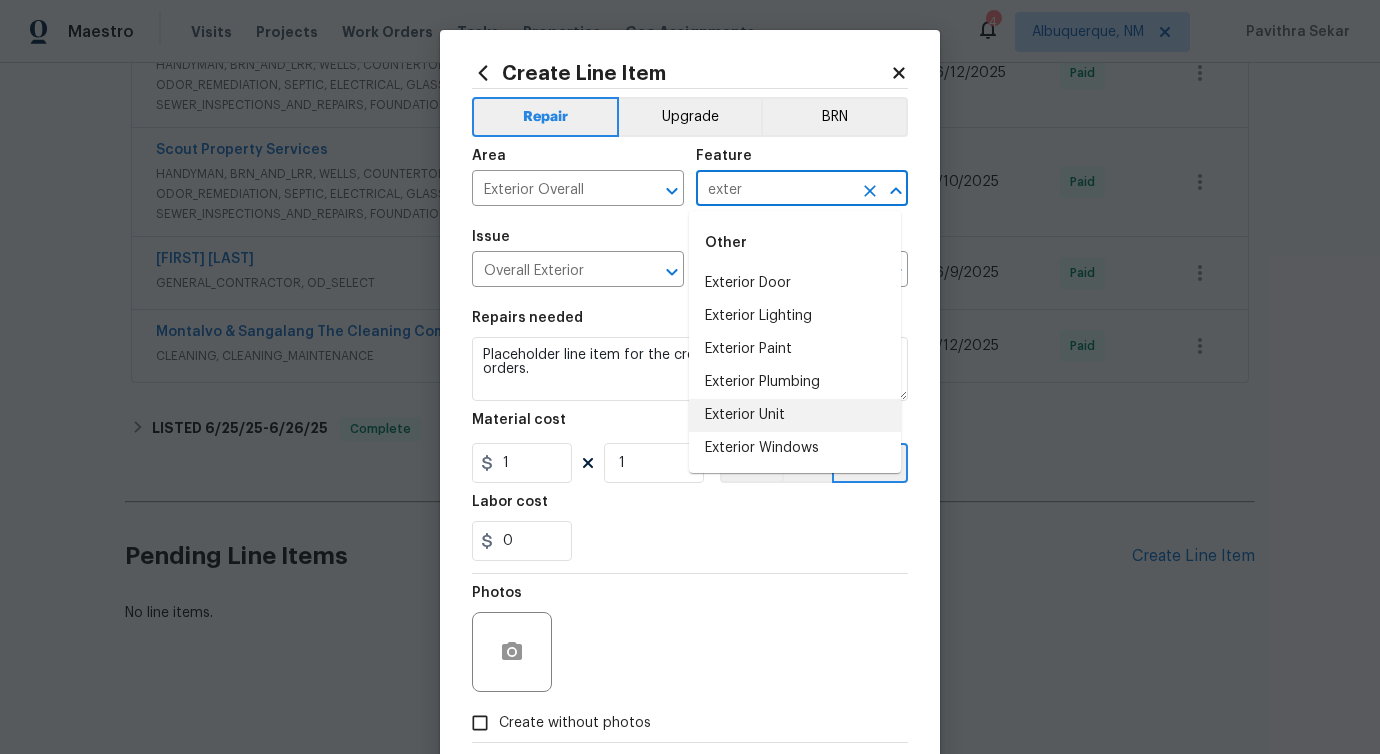 click on "Exterior Unit" at bounding box center (795, 415) 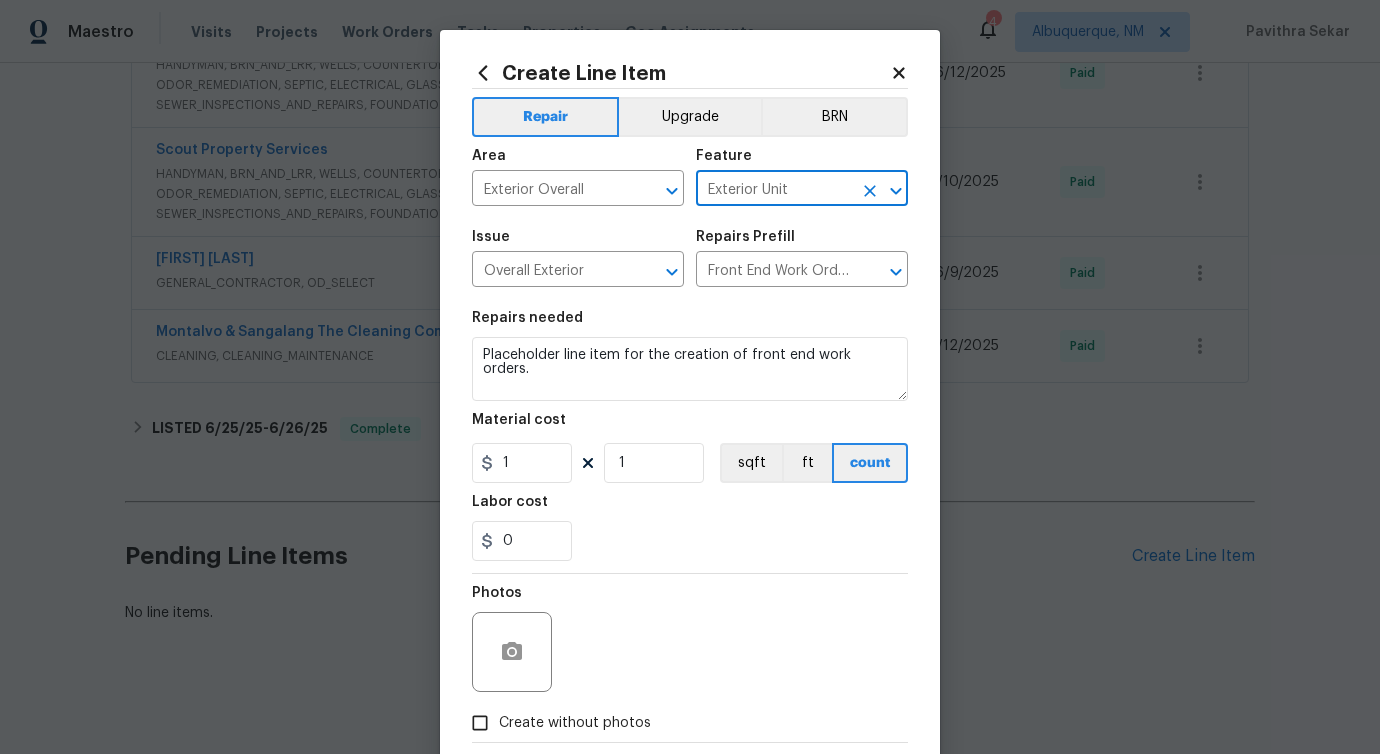 type on "Exterior Unit" 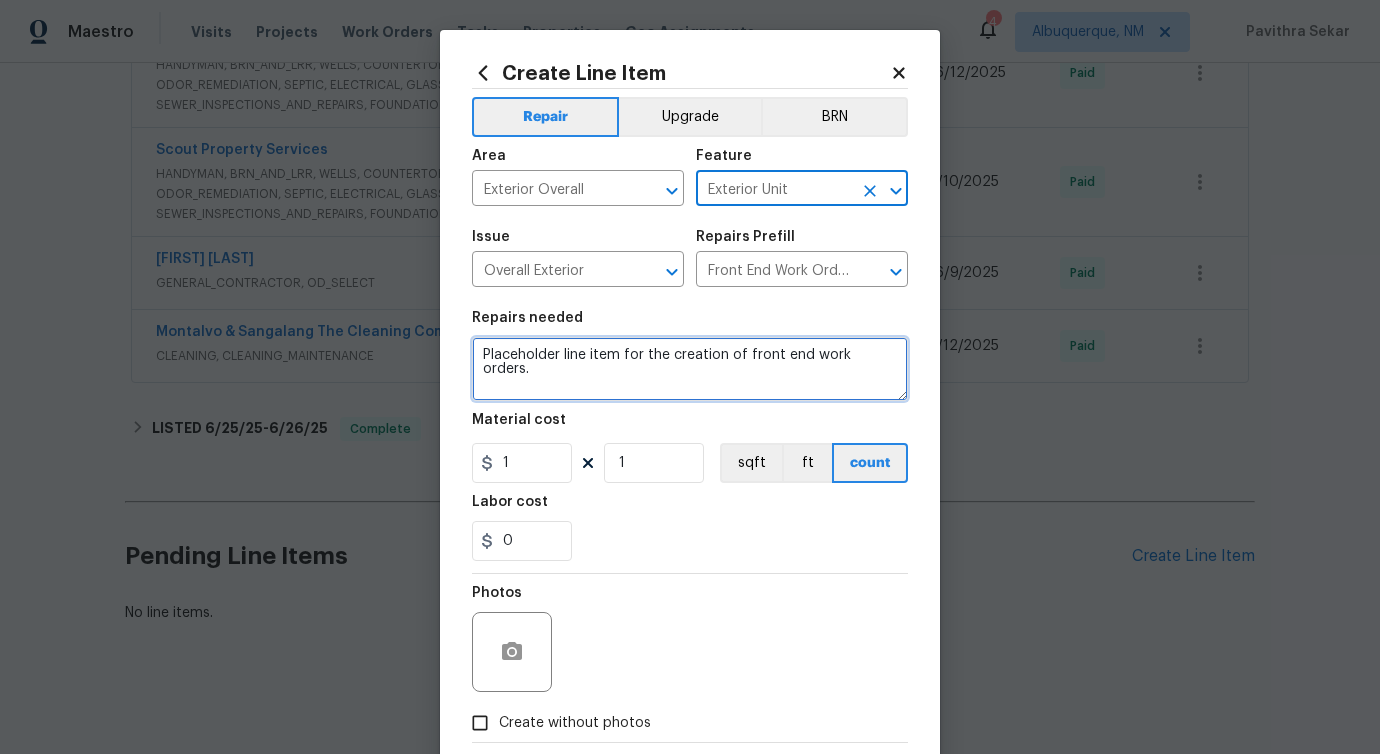 click on "Placeholder line item for the creation of front end work orders." at bounding box center (690, 369) 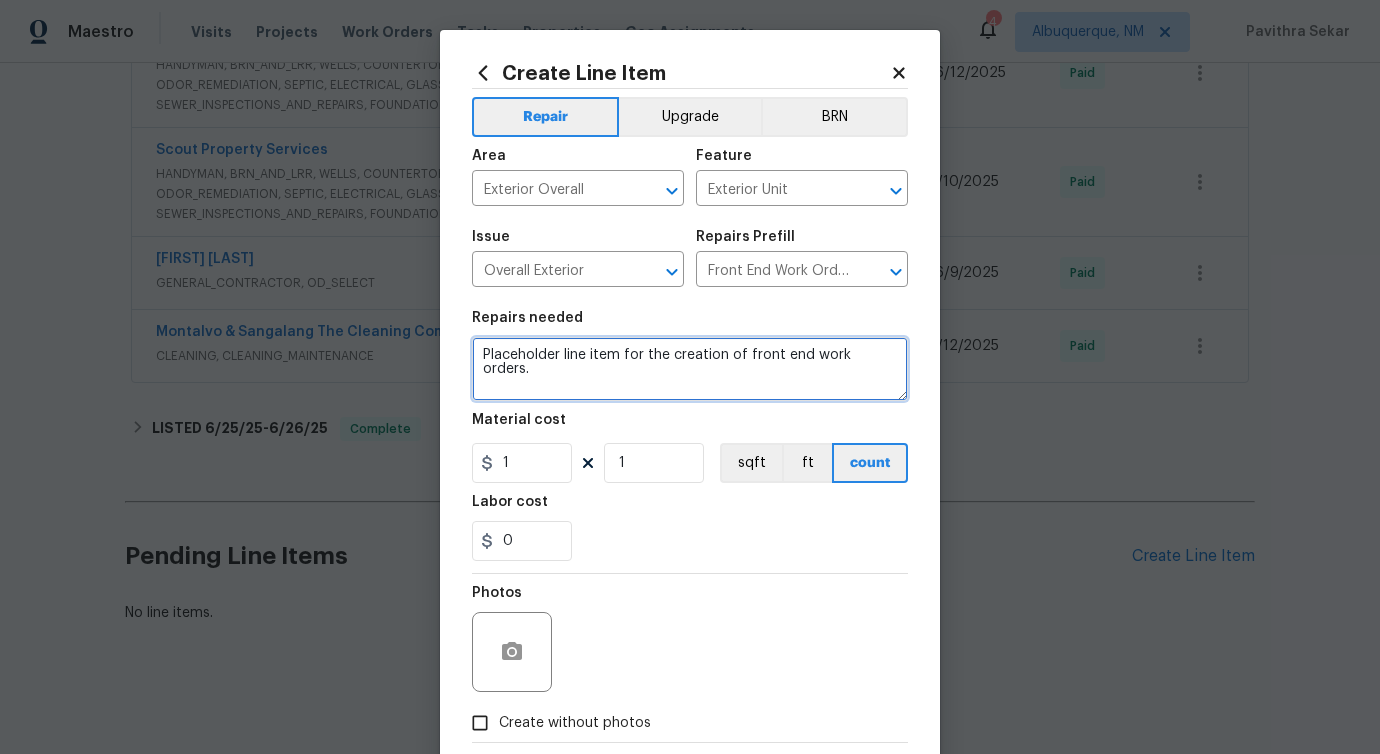 click on "Placeholder line item for the creation of front end work orders." at bounding box center [690, 369] 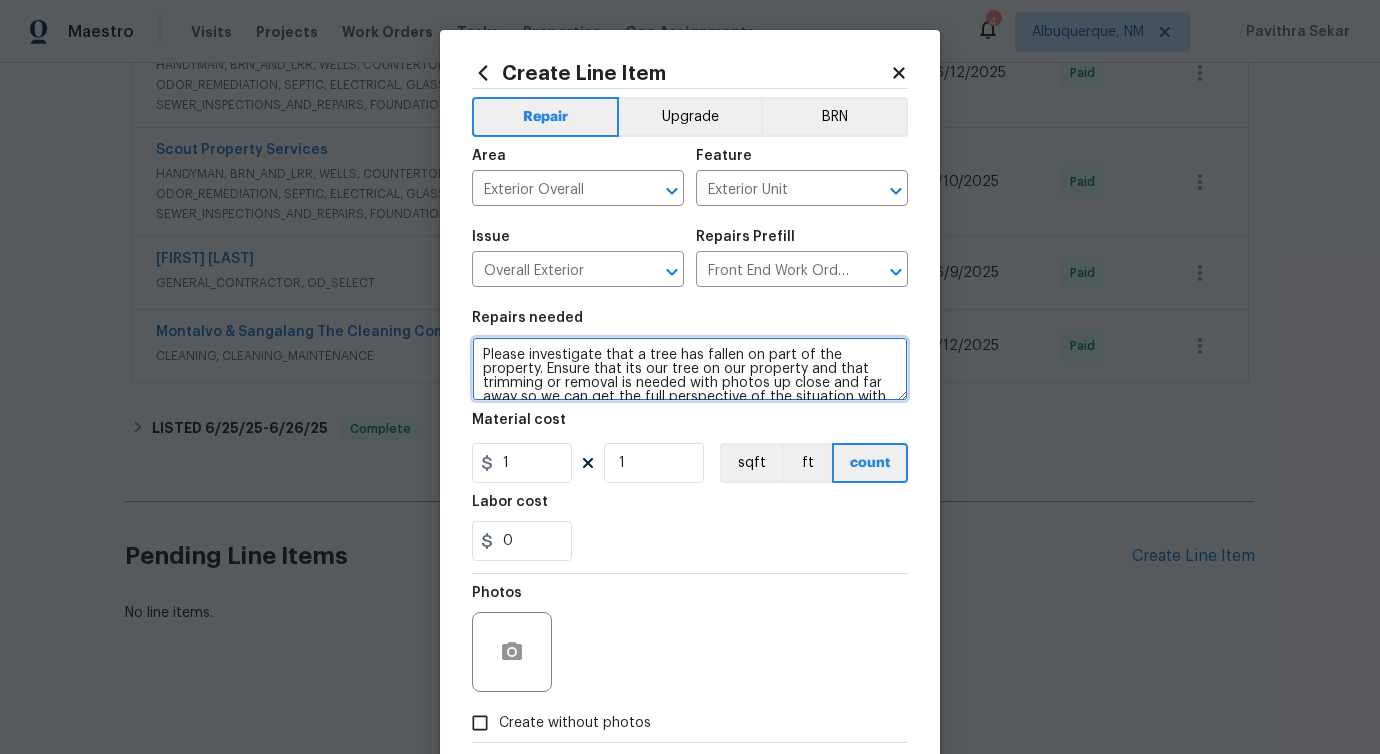 scroll, scrollTop: 32, scrollLeft: 0, axis: vertical 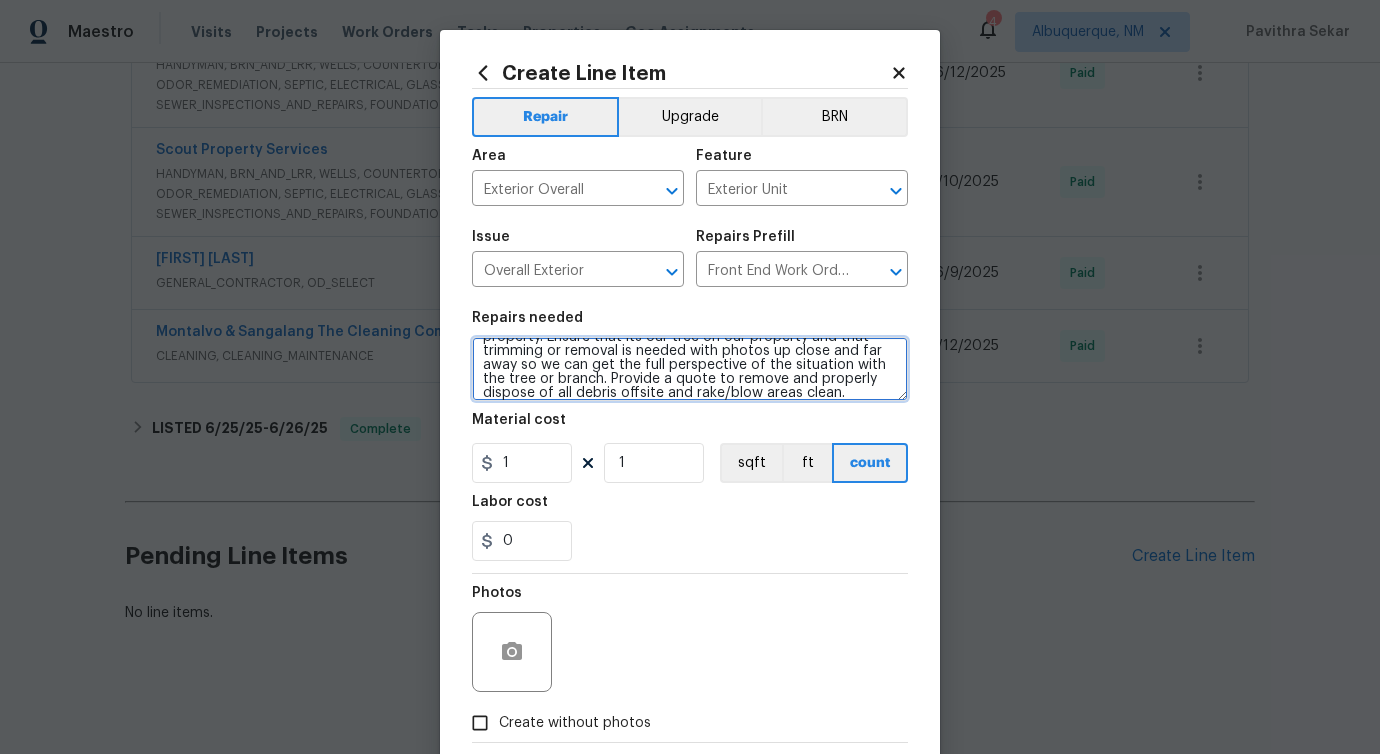 type on "Please investigate that a tree has fallen on part of the property. Ensure that its our tree on our property and that trimming or removal is needed with photos up close and far away so we can get the full perspective of the situation with the tree or branch. Provide a quote to remove and properly dispose of all debris offsite and rake/blow areas clean." 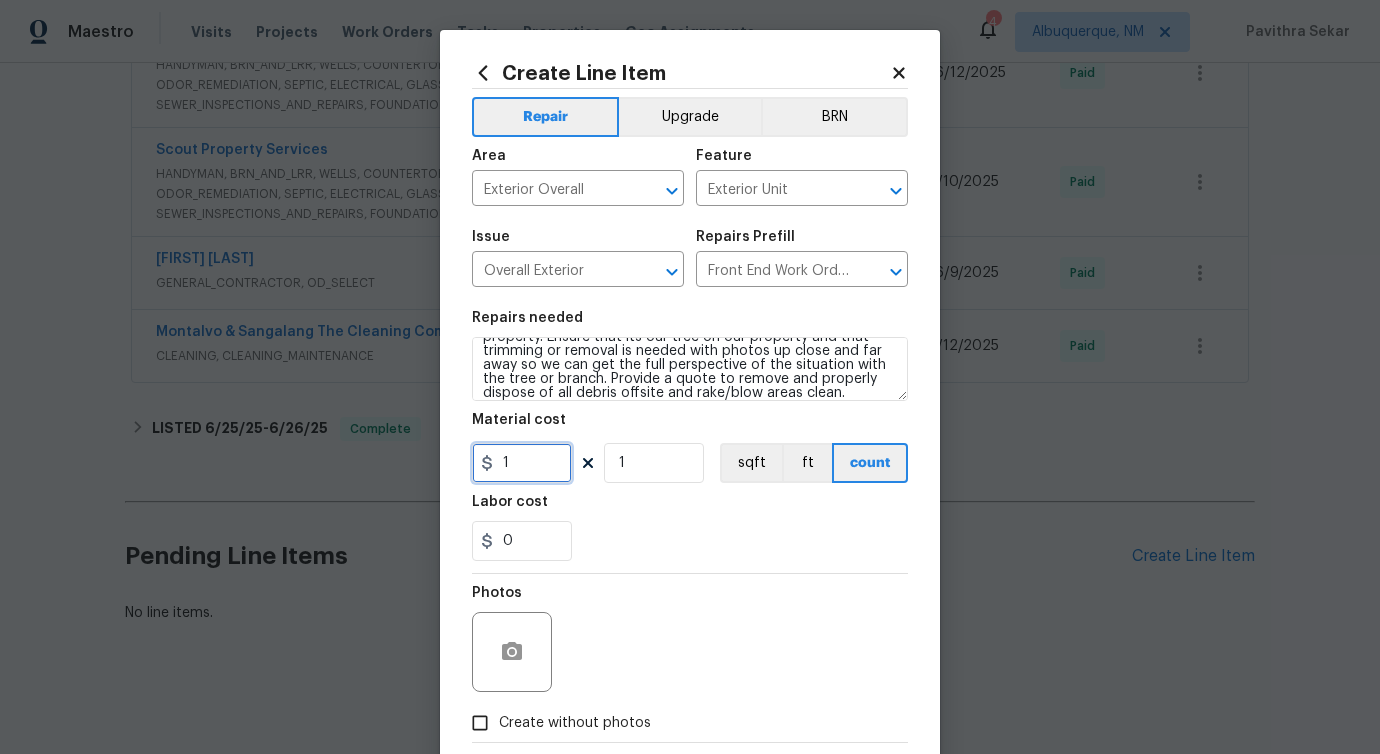 click on "1" at bounding box center (522, 463) 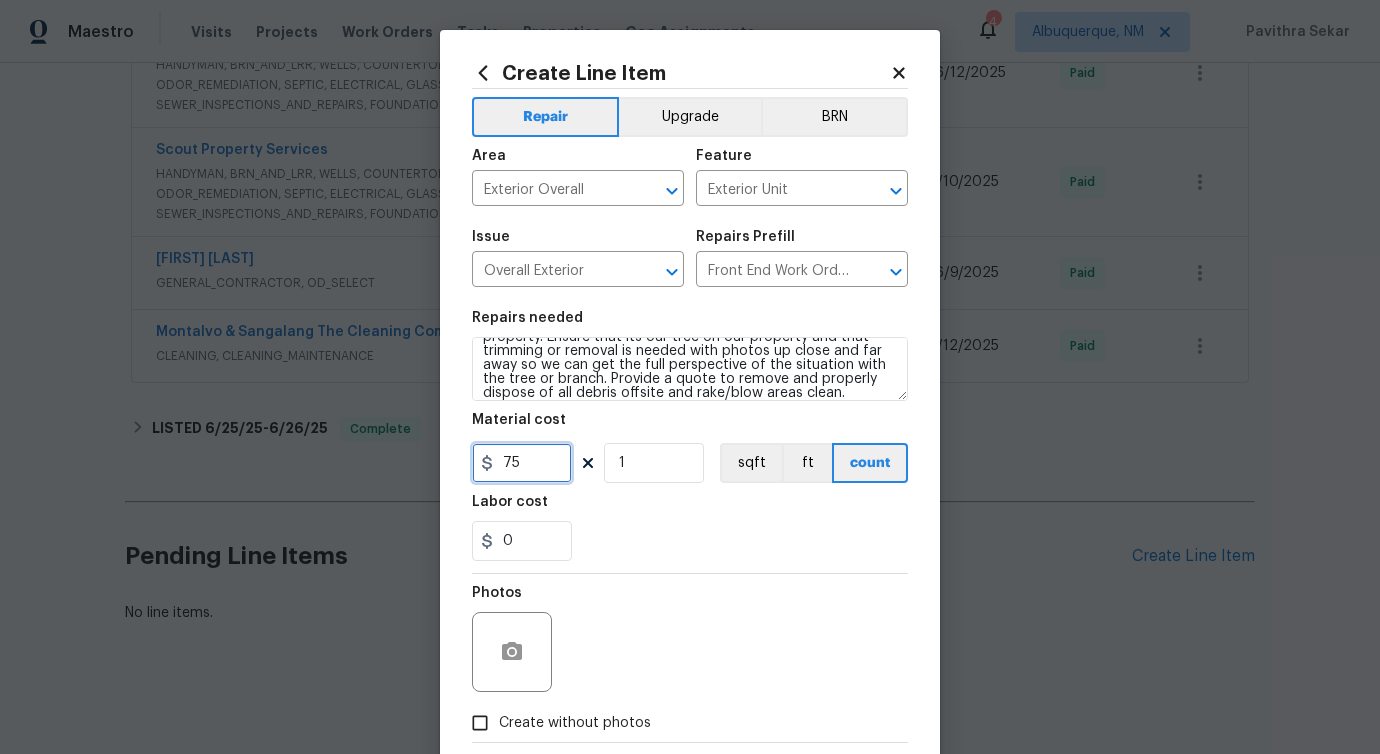 scroll, scrollTop: 108, scrollLeft: 0, axis: vertical 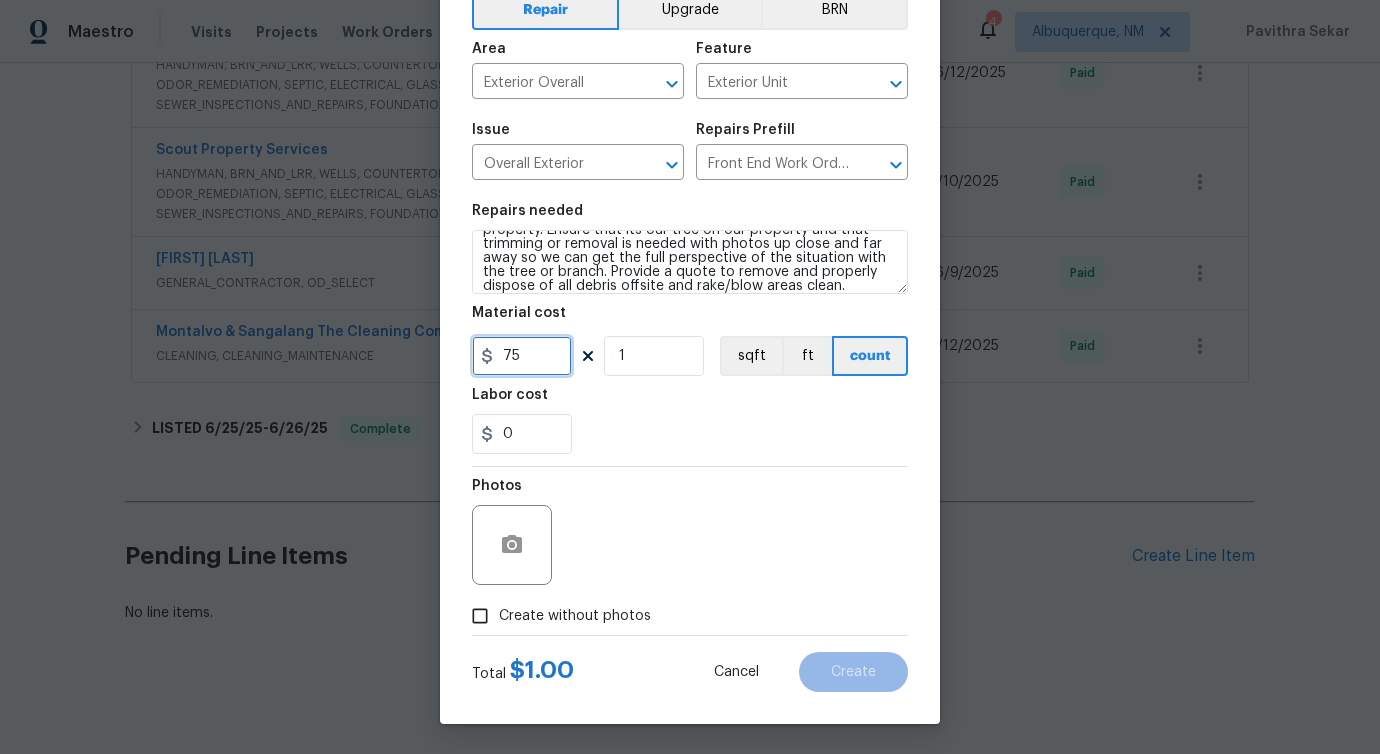 type on "75" 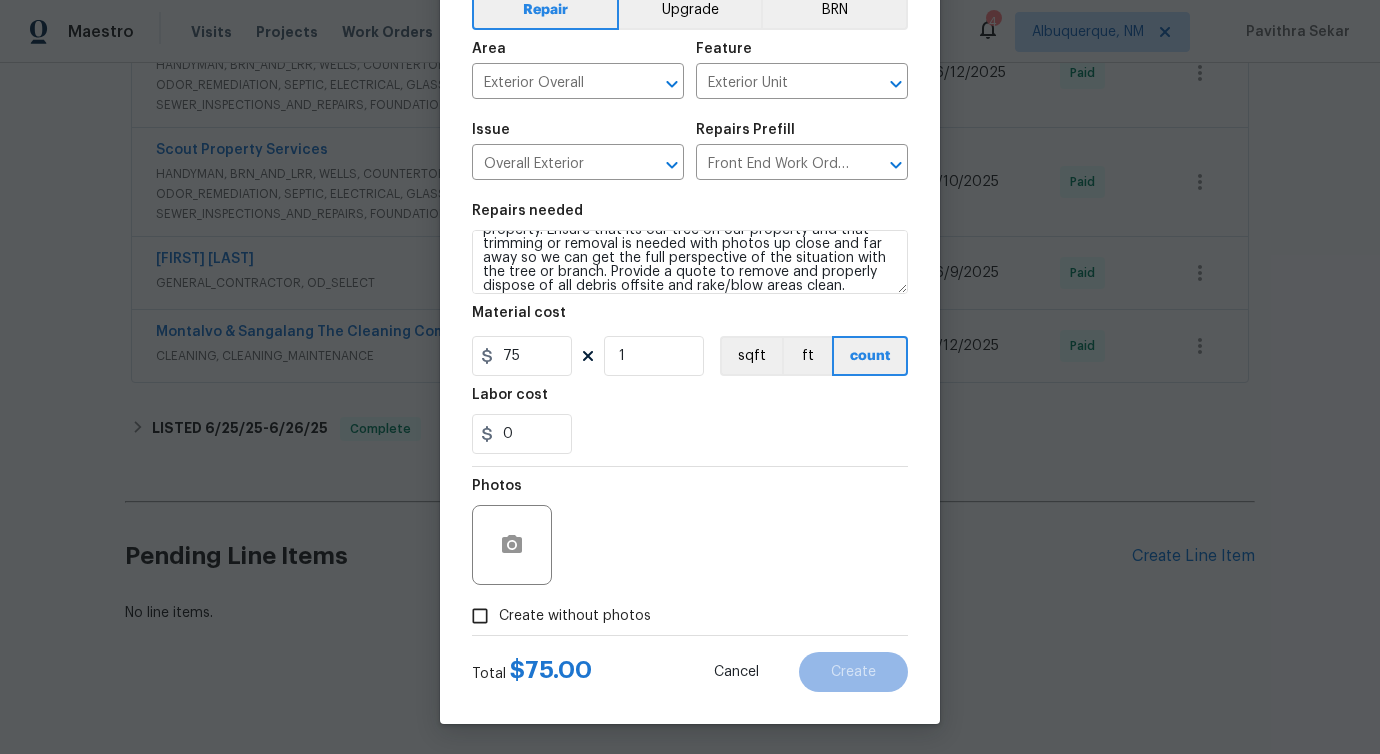 click on "Create without photos" at bounding box center (575, 616) 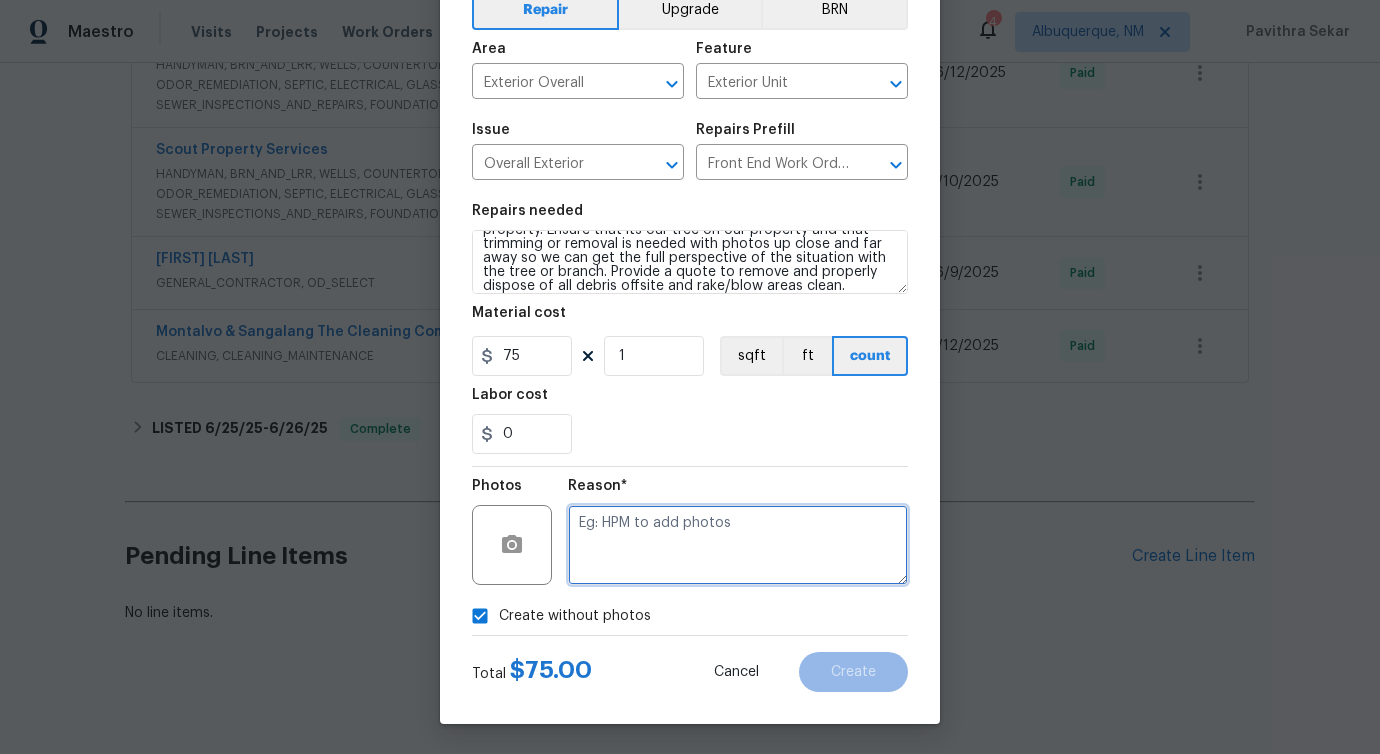 click at bounding box center [738, 545] 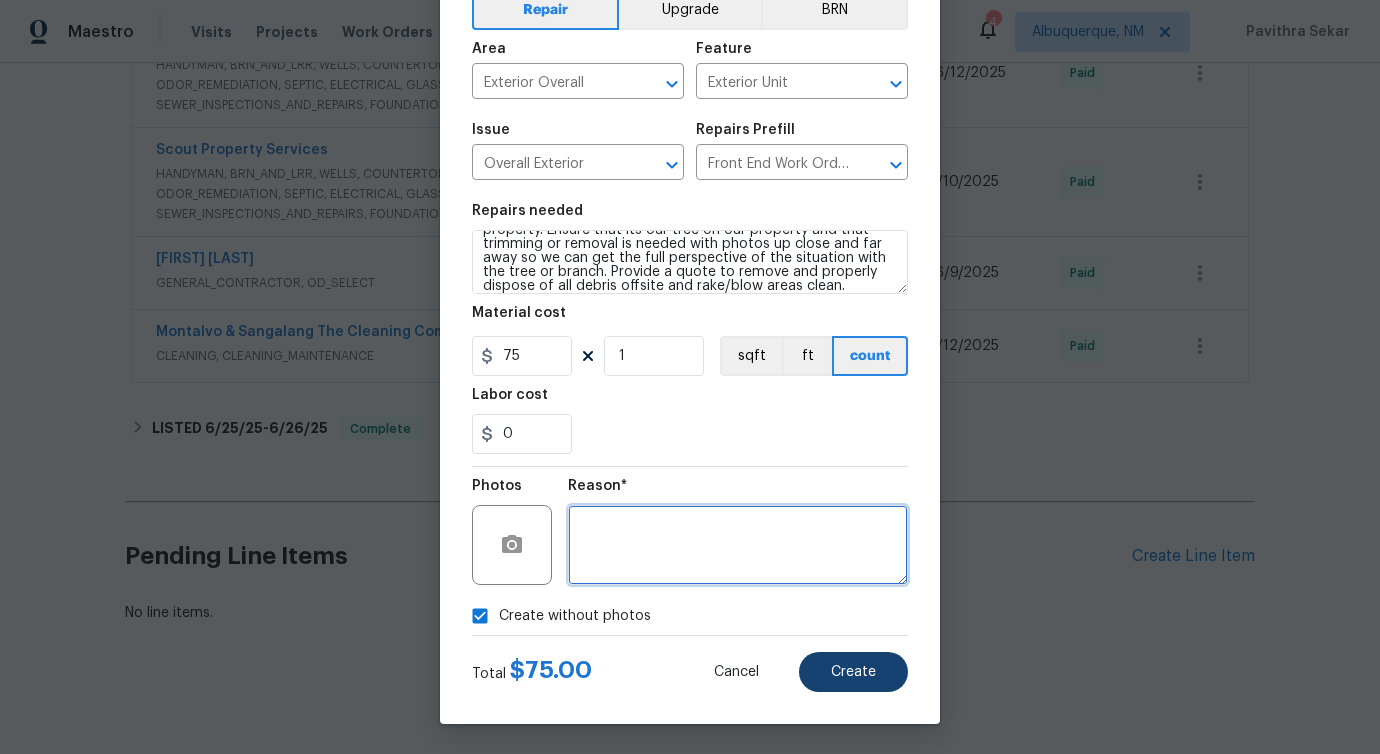 type 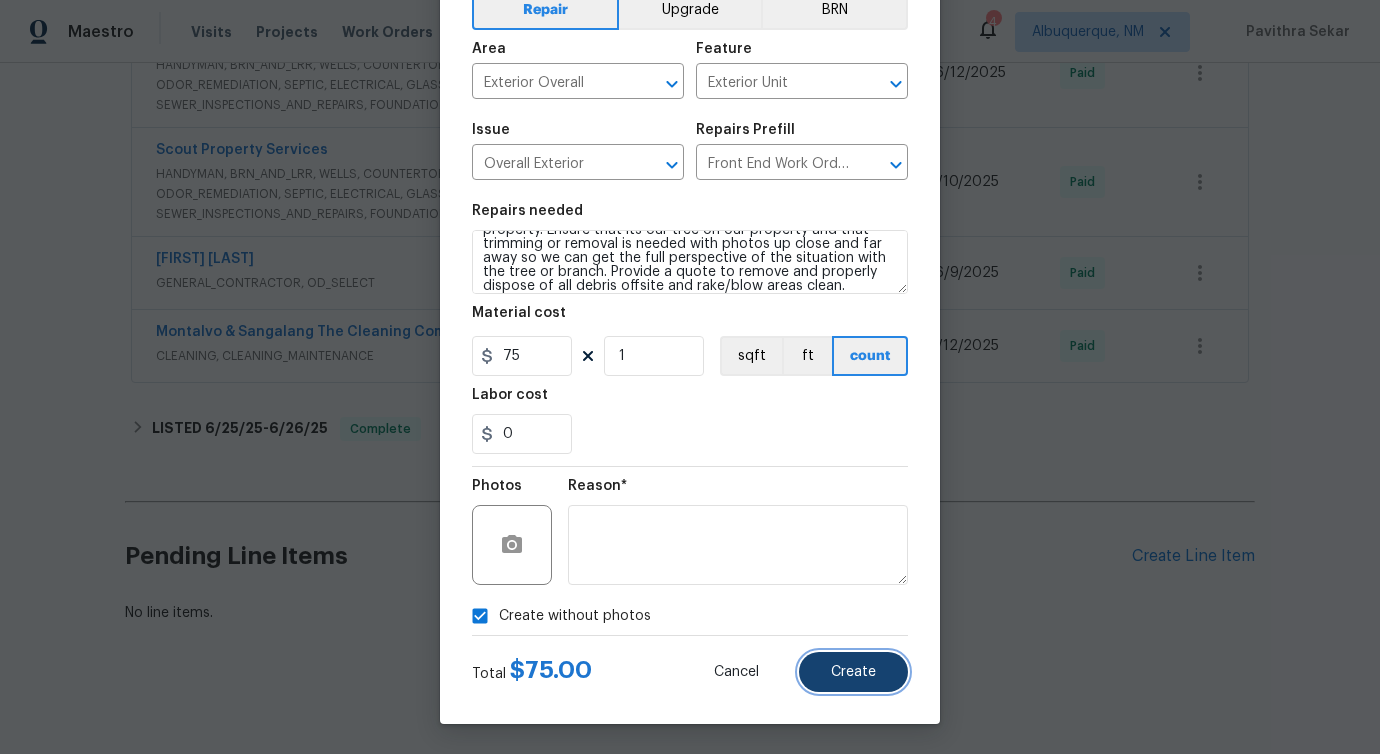 click on "Create" at bounding box center (853, 672) 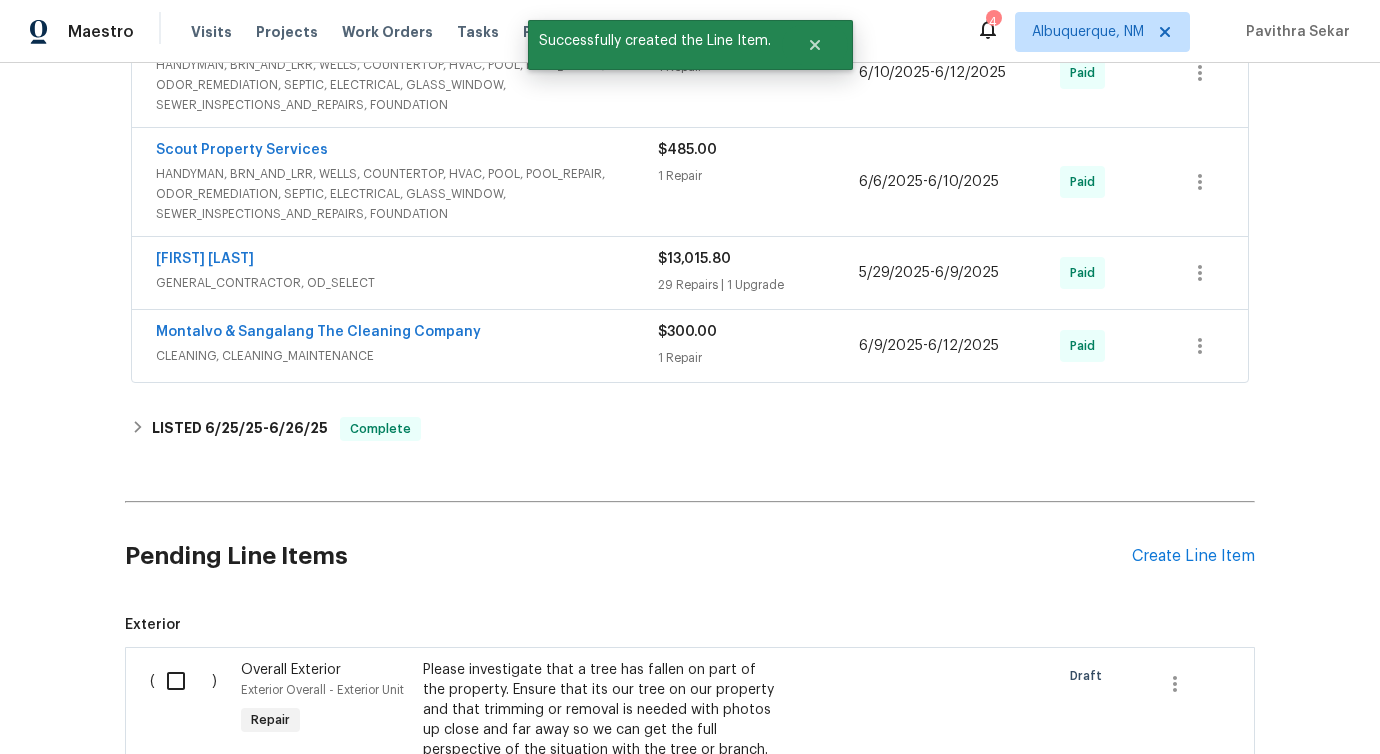 scroll, scrollTop: 1181, scrollLeft: 0, axis: vertical 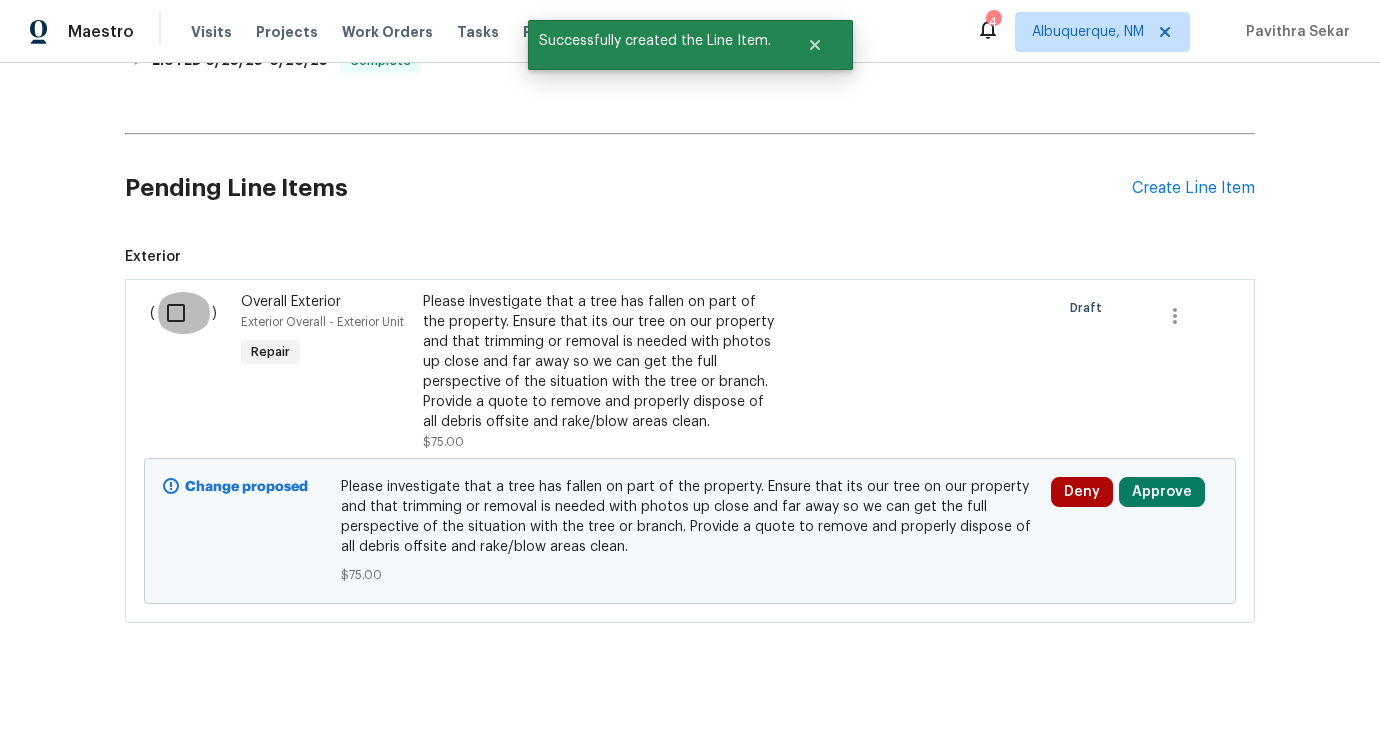 click at bounding box center (183, 313) 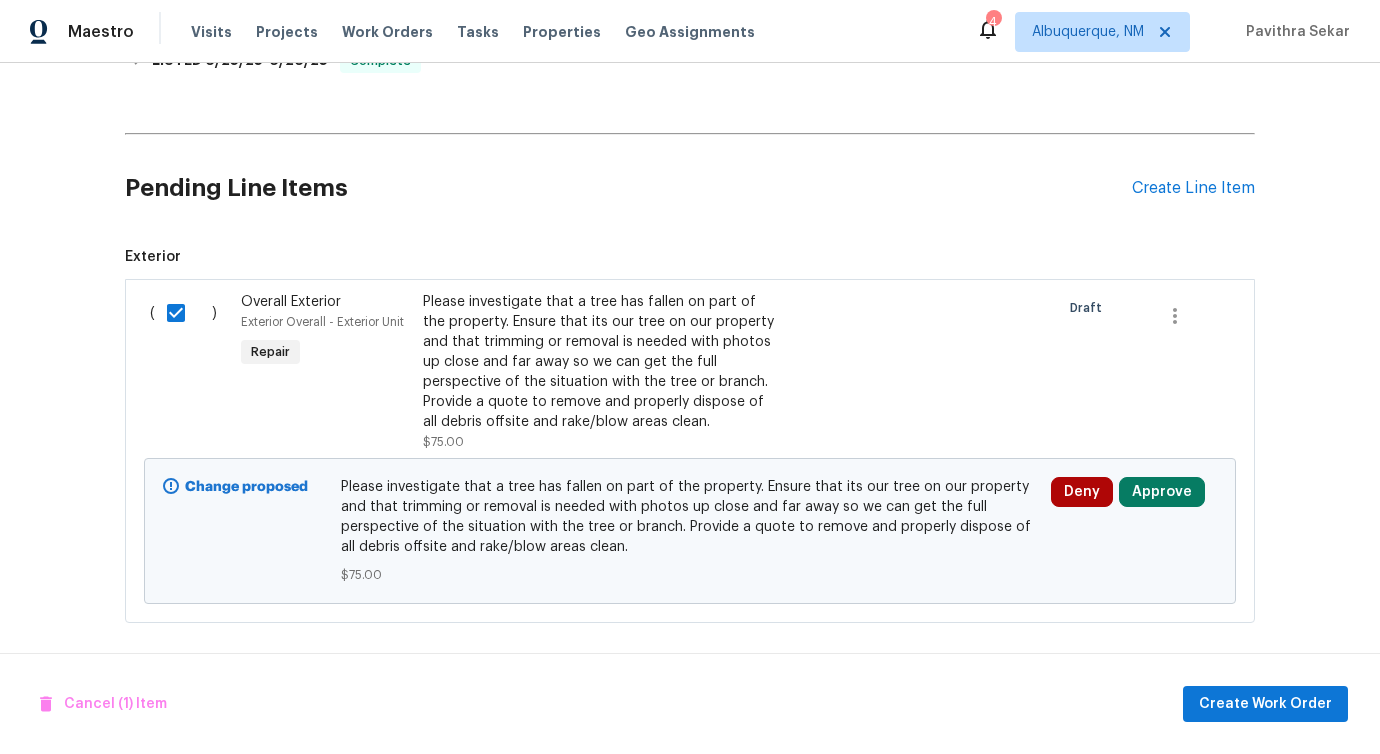 click on "Cancel (1) Item Create Work Order" at bounding box center (690, 704) 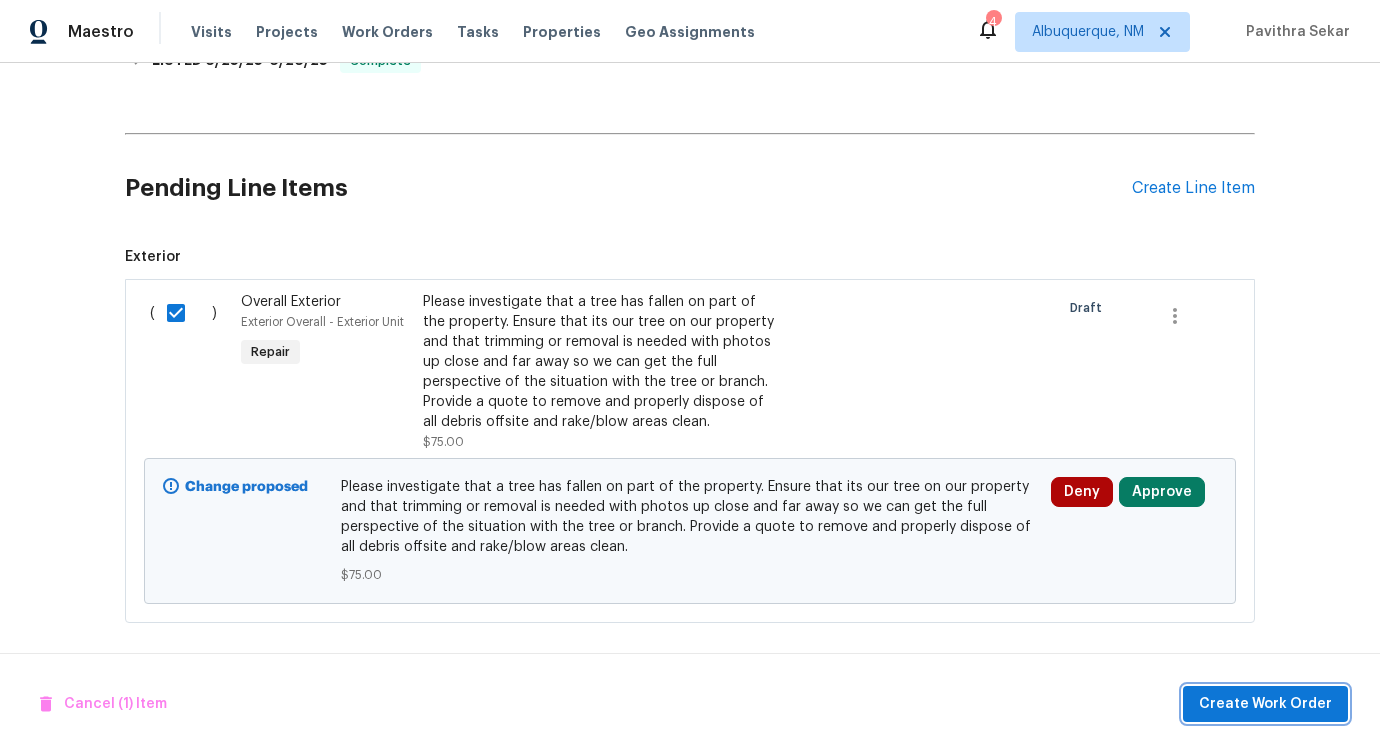 click on "Create Work Order" at bounding box center (1265, 704) 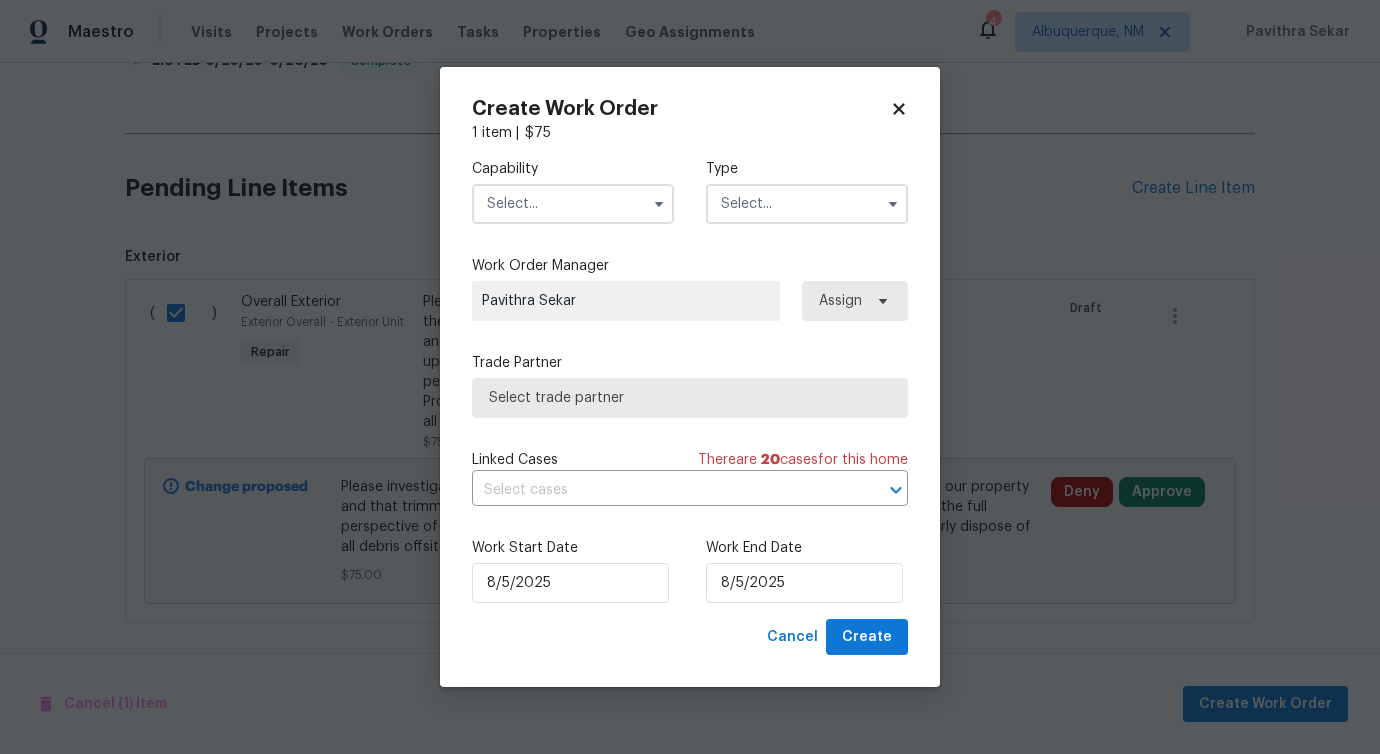 click on "Capability" at bounding box center [573, 169] 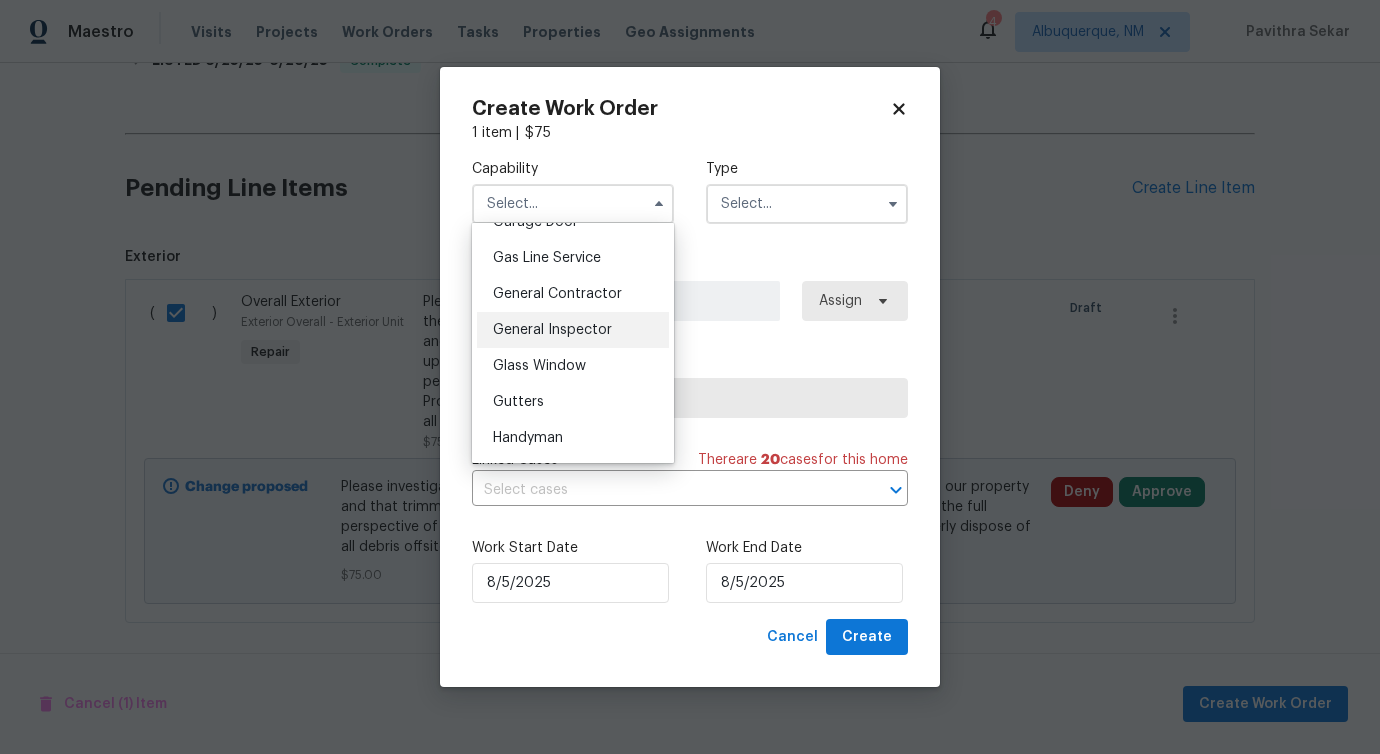 scroll, scrollTop: 926, scrollLeft: 0, axis: vertical 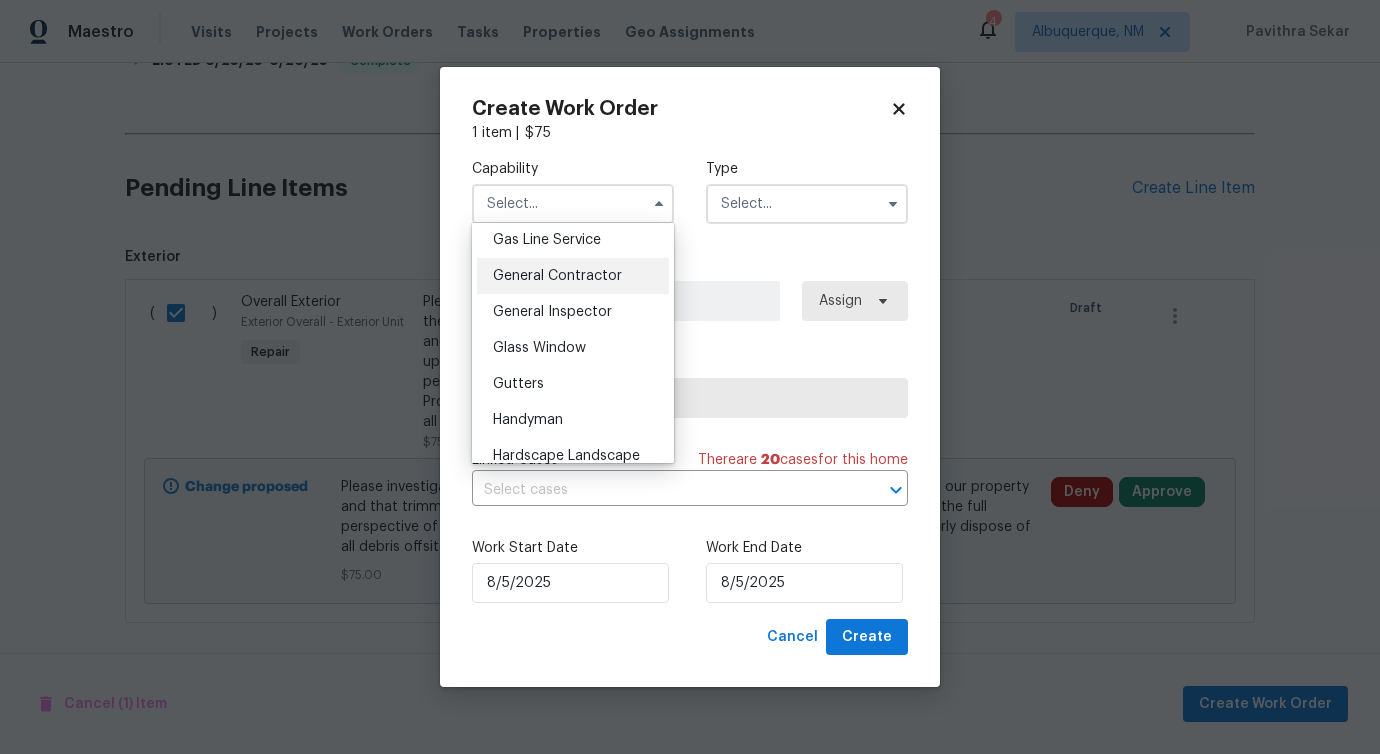 click on "General Contractor" at bounding box center (557, 276) 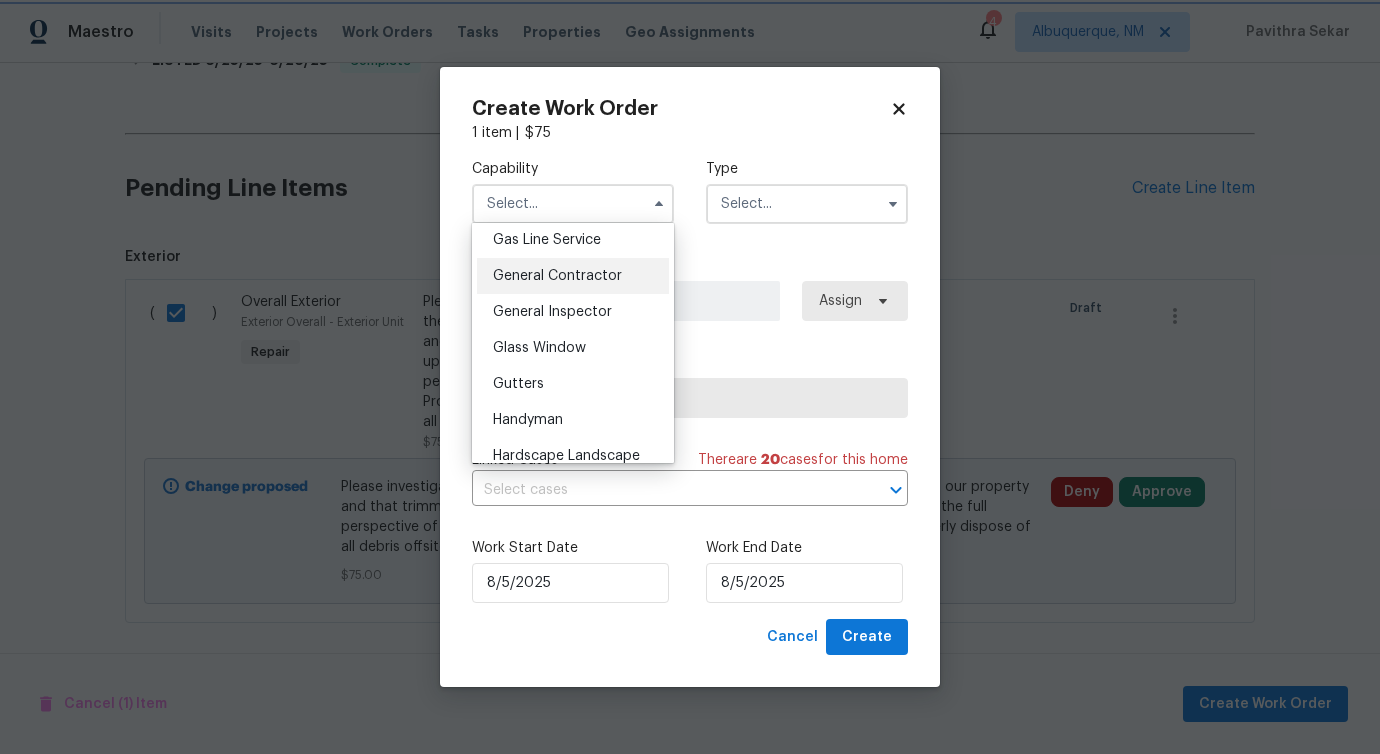type on "General Contractor" 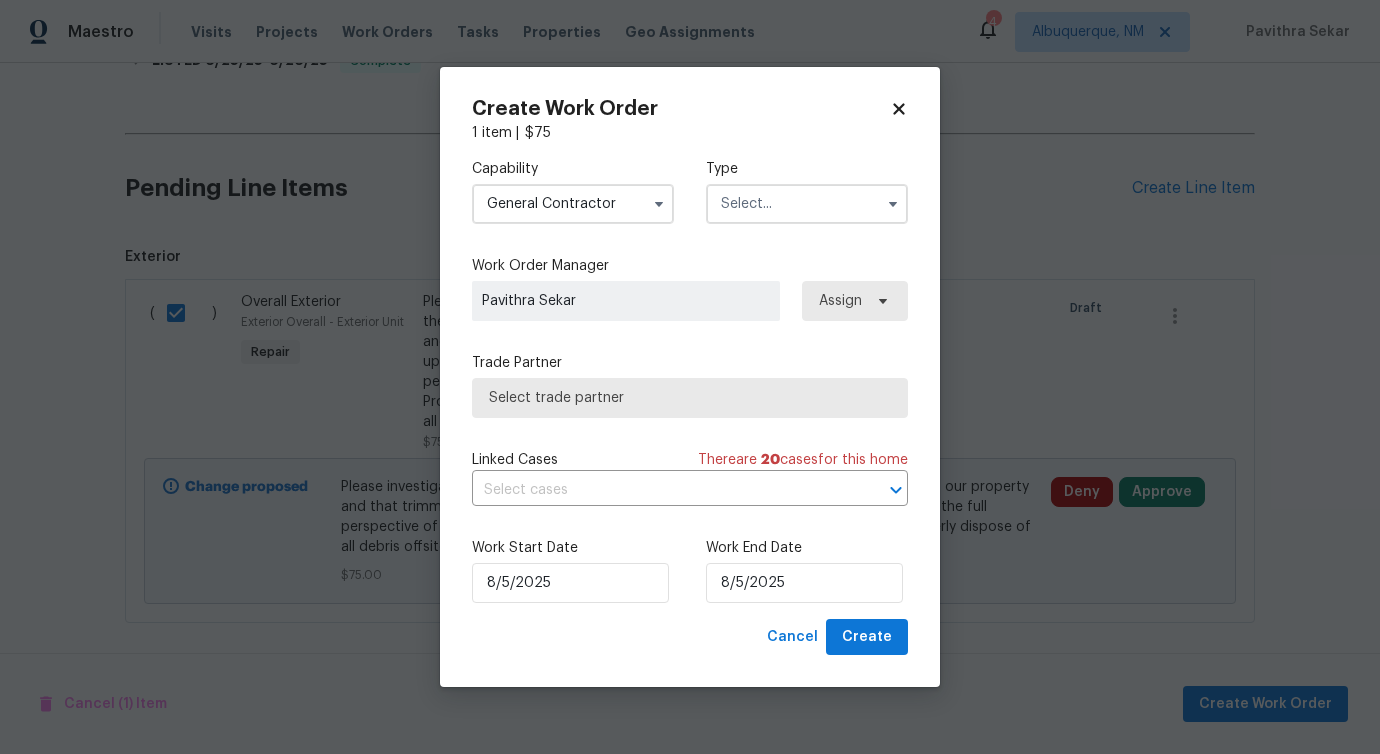 click at bounding box center [807, 204] 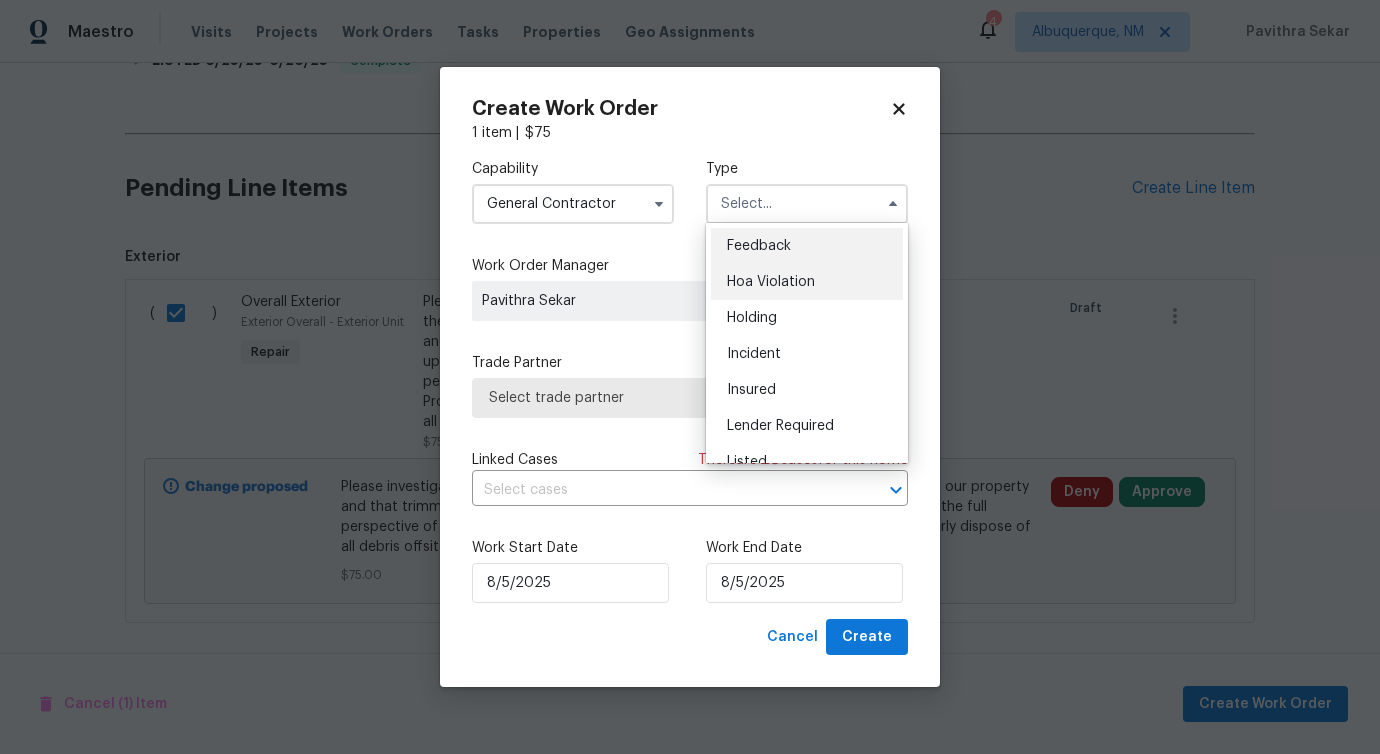 click on "Hoa Violation" at bounding box center [807, 282] 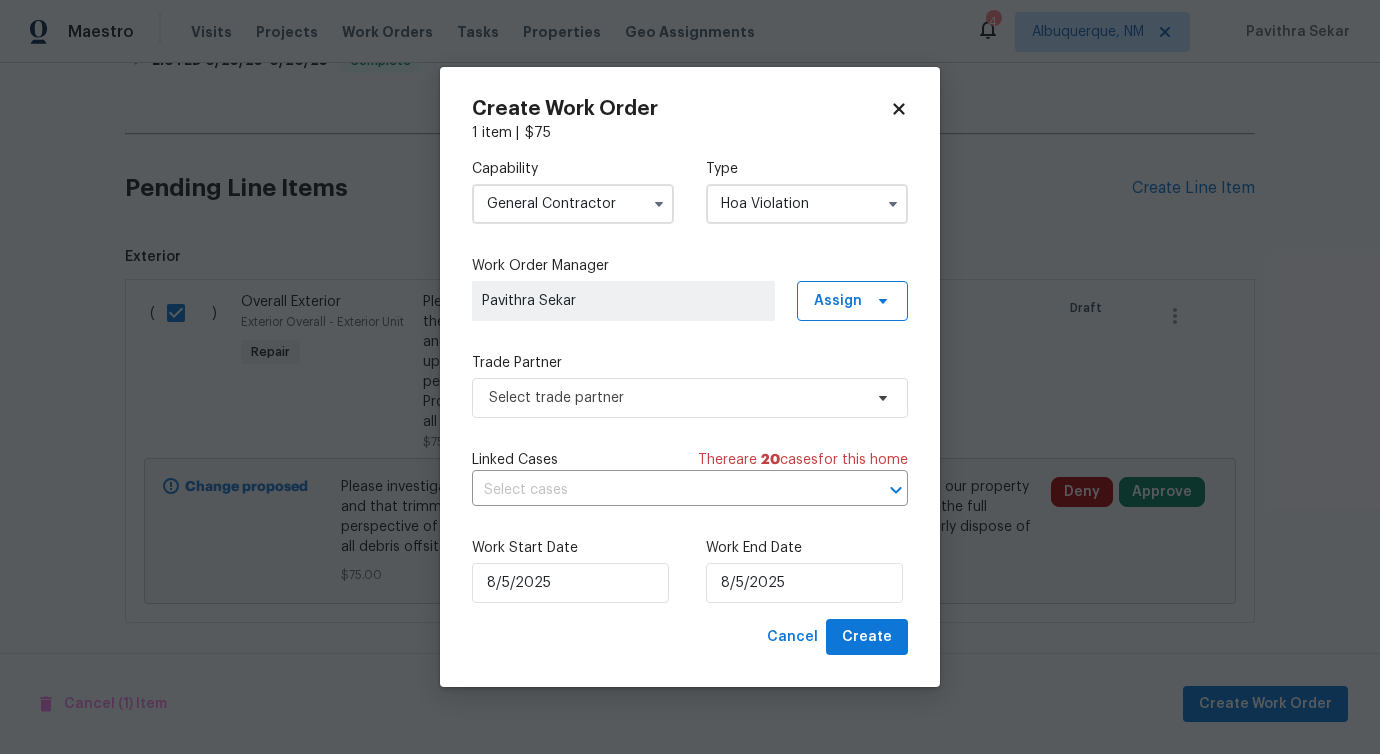 click on "Hoa Violation" at bounding box center [807, 204] 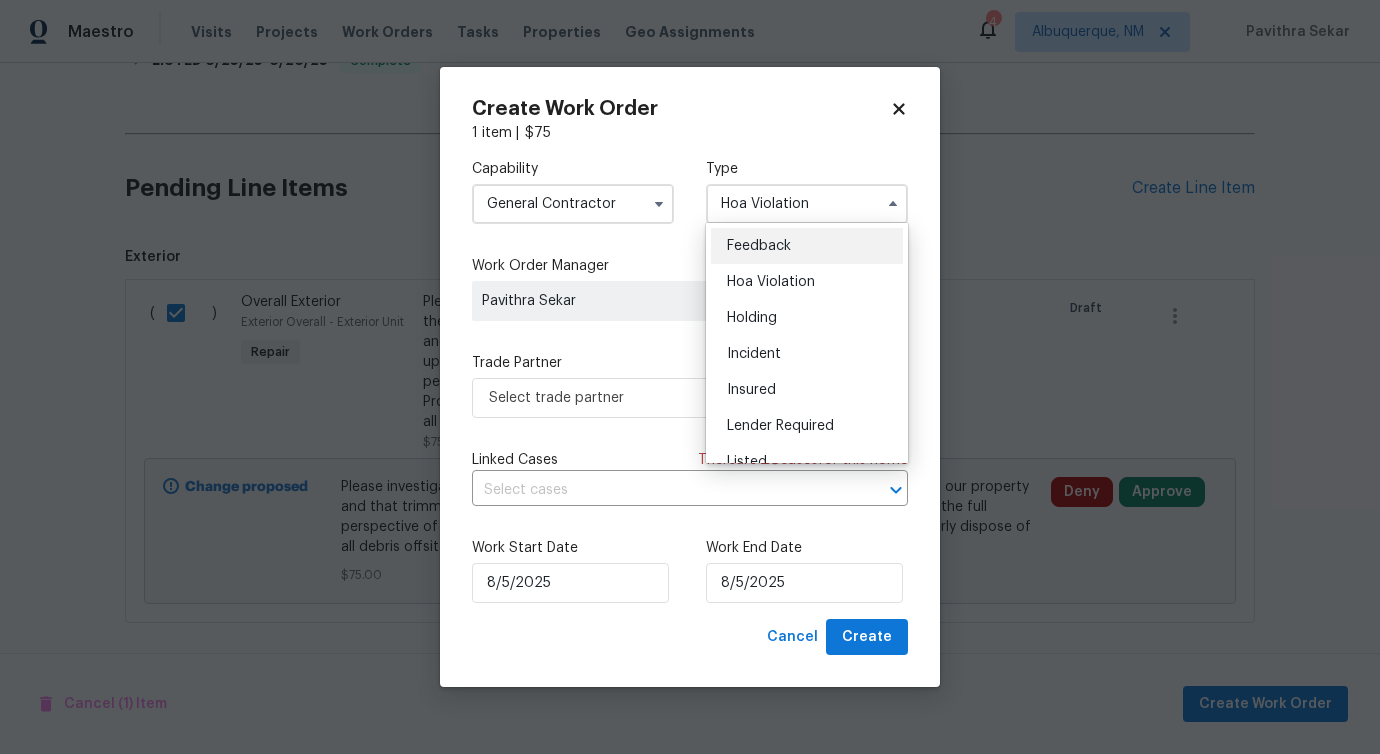 click on "Feedback" at bounding box center (759, 246) 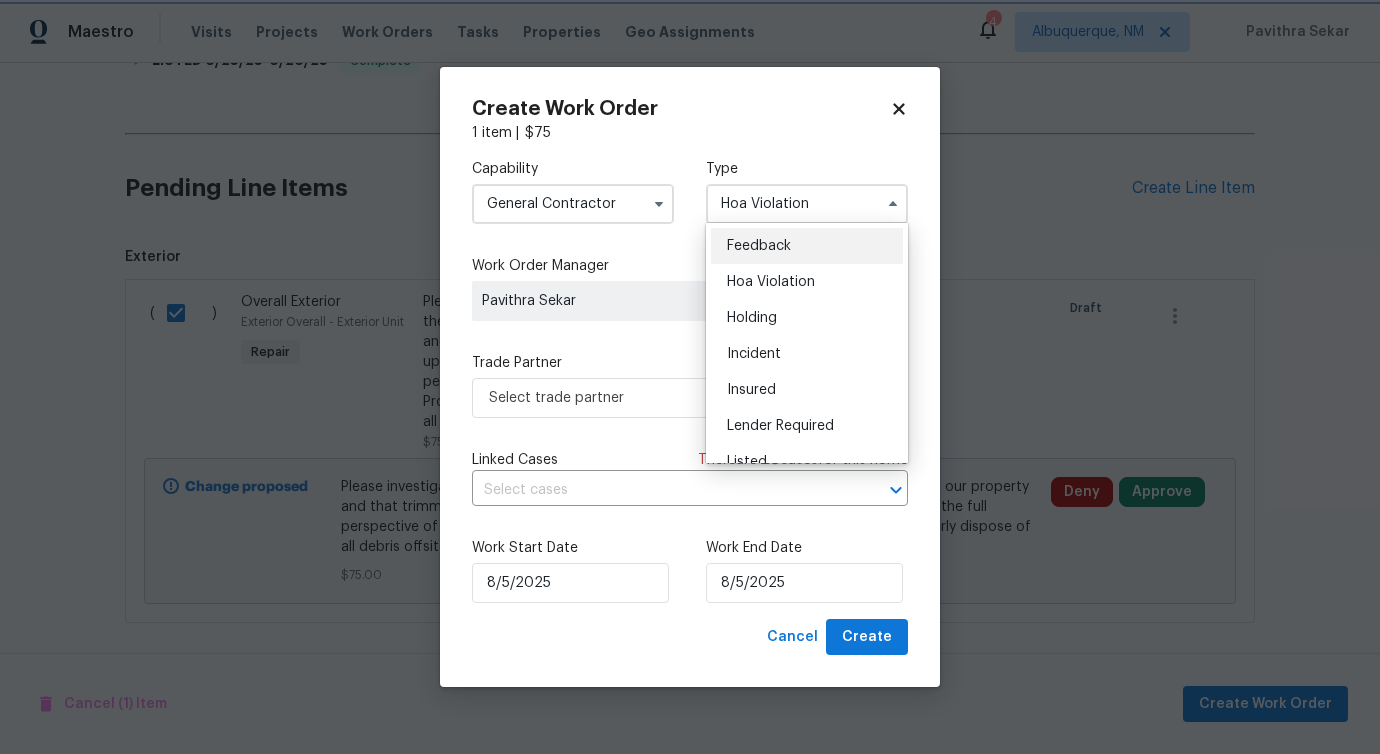 type on "Feedback" 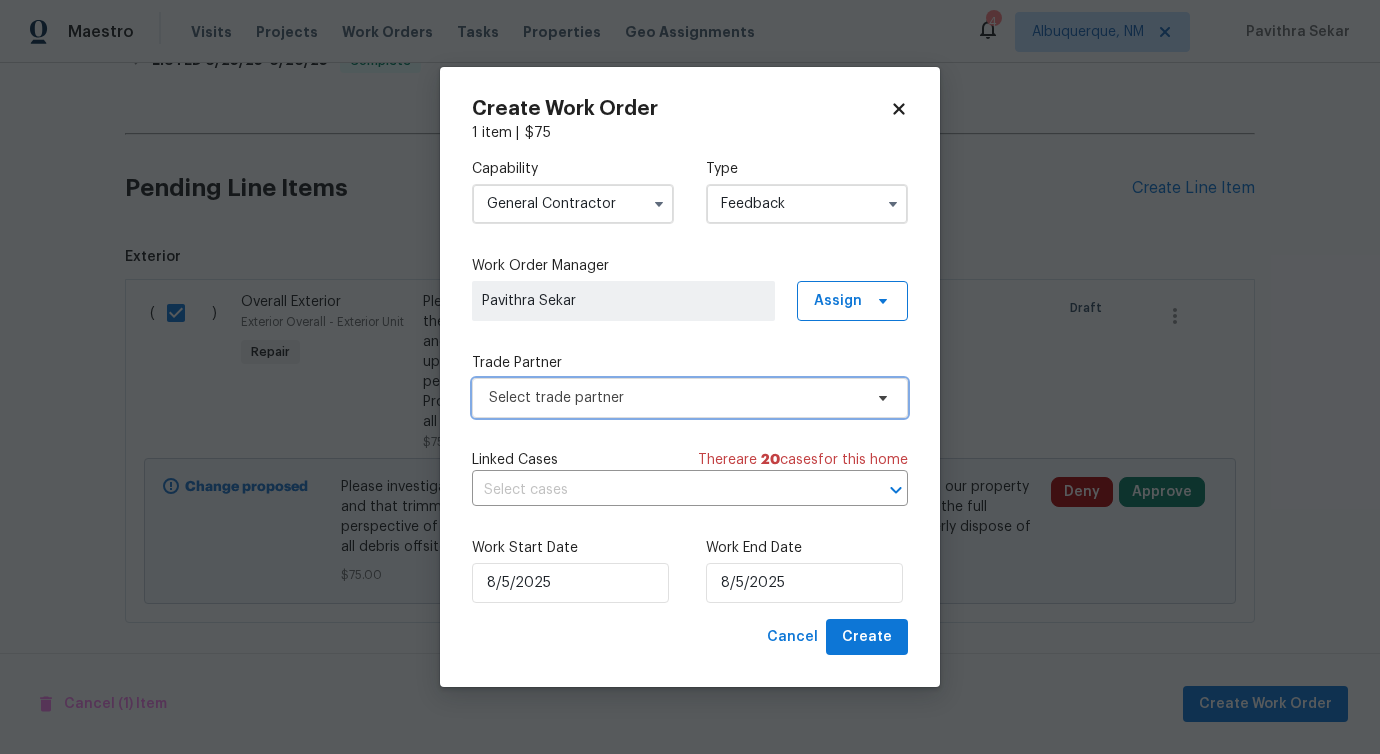 click on "Select trade partner" at bounding box center (675, 398) 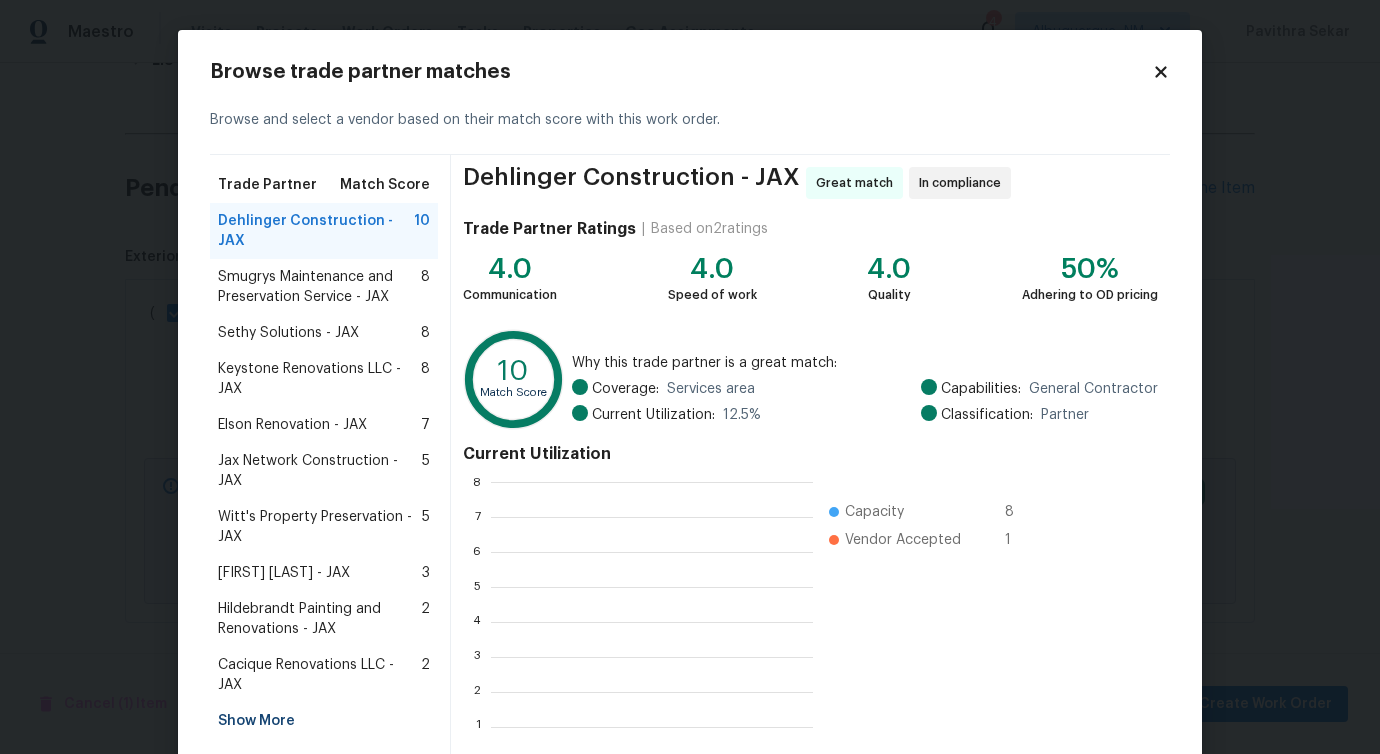 scroll, scrollTop: 2, scrollLeft: 2, axis: both 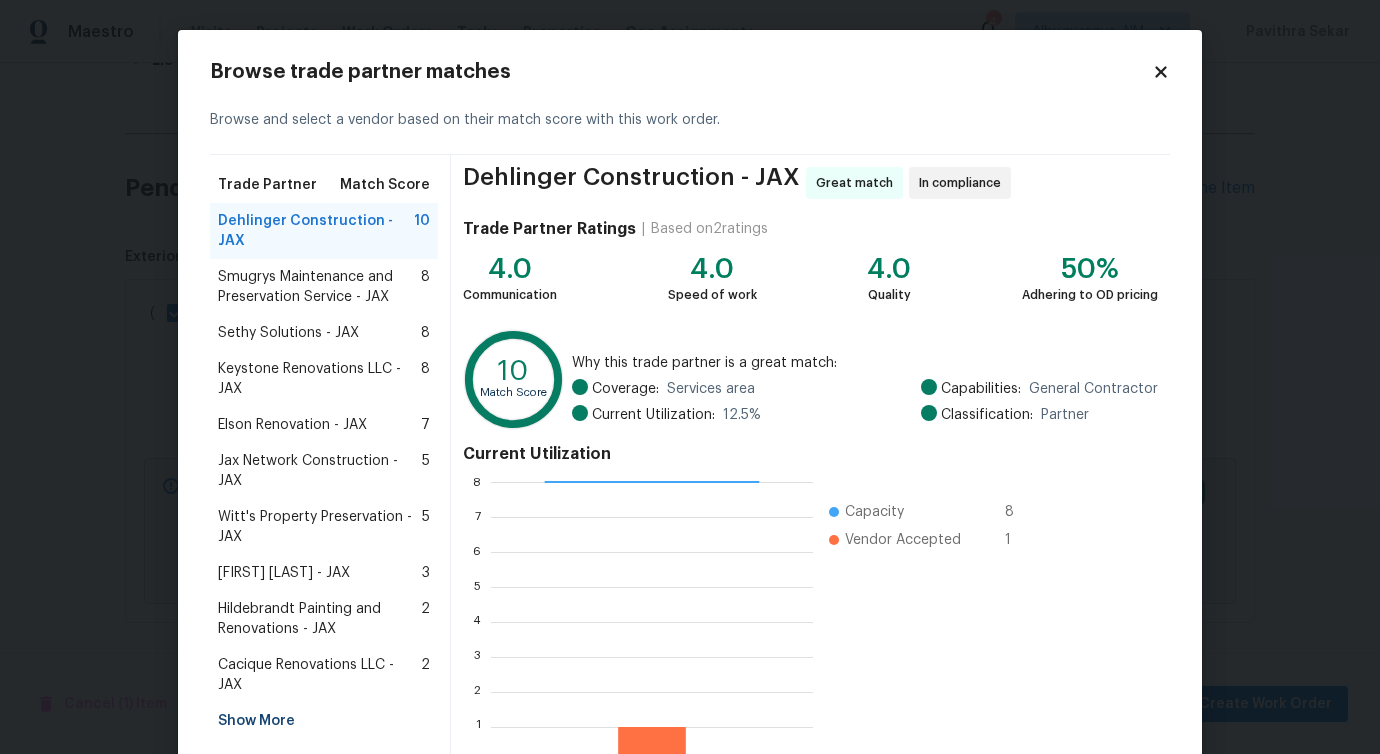 click on "Smugrys Maintenance and Preservation Service - JAX" at bounding box center (319, 287) 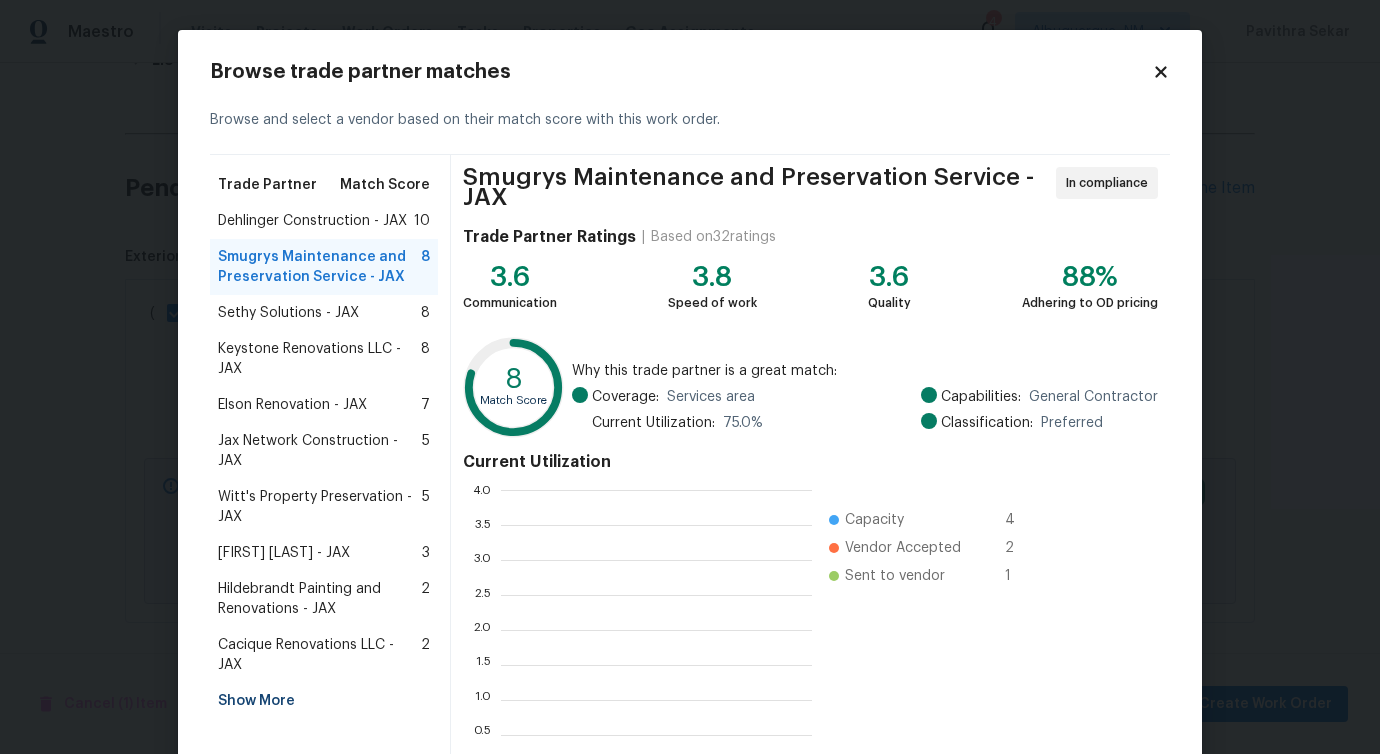 scroll, scrollTop: 2, scrollLeft: 2, axis: both 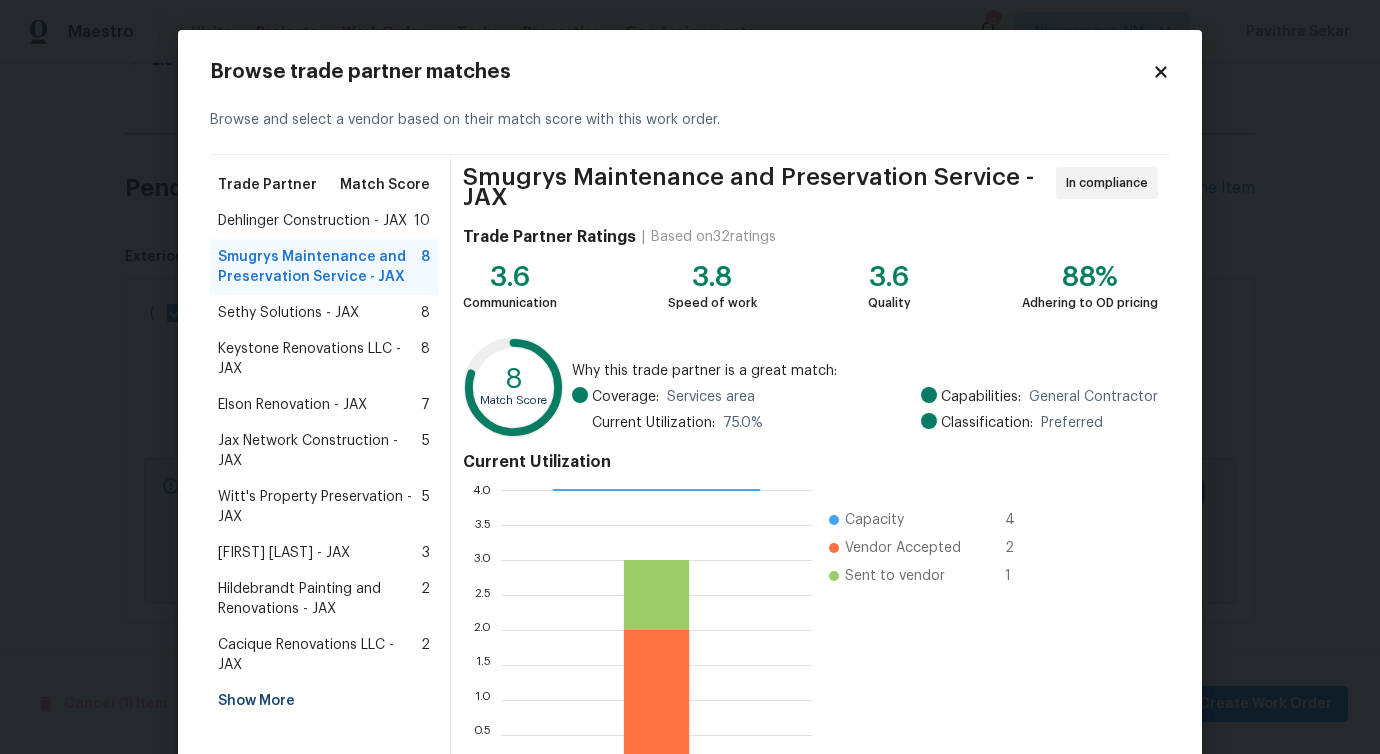 click on "Sethy Solutions - JAX" at bounding box center [288, 313] 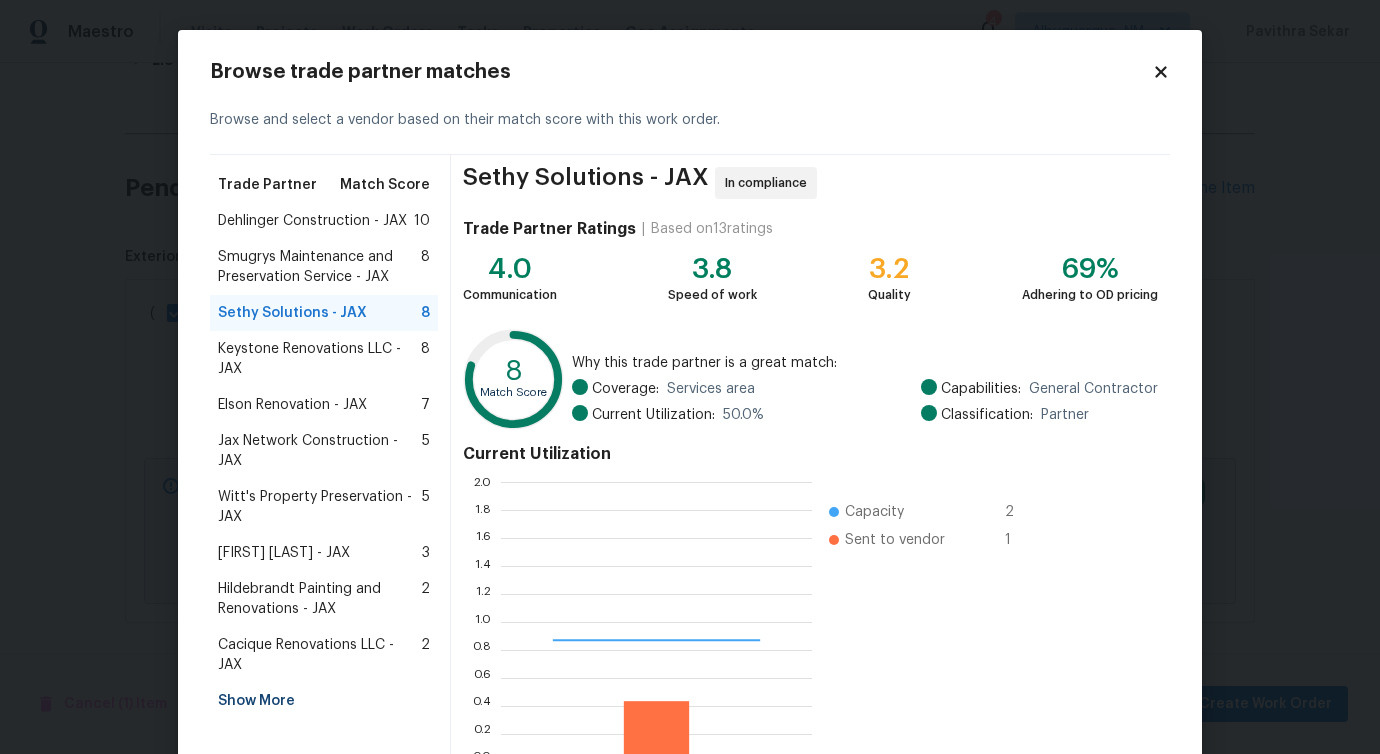 scroll, scrollTop: 2, scrollLeft: 2, axis: both 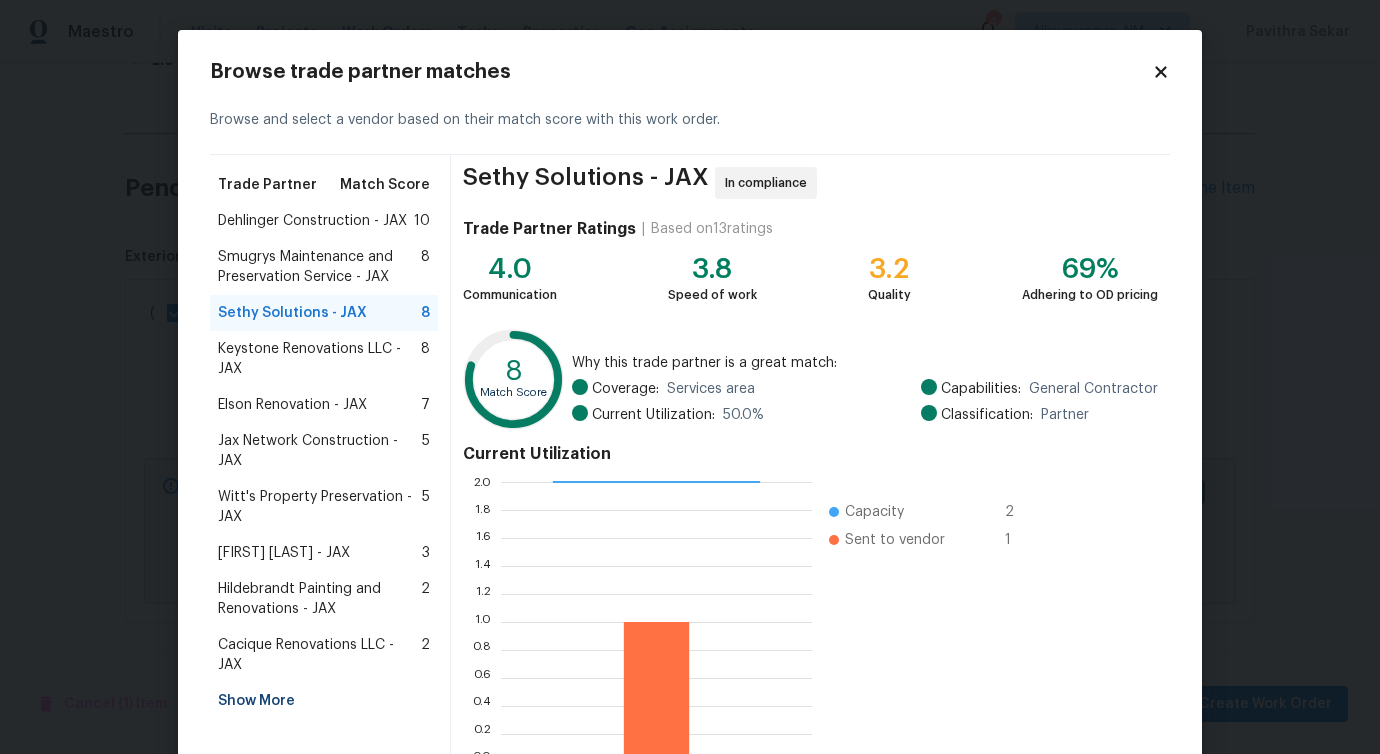 click on "Keystone Renovations LLC - JAX" at bounding box center [319, 359] 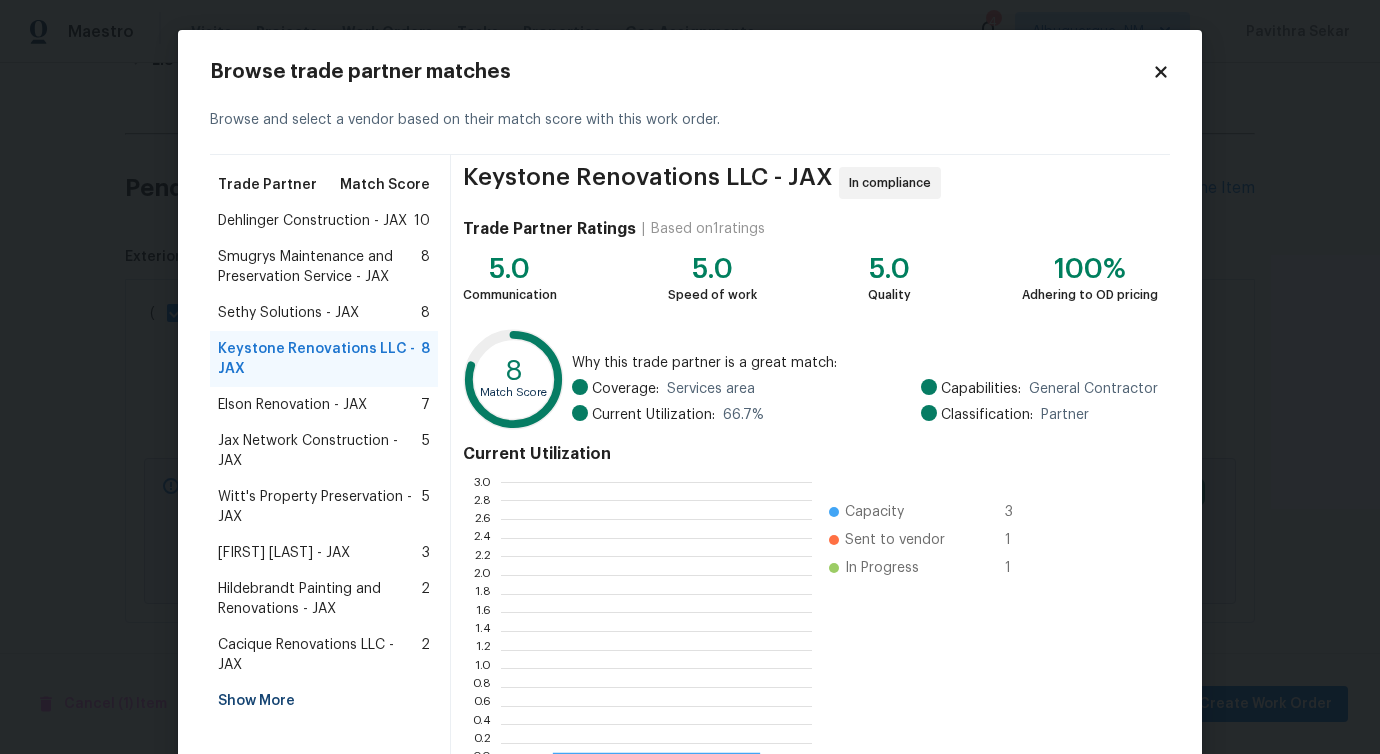 scroll, scrollTop: 2, scrollLeft: 2, axis: both 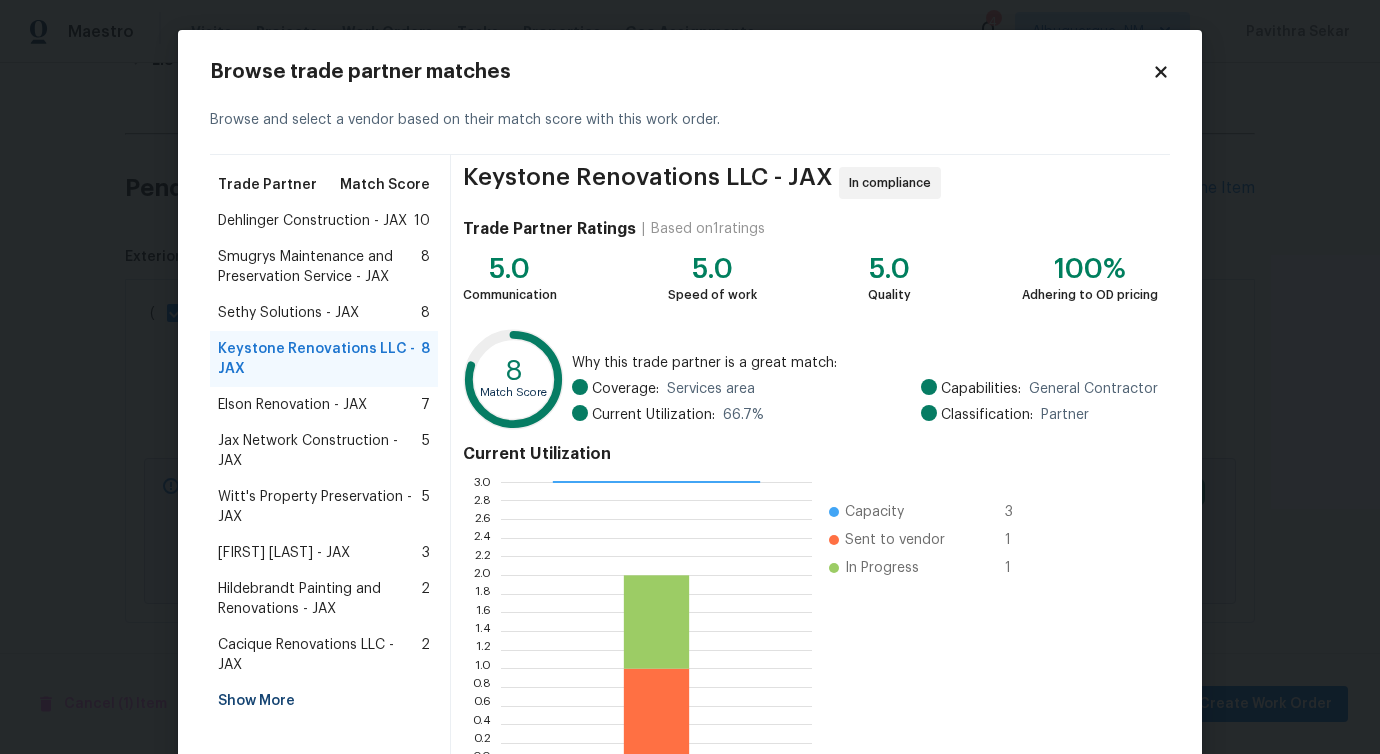 click on "Elson Renovation - JAX" at bounding box center (292, 405) 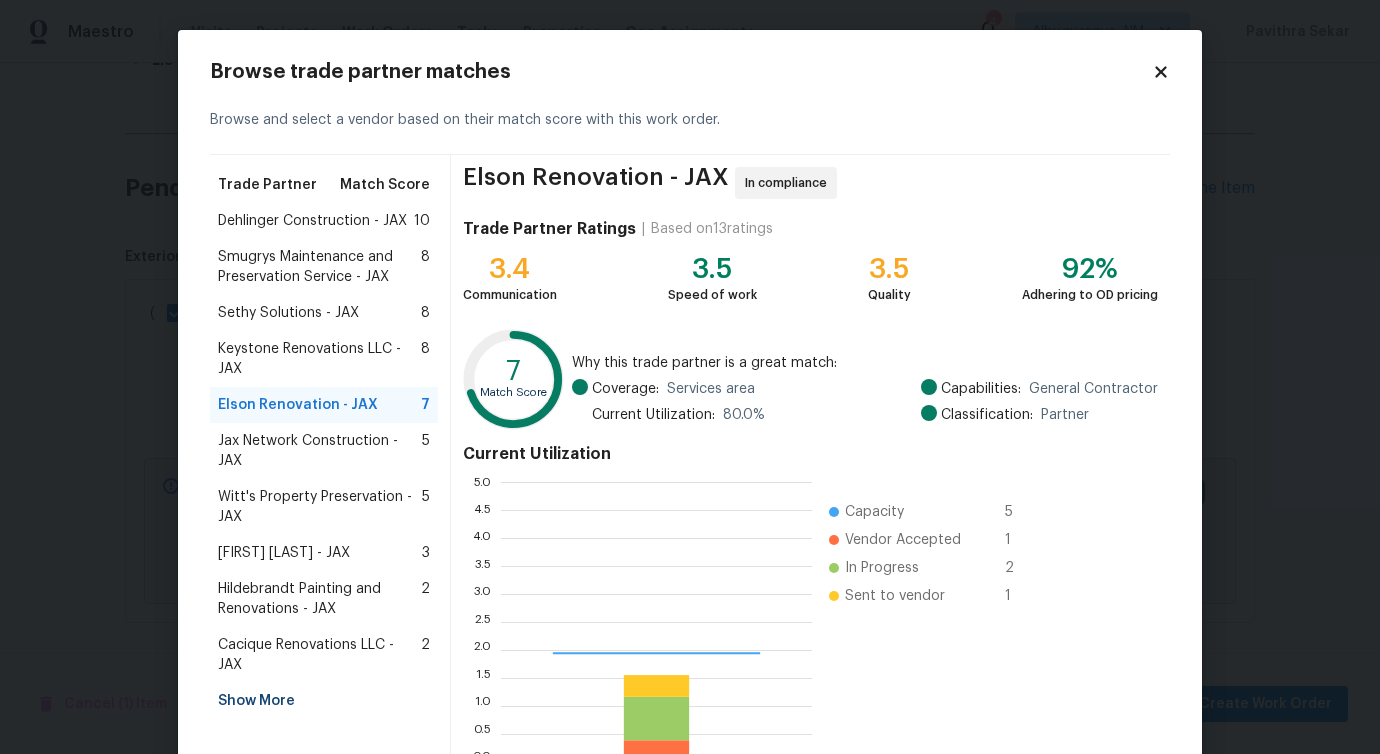 scroll, scrollTop: 2, scrollLeft: 2, axis: both 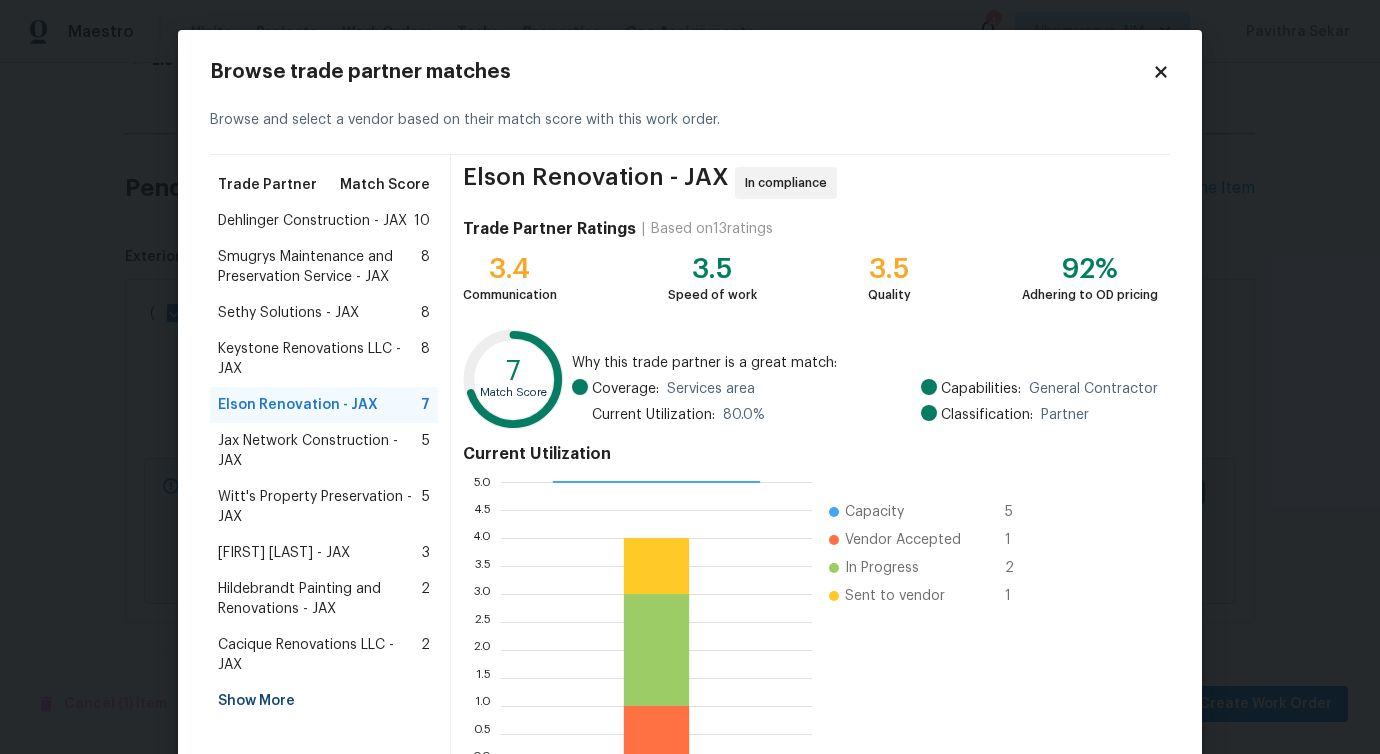 click on "Witt's Property Preservation - JAX" at bounding box center (320, 507) 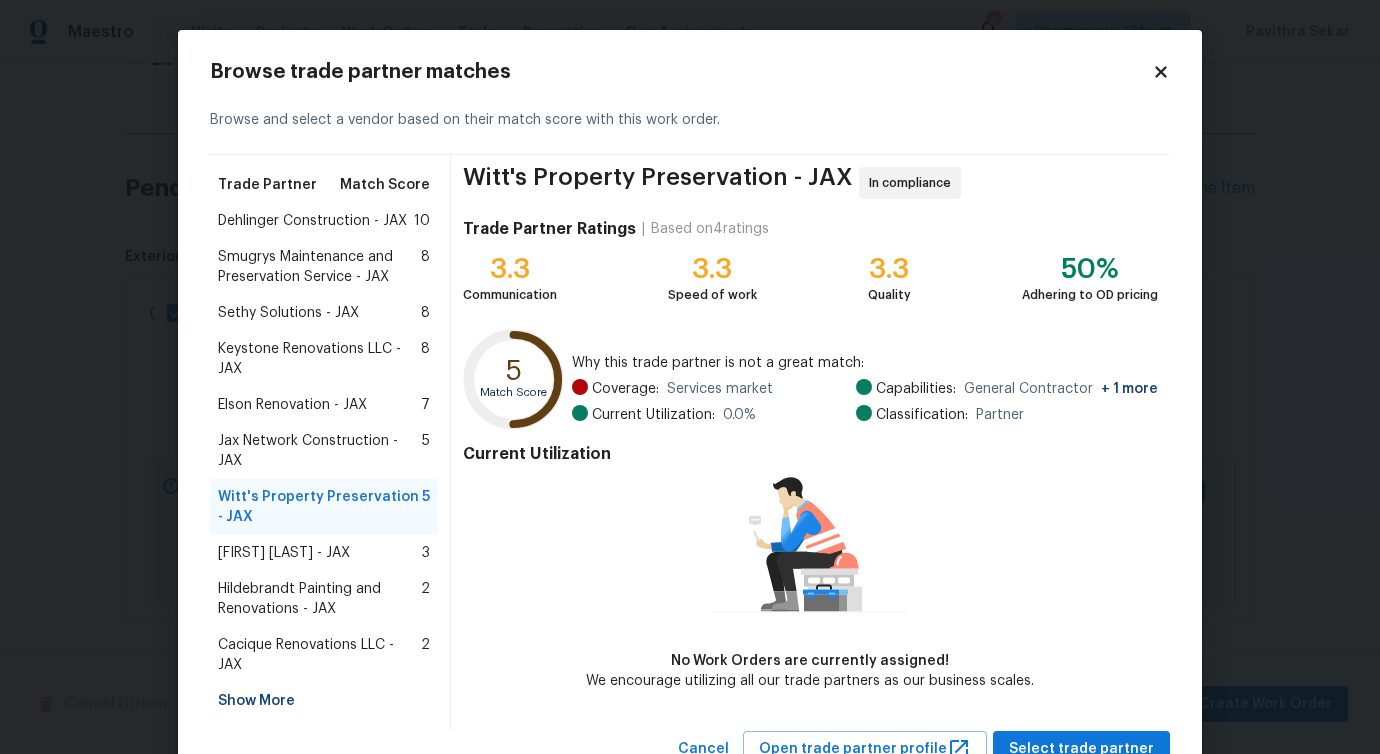 click on "Keystone Renovations LLC - JAX" at bounding box center [319, 359] 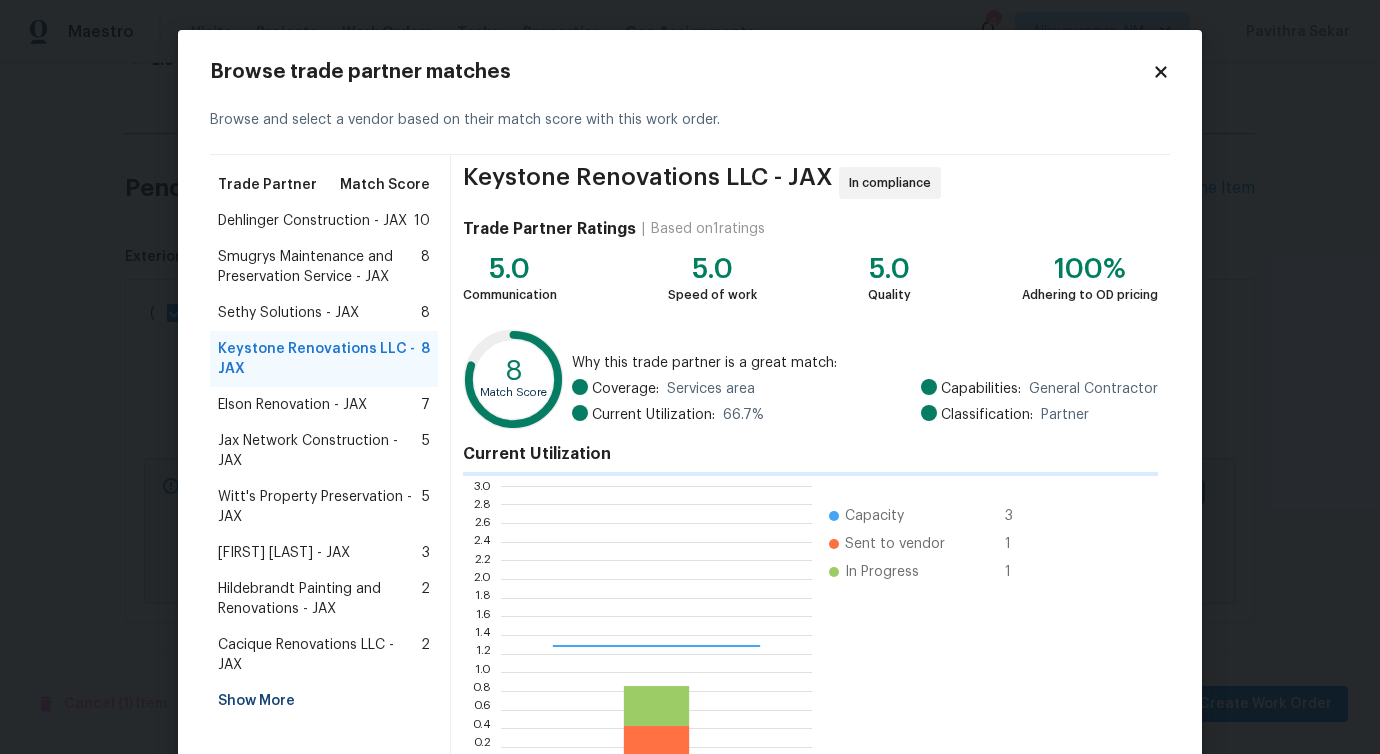 scroll, scrollTop: 2, scrollLeft: 2, axis: both 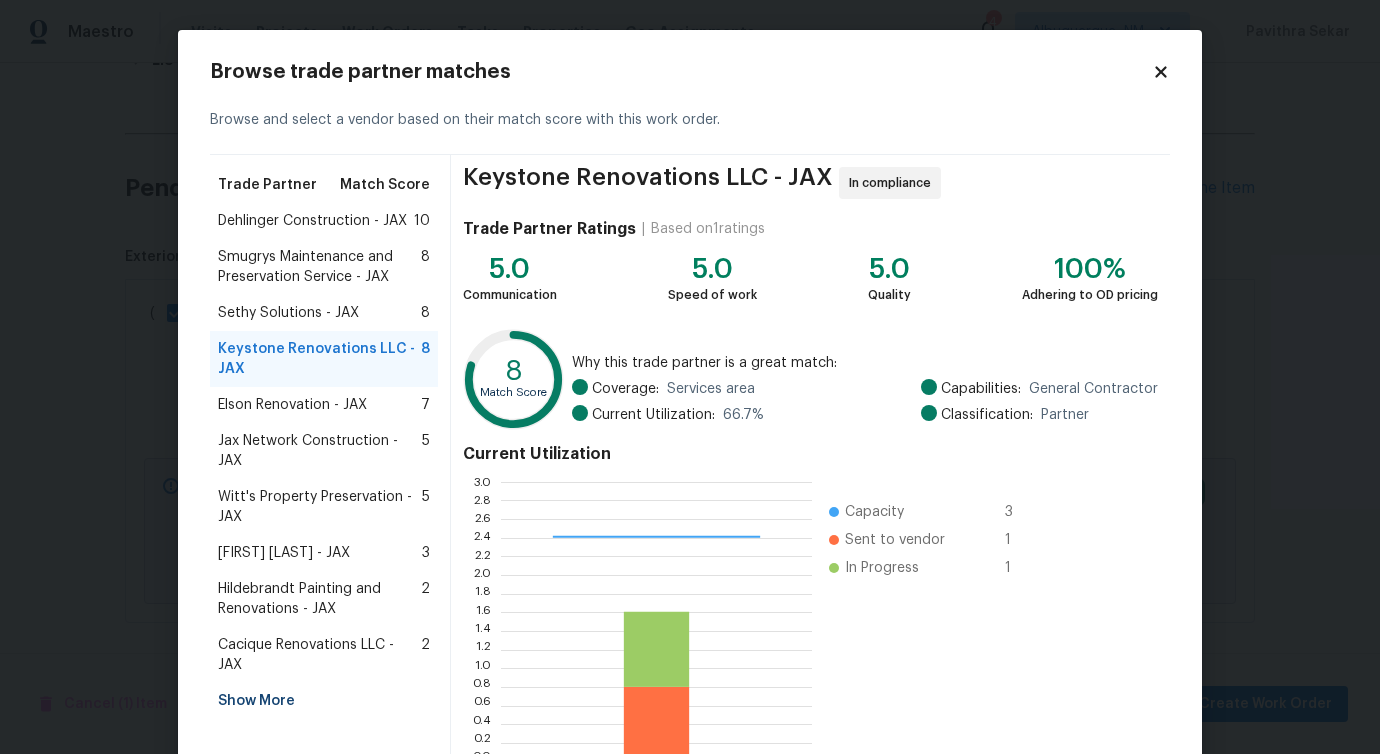 click on "Dehlinger Construction - JAX" at bounding box center [312, 221] 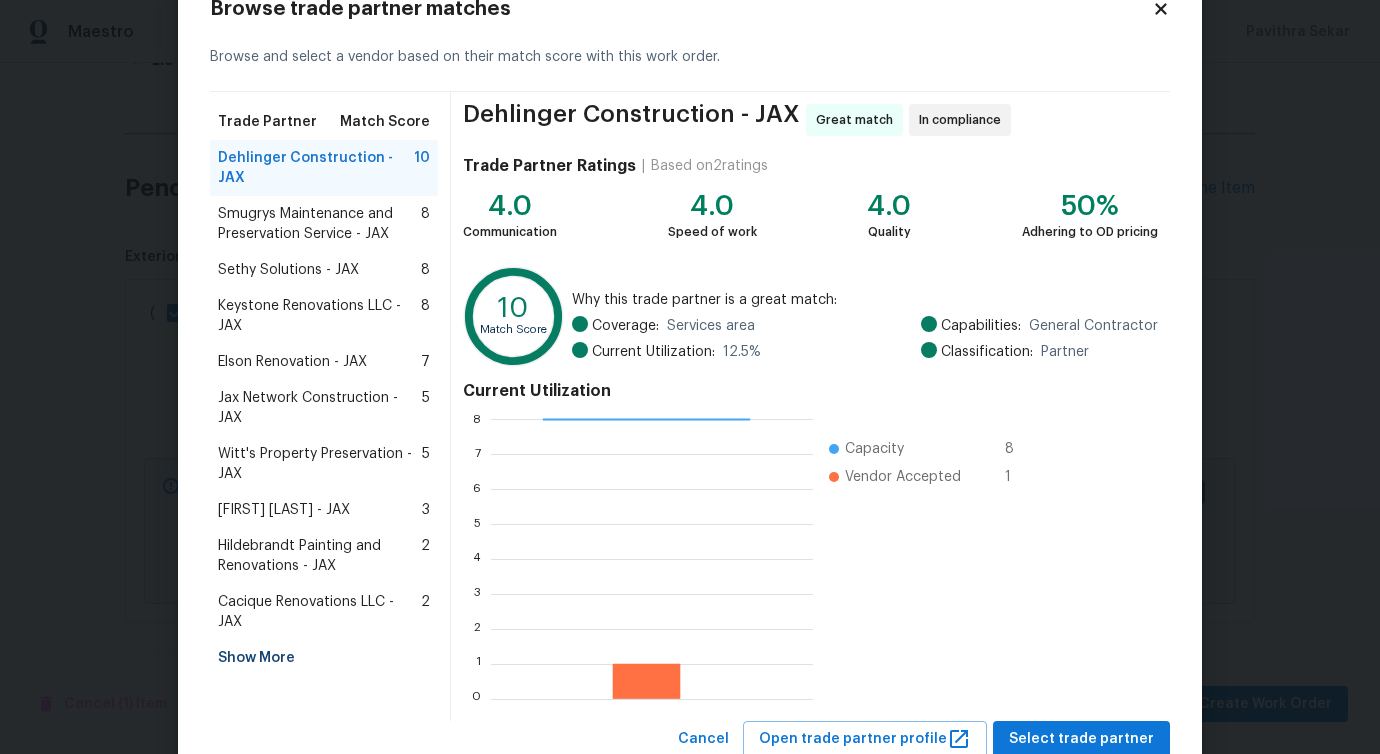 scroll, scrollTop: 128, scrollLeft: 0, axis: vertical 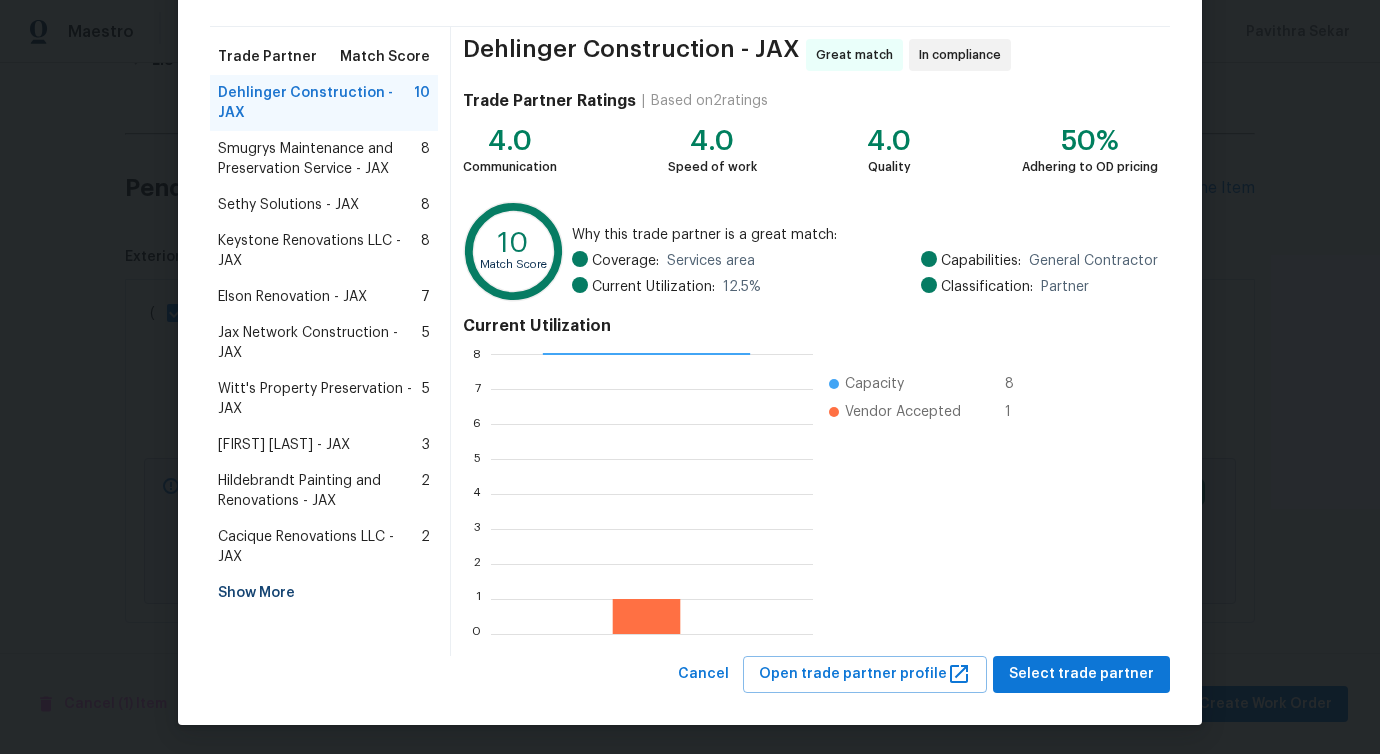 click on "Smugrys Maintenance and Preservation Service - JAX" at bounding box center [319, 159] 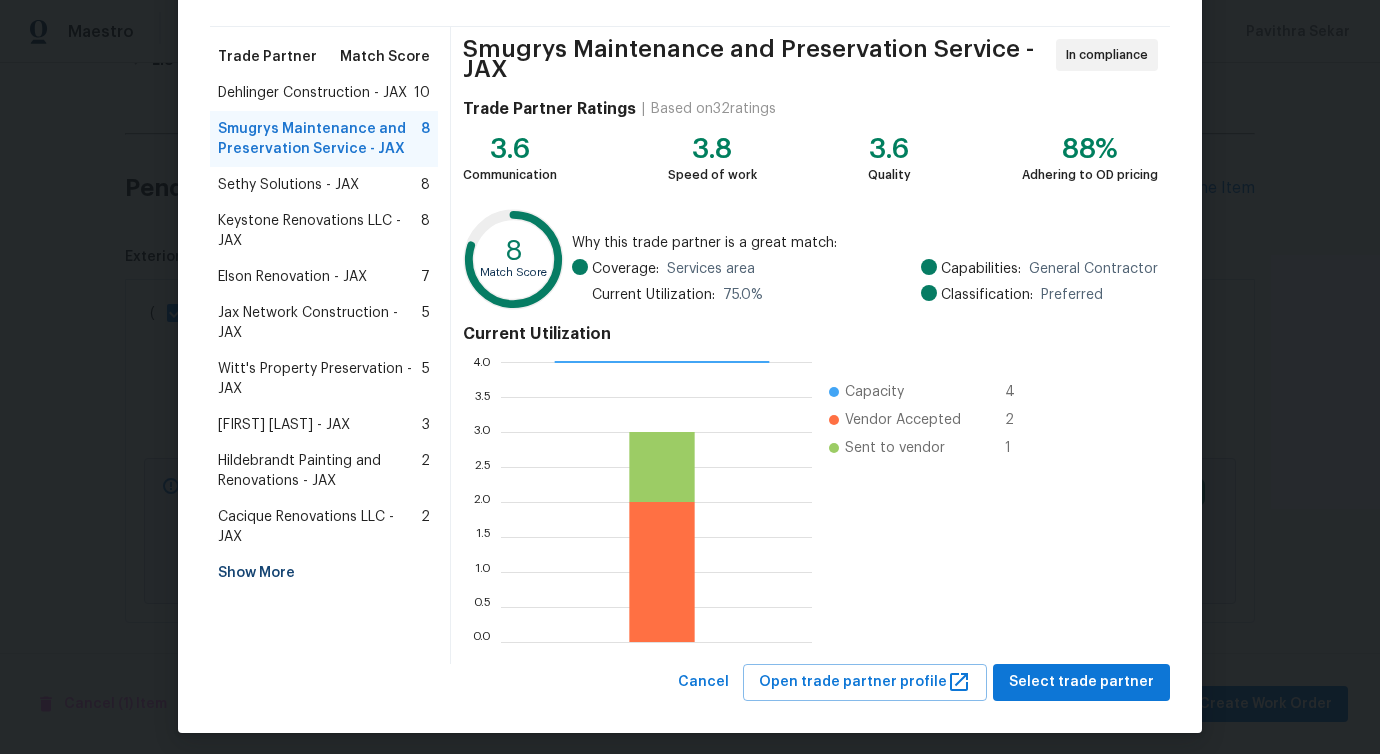 click on "Sethy Solutions - JAX" at bounding box center [288, 185] 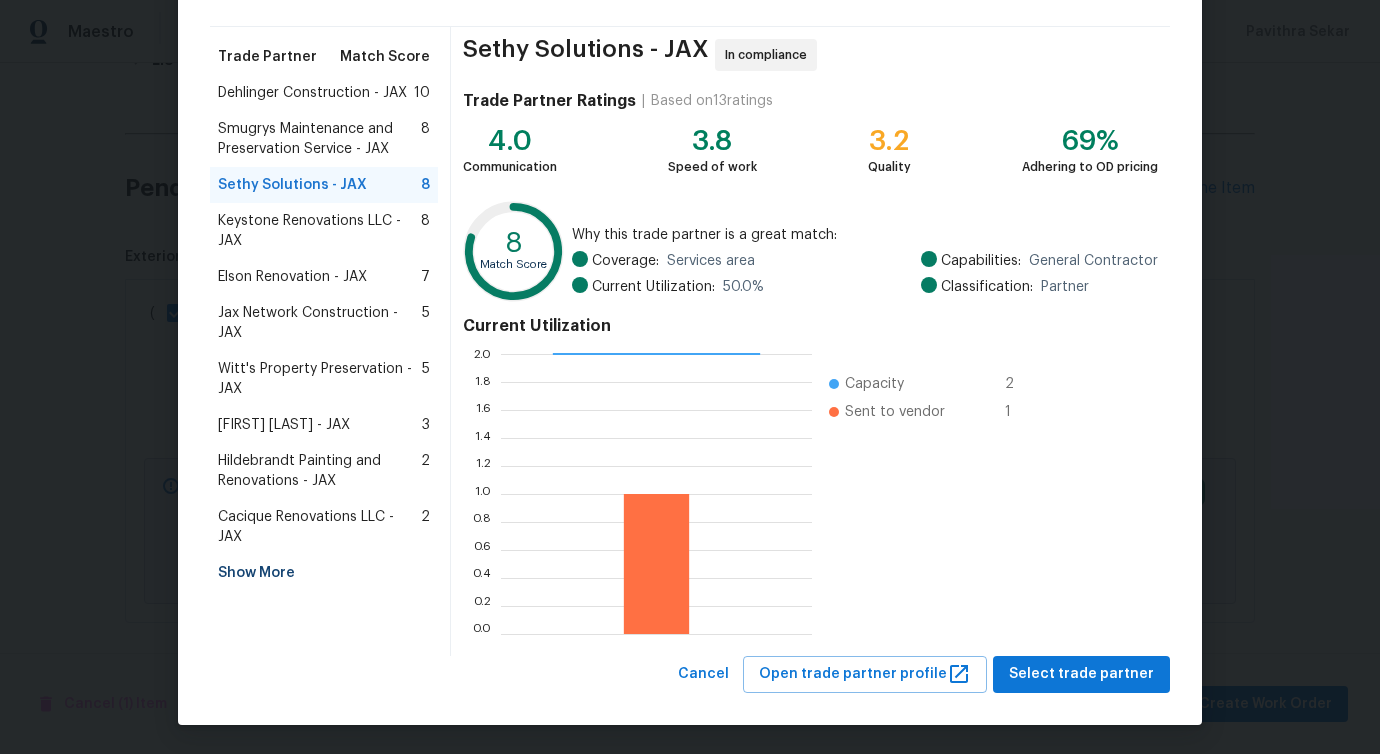 click on "Keystone Renovations LLC - JAX" at bounding box center [319, 231] 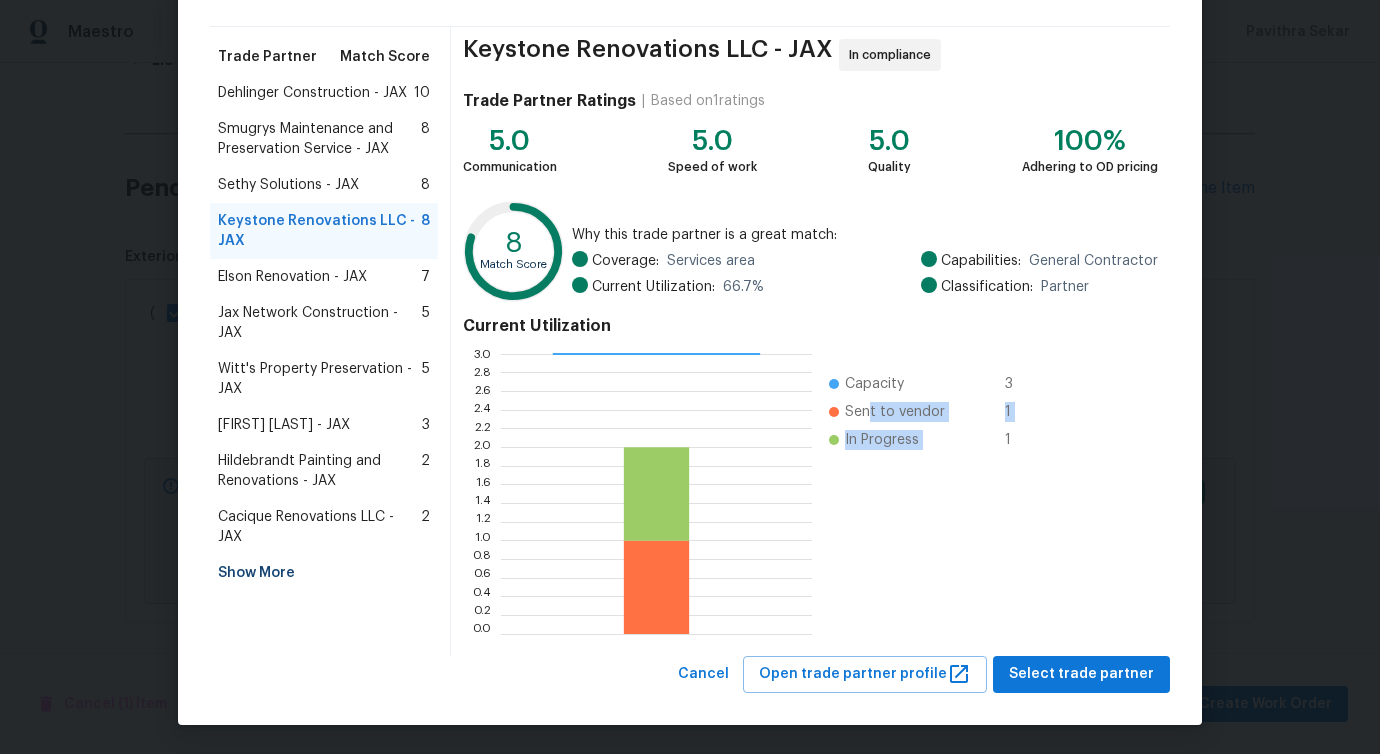 drag, startPoint x: 861, startPoint y: 407, endPoint x: 983, endPoint y: 447, distance: 128.39003 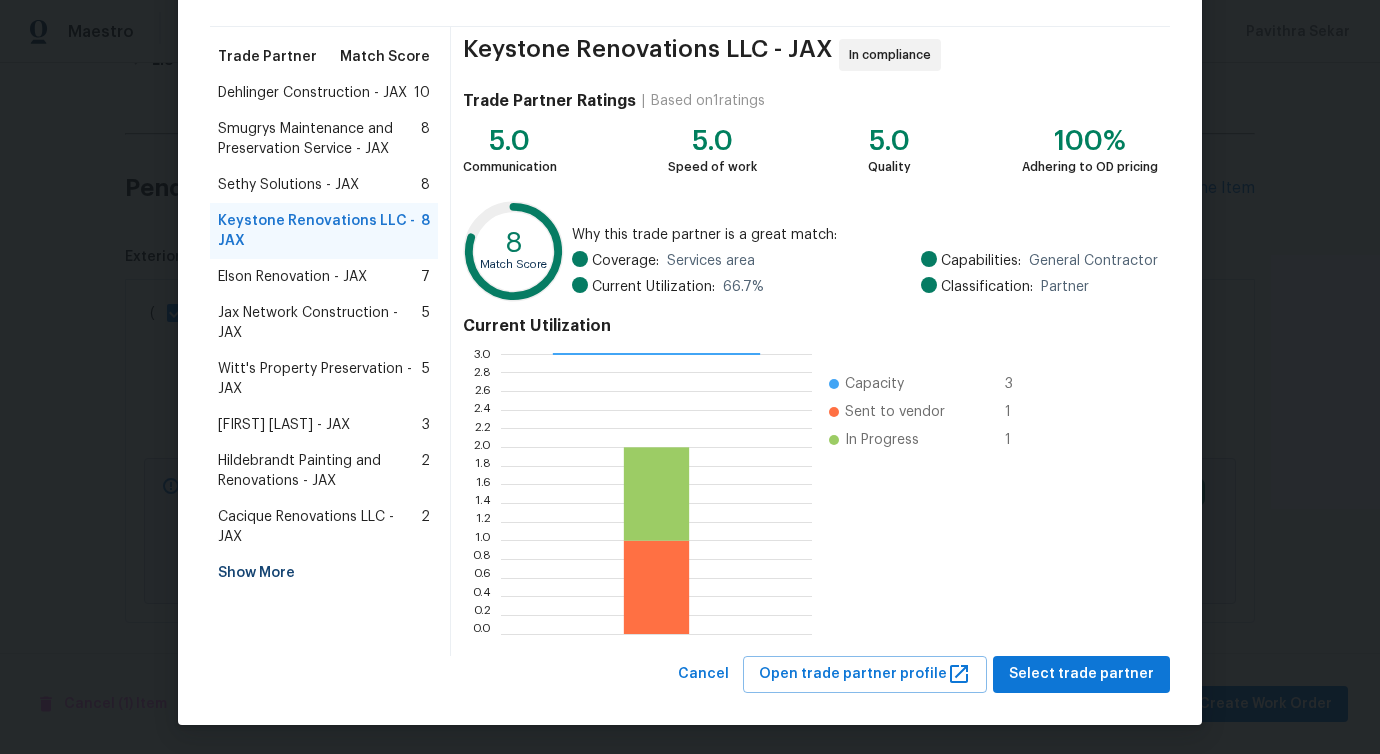 click on "Elson Renovation - JAX" at bounding box center (292, 277) 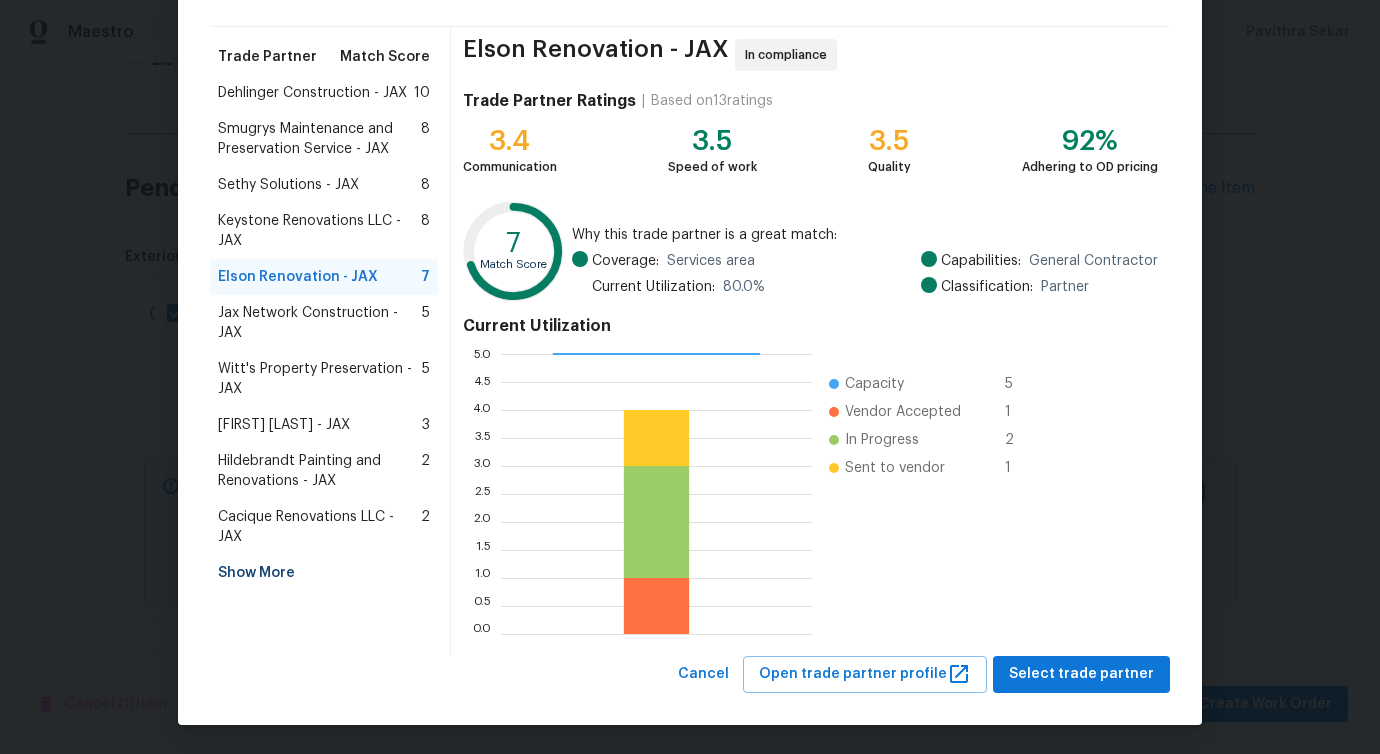 click on "Keystone Renovations LLC - JAX" at bounding box center [319, 231] 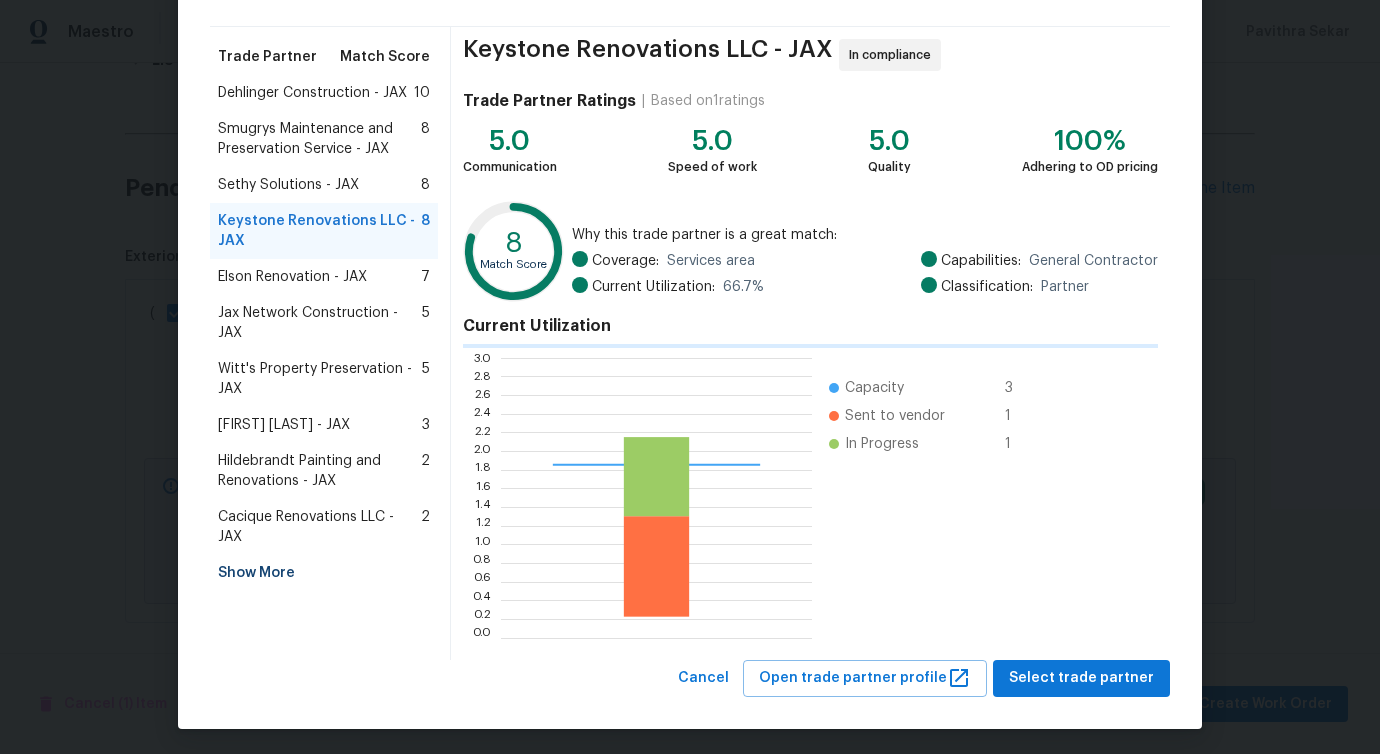 click on "Sethy Solutions - JAX" at bounding box center [288, 185] 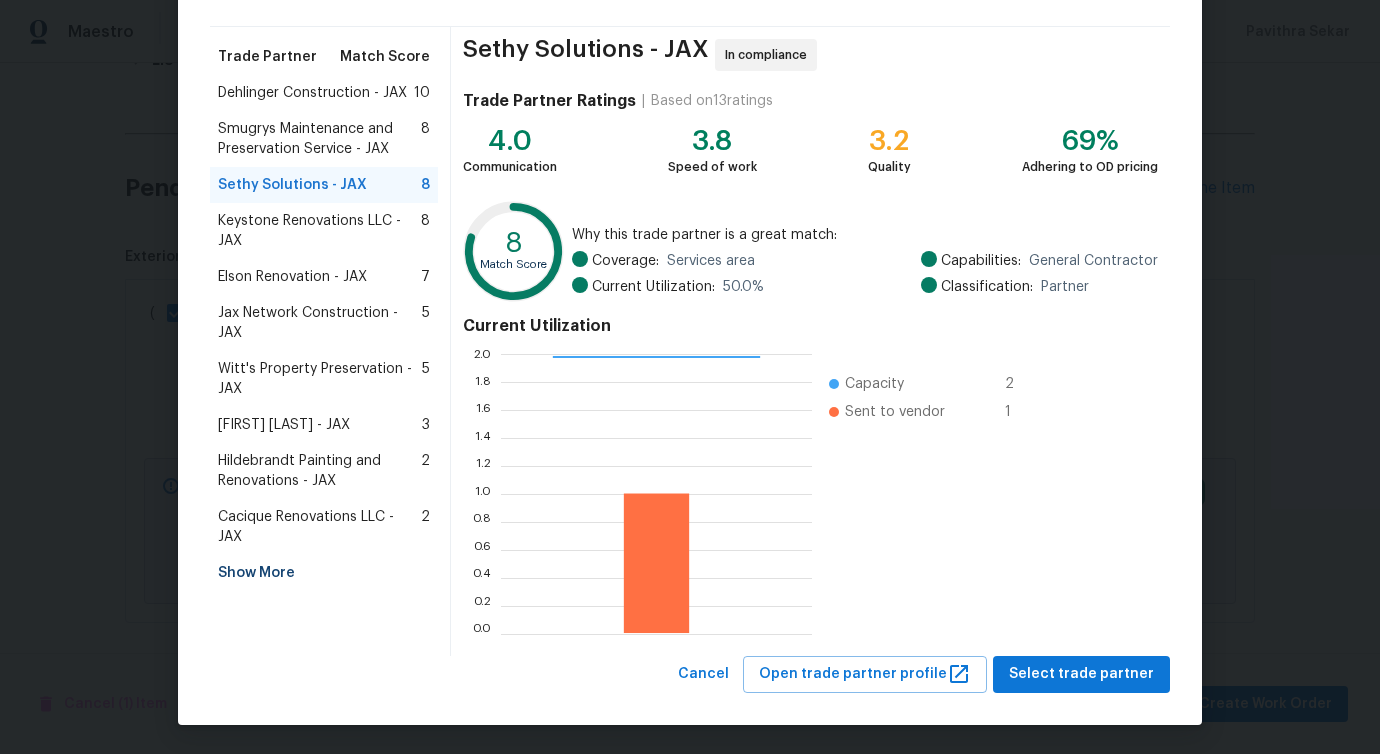 click on "Smugrys Maintenance and Preservation Service - JAX" at bounding box center [319, 139] 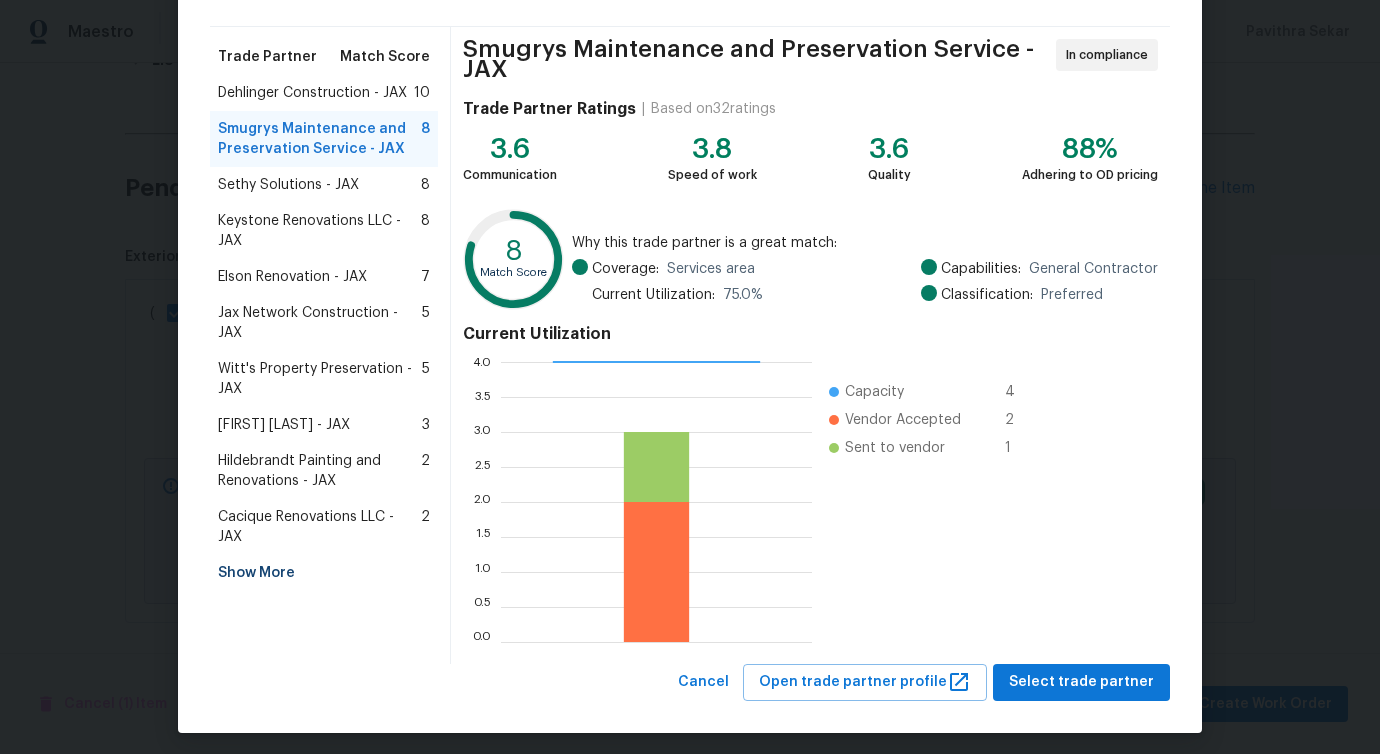click on "Dehlinger Construction - JAX 10" at bounding box center (324, 93) 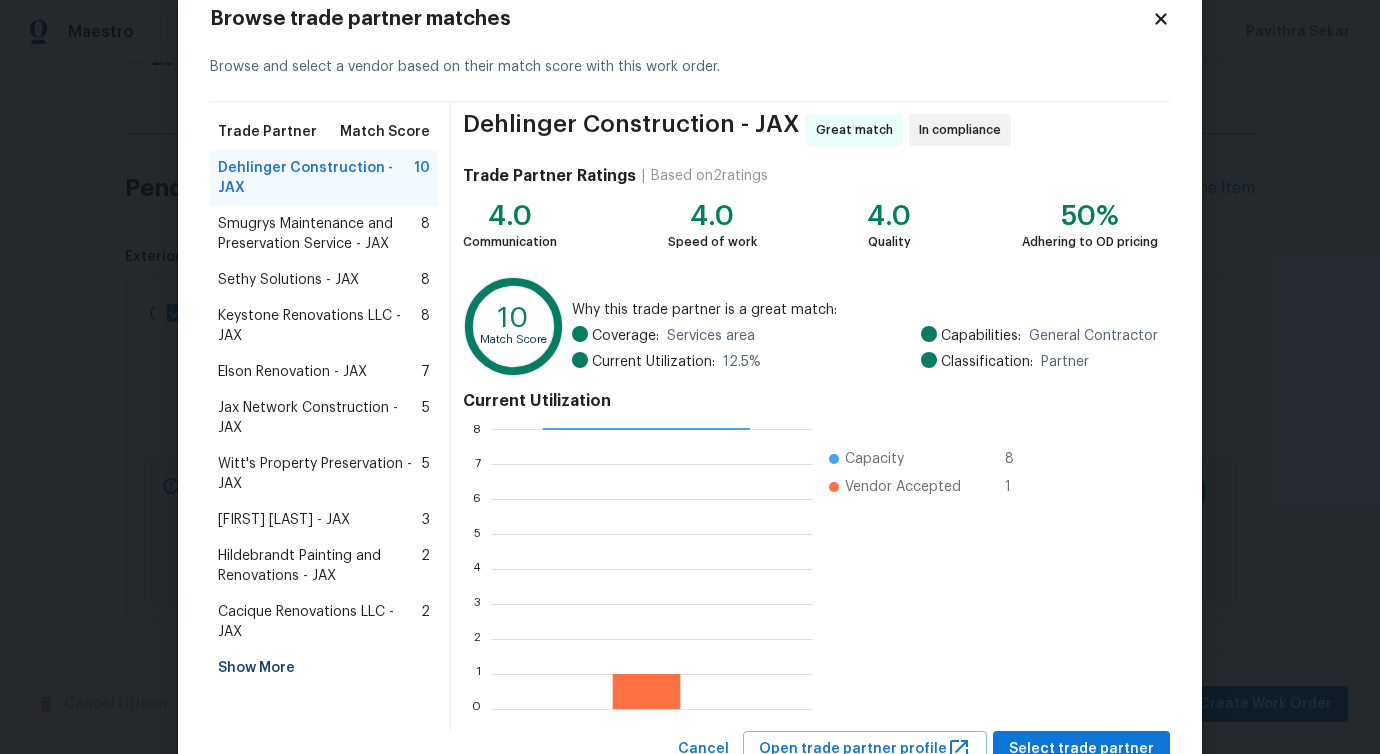scroll, scrollTop: 0, scrollLeft: 0, axis: both 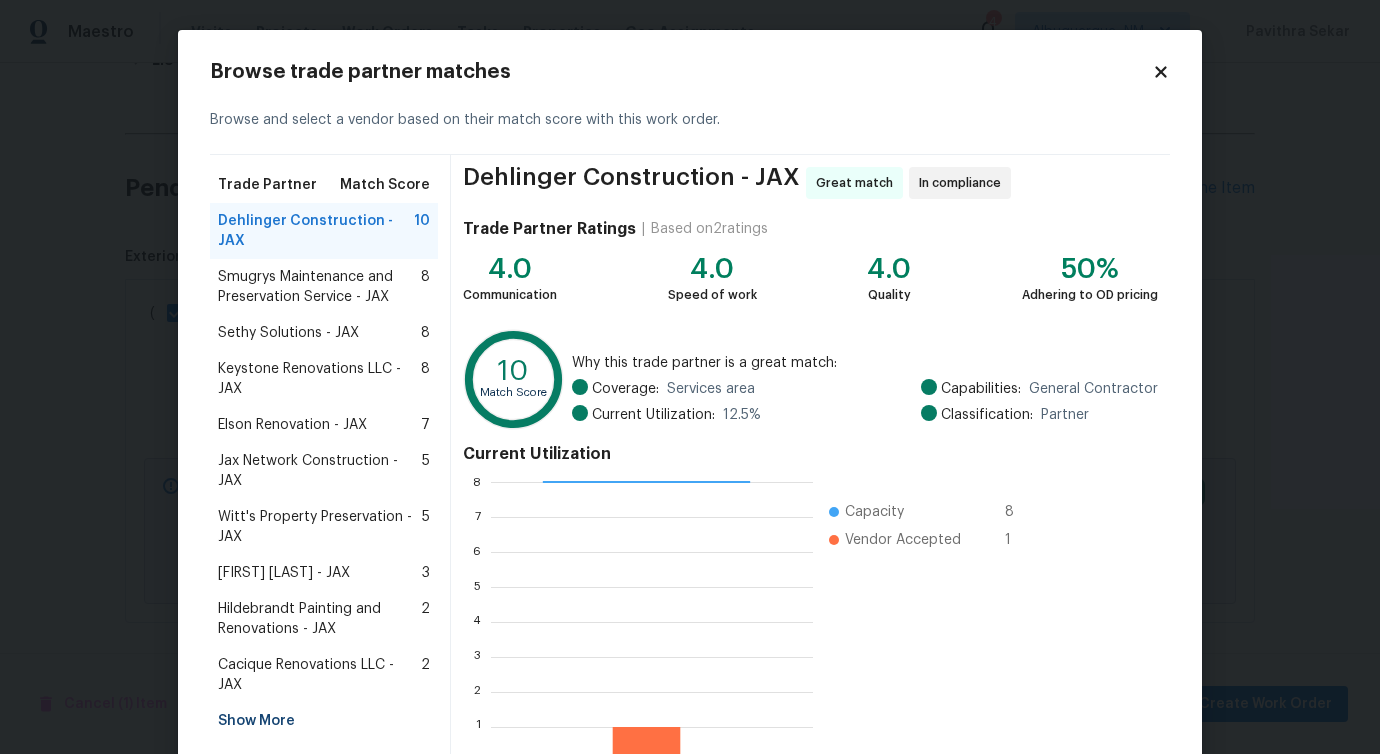 click on "Smugrys Maintenance and Preservation Service - JAX" at bounding box center (319, 287) 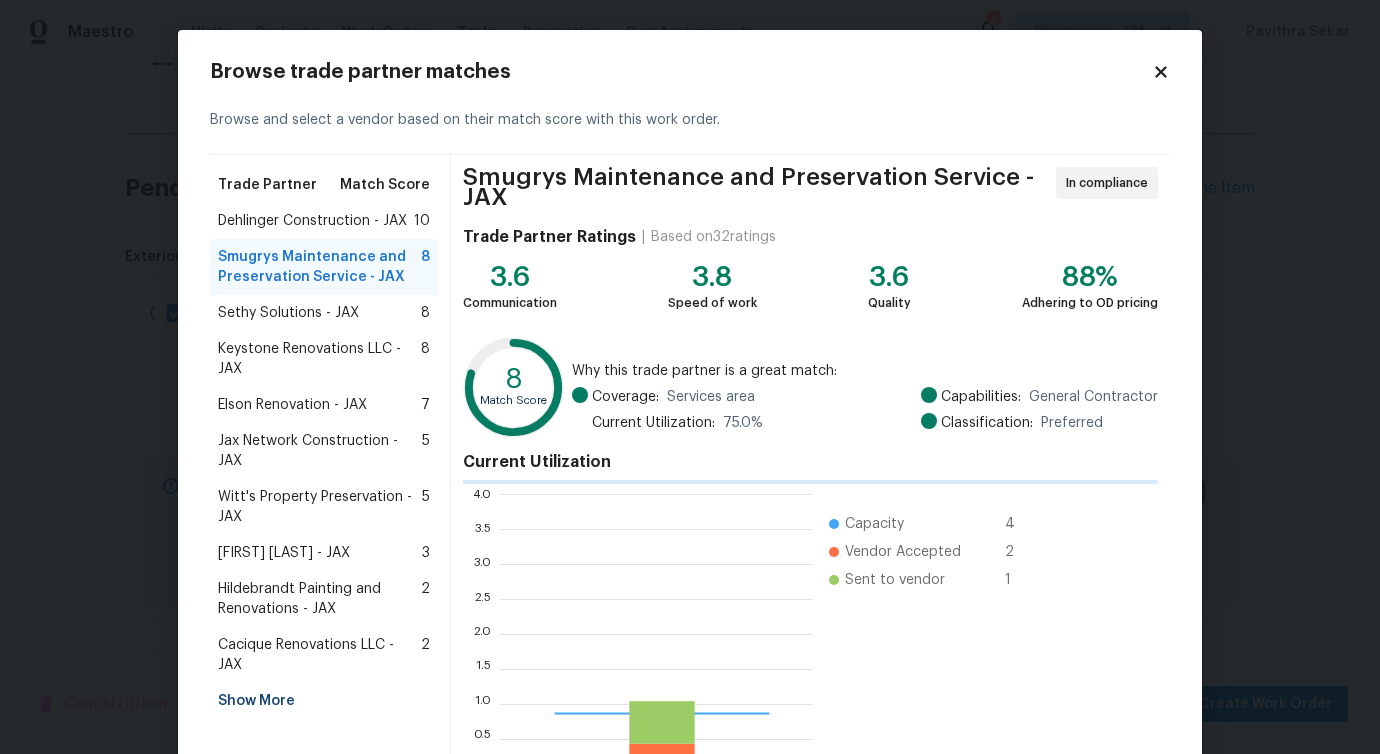 scroll, scrollTop: 265, scrollLeft: 296, axis: both 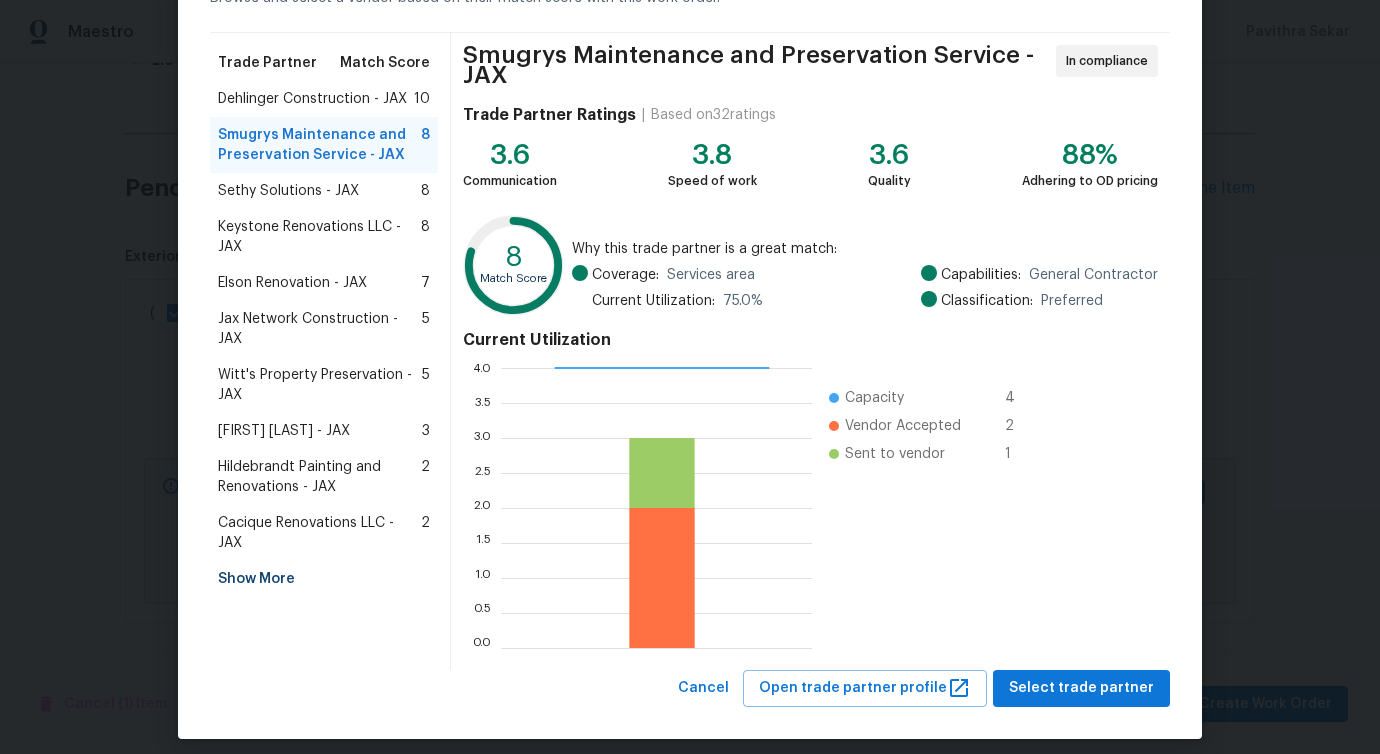 click on "Sethy Solutions - JAX" at bounding box center (288, 191) 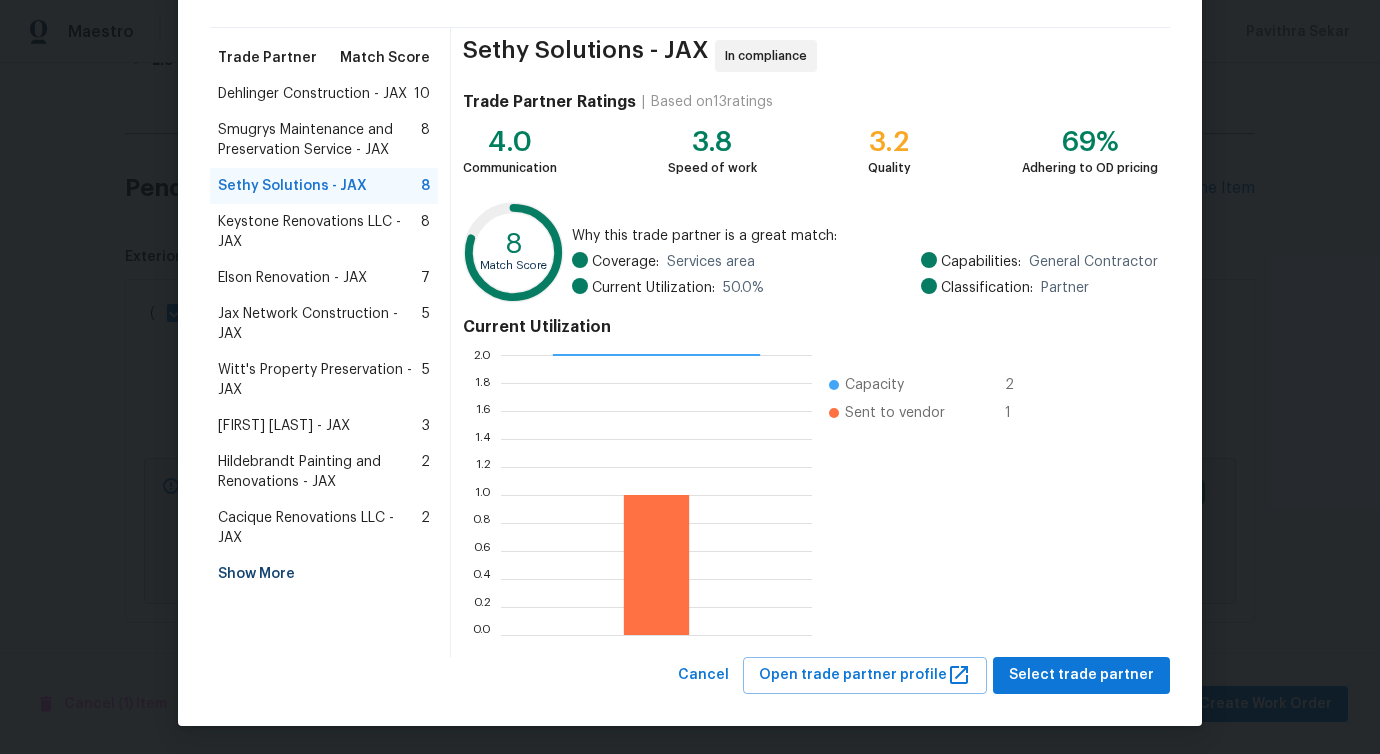 scroll, scrollTop: 128, scrollLeft: 0, axis: vertical 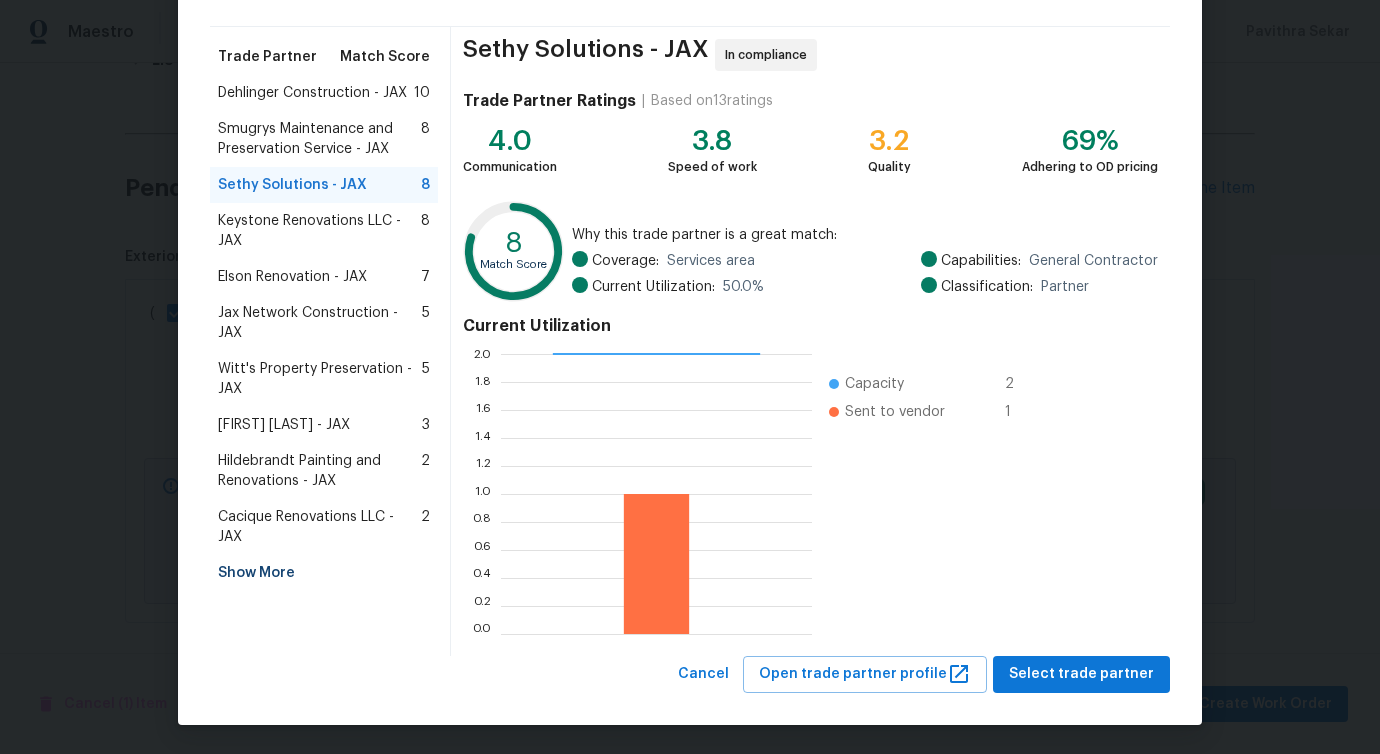 click on "Keystone Renovations LLC - JAX" at bounding box center (319, 231) 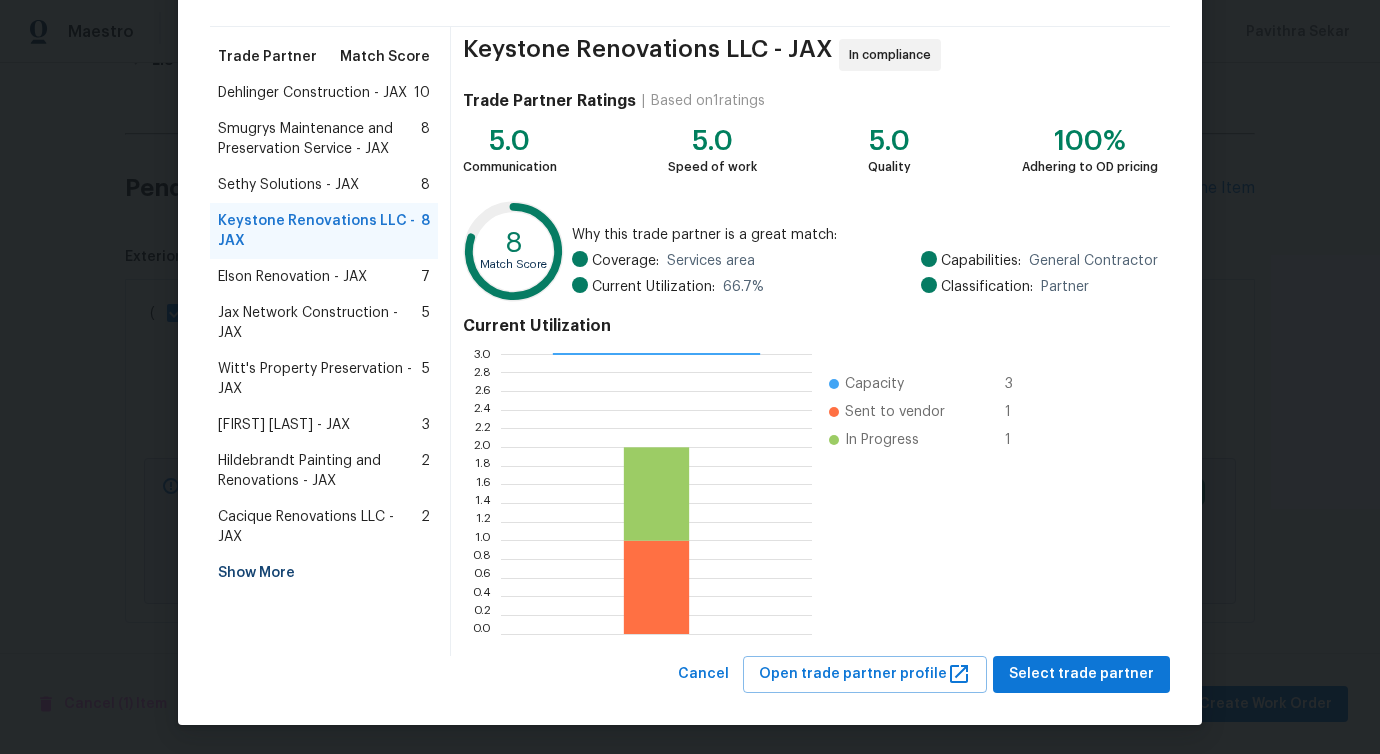 click on "Sethy Solutions - JAX" at bounding box center [288, 185] 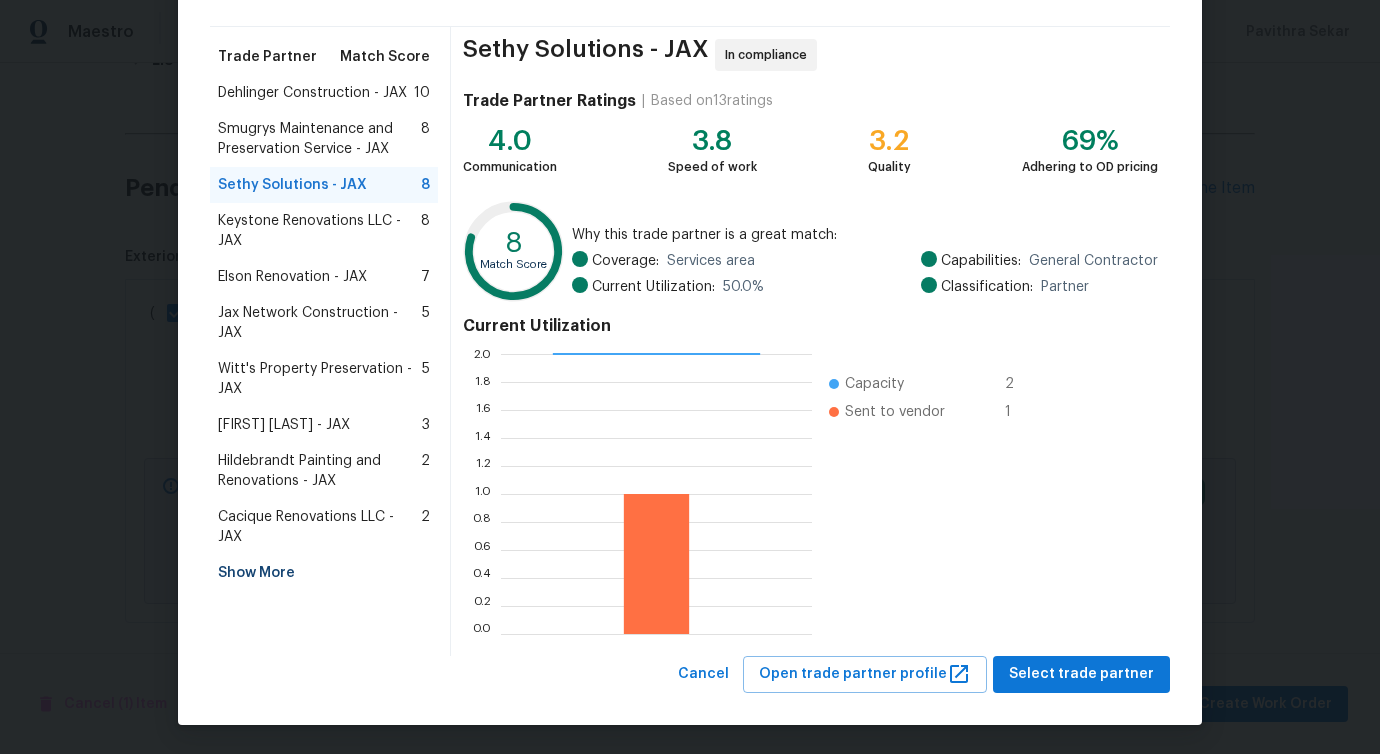 click on "Dehlinger Construction - JAX" at bounding box center [312, 93] 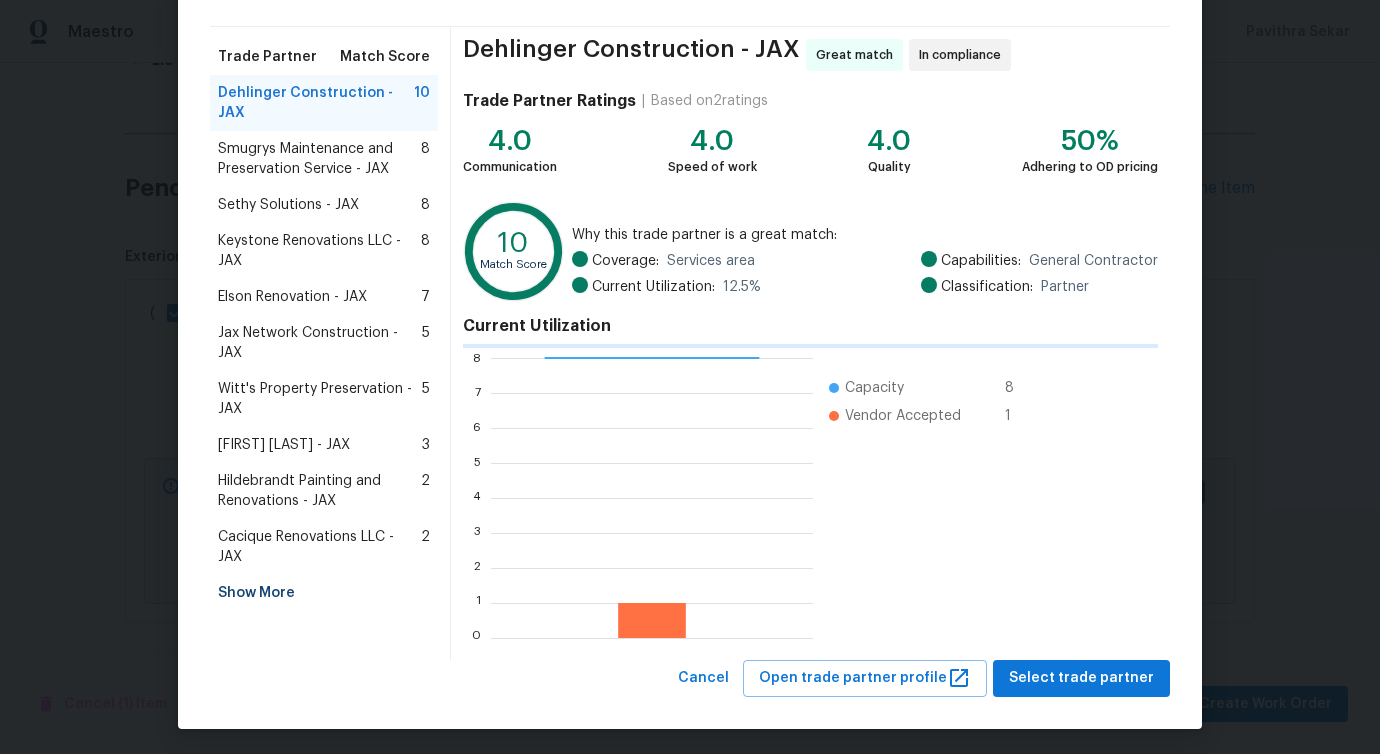 scroll, scrollTop: 265, scrollLeft: 306, axis: both 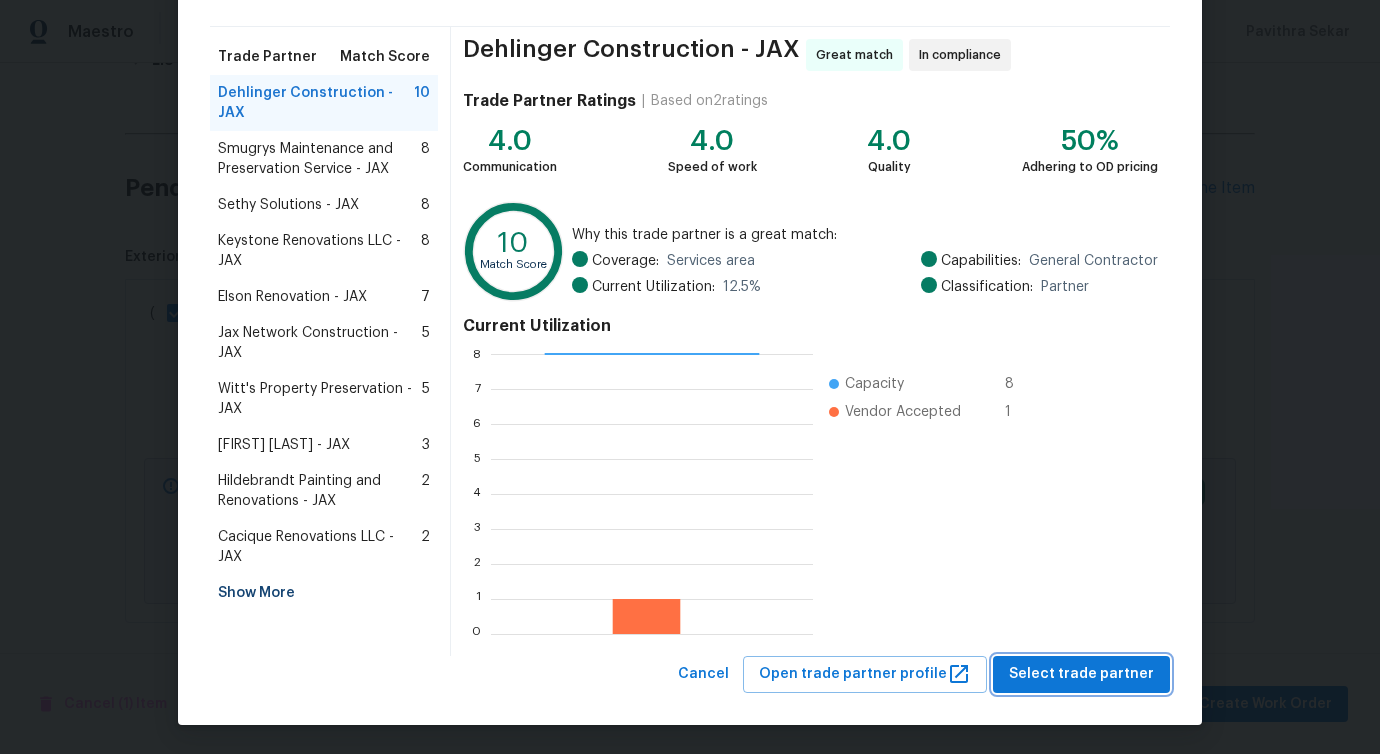 click on "Select trade partner" at bounding box center (1081, 674) 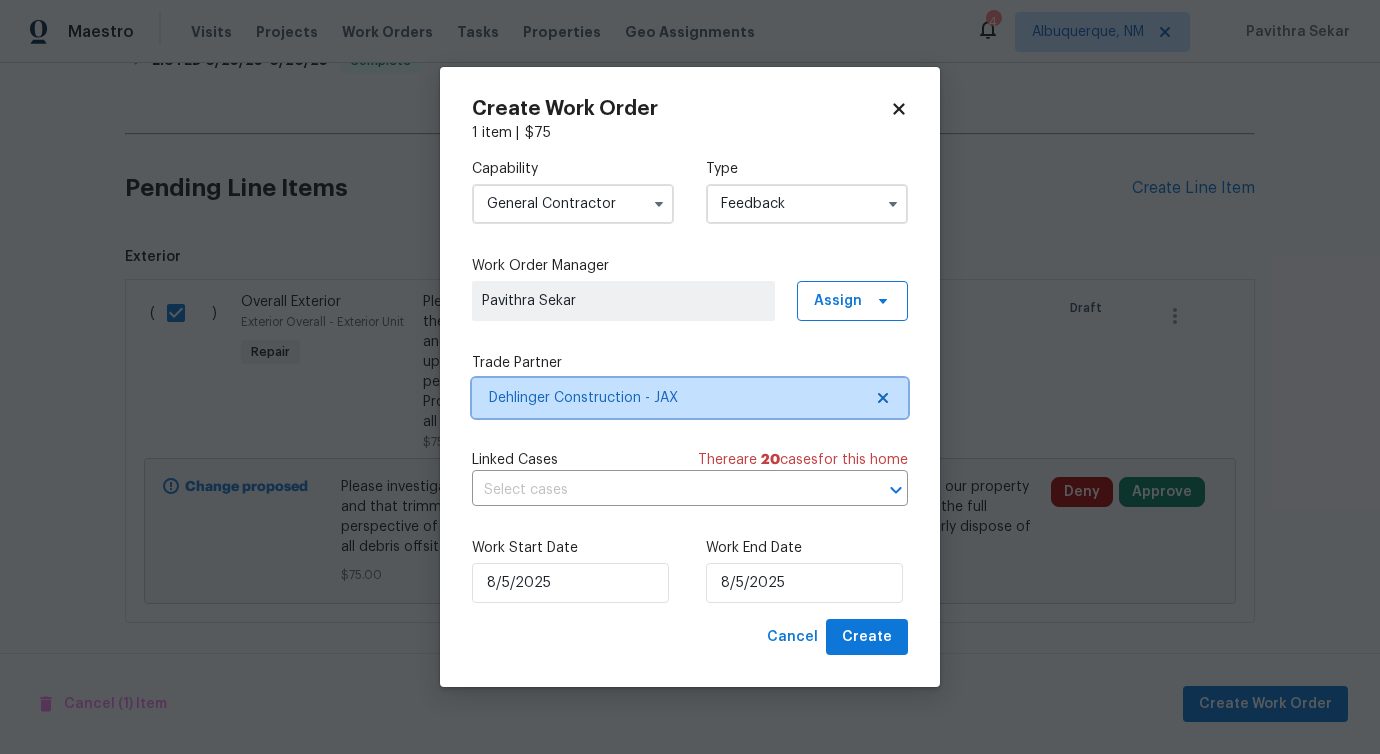 scroll, scrollTop: 0, scrollLeft: 0, axis: both 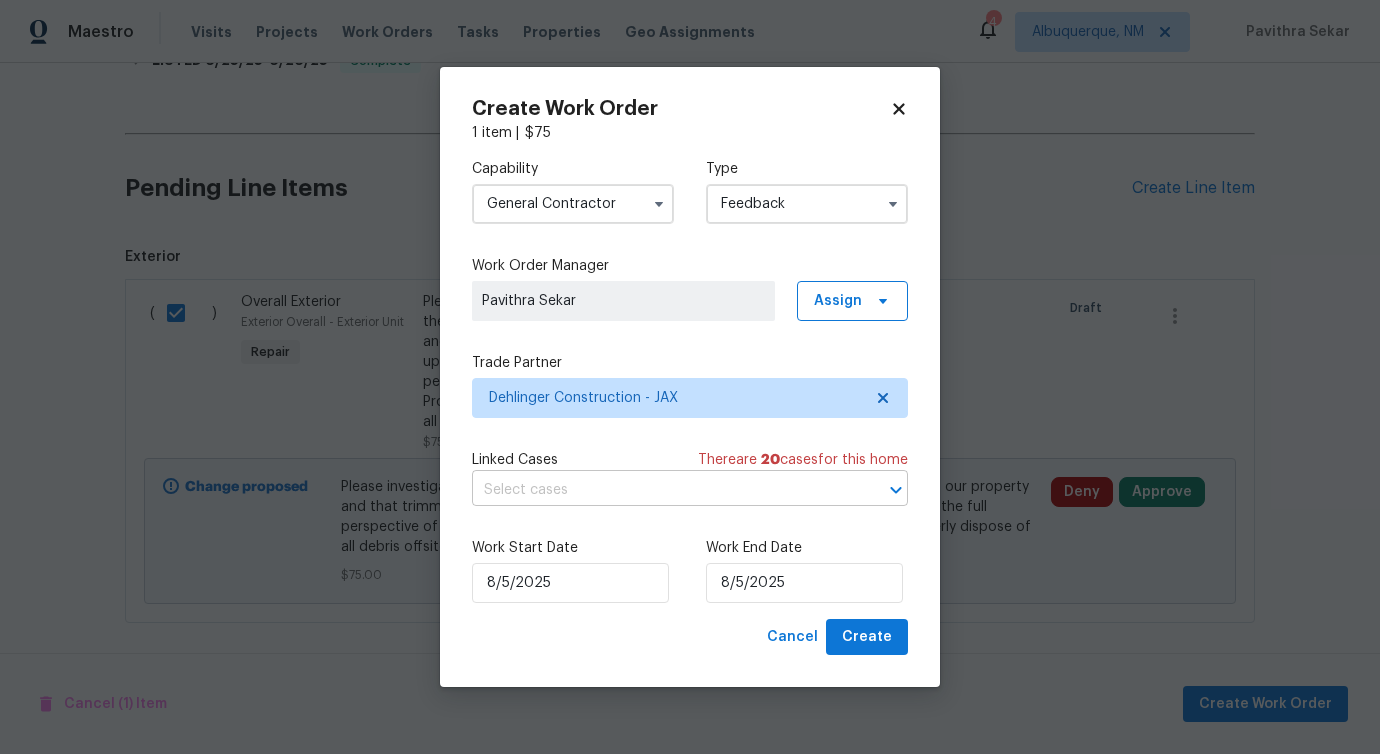 click at bounding box center [662, 490] 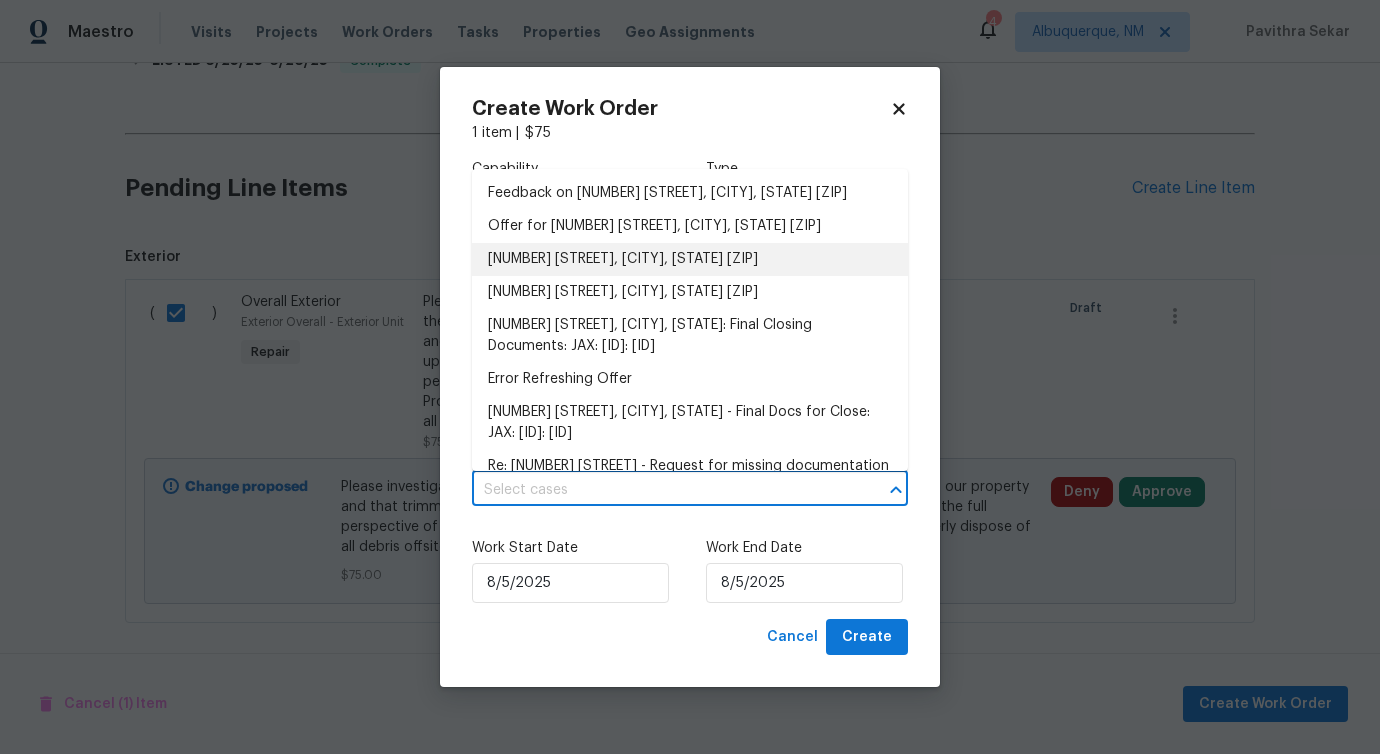 click on "New maintenance message for 14112 Pleasant Point Ln , Jacksonville, FL 32225" at bounding box center [690, 259] 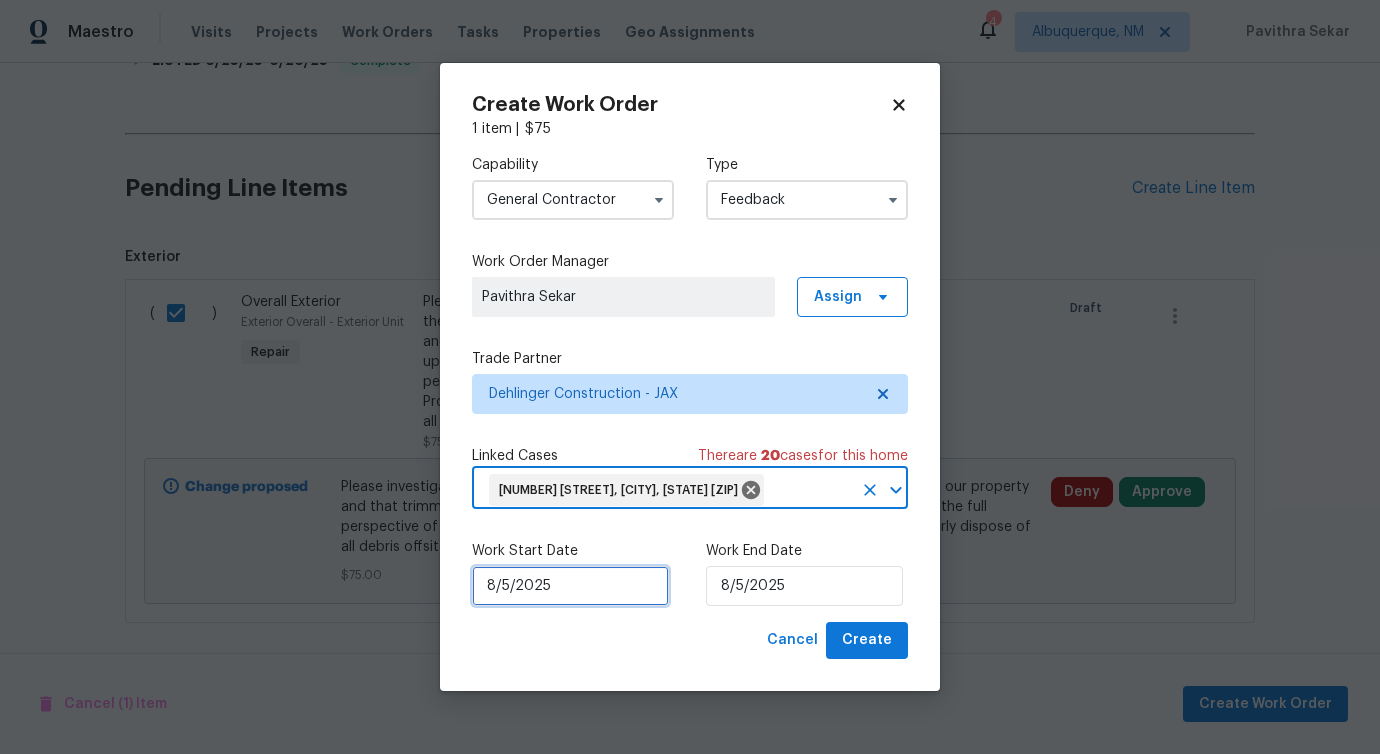 click on "8/5/2025" at bounding box center (570, 586) 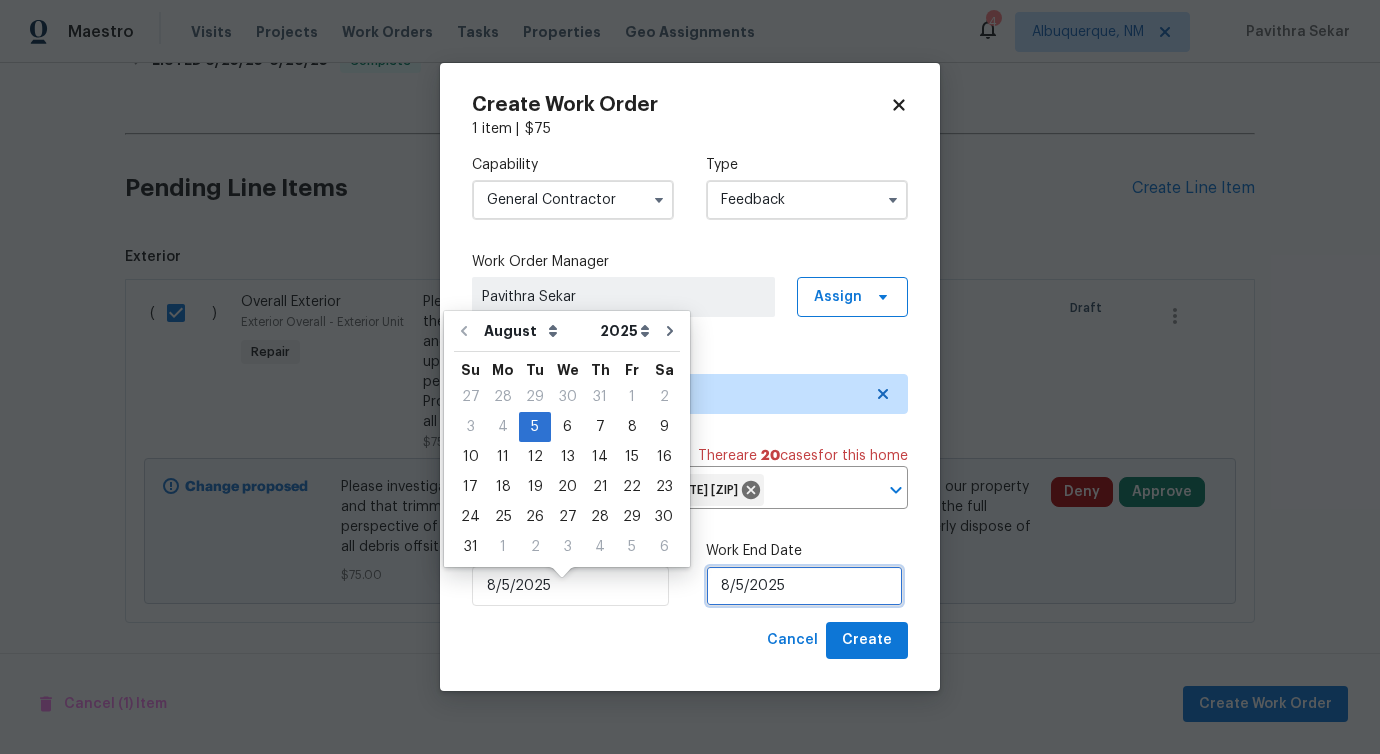 click on "8/5/2025" at bounding box center [804, 586] 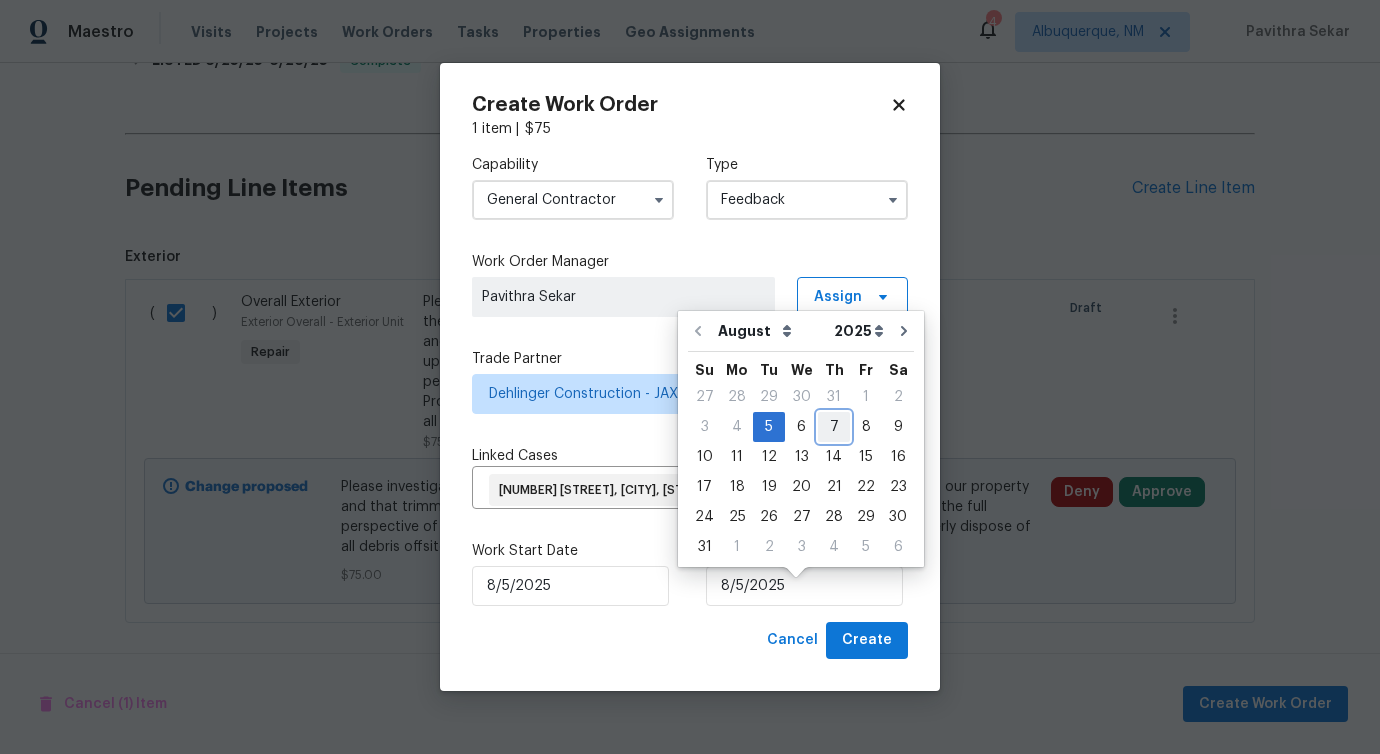 click on "7" at bounding box center (834, 427) 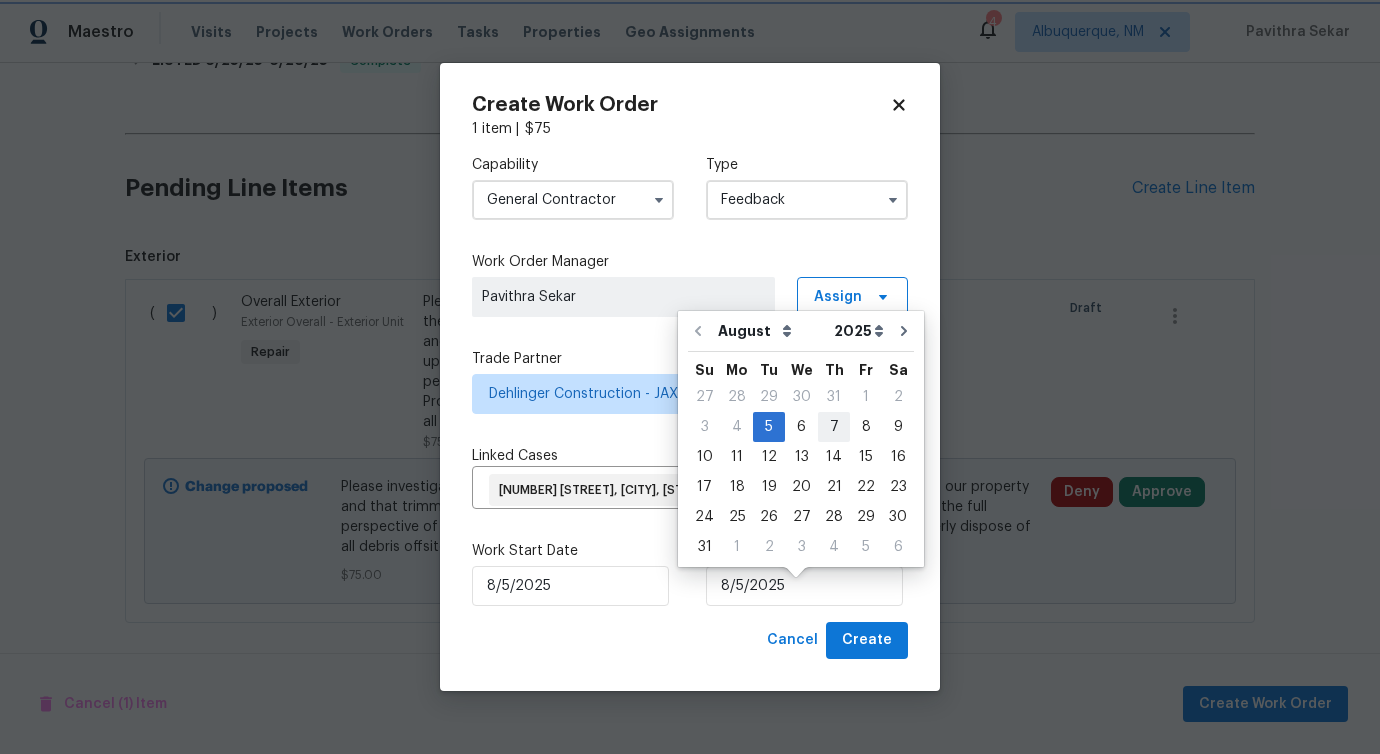 type on "8/7/2025" 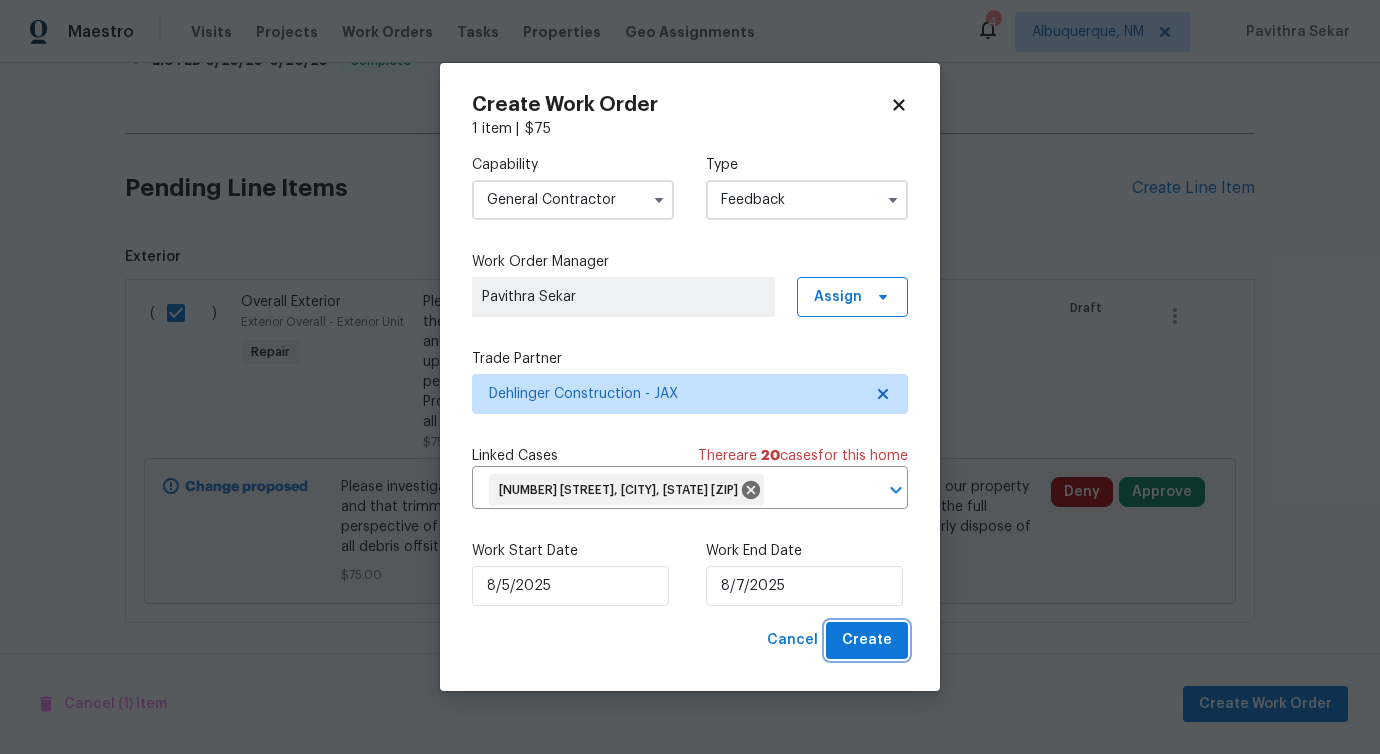 click on "Create" at bounding box center [867, 640] 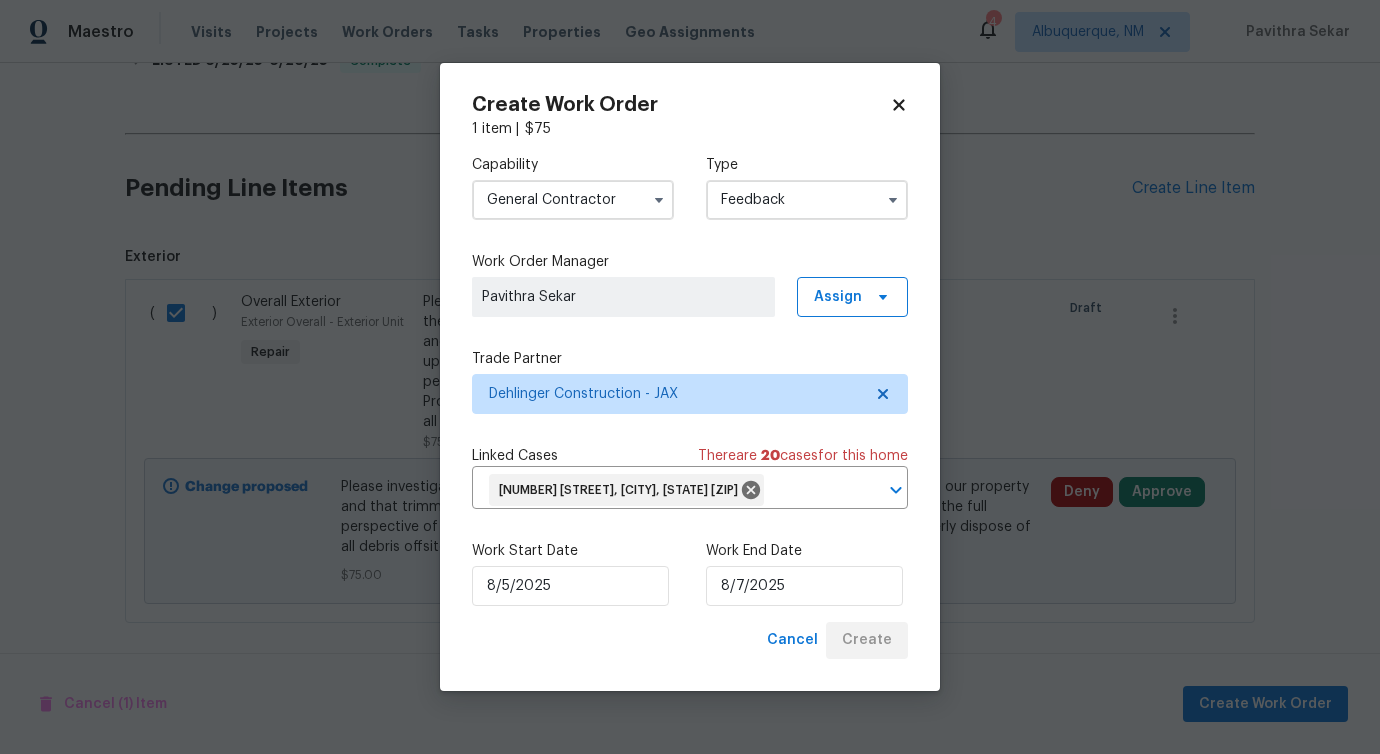 checkbox on "false" 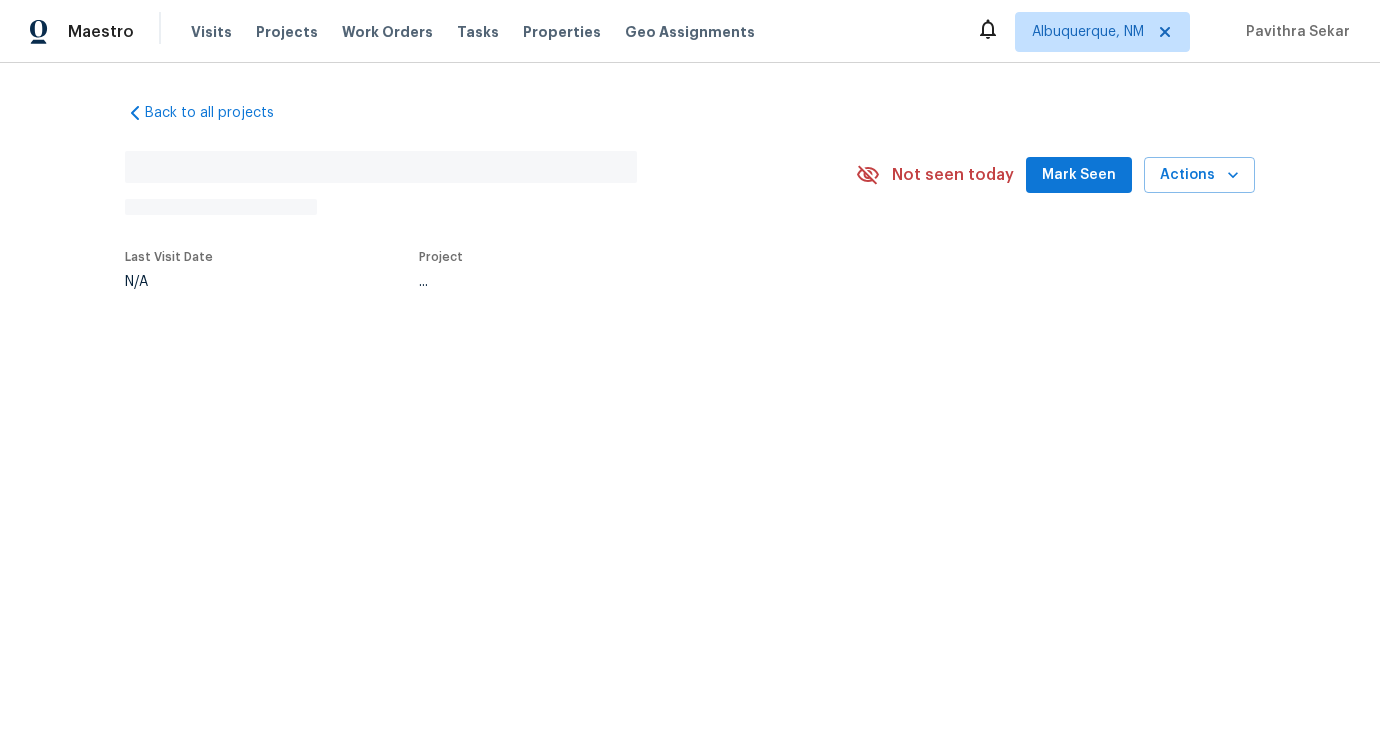 scroll, scrollTop: 0, scrollLeft: 0, axis: both 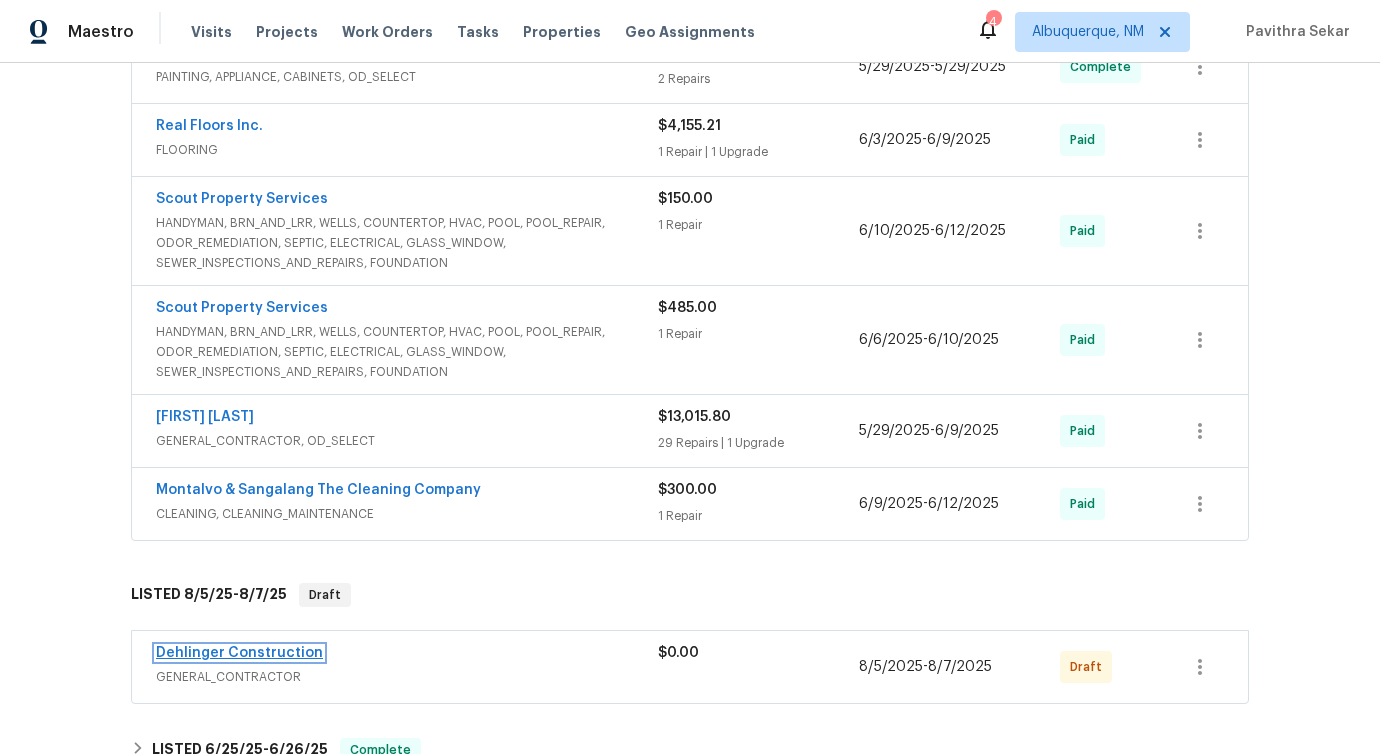 click on "Dehlinger Construction" at bounding box center [239, 653] 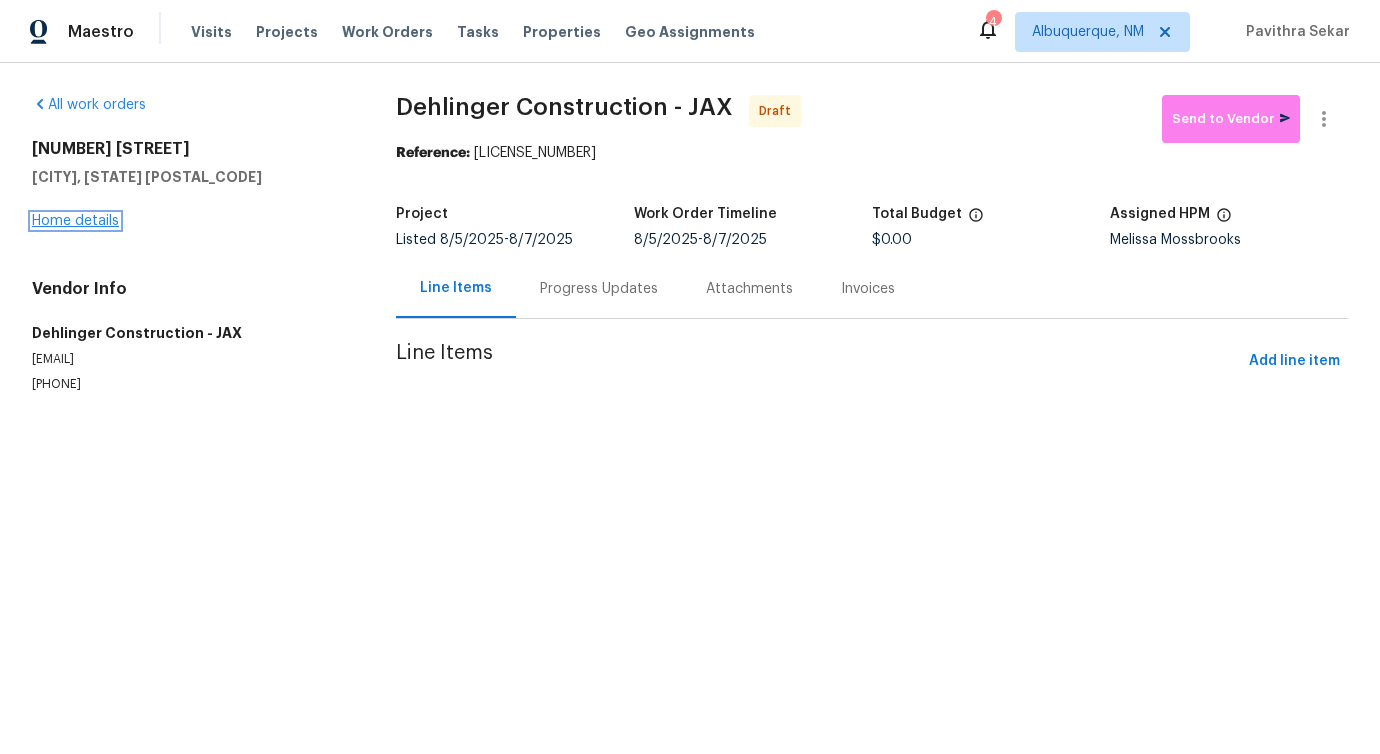click on "Home details" at bounding box center (75, 221) 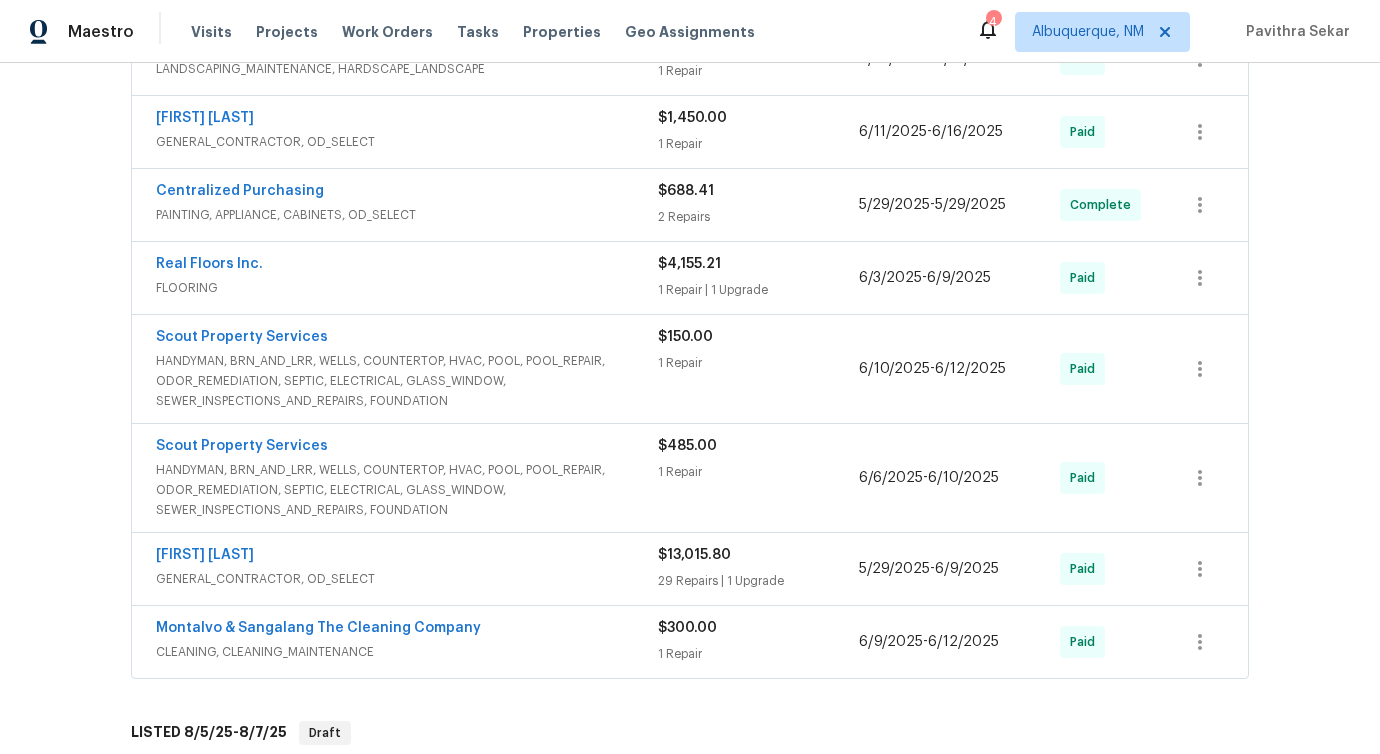 scroll, scrollTop: 1344, scrollLeft: 0, axis: vertical 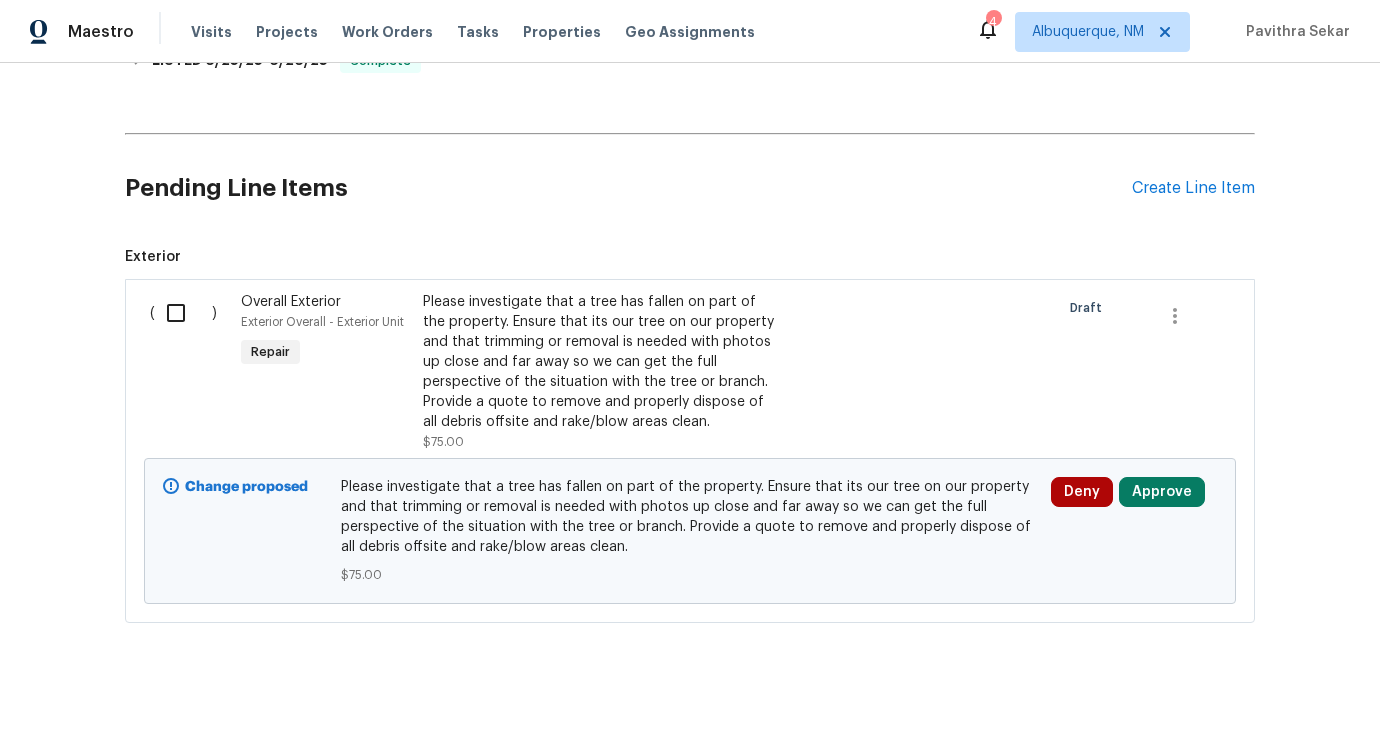 click at bounding box center (183, 313) 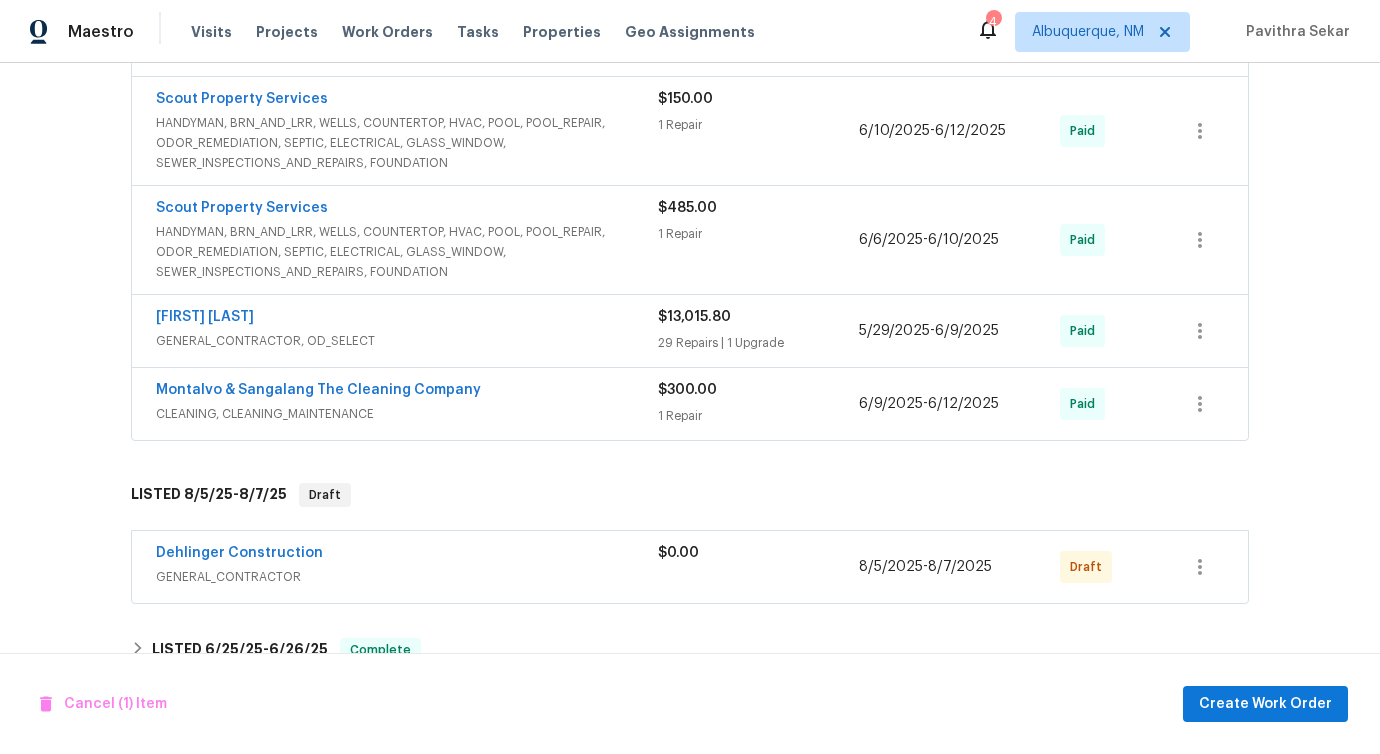 scroll, scrollTop: 757, scrollLeft: 0, axis: vertical 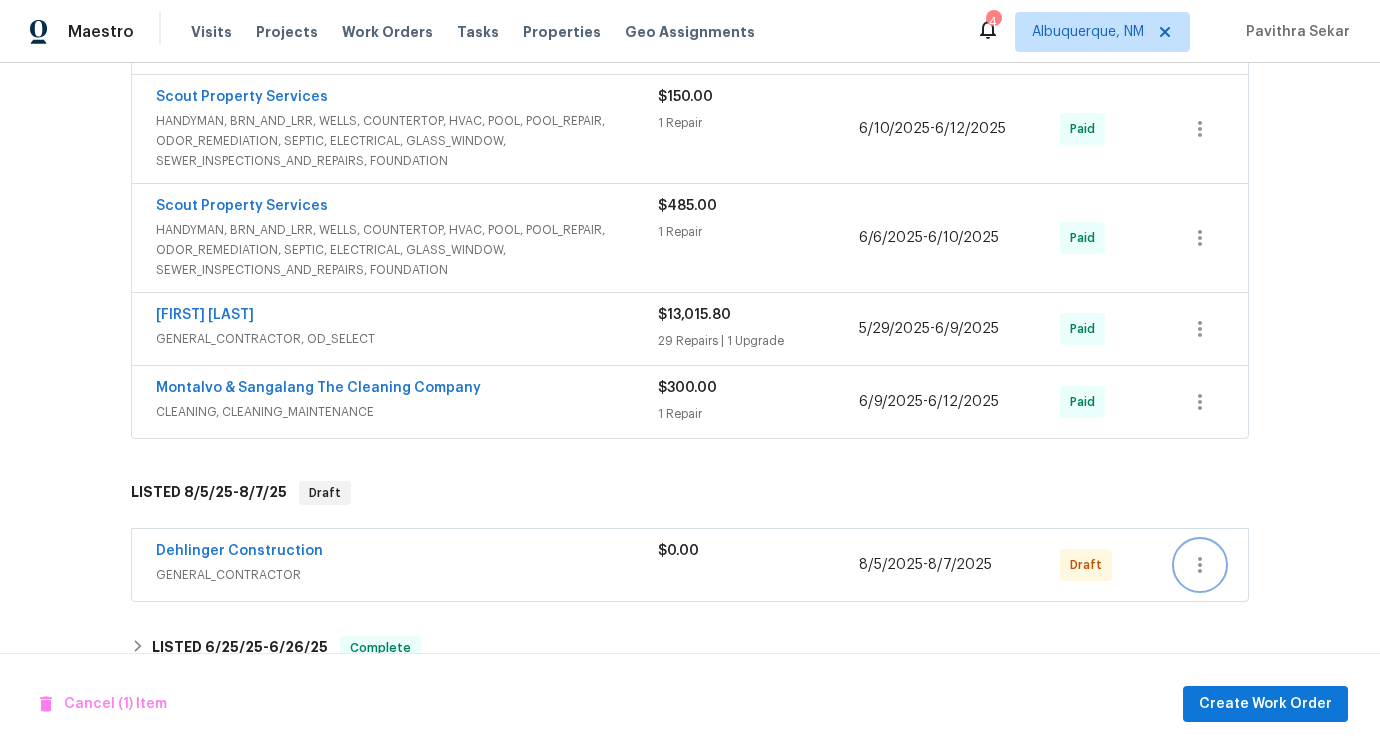 click 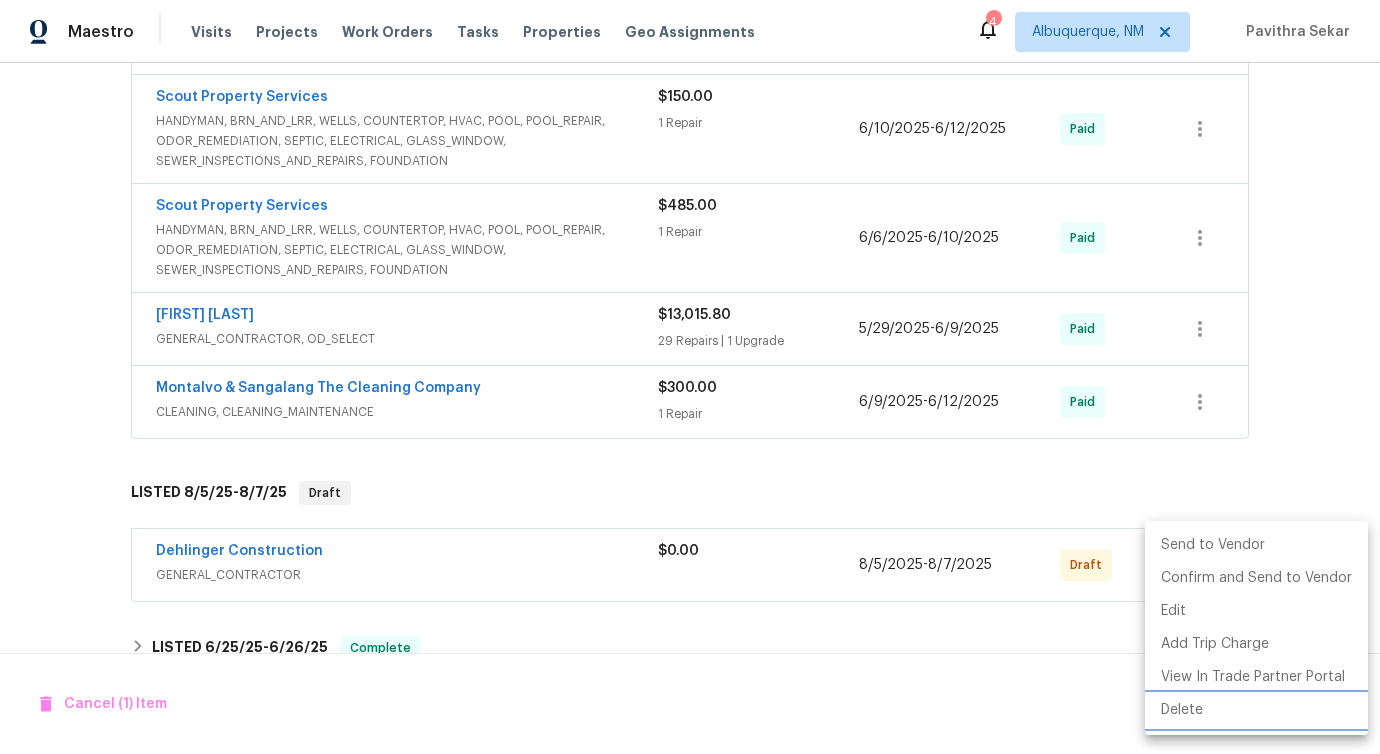 click on "Delete" at bounding box center (1256, 710) 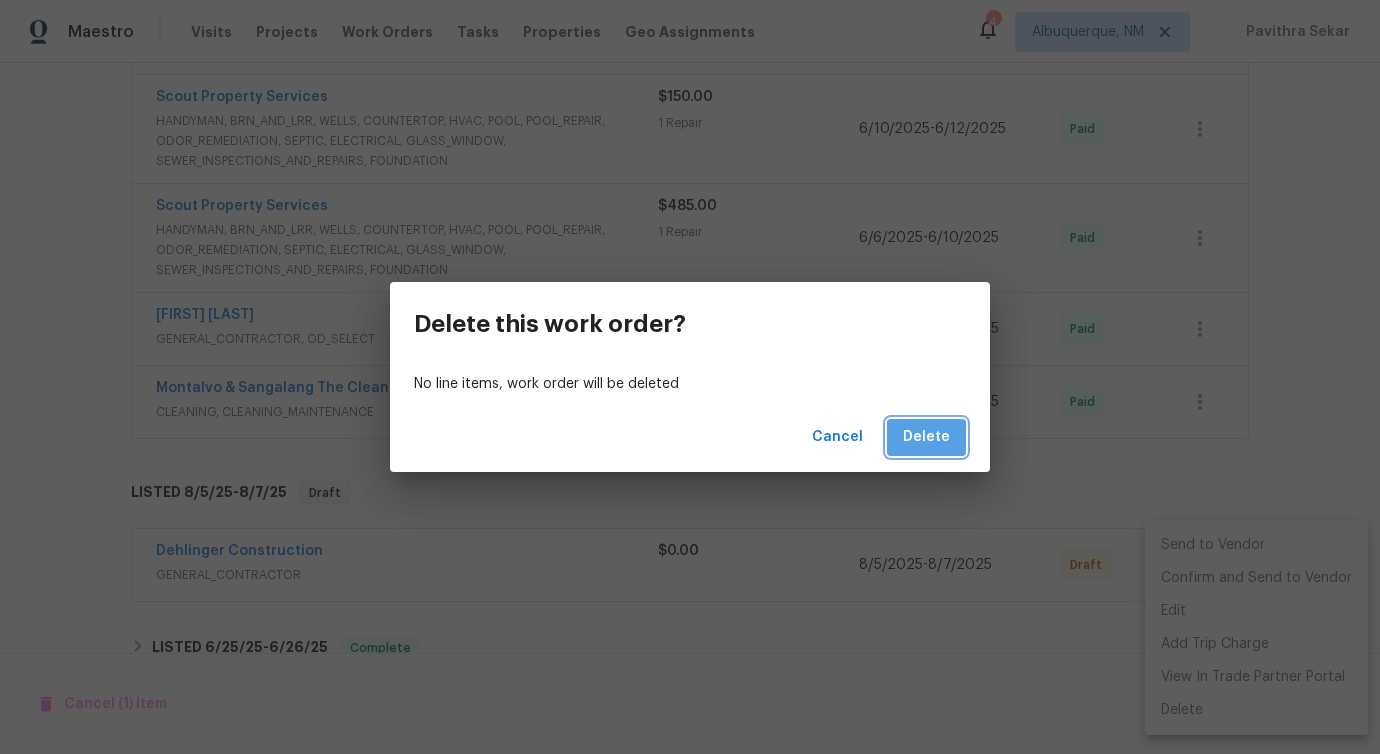 click on "Delete" at bounding box center [926, 437] 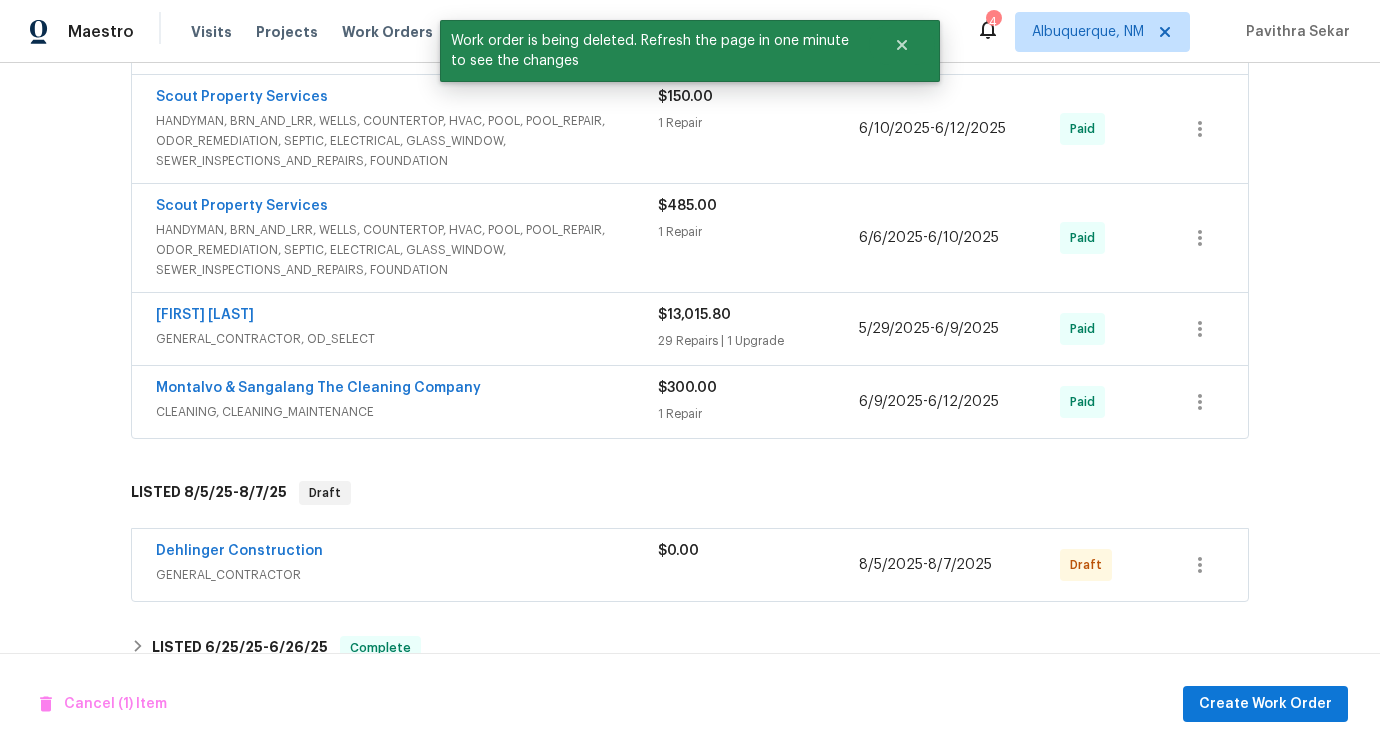 click on "Back to all projects [NUMBER] [STREET], [CITY], [STATE] [ZIP] 3 Beds | 2 Baths | Total: 1486 ft² | Above Grade: 1486 ft² | Basement Finished: N/A | 1972 Not seen today Mark Seen Actions Last Visit Date [DATE]  by  [FIRST] [LAST]   Project Renovation   [DATE]  -  [DATE] Complete Visits Work Orders Maintenance Notes Condition Adjustments Costs Photos Floor Plans Cases RENOVATION   [DATE]  -  [DATE] Complete NexGen Restoration & Roofing ROOF, ODOR_REMEDIATION, BRN_AND_LRR $12,192.11 1 Repair [DATE]  -  [DATE] Needs QC Handshake Handyman and Lawn Services LANDSCAPING_MAINTENANCE, HARDSCAPE_LANDSCAPE $475.00 1 Repair [DATE]  -  [DATE] Paid [FIRST] [LAST] GENERAL_CONTRACTOR, OD_SELECT $1,450.00 1 Repair [DATE]  -  [DATE] Paid Centralized Purchasing PAINTING, APPLIANCE, CABINETS, OD_SELECT $688.41 2 Repairs [DATE]  -  [DATE] Complete Real Floors Inc. FLOORING $4,155.21 1 Repair | 1 Upgrade [DATE]  -  [DATE] Paid Scout Property Services $150.00 1 Repair [DATE]  -  [DATE]" at bounding box center (690, 408) 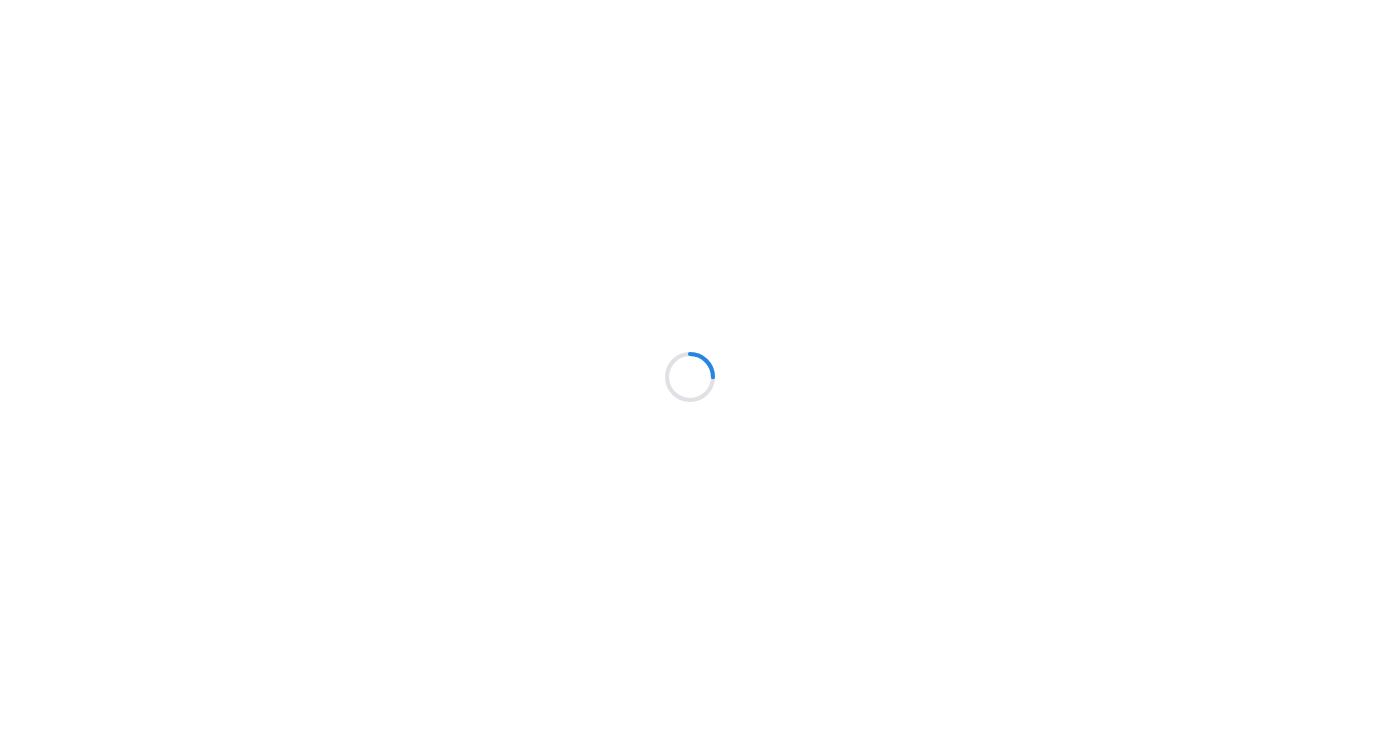 scroll, scrollTop: 0, scrollLeft: 0, axis: both 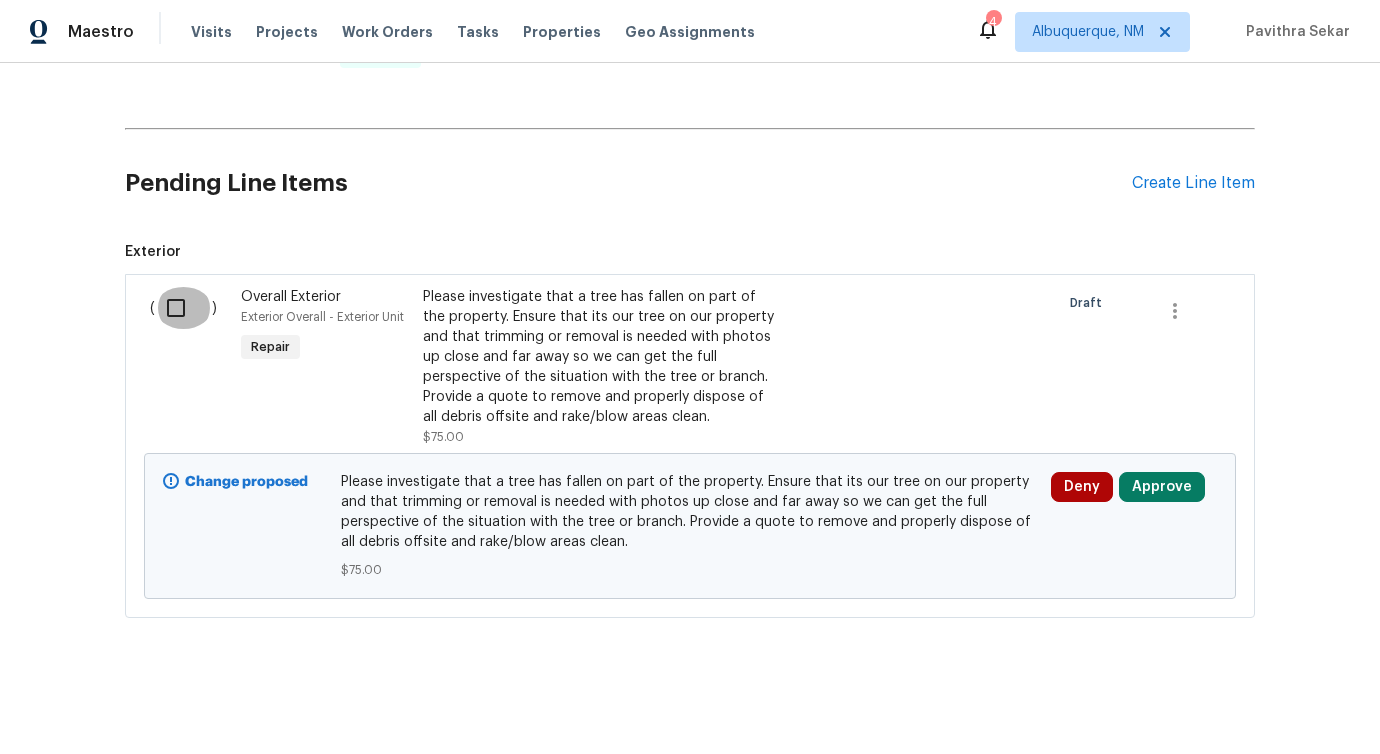 click at bounding box center (183, 308) 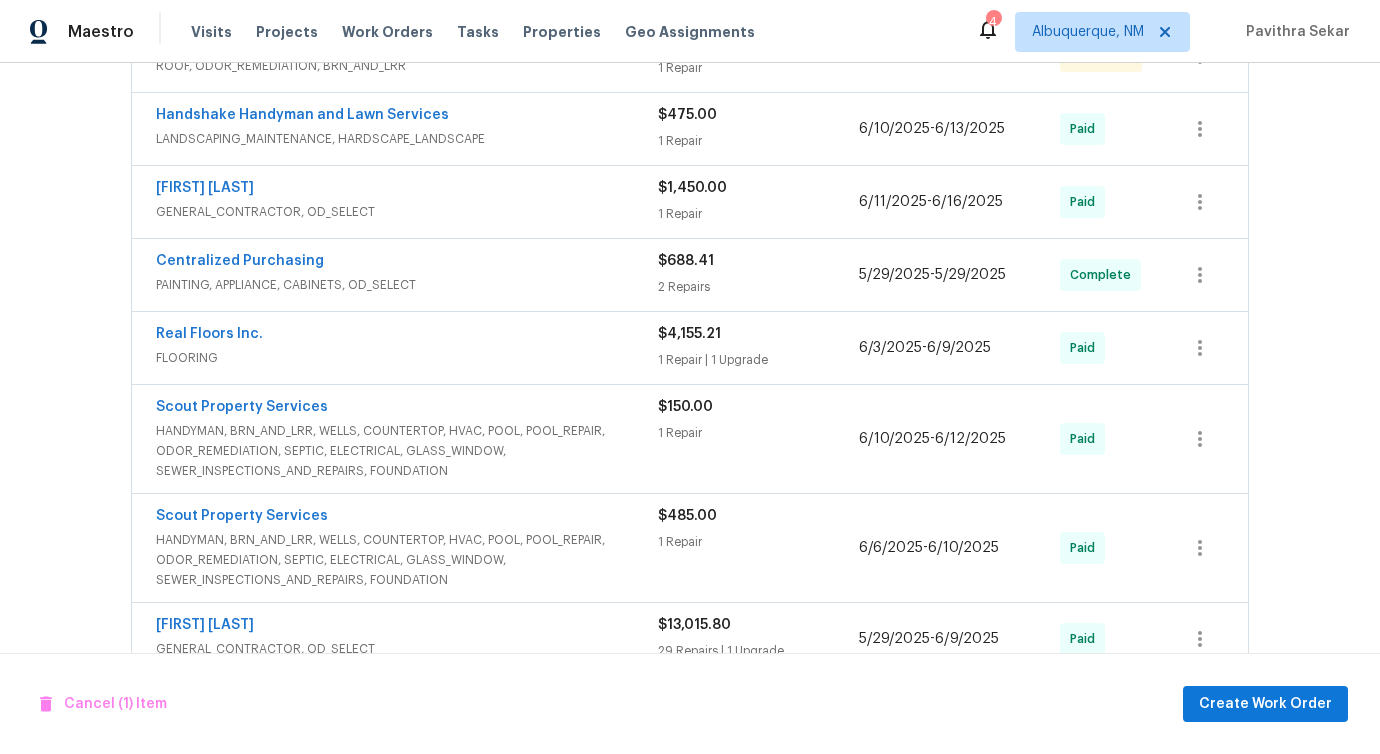 scroll, scrollTop: 0, scrollLeft: 0, axis: both 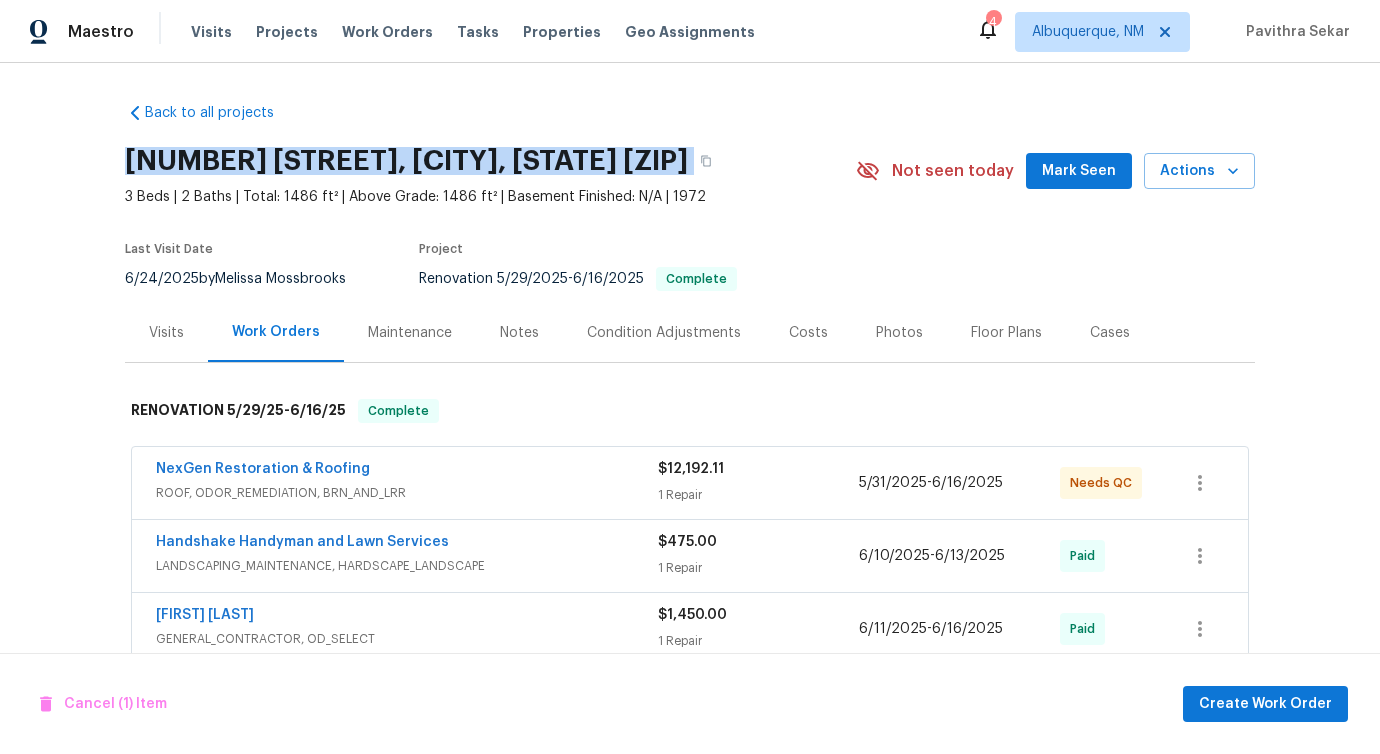 drag, startPoint x: 116, startPoint y: 153, endPoint x: 849, endPoint y: 155, distance: 733.00275 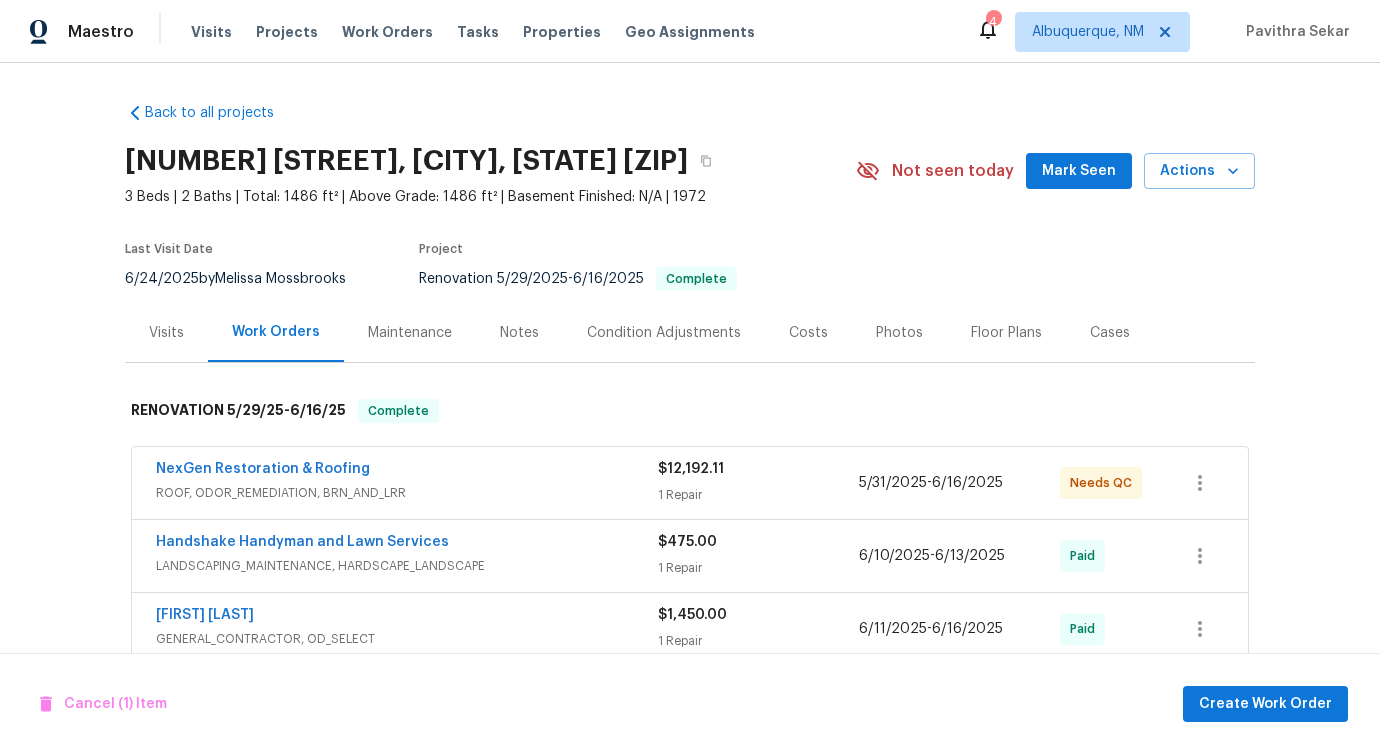 drag, startPoint x: 81, startPoint y: 106, endPoint x: 458, endPoint y: 109, distance: 377.01193 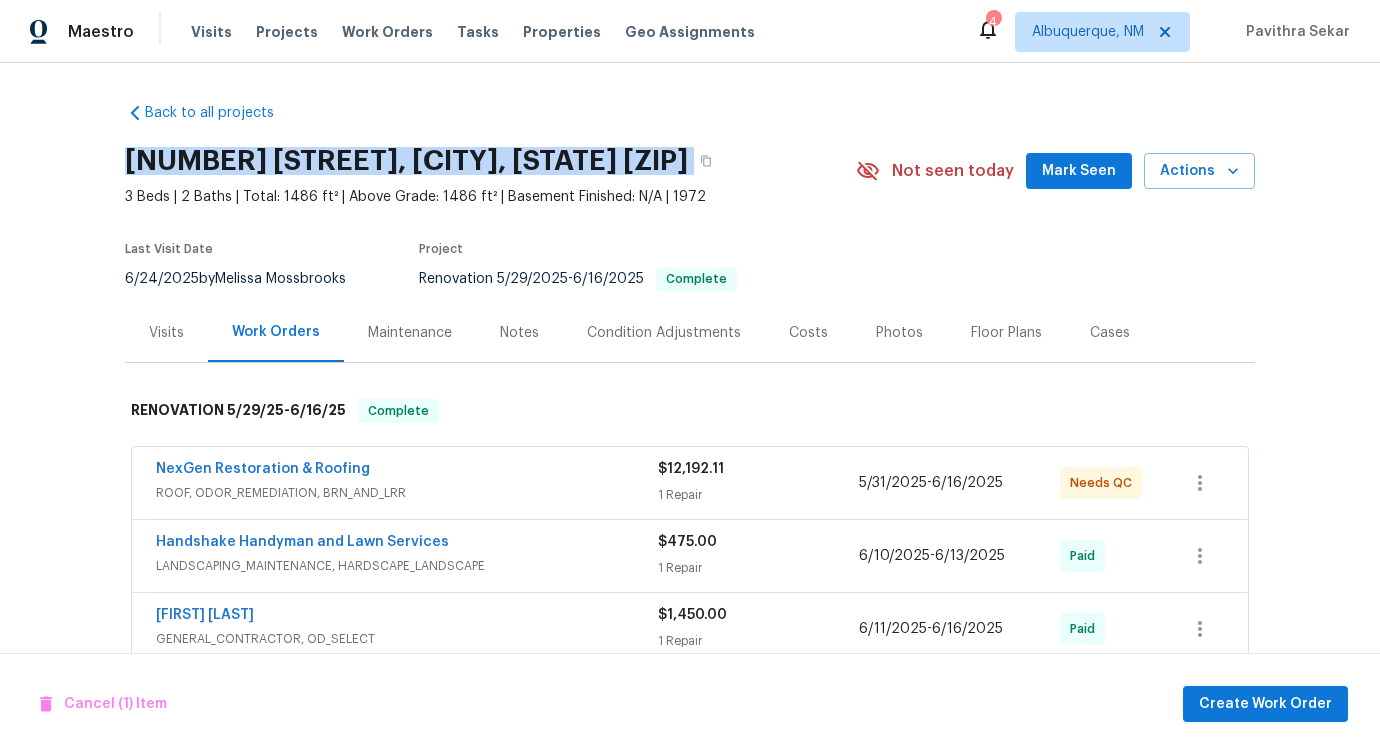 drag, startPoint x: 113, startPoint y: 154, endPoint x: 746, endPoint y: 157, distance: 633.0071 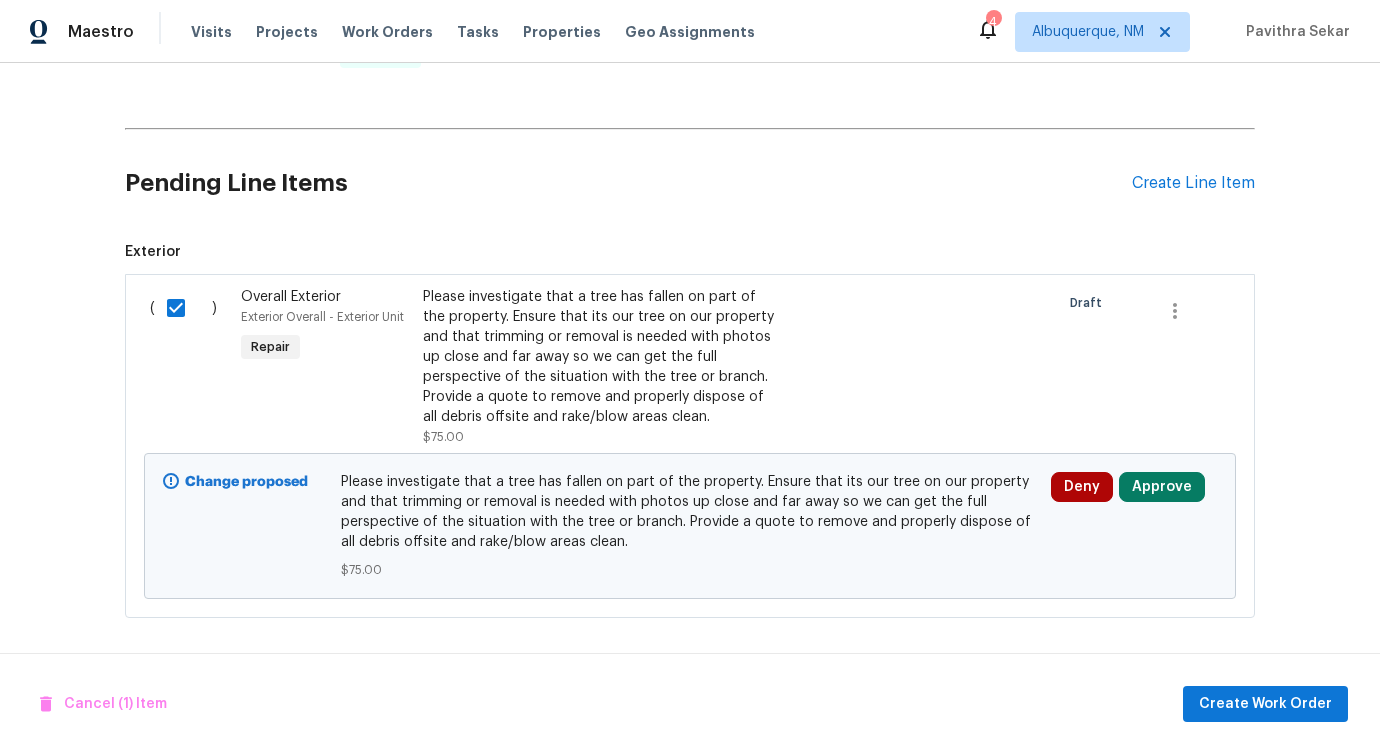 scroll, scrollTop: 1291, scrollLeft: 0, axis: vertical 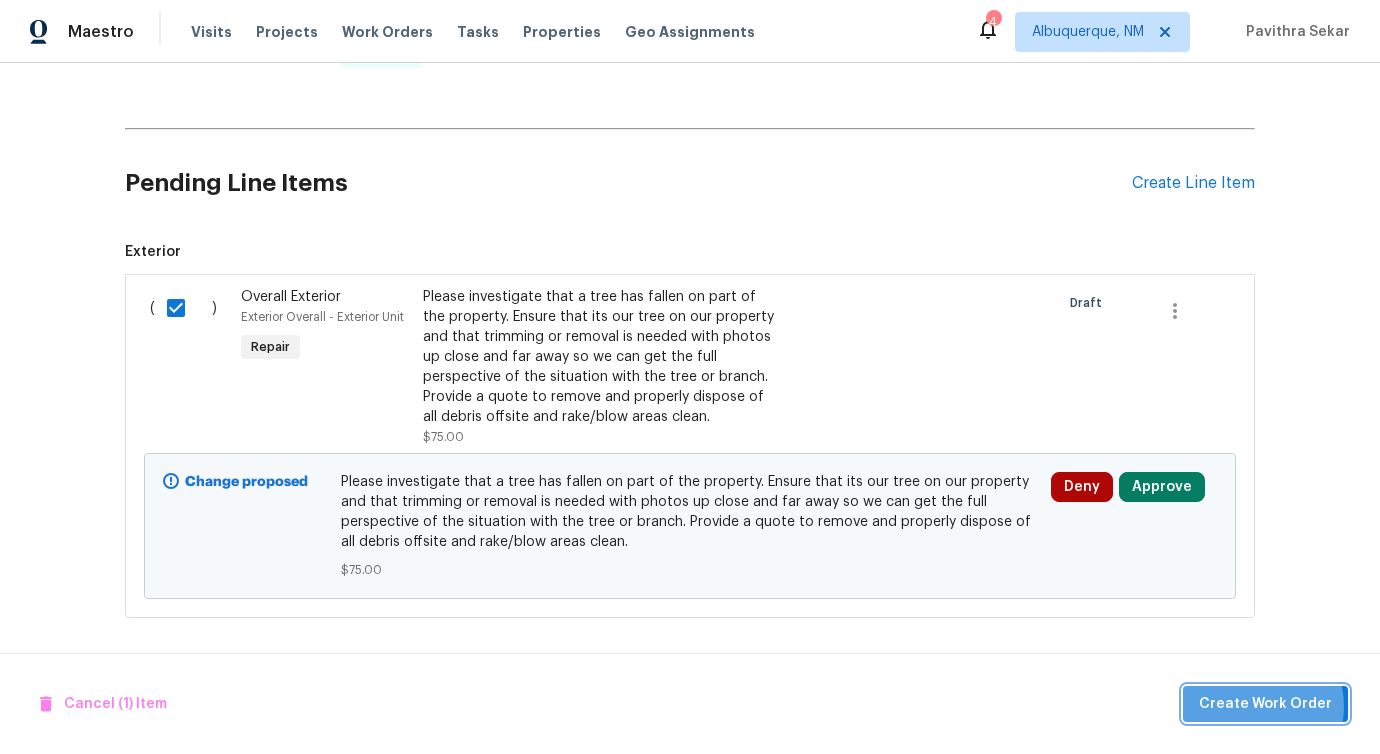 click on "Create Work Order" at bounding box center [1265, 704] 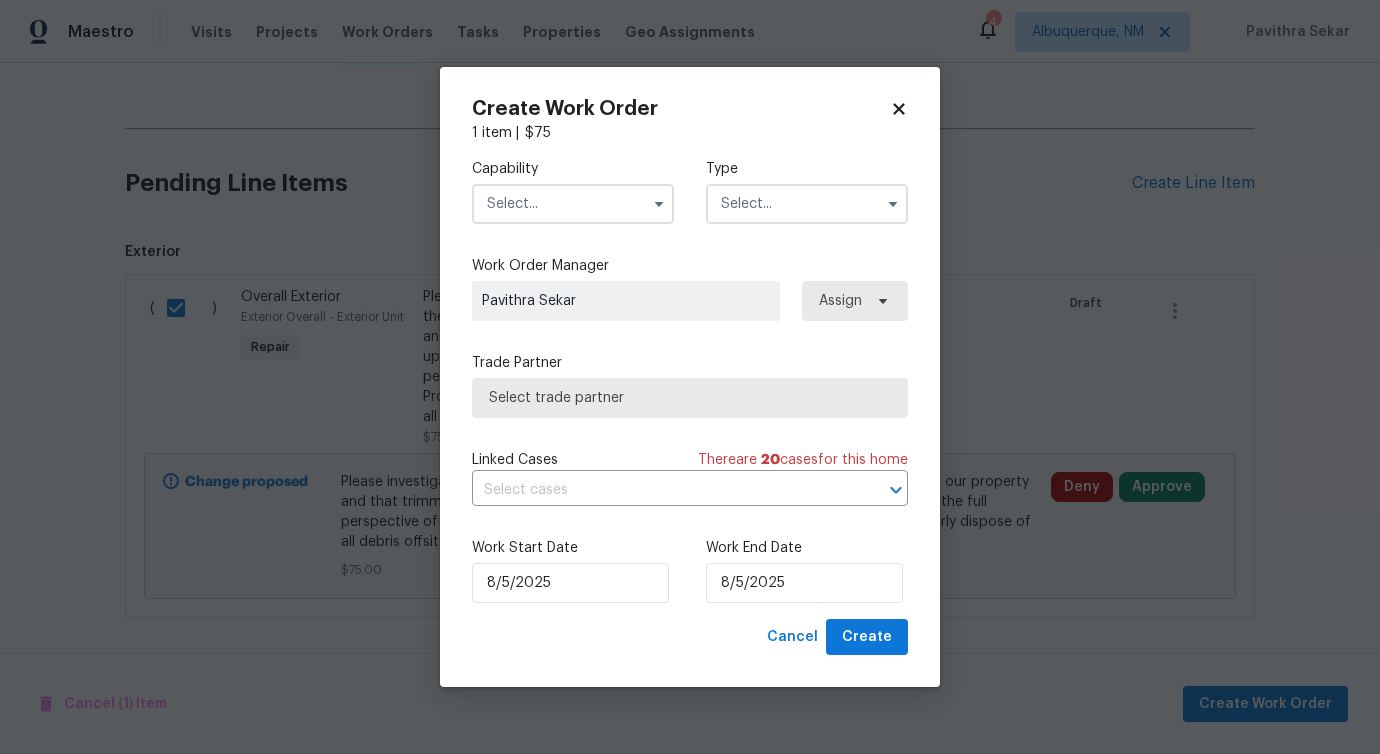 click at bounding box center [573, 204] 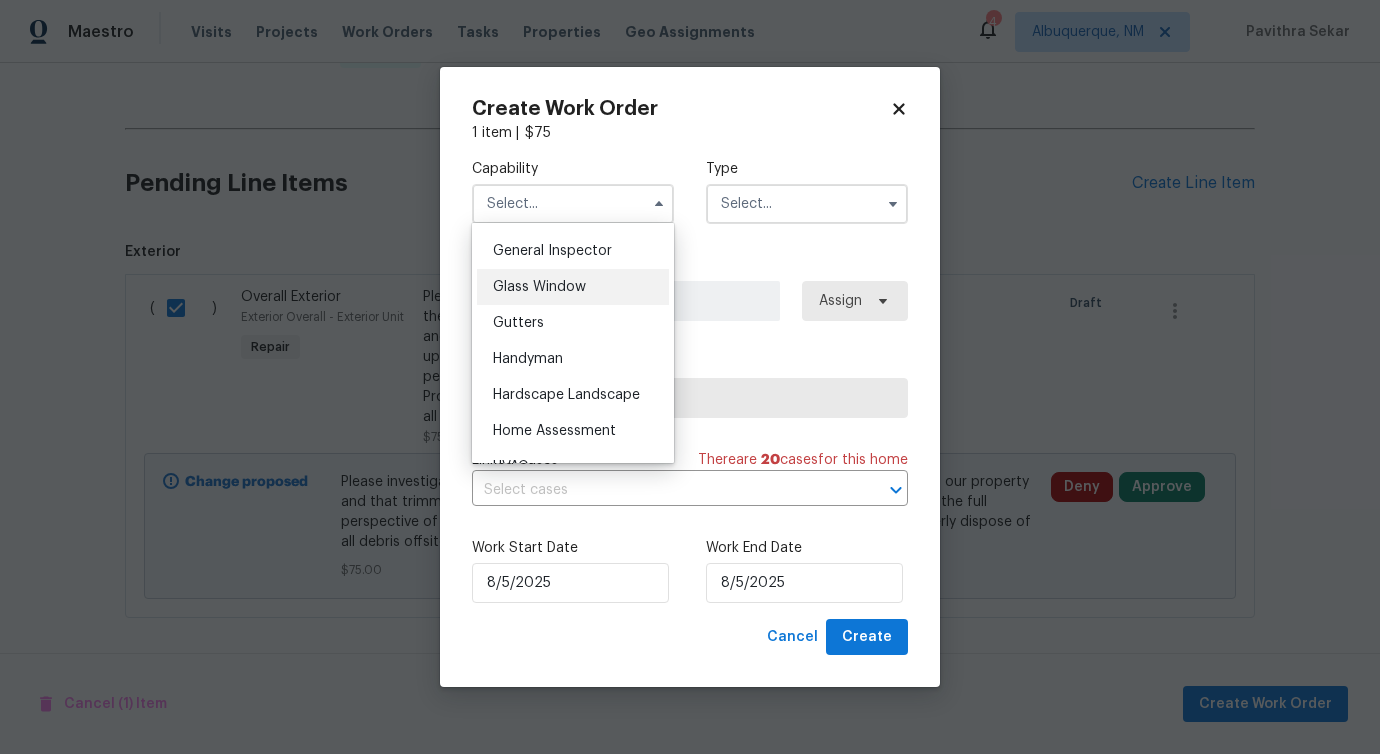 scroll, scrollTop: 993, scrollLeft: 0, axis: vertical 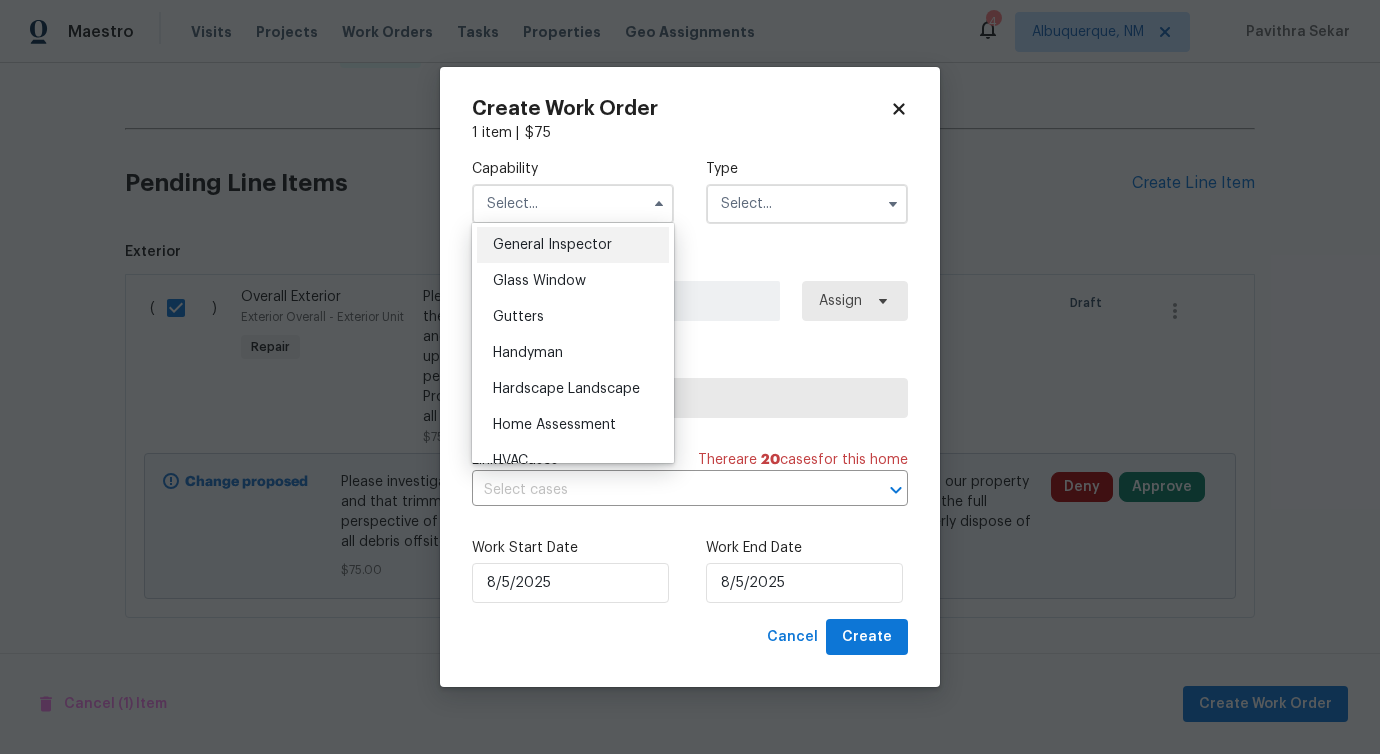 click on "General Inspector" at bounding box center [552, 245] 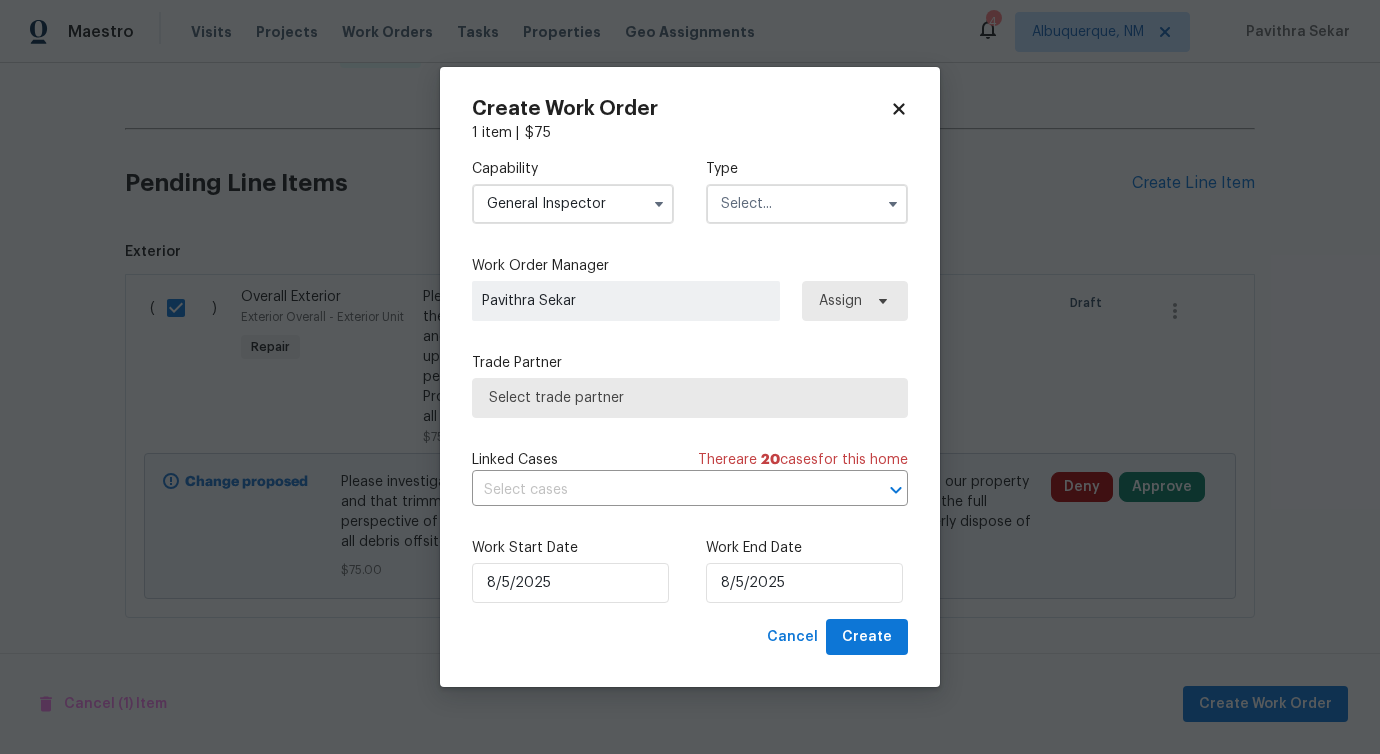 click on "General Inspector" at bounding box center [573, 204] 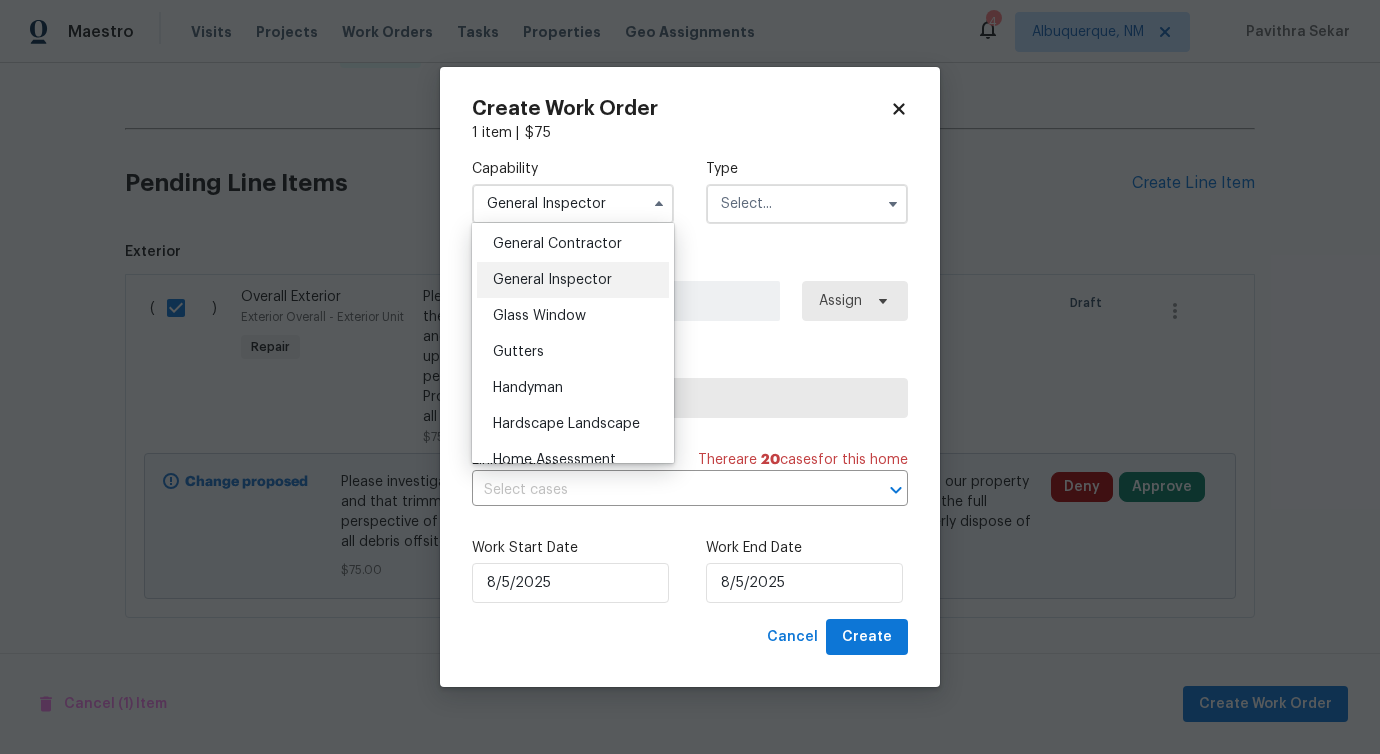 scroll, scrollTop: 975, scrollLeft: 0, axis: vertical 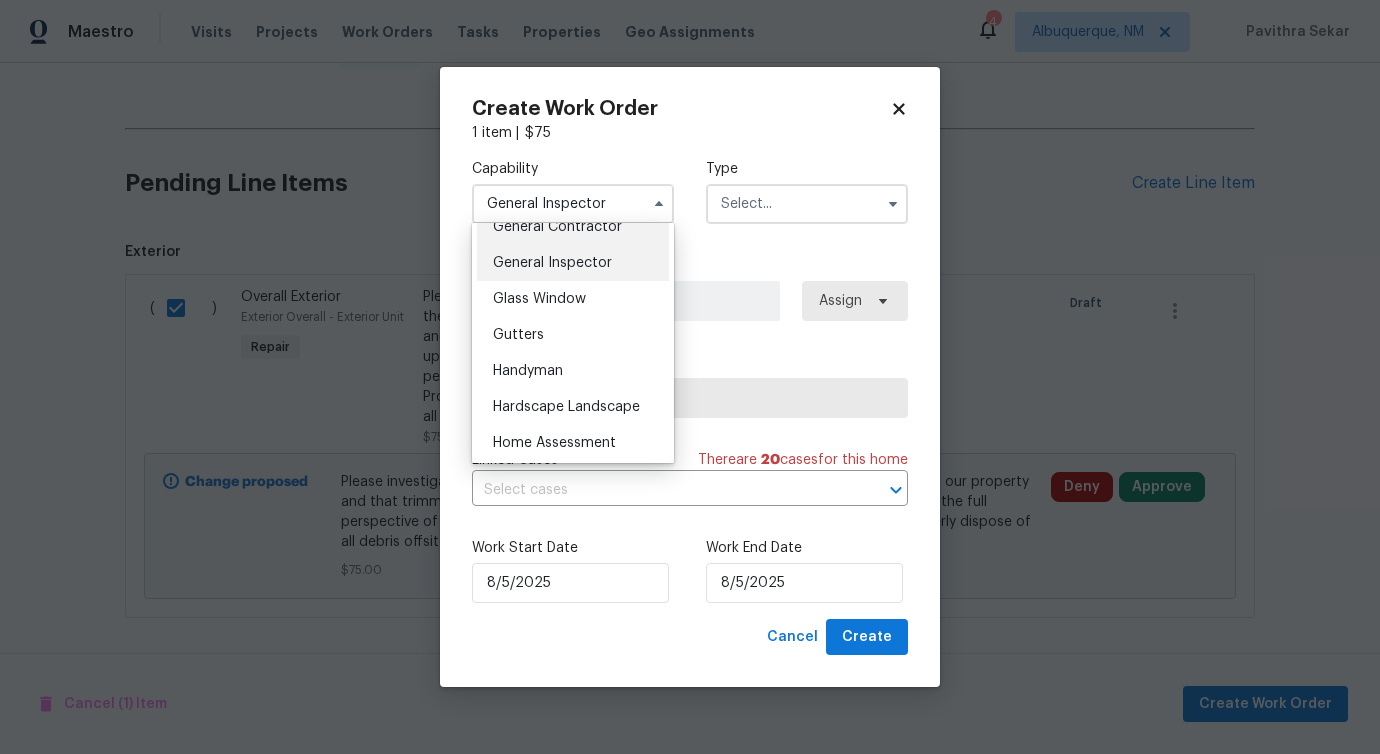 click on "General Contractor" at bounding box center (557, 227) 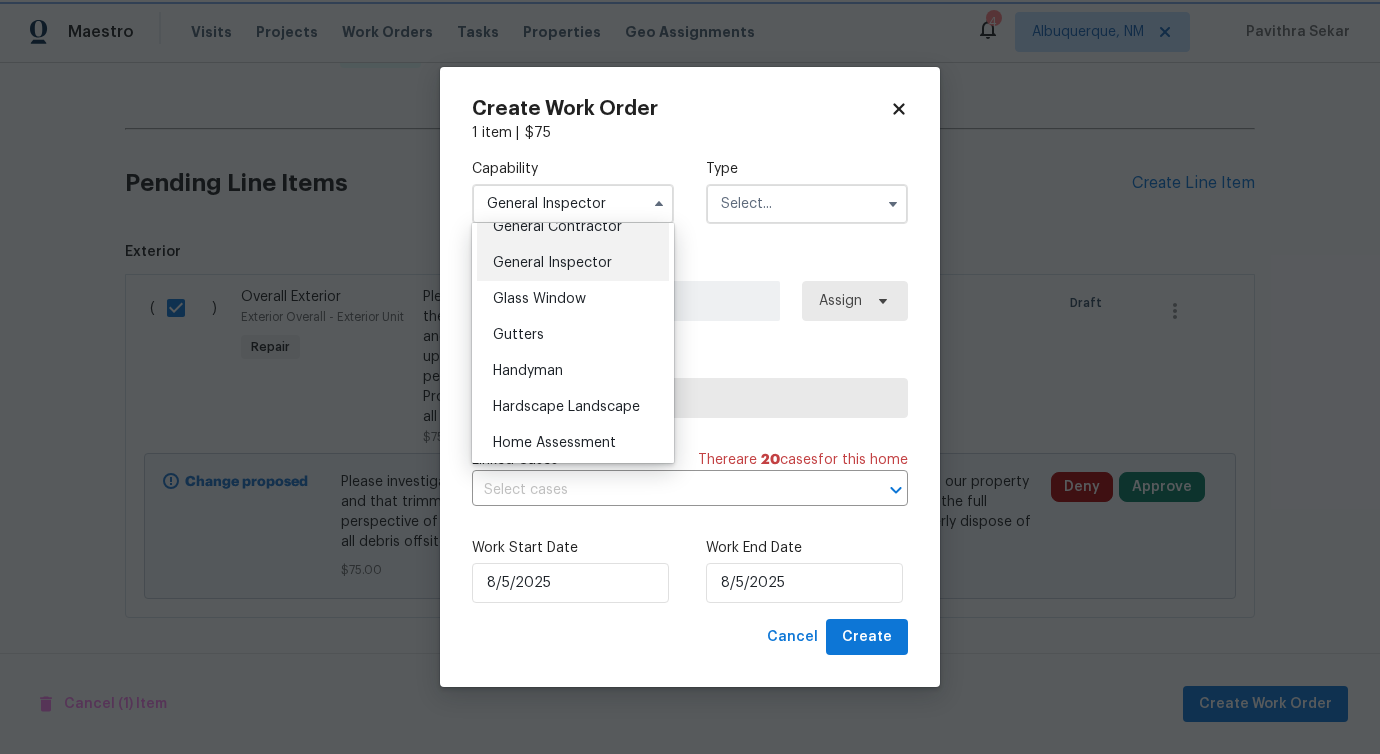 type on "General Contractor" 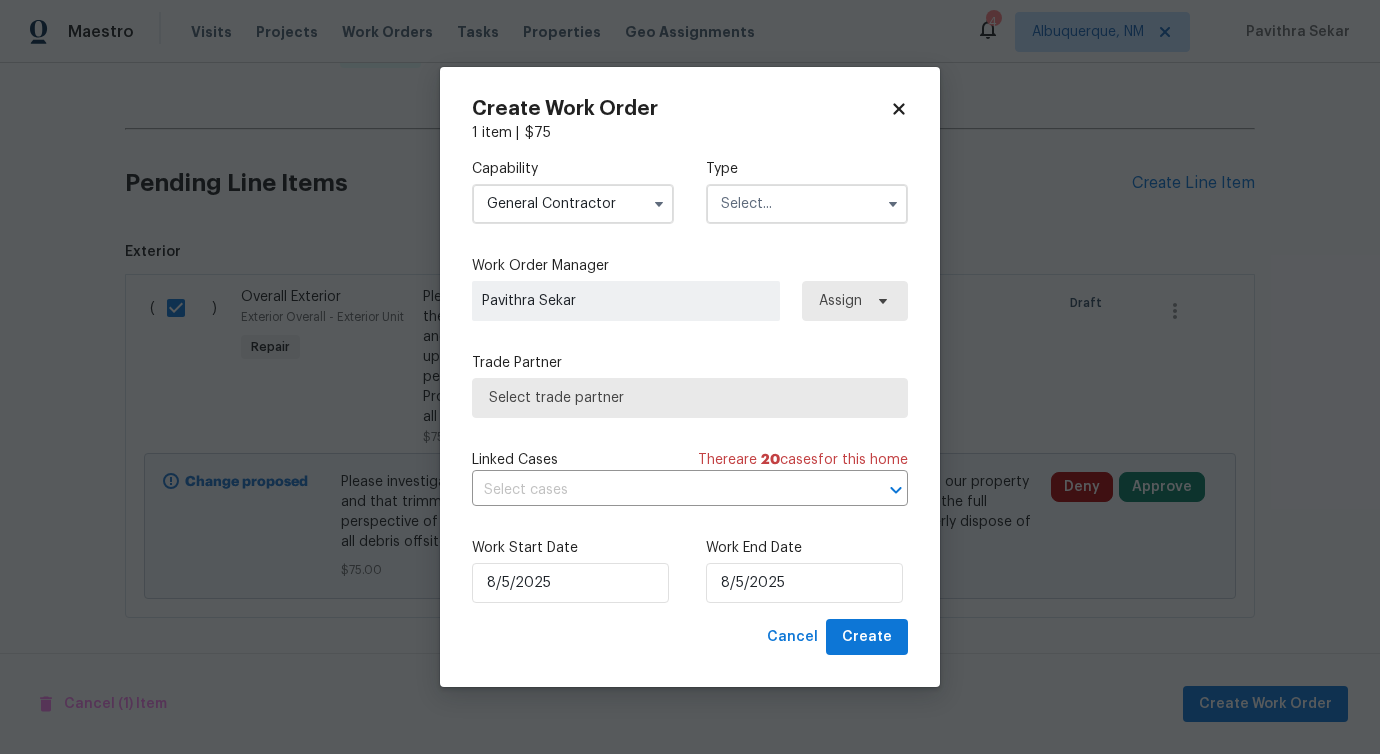 click at bounding box center (807, 204) 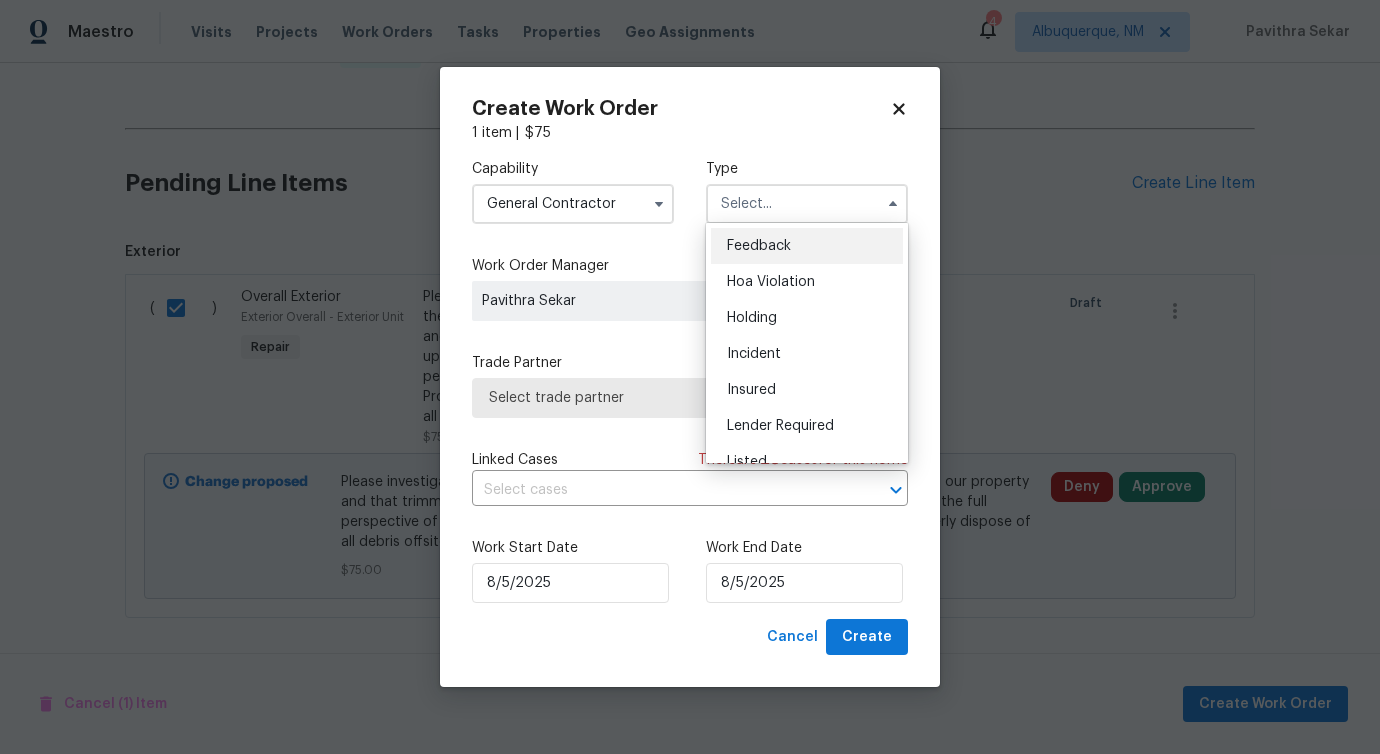 click on "Feedback" at bounding box center (759, 246) 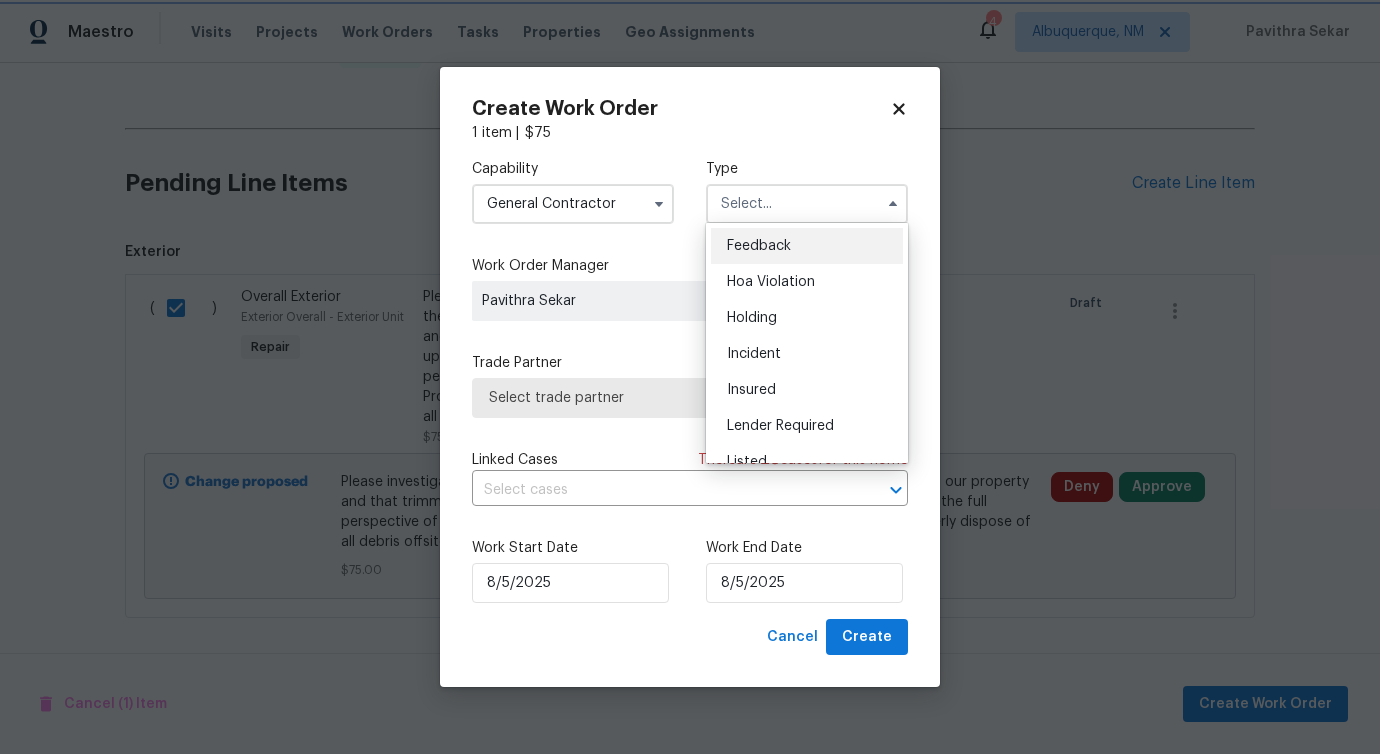 type on "Feedback" 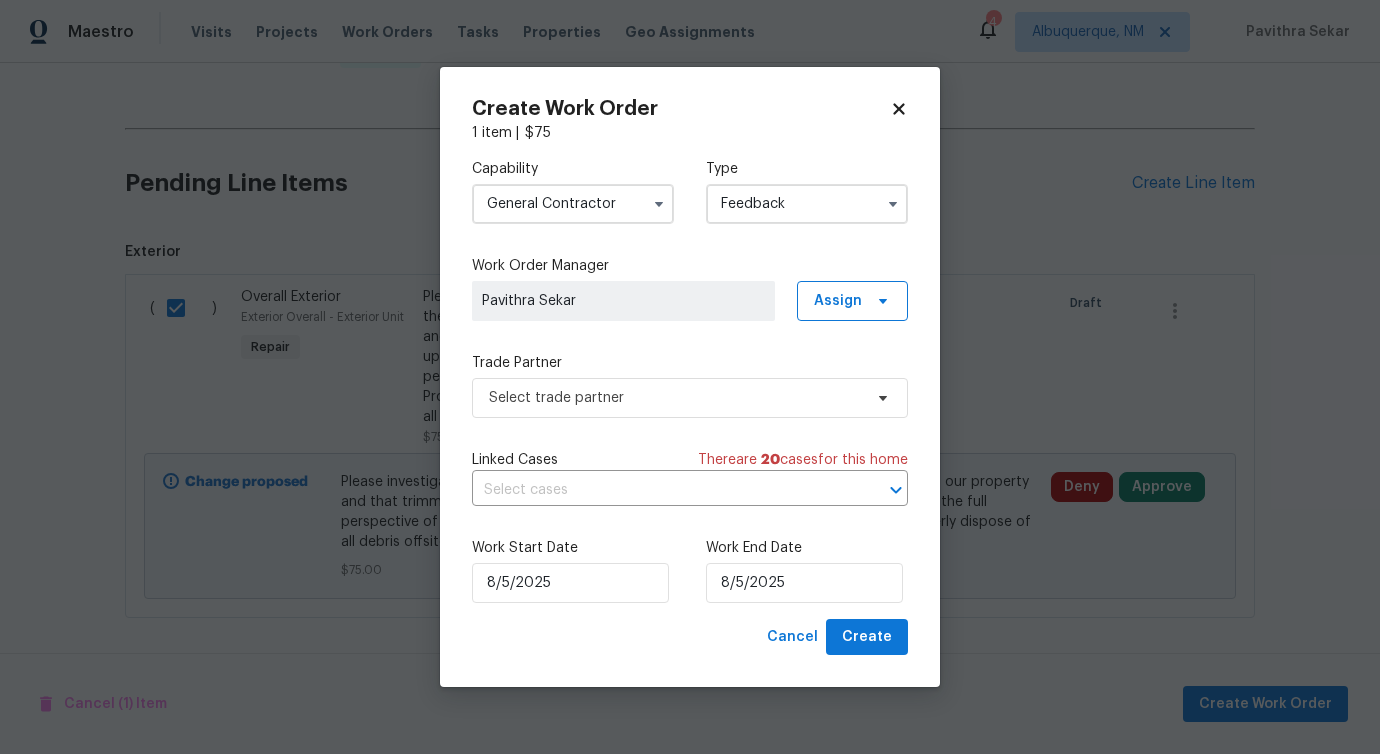 click on "Trade Partner   Select trade partner" at bounding box center (690, 385) 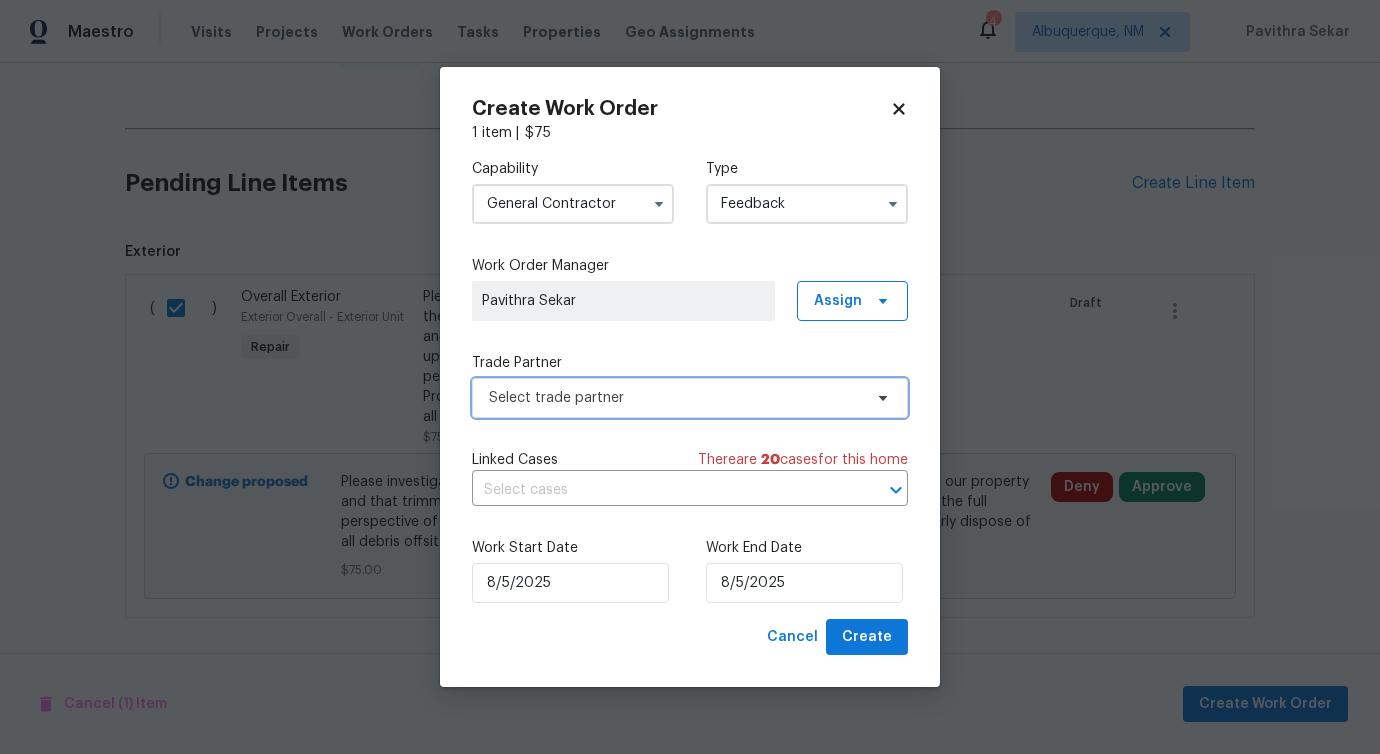 click on "Select trade partner" at bounding box center (675, 398) 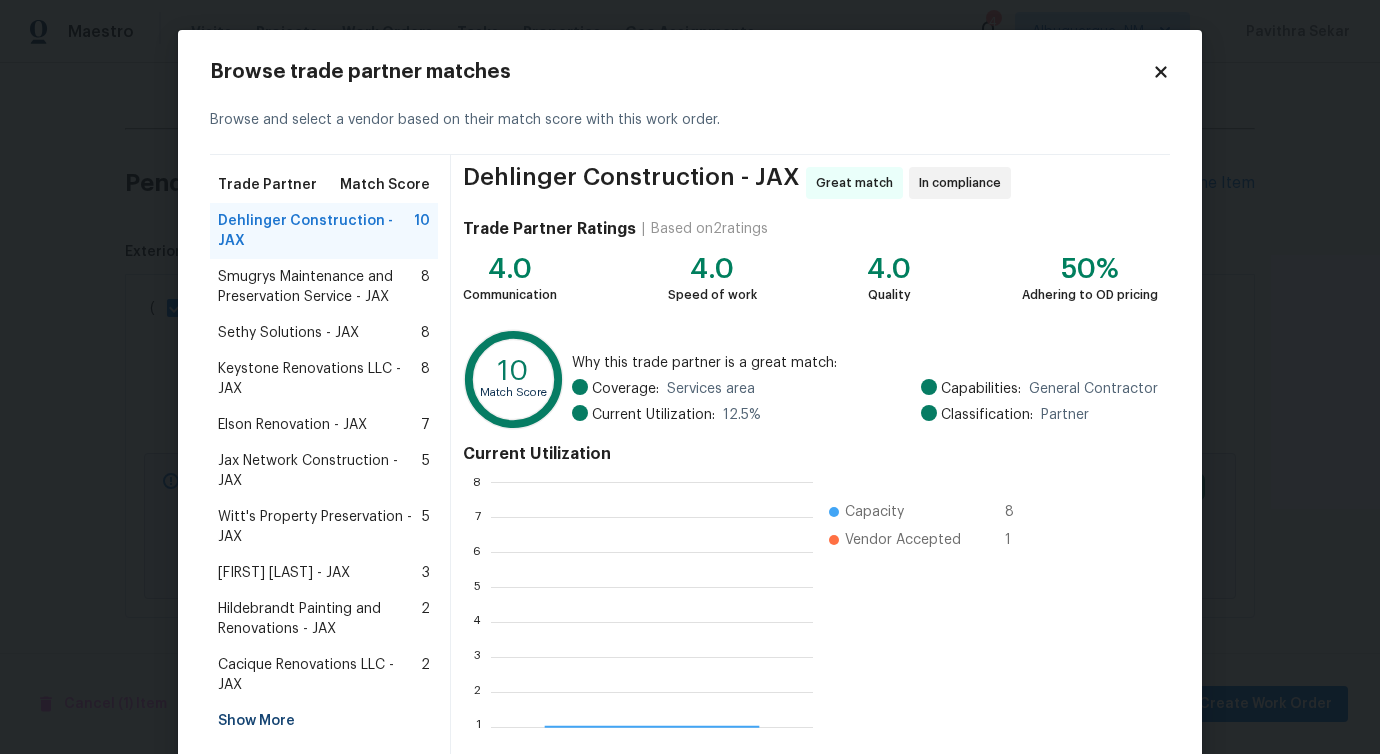 scroll, scrollTop: 2, scrollLeft: 2, axis: both 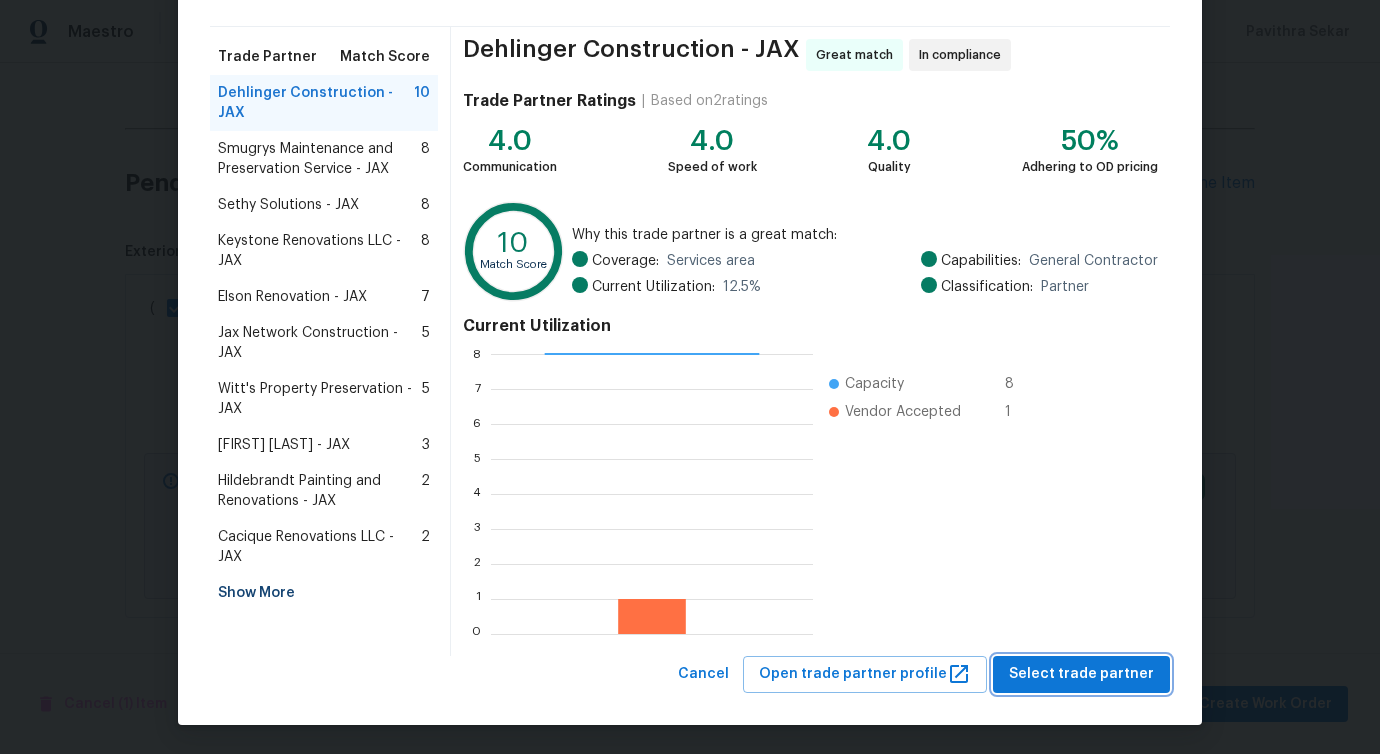 click on "Select trade partner" at bounding box center [1081, 674] 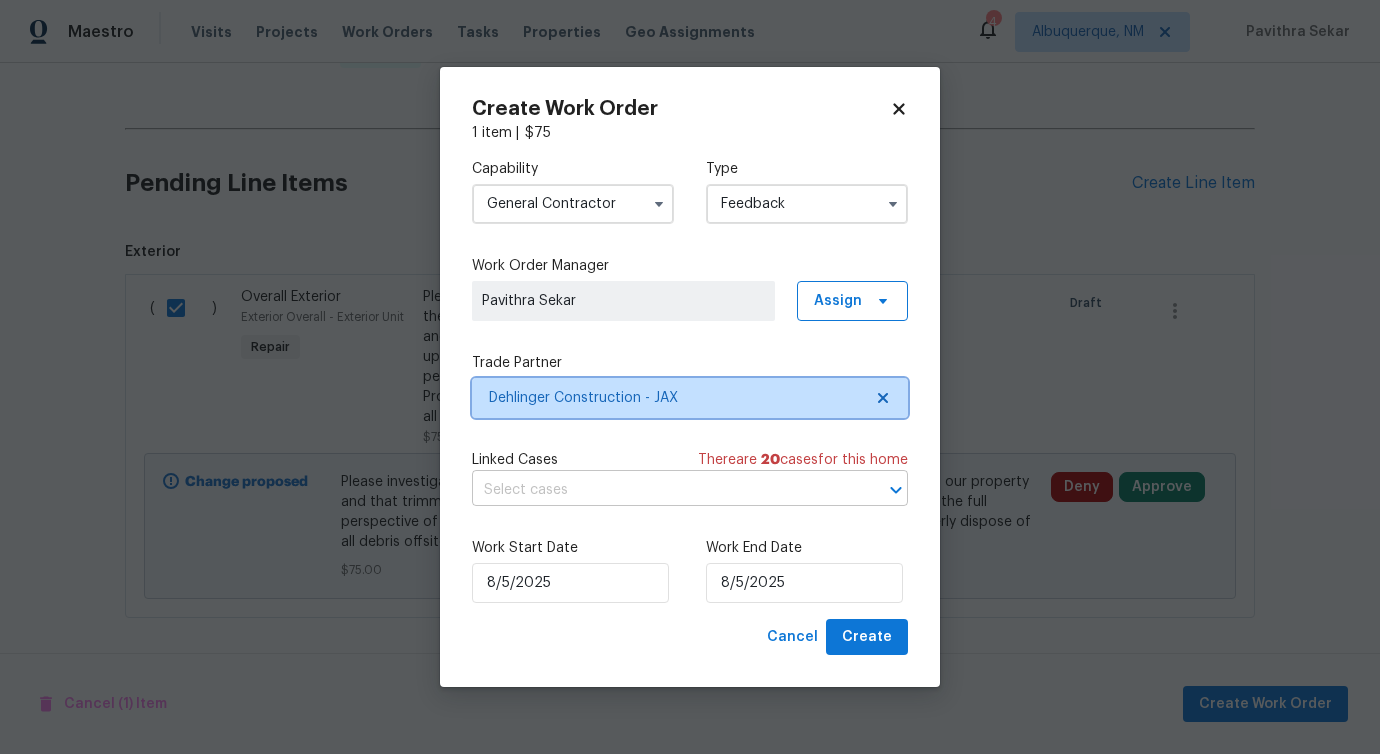 scroll, scrollTop: 0, scrollLeft: 0, axis: both 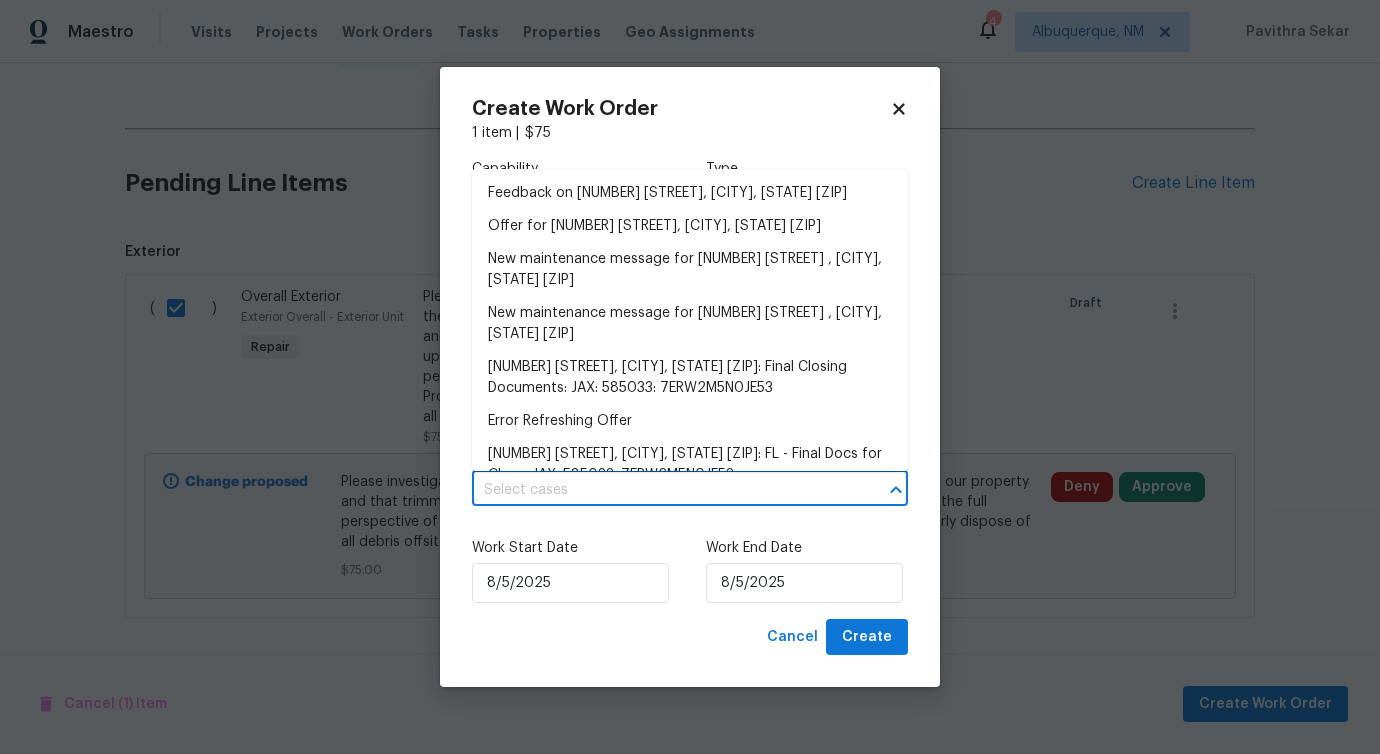 click at bounding box center (662, 490) 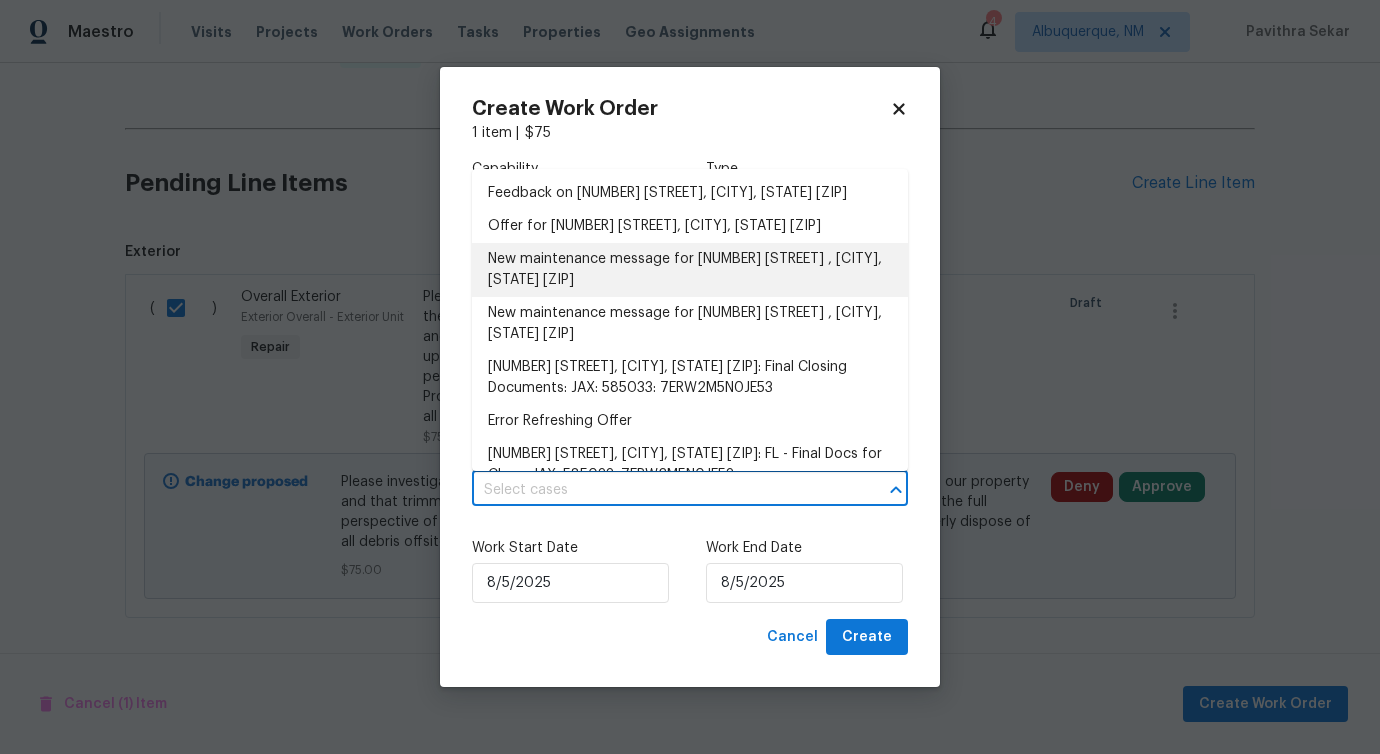 click on "New maintenance message for 14112 Pleasant Point Ln , Jacksonville, FL 32225" at bounding box center [690, 270] 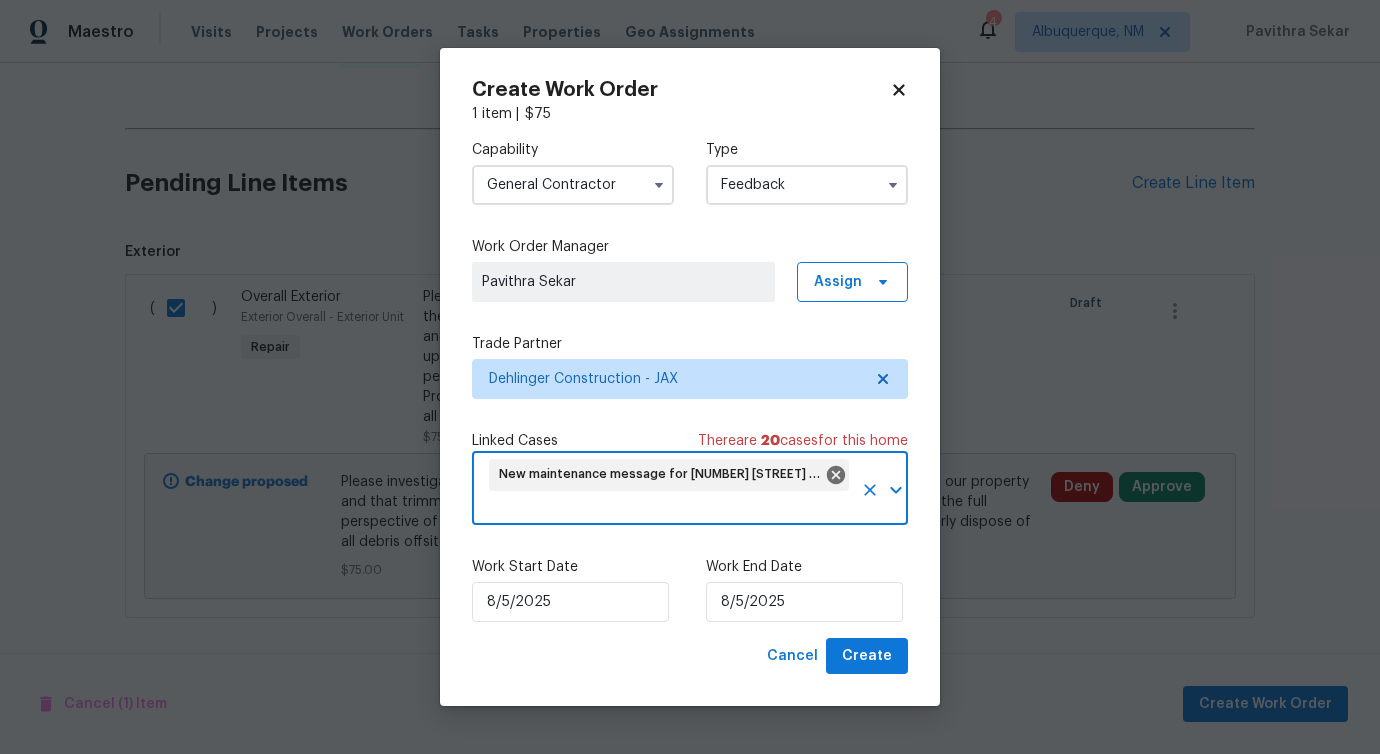 drag, startPoint x: 568, startPoint y: 625, endPoint x: 571, endPoint y: 613, distance: 12.369317 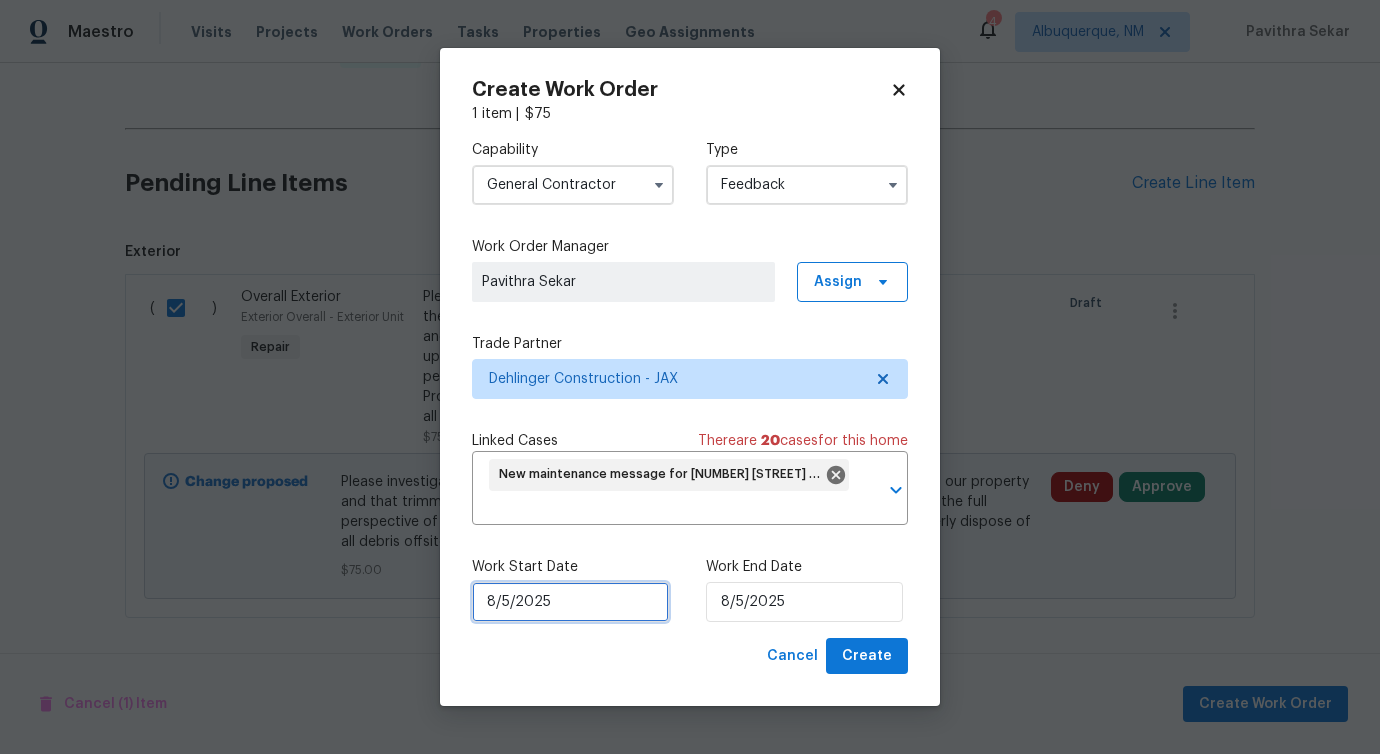 click on "8/5/2025" at bounding box center (570, 602) 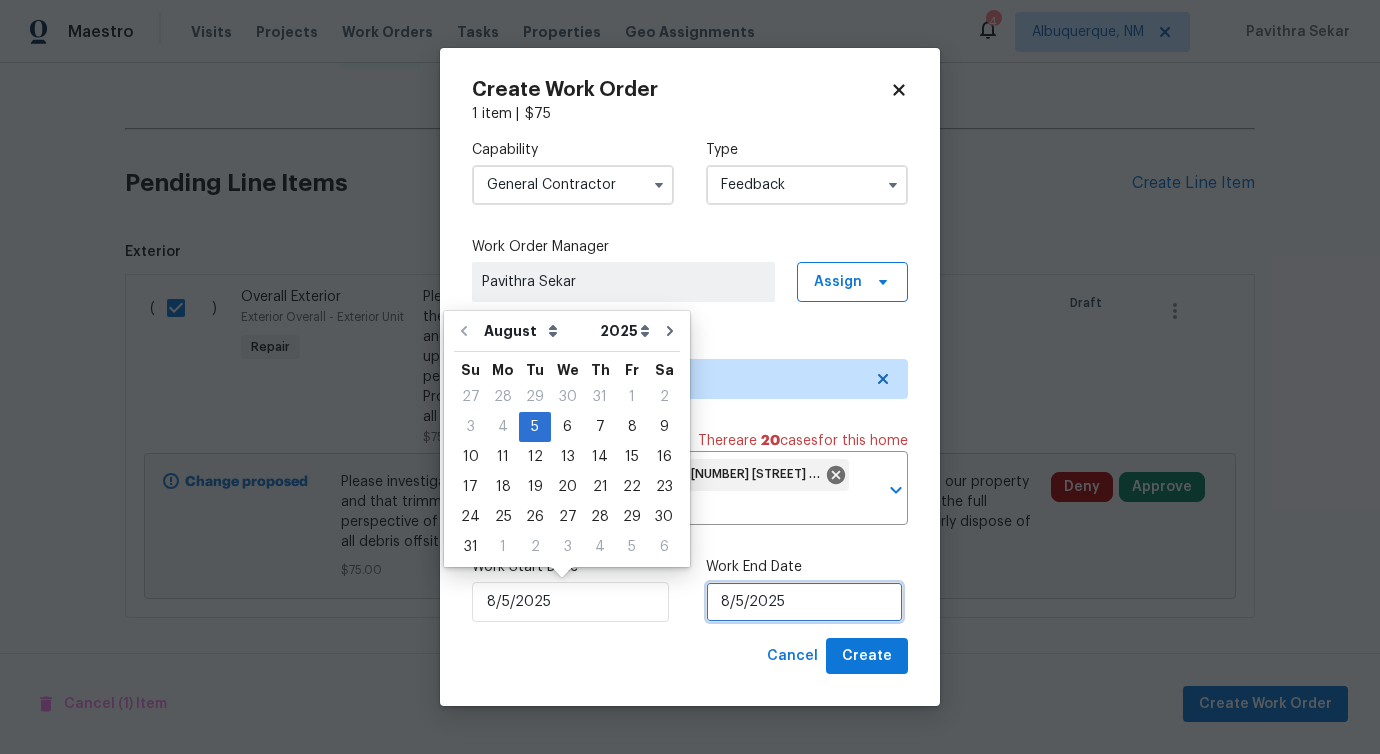 click on "8/5/2025" at bounding box center [804, 602] 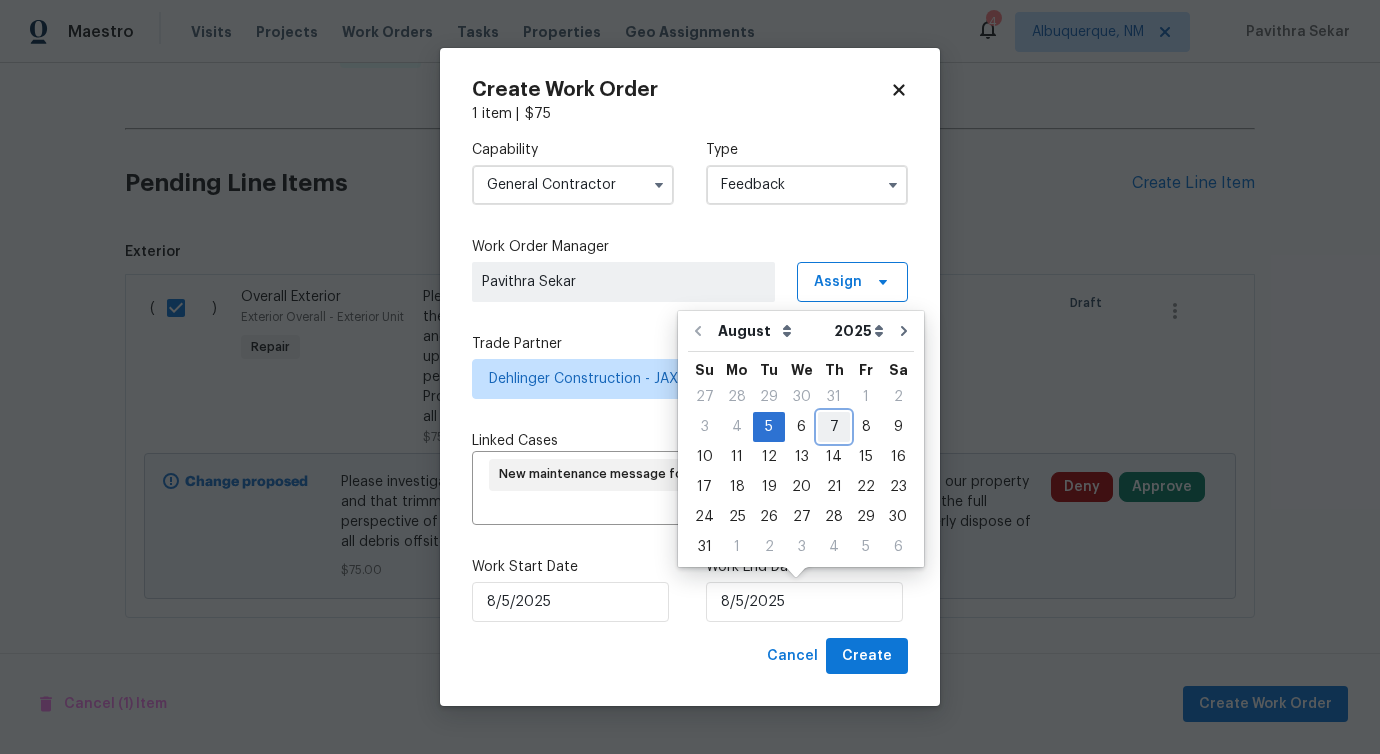 click on "7" at bounding box center (834, 427) 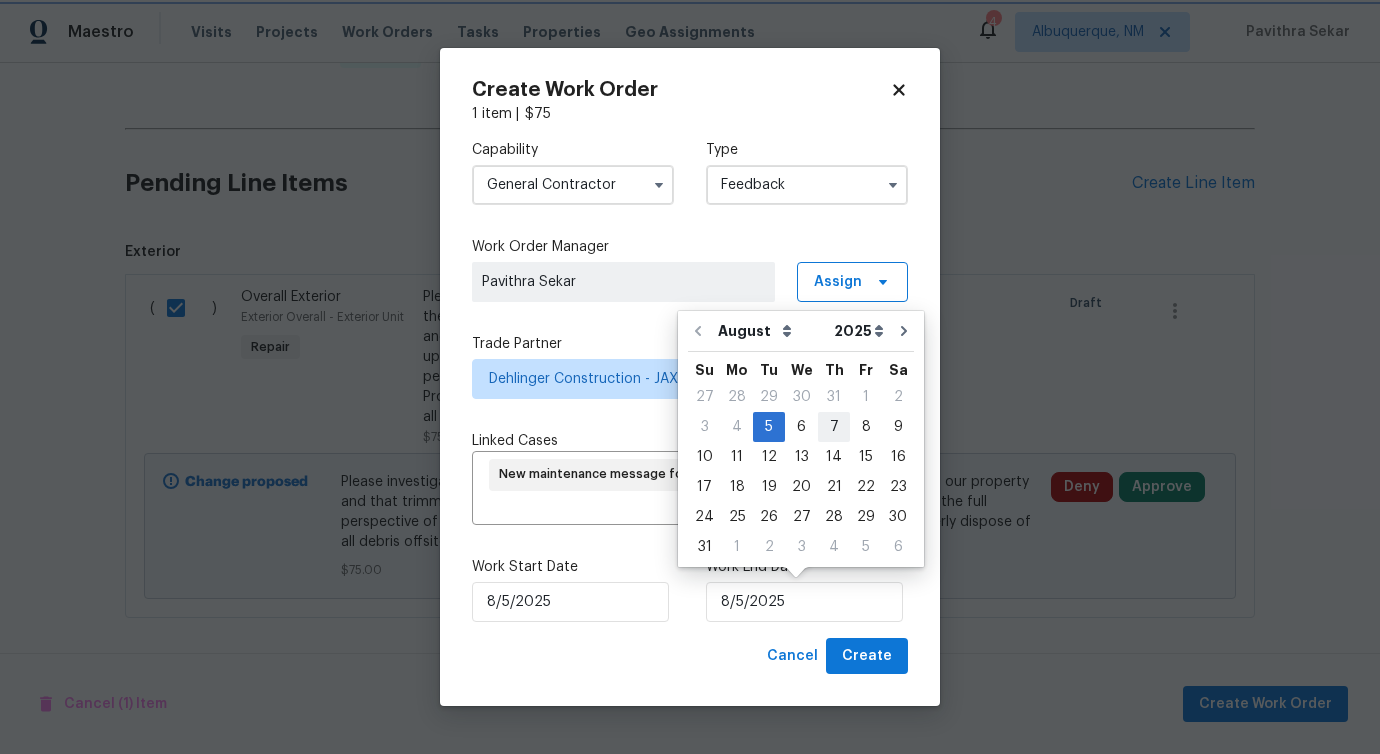 type on "8/7/2025" 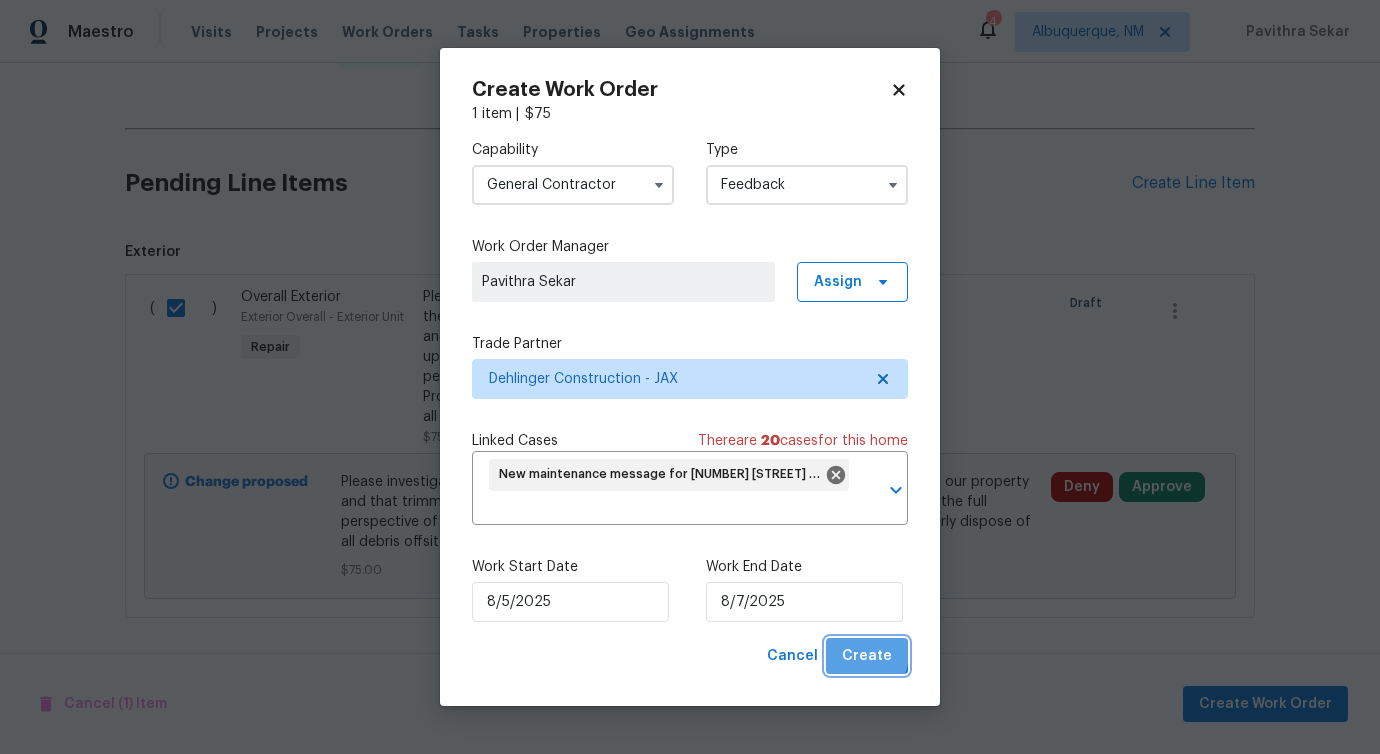 click on "Create" at bounding box center (867, 656) 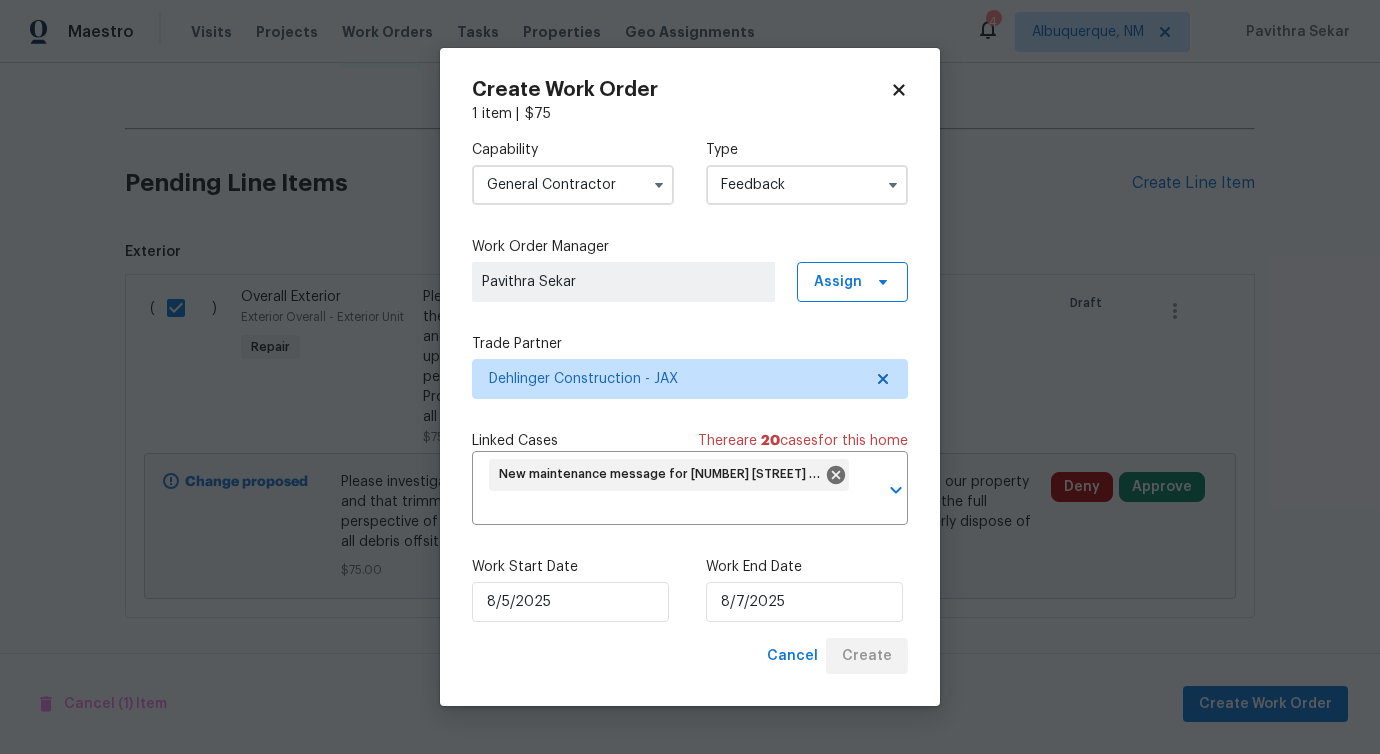 checkbox on "false" 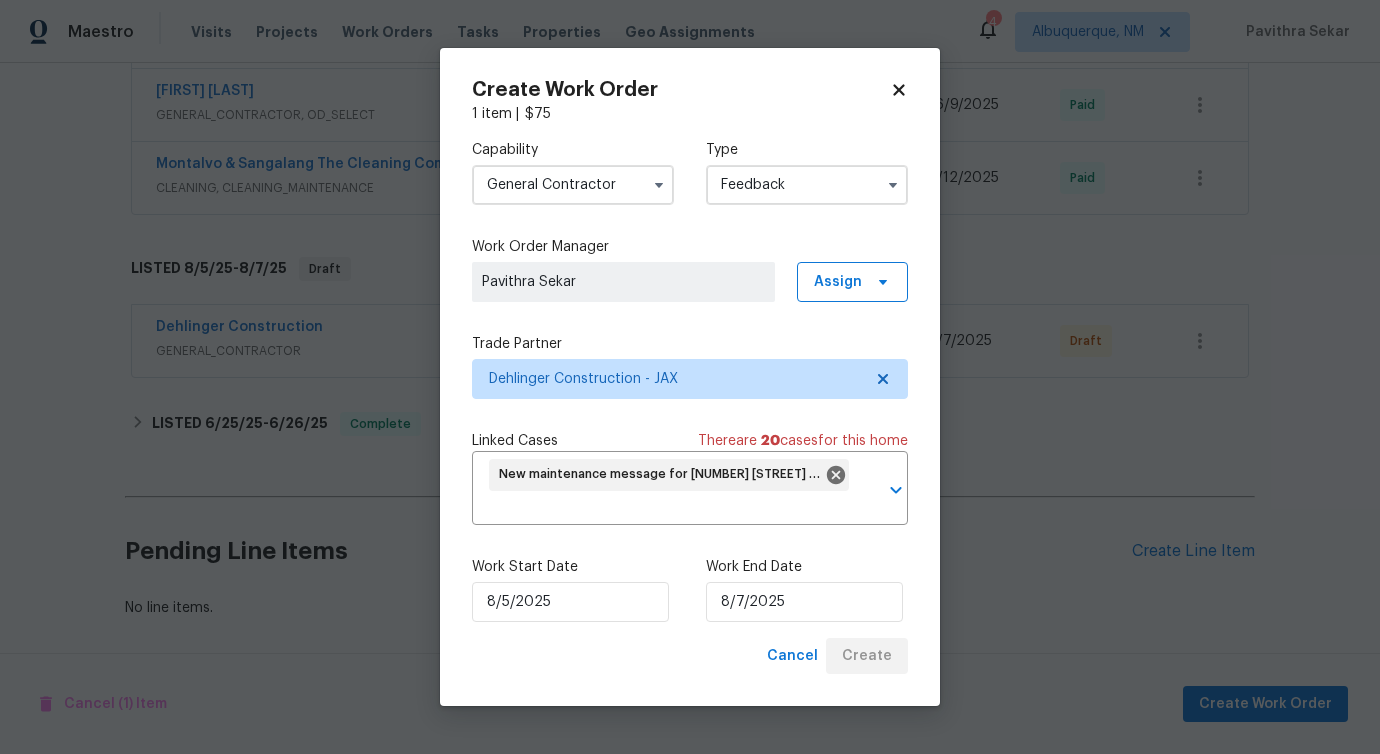 scroll, scrollTop: 976, scrollLeft: 0, axis: vertical 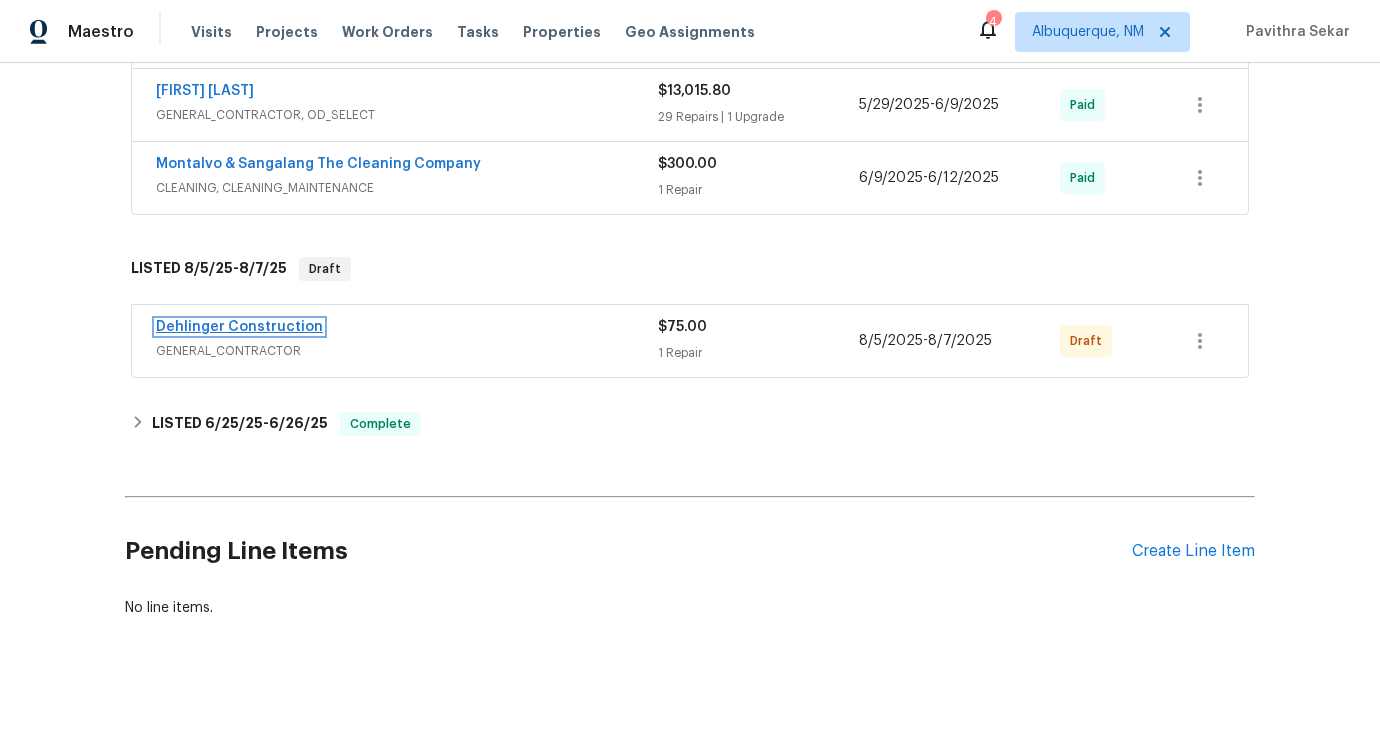 click on "Dehlinger Construction" at bounding box center [239, 327] 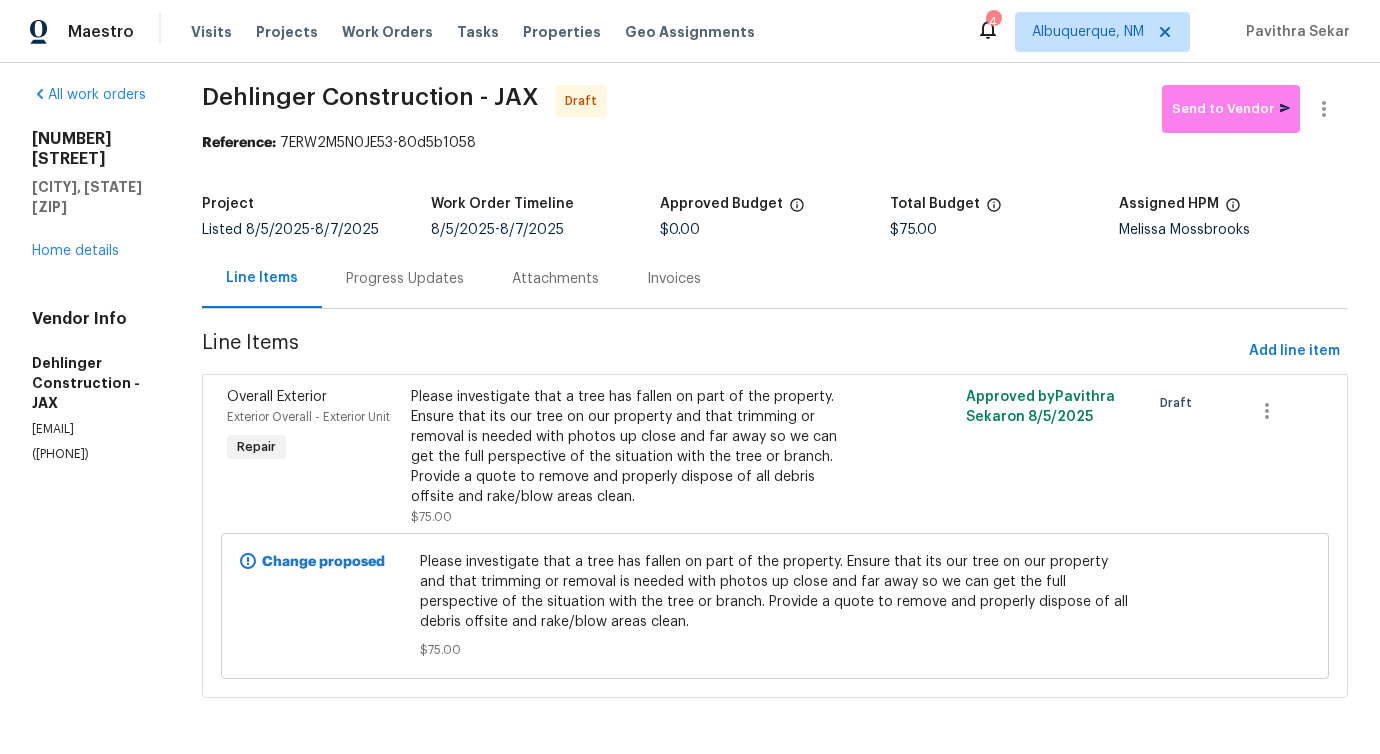click on "Progress Updates" at bounding box center (405, 278) 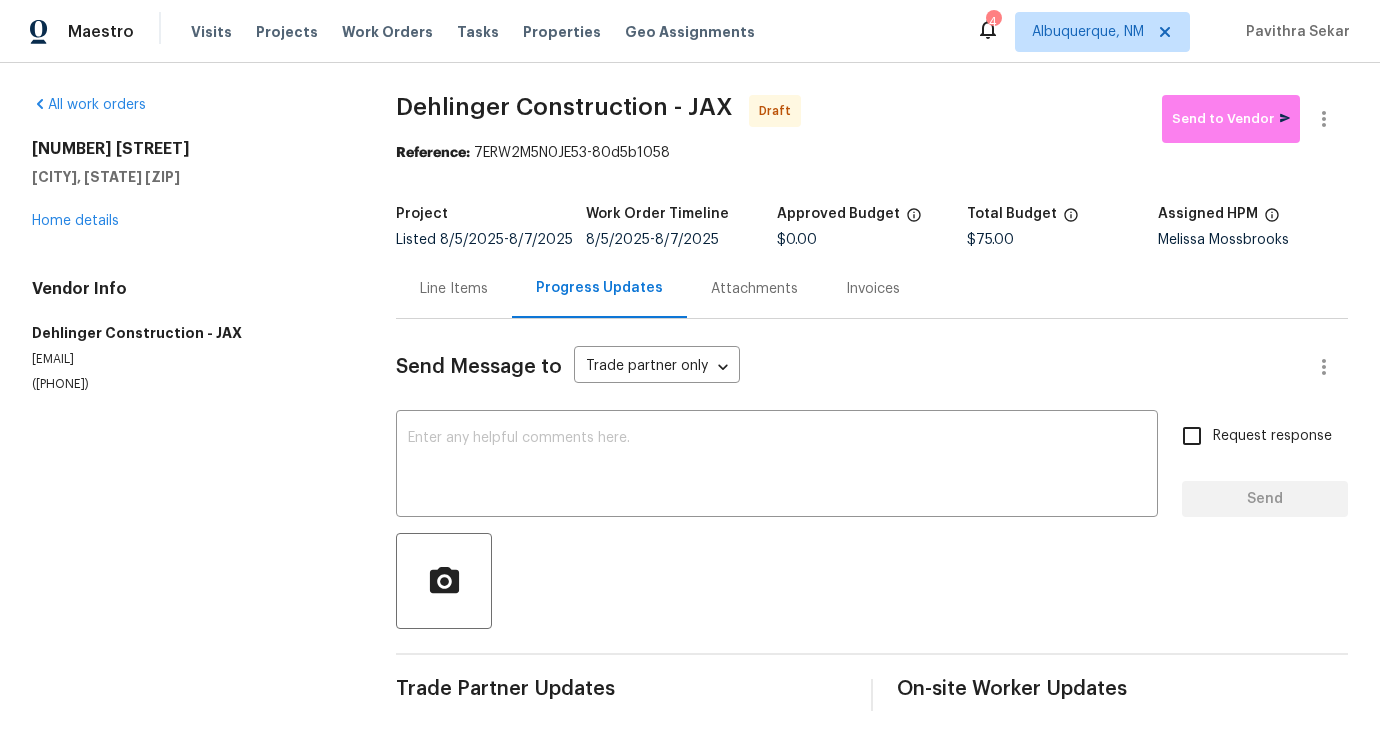 scroll, scrollTop: 4, scrollLeft: 0, axis: vertical 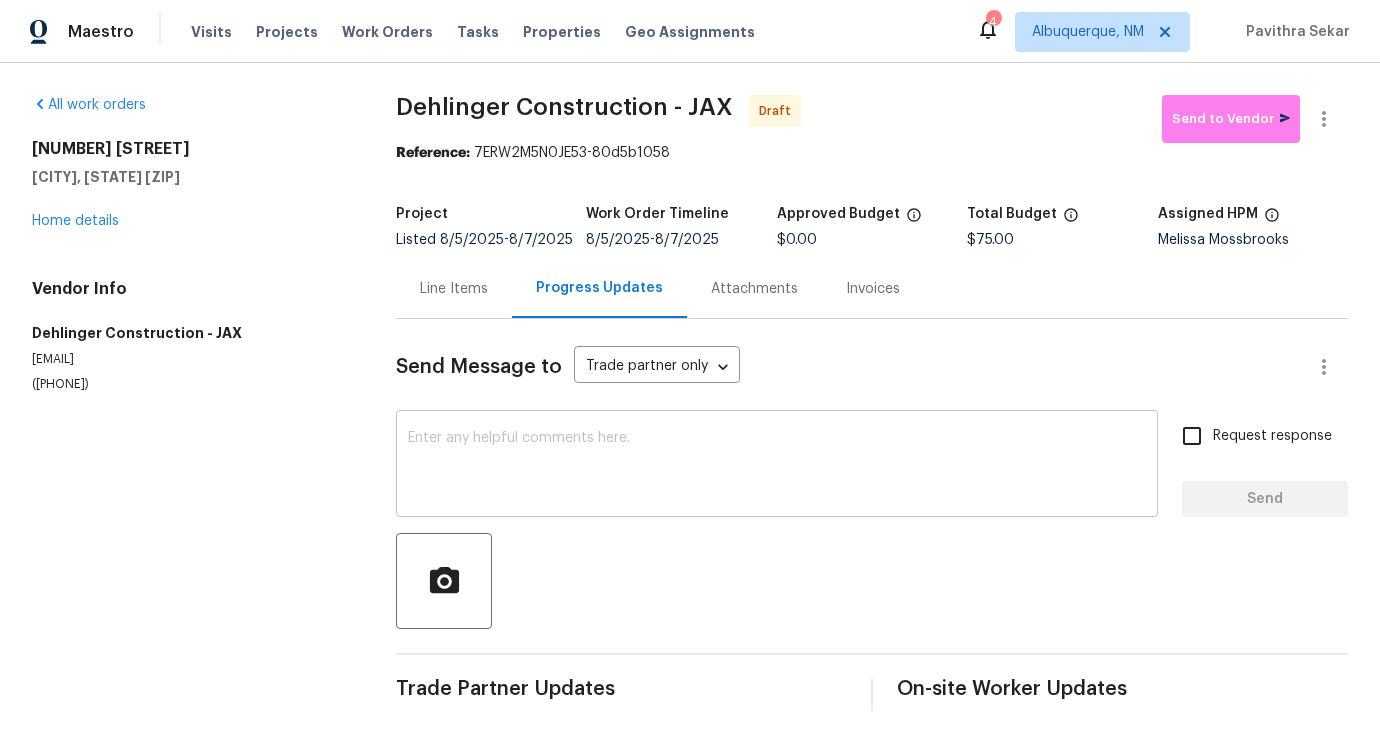 click at bounding box center [777, 466] 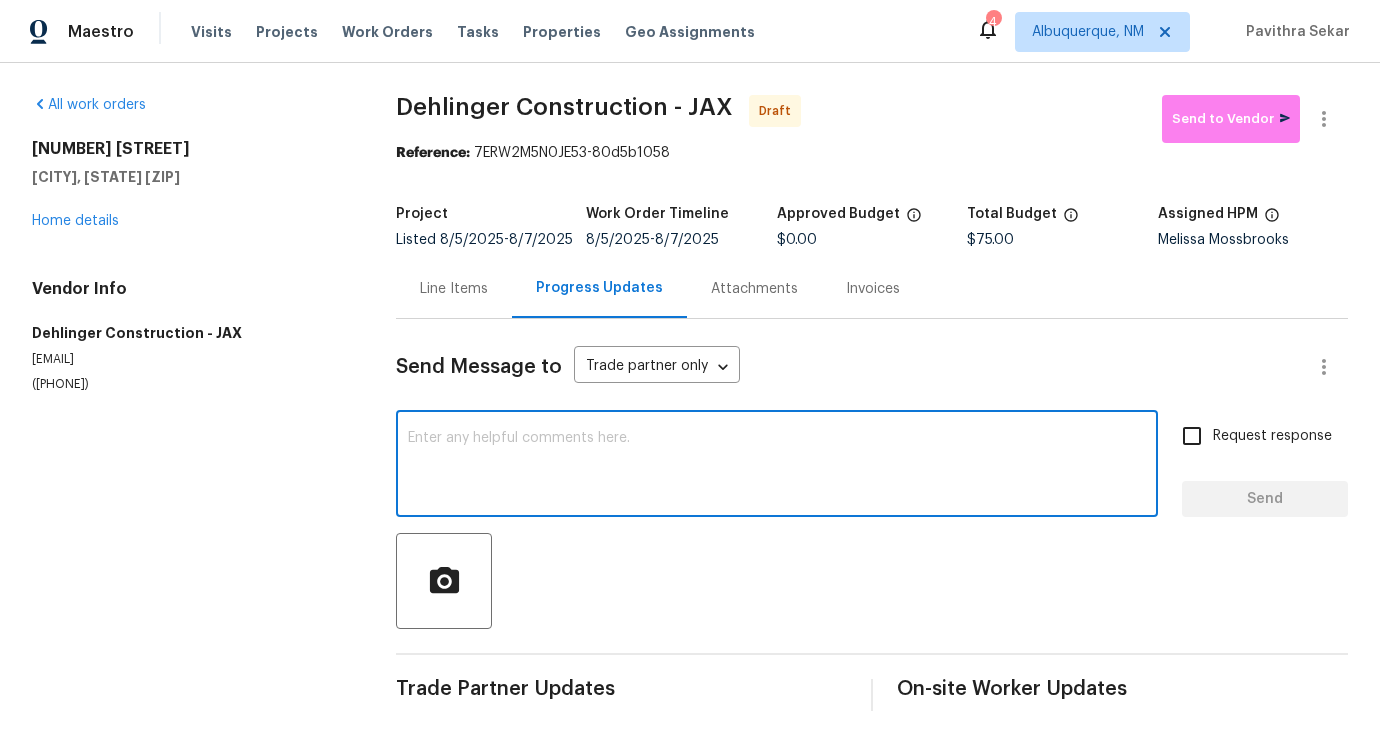 paste on "Hi, this is Pavithra with Opendoor. I’m confirming you received the WO for the property at (Address). Please review and accept the WO within 24 hours and provide a schedule date. Please disregard the contact information for the HPM included in the WO. Our Centralised LWO Team is responsible for Listed WOs." 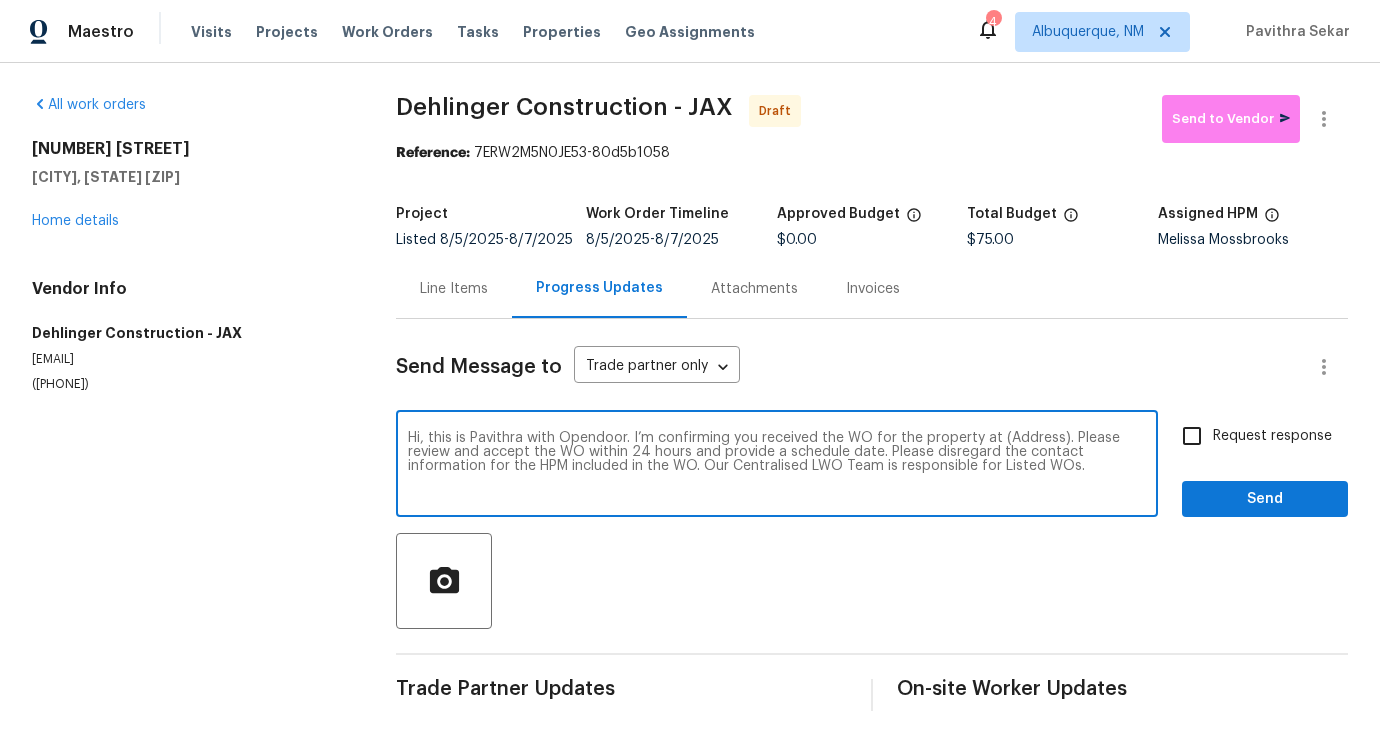 click on "Hi, this is Pavithra with Opendoor. I’m confirming you received the WO for the property at (Address). Please review and accept the WO within 24 hours and provide a schedule date. Please disregard the contact information for the HPM included in the WO. Our Centralised LWO Team is responsible for Listed WOs." at bounding box center [777, 466] 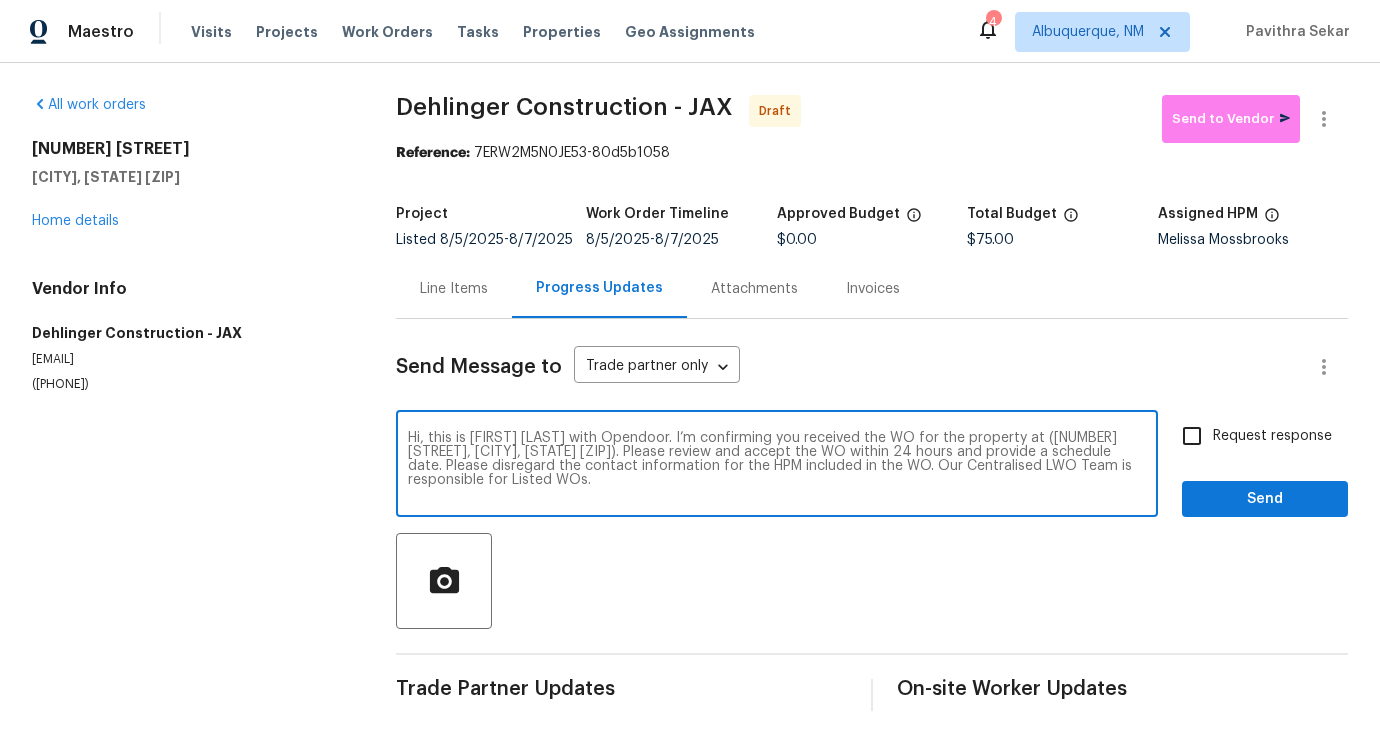 type on "Hi, this is Pavithra with Opendoor. I’m confirming you received the WO for the property at (14112 Pleasant Point Ln, Jacksonville, FL 32225). Please review and accept the WO within 24 hours and provide a schedule date. Please disregard the contact information for the HPM included in the WO. Our Centralised LWO Team is responsible for Listed WOs." 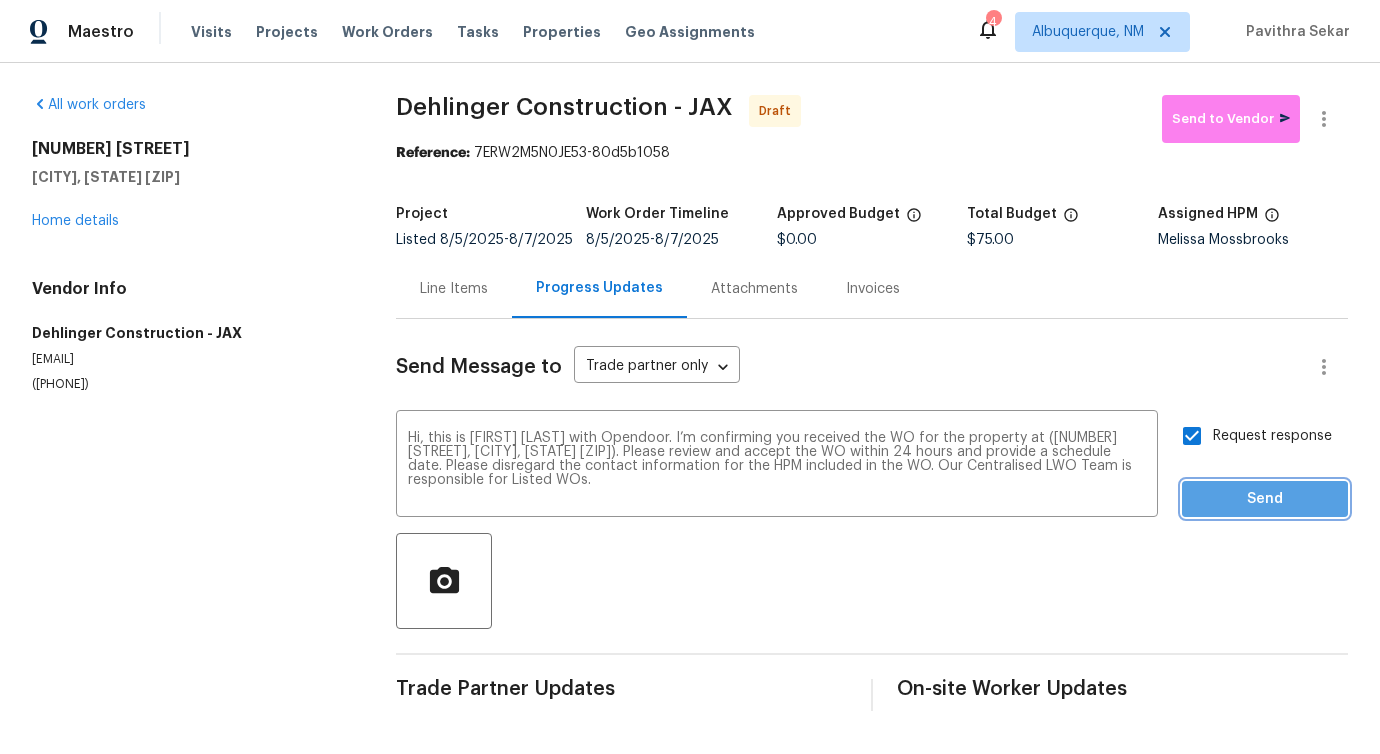 click on "Send" at bounding box center (1265, 499) 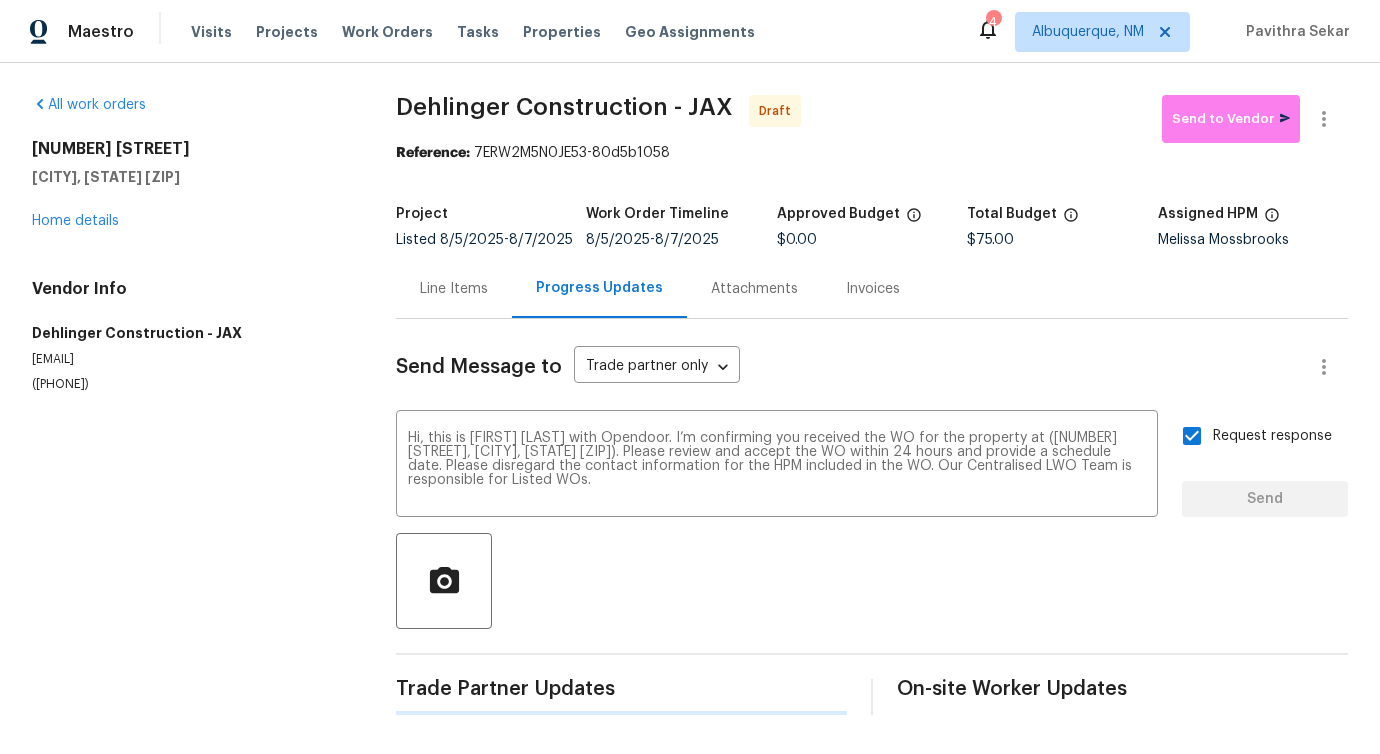 type 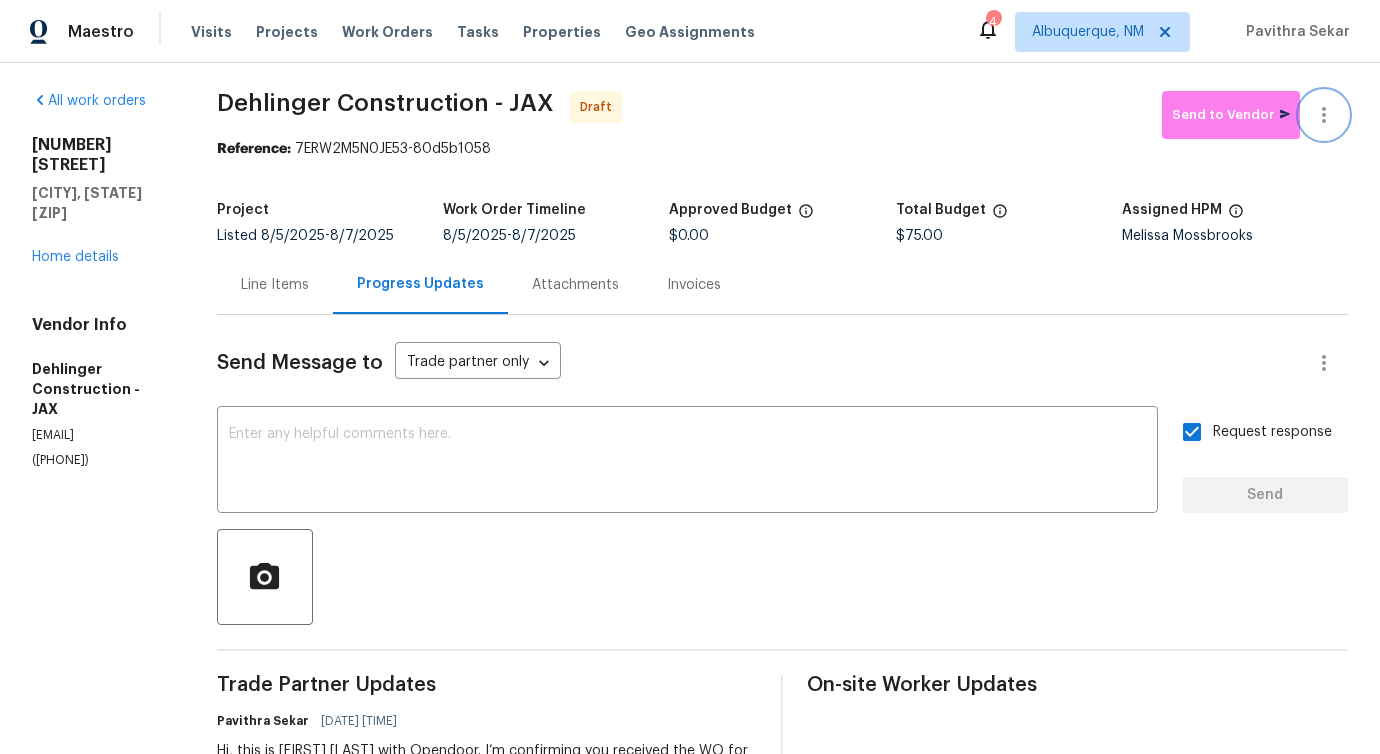 click 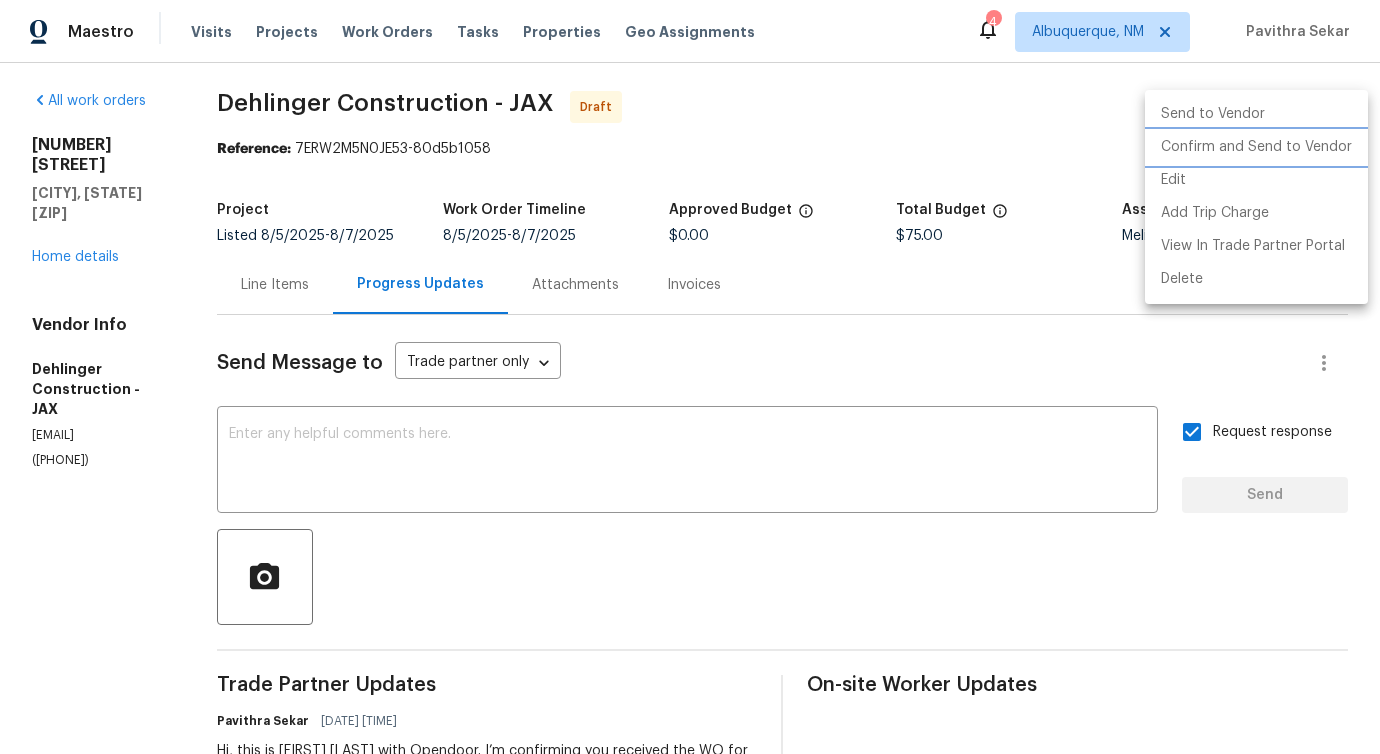 click on "Confirm and Send to Vendor" at bounding box center [1256, 147] 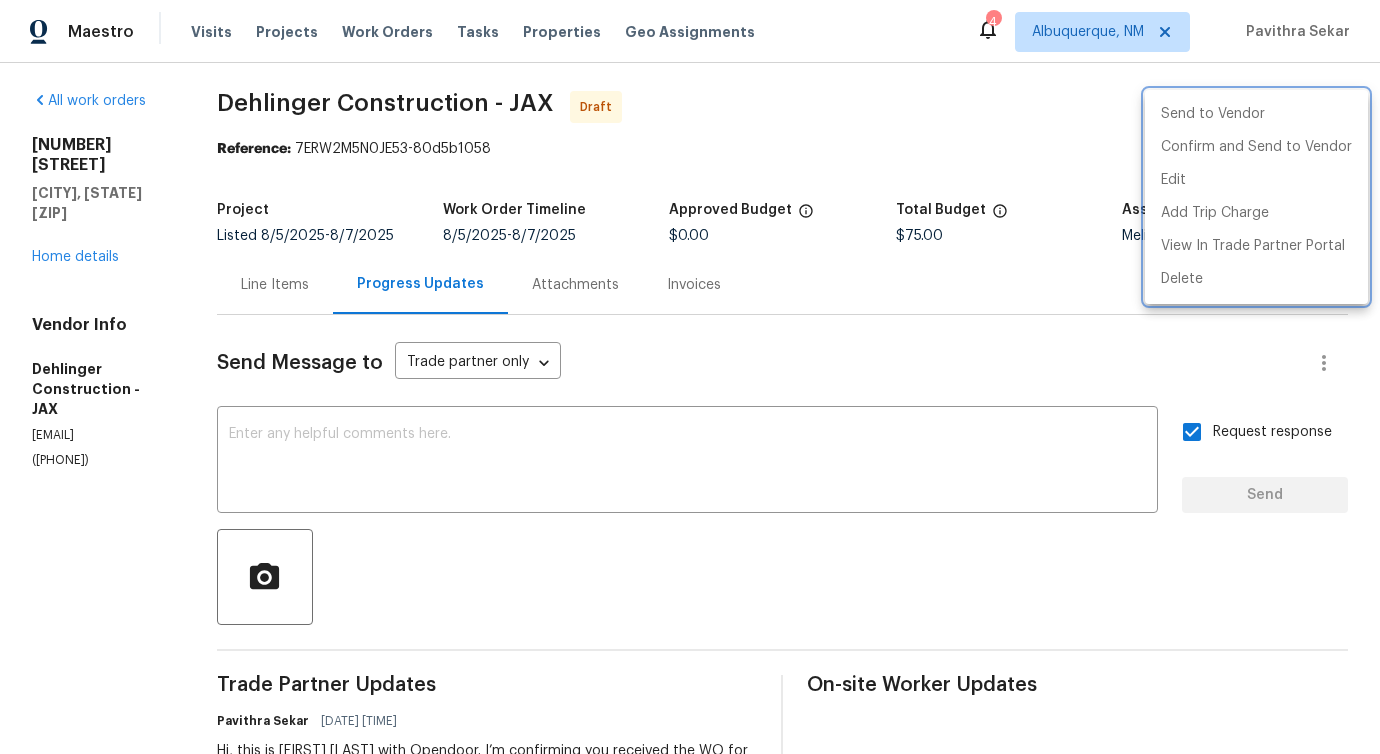 click at bounding box center (690, 377) 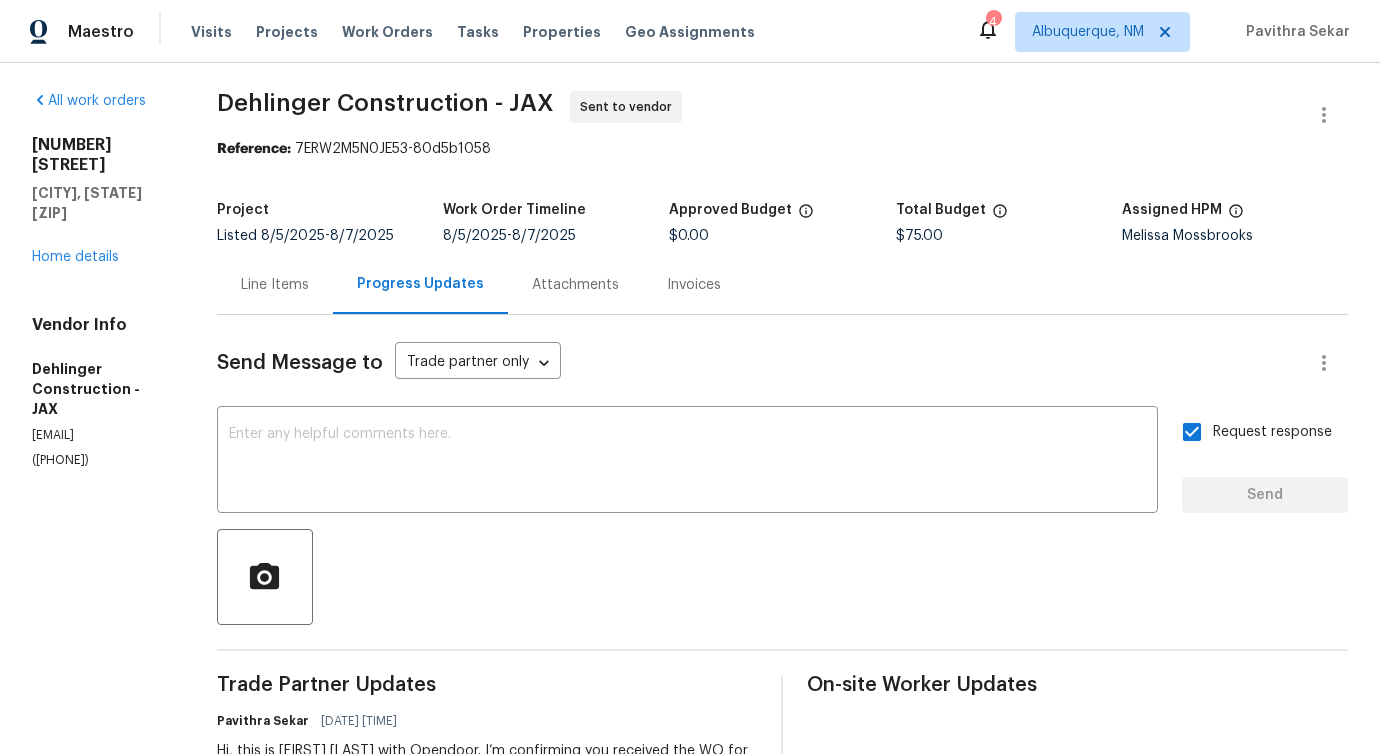 click on "Line Items" at bounding box center (275, 284) 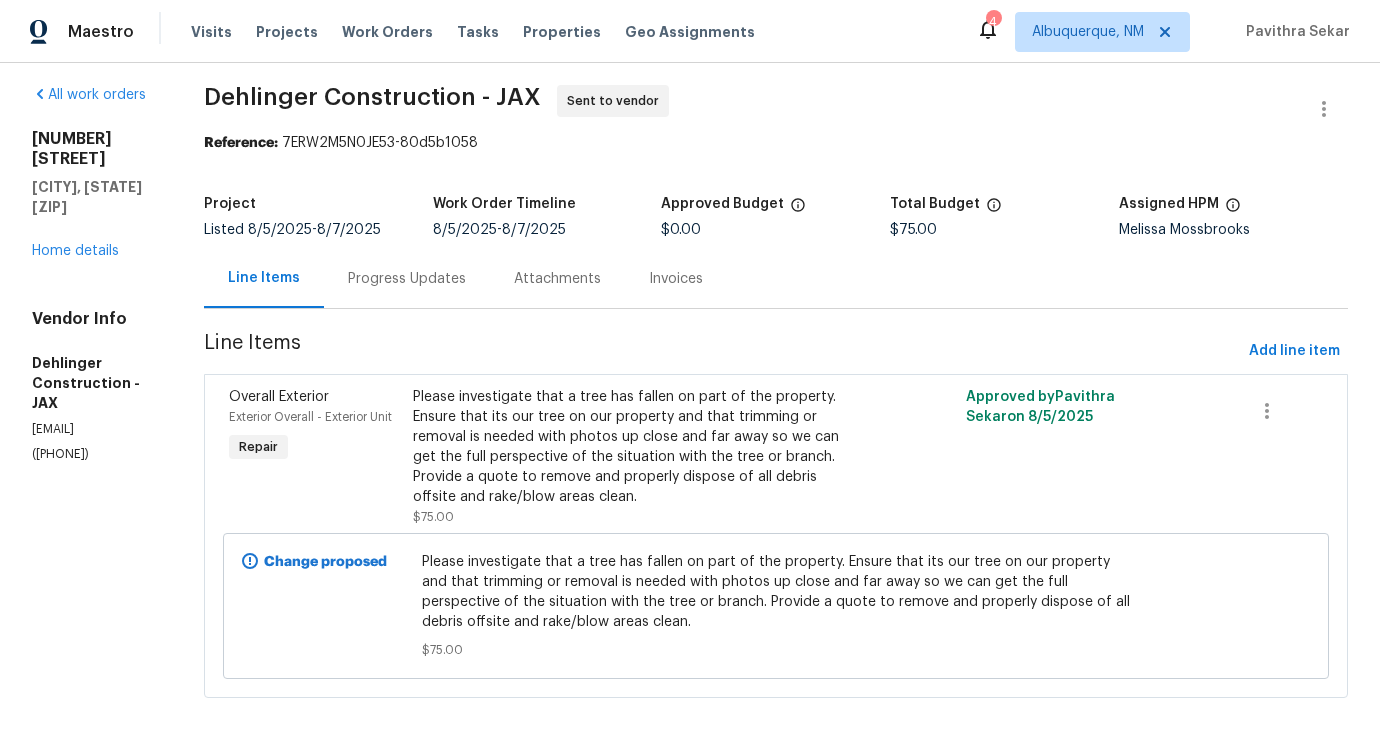 scroll, scrollTop: 25, scrollLeft: 0, axis: vertical 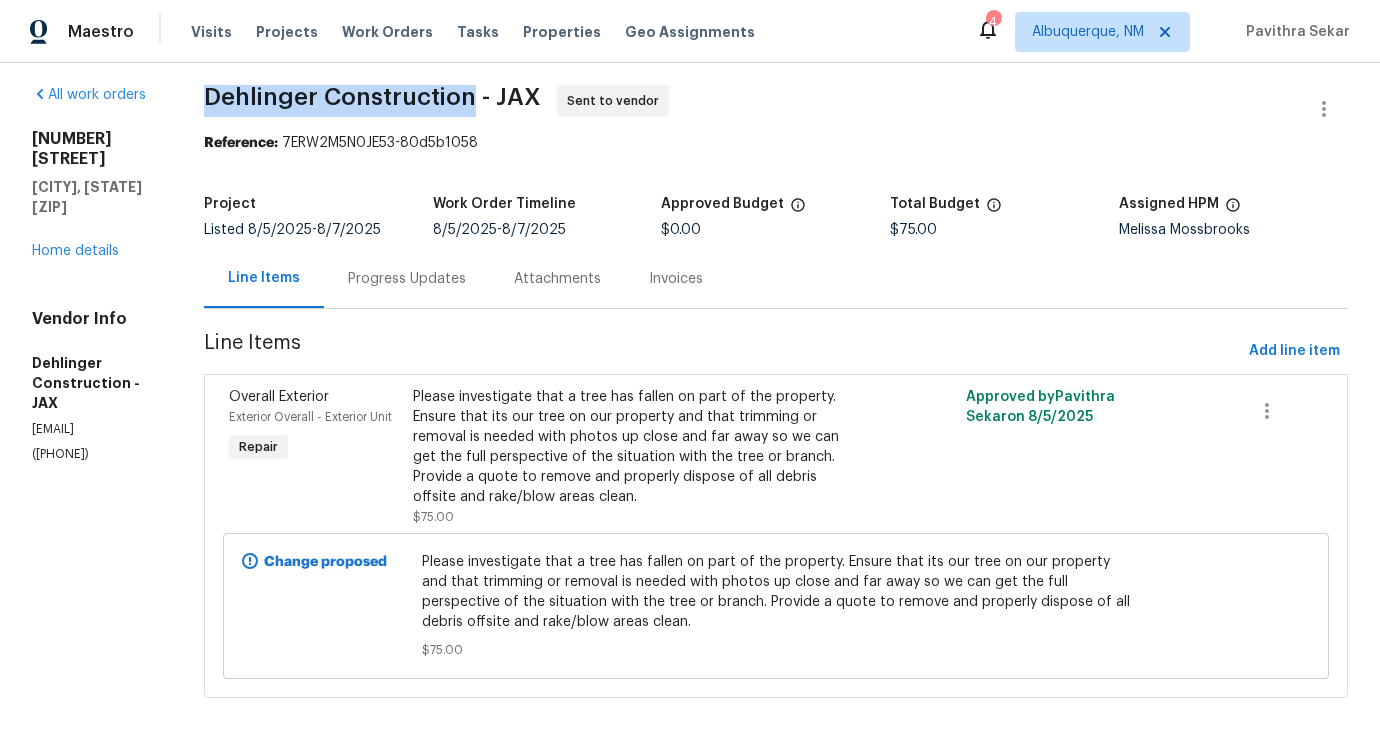 drag, startPoint x: 237, startPoint y: 80, endPoint x: 505, endPoint y: 80, distance: 268 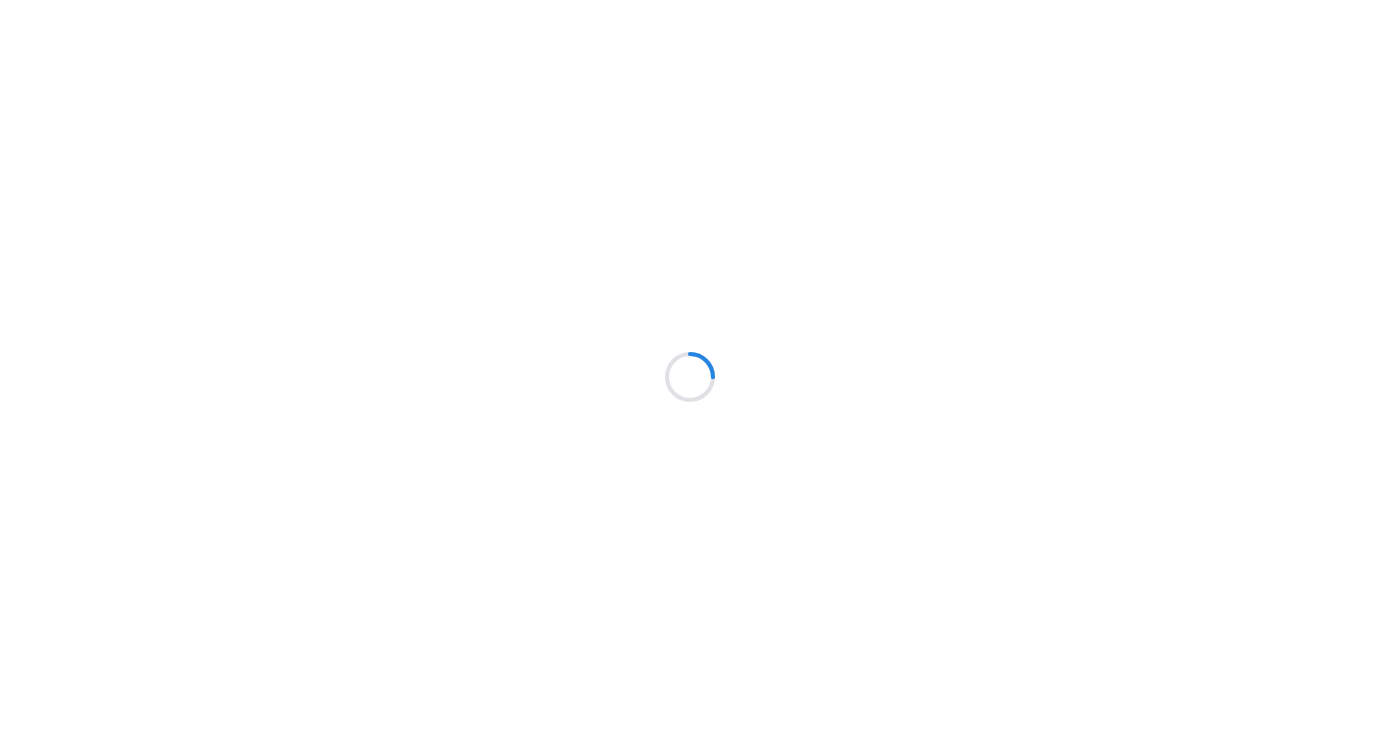 scroll, scrollTop: 0, scrollLeft: 0, axis: both 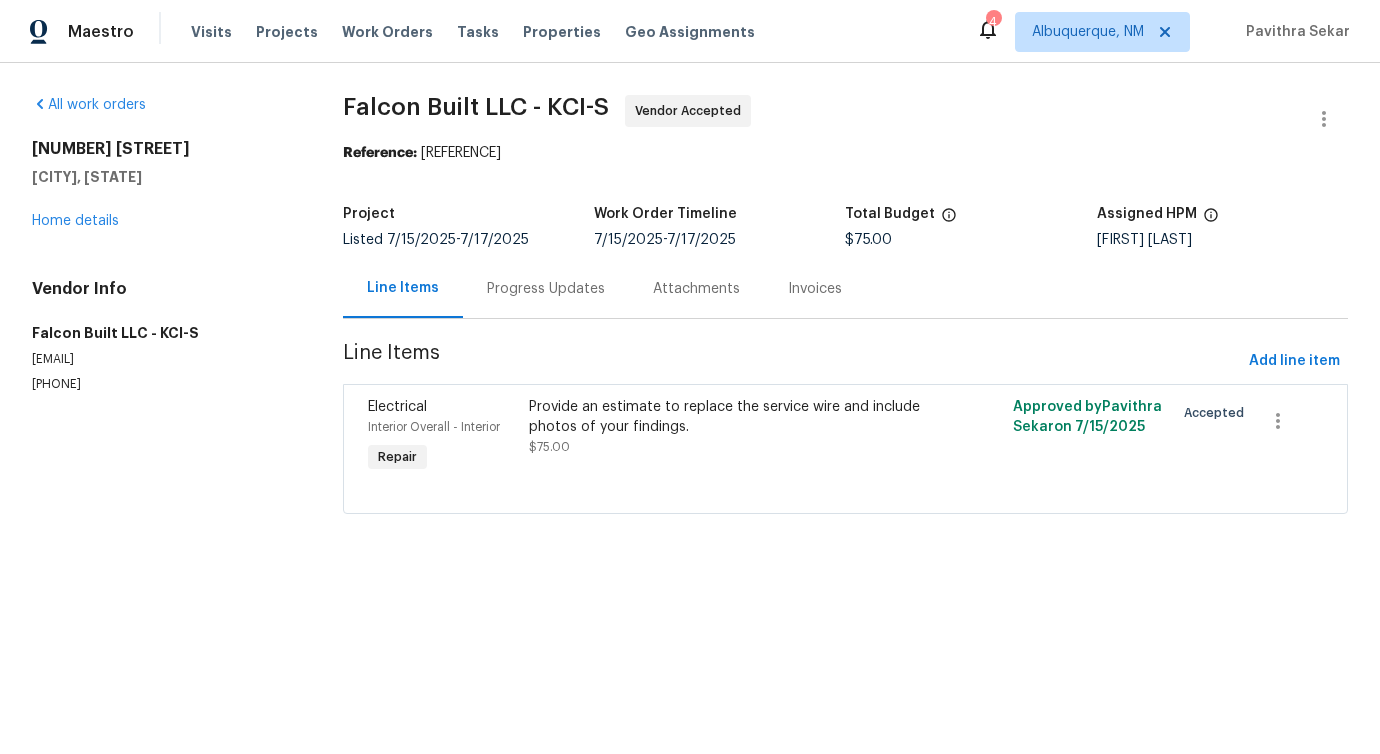click on "Progress Updates" at bounding box center (546, 288) 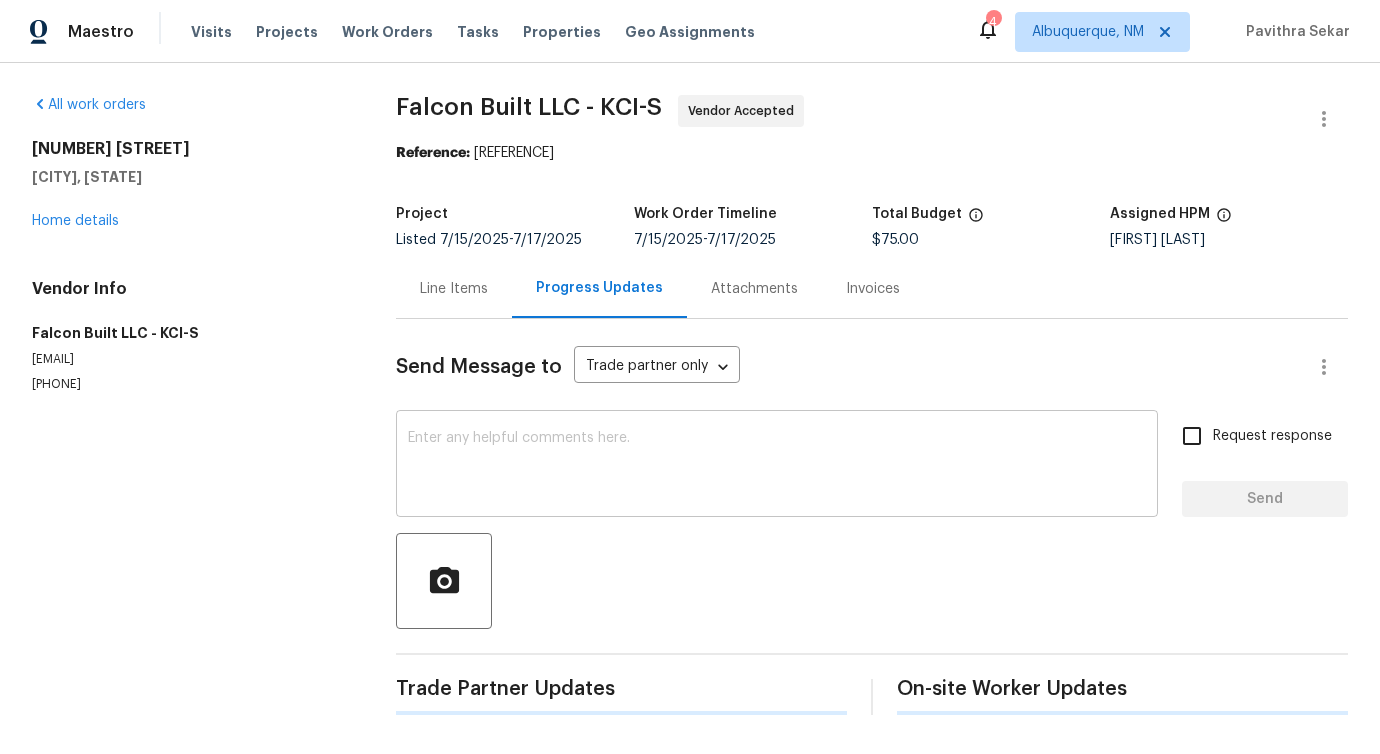 click at bounding box center (777, 466) 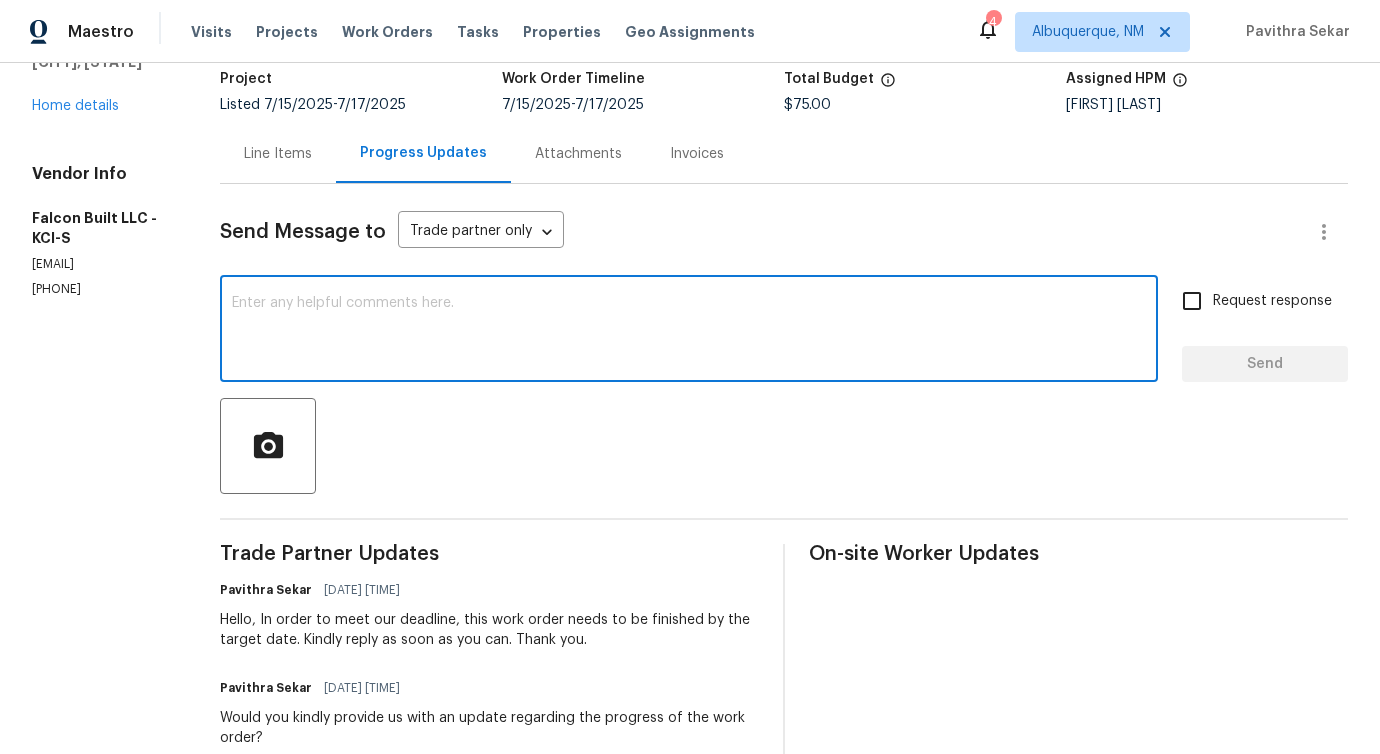 scroll, scrollTop: 0, scrollLeft: 0, axis: both 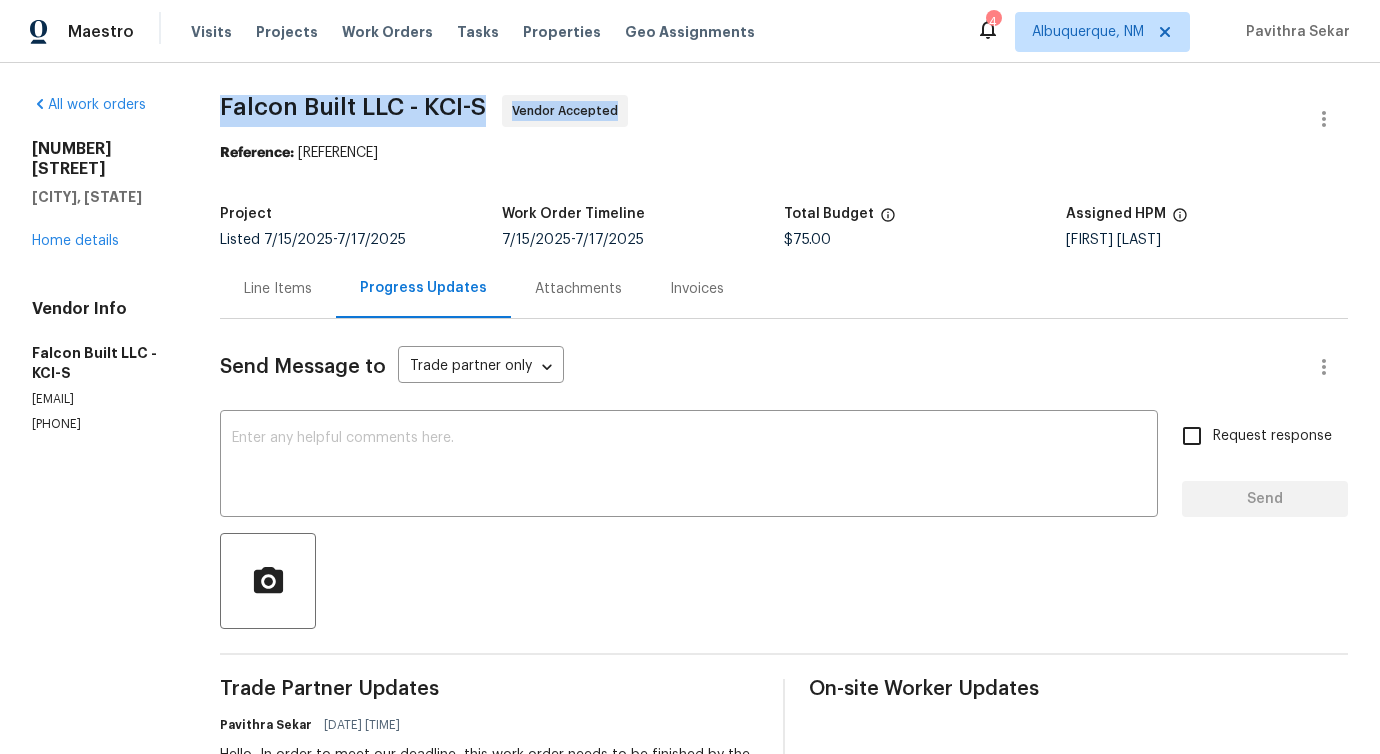 drag, startPoint x: 244, startPoint y: 86, endPoint x: 439, endPoint y: 132, distance: 200.35219 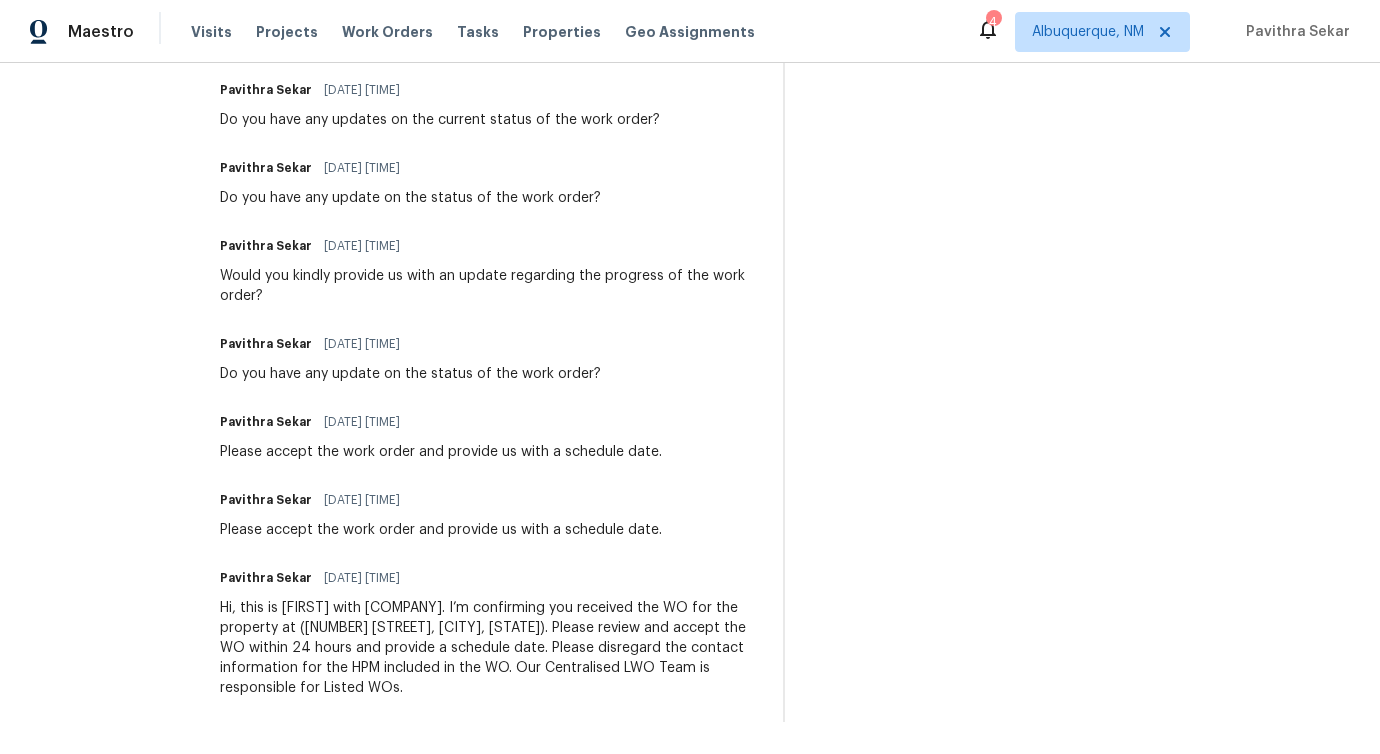 scroll, scrollTop: 0, scrollLeft: 0, axis: both 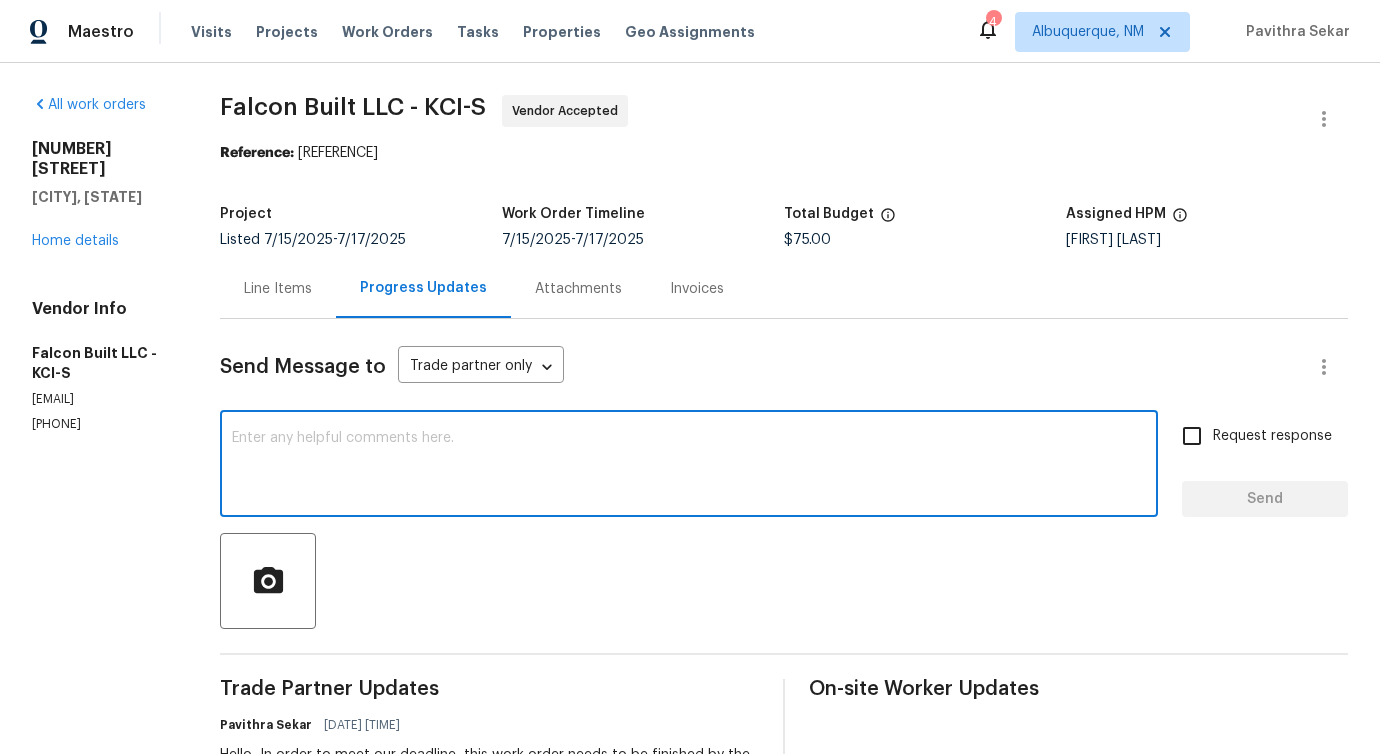 click at bounding box center (689, 466) 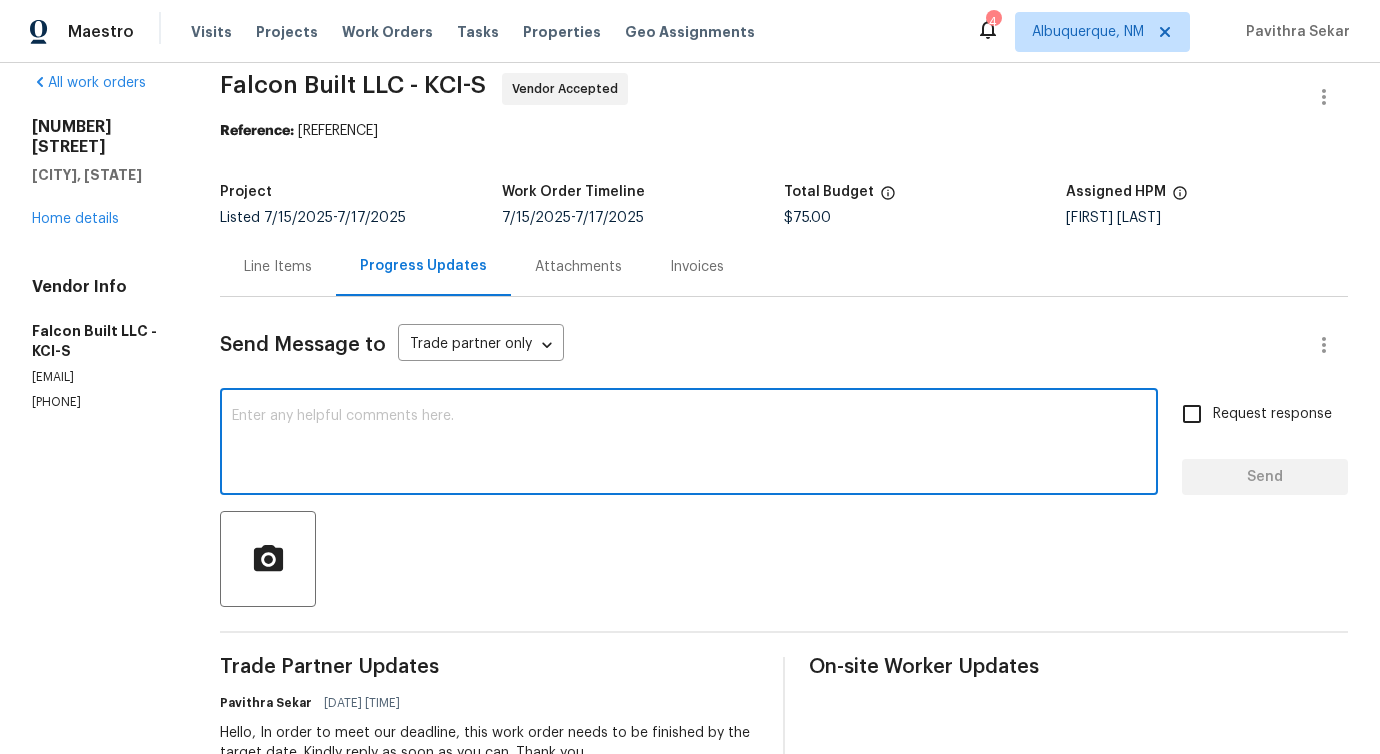 scroll, scrollTop: 33, scrollLeft: 0, axis: vertical 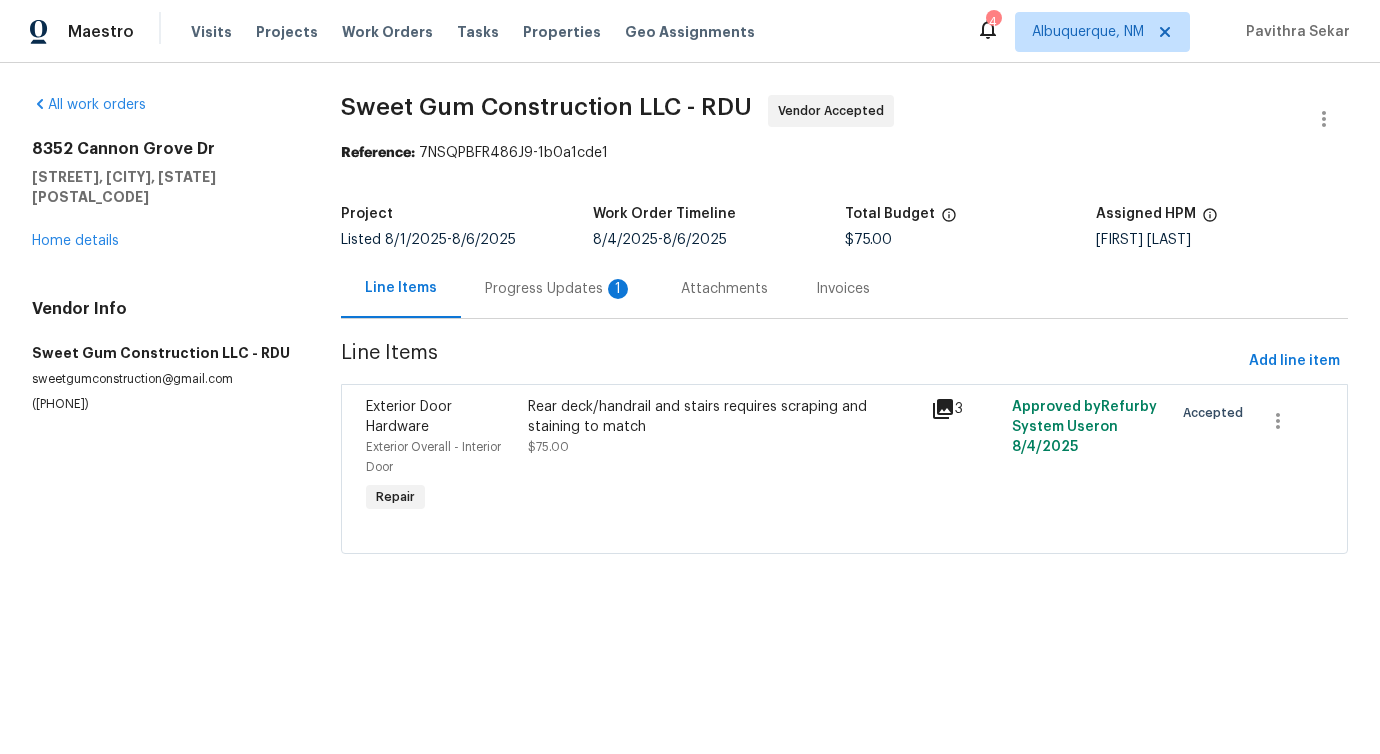 click on "Progress Updates 1" at bounding box center (559, 288) 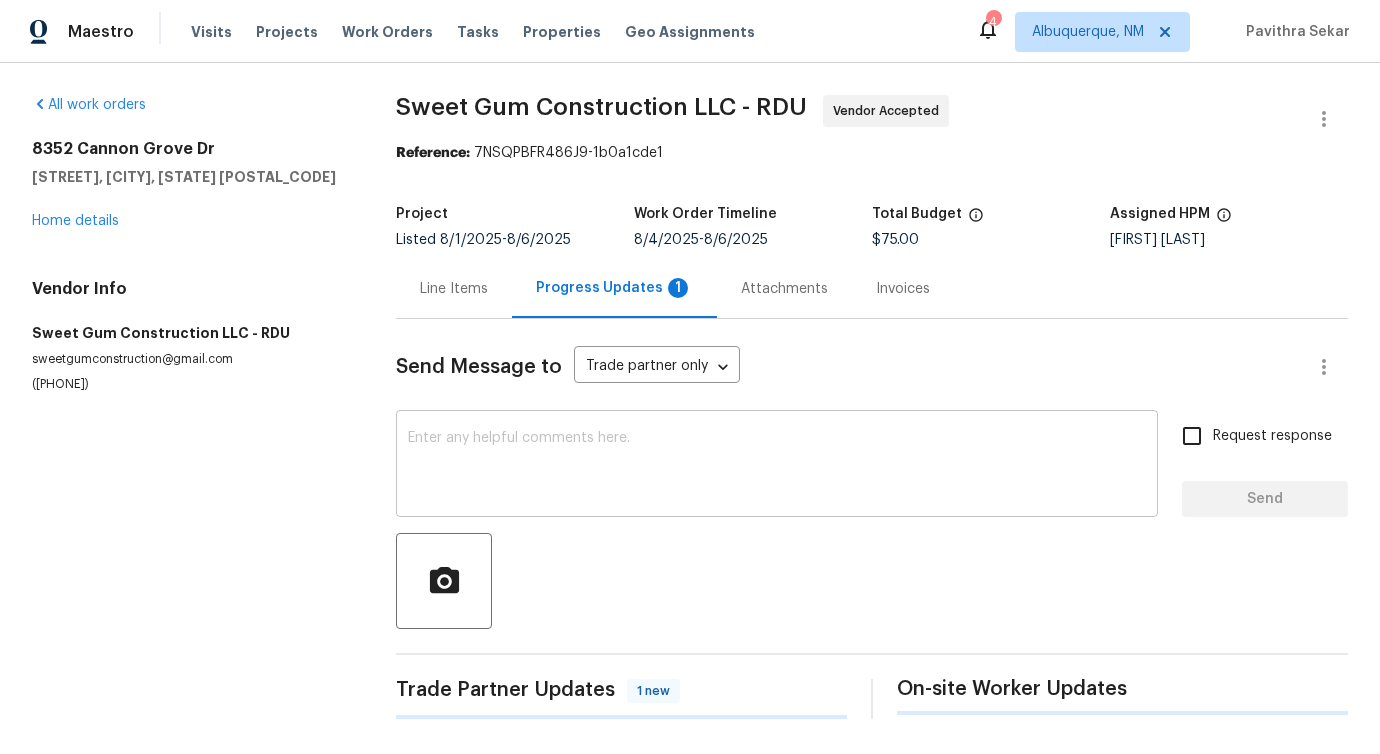 click at bounding box center [777, 466] 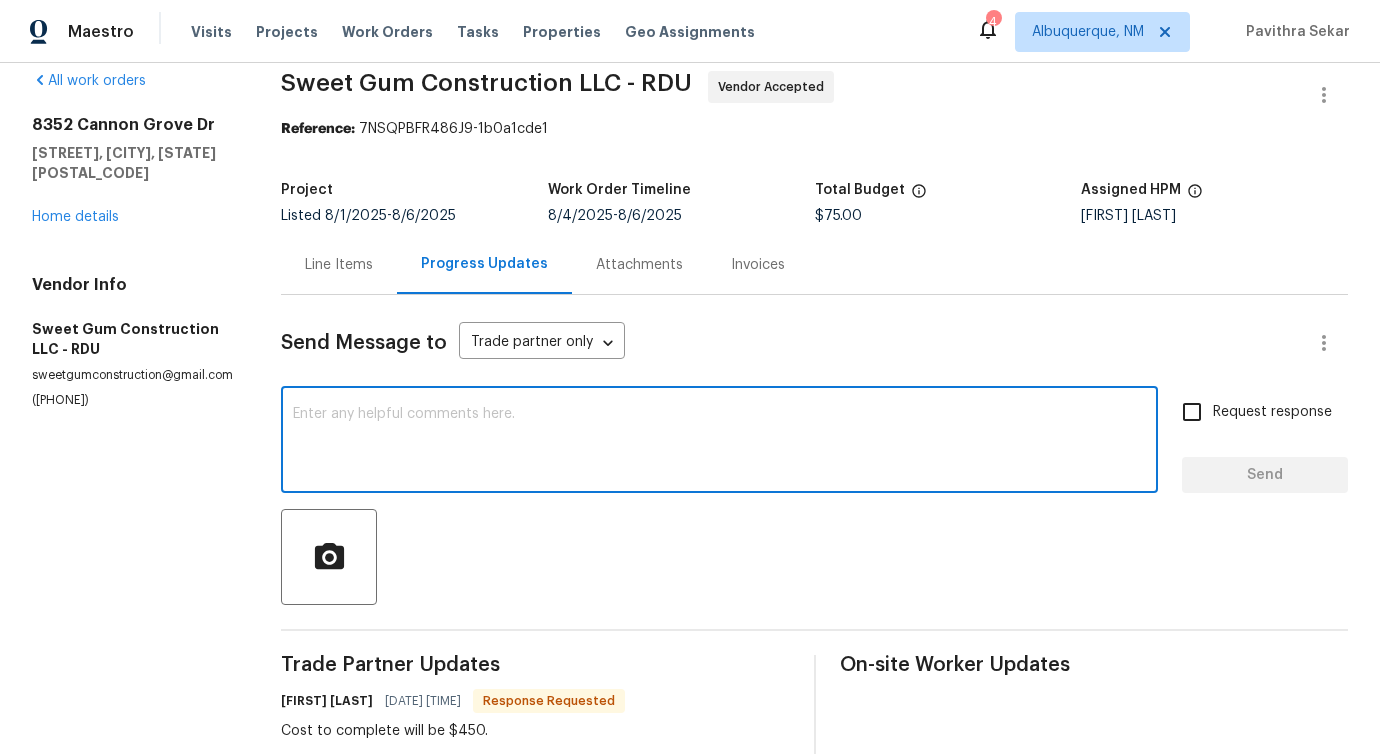 scroll, scrollTop: 0, scrollLeft: 0, axis: both 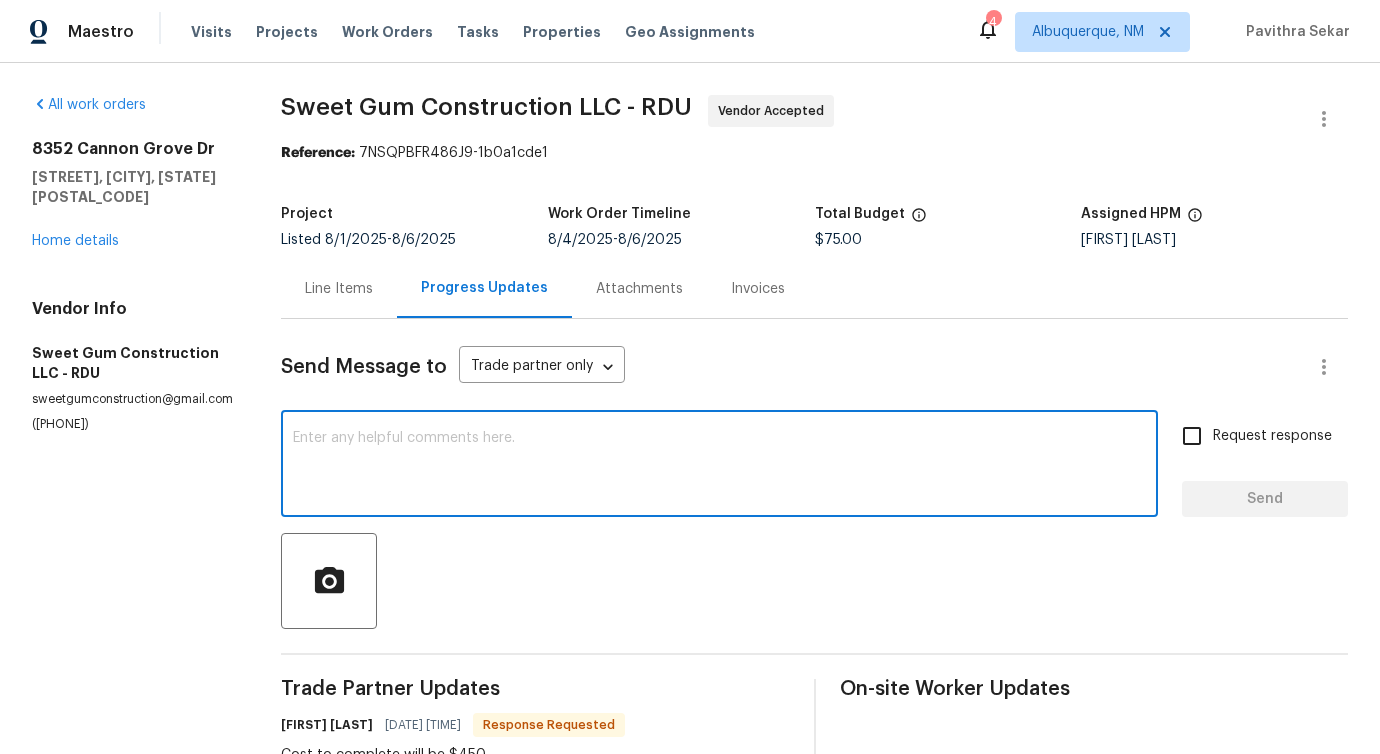 click on "Line Items" at bounding box center (339, 288) 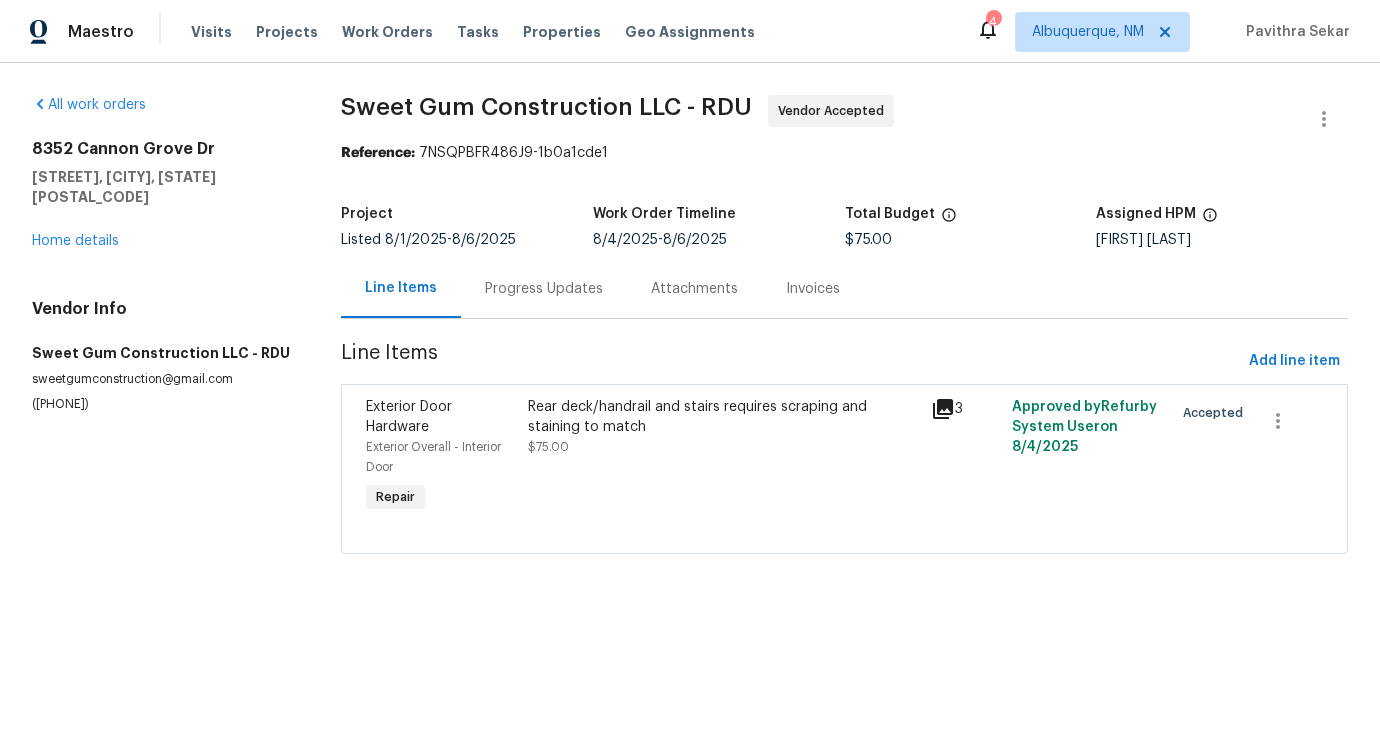 click on "Rear deck/handrail and stairs requires scraping and staining to match" at bounding box center [724, 417] 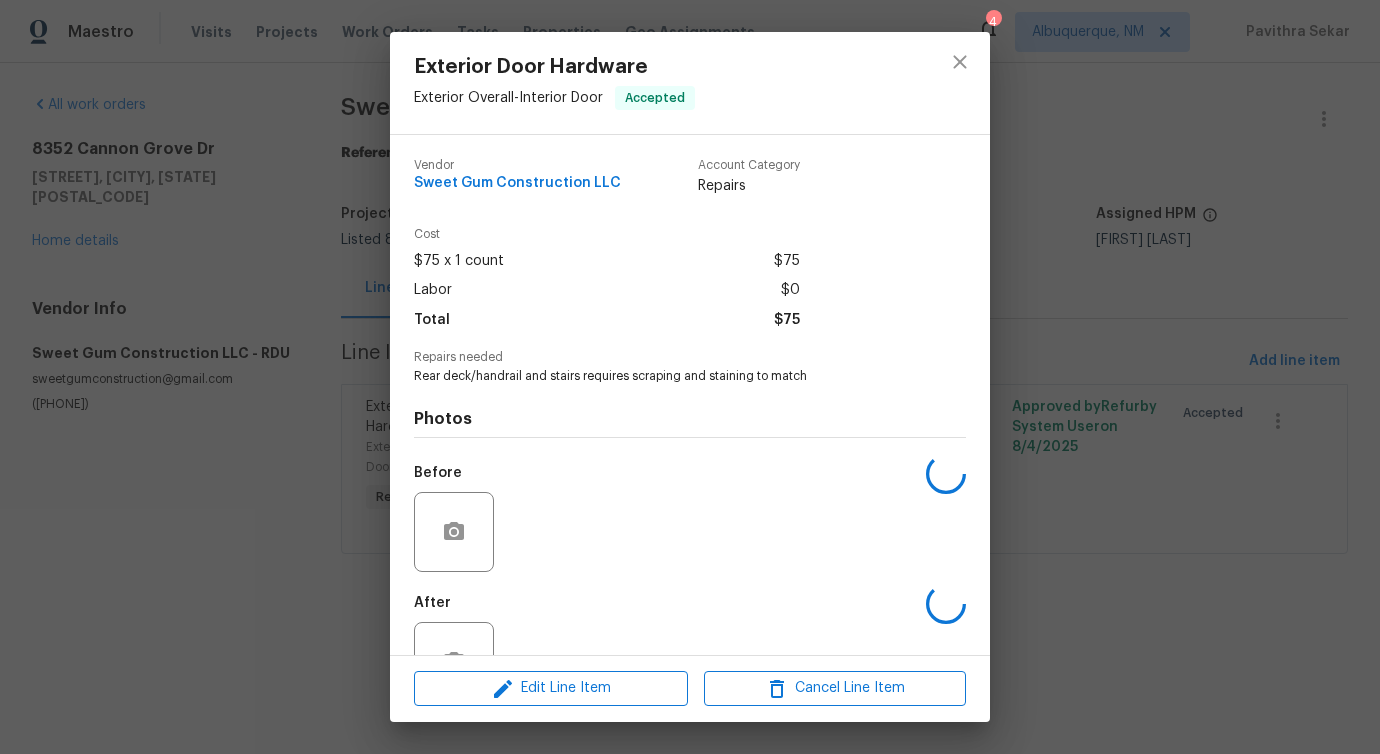 scroll, scrollTop: 20, scrollLeft: 0, axis: vertical 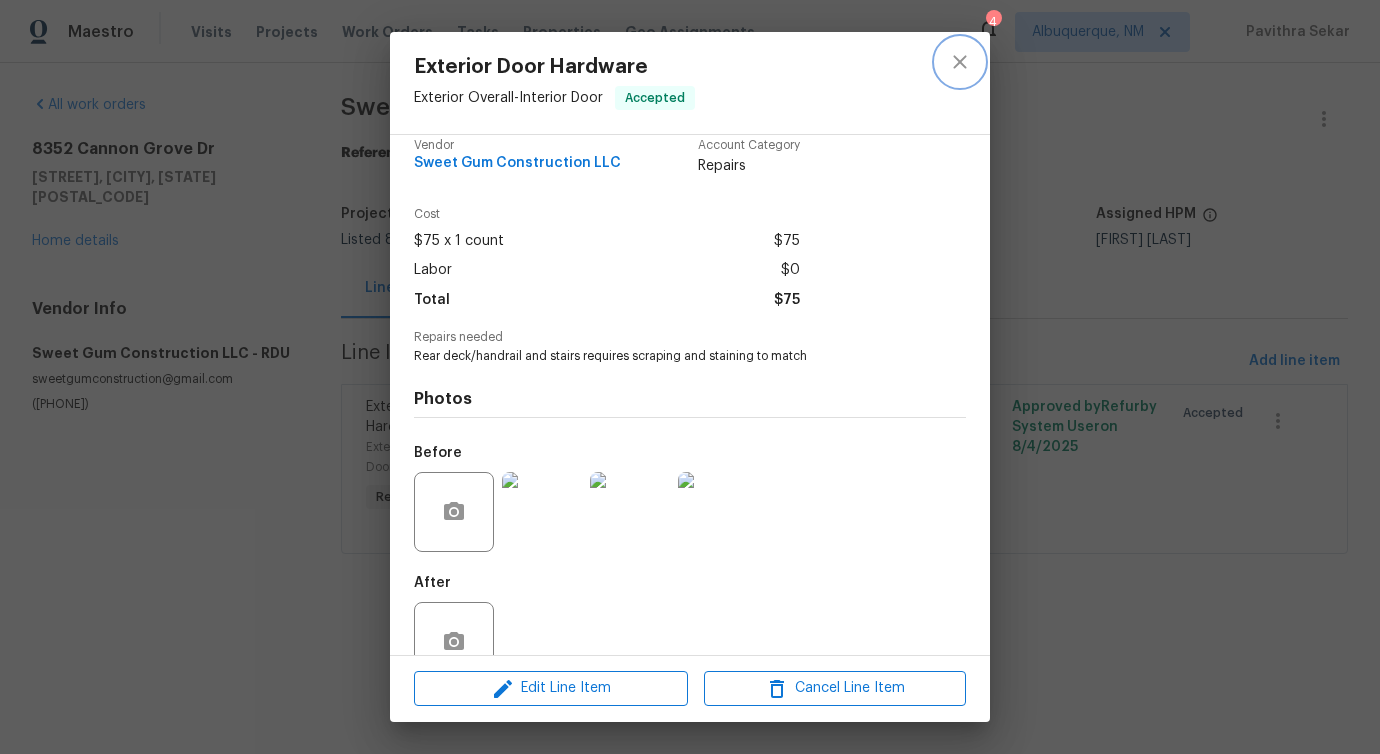 click 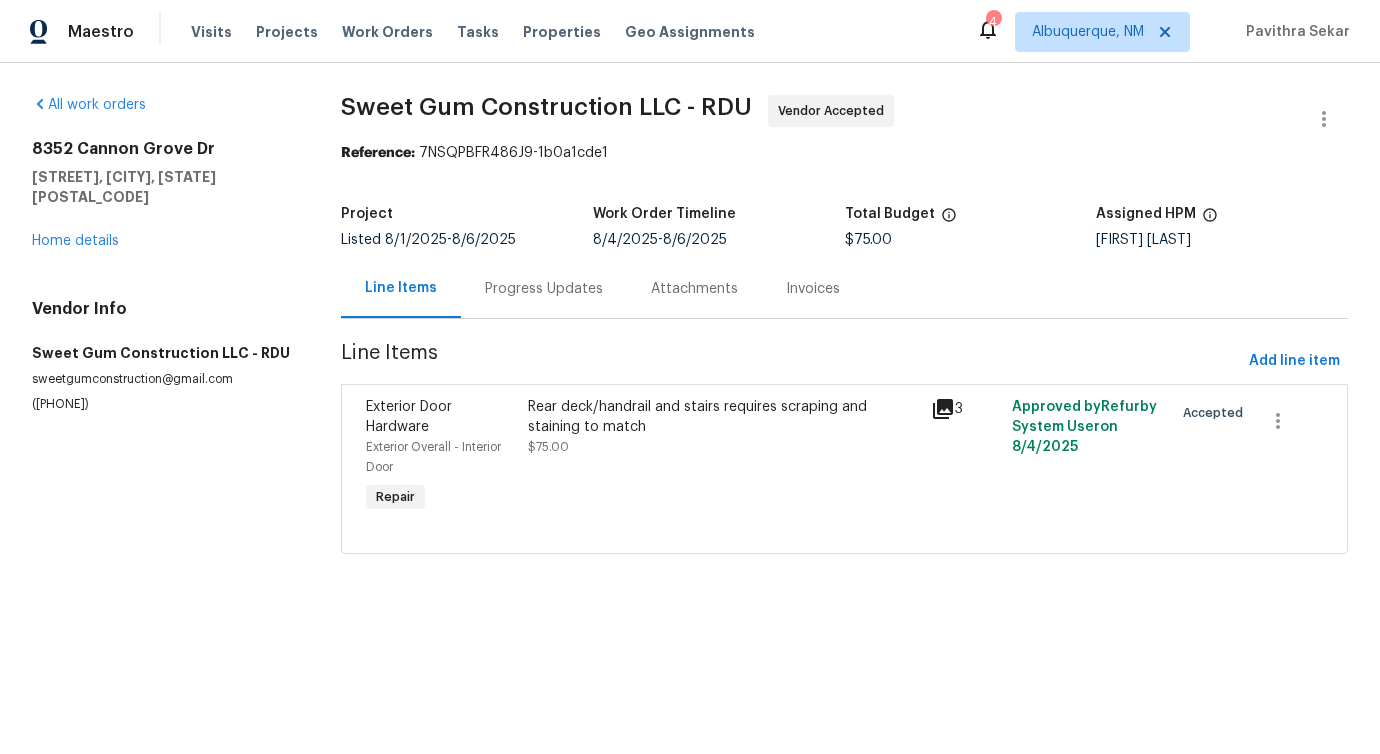 click on "Progress Updates" at bounding box center [544, 289] 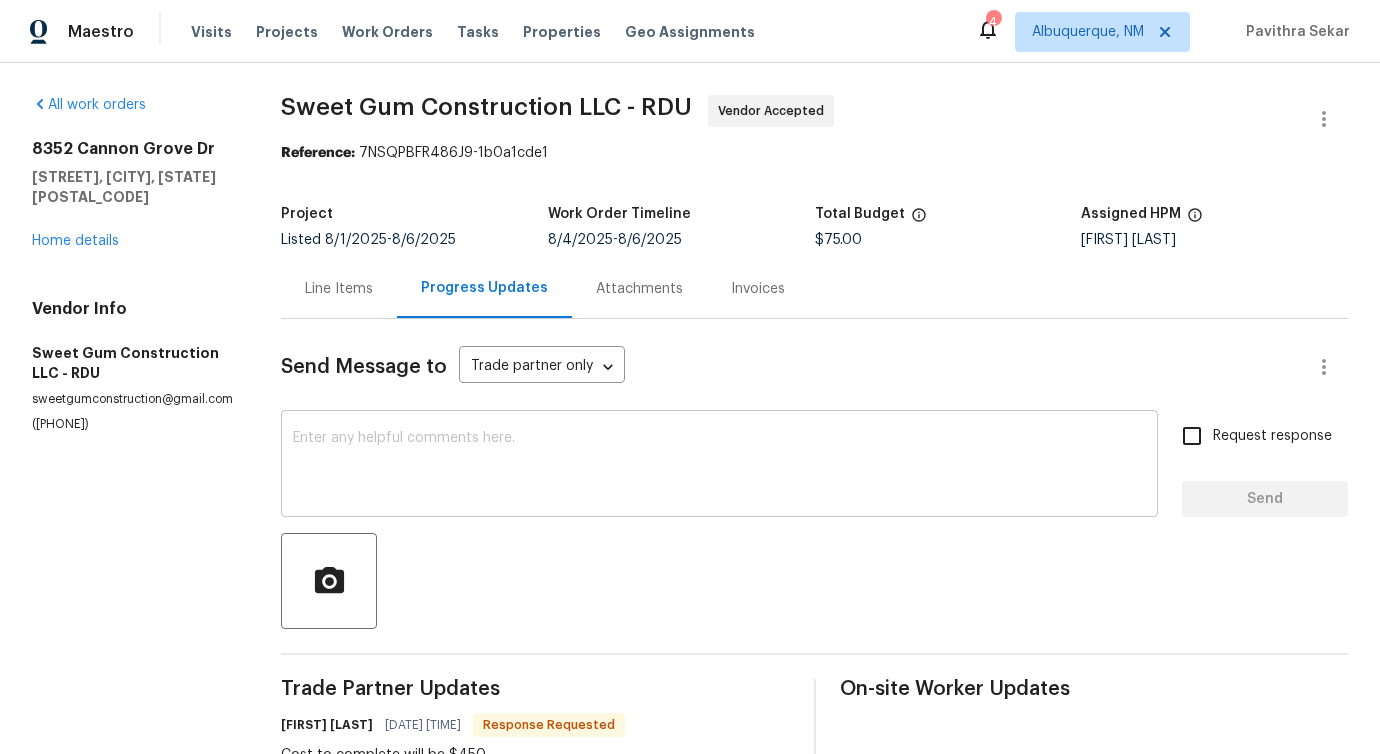 click at bounding box center (719, 466) 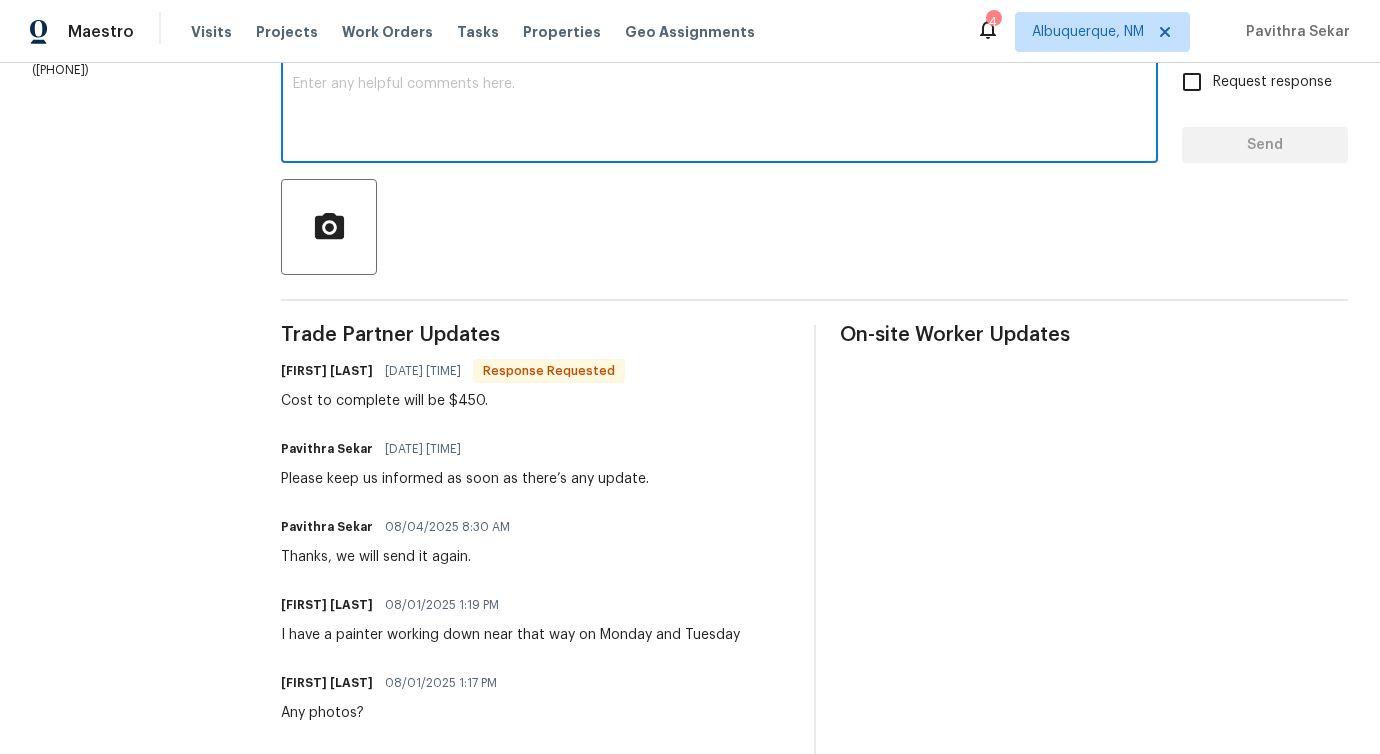 scroll, scrollTop: 359, scrollLeft: 0, axis: vertical 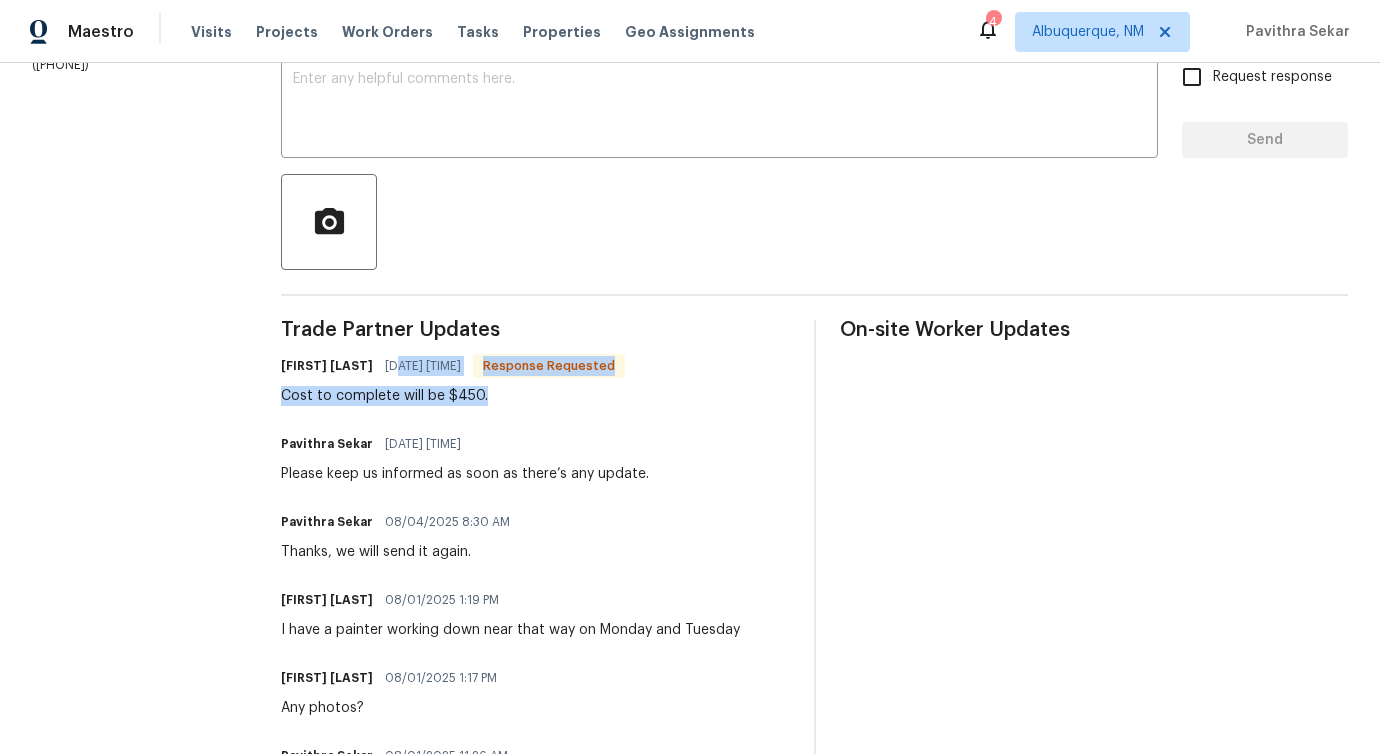 drag, startPoint x: 389, startPoint y: 373, endPoint x: 499, endPoint y: 407, distance: 115.134705 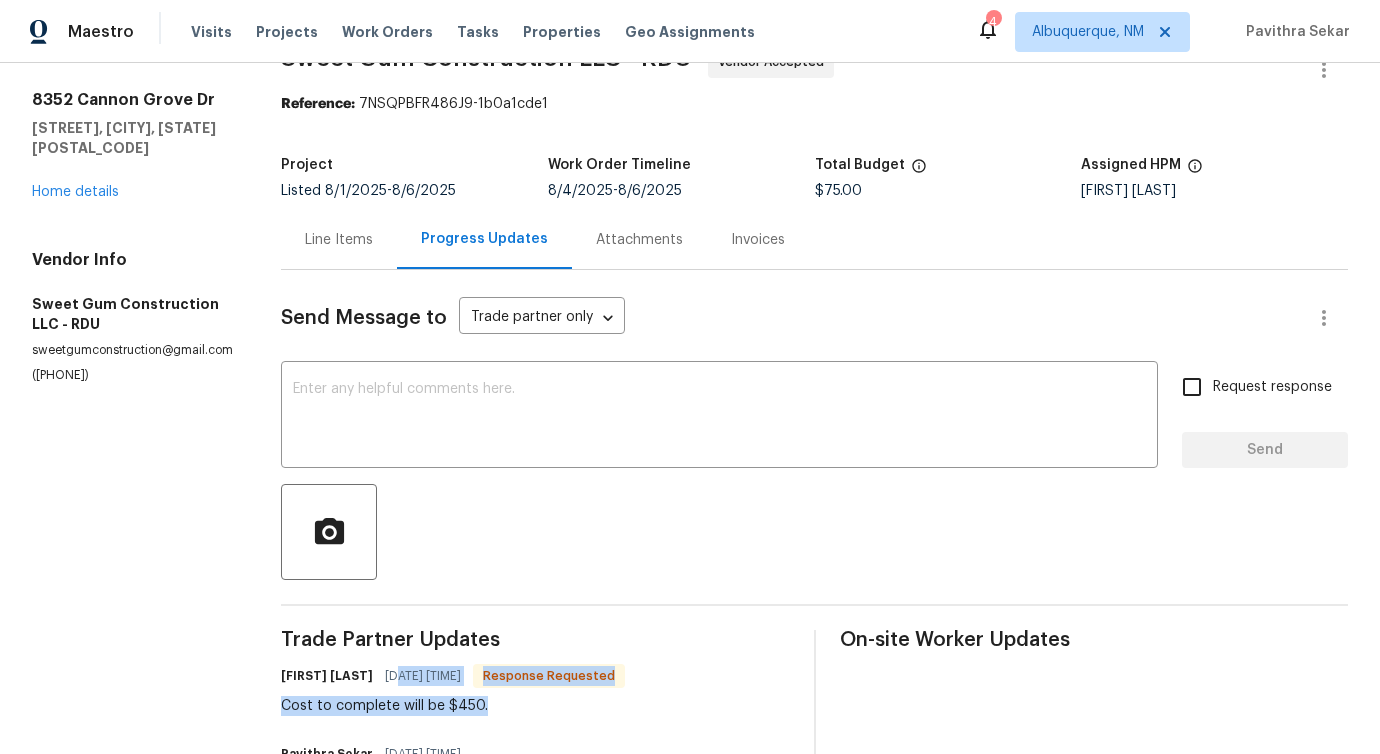 scroll, scrollTop: 43, scrollLeft: 0, axis: vertical 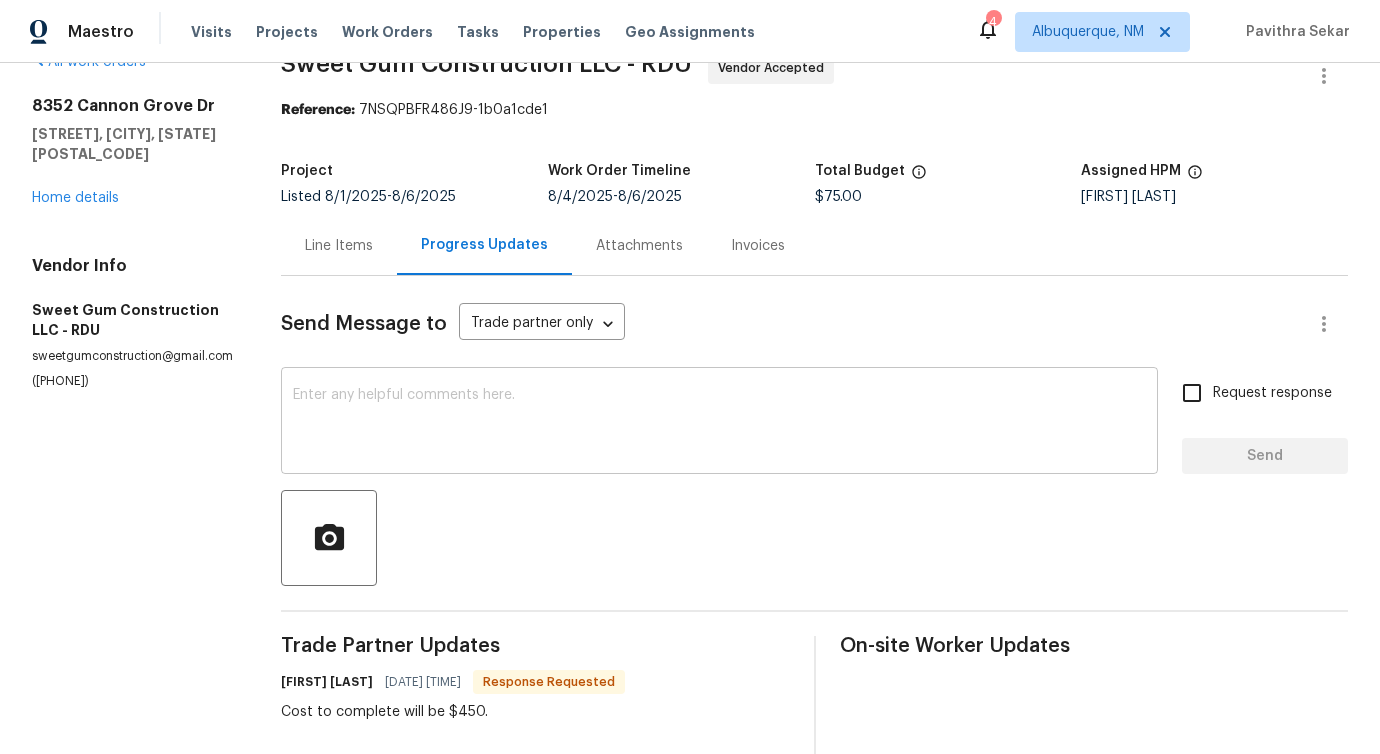 click at bounding box center (719, 423) 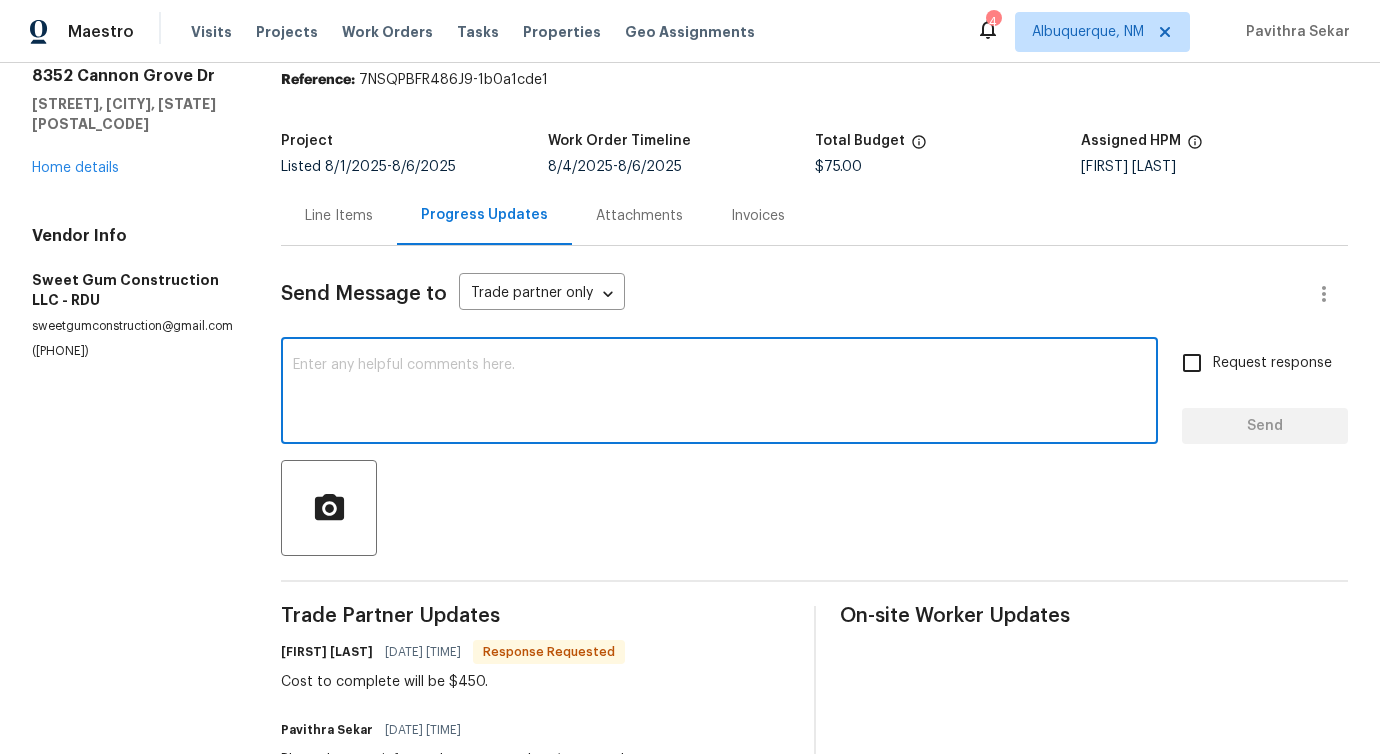 scroll, scrollTop: 0, scrollLeft: 0, axis: both 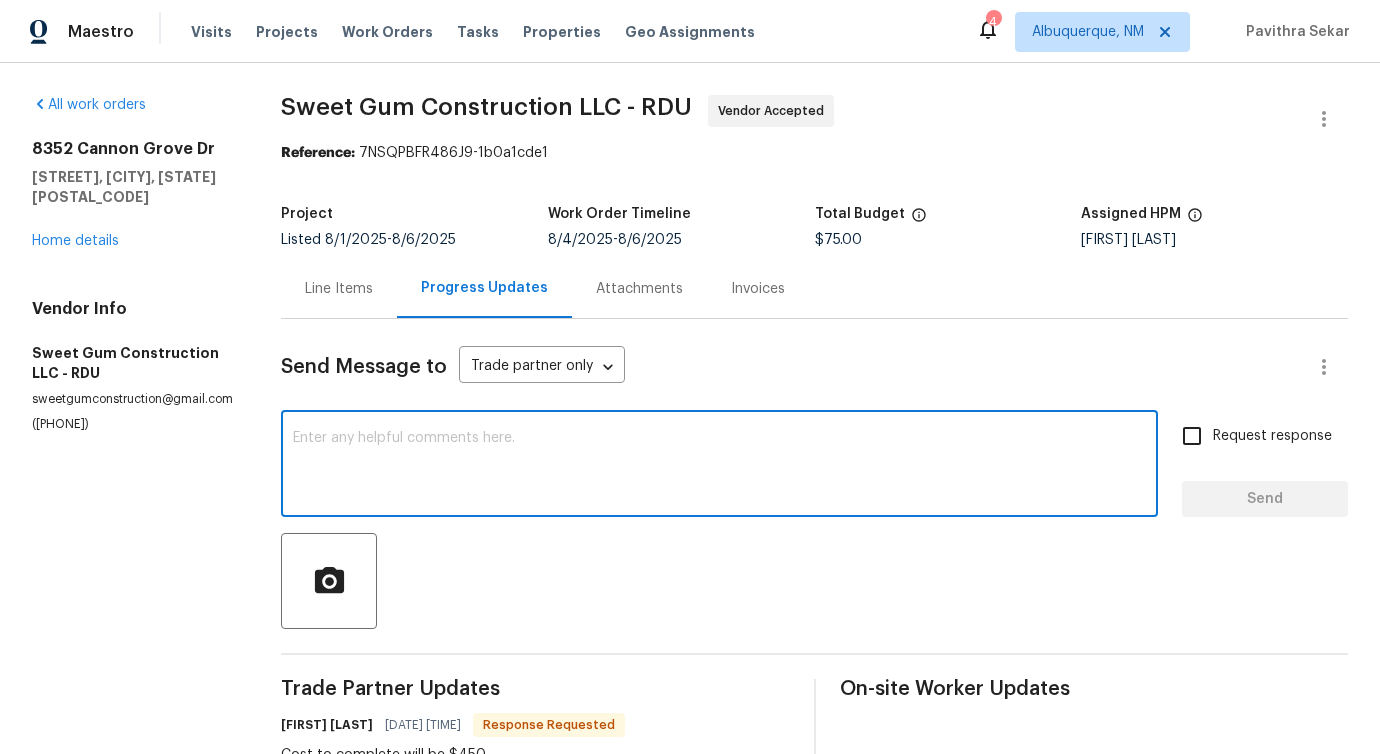 click at bounding box center [719, 466] 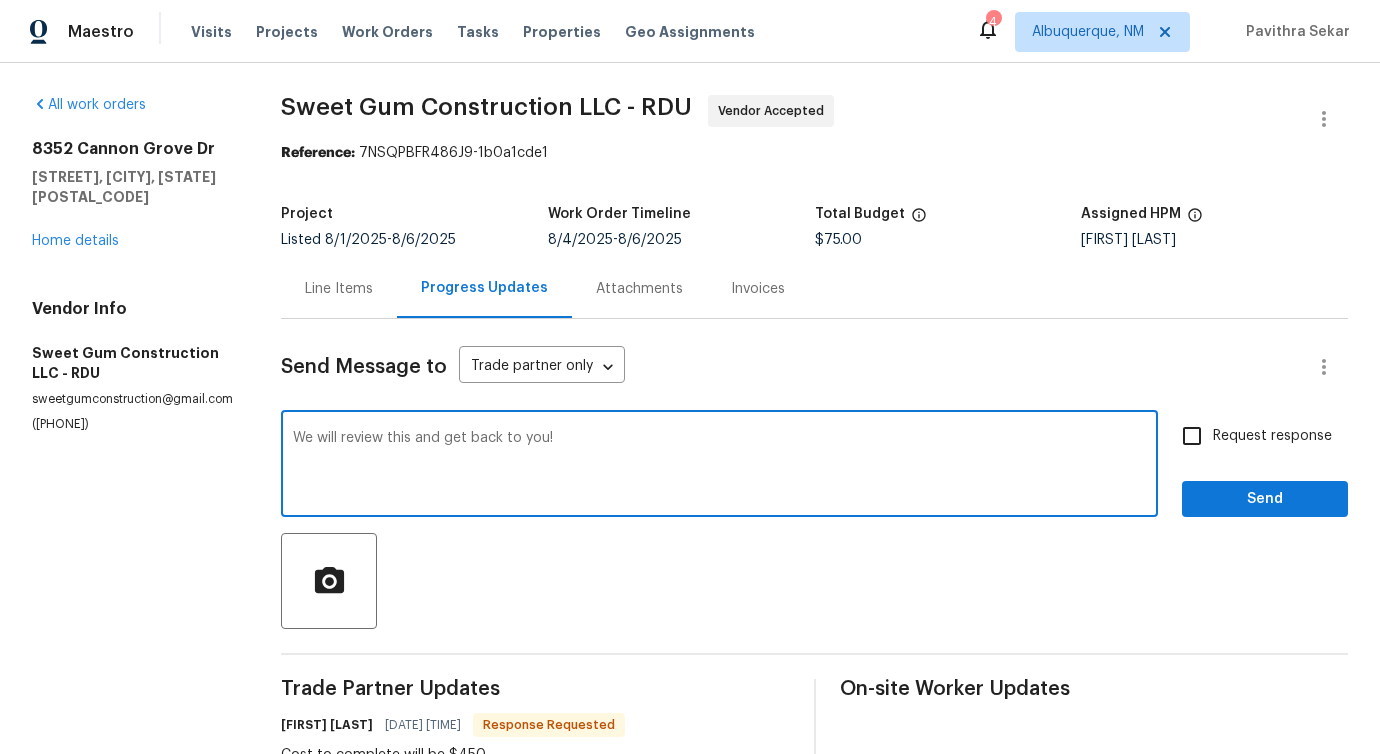 click on "We will review this and get back to you!" at bounding box center (719, 466) 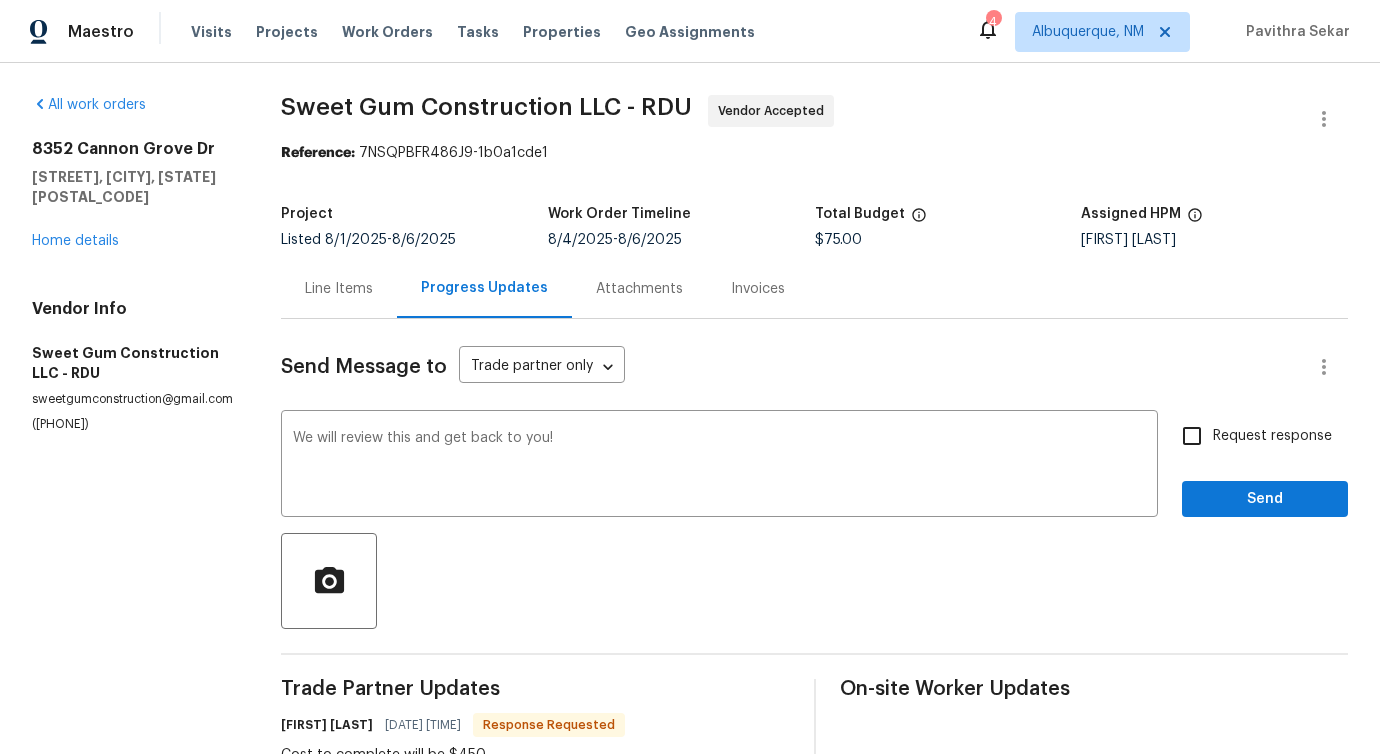click on "Request response Send" at bounding box center (1265, 466) 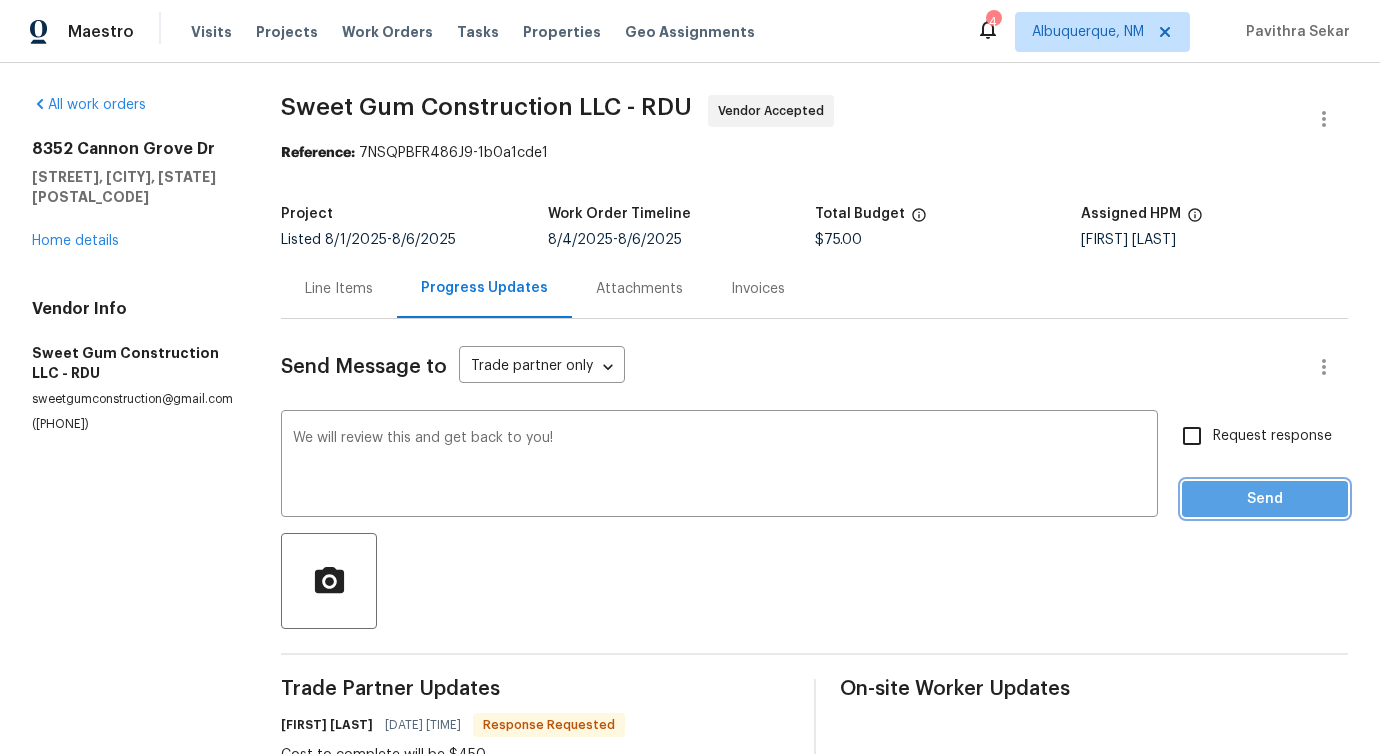 click on "Send" at bounding box center [1265, 499] 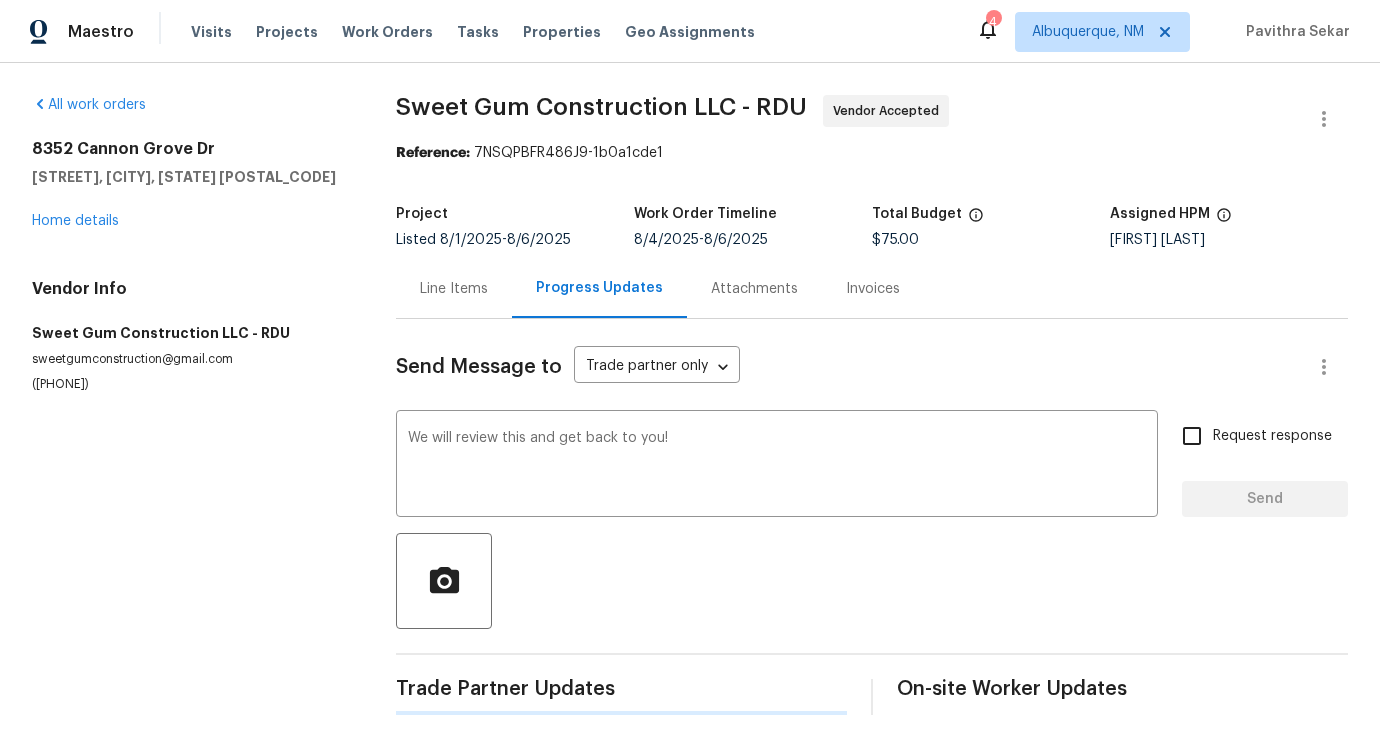 type 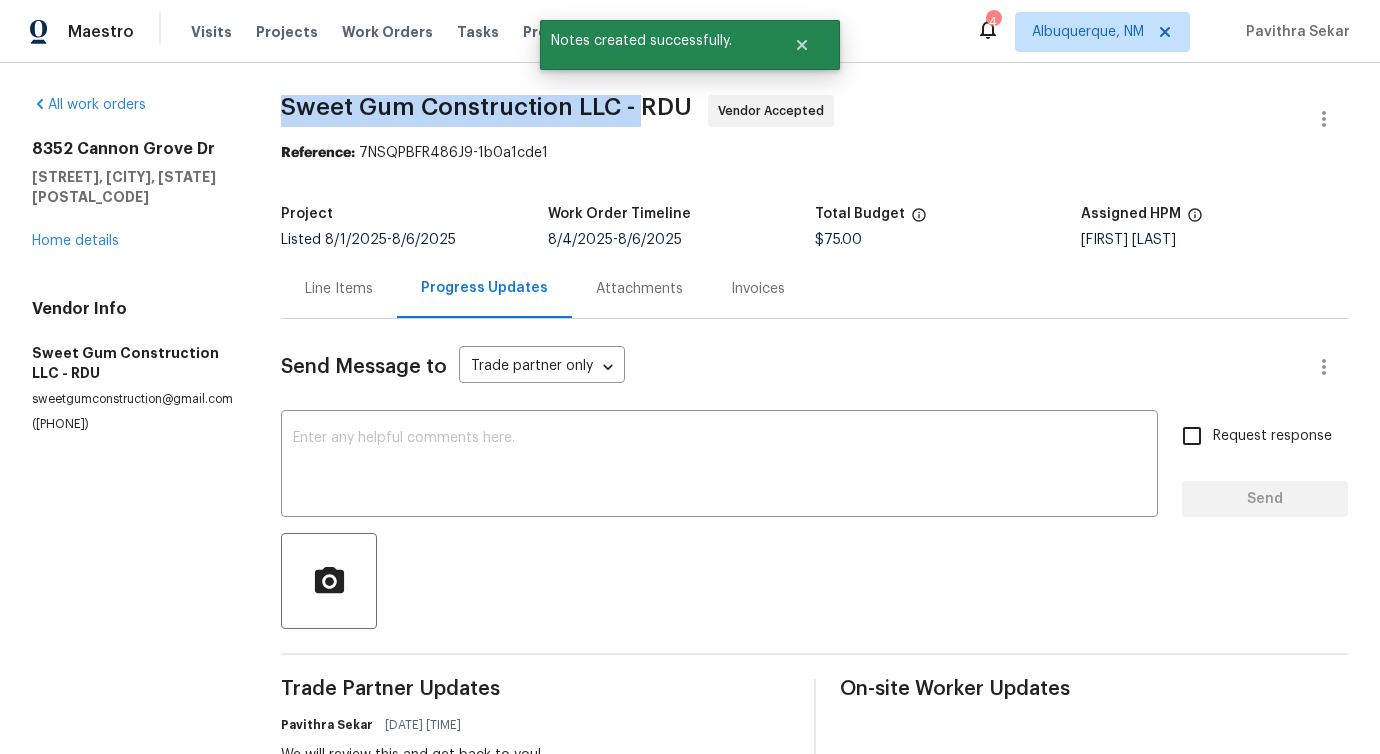 drag, startPoint x: 260, startPoint y: 102, endPoint x: 636, endPoint y: 116, distance: 376.26056 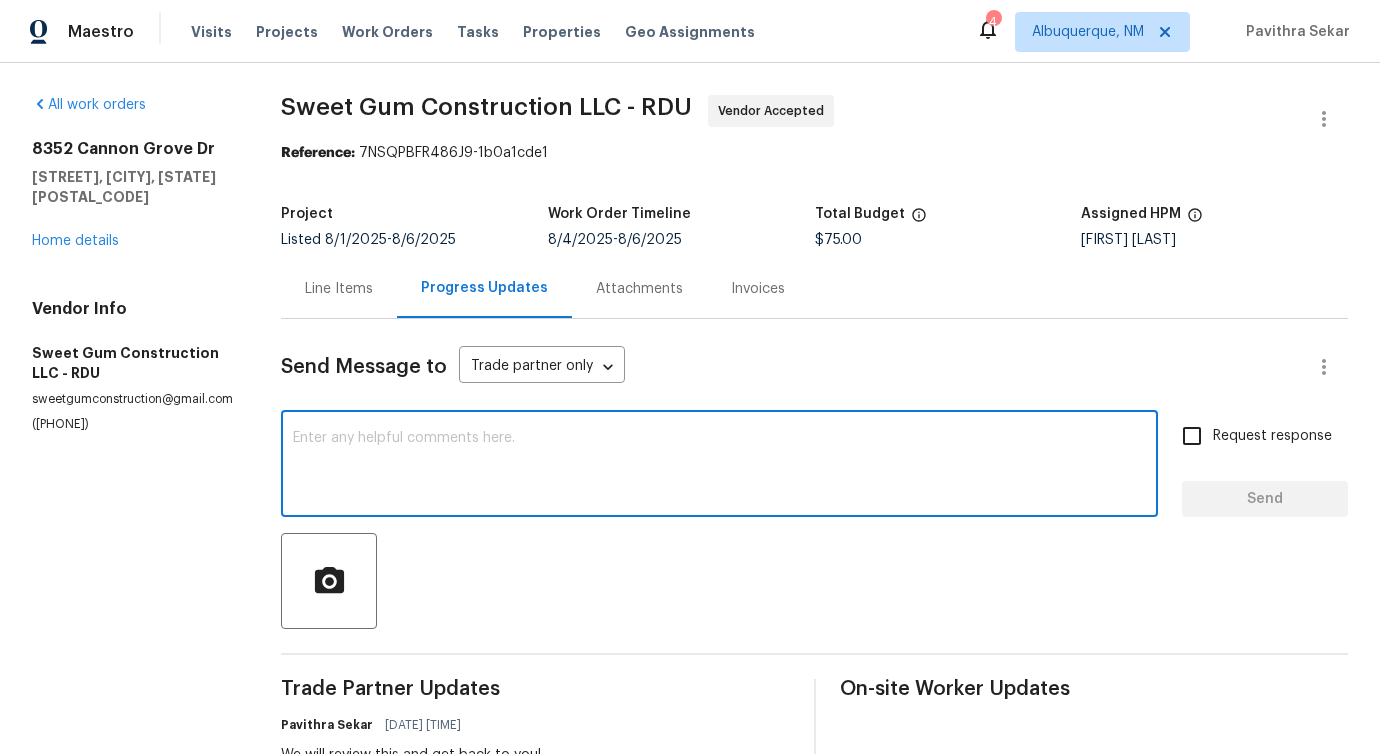 click at bounding box center [719, 466] 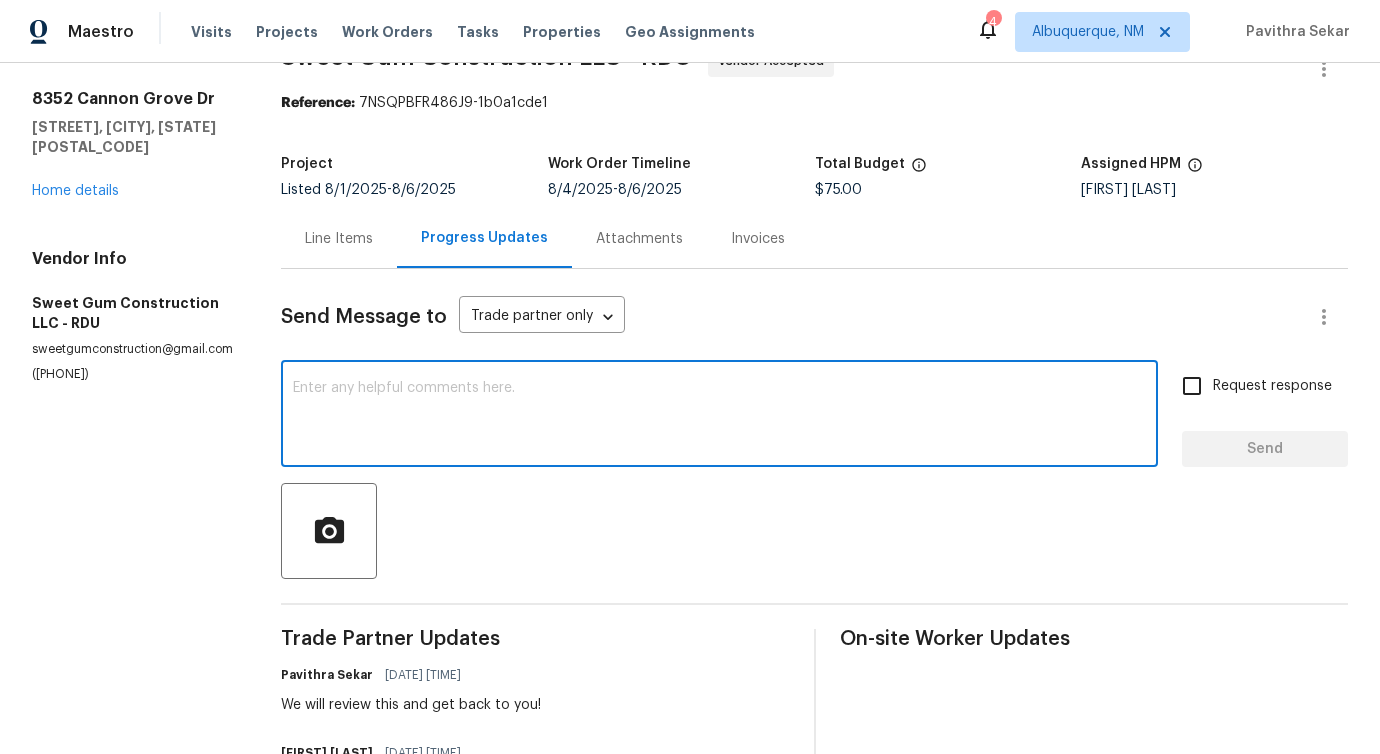 scroll, scrollTop: 0, scrollLeft: 0, axis: both 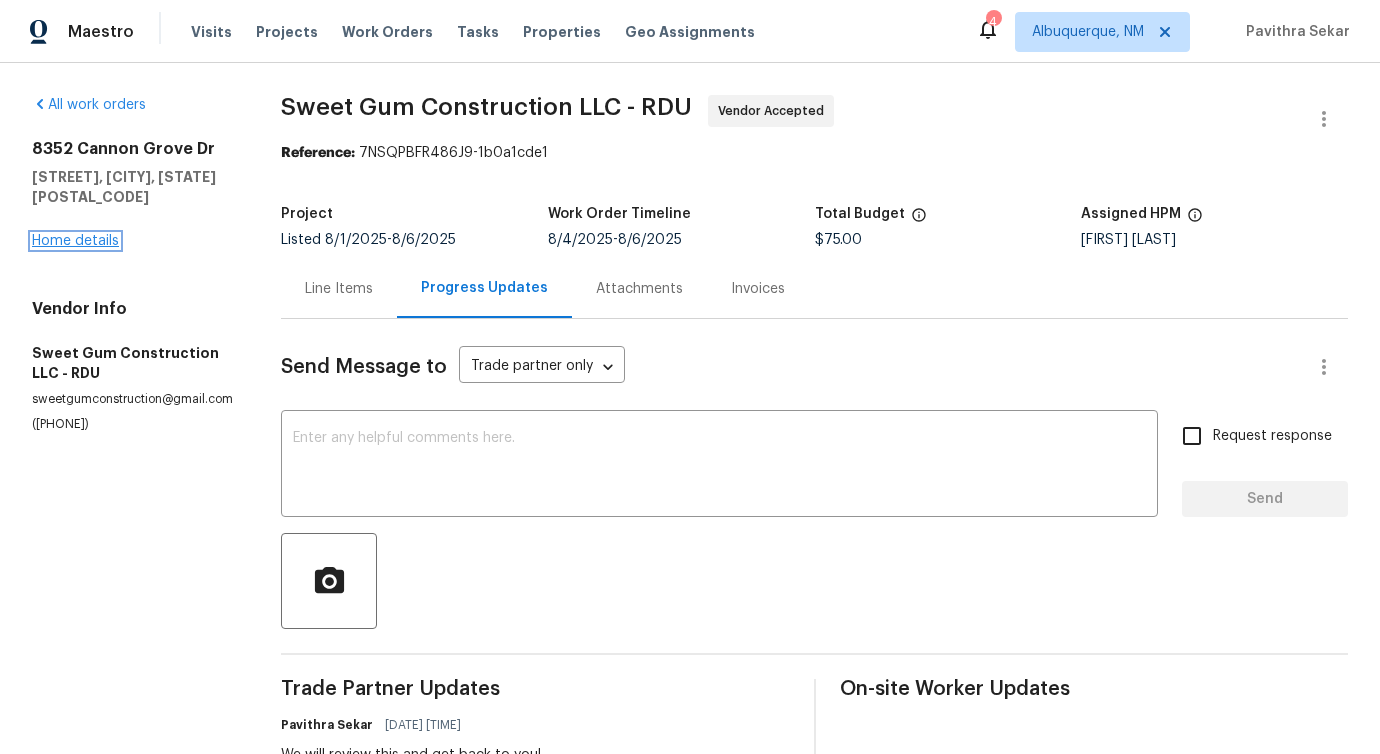click on "Home details" at bounding box center [75, 241] 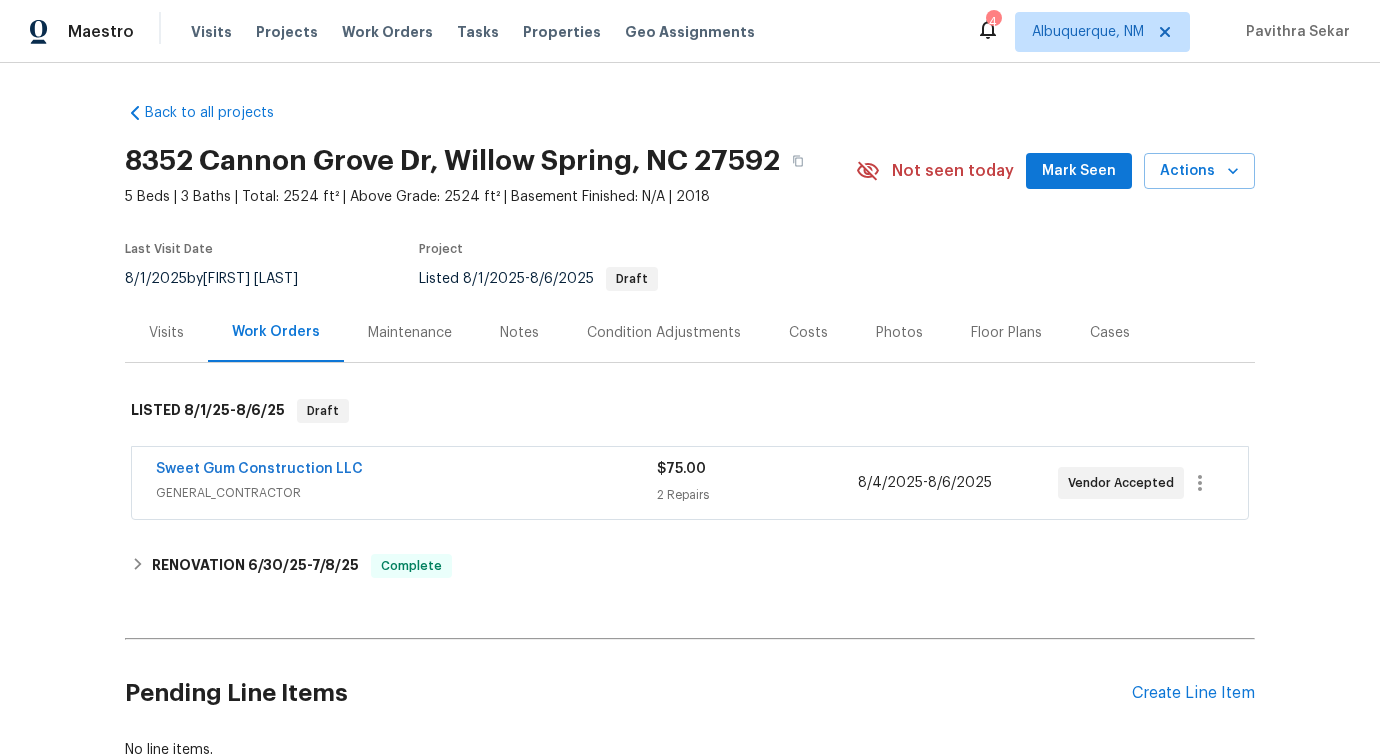 drag, startPoint x: 386, startPoint y: 458, endPoint x: 0, endPoint y: 435, distance: 386.68463 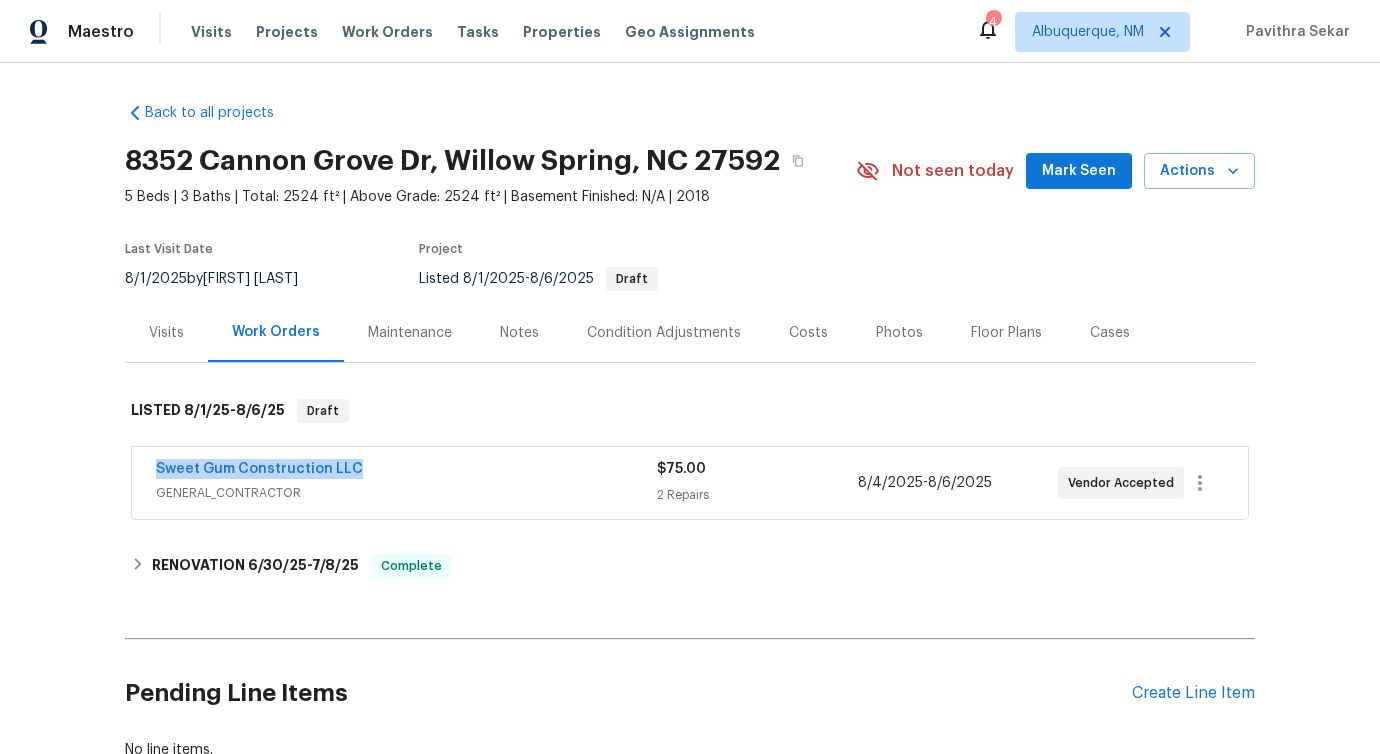 drag, startPoint x: 373, startPoint y: 463, endPoint x: 0, endPoint y: 453, distance: 373.13403 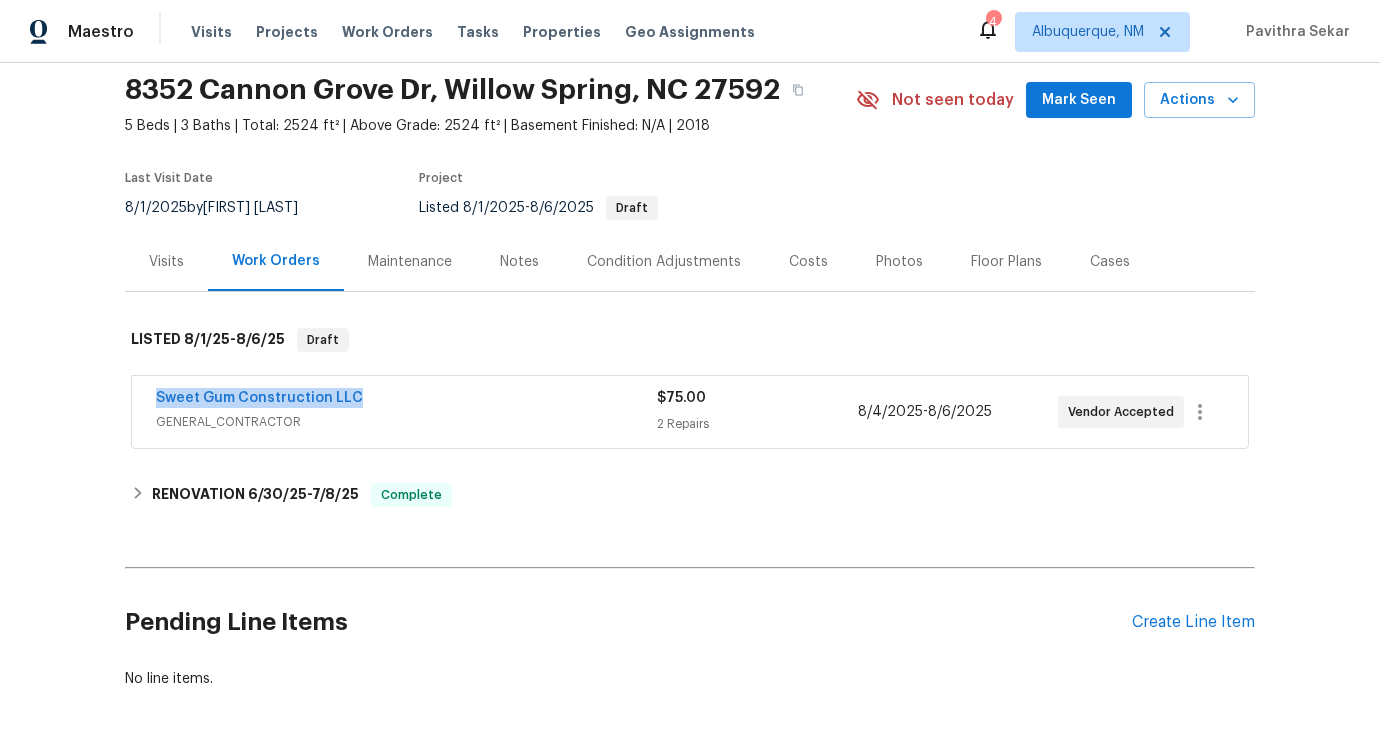 scroll, scrollTop: 157, scrollLeft: 0, axis: vertical 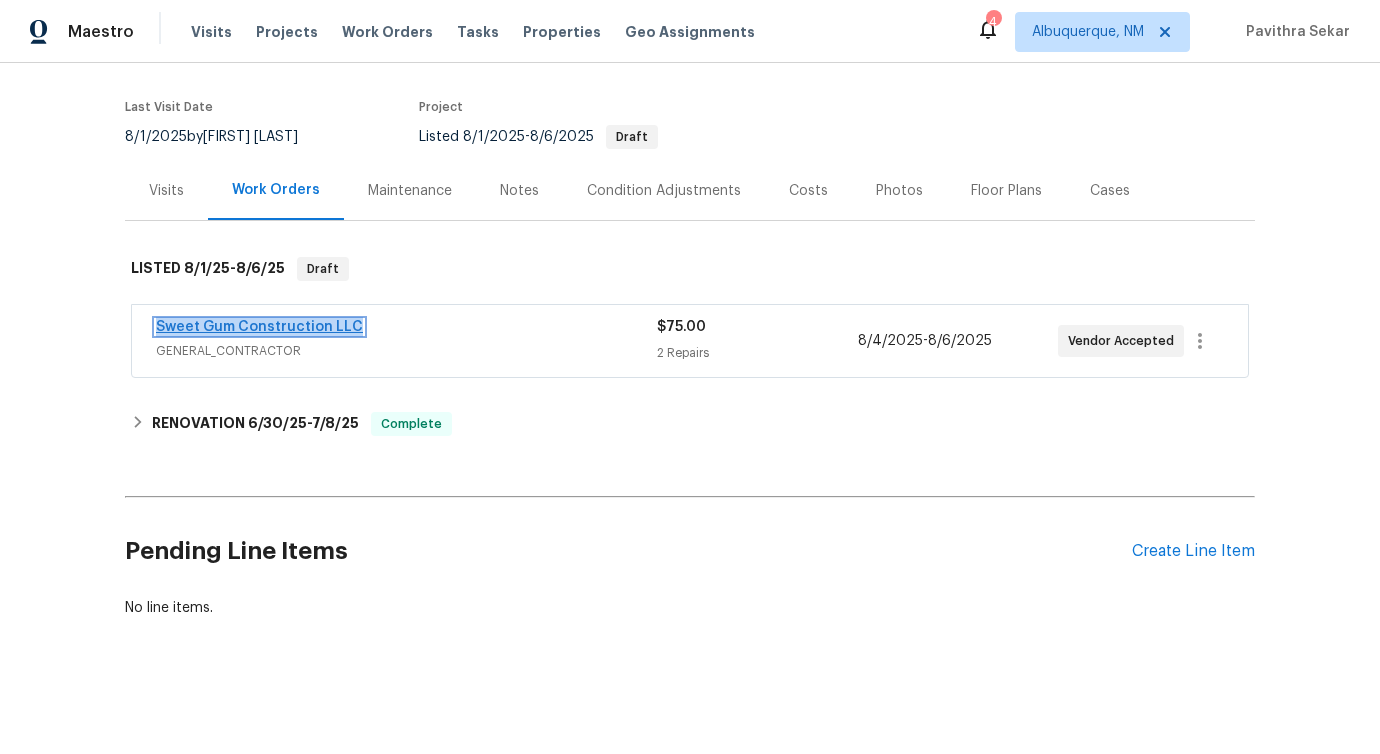 click on "Sweet Gum Construction LLC" at bounding box center [259, 327] 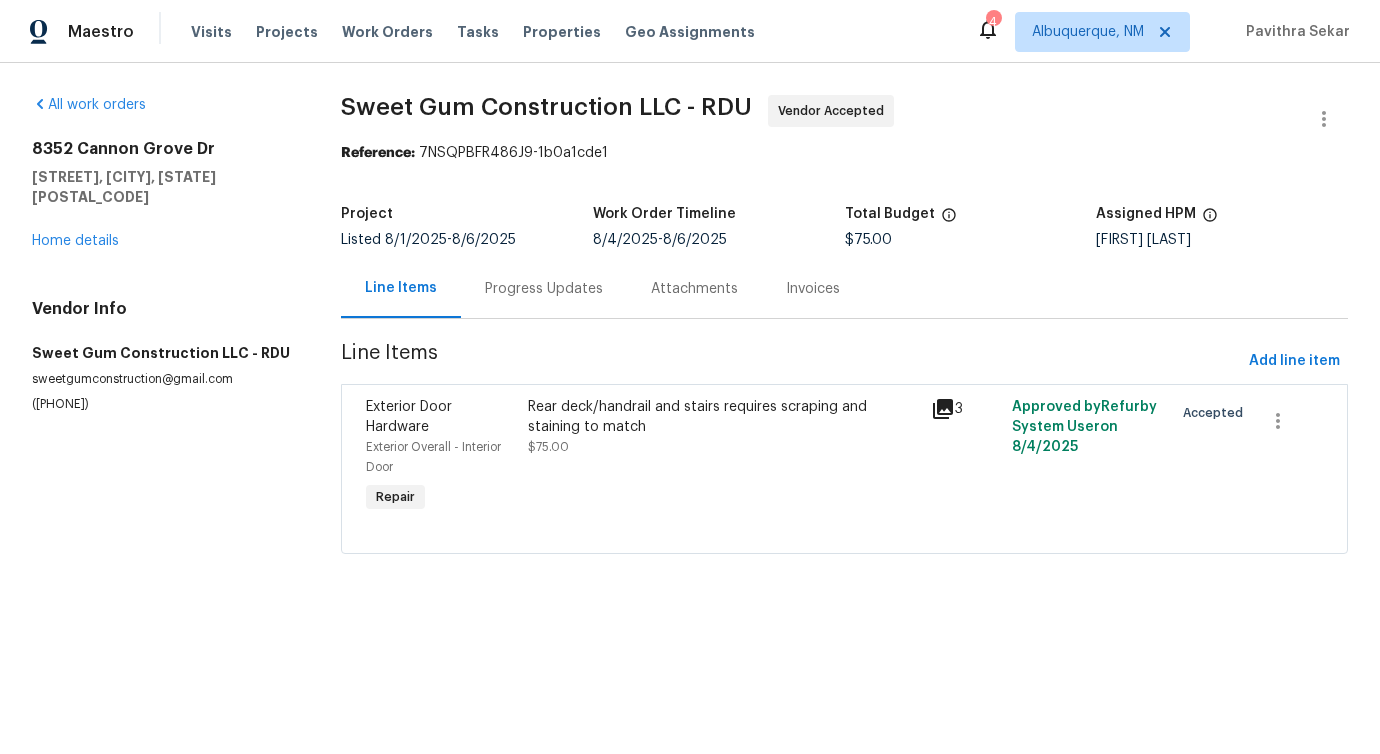 click on "Progress Updates" at bounding box center [544, 288] 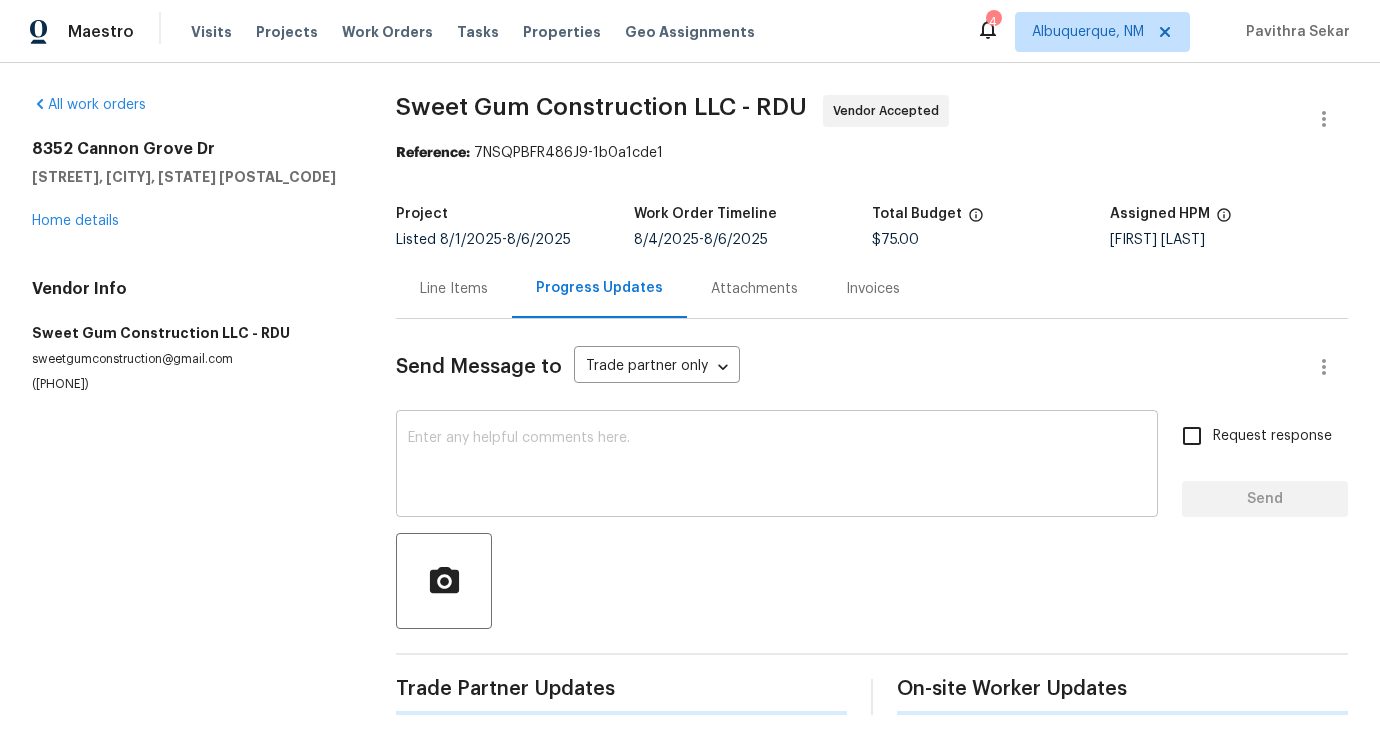 click at bounding box center (777, 466) 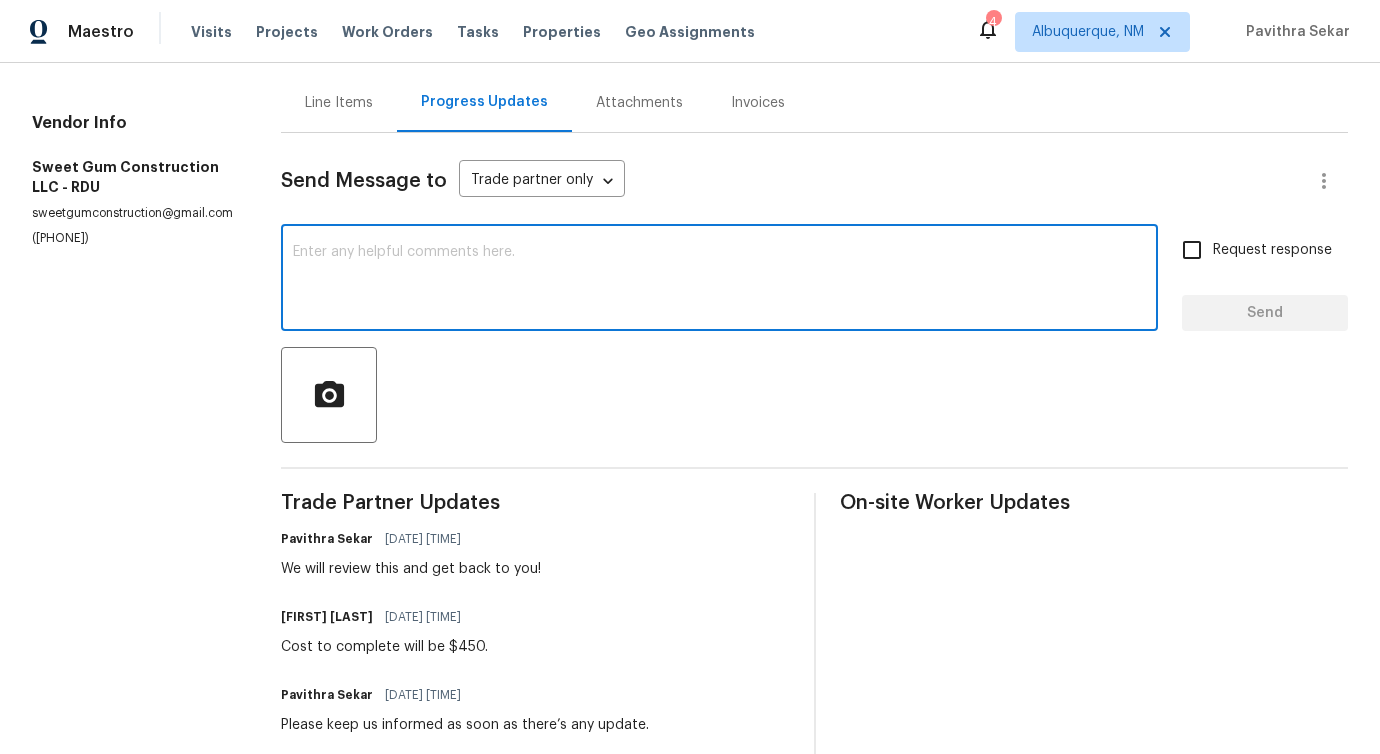 scroll, scrollTop: 187, scrollLeft: 0, axis: vertical 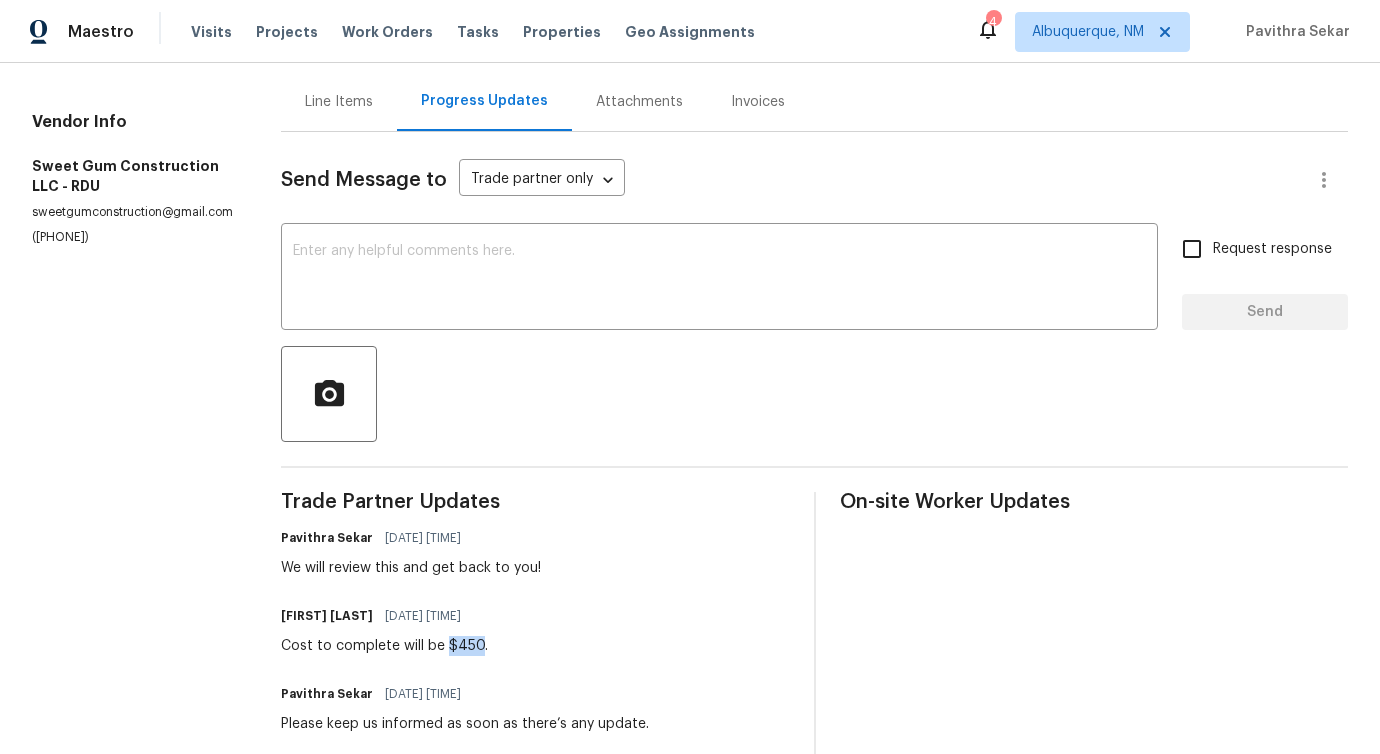 drag, startPoint x: 478, startPoint y: 647, endPoint x: 445, endPoint y: 650, distance: 33.13608 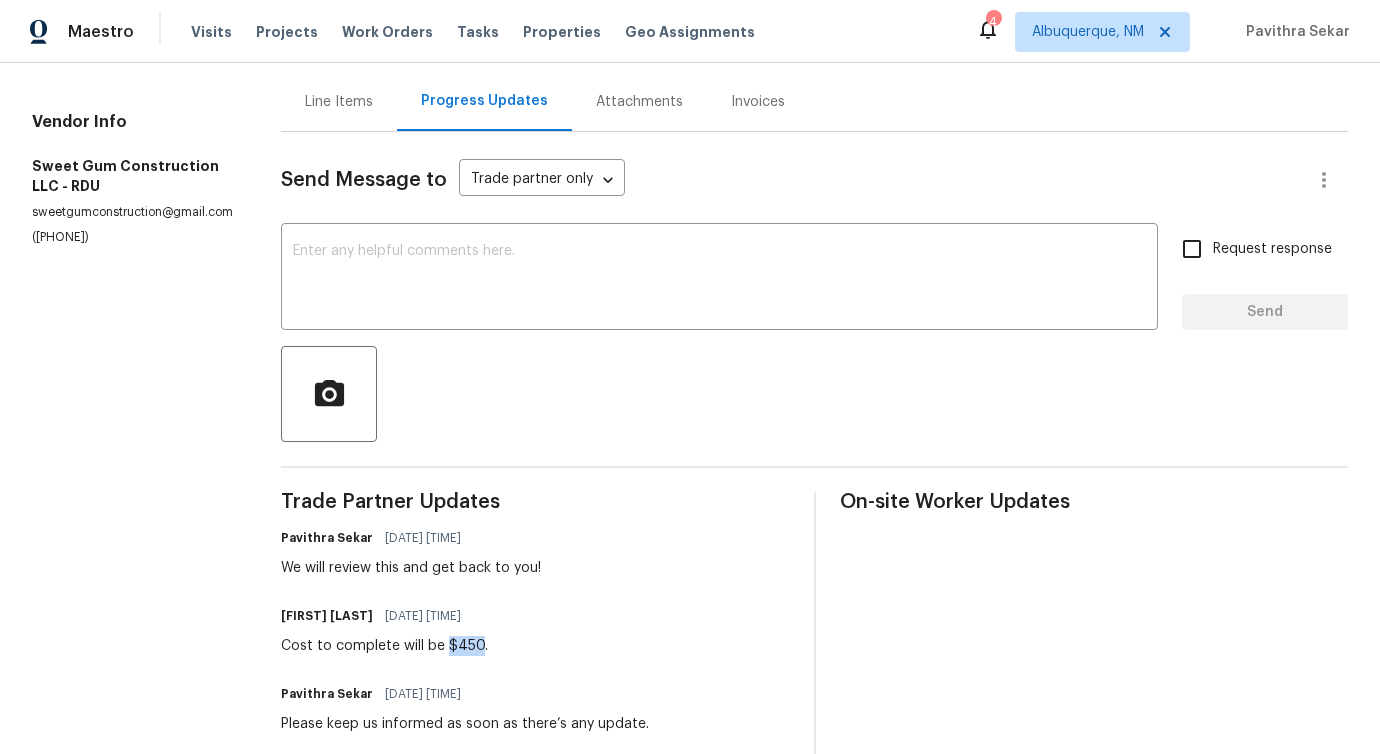 scroll, scrollTop: 0, scrollLeft: 0, axis: both 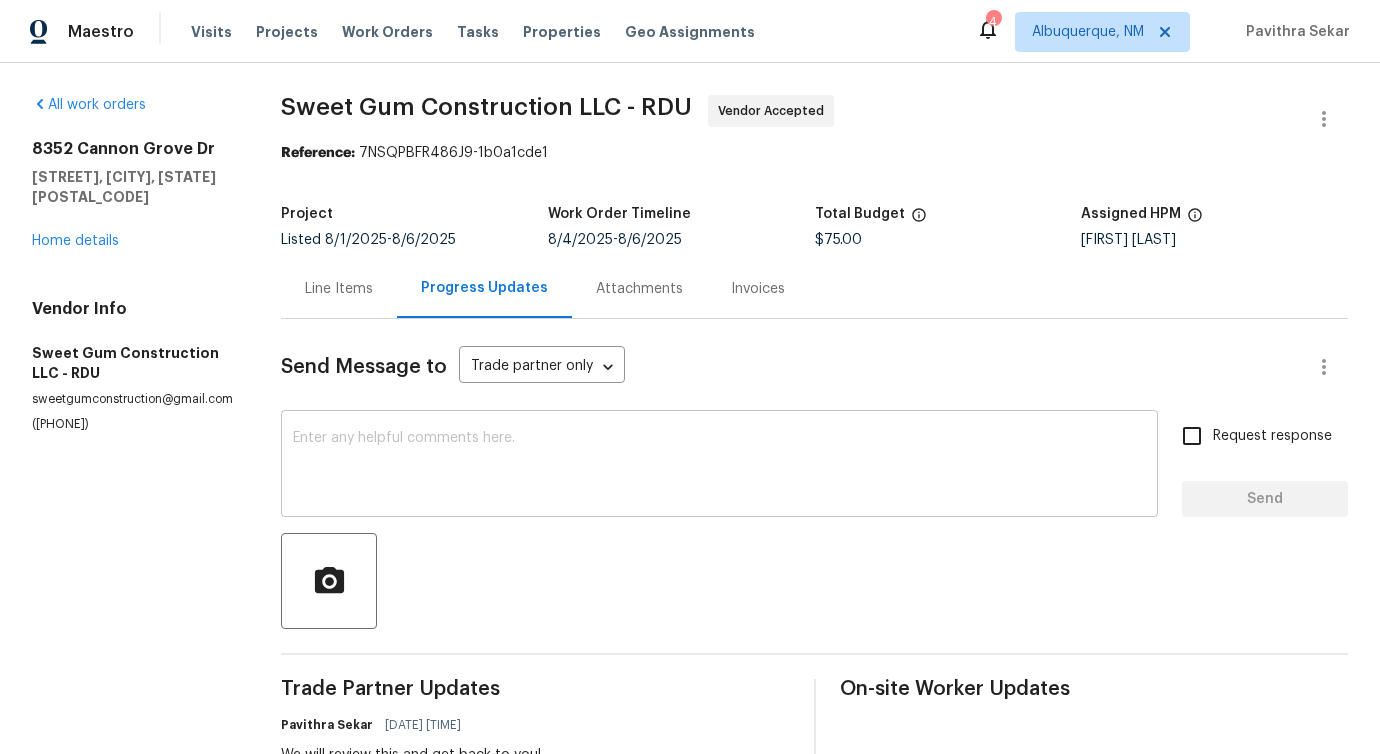 click at bounding box center (719, 466) 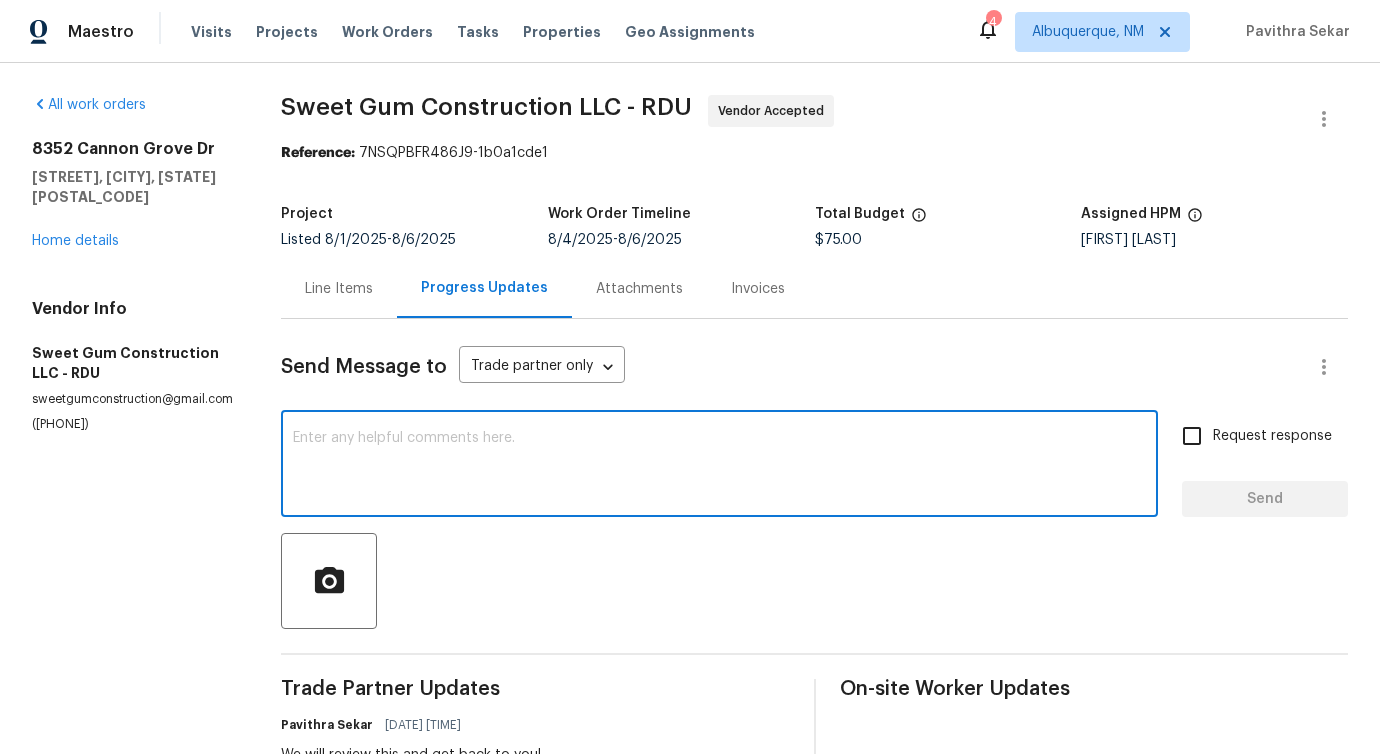 scroll, scrollTop: 426, scrollLeft: 0, axis: vertical 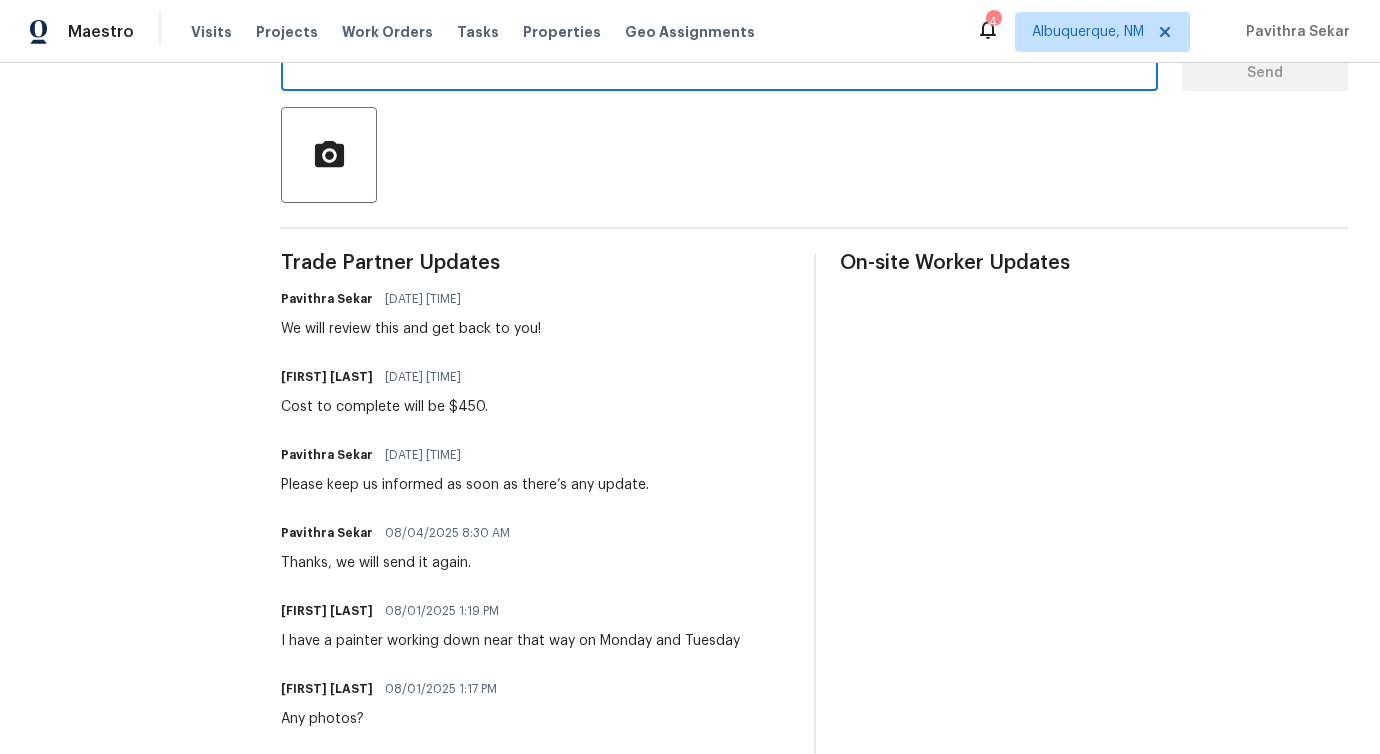click on "Cost to complete will be $450." at bounding box center [384, 407] 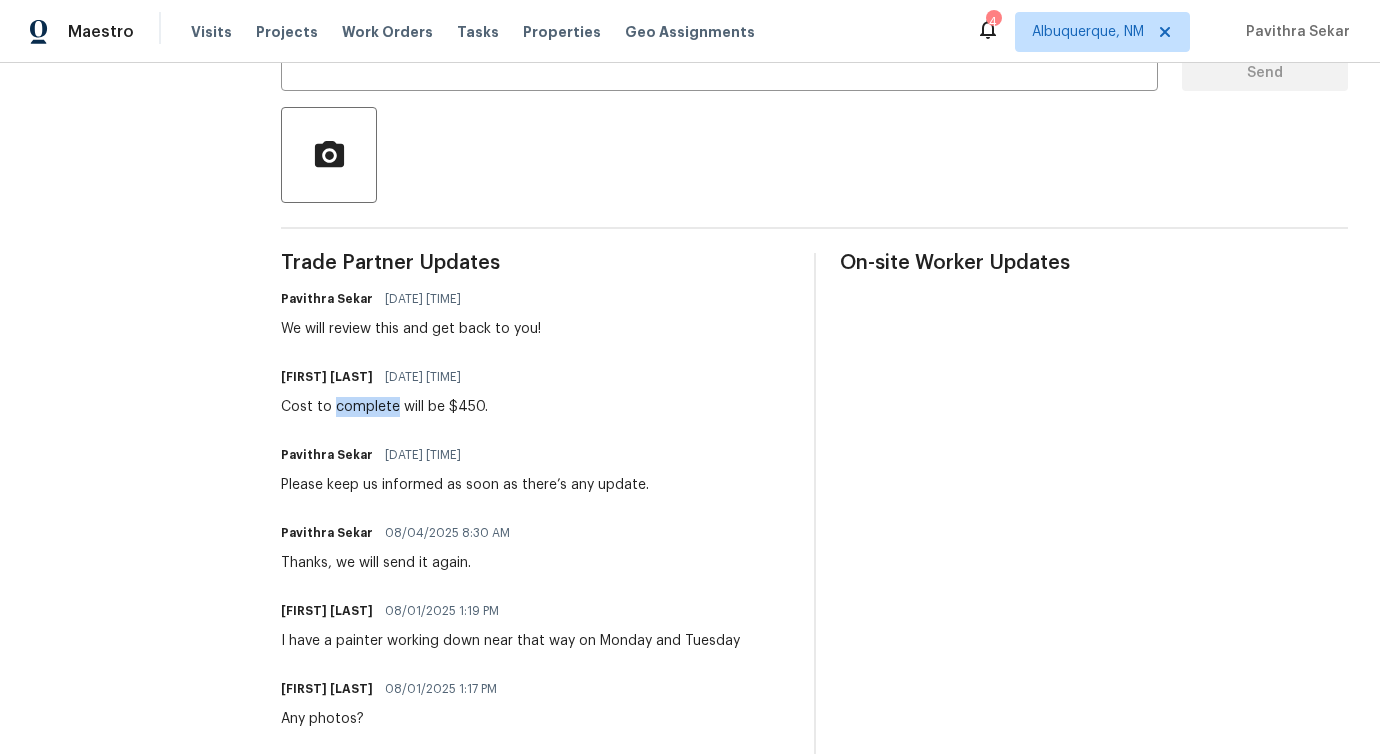 click on "Cost to complete will be $450." at bounding box center [384, 407] 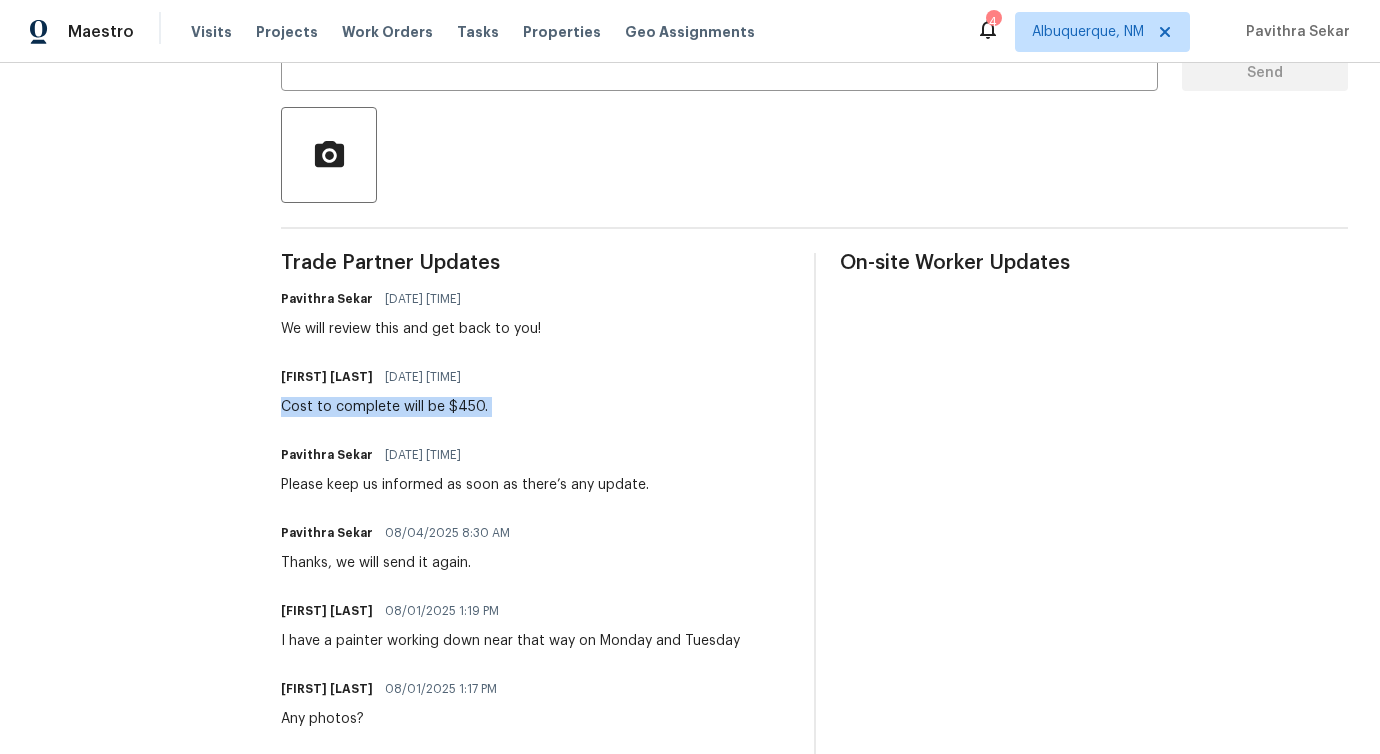 click on "Cost to complete will be $450." at bounding box center (384, 407) 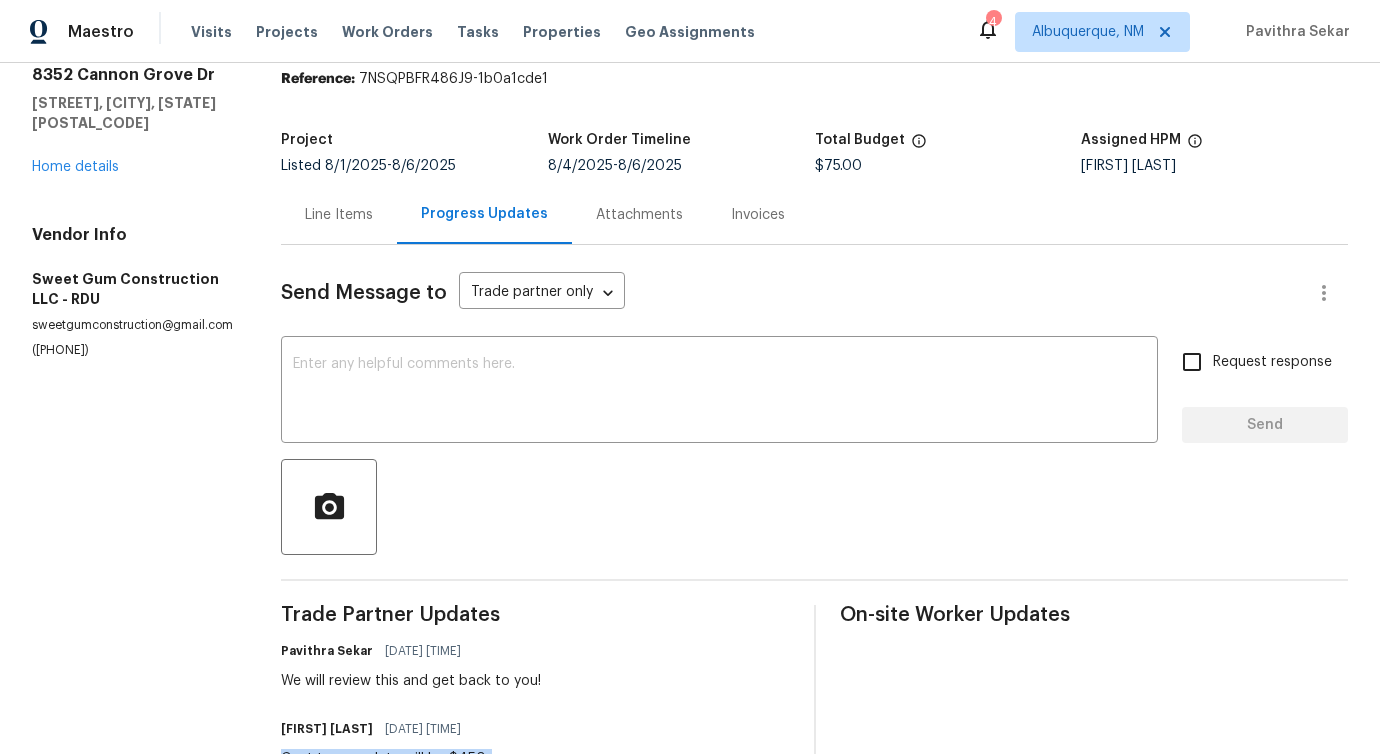 scroll, scrollTop: 0, scrollLeft: 0, axis: both 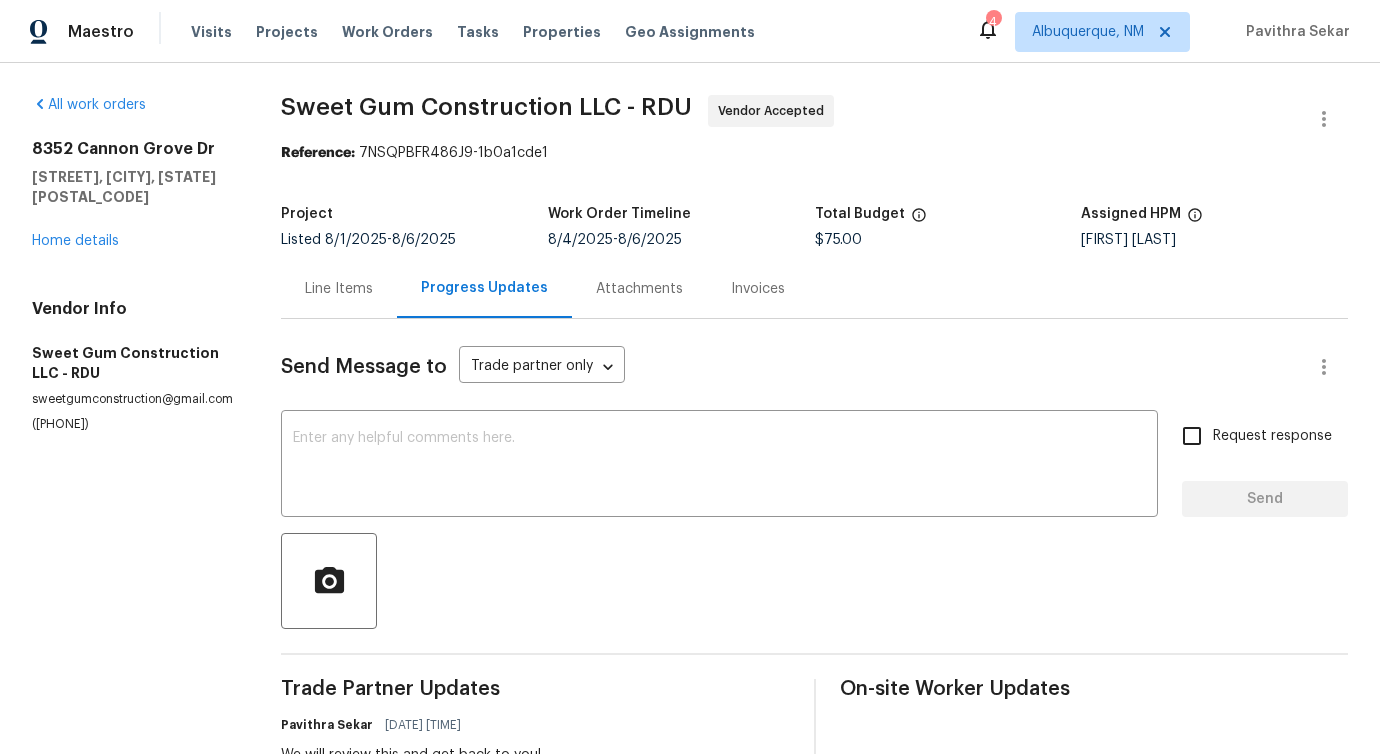 click on "Line Items" at bounding box center (339, 288) 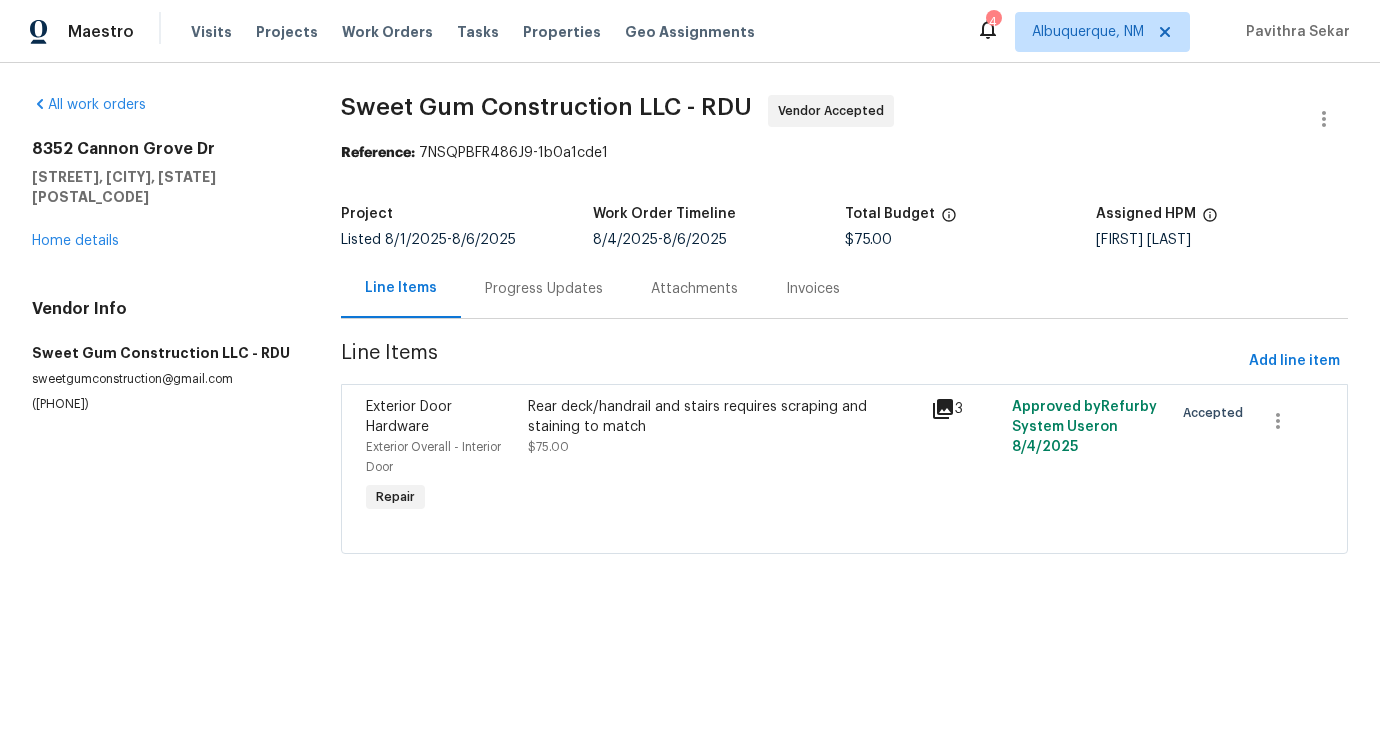 click on "Rear deck/handrail and stairs requires scraping and staining to match" at bounding box center [724, 417] 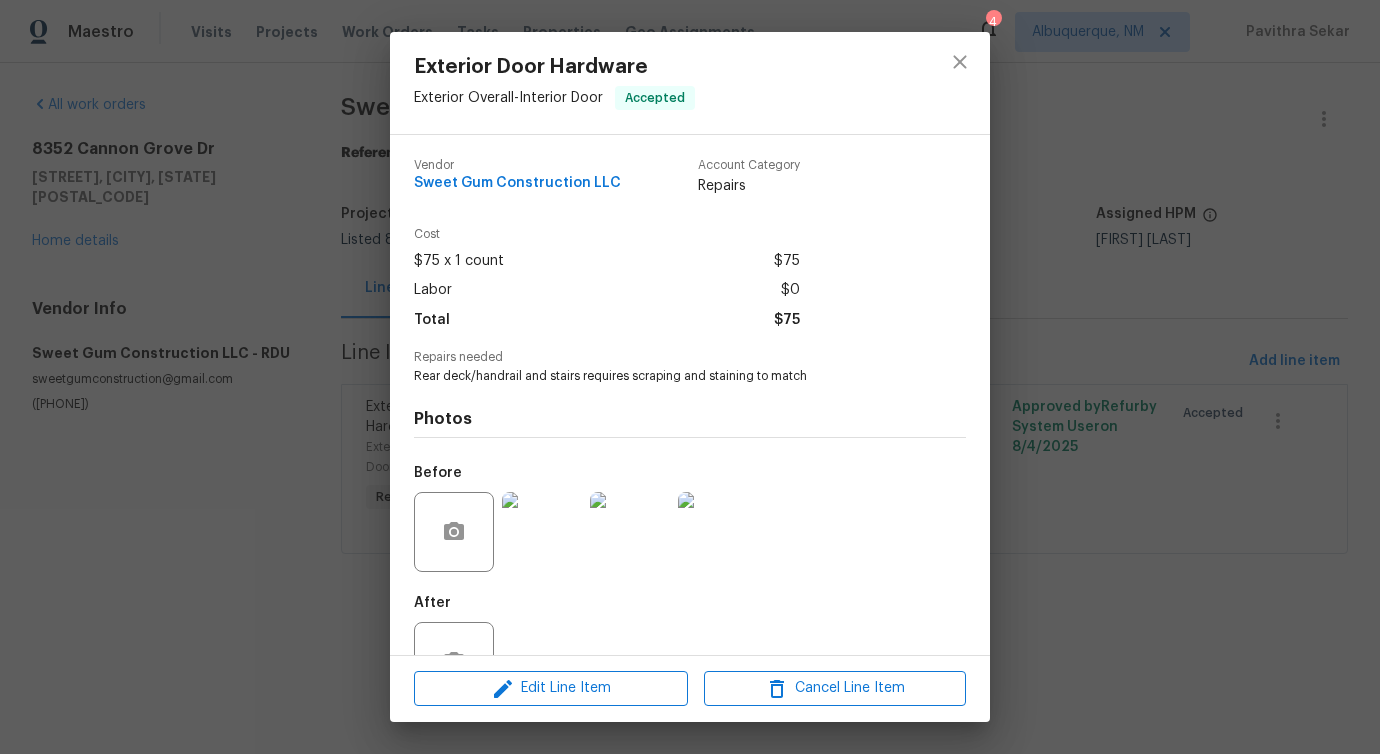 click on "Rear deck/handrail and stairs requires scraping and staining to match" at bounding box center [662, 376] 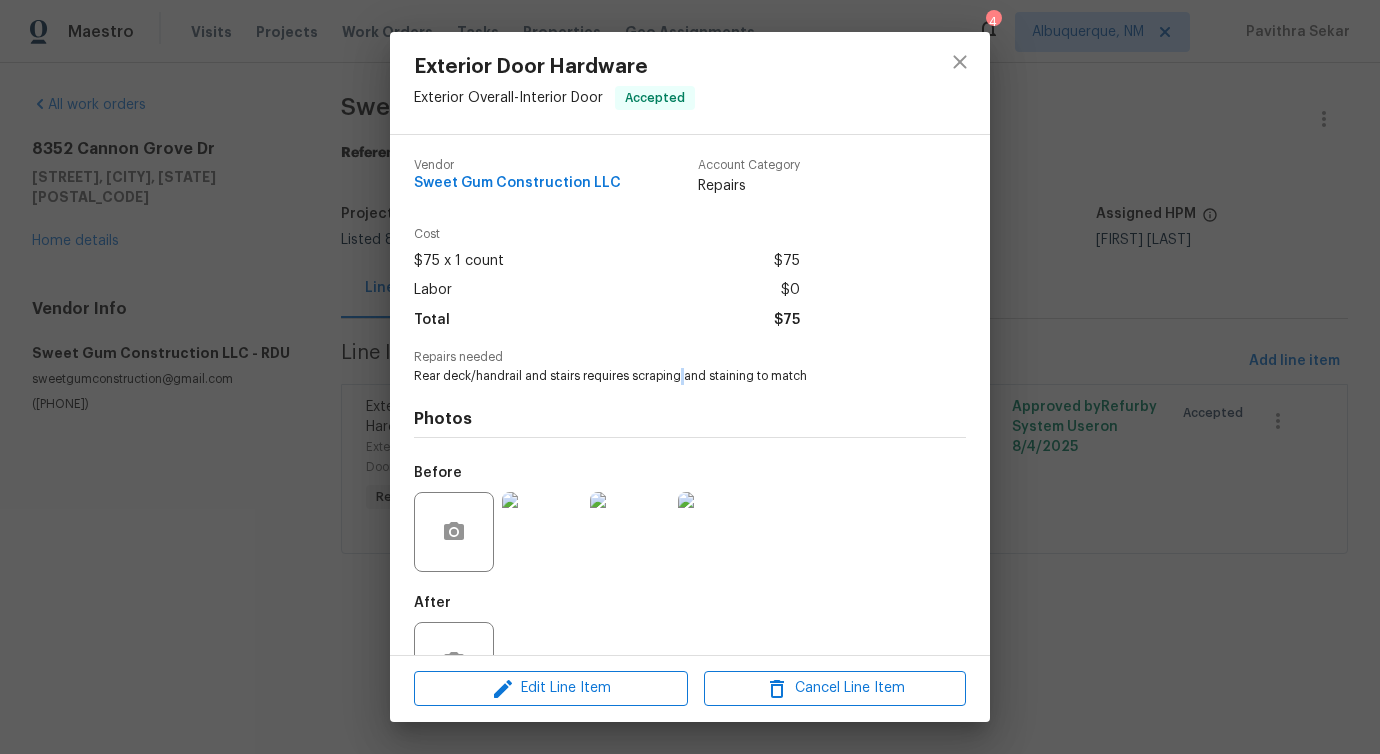 click on "Rear deck/handrail and stairs requires scraping and staining to match" at bounding box center [662, 376] 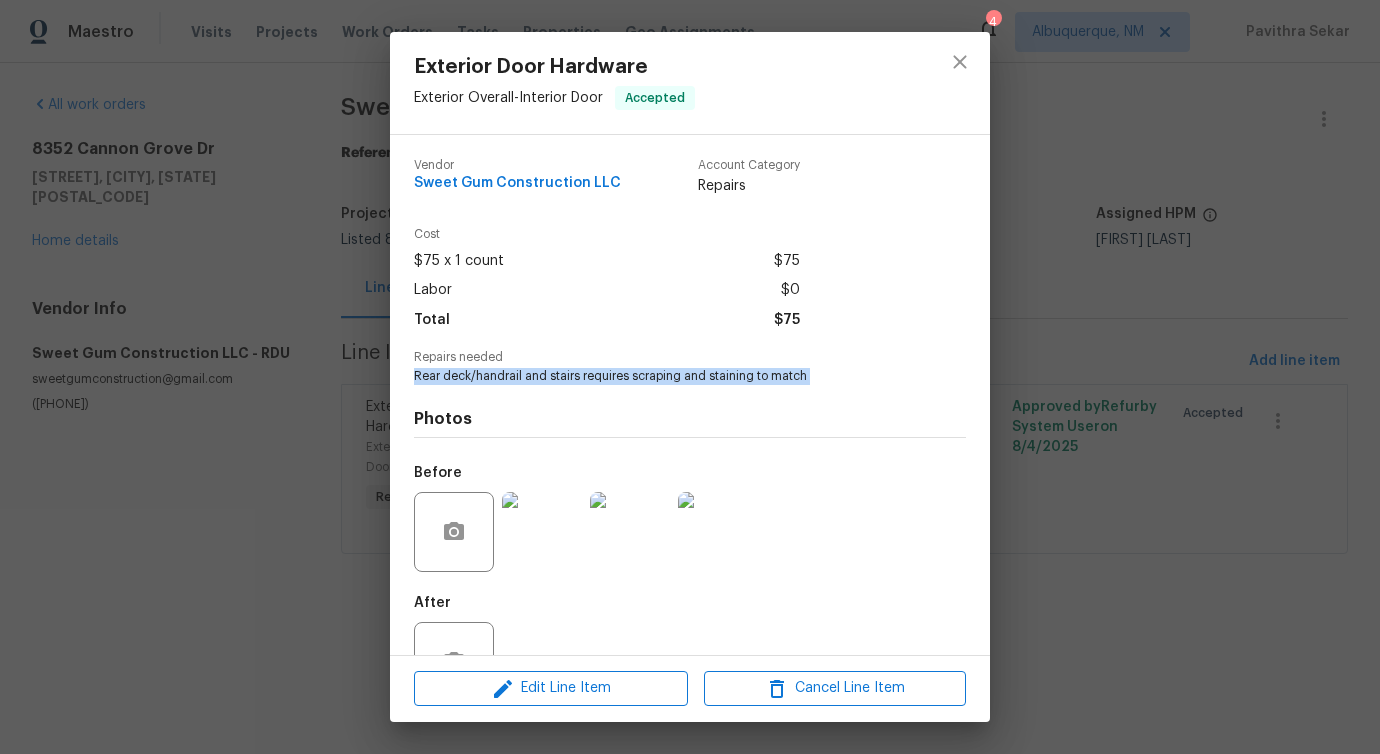 click on "Rear deck/handrail and stairs requires scraping and staining to match" at bounding box center (662, 376) 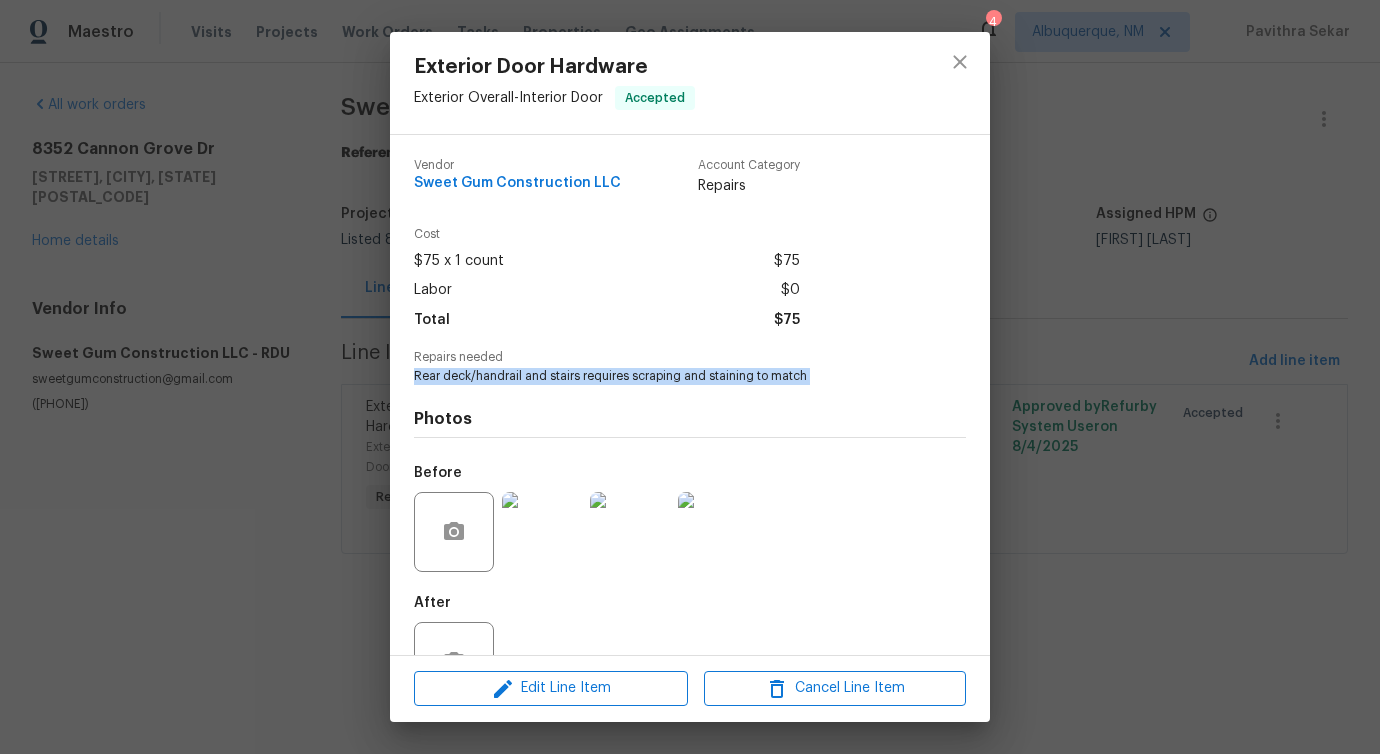 copy on "Rear deck/handrail and stairs requires scraping and staining to match" 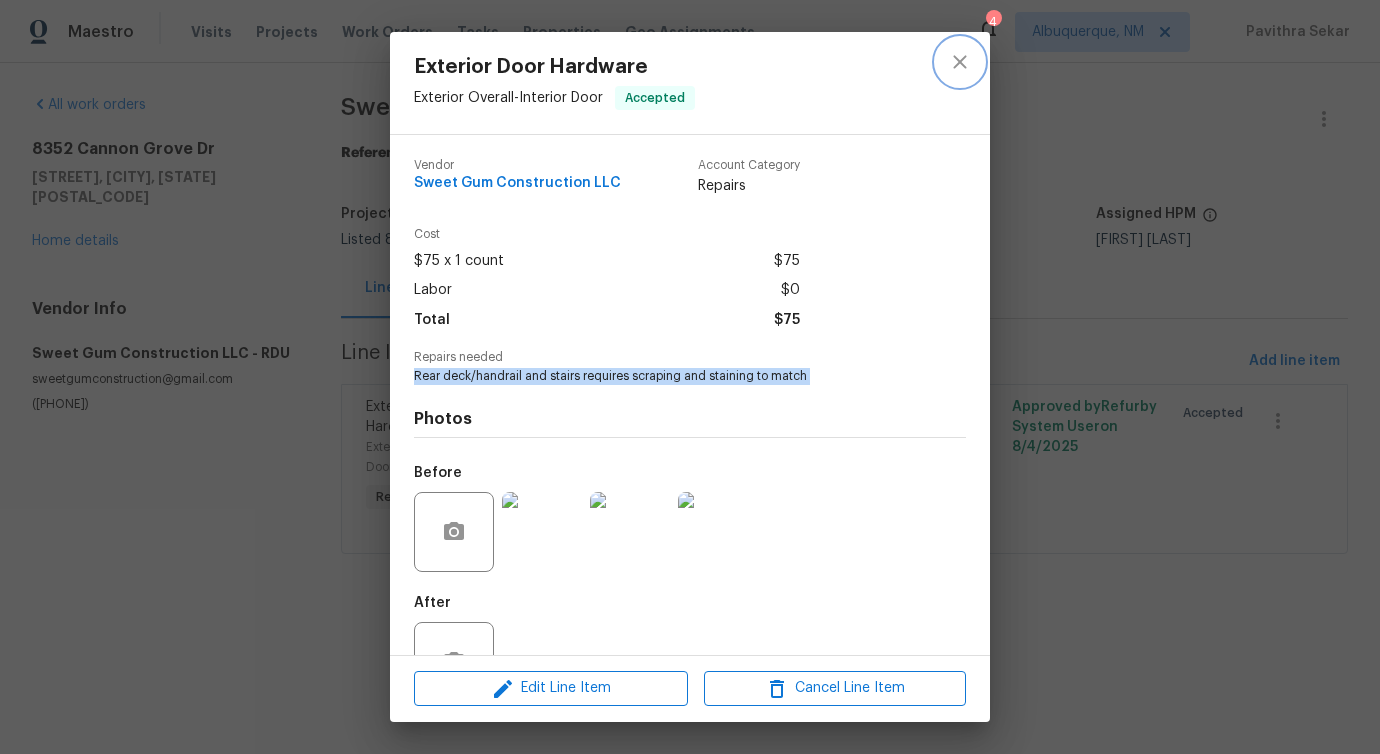 click 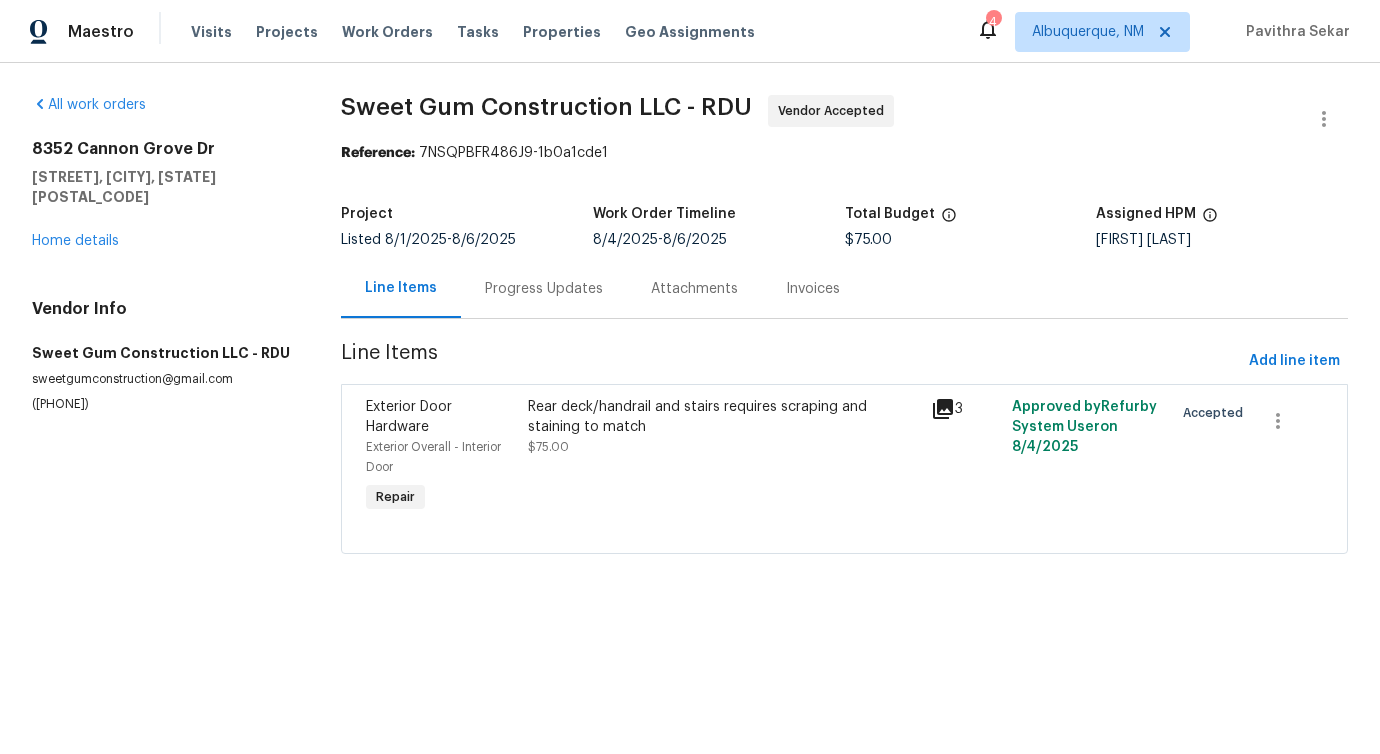 click on "8352 Cannon Grove Dr Willow Spring, NC 27592 Home details" at bounding box center (162, 195) 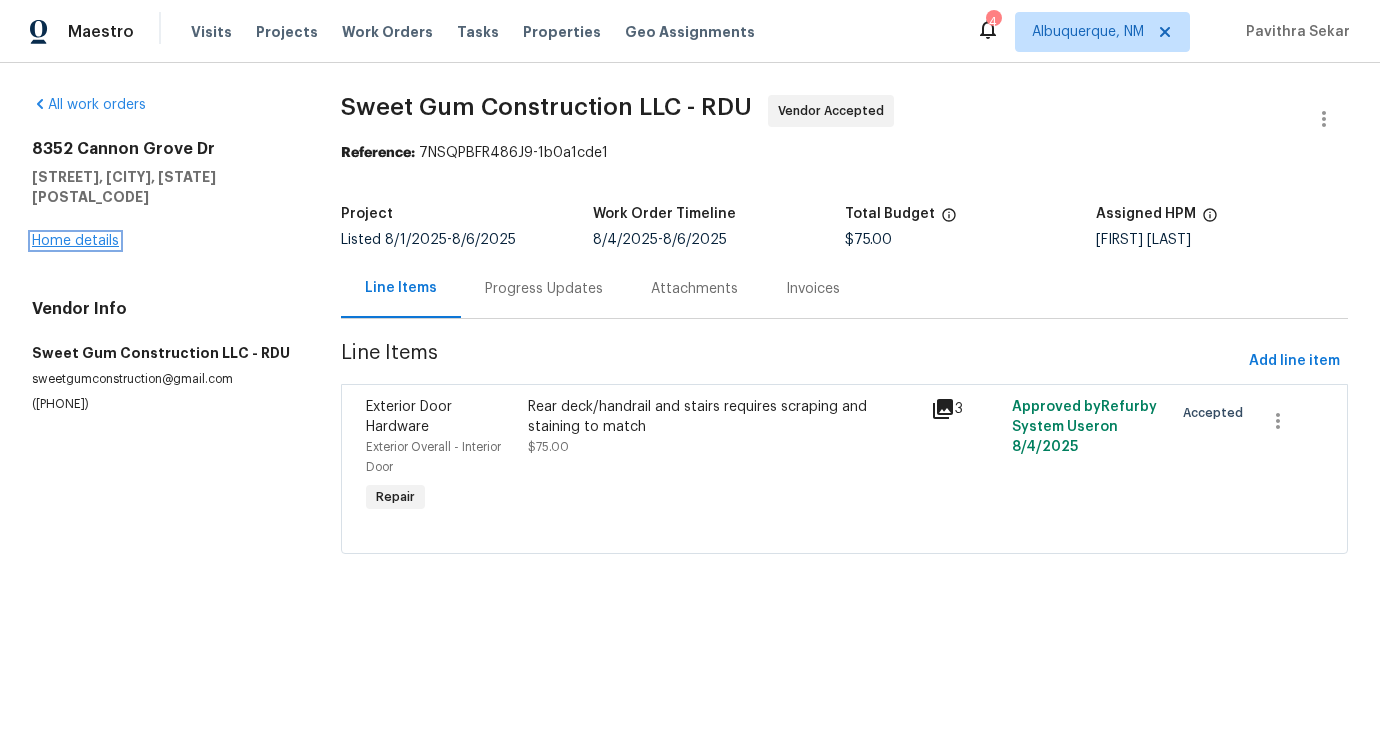 click on "Home details" at bounding box center (75, 241) 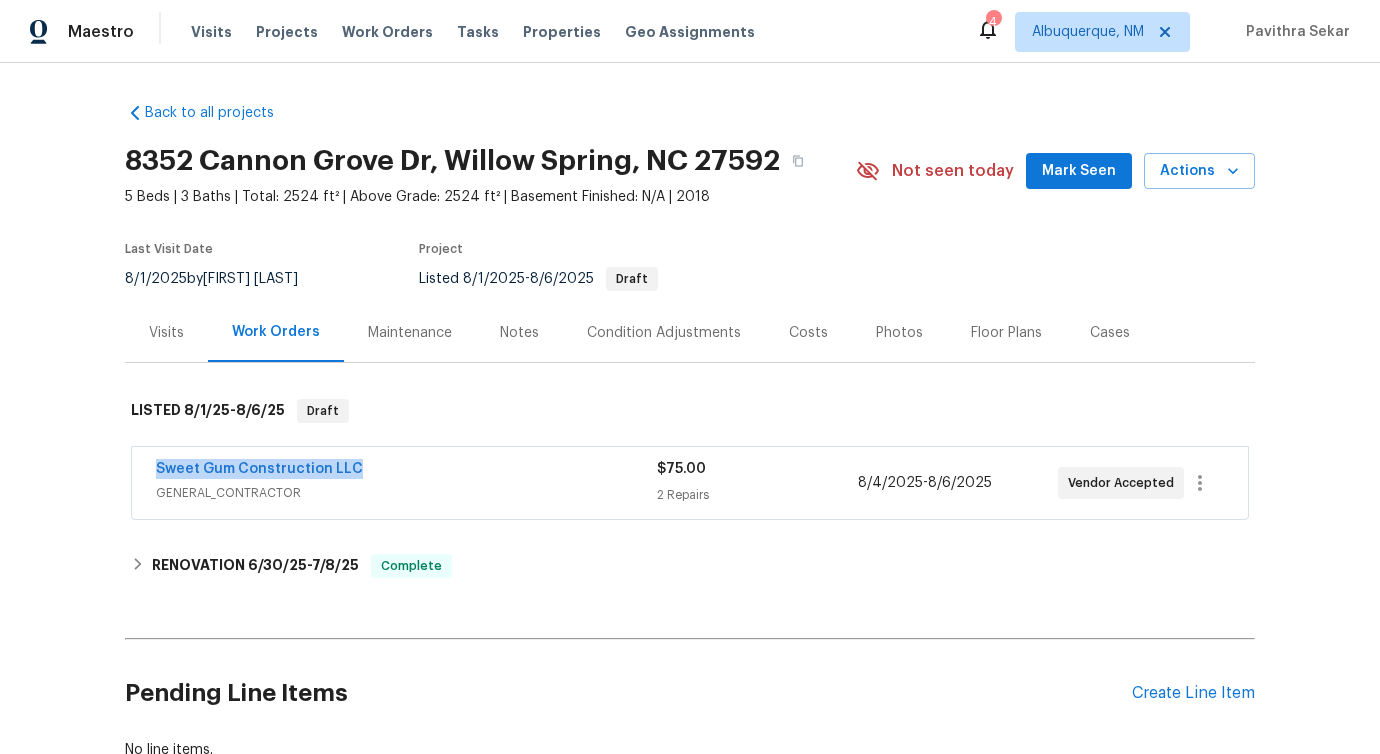 drag, startPoint x: 398, startPoint y: 466, endPoint x: 29, endPoint y: 470, distance: 369.02167 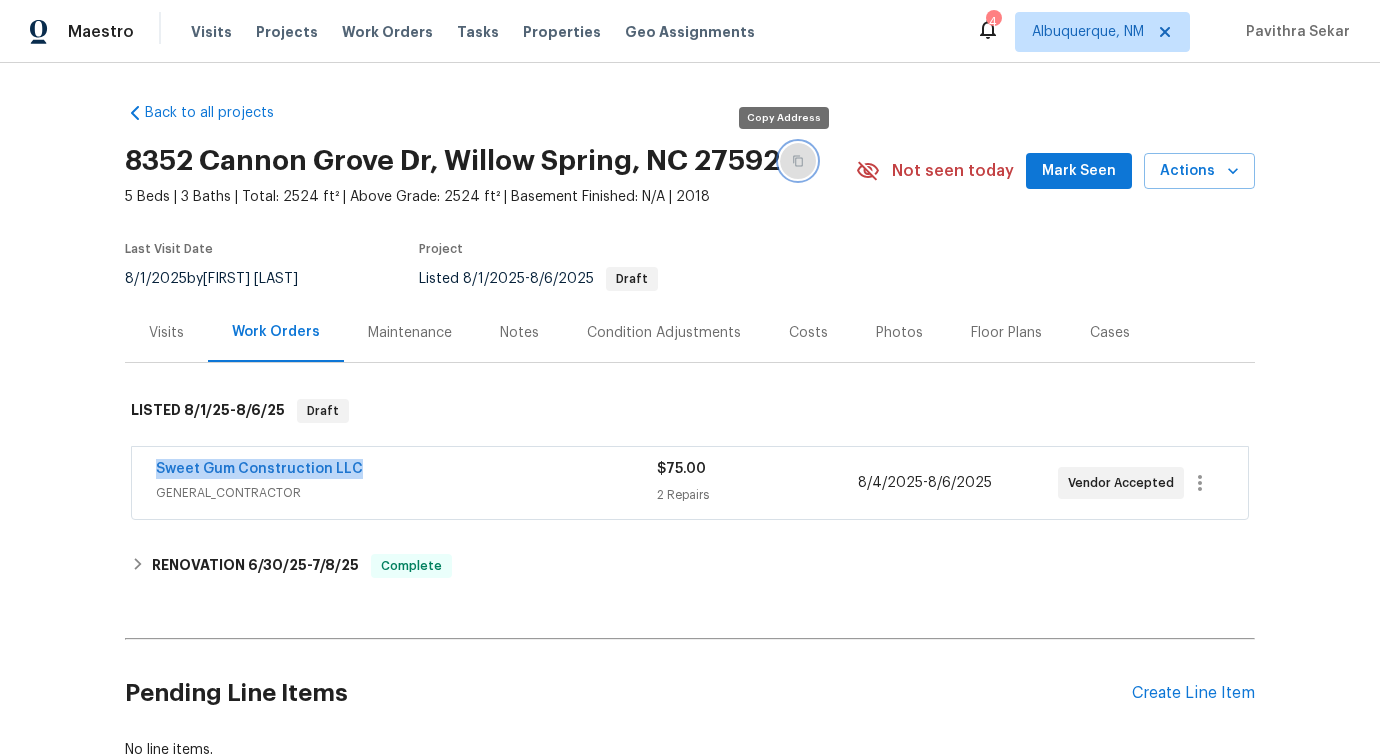 click 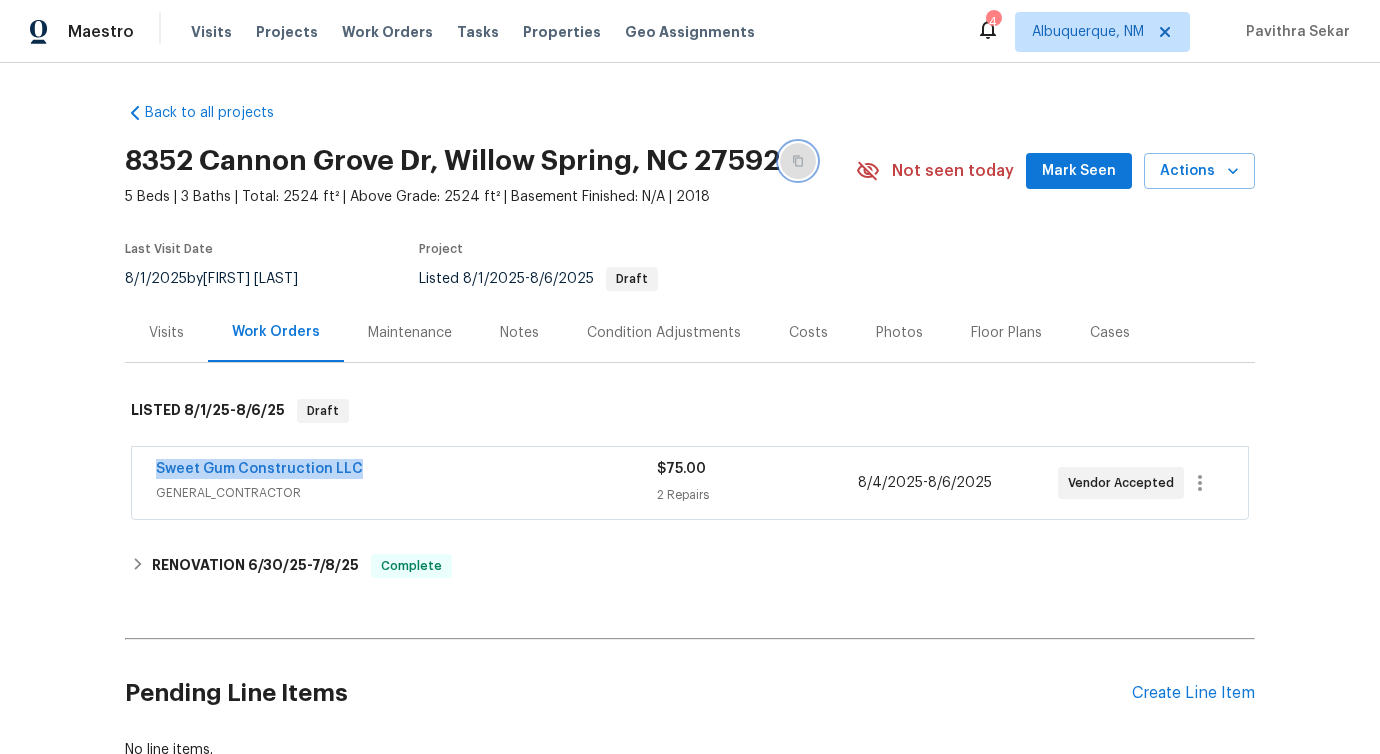 click at bounding box center [798, 161] 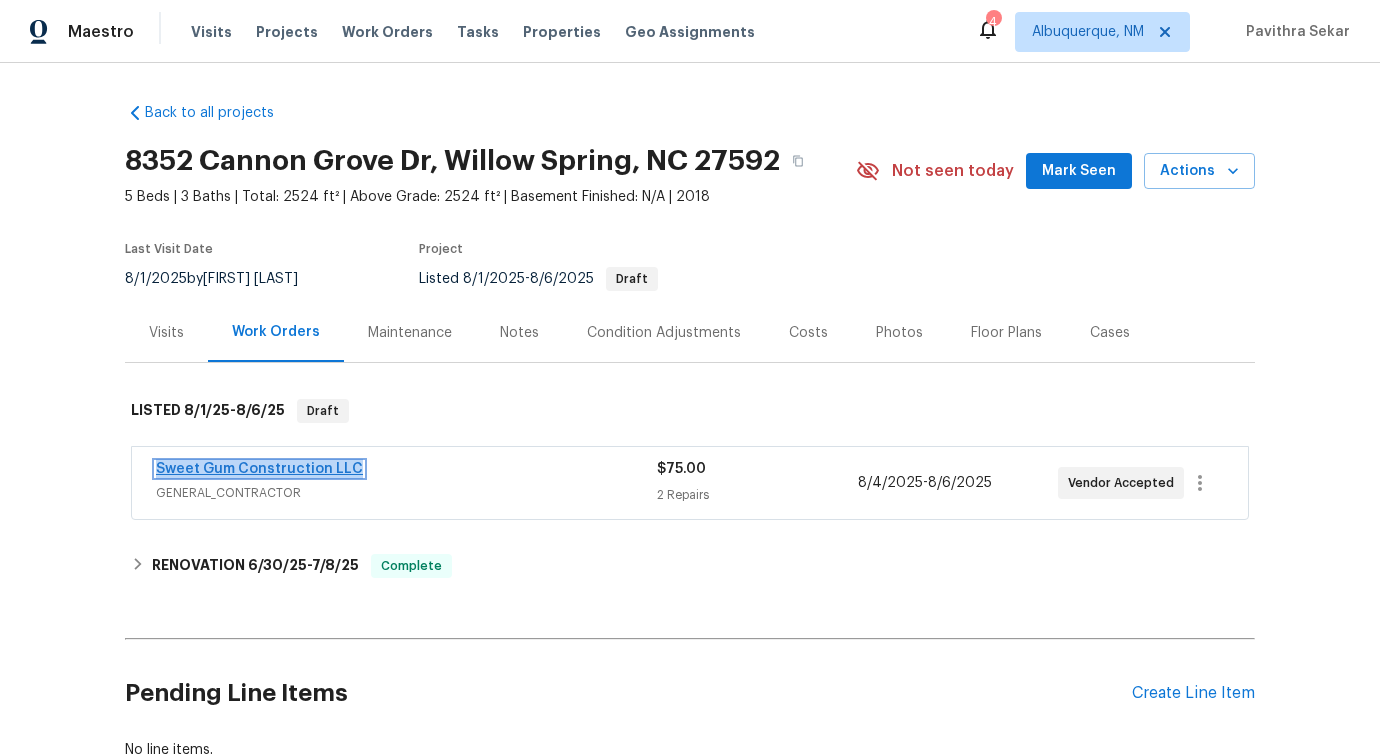 click on "Sweet Gum Construction LLC" at bounding box center [259, 469] 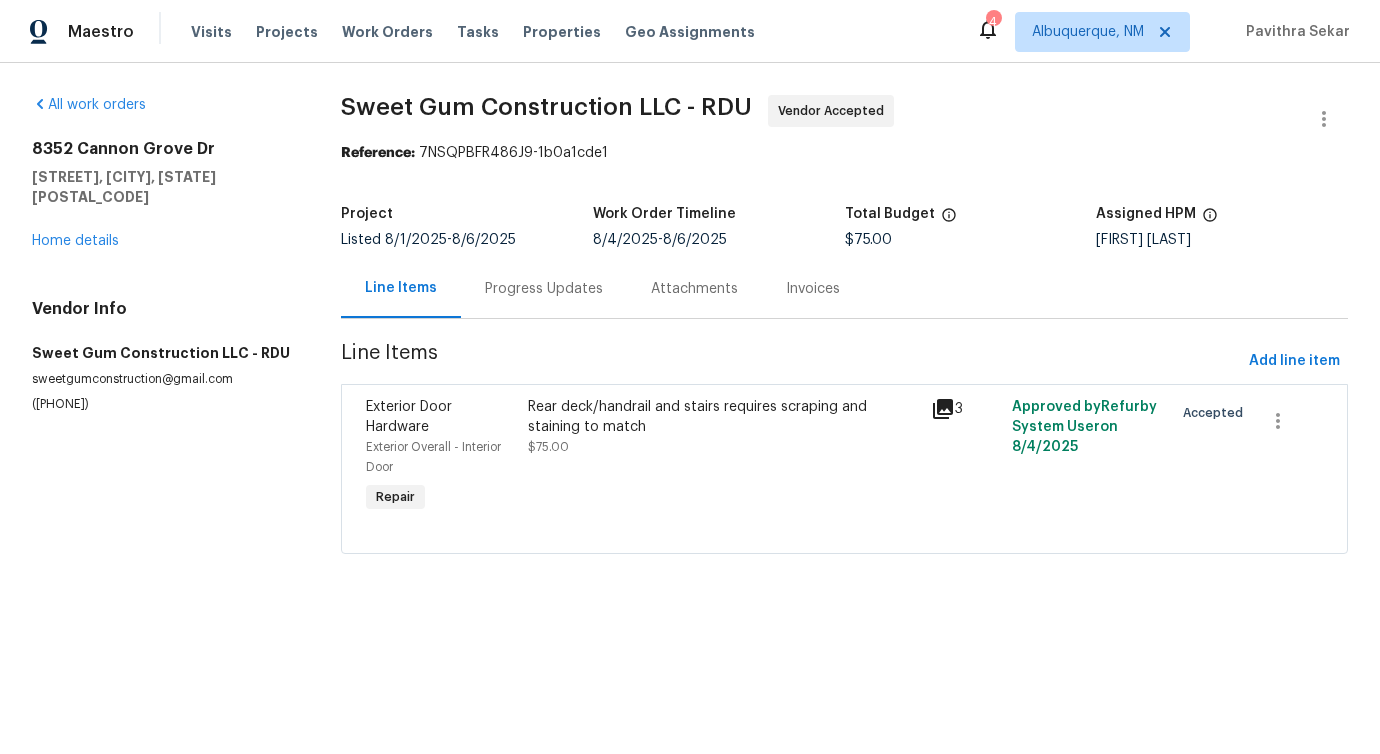 click on "Rear deck/handrail and stairs requires scraping and staining to match" at bounding box center [724, 417] 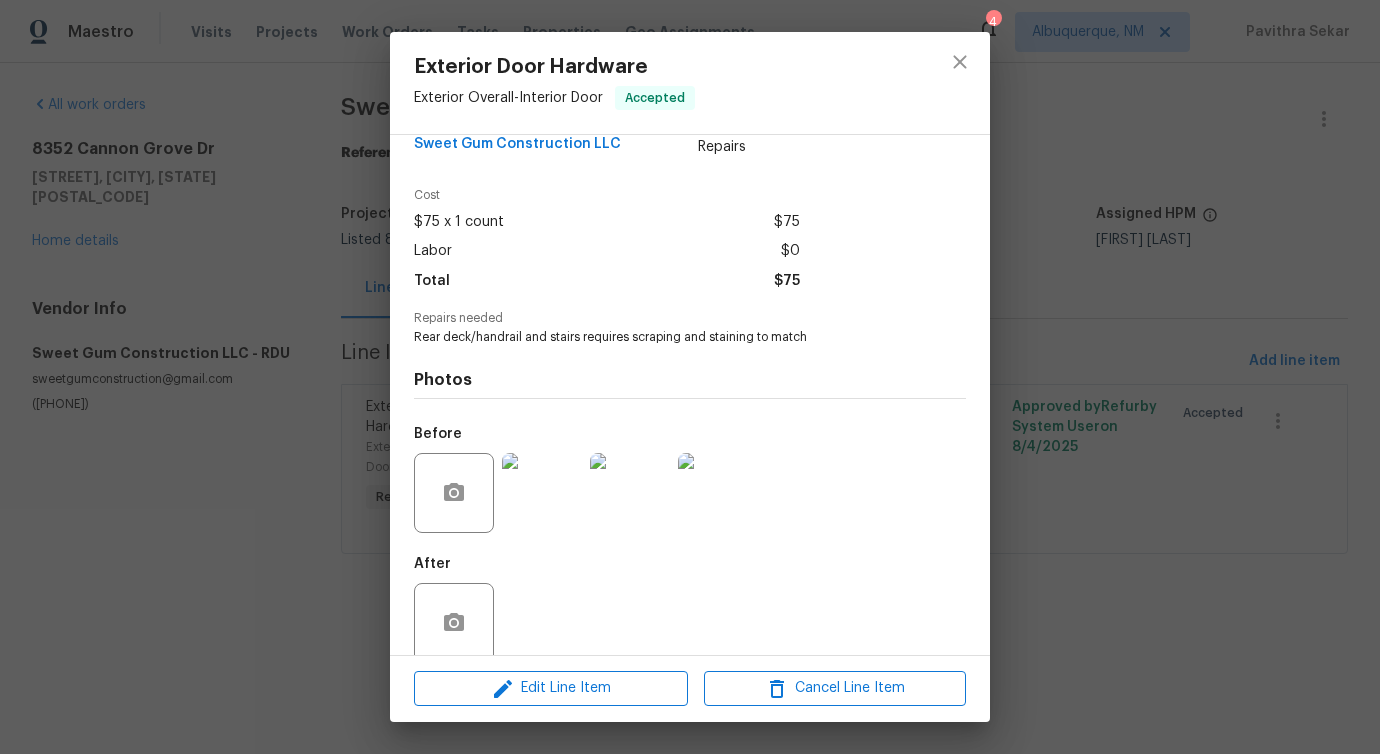 scroll, scrollTop: 67, scrollLeft: 0, axis: vertical 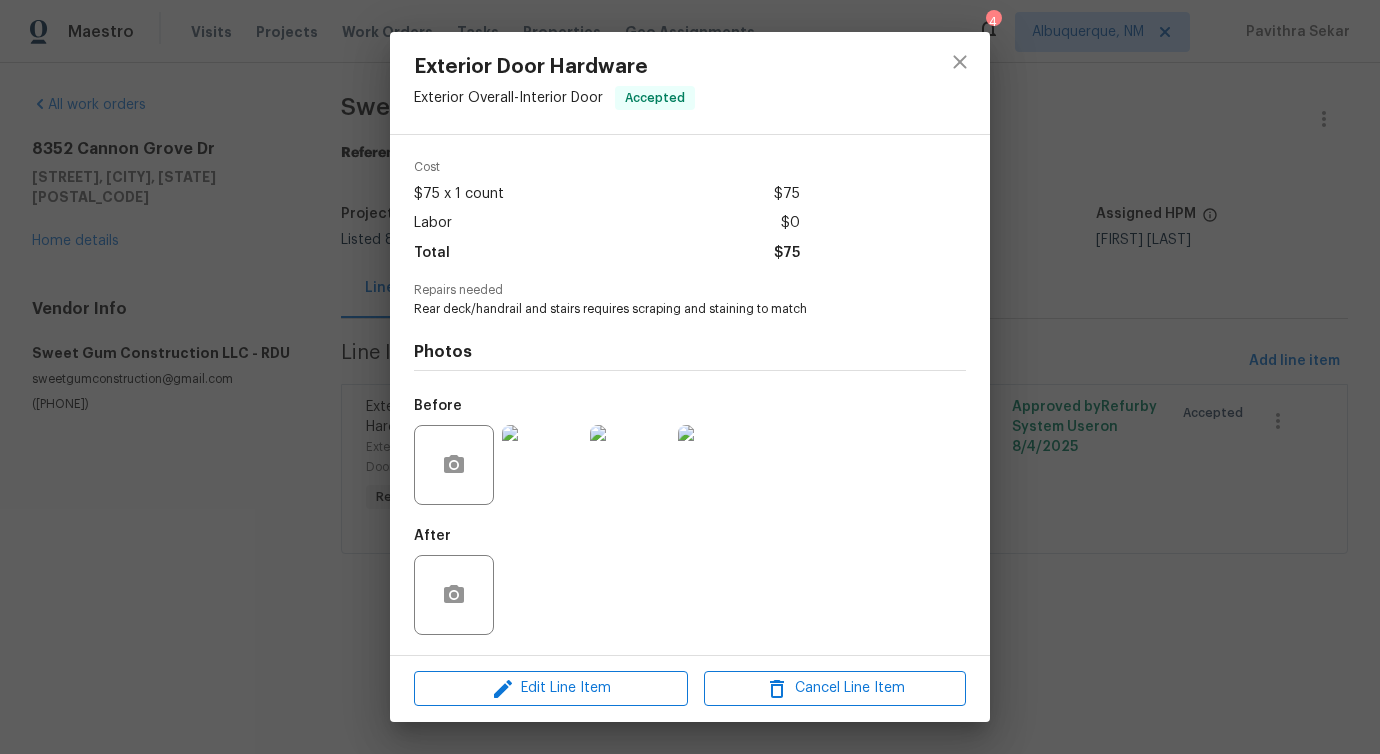 click at bounding box center [630, 465] 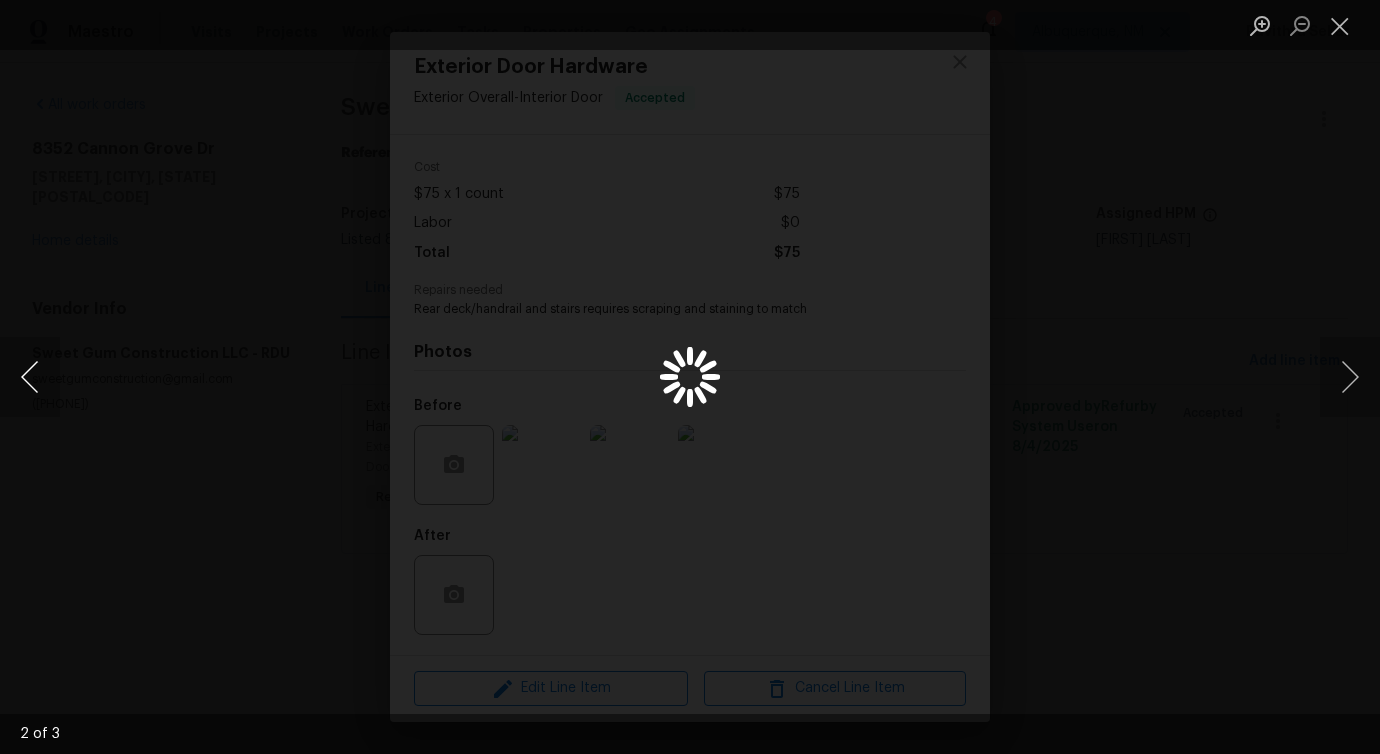 click at bounding box center [30, 377] 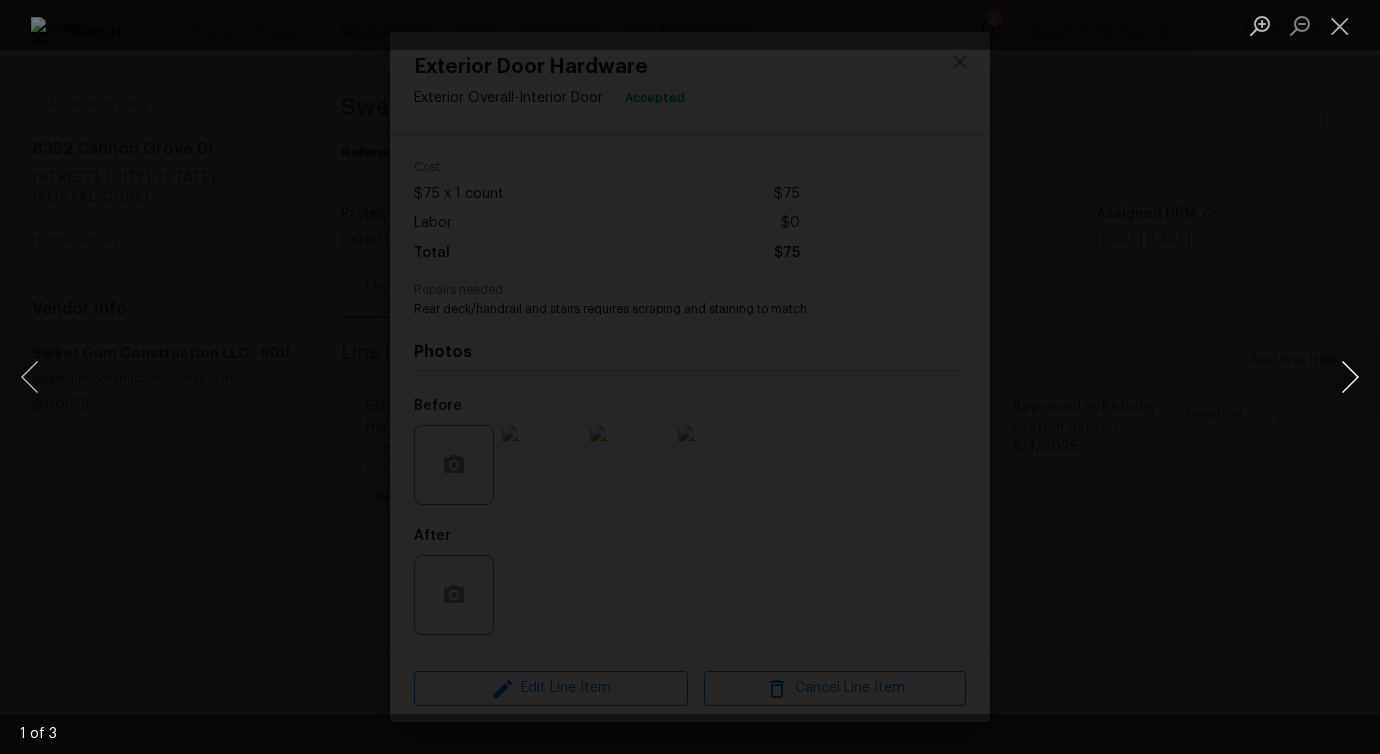 click at bounding box center (1350, 377) 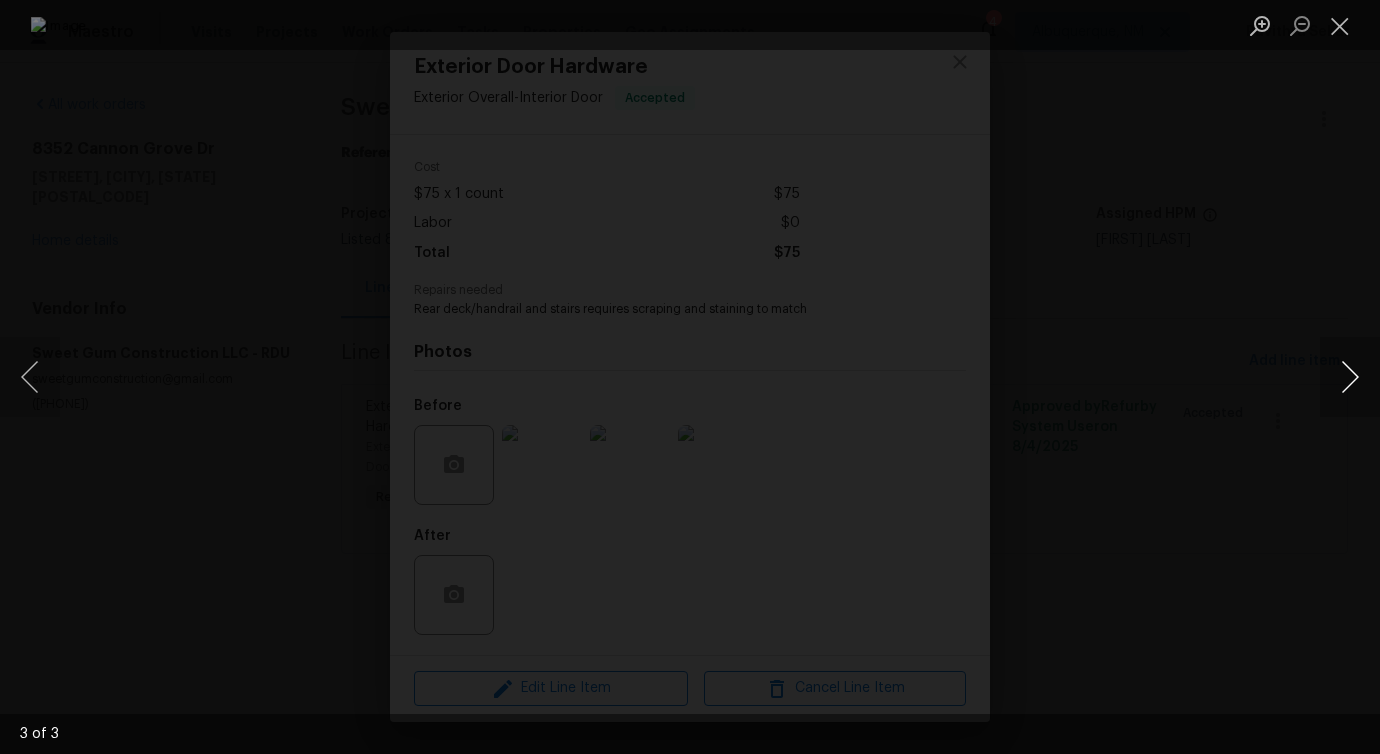 click at bounding box center [1350, 377] 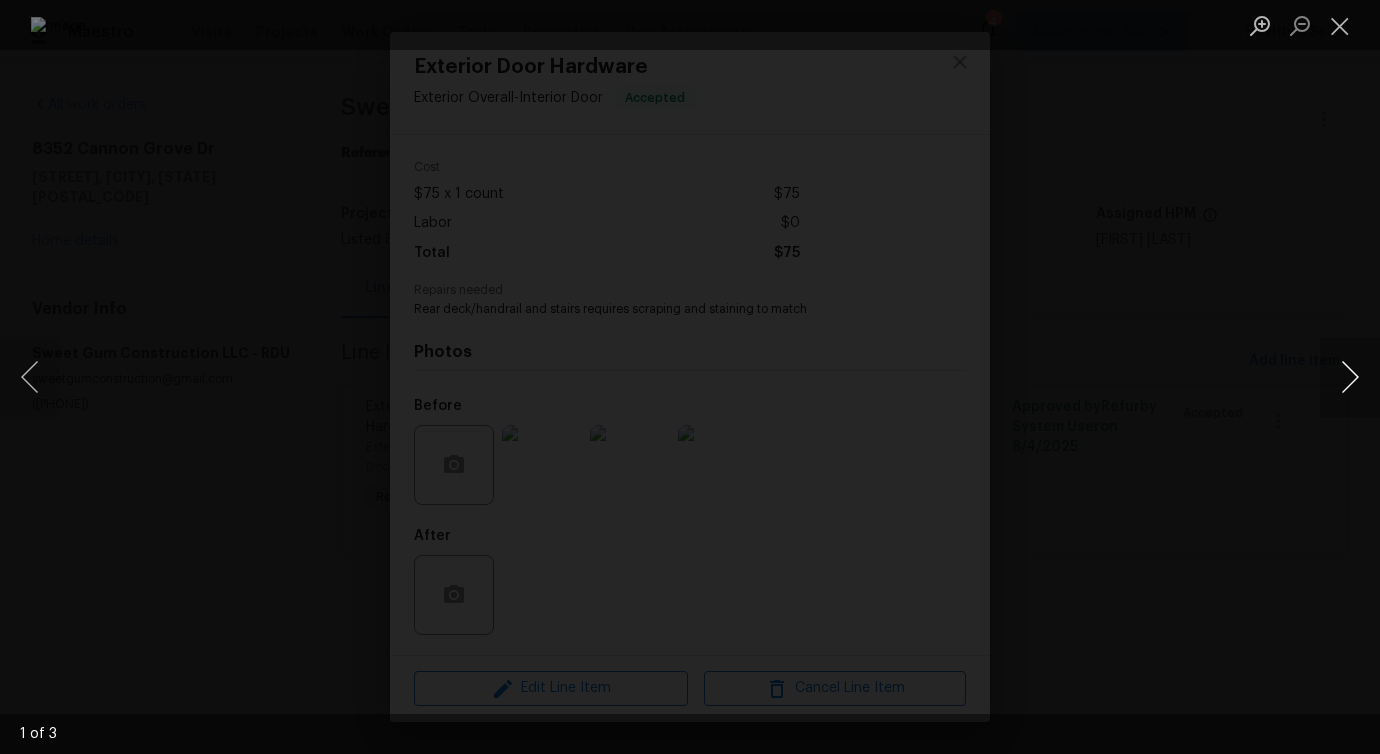 click at bounding box center [1350, 377] 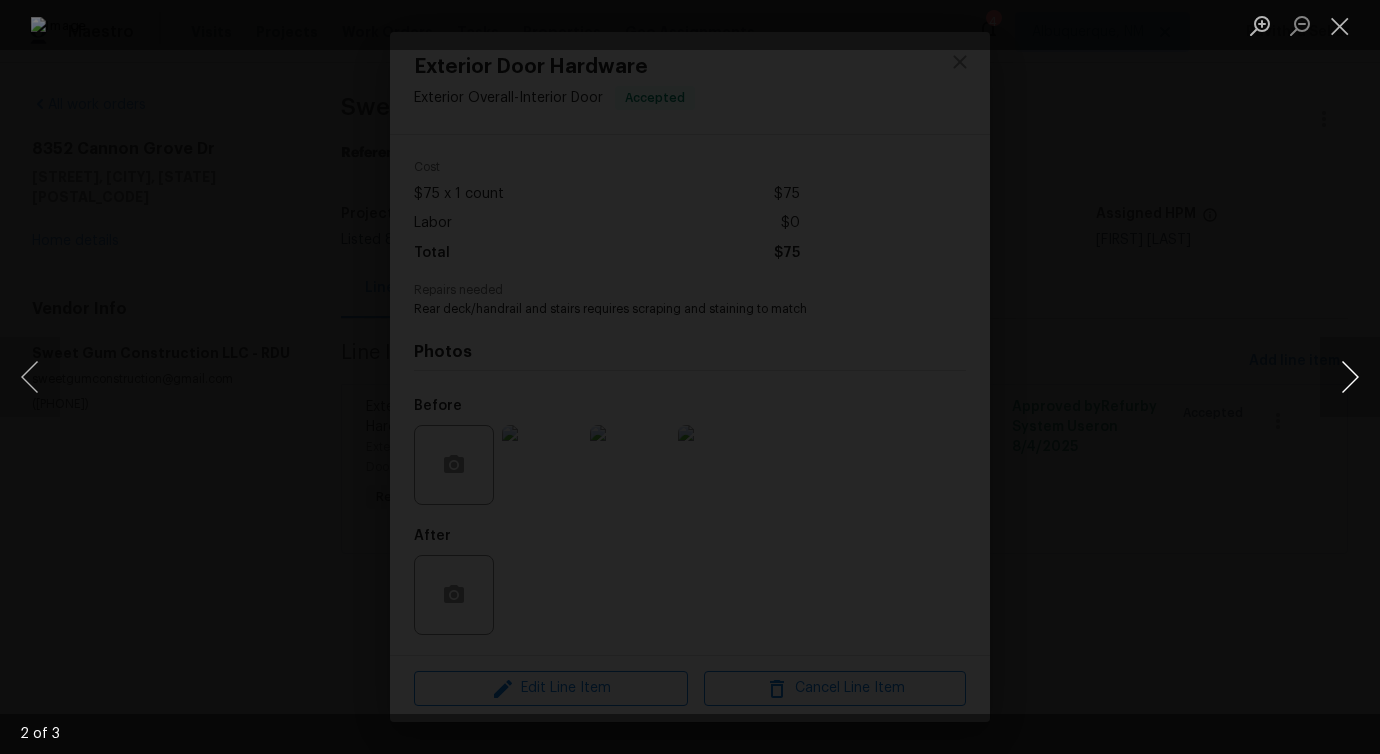 click at bounding box center (1350, 377) 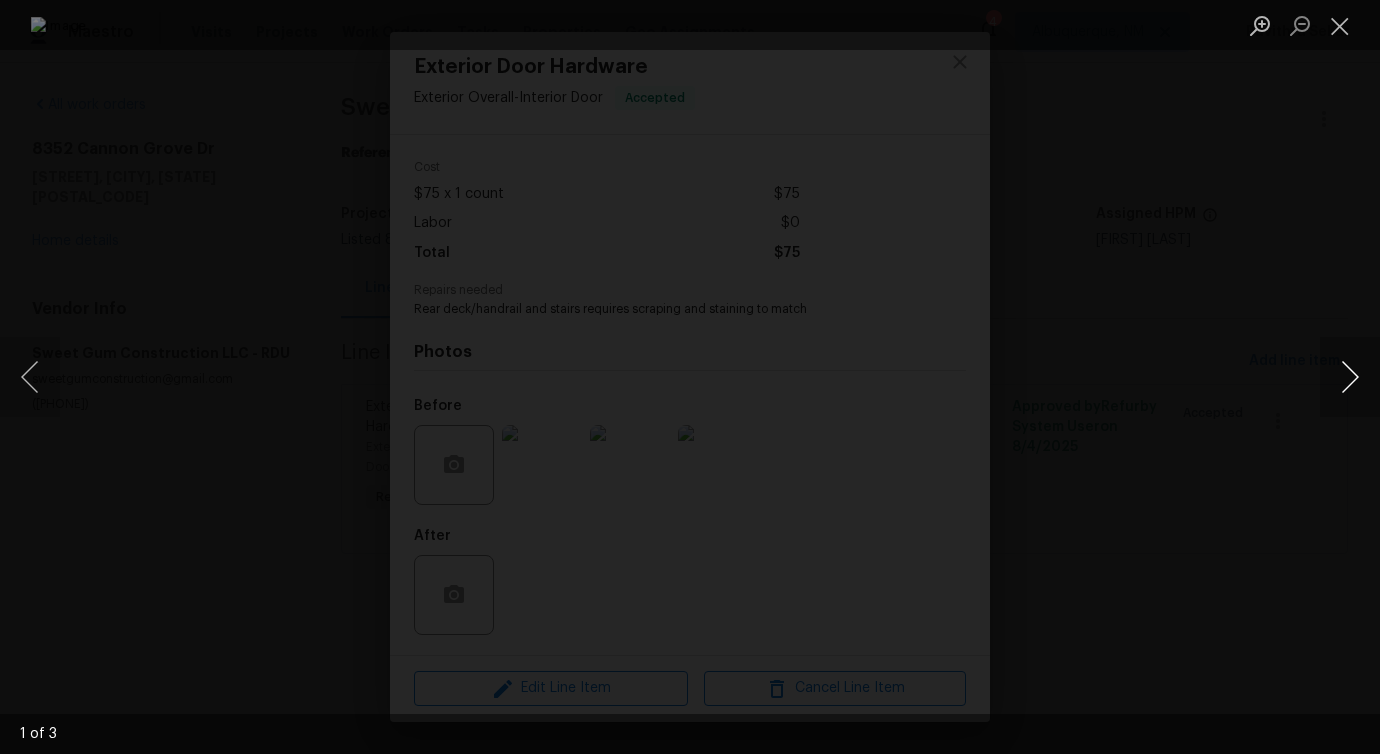 click at bounding box center (1350, 377) 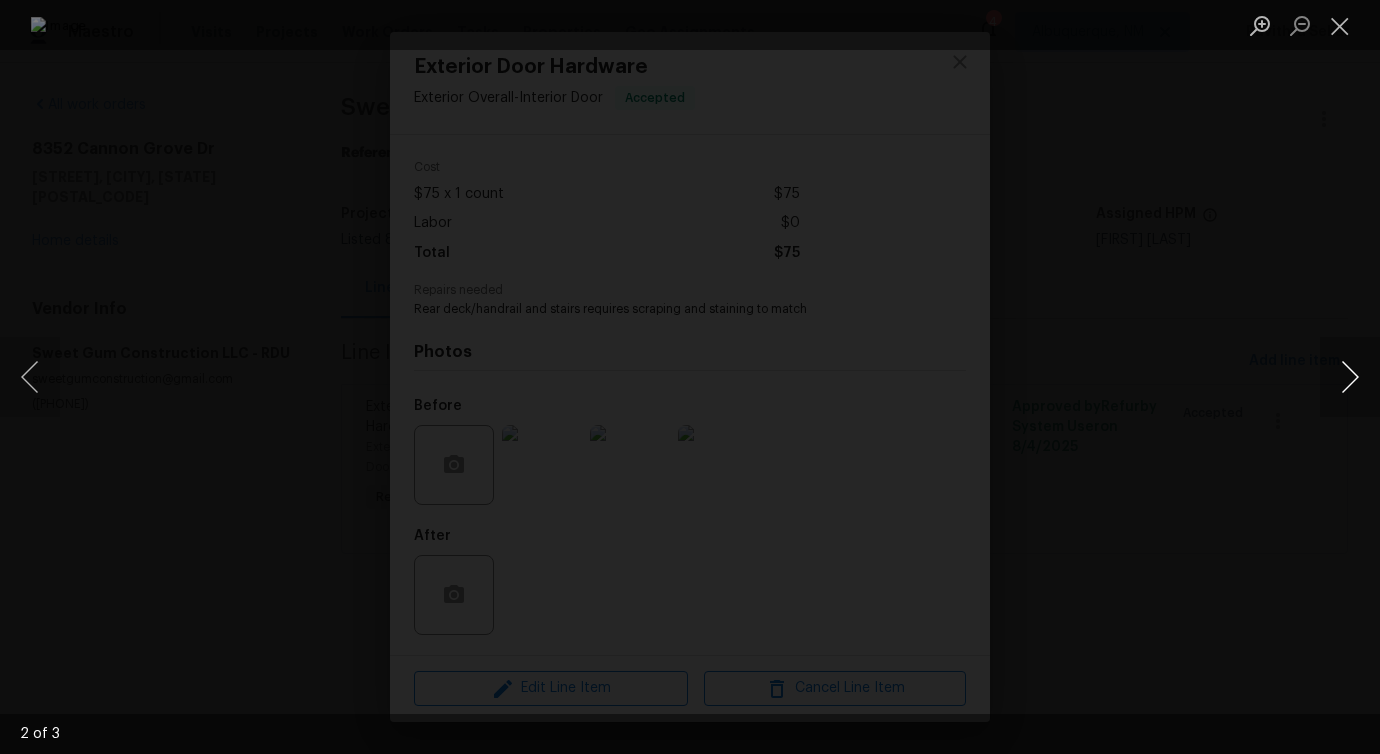 click at bounding box center [1350, 377] 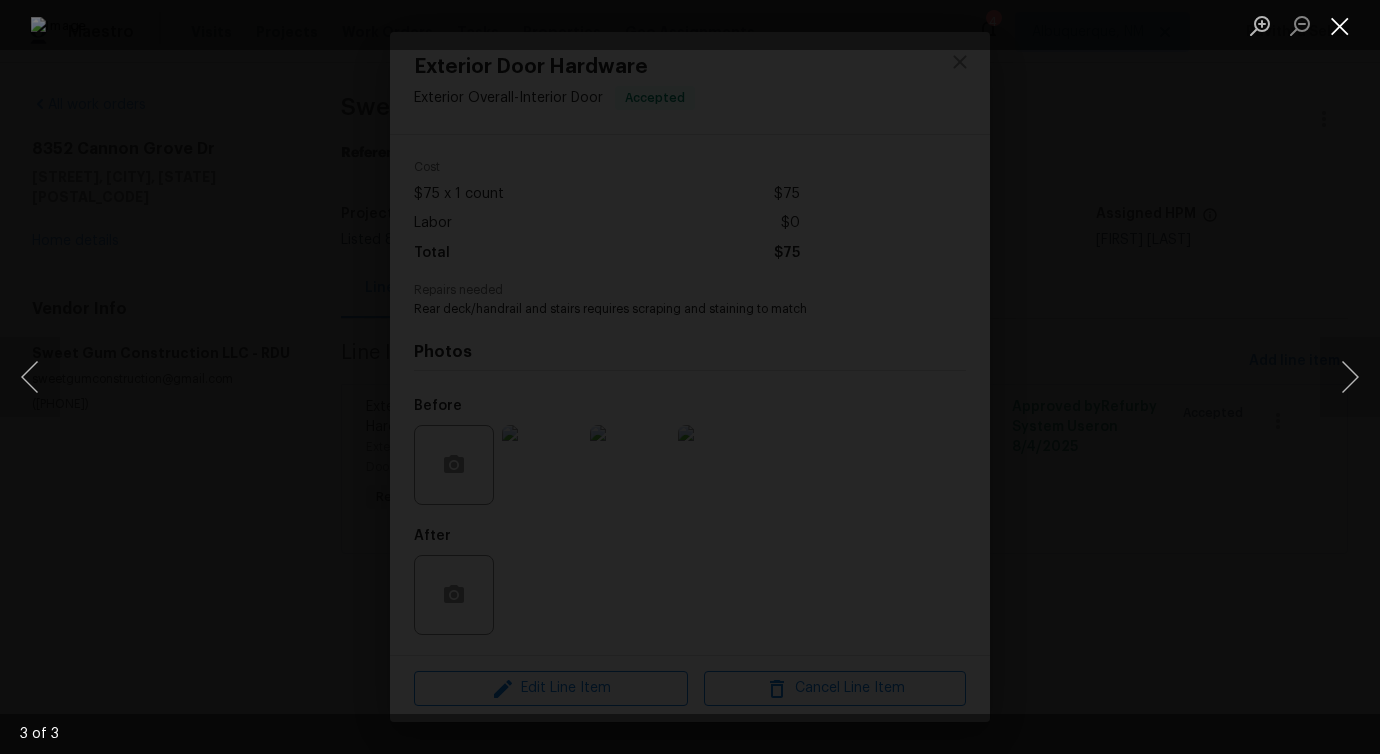 click at bounding box center (1340, 25) 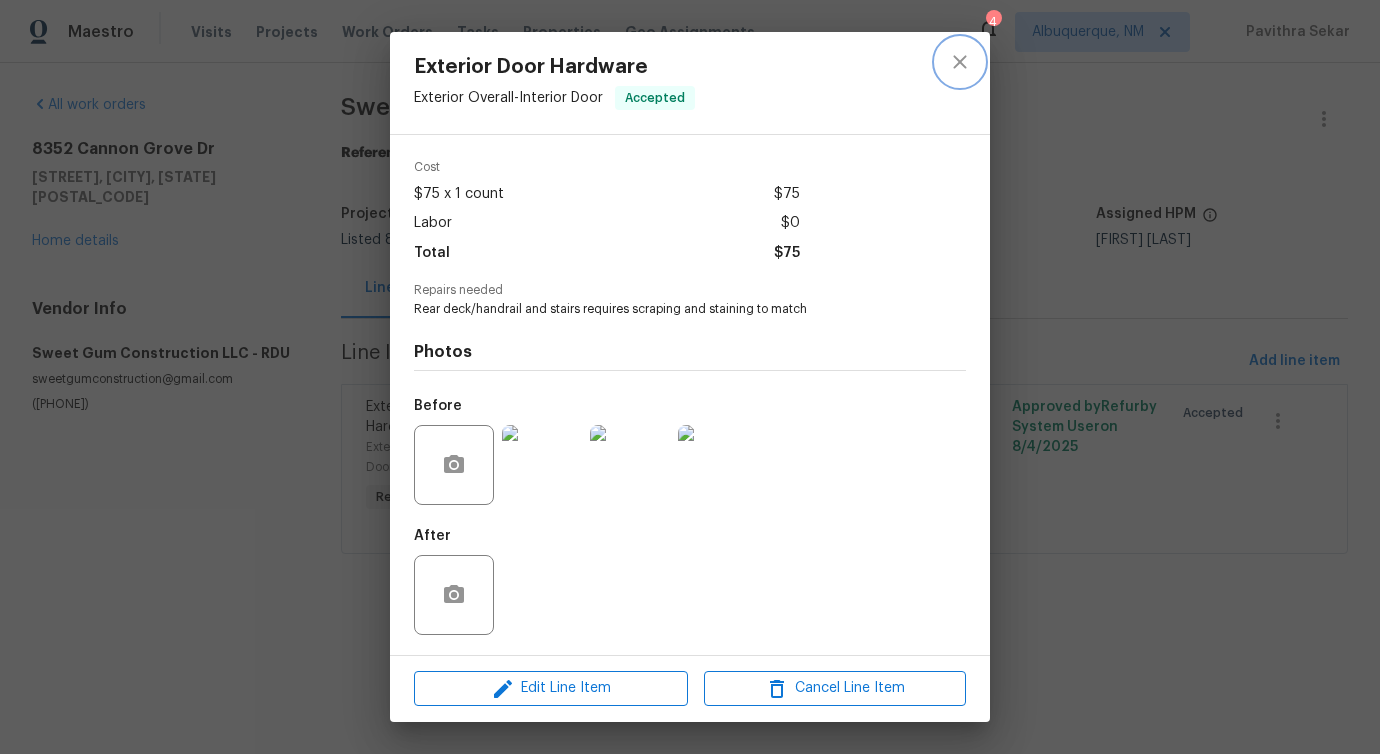 click 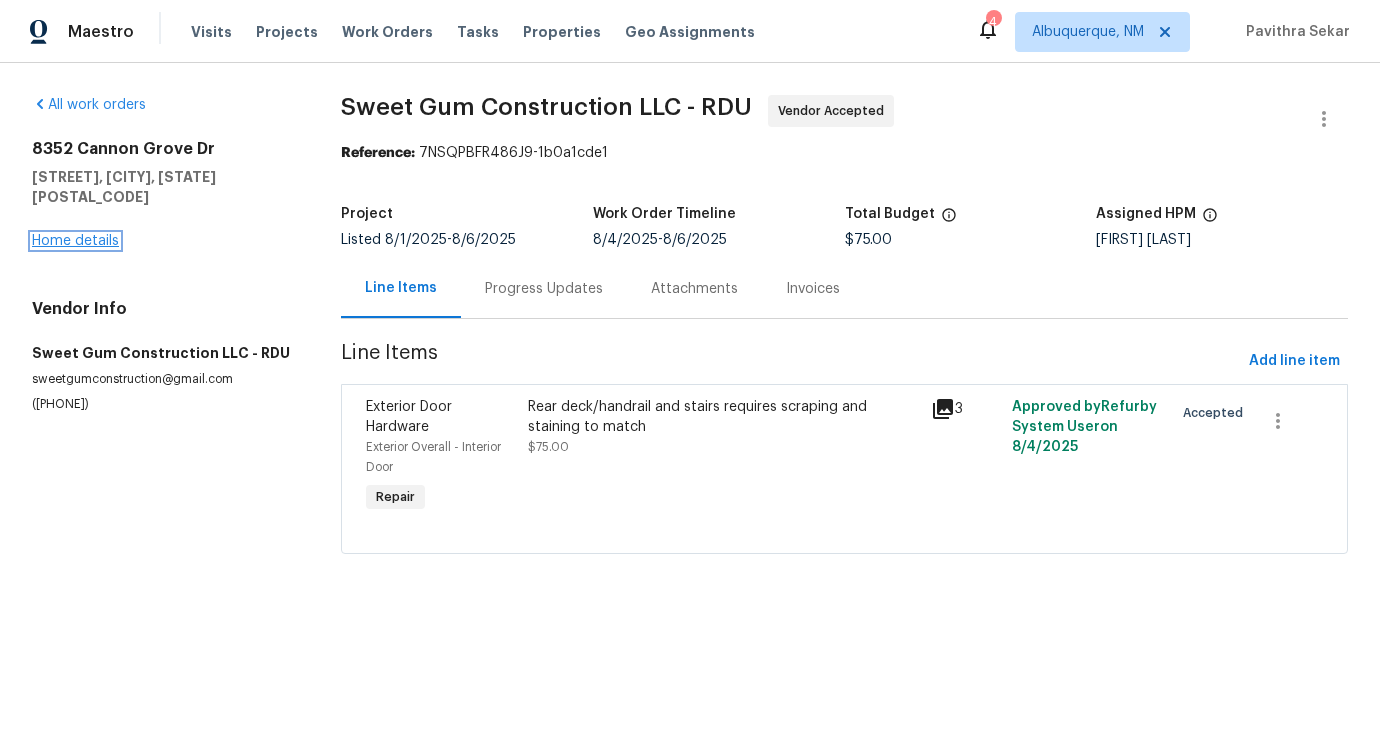 click on "Home details" at bounding box center (75, 241) 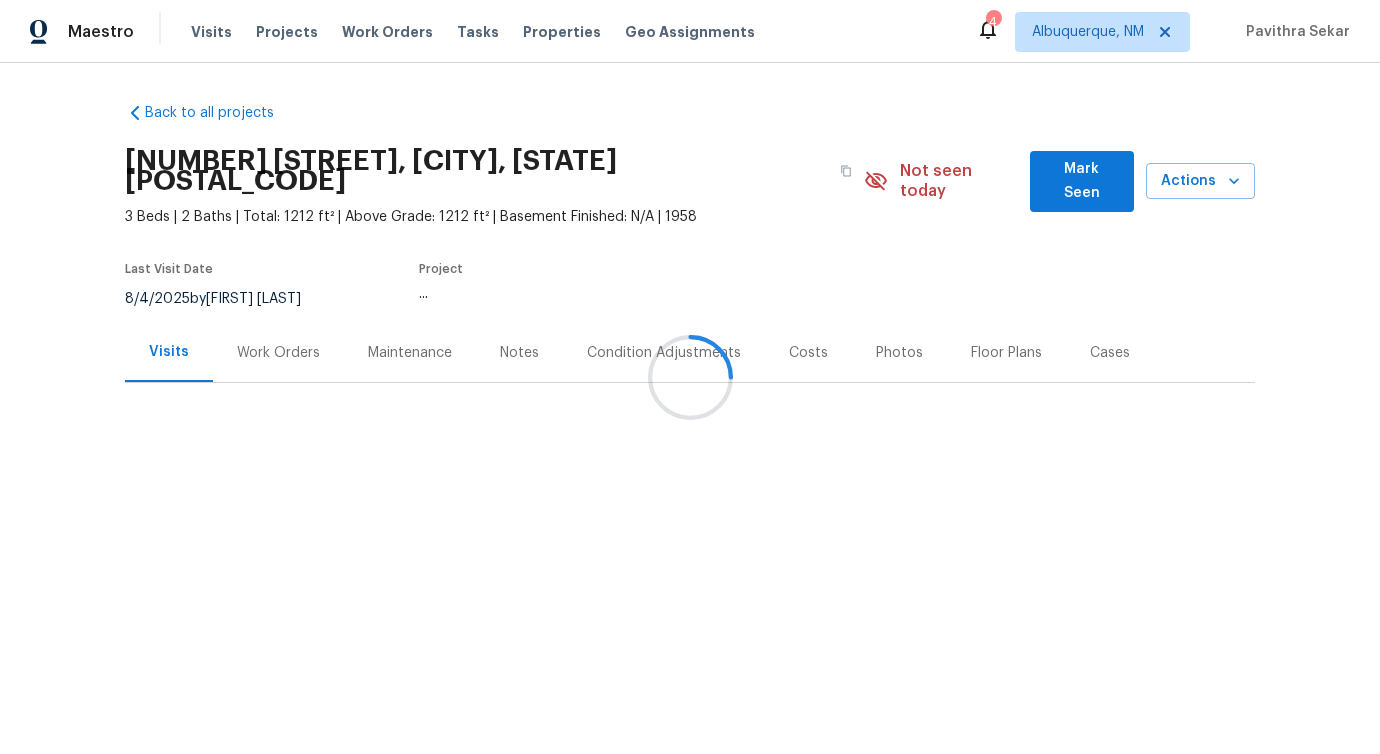 scroll, scrollTop: 0, scrollLeft: 0, axis: both 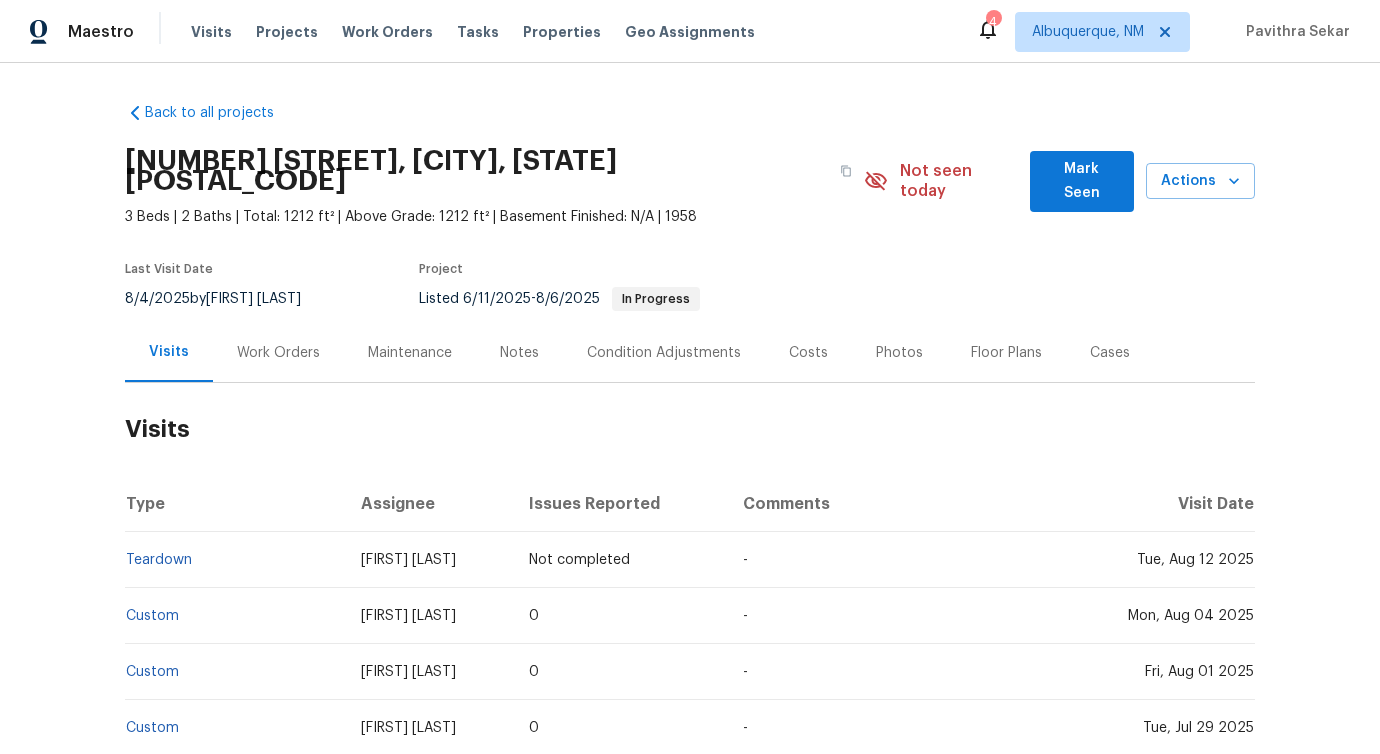 click on "Work Orders" at bounding box center [278, 353] 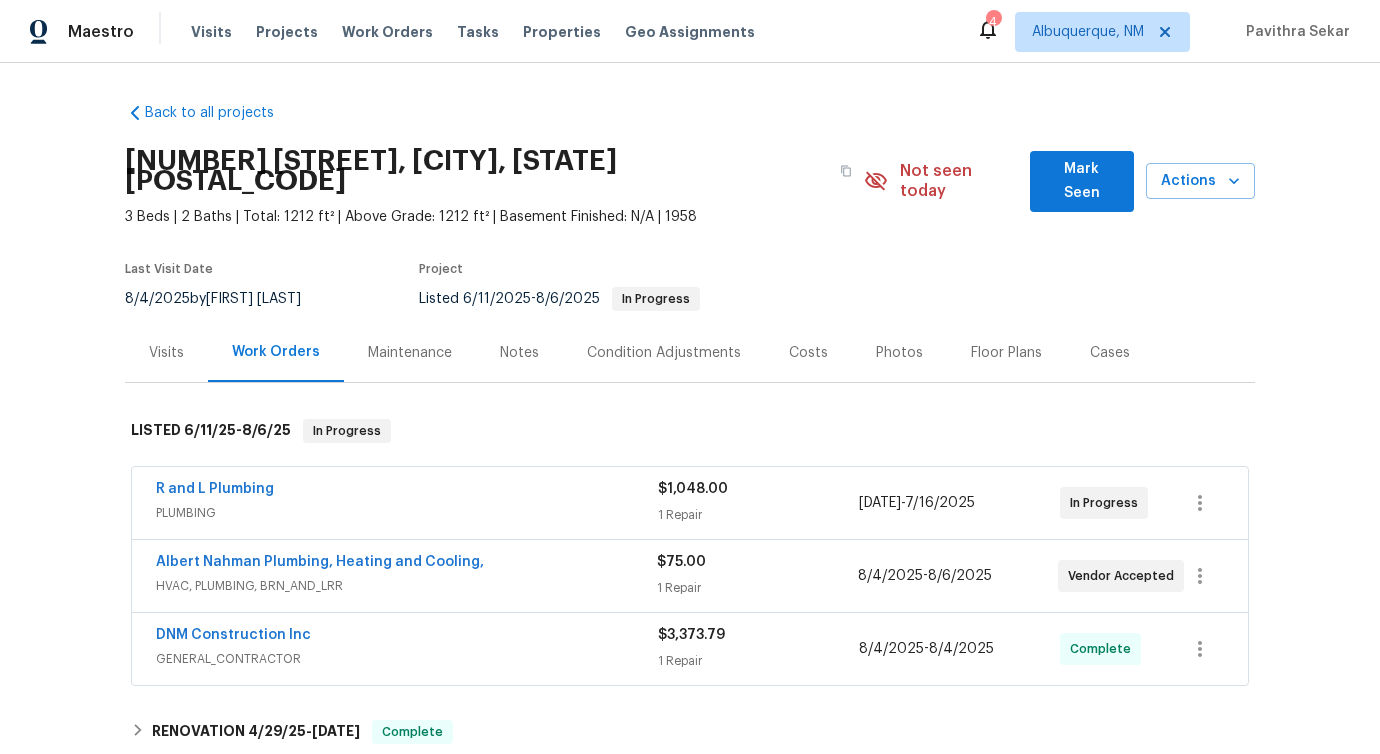 scroll, scrollTop: 164, scrollLeft: 0, axis: vertical 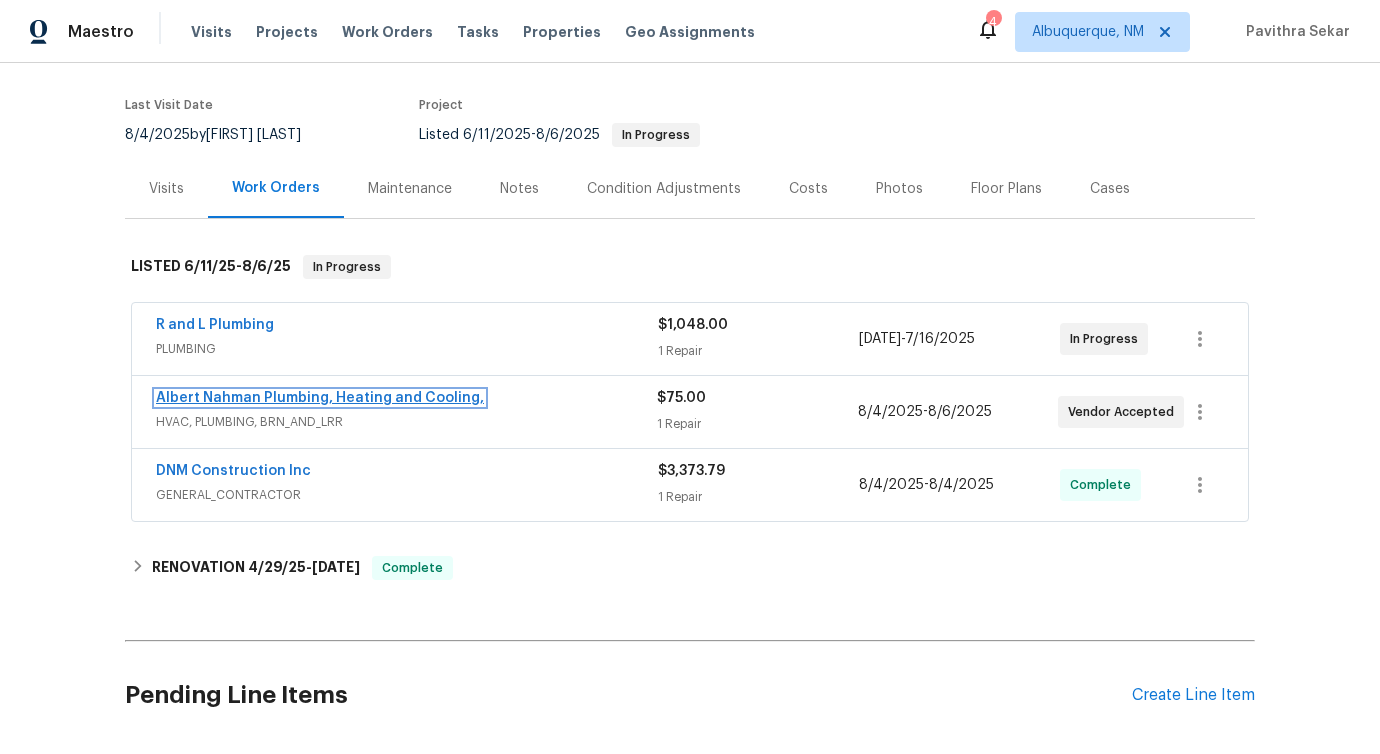 click on "Albert Nahman Plumbing, Heating and Cooling," at bounding box center [320, 398] 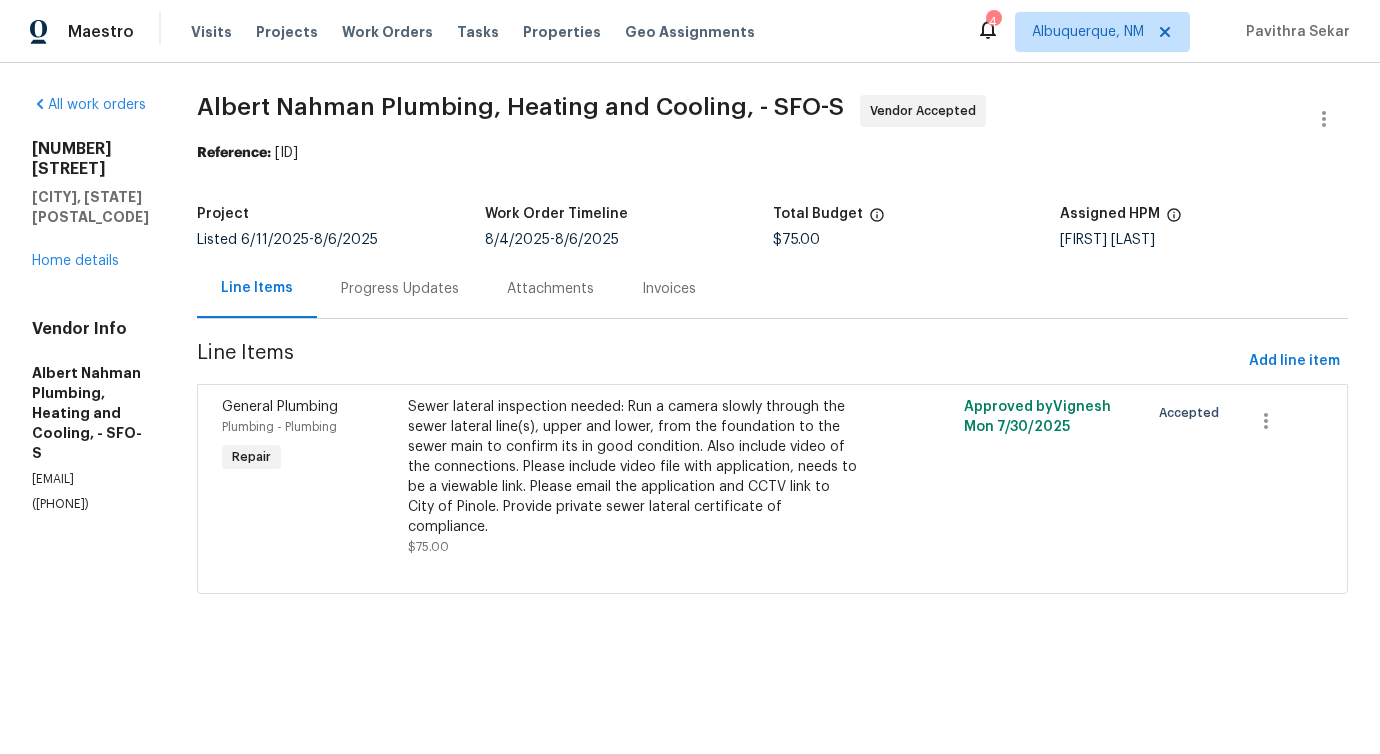 click on "Progress Updates" at bounding box center (400, 288) 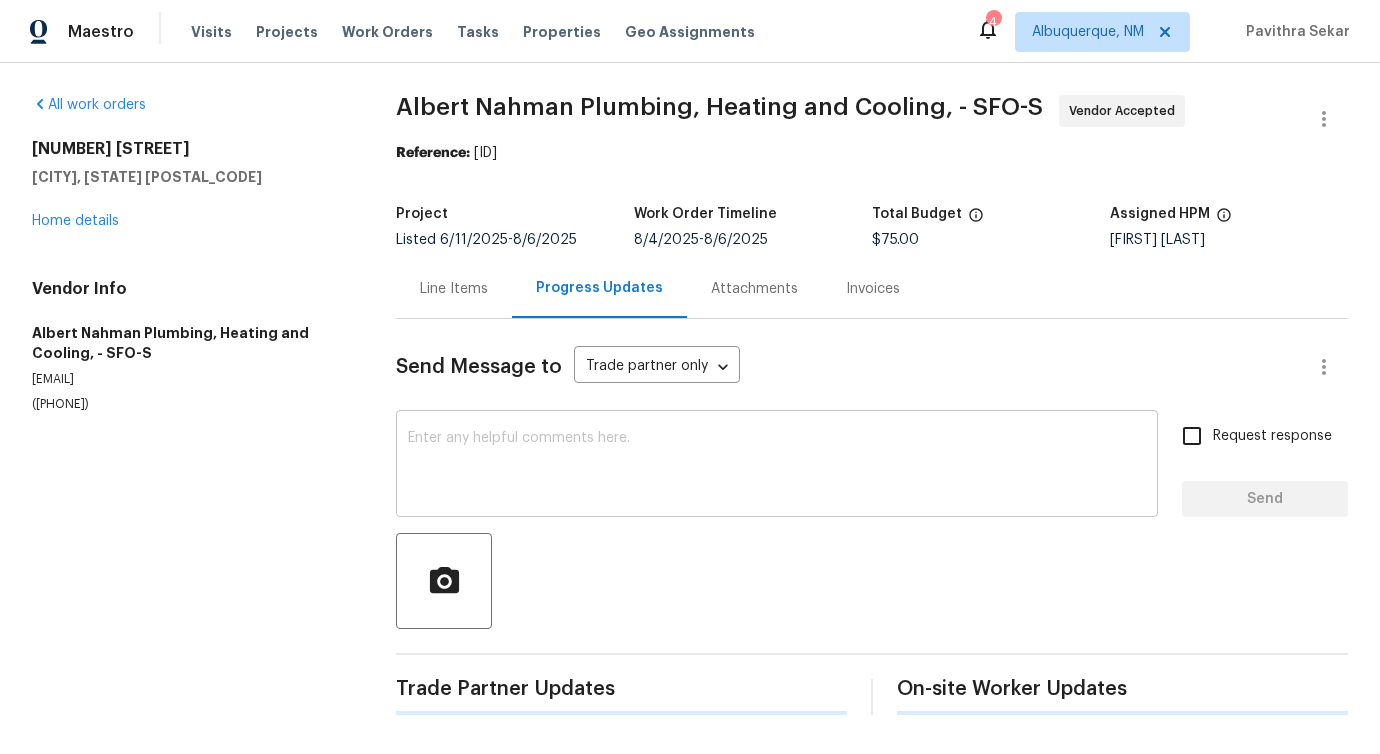 click at bounding box center (777, 466) 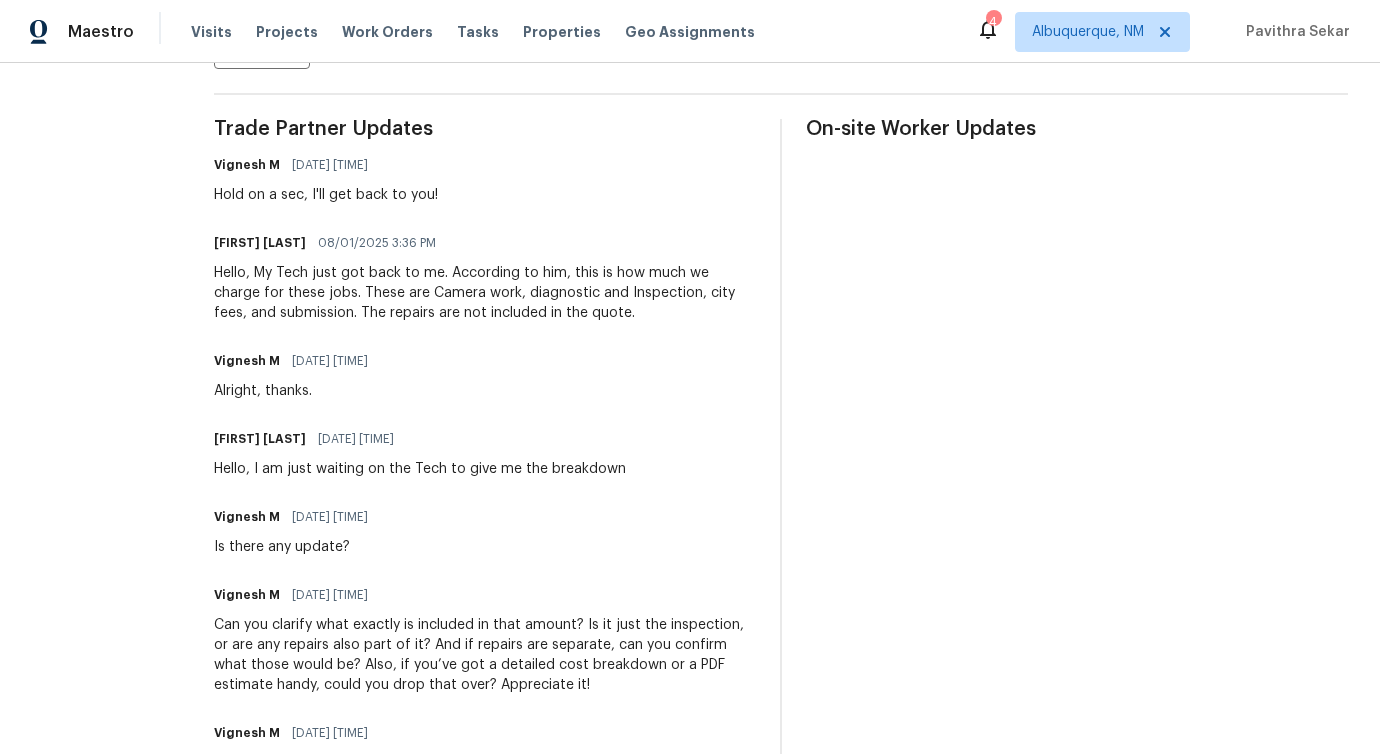 scroll, scrollTop: 0, scrollLeft: 0, axis: both 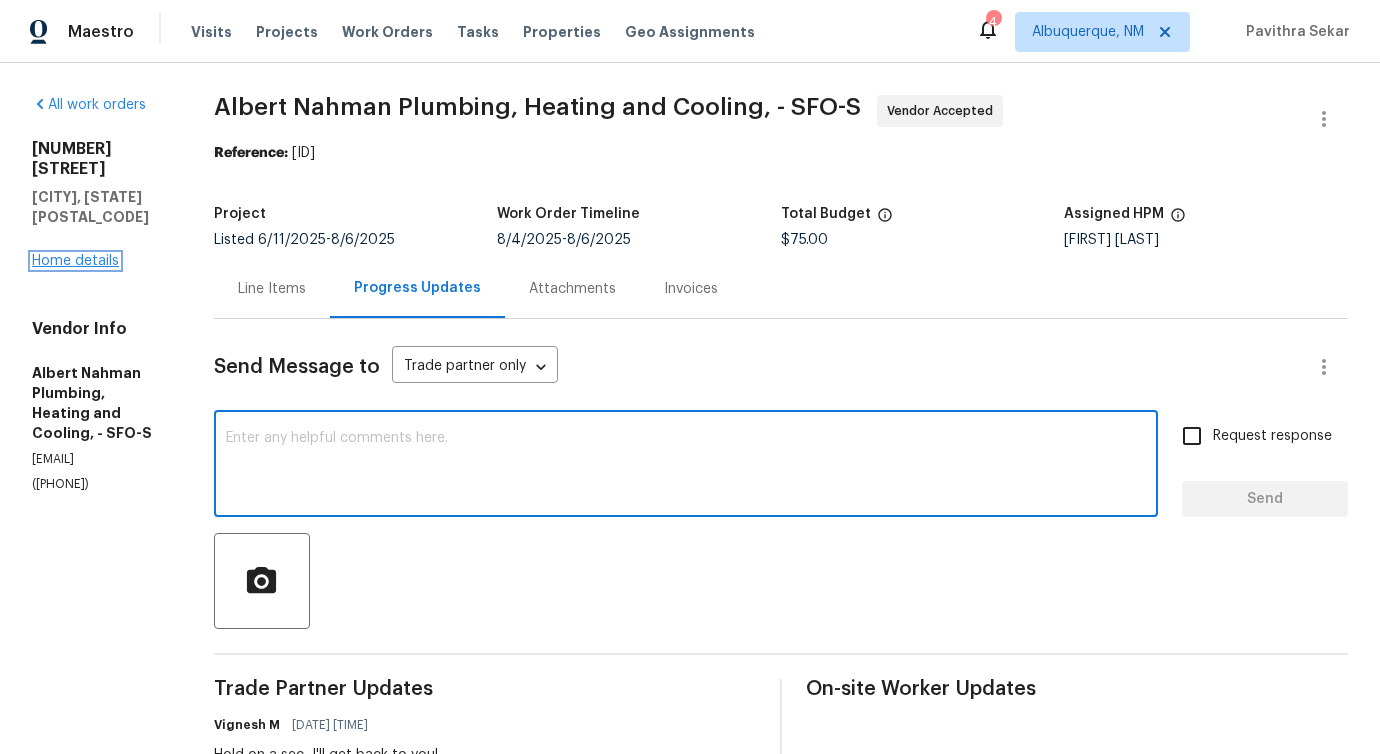 click on "Home details" at bounding box center (75, 261) 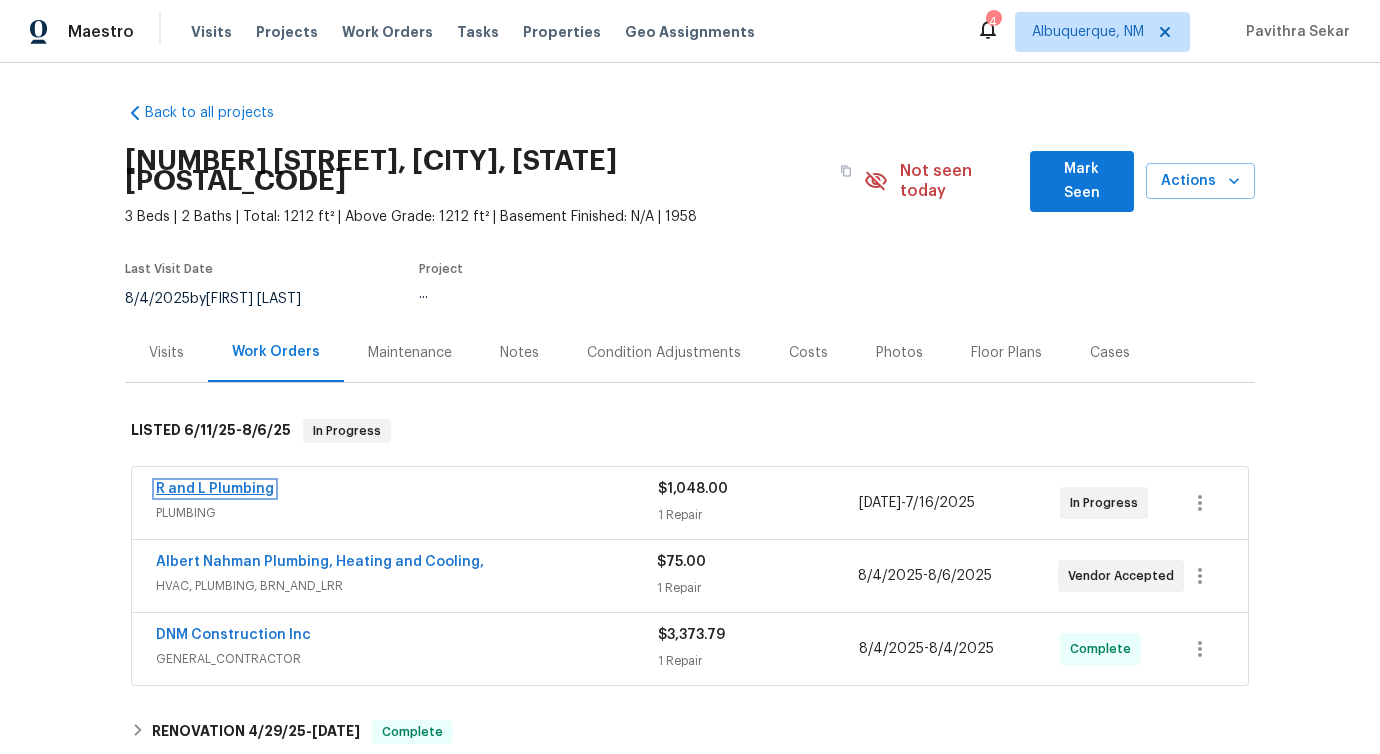 click on "R and L Plumbing" at bounding box center [215, 489] 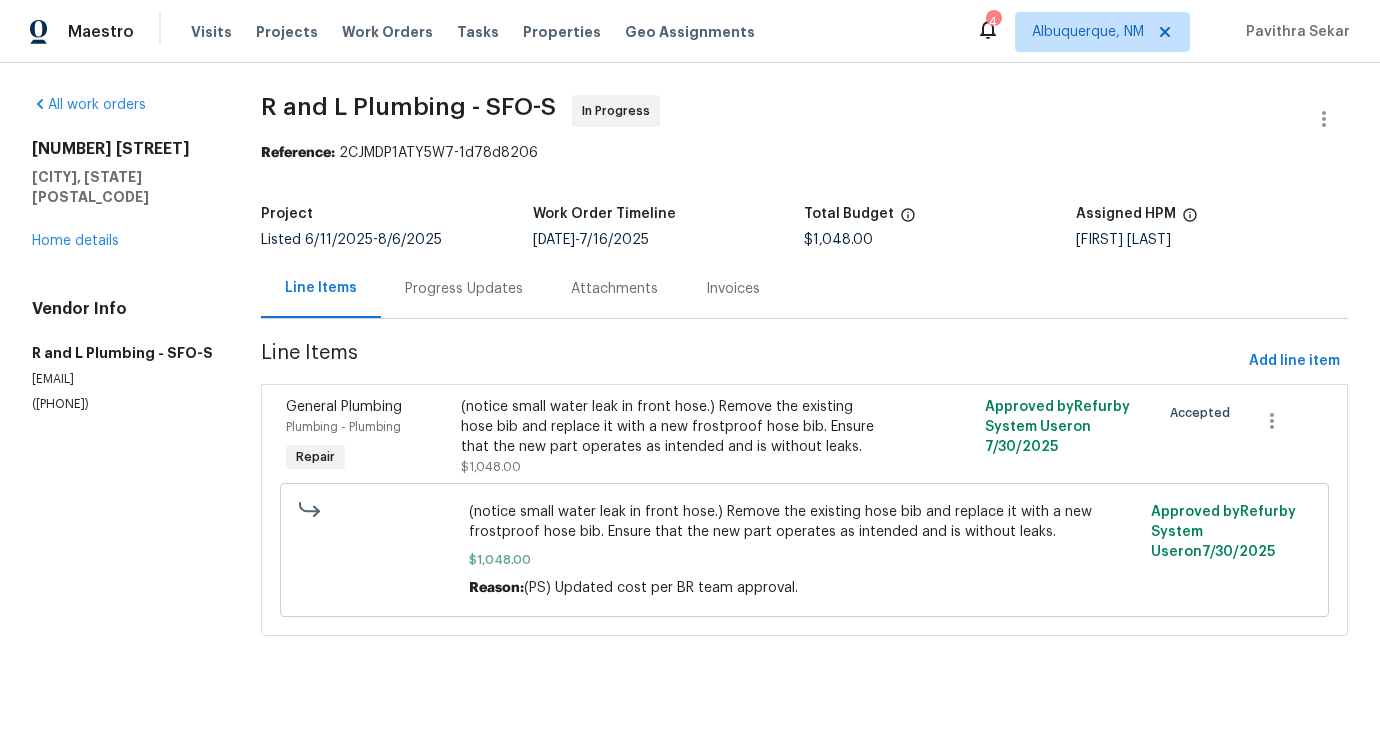 click on "Progress Updates" at bounding box center (464, 289) 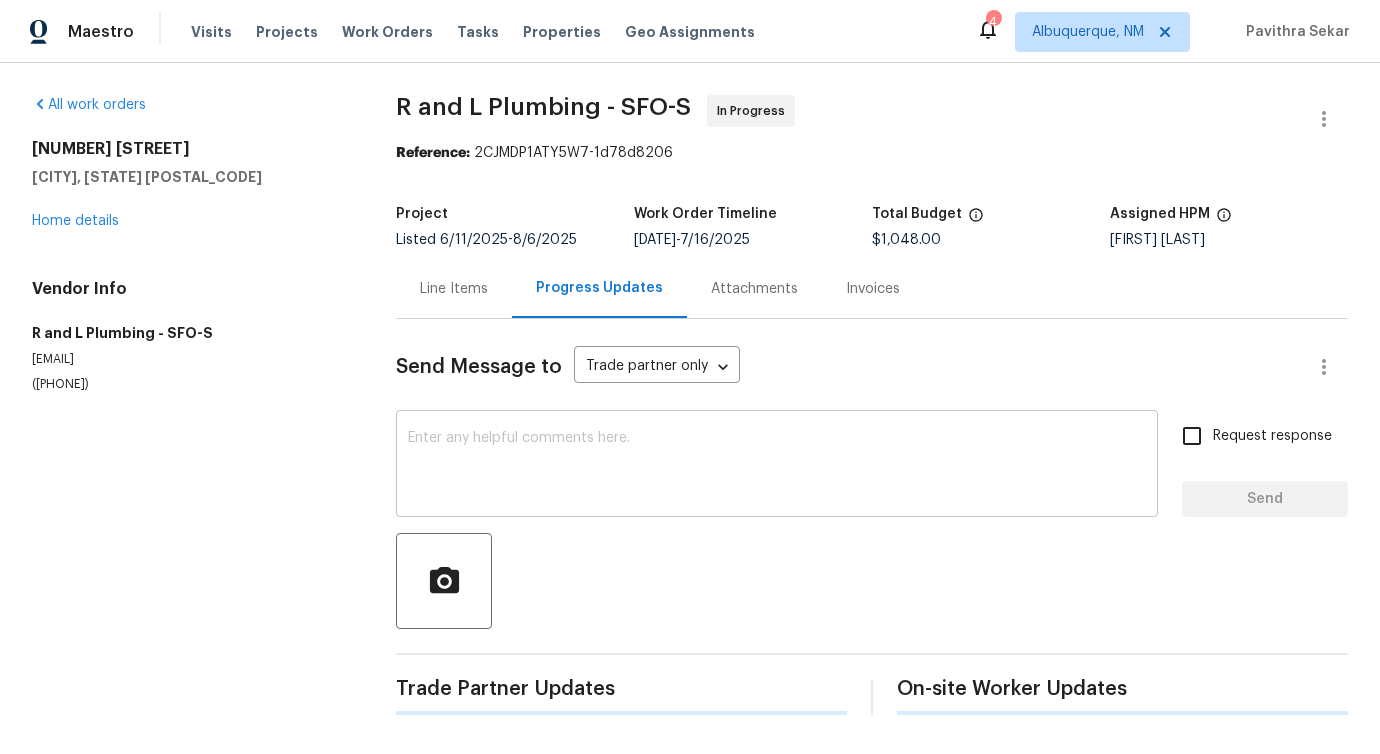 click at bounding box center (777, 466) 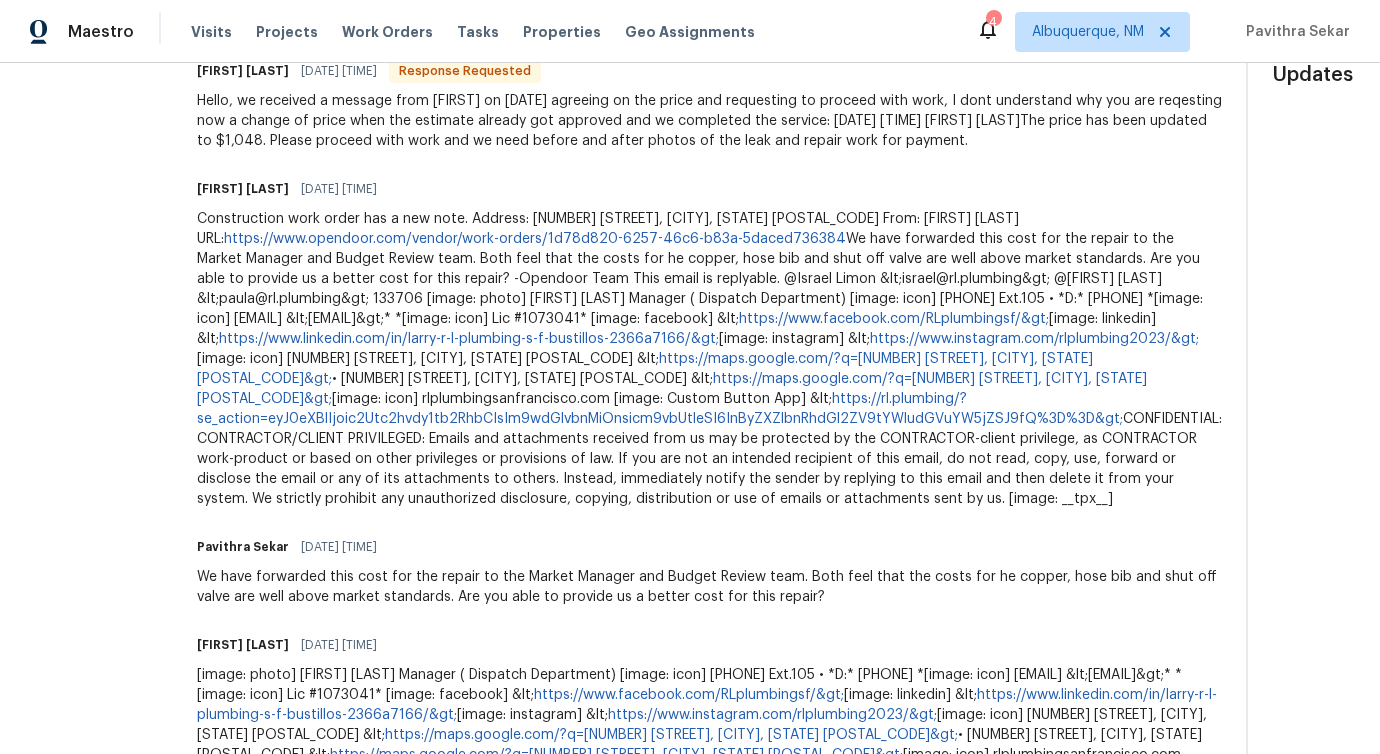 scroll, scrollTop: 661, scrollLeft: 0, axis: vertical 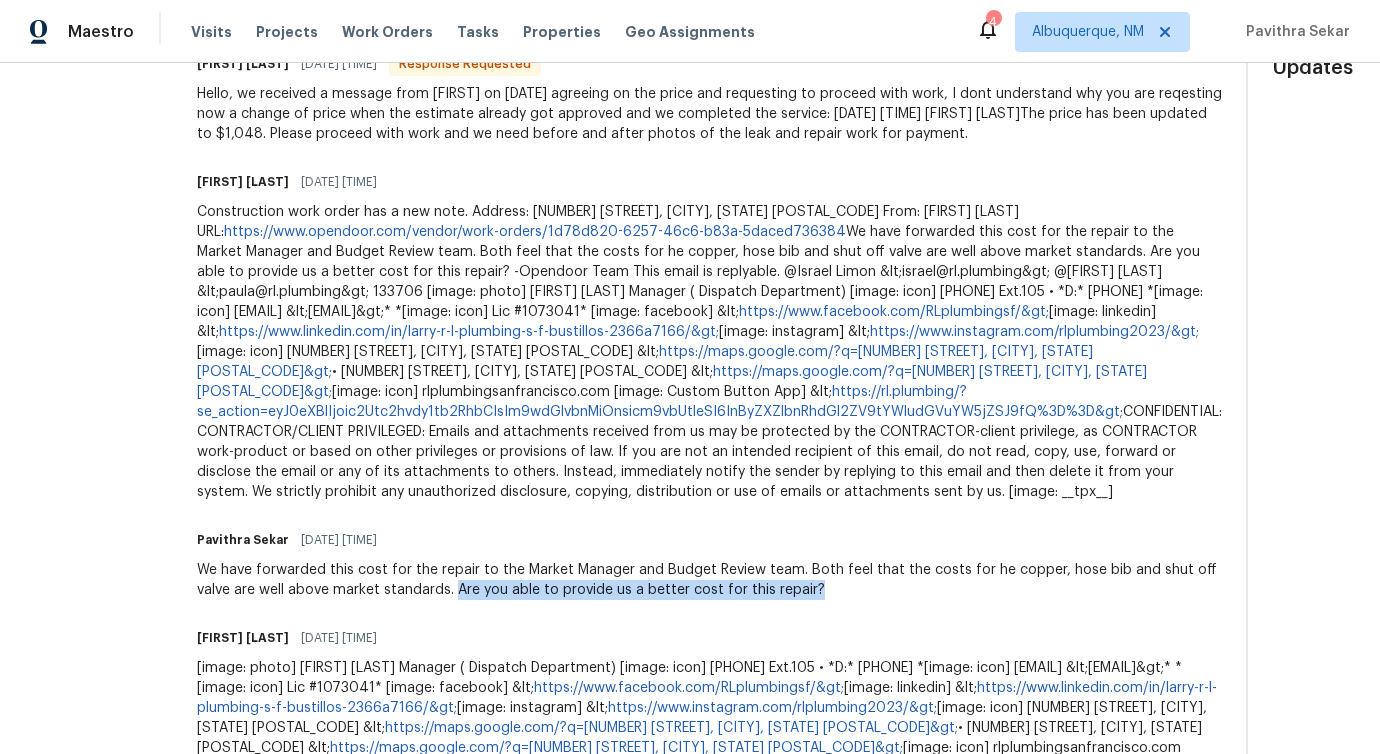 drag, startPoint x: 543, startPoint y: 670, endPoint x: 1016, endPoint y: 670, distance: 473 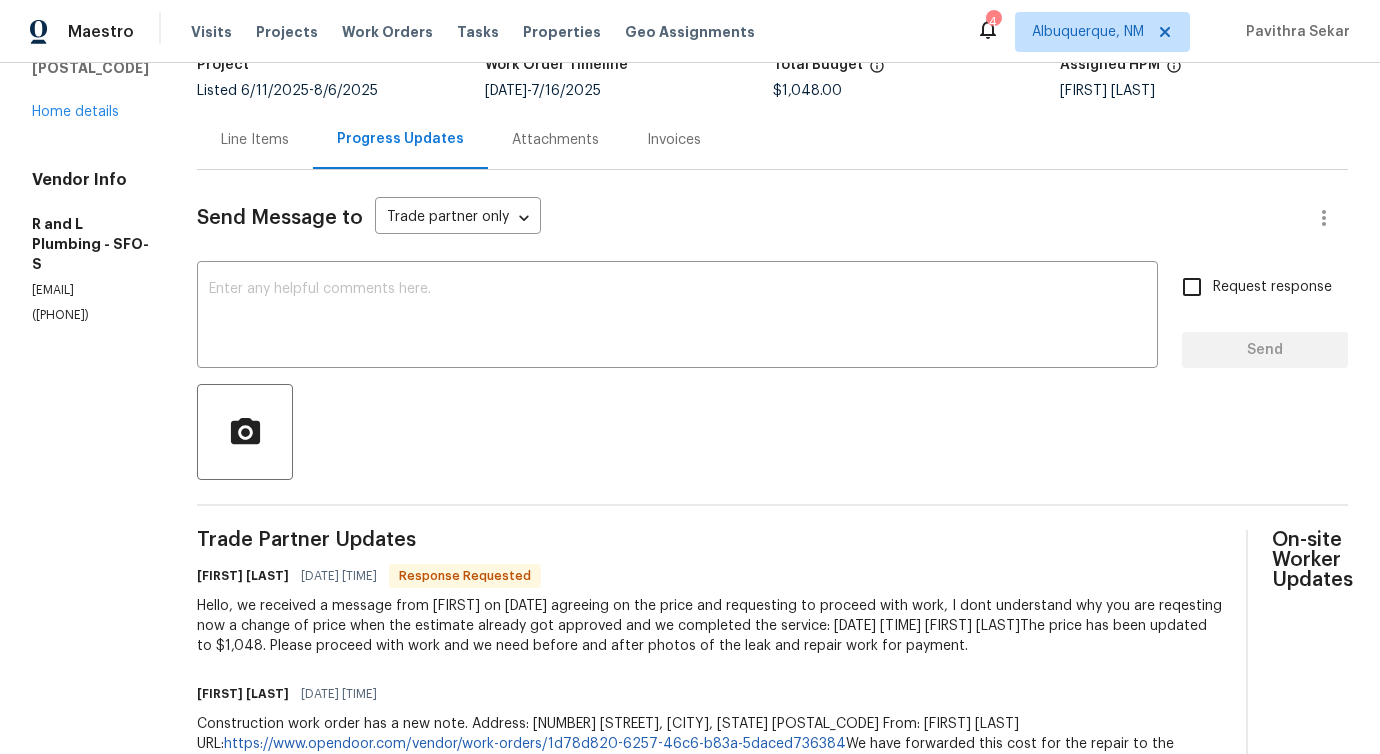scroll, scrollTop: 0, scrollLeft: 0, axis: both 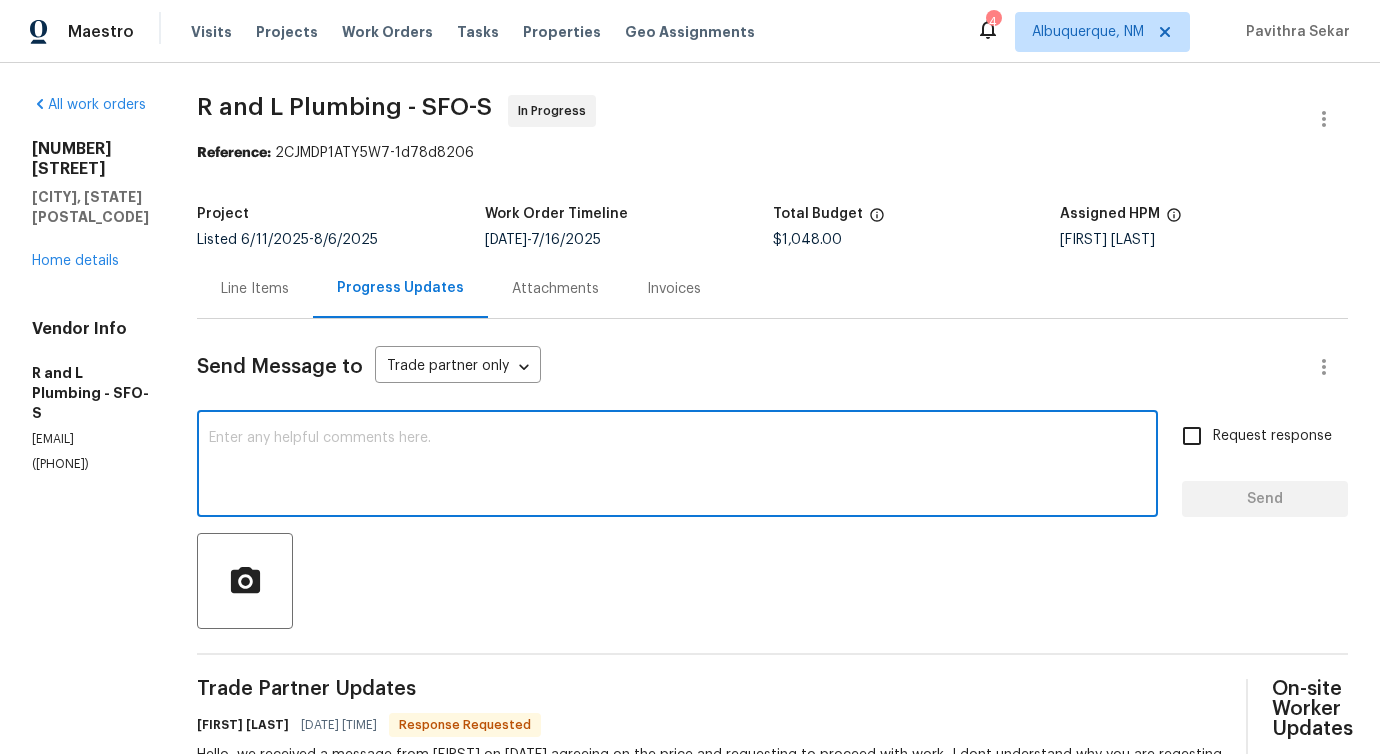 click at bounding box center [677, 466] 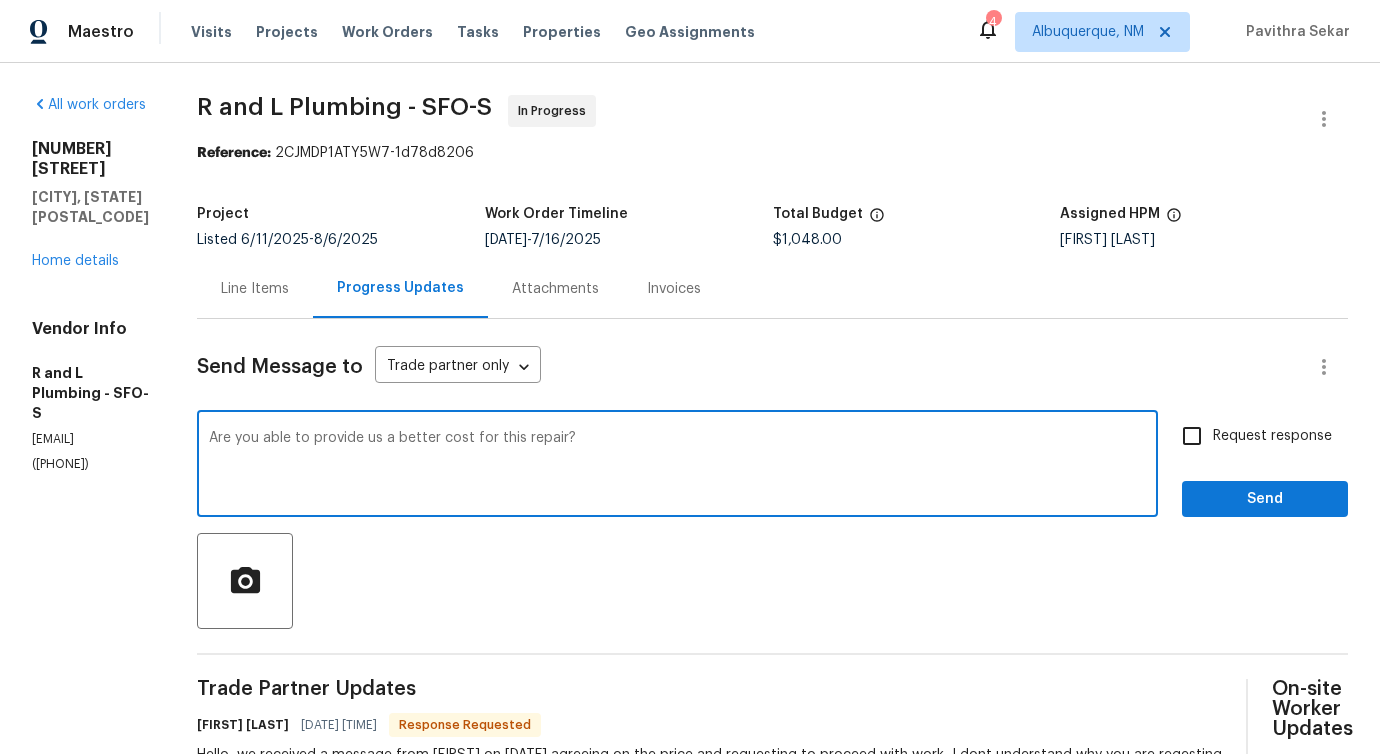 type on "Are you able to provide us a better cost for this repair?" 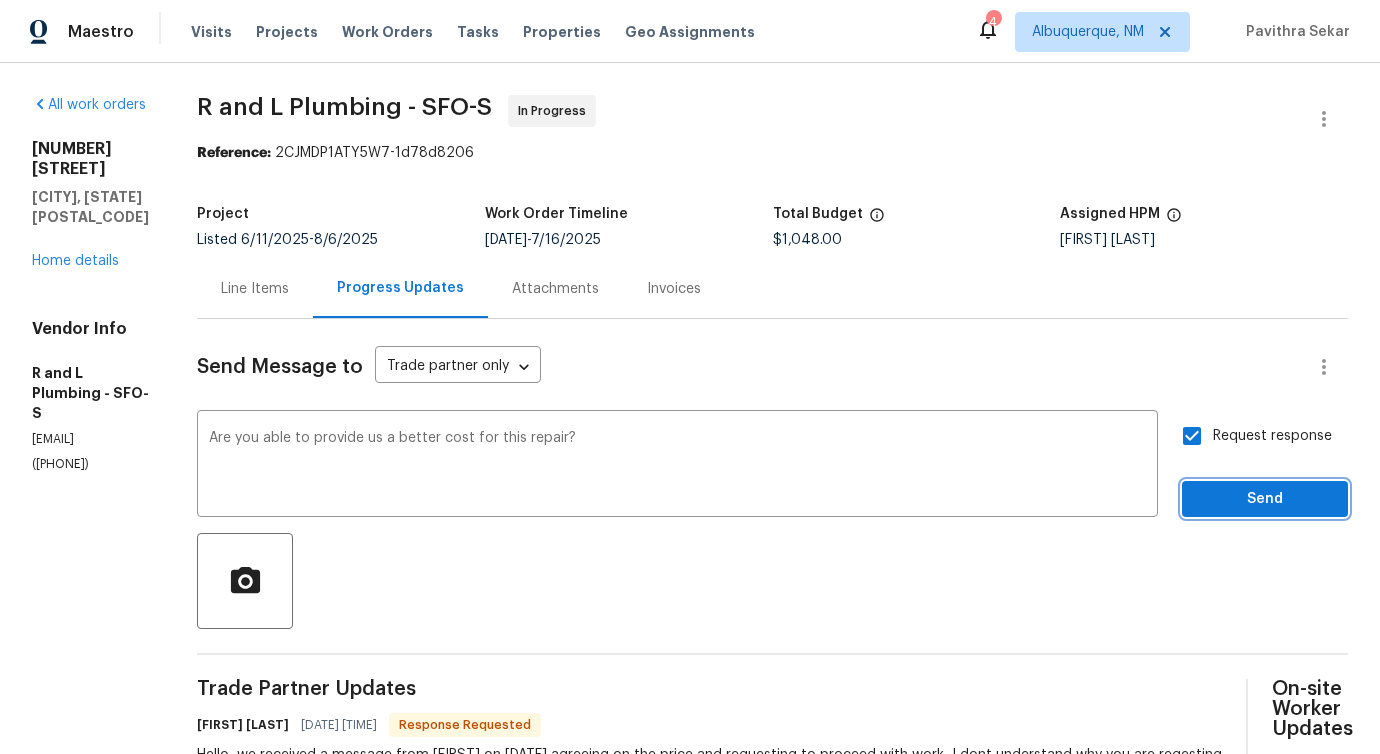 click on "Send" at bounding box center (1265, 499) 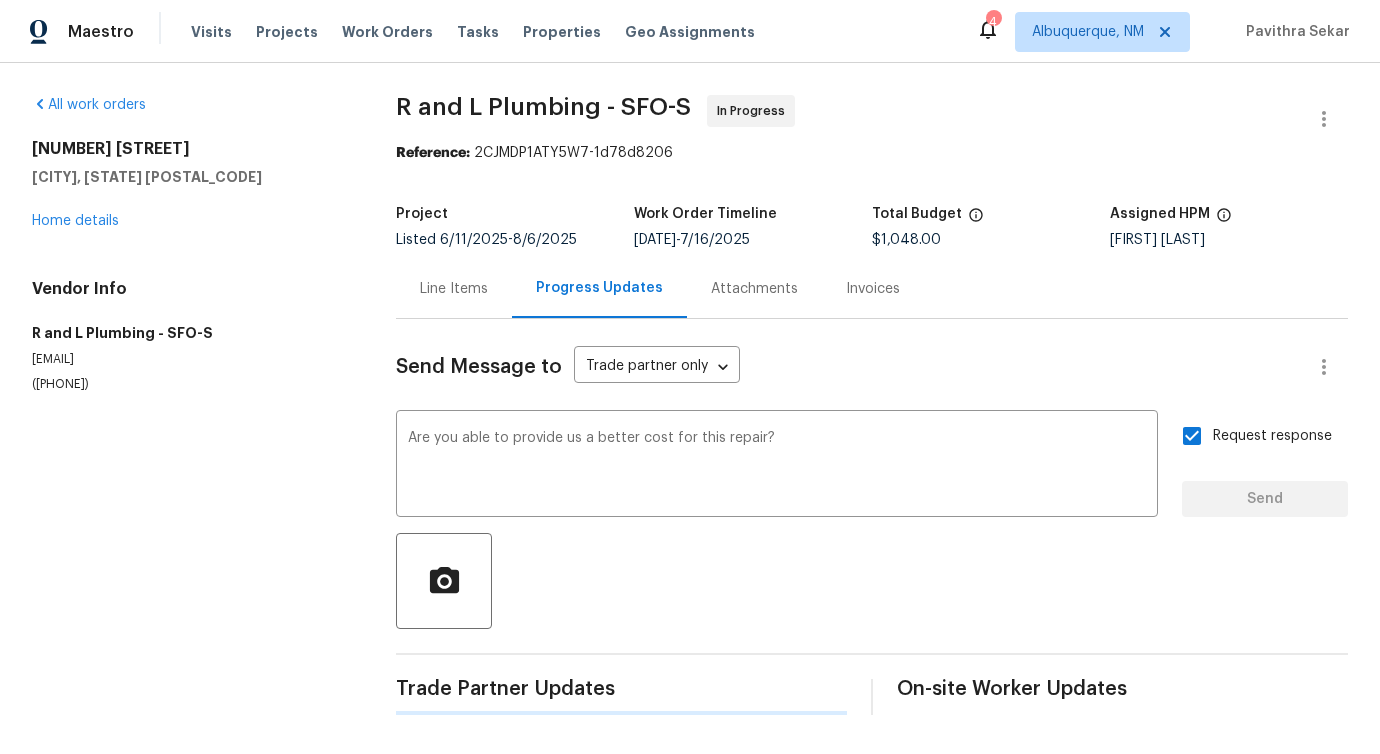 type 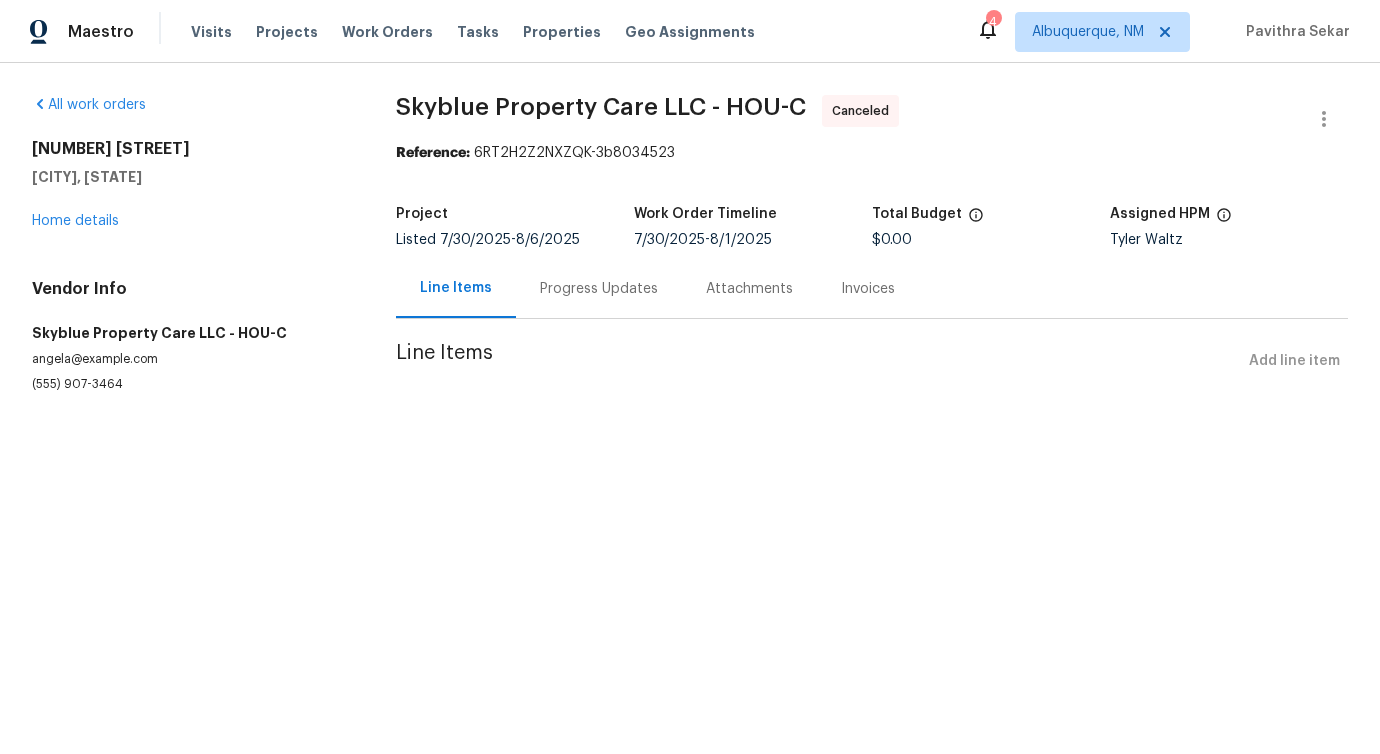 scroll, scrollTop: 0, scrollLeft: 0, axis: both 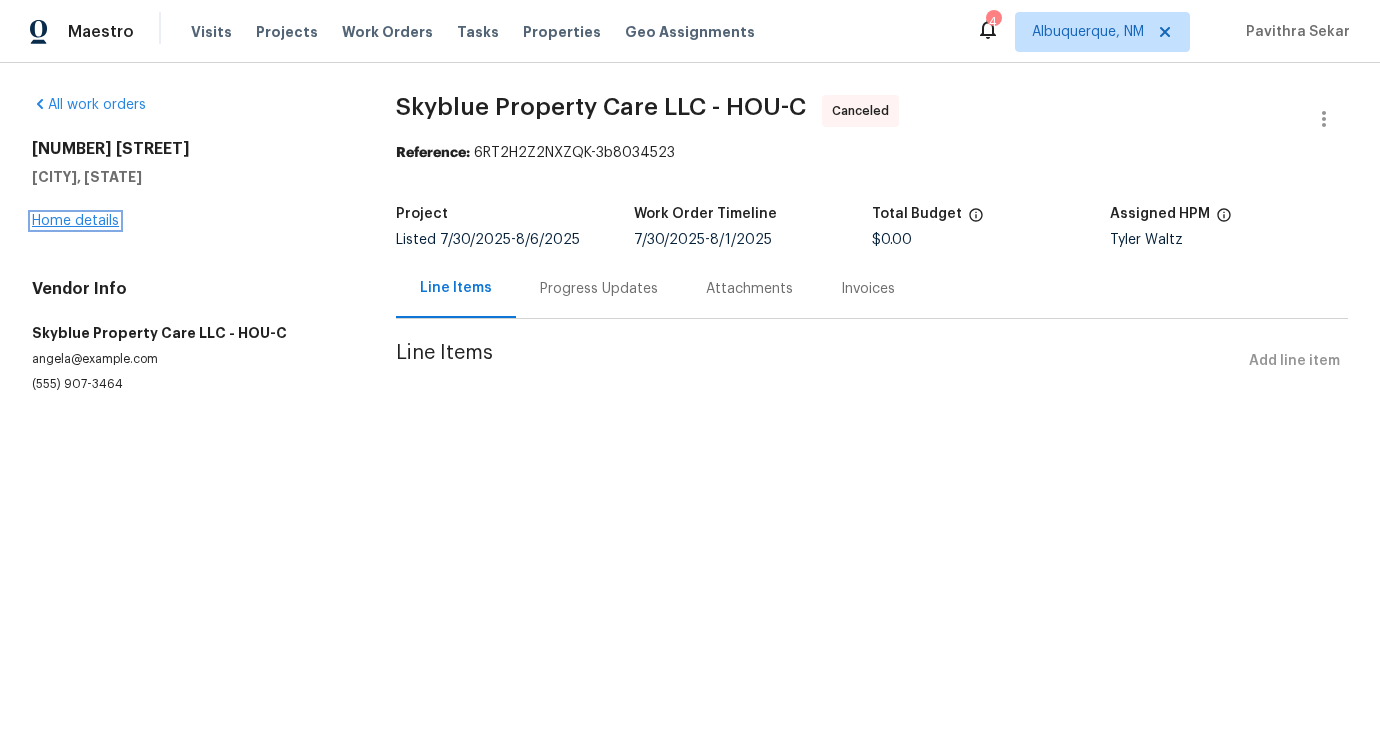 click on "Home details" at bounding box center [75, 221] 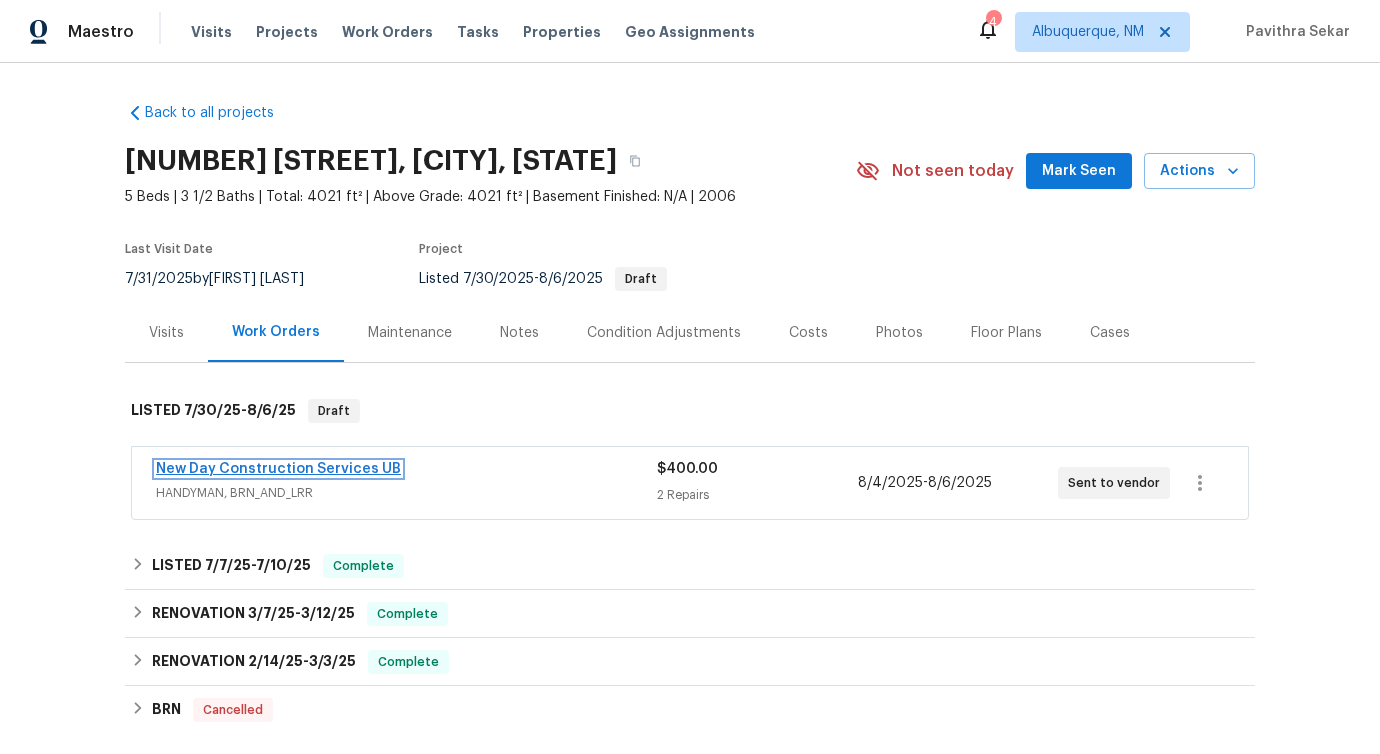 click on "New Day Construction Services UB" at bounding box center (278, 469) 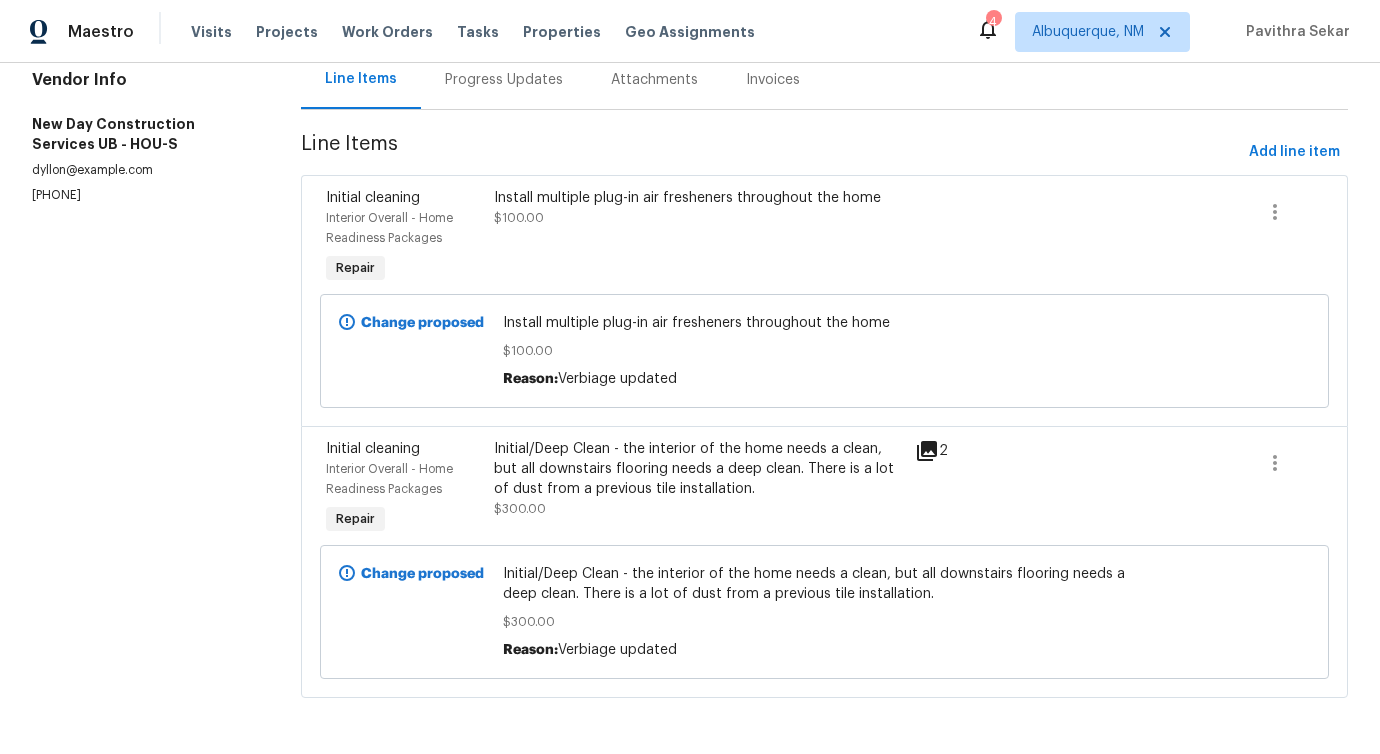 scroll, scrollTop: 0, scrollLeft: 0, axis: both 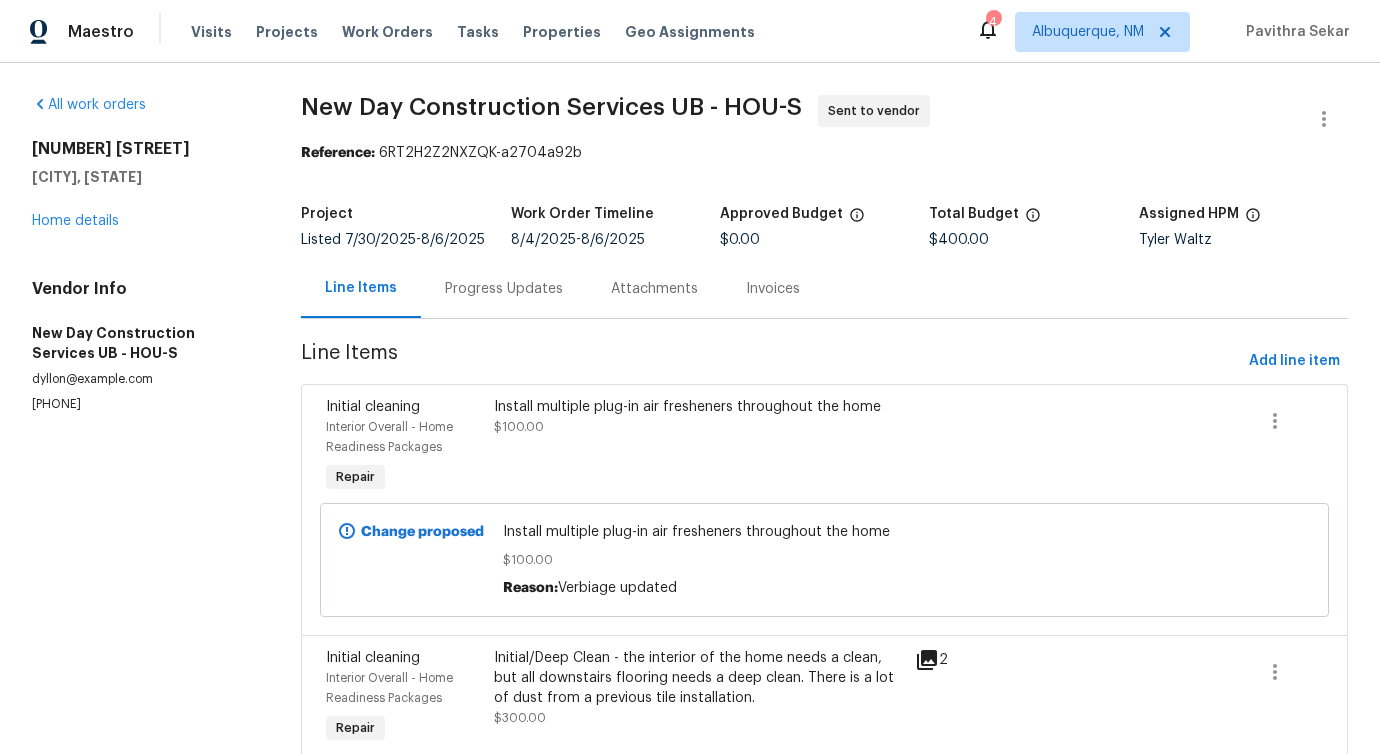 click on "Progress Updates" at bounding box center (504, 289) 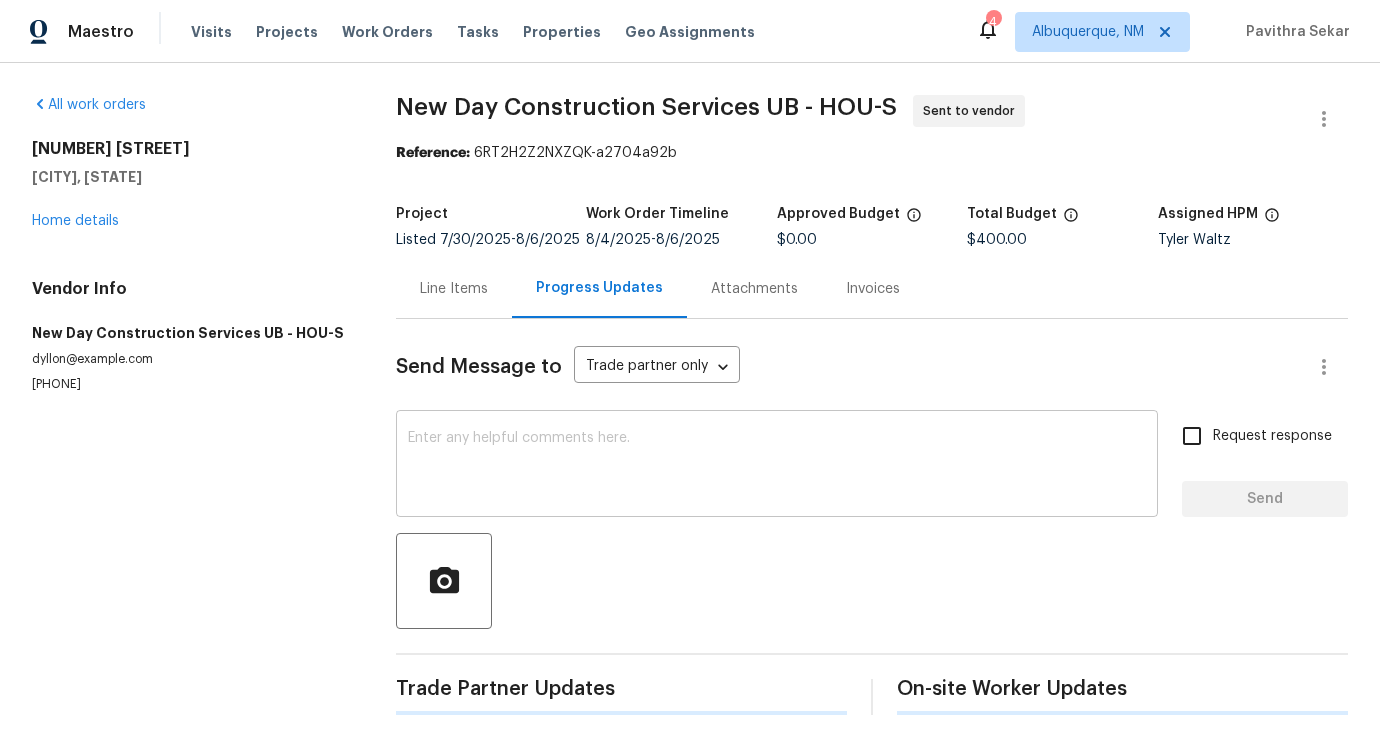 click at bounding box center [777, 466] 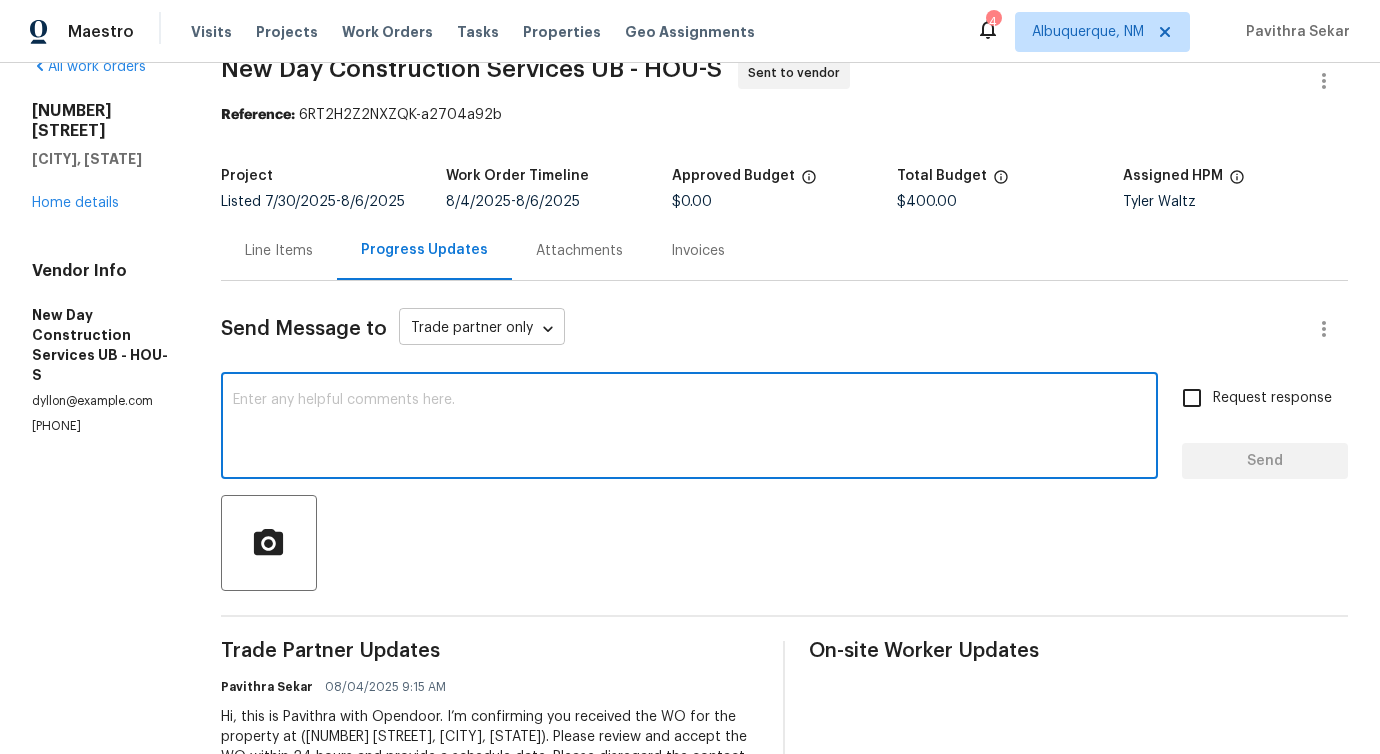 scroll, scrollTop: 0, scrollLeft: 0, axis: both 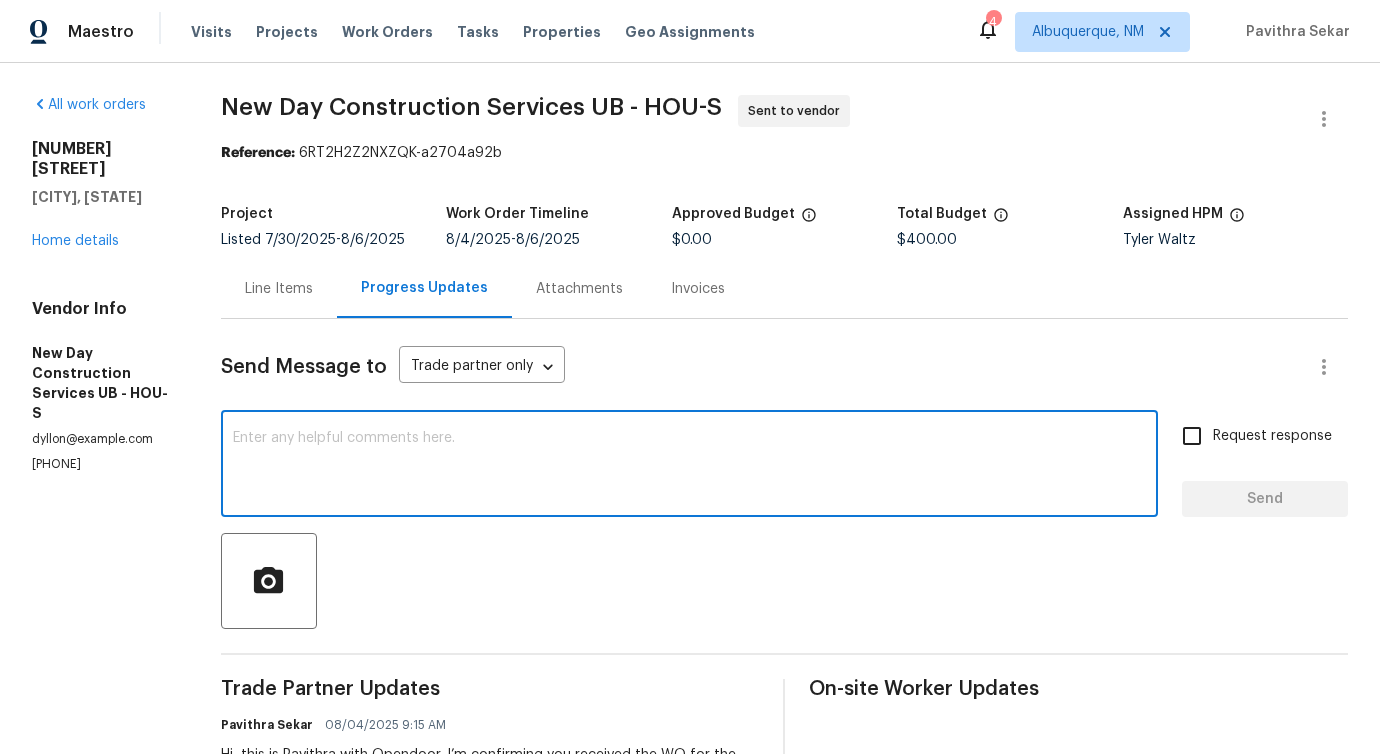 click on "Line Items" at bounding box center [279, 289] 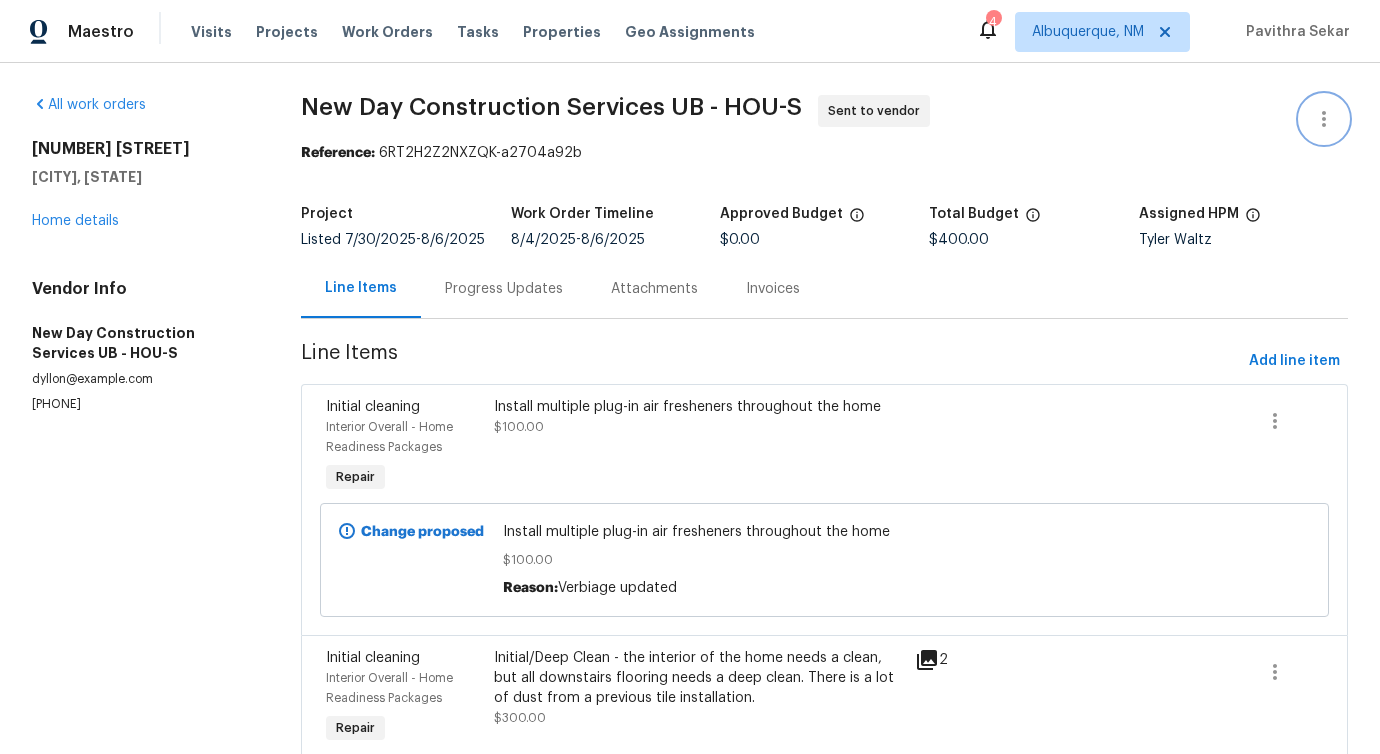 click at bounding box center [1324, 119] 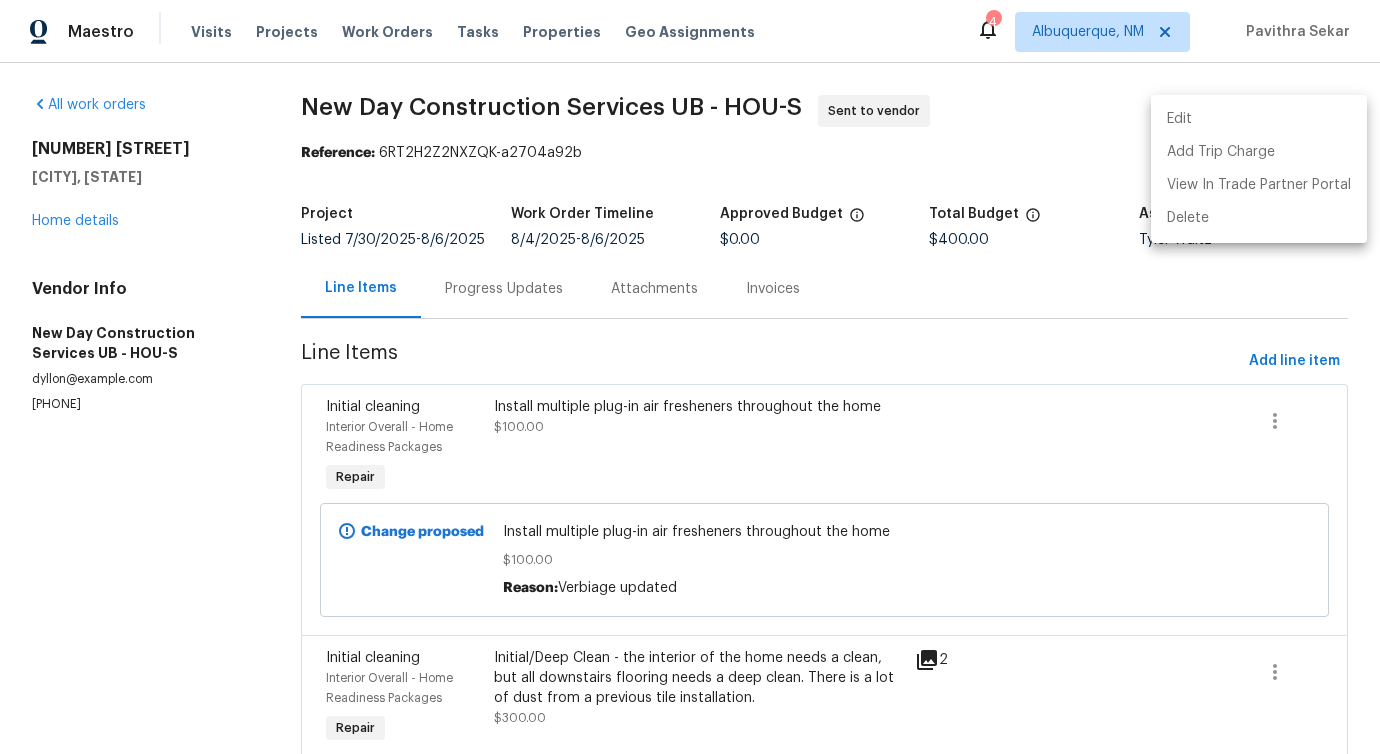 click on "Edit" at bounding box center [1259, 119] 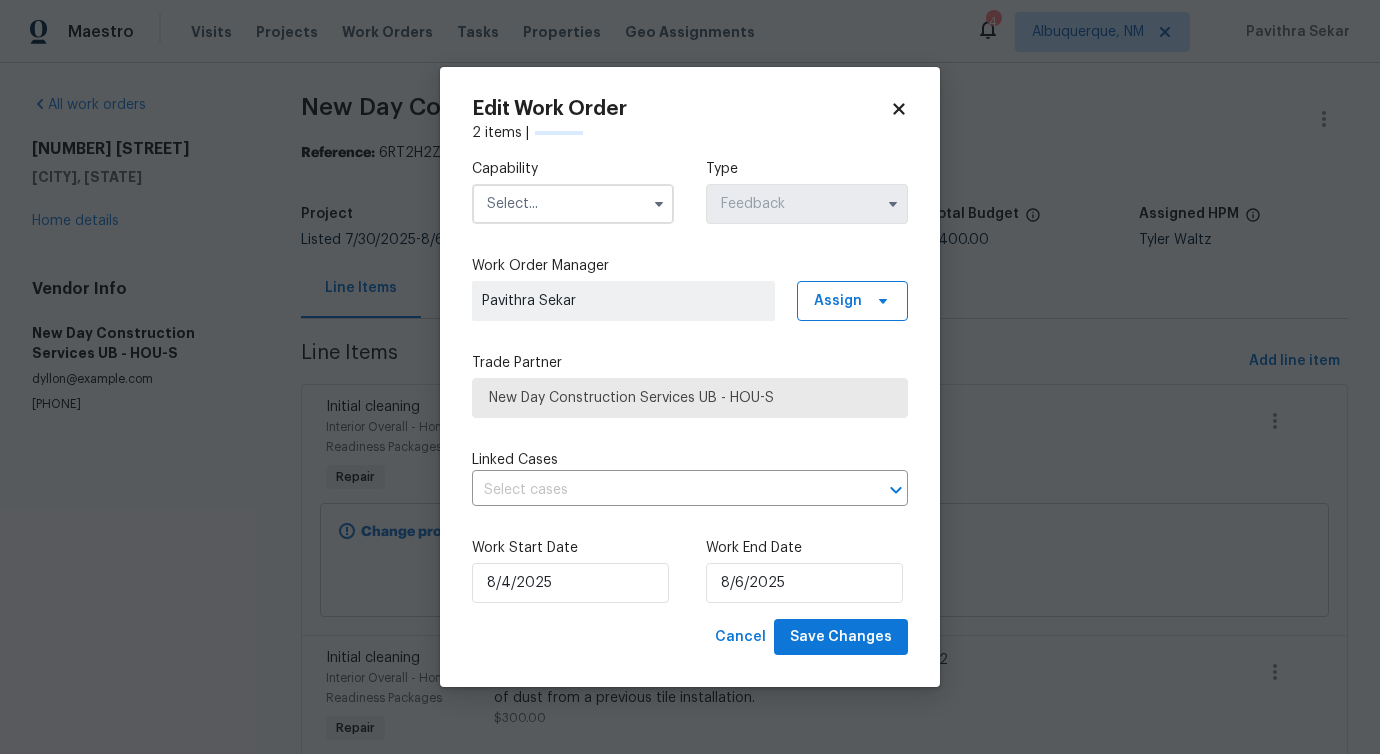 click on "Capability   Type   Feedback" at bounding box center (690, 191) 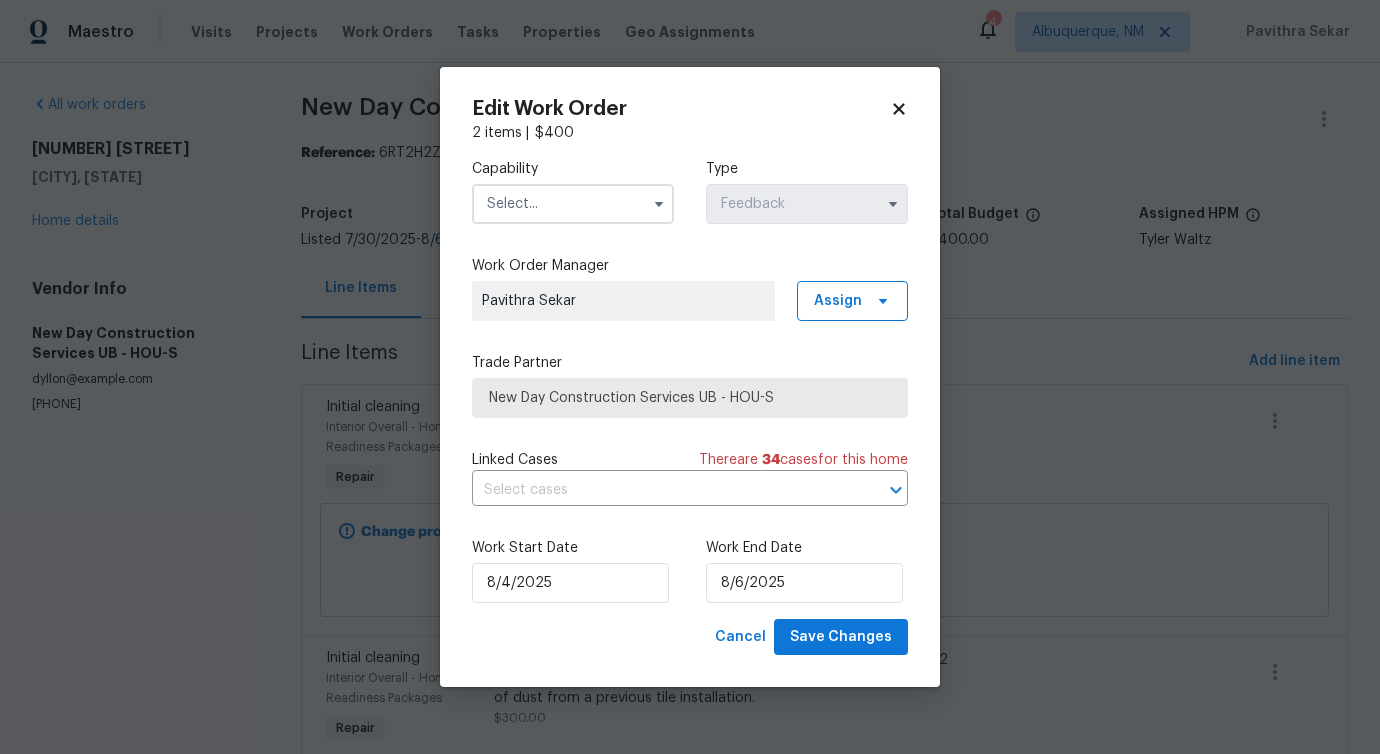 click at bounding box center (573, 204) 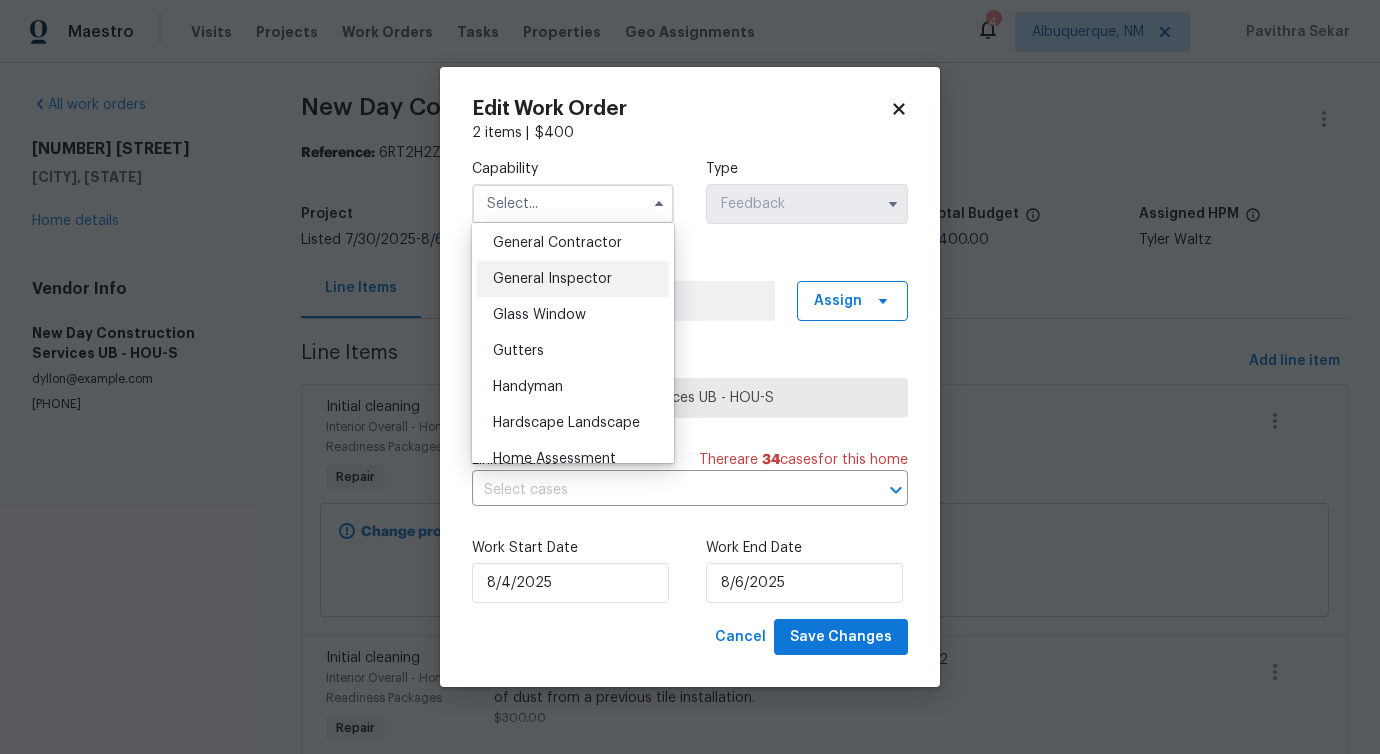 scroll, scrollTop: 958, scrollLeft: 0, axis: vertical 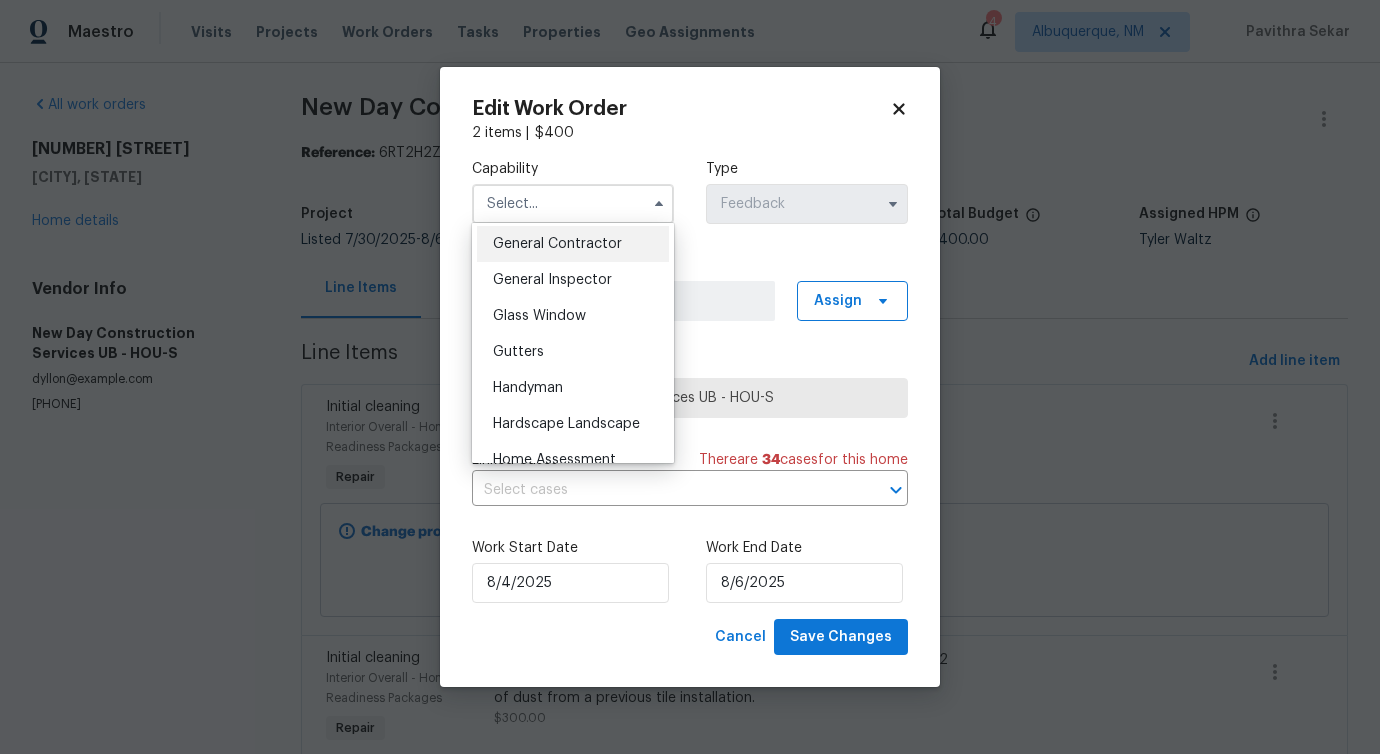 click on "General Contractor" at bounding box center [557, 244] 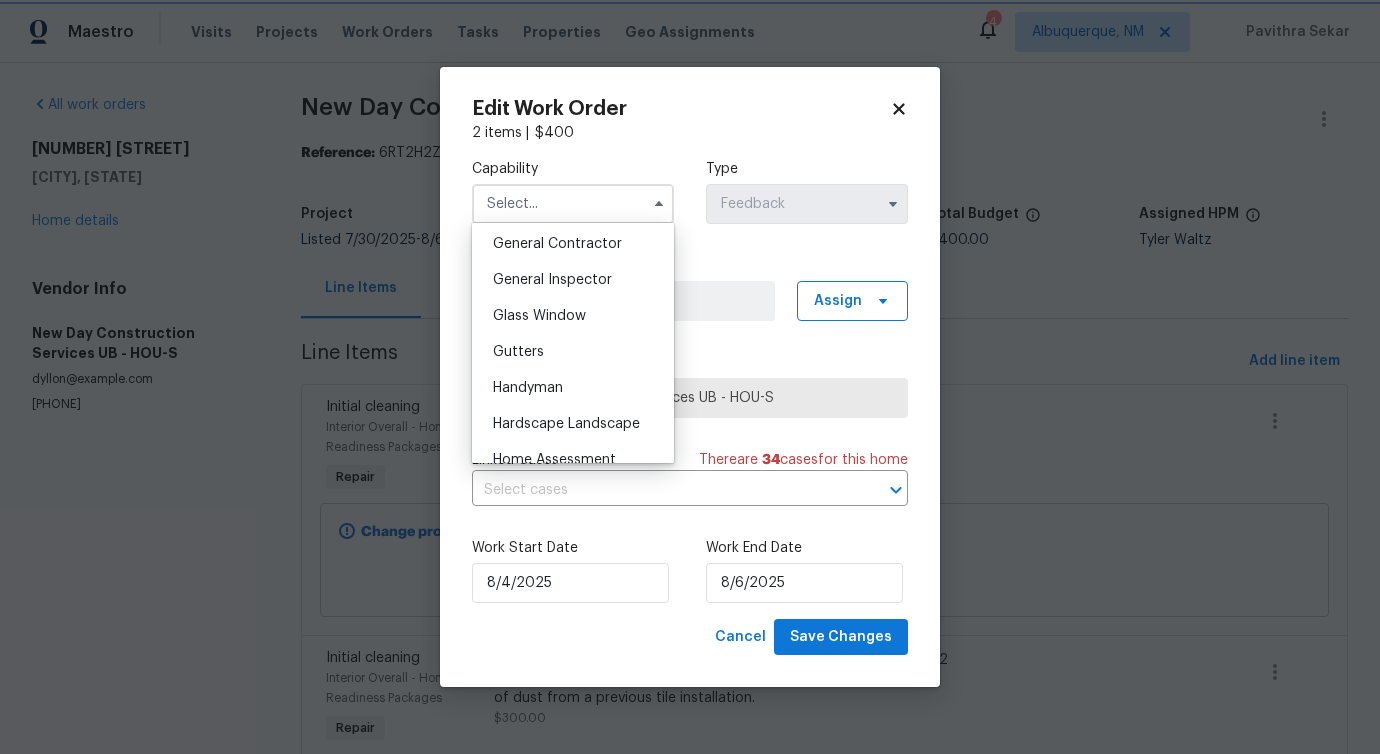 type on "General Contractor" 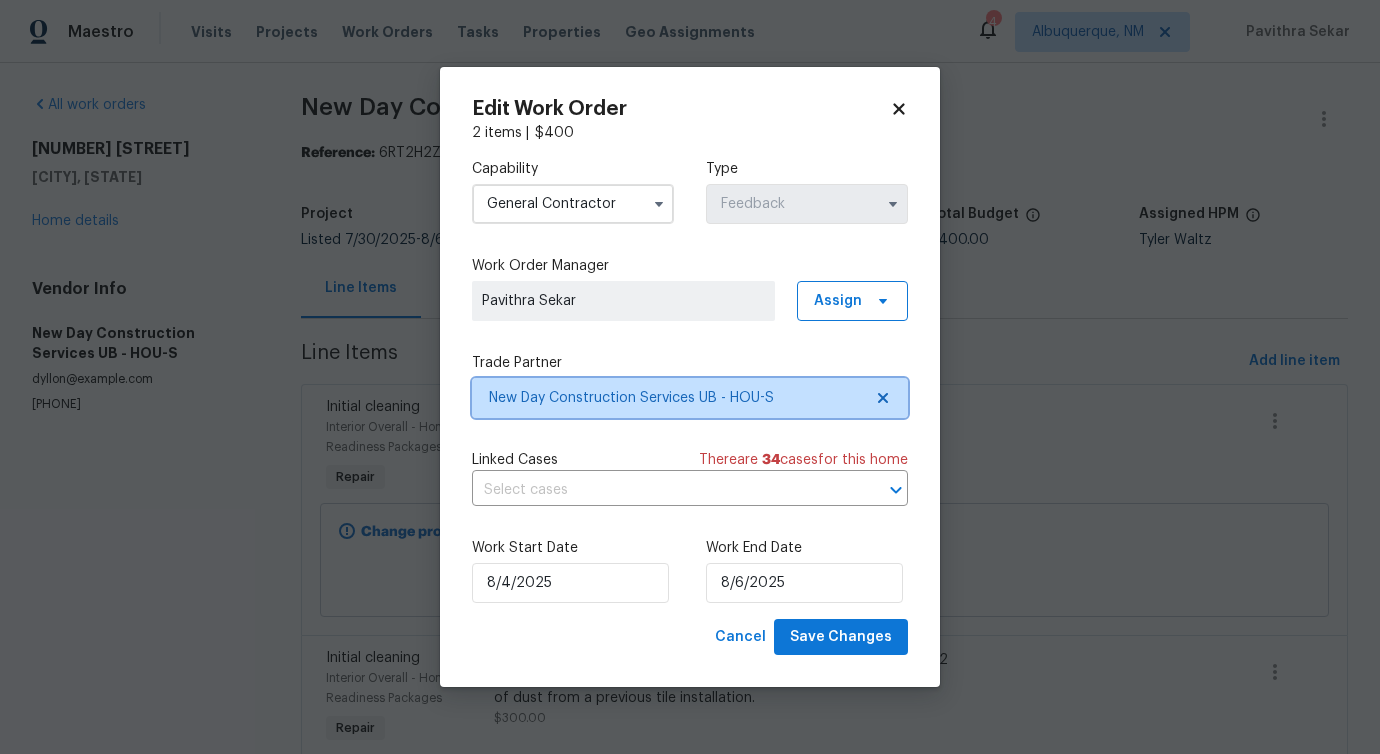 click on "New Day Construction Services UB - HOU-S" at bounding box center [675, 398] 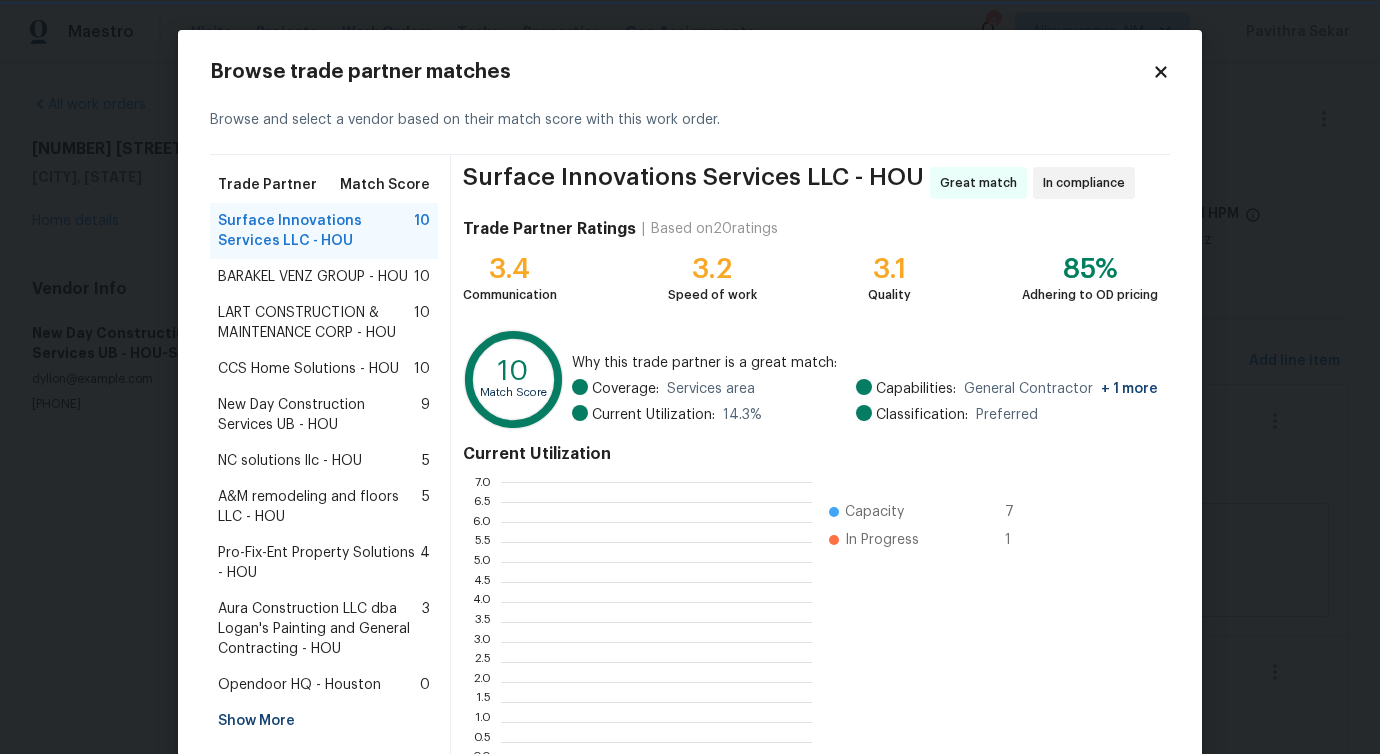 scroll, scrollTop: 265, scrollLeft: 296, axis: both 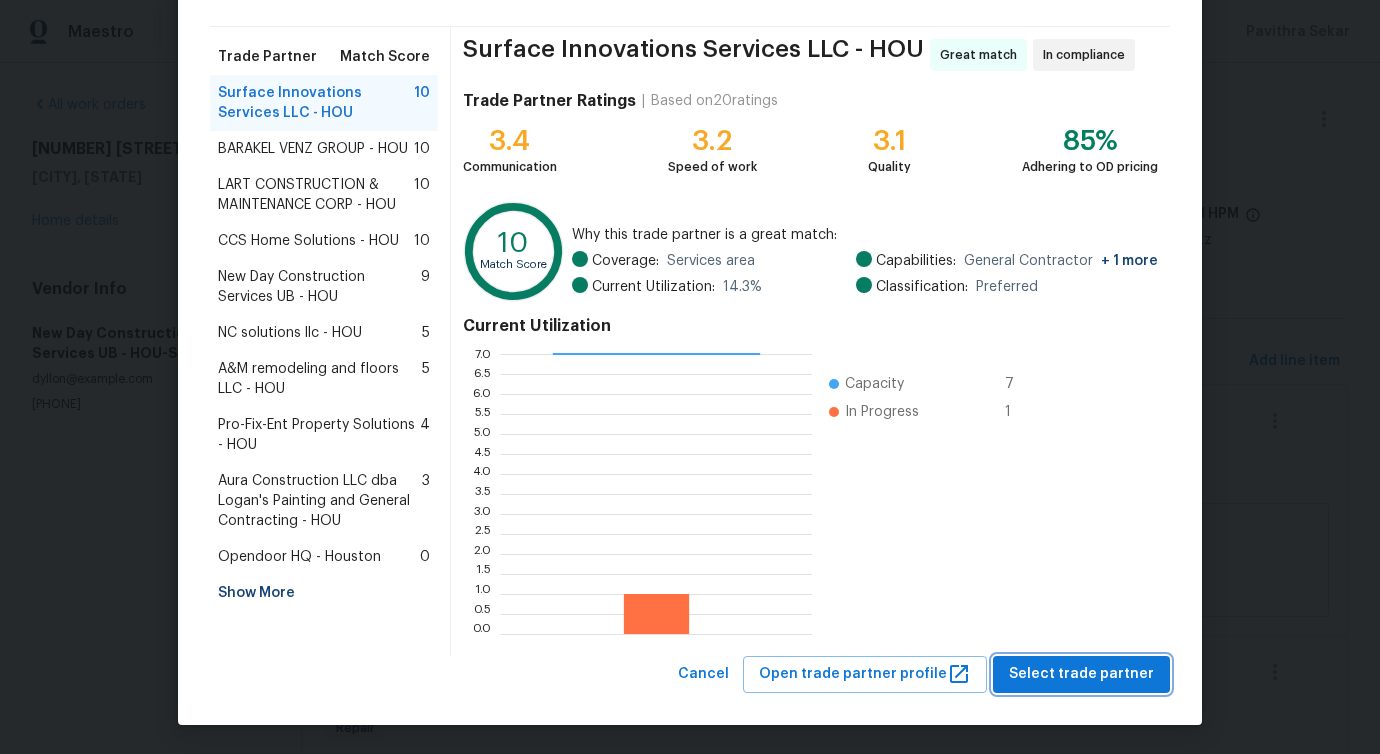 click on "Select trade partner" at bounding box center [1081, 674] 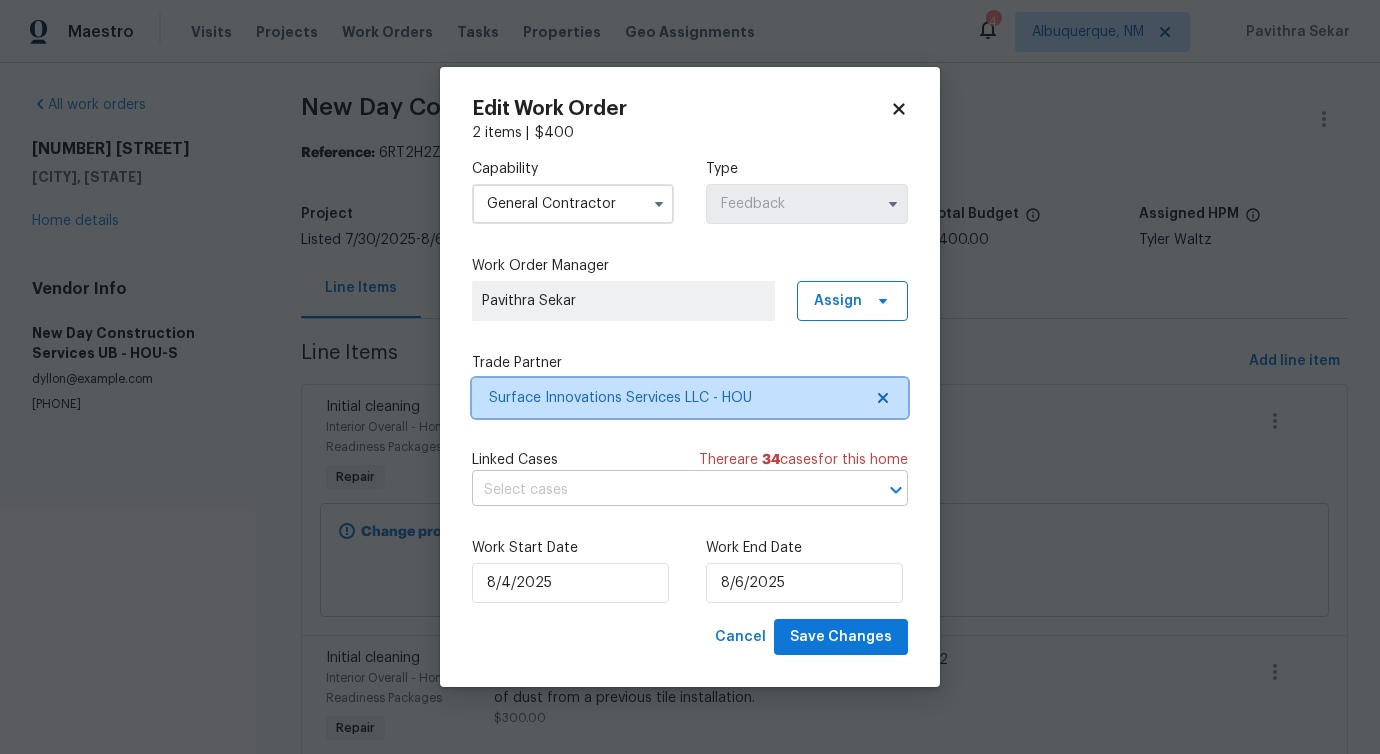 scroll, scrollTop: 0, scrollLeft: 0, axis: both 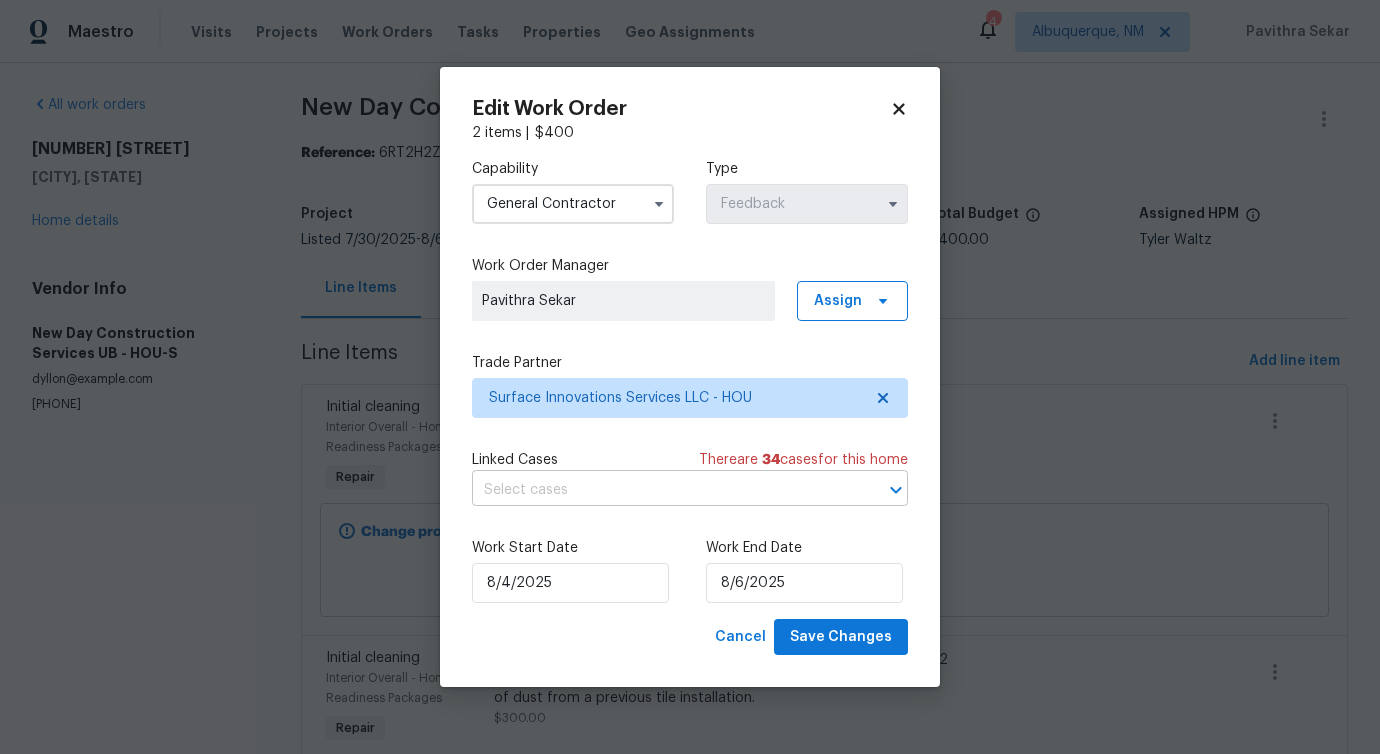 click at bounding box center [662, 490] 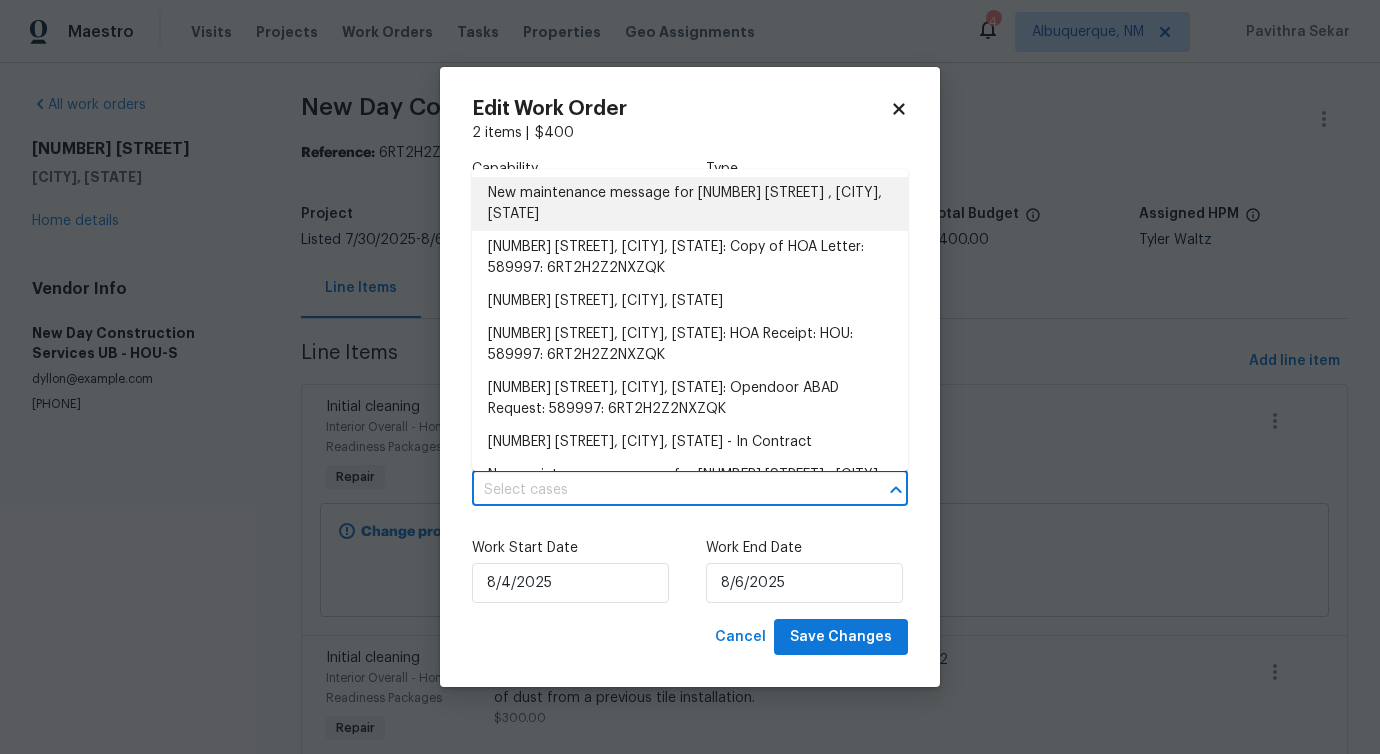 click on "New maintenance message for 622 Manchester Trail Dr , Spring, TX 77373" at bounding box center [690, 204] 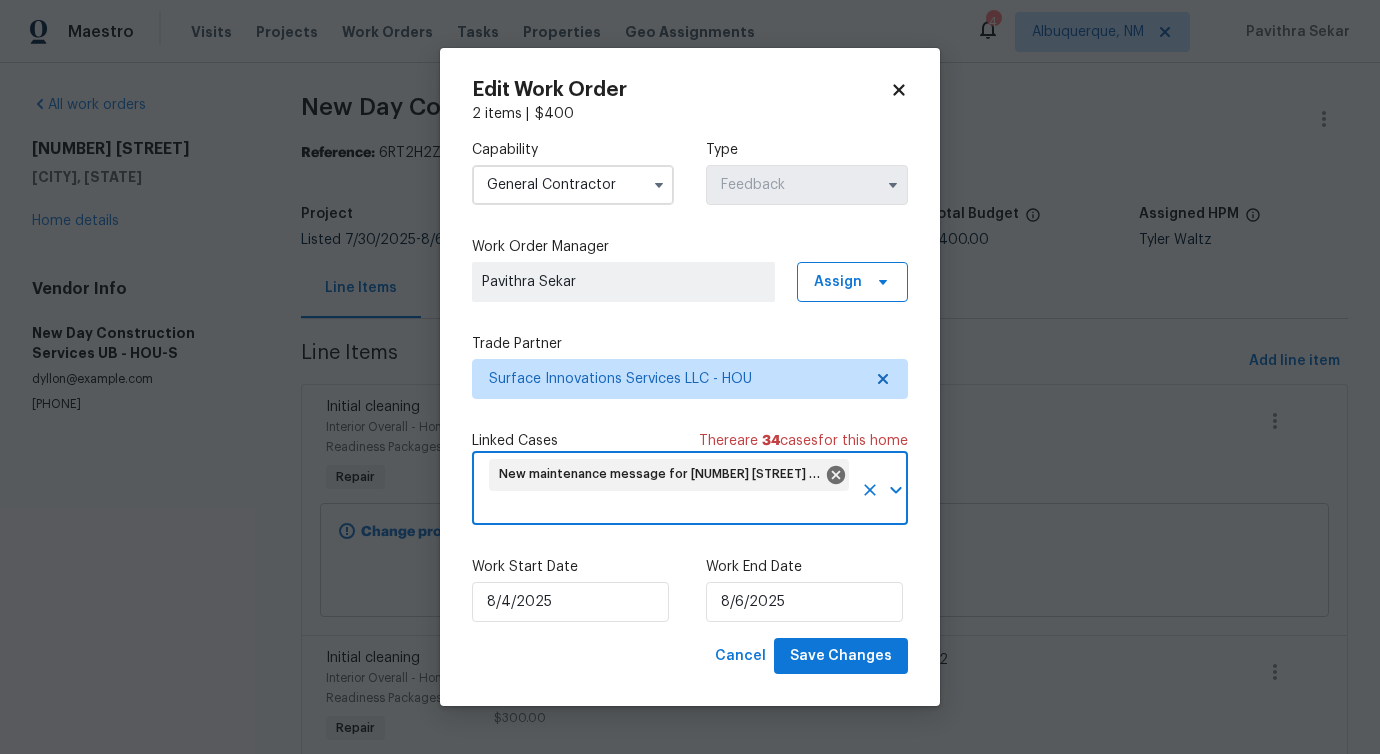 click on "Work Start Date" at bounding box center [573, 567] 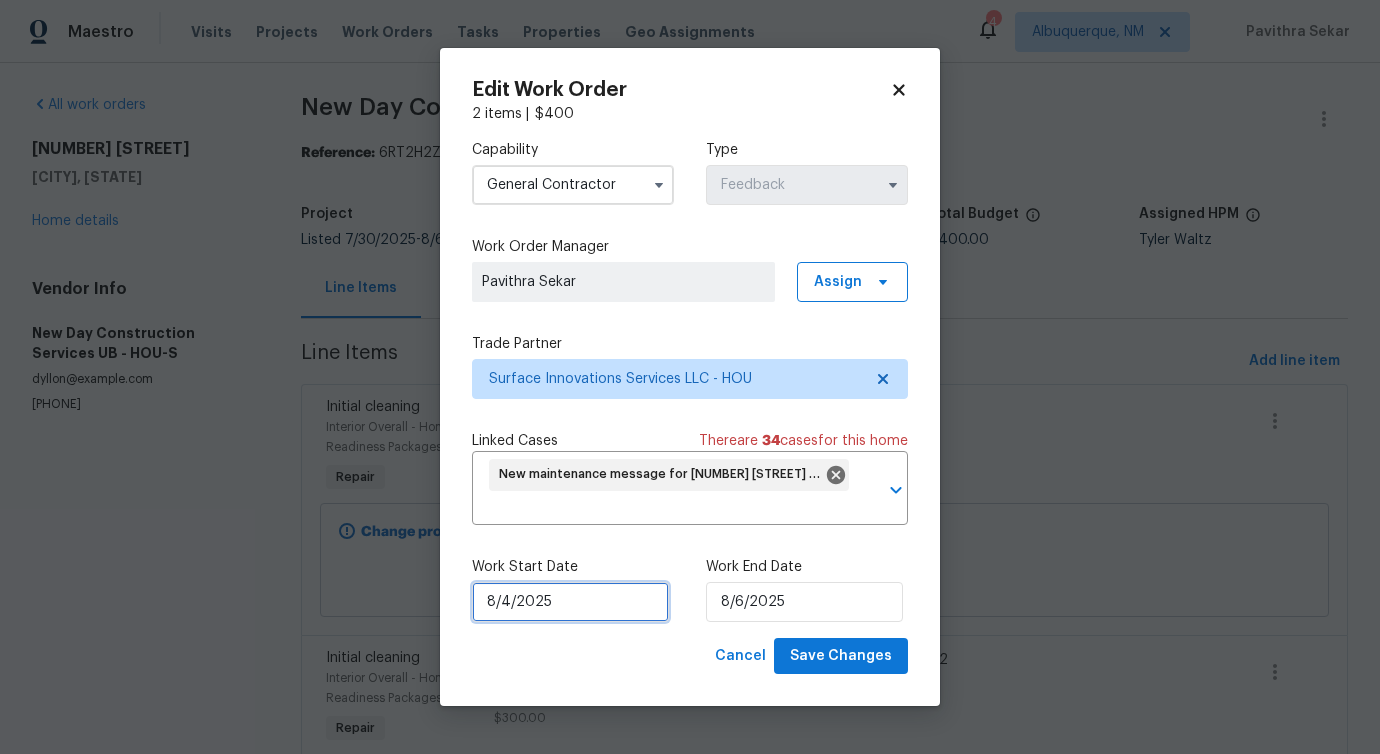 click on "8/4/2025" at bounding box center (570, 602) 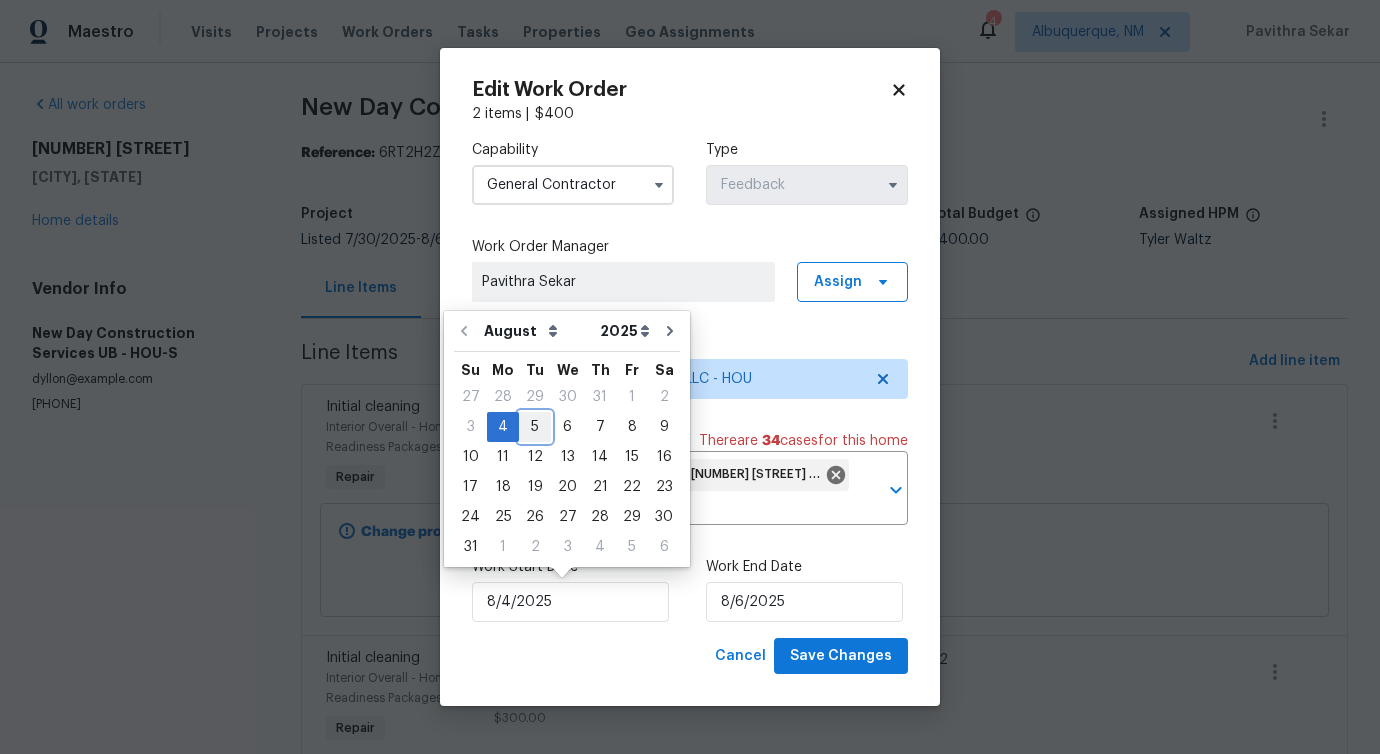 click on "5" at bounding box center (535, 427) 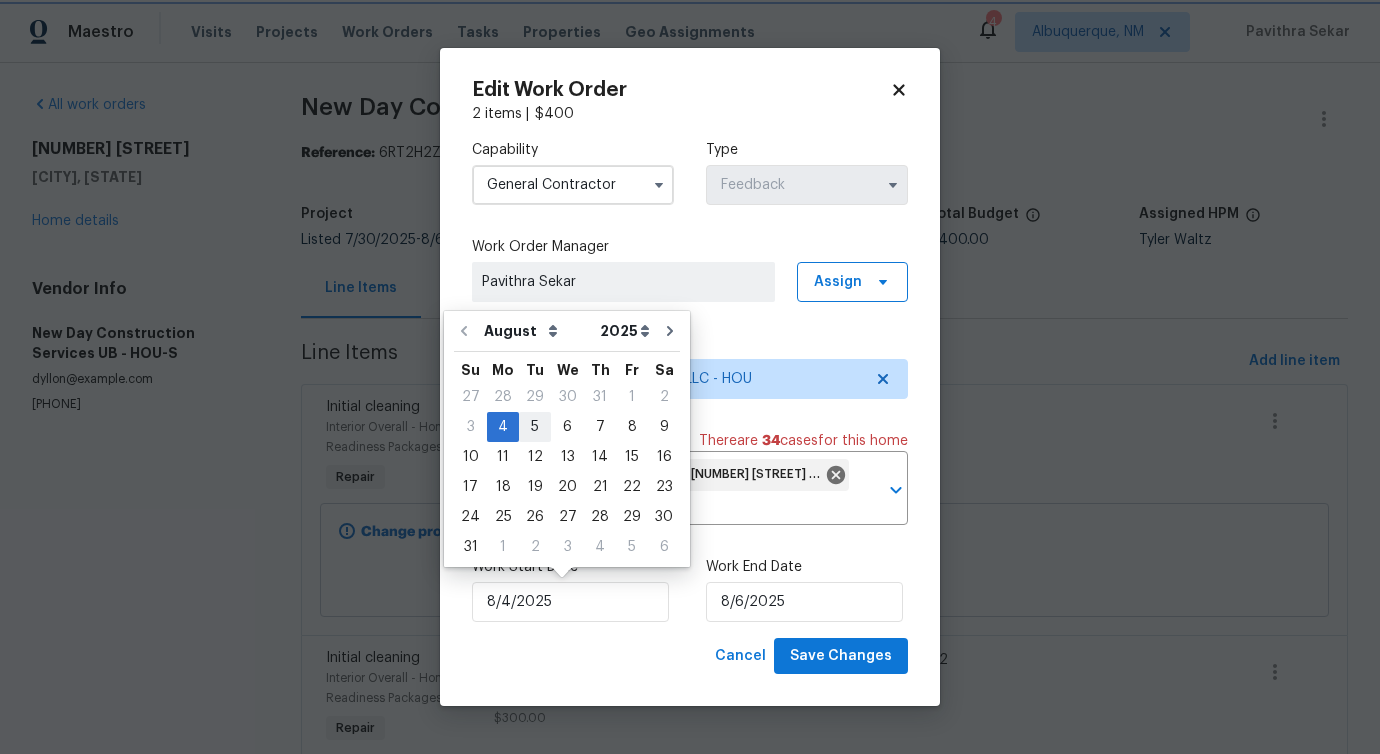 type on "8/5/2025" 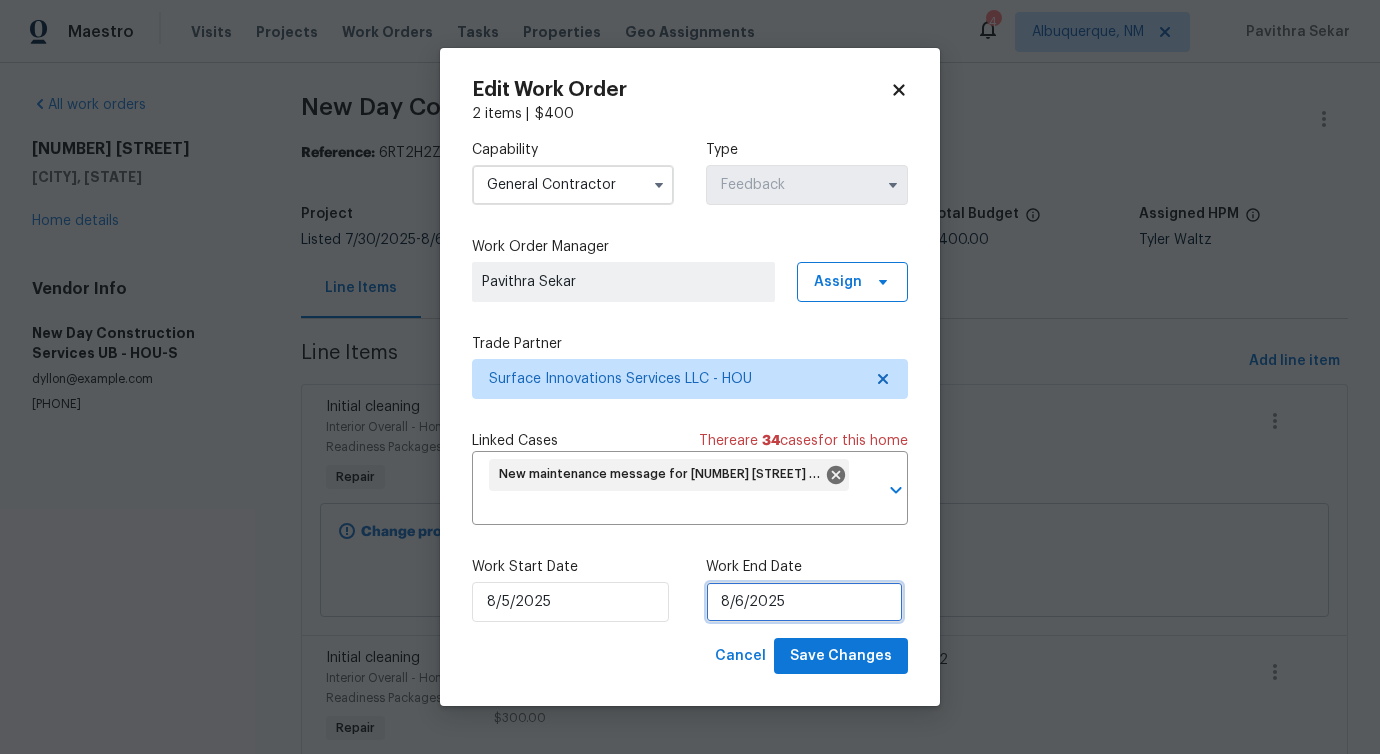 click on "8/6/2025" at bounding box center (804, 602) 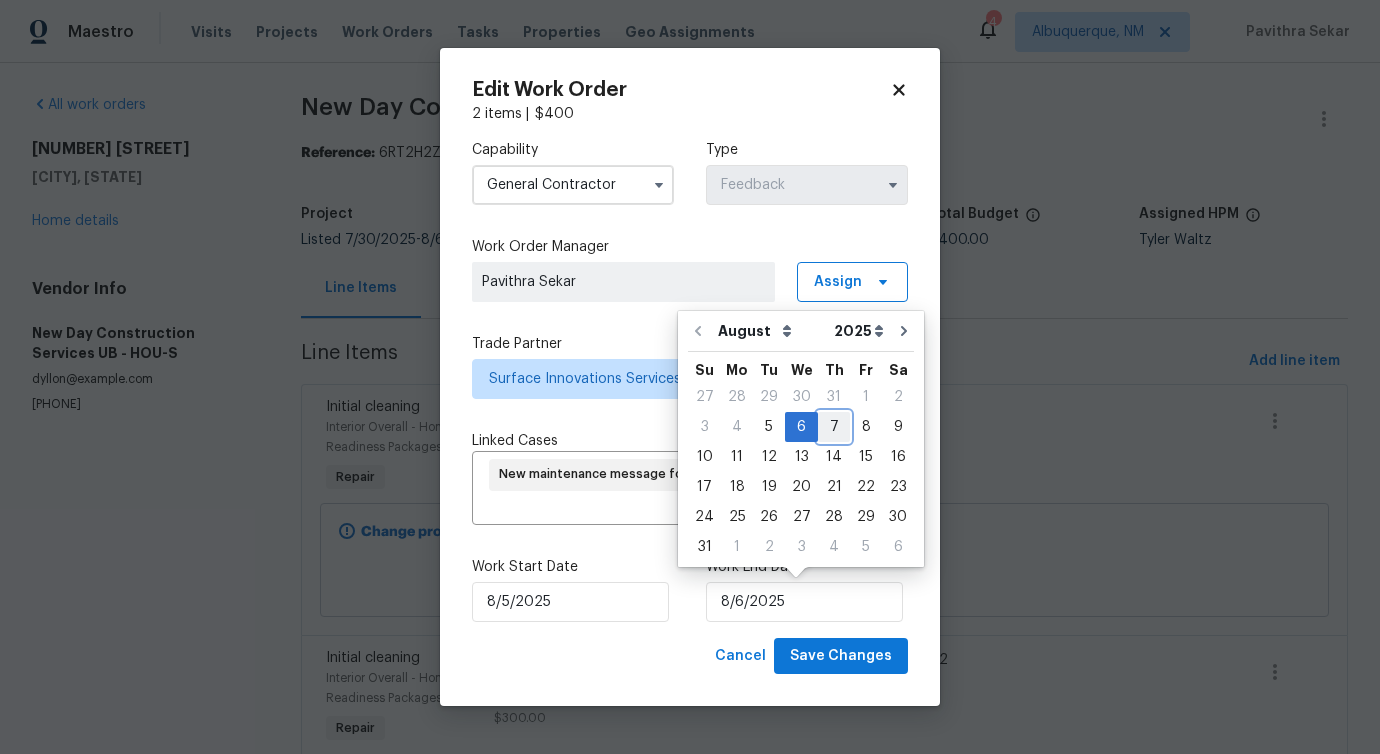 click on "7" at bounding box center (834, 427) 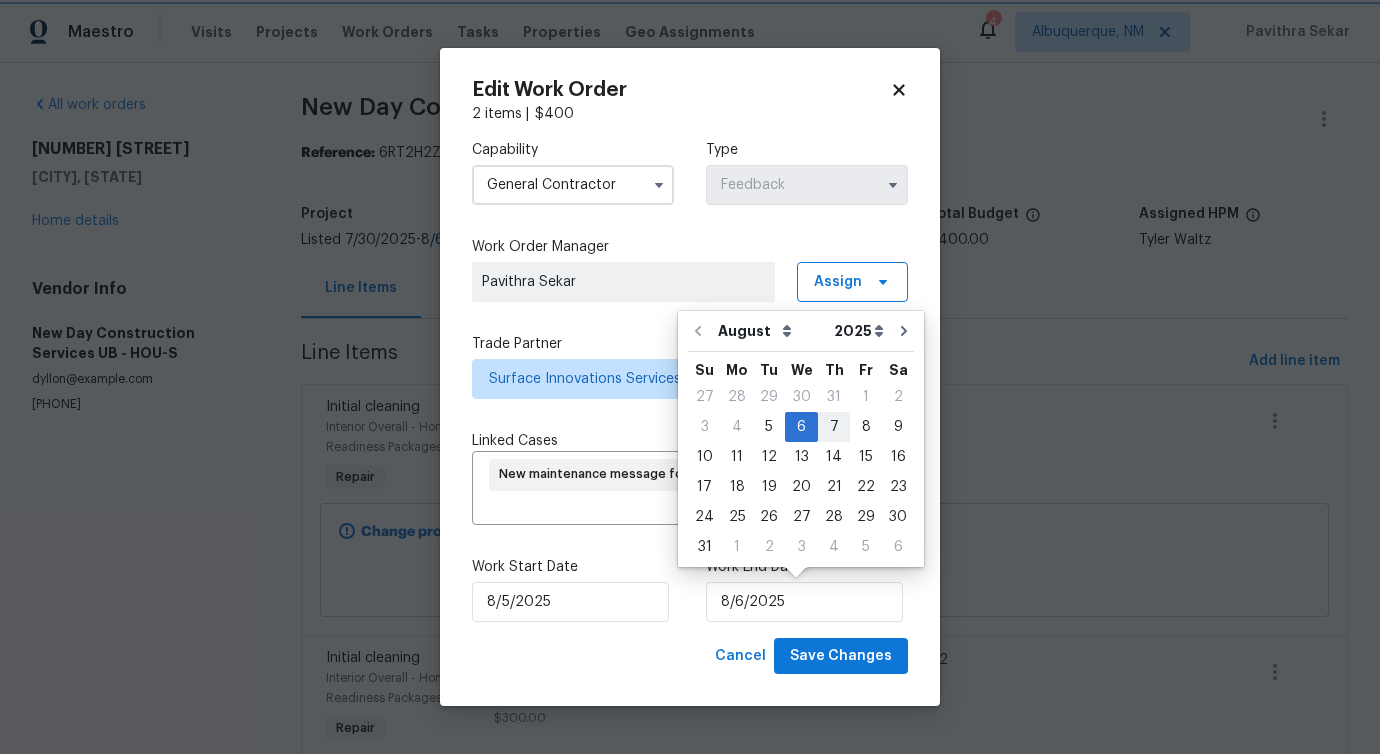 type on "8/7/2025" 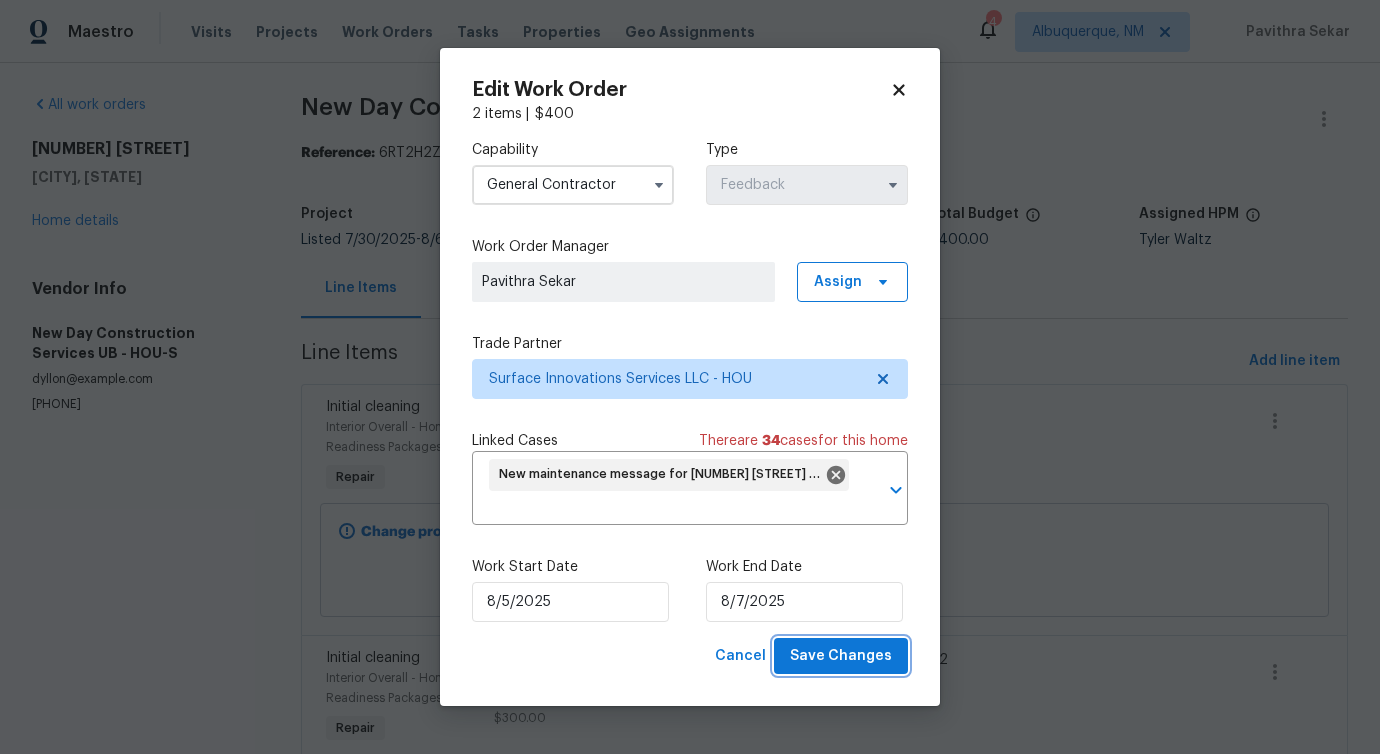 click on "Save Changes" at bounding box center (841, 656) 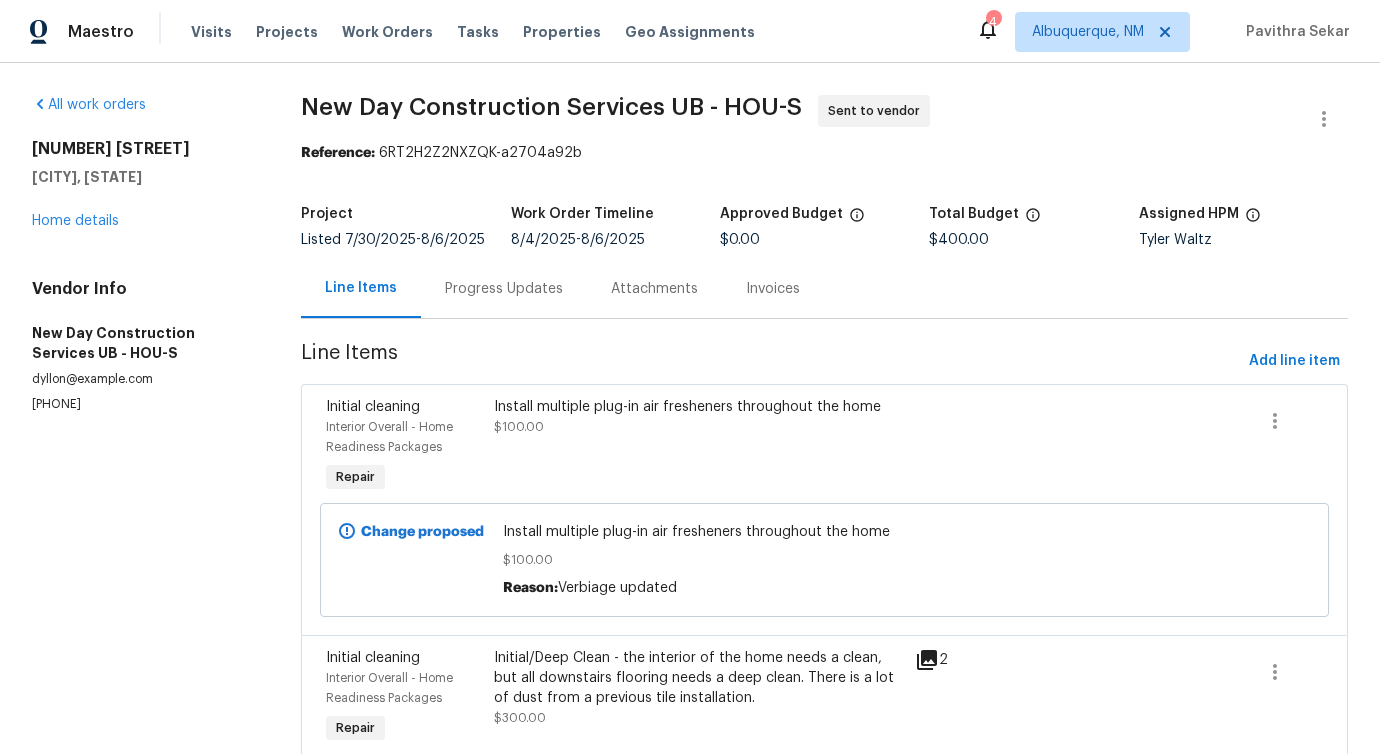 click on "Maestro Visits Projects Work Orders Tasks Properties Geo Assignments 4 Albuquerque, NM Pavithra Sekar All work orders 622 Manchester Trail Dr Spring, TX 77373 Home details Vendor Info New Day Construction Services UB - HOU-S dyllon@nashrestorationllc.com (713) 724-1248 New Day Construction Services UB - HOU-S Sent to vendor Reference:   6RT2H2Z2NXZQK-a2704a92b Project Listed   7/30/2025  -  8/6/2025 Work Order Timeline 8/4/2025  -  8/6/2025 Approved Budget $0.00 Total Budget $400.00 Assigned HPM Tyler Waltz Line Items Progress Updates Attachments Invoices Line Items Add line item Initial cleaning Interior Overall - Home Readiness Packages Repair Install multiple plug-in air fresheners throughout the home $100.00 Change proposed Install multiple plug-in air fresheners throughout the home $100.00 Reason:  Verbiage updated Initial cleaning Interior Overall - Home Readiness Packages Repair $300.00   2 Change proposed $300.00 Reason:  Verbiage updated
Edit Work Order 2 items | $ 400 Capability   Type" at bounding box center [690, 377] 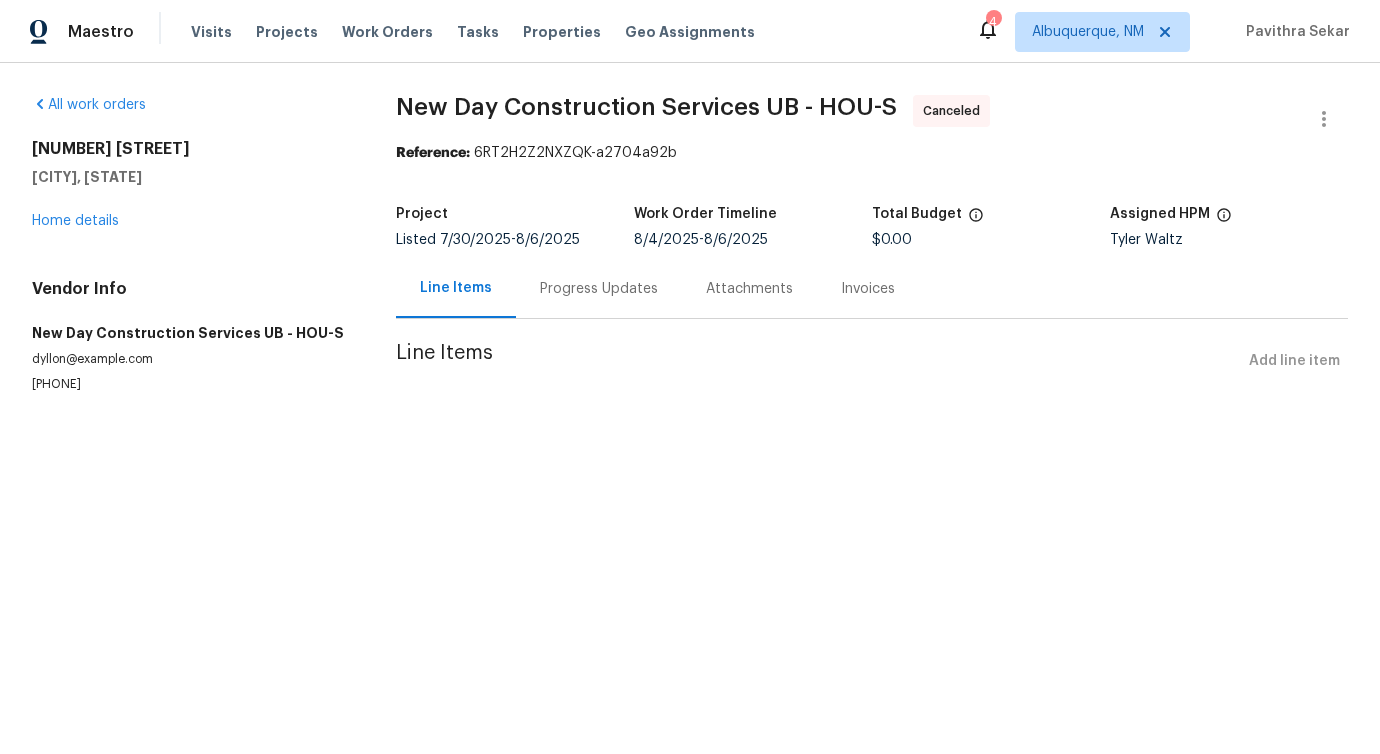click on "622 Manchester Trail Dr Spring, TX 77373 Home details" at bounding box center [190, 185] 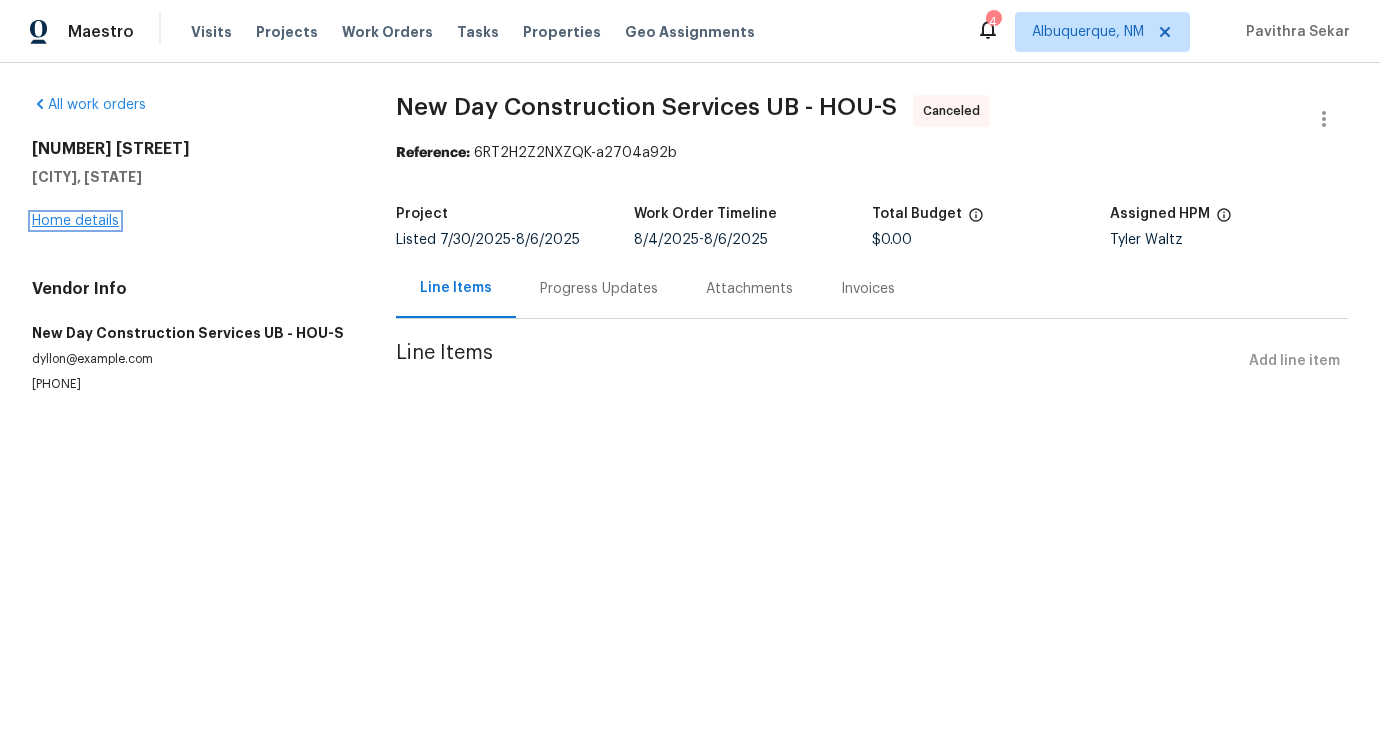 click on "Home details" at bounding box center [75, 221] 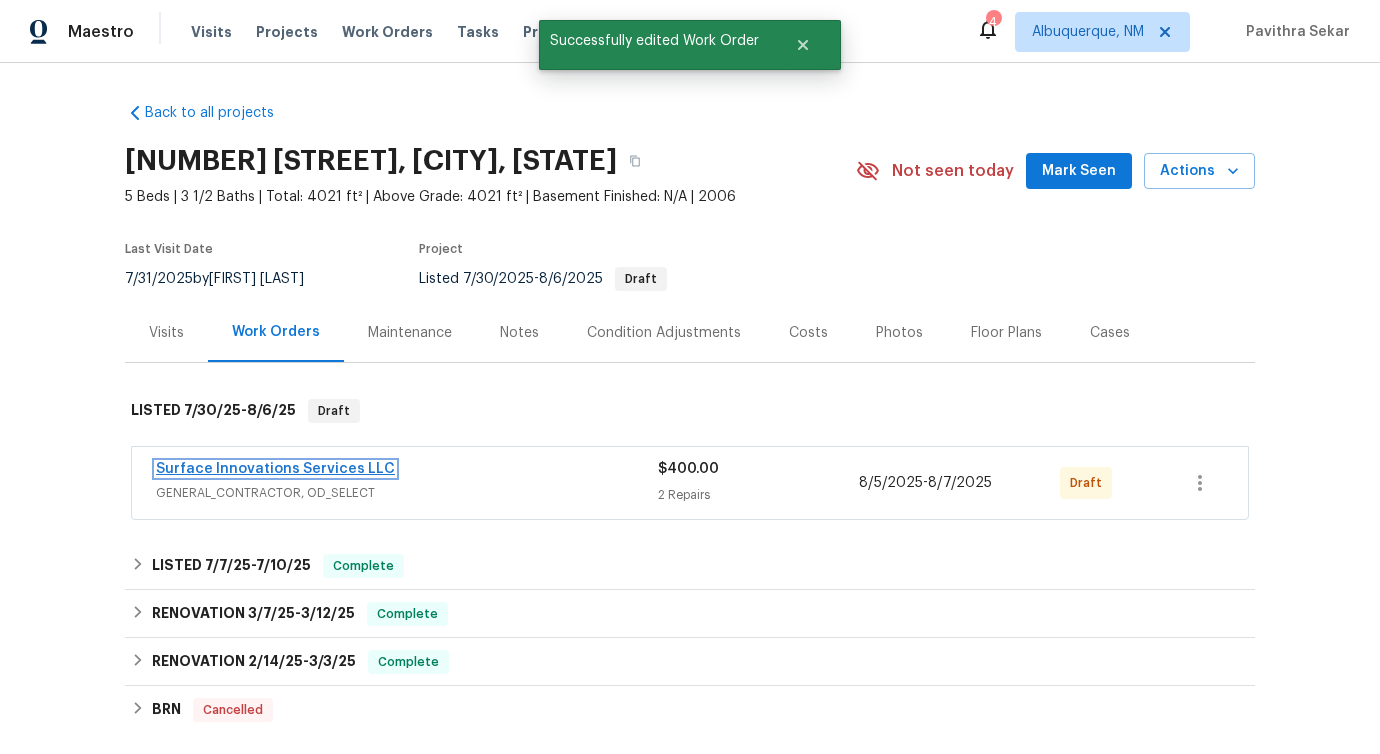 click on "Surface Innovations Services LLC" at bounding box center [275, 469] 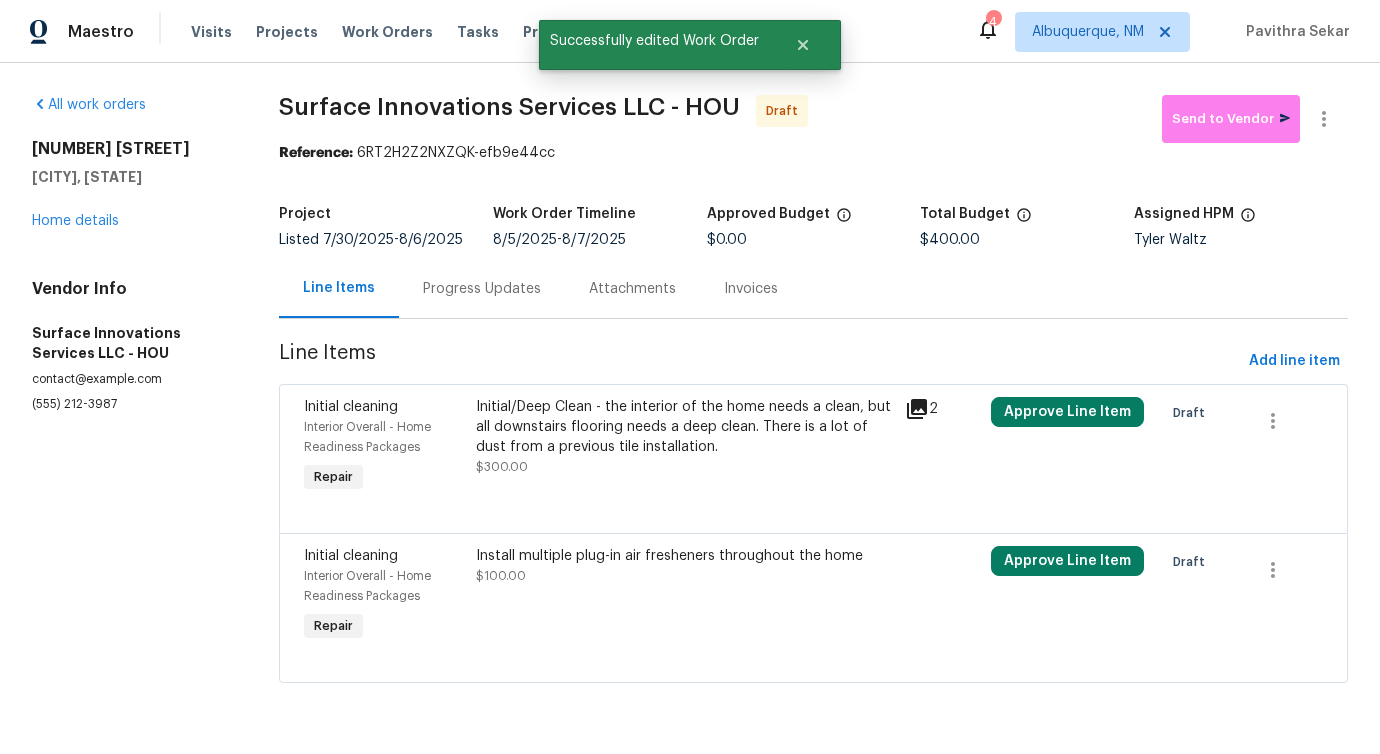 click on "Initial/Deep Clean - the interior of the home needs a clean, but all downstairs flooring needs a deep clean. There is a lot of dust from a previous tile installation." at bounding box center [685, 427] 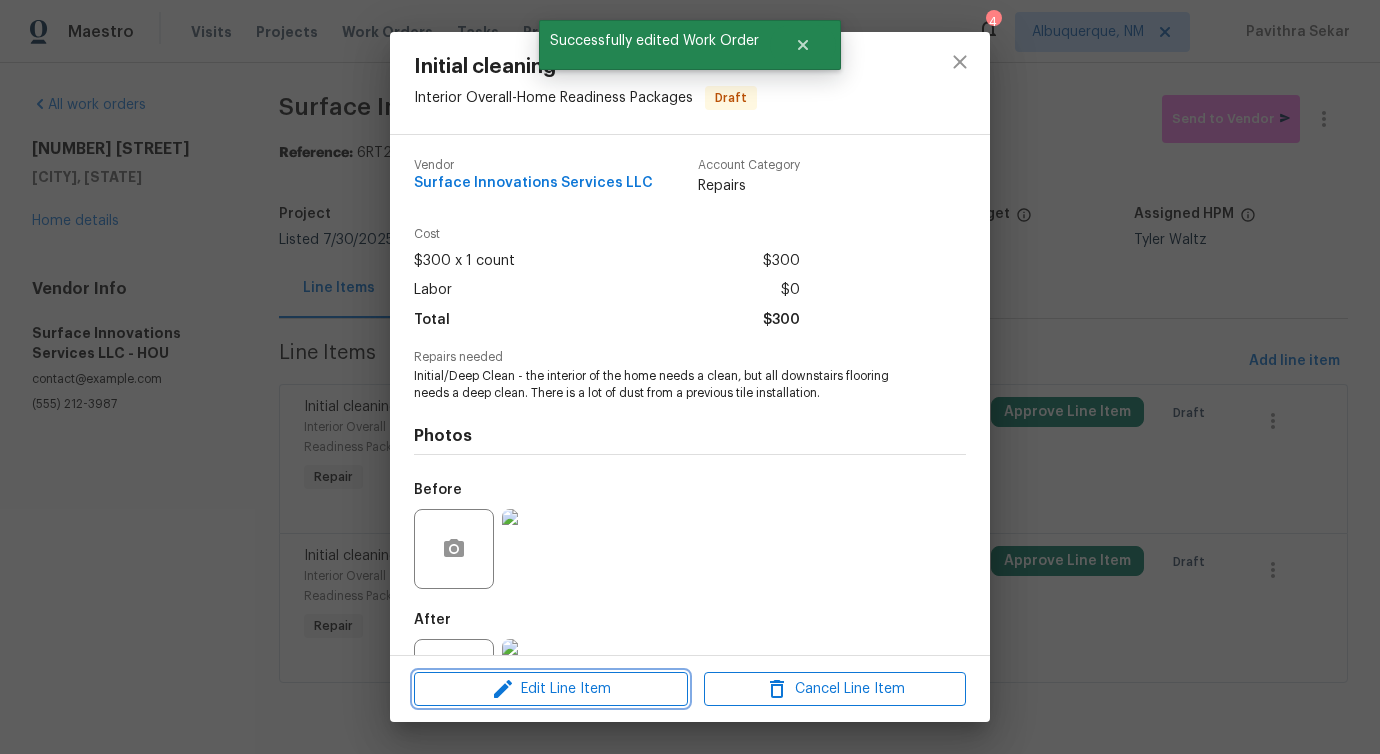 click on "Edit Line Item" at bounding box center (551, 689) 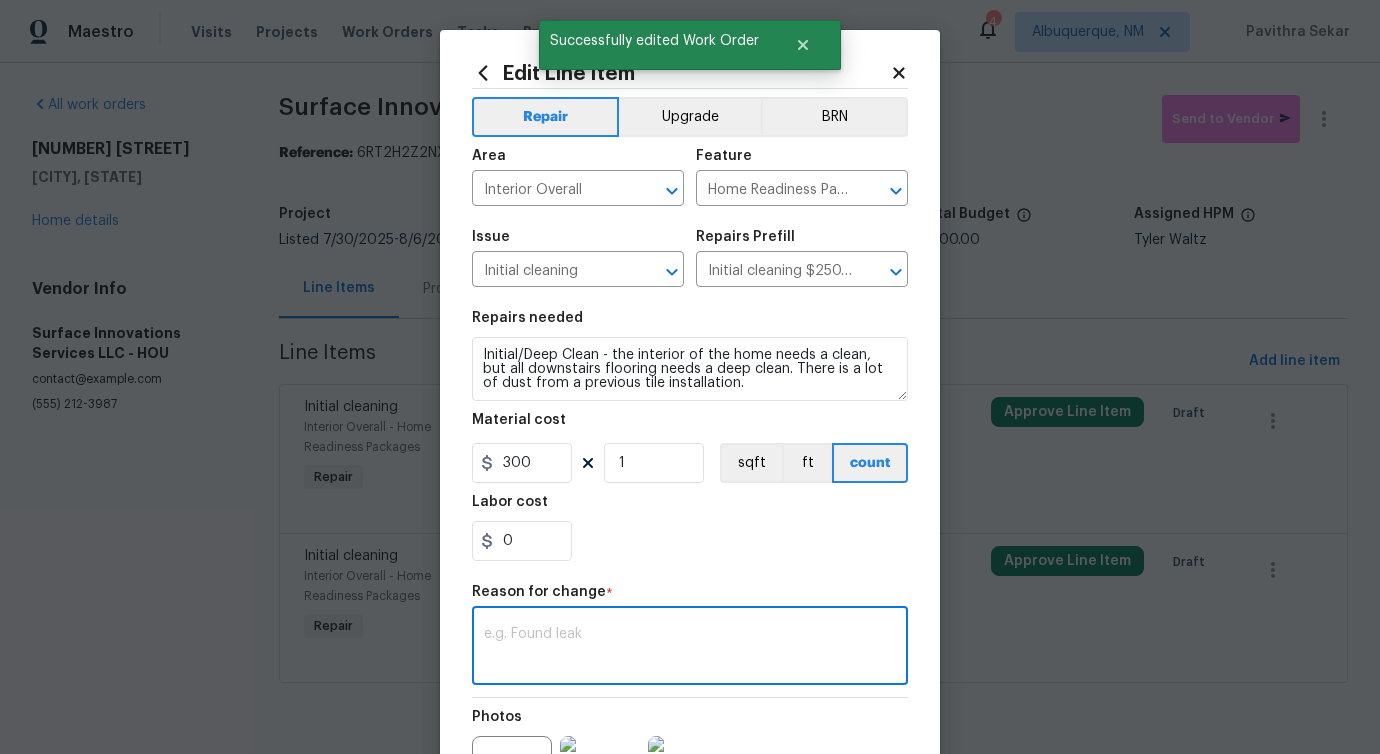 click at bounding box center [690, 648] 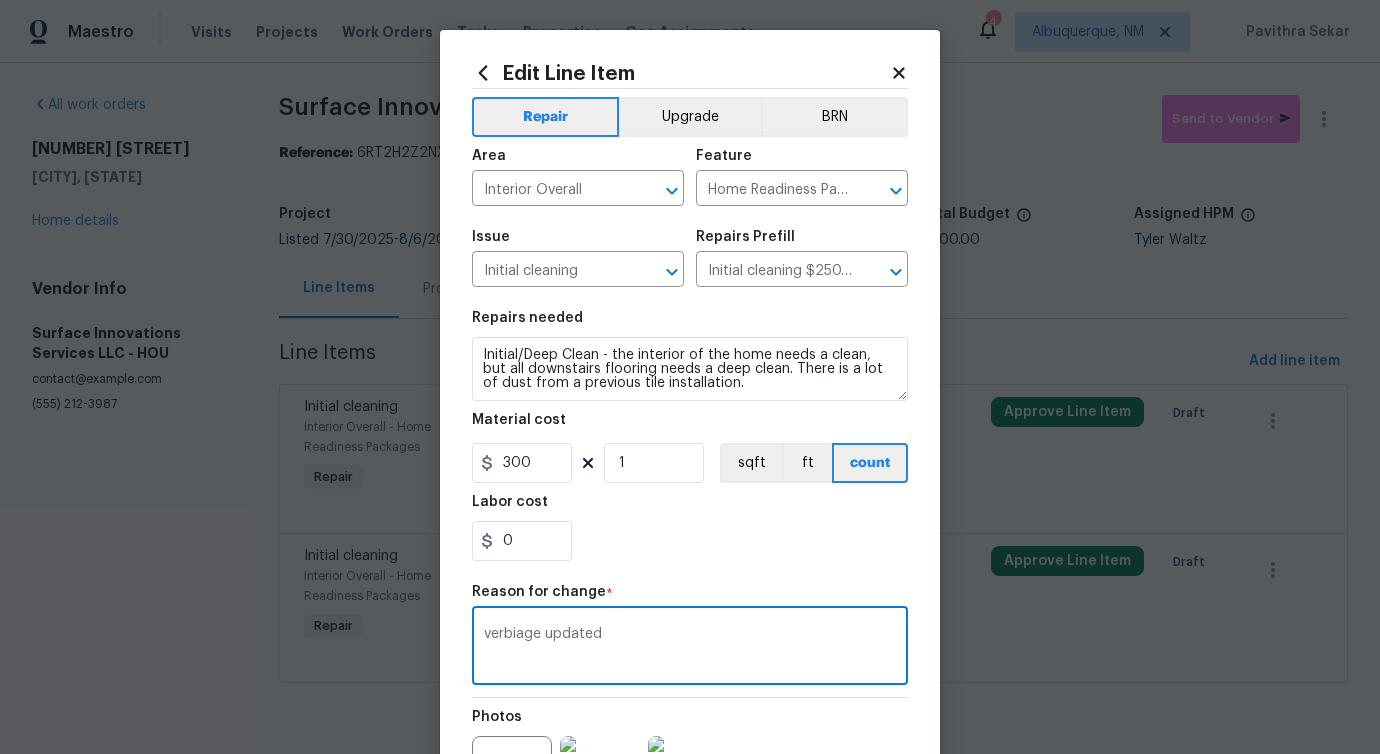 click on "verbiage updated" at bounding box center [690, 648] 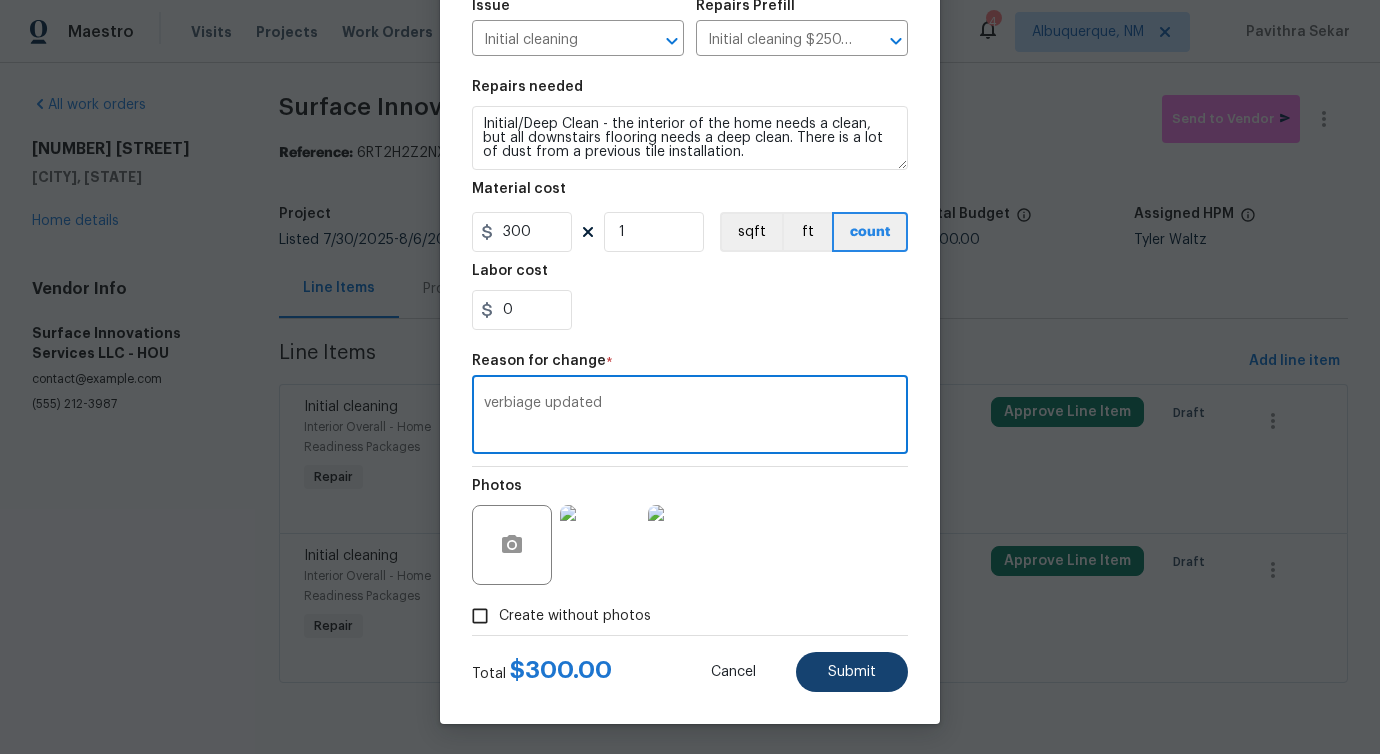 type on "verbiage updated" 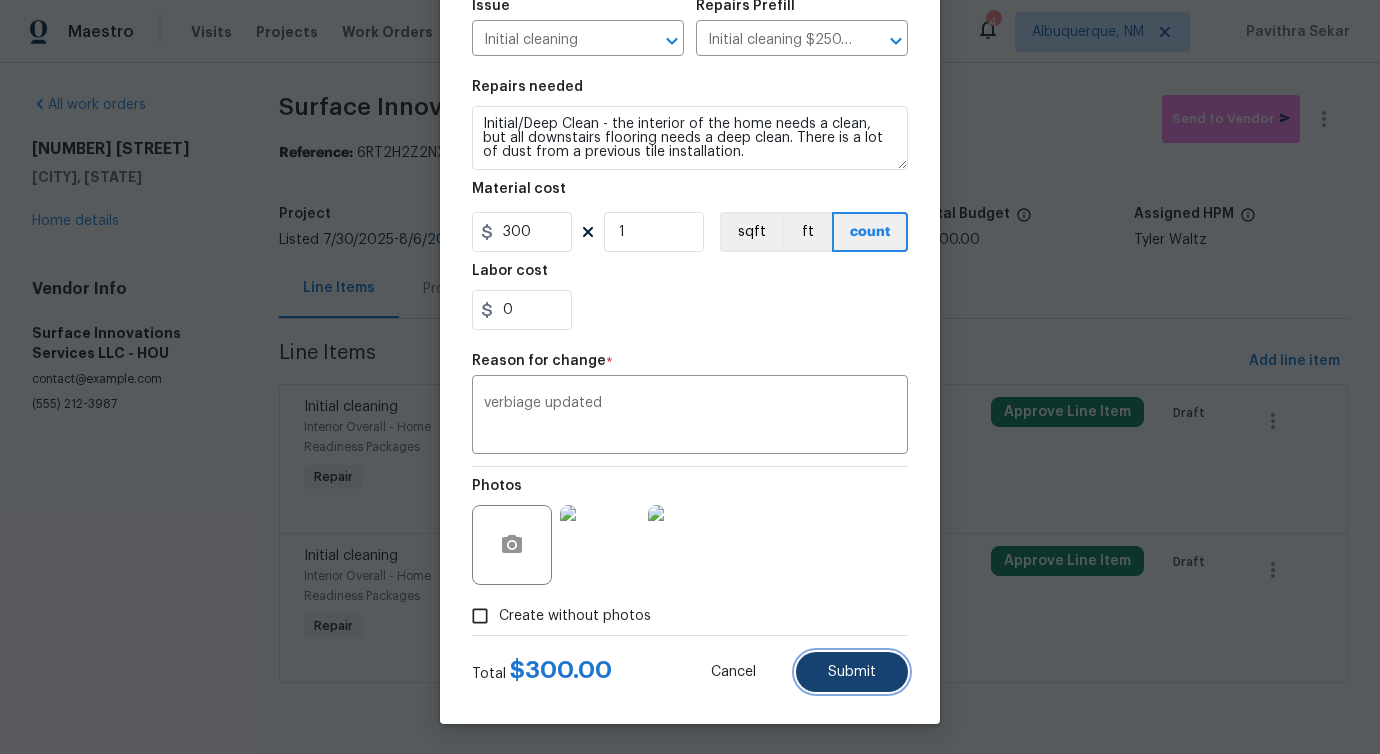 click on "Submit" at bounding box center (852, 672) 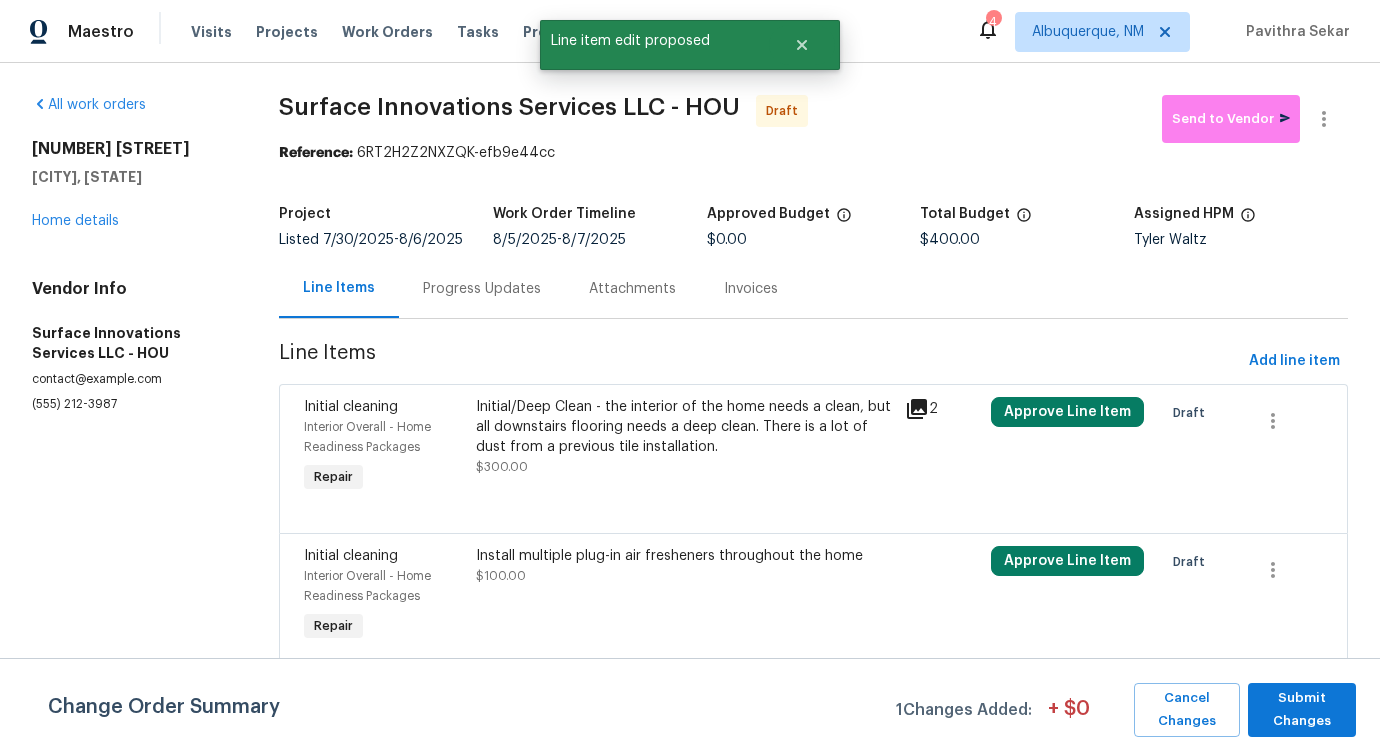 scroll, scrollTop: 0, scrollLeft: 0, axis: both 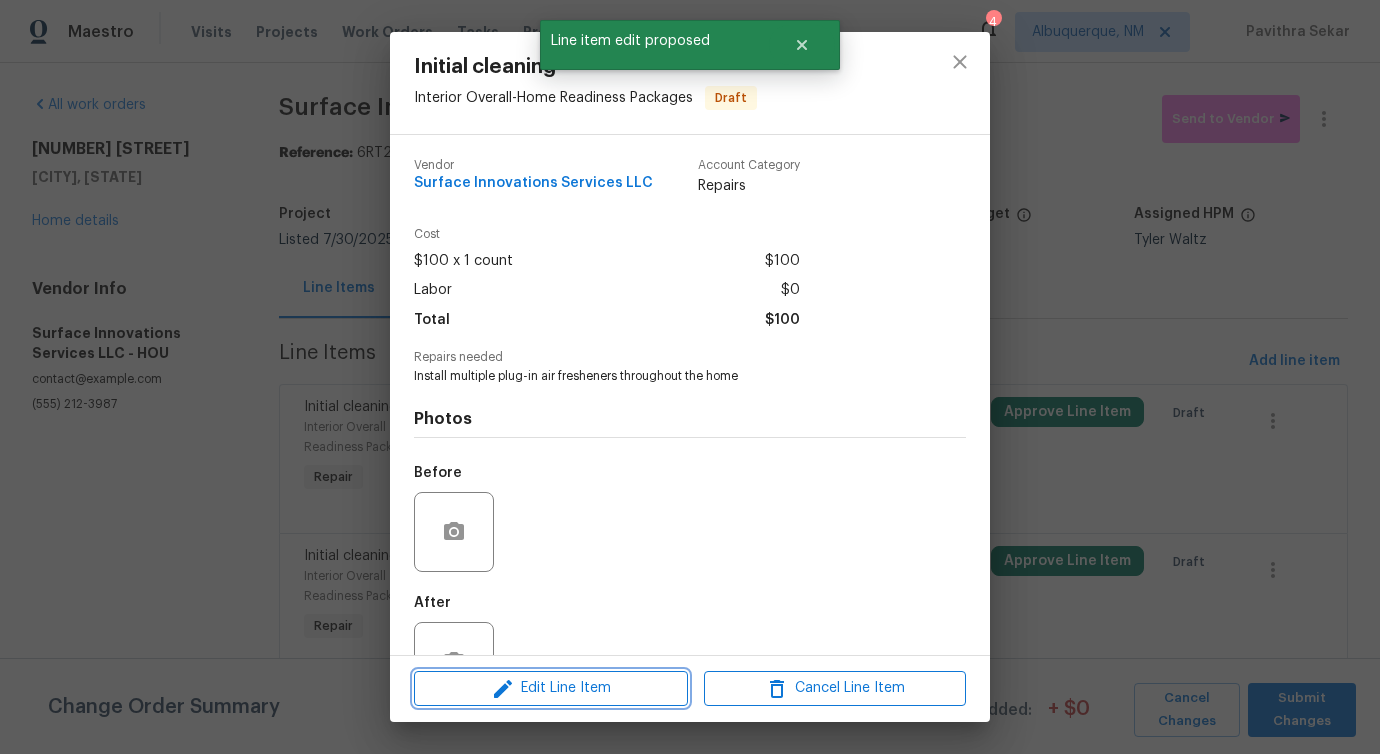 click on "Edit Line Item" at bounding box center (551, 688) 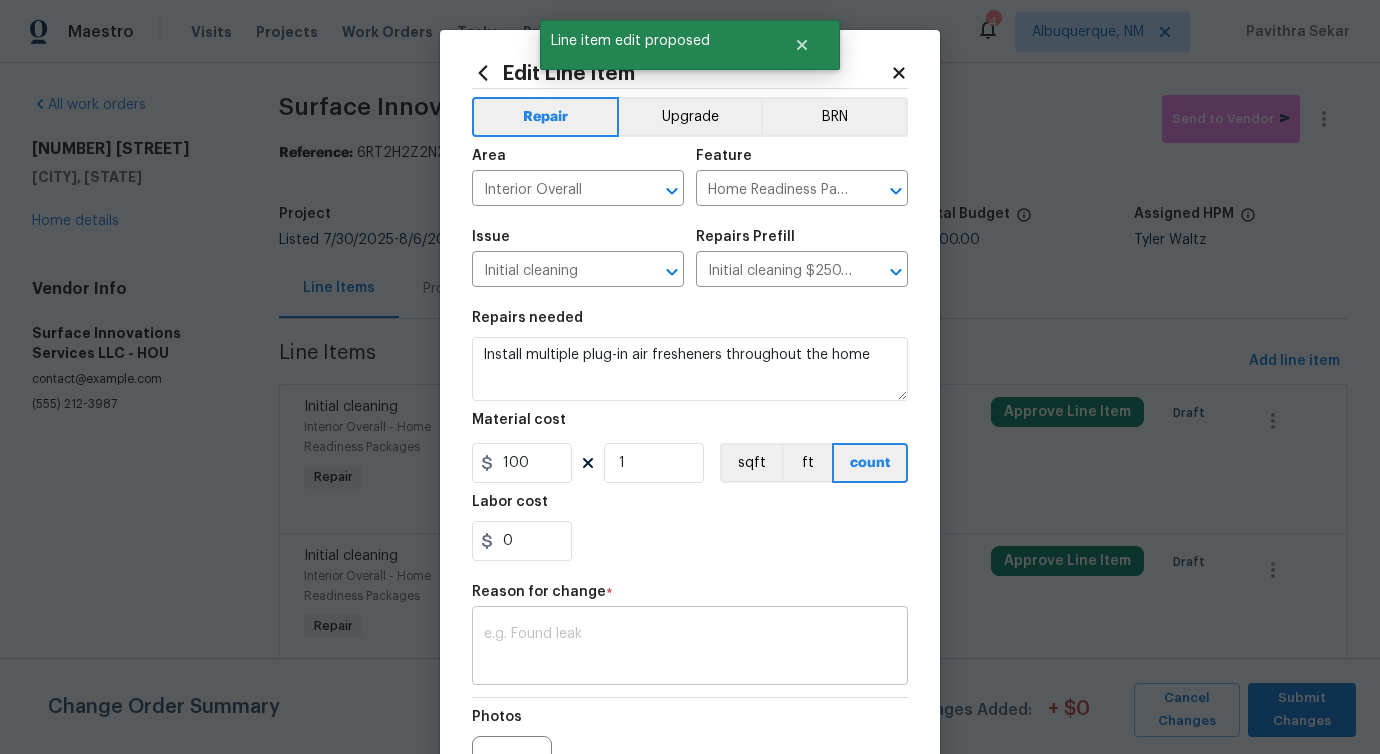 click at bounding box center (690, 648) 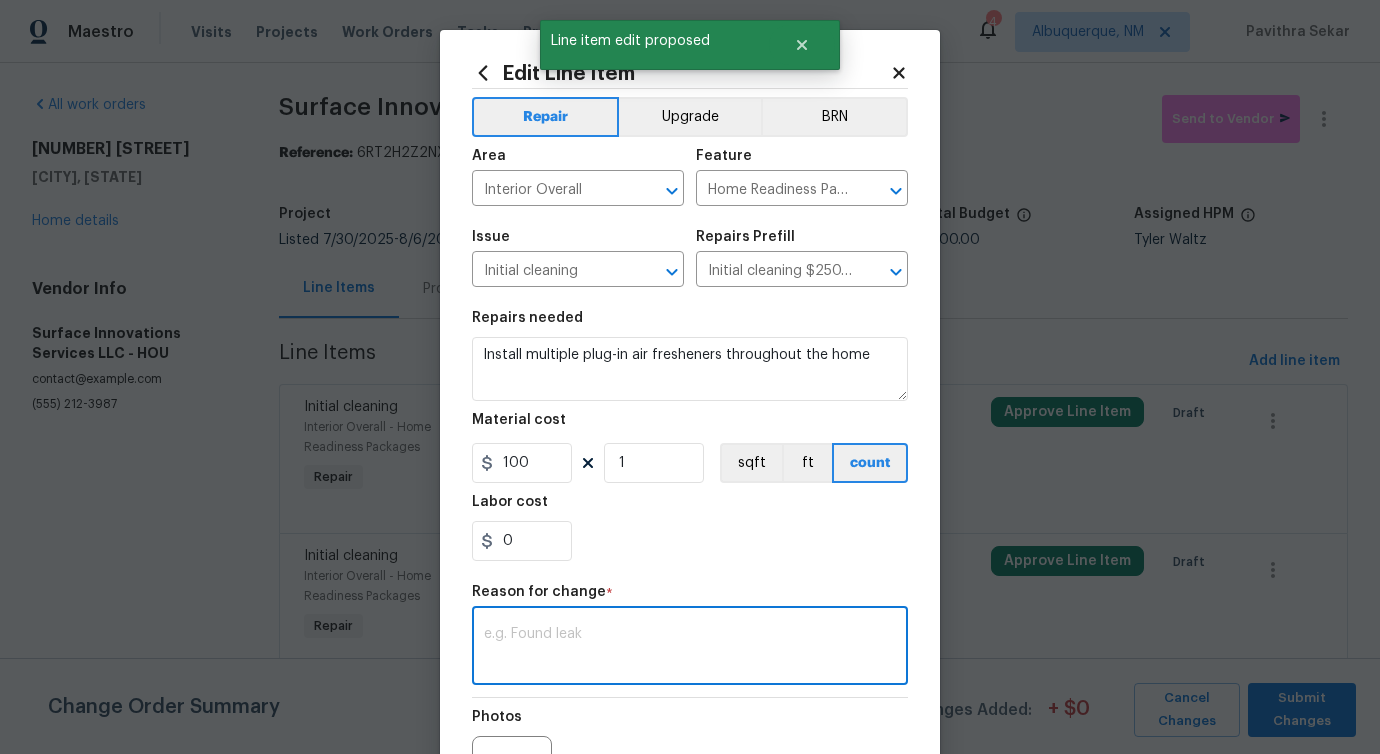 paste on "verbiage updated" 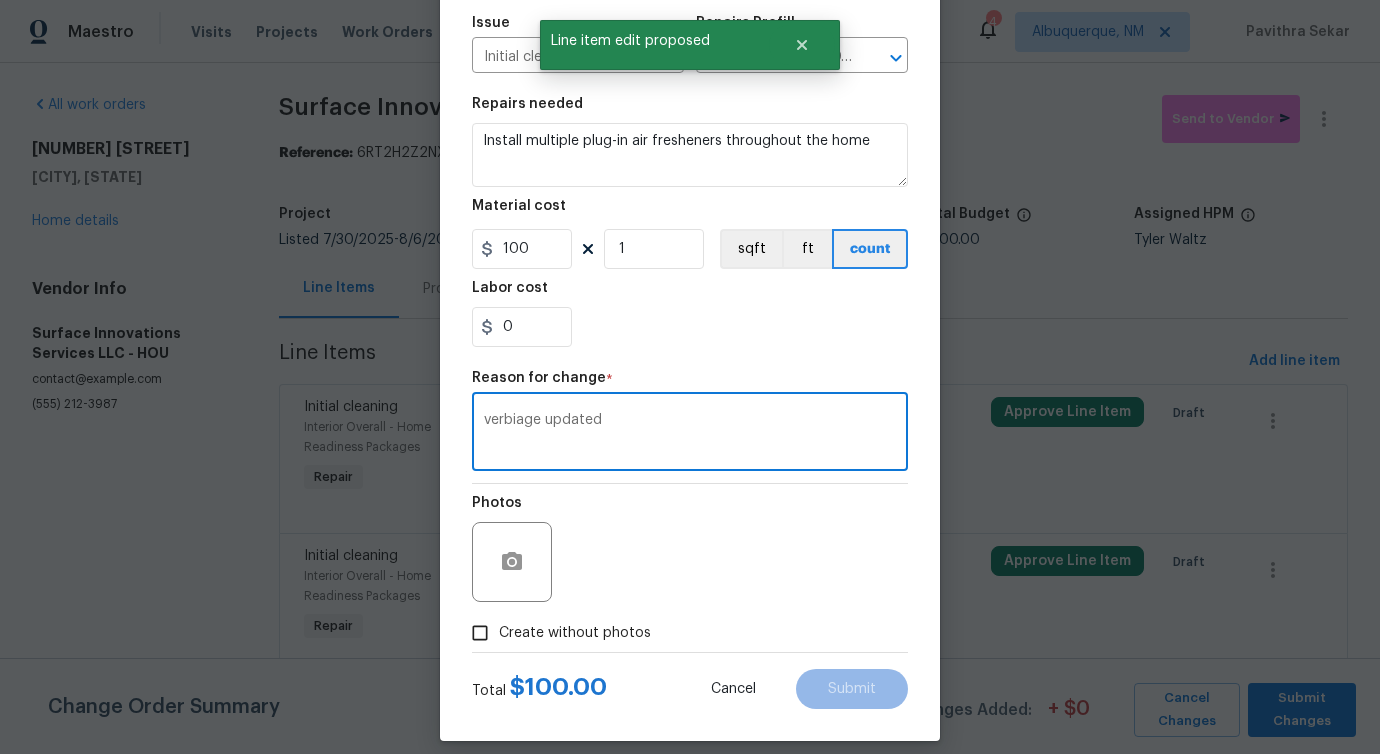 scroll, scrollTop: 232, scrollLeft: 0, axis: vertical 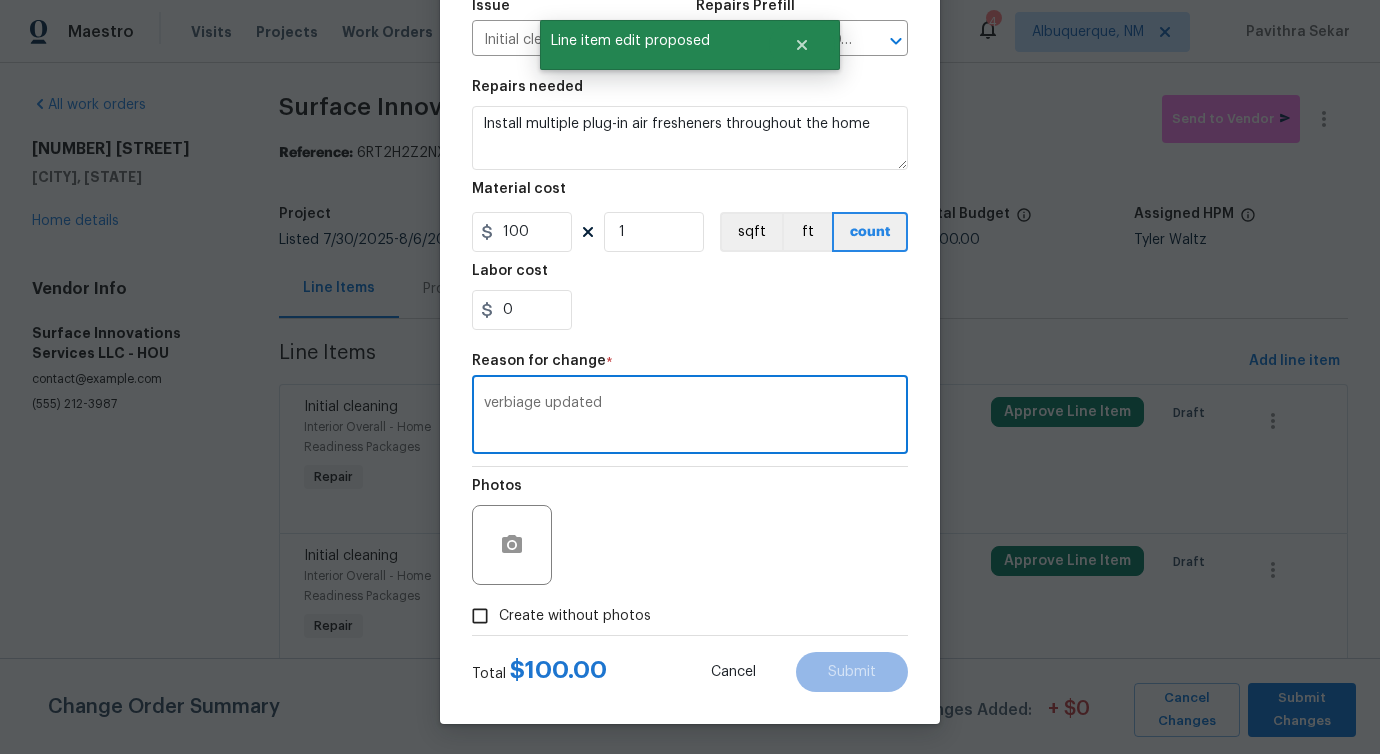 type on "verbiage updated" 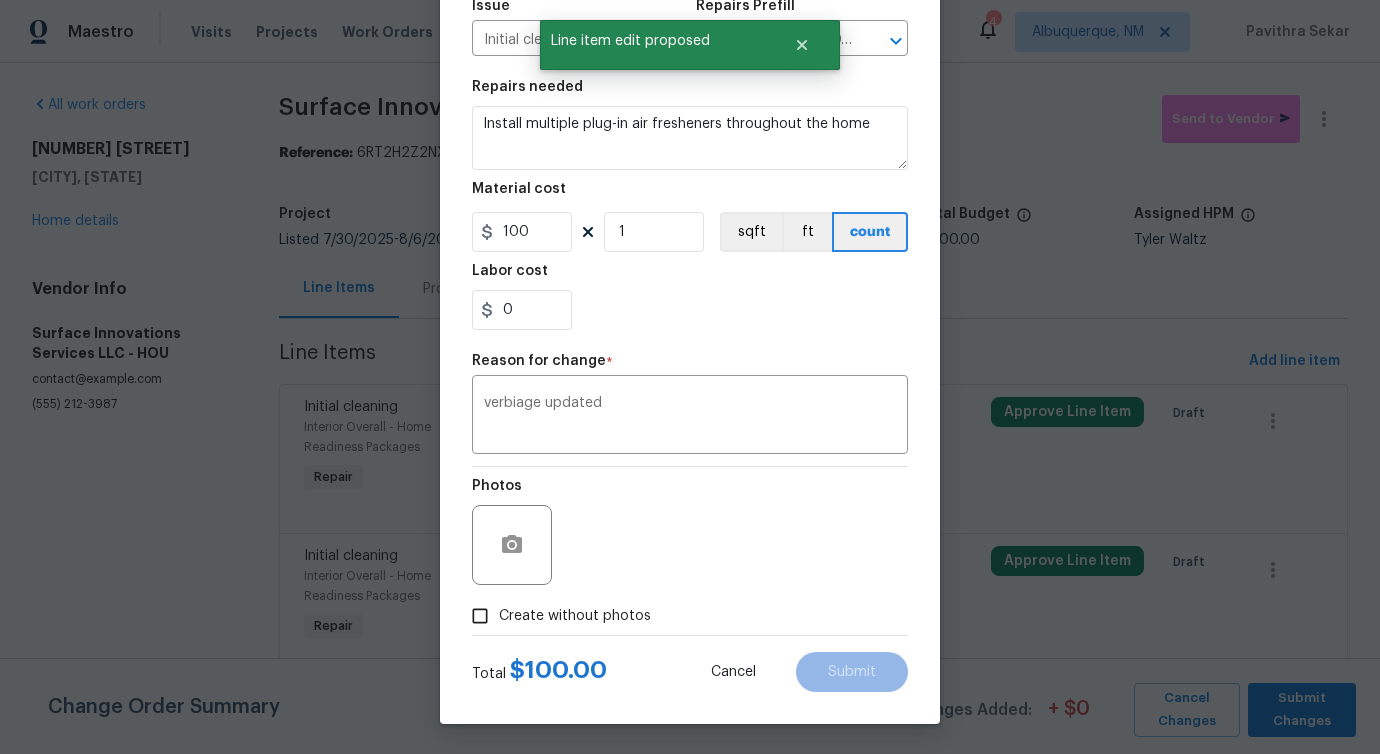 click on "Create without photos" at bounding box center (575, 616) 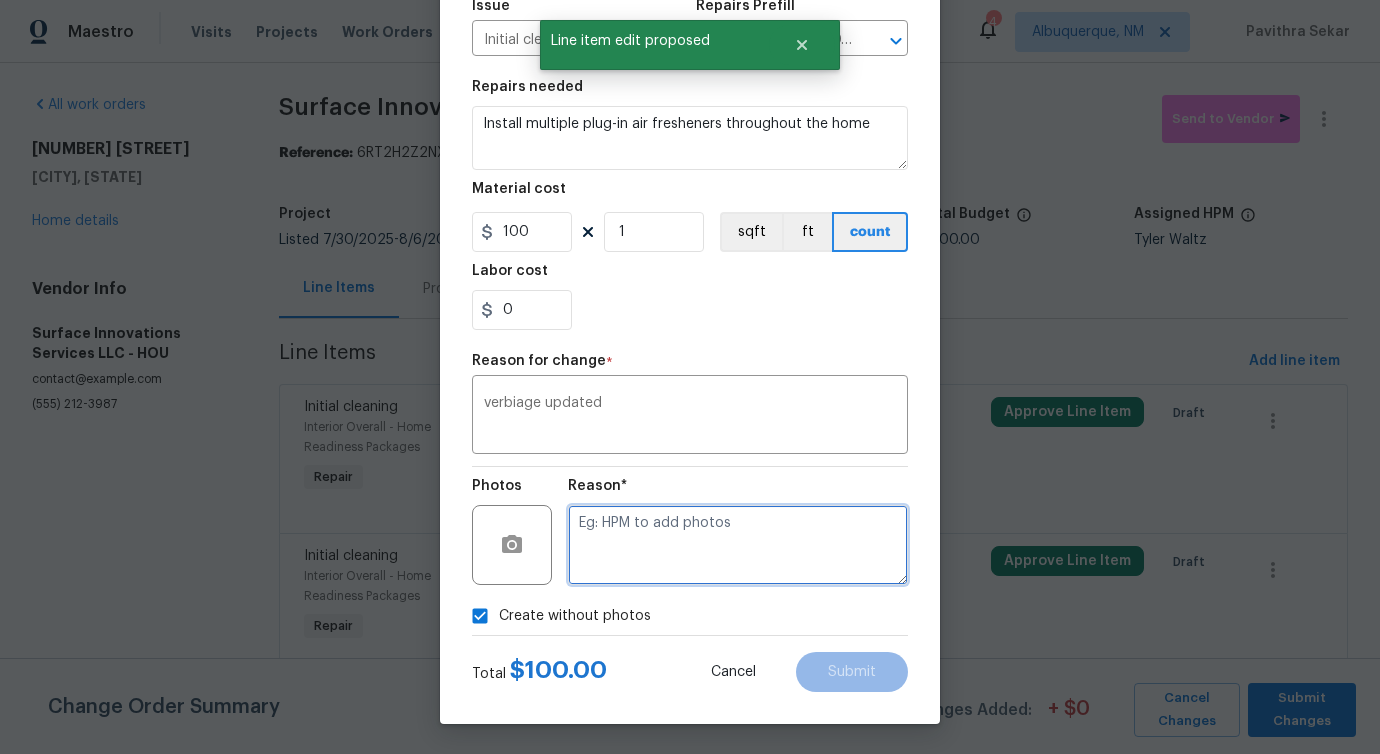 click at bounding box center (738, 545) 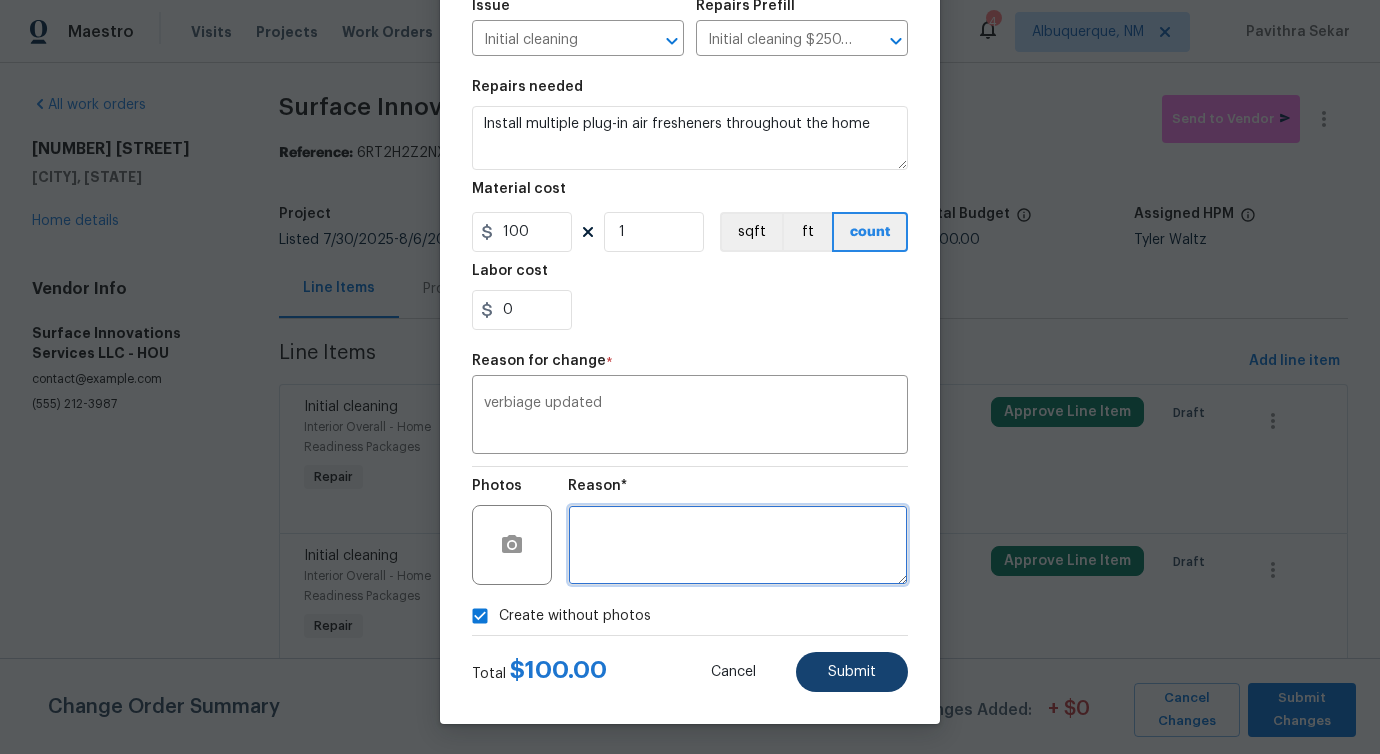 type 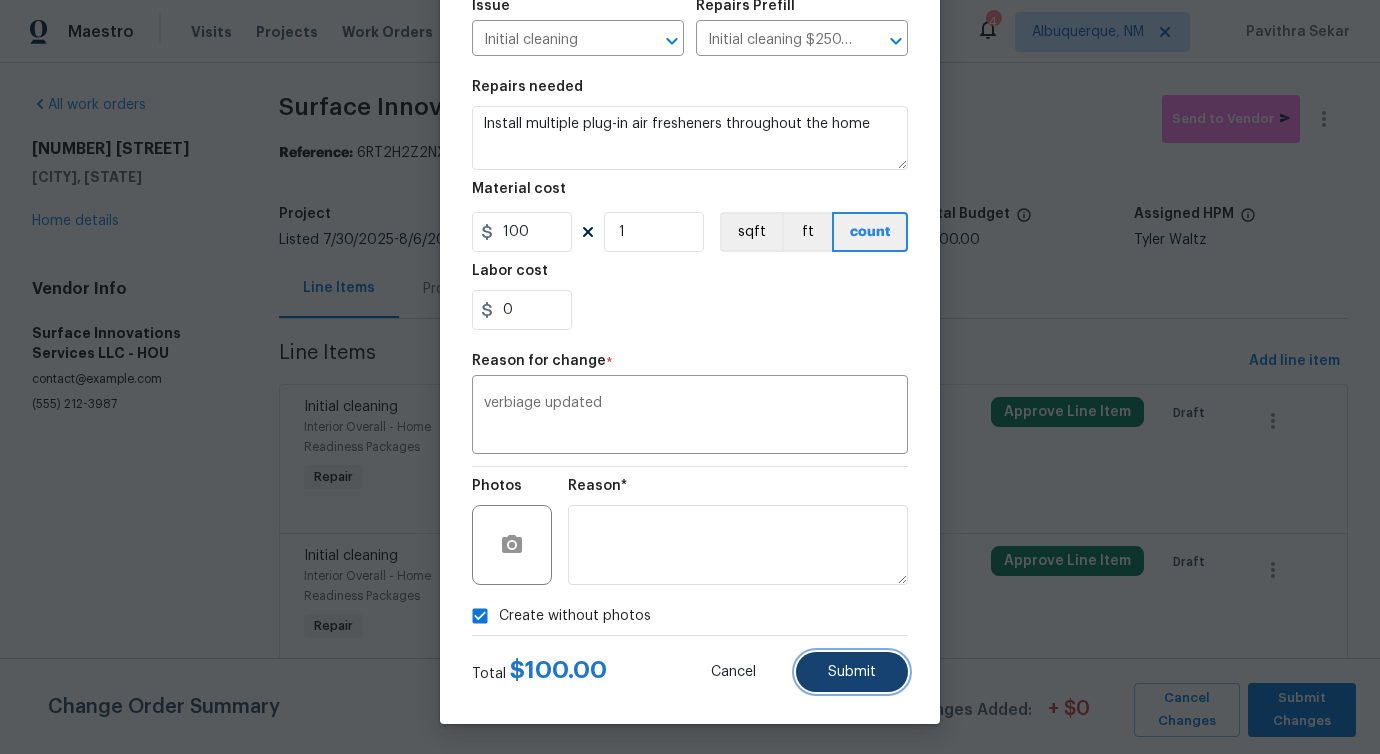 click on "Submit" at bounding box center [852, 672] 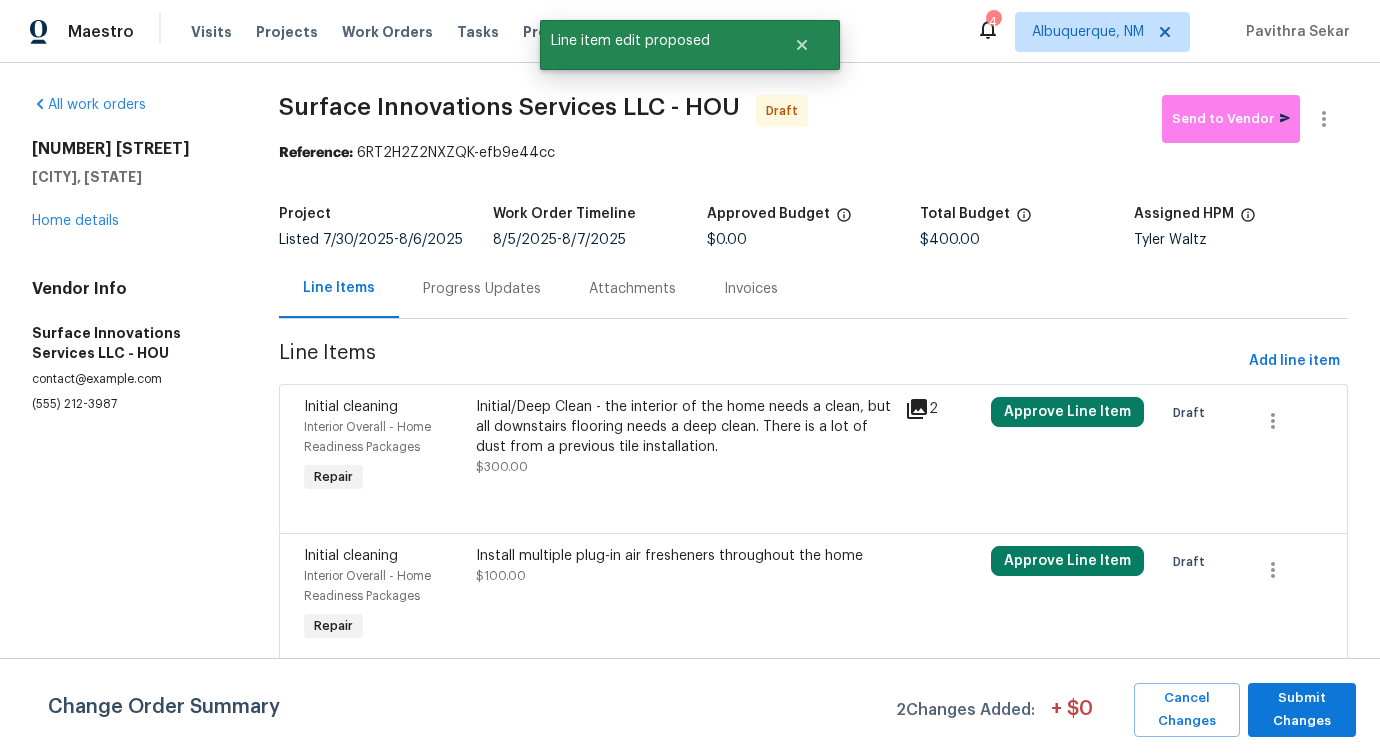 scroll, scrollTop: 0, scrollLeft: 0, axis: both 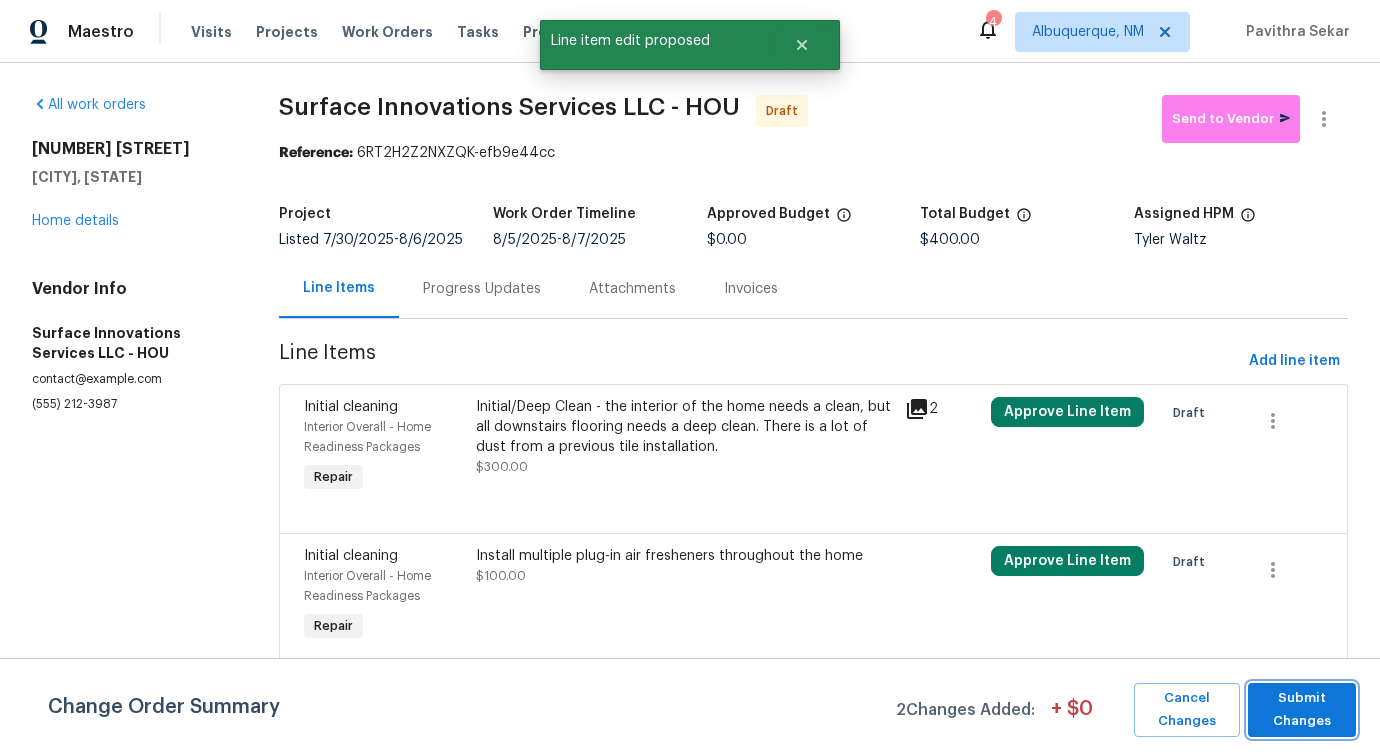 click on "Submit Changes" at bounding box center (1302, 710) 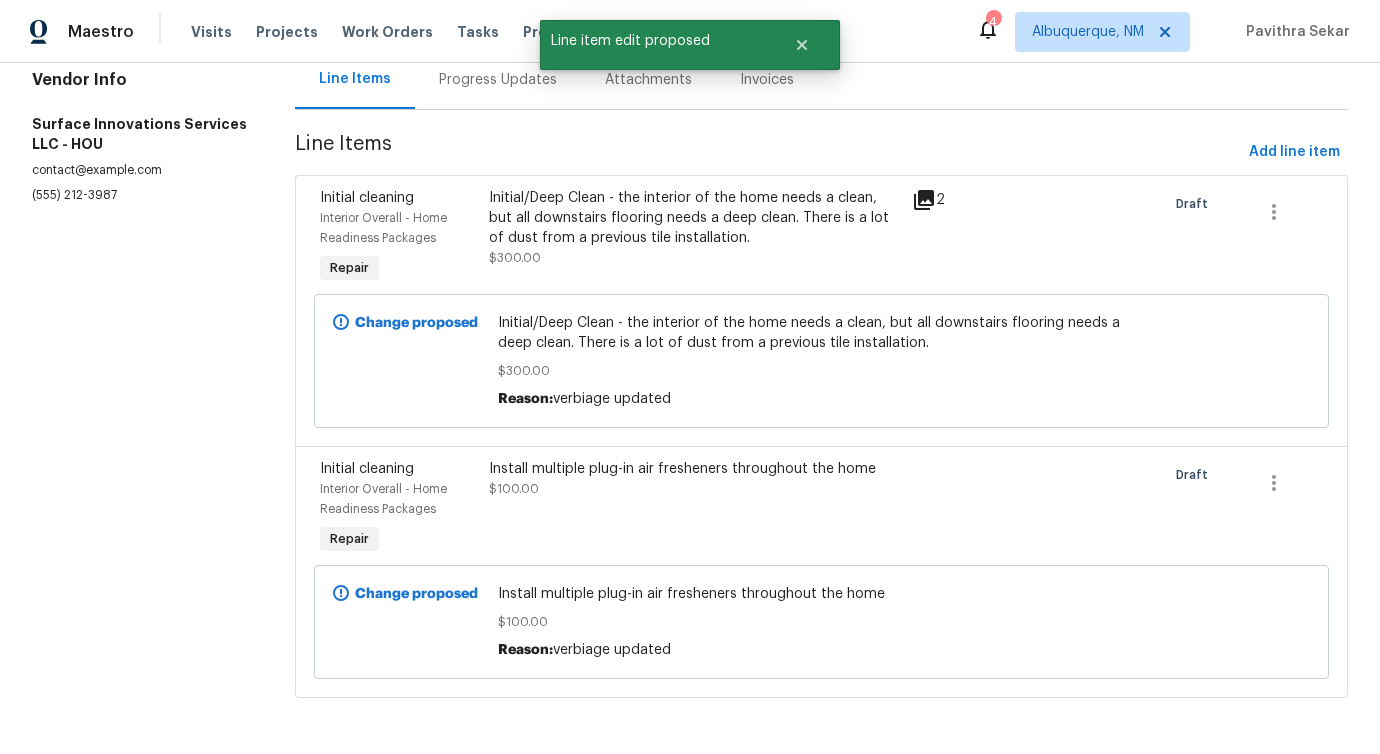 scroll, scrollTop: 0, scrollLeft: 0, axis: both 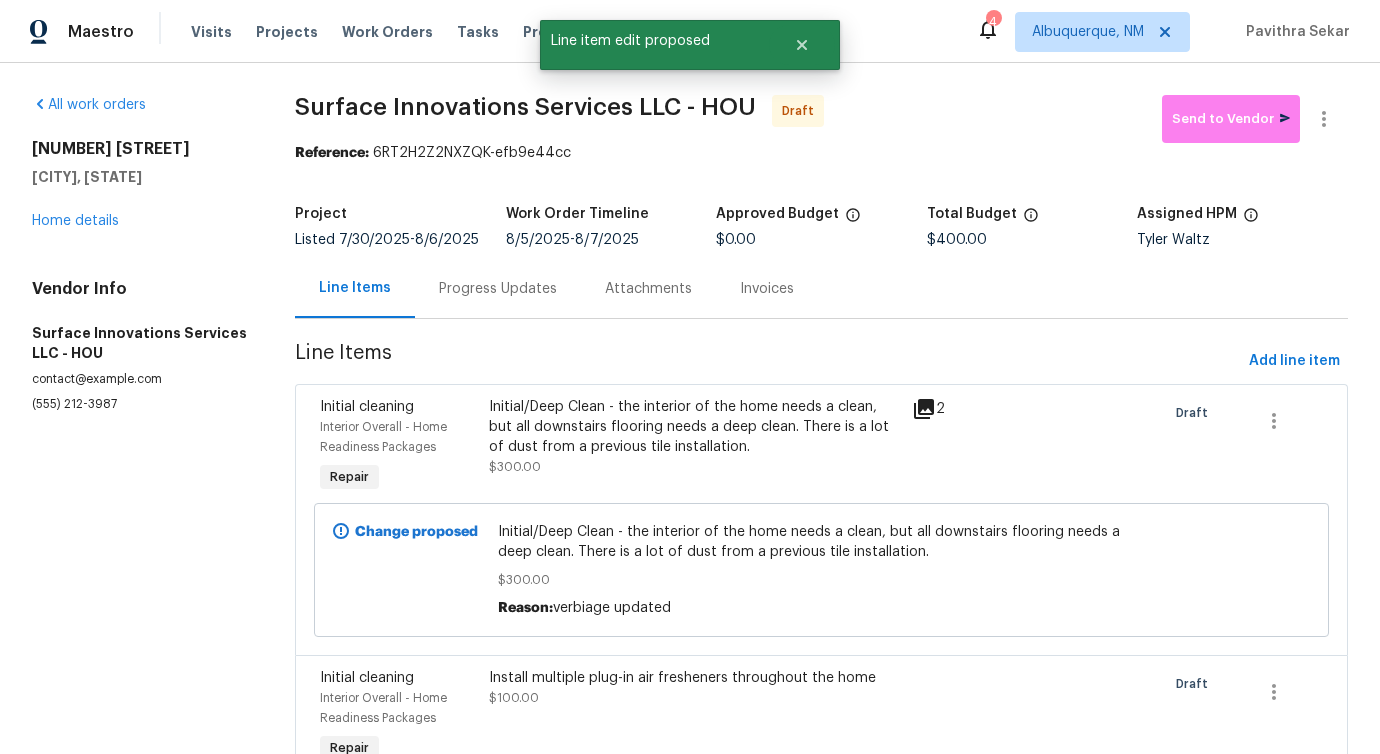 click on "Progress Updates" at bounding box center (498, 289) 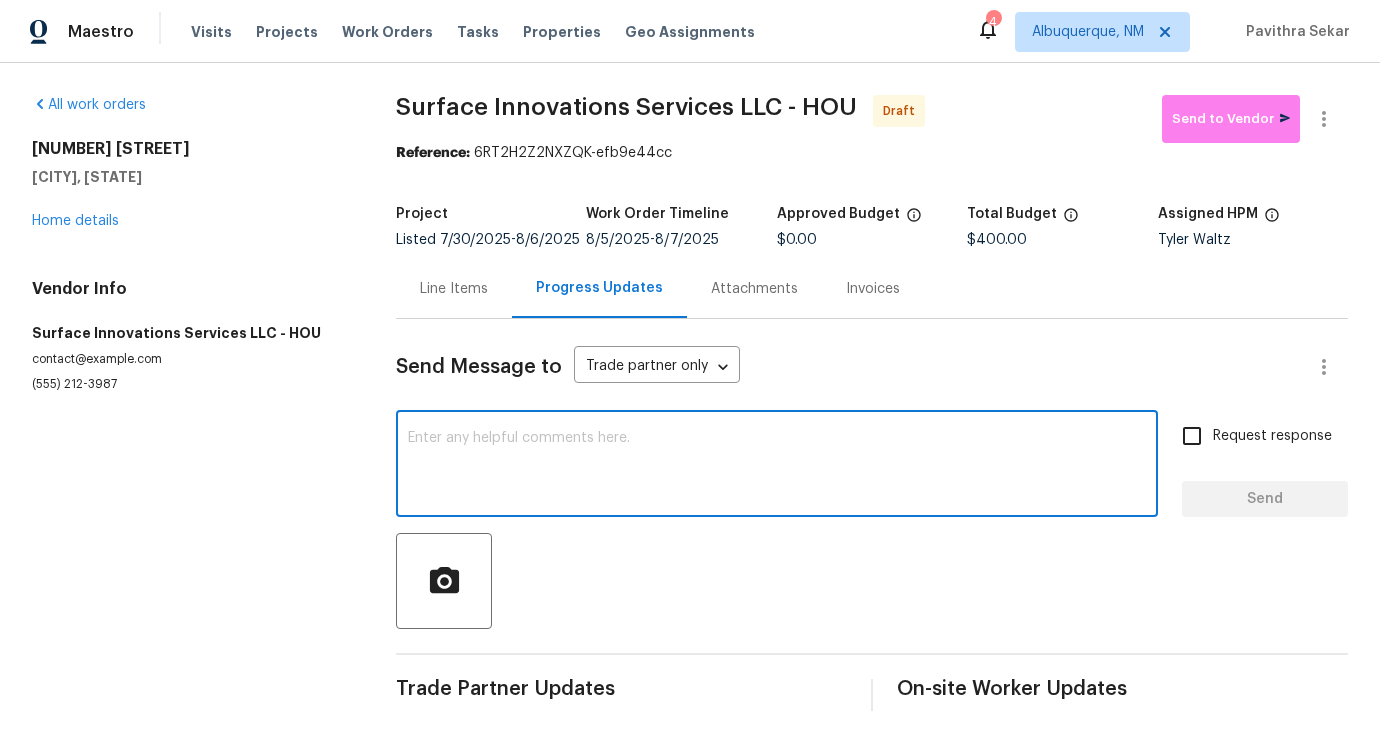 click at bounding box center (777, 466) 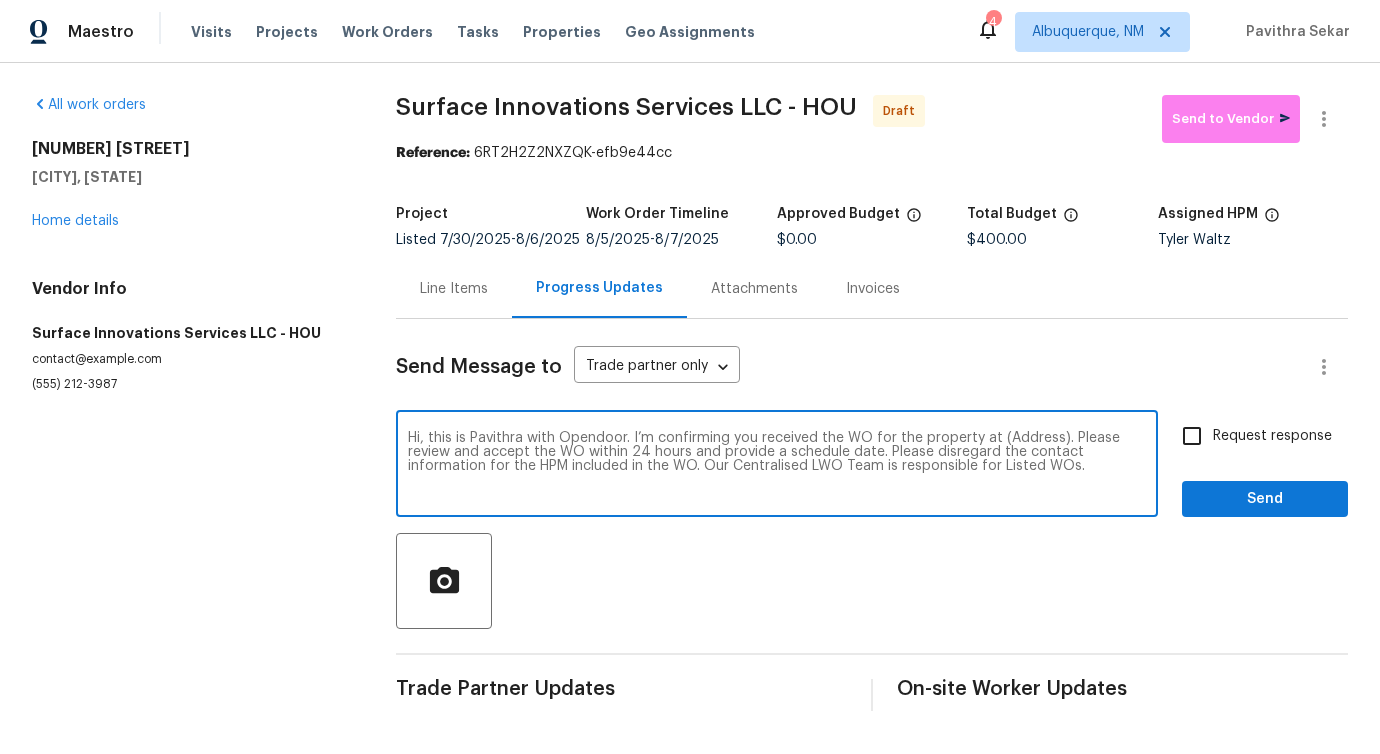 click on "Hi, this is Pavithra with Opendoor. I’m confirming you received the WO for the property at (Address). Please review and accept the WO within 24 hours and provide a schedule date. Please disregard the contact information for the HPM included in the WO. Our Centralised LWO Team is responsible for Listed WOs." at bounding box center (777, 466) 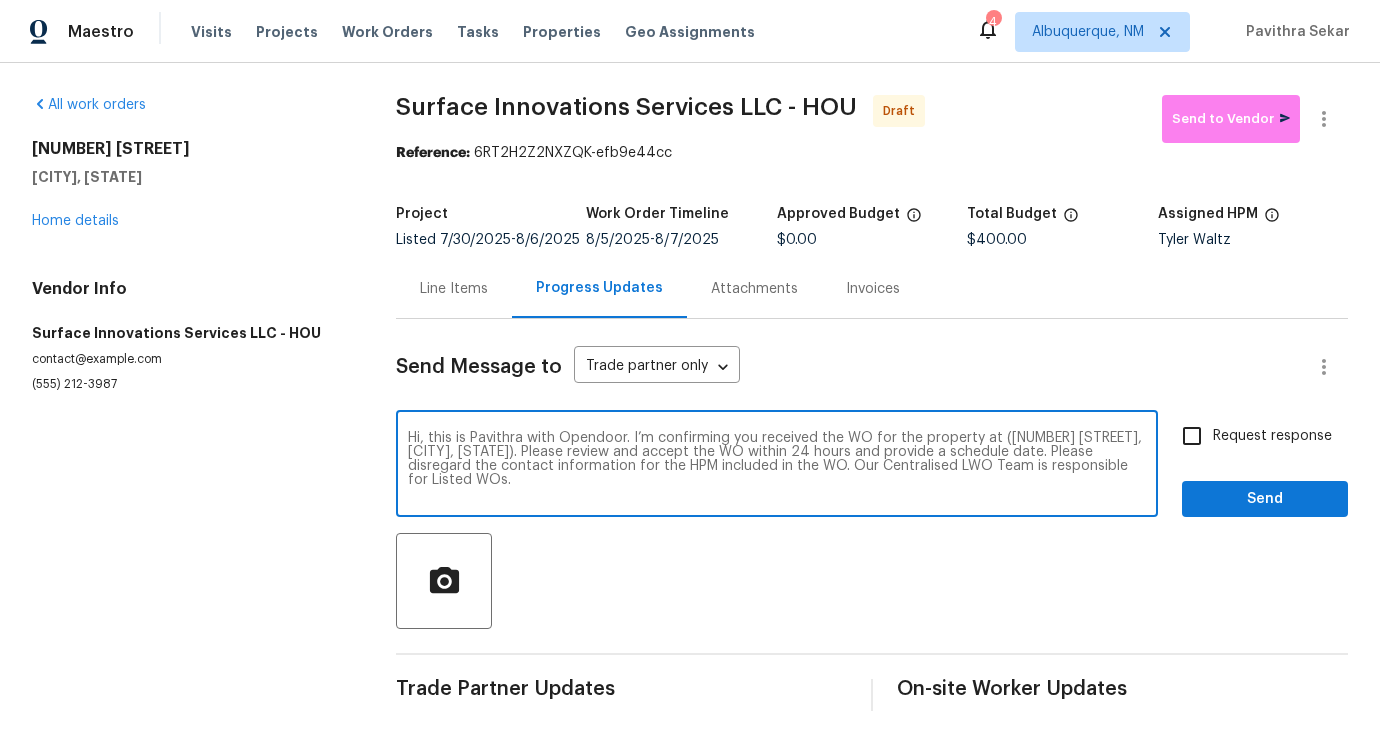 type on "Hi, this is Pavithra with Opendoor. I’m confirming you received the WO for the property at (622 Manchester Trail Dr, Spring, TX 77373). Please review and accept the WO within 24 hours and provide a schedule date. Please disregard the contact information for the HPM included in the WO. Our Centralised LWO Team is responsible for Listed WOs." 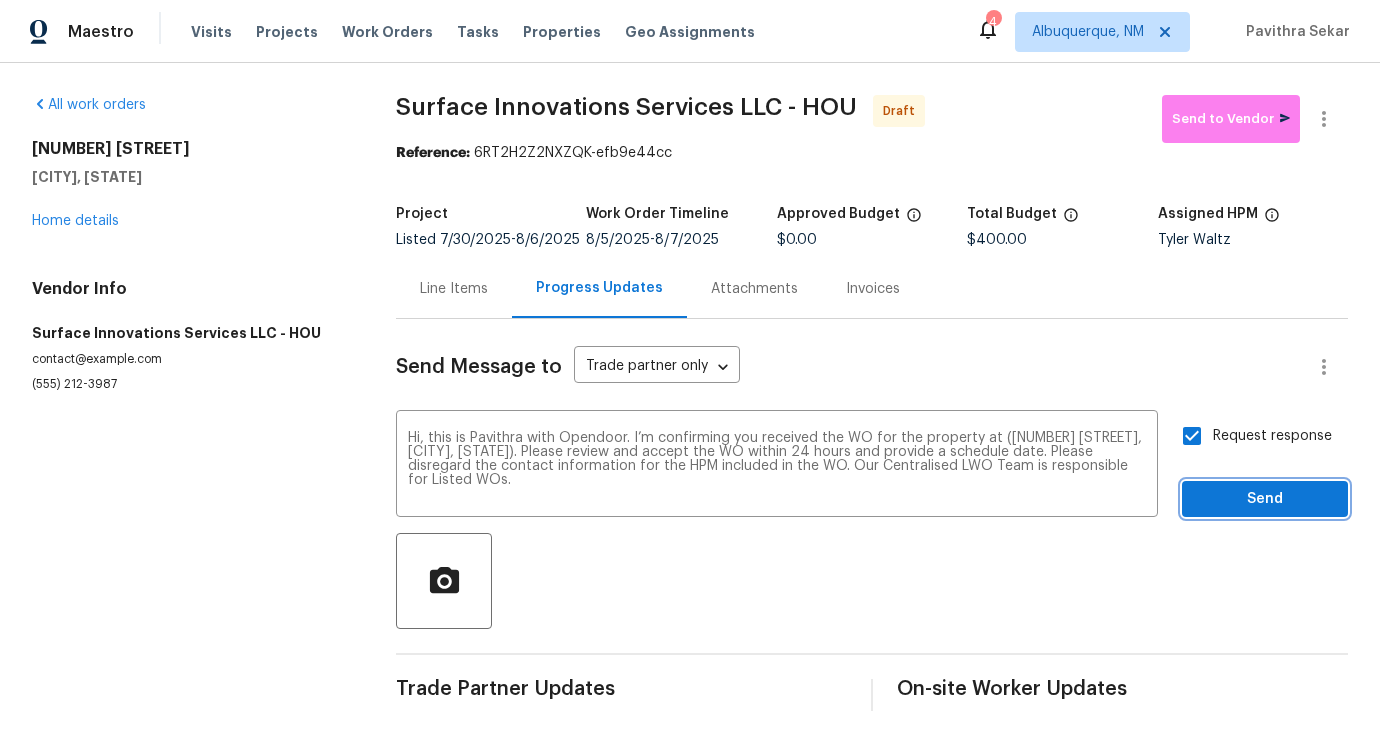 click on "Send" at bounding box center [1265, 499] 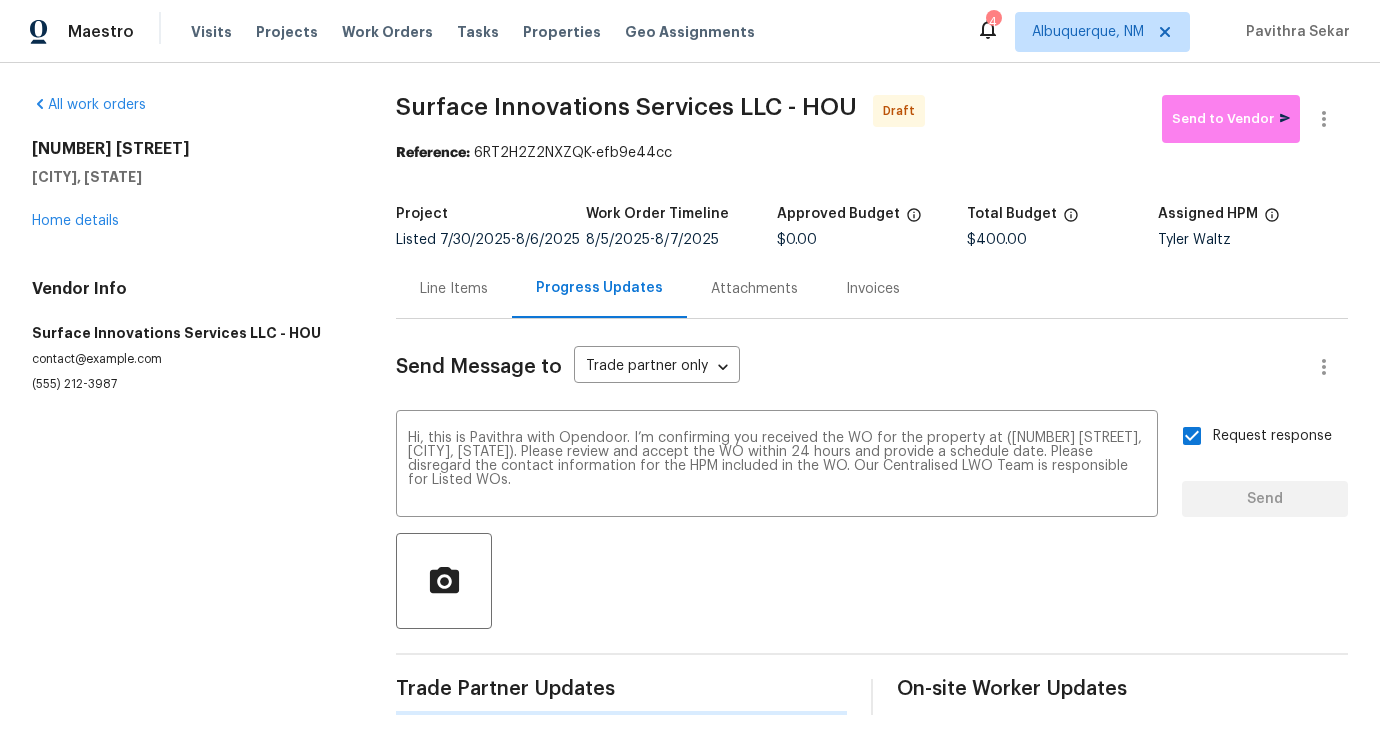 type 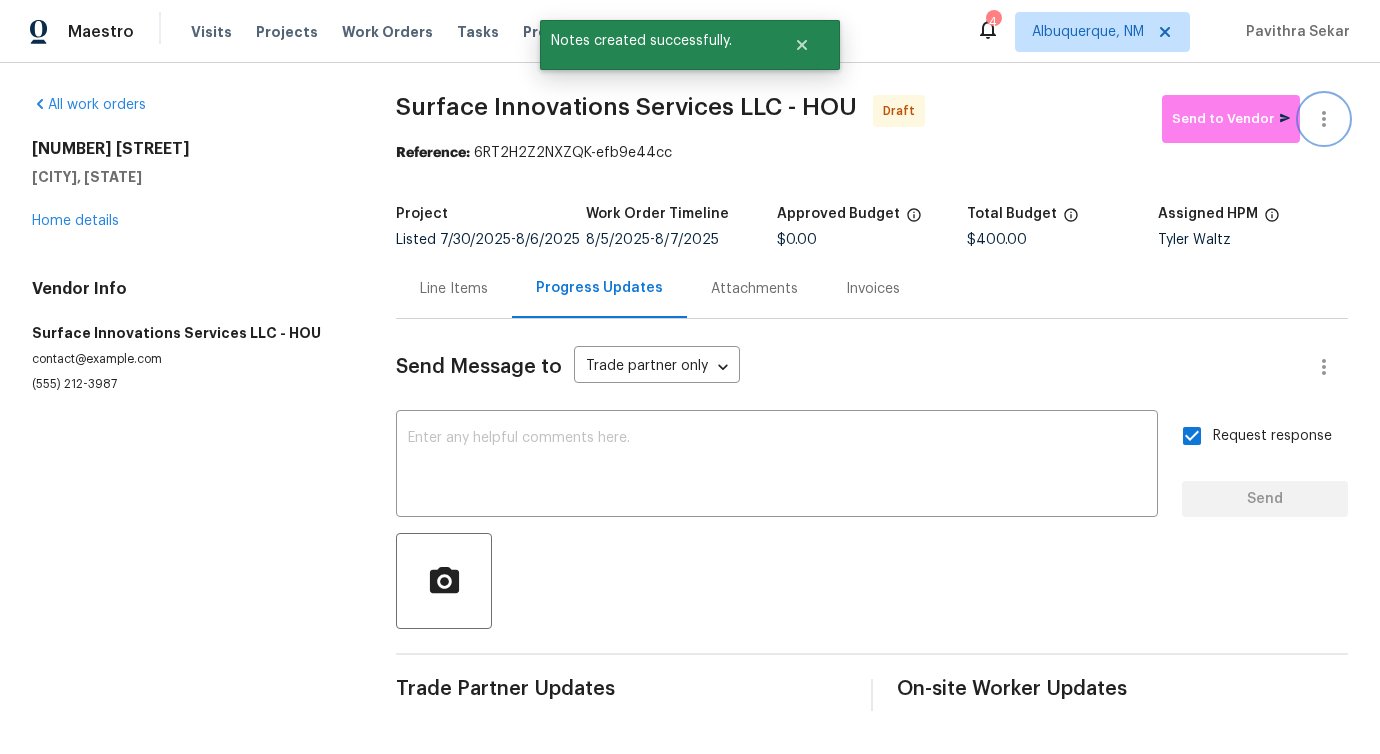 click 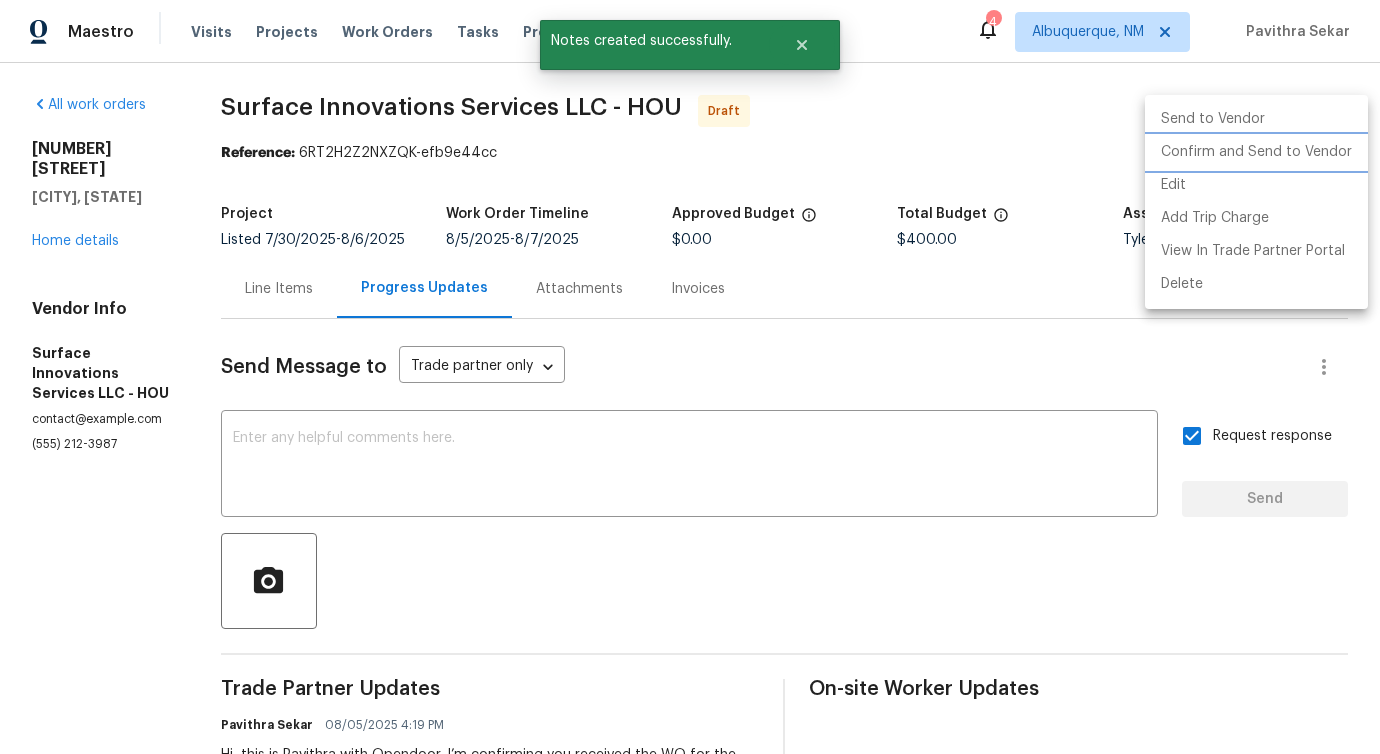 click on "Confirm and Send to Vendor" at bounding box center (1256, 152) 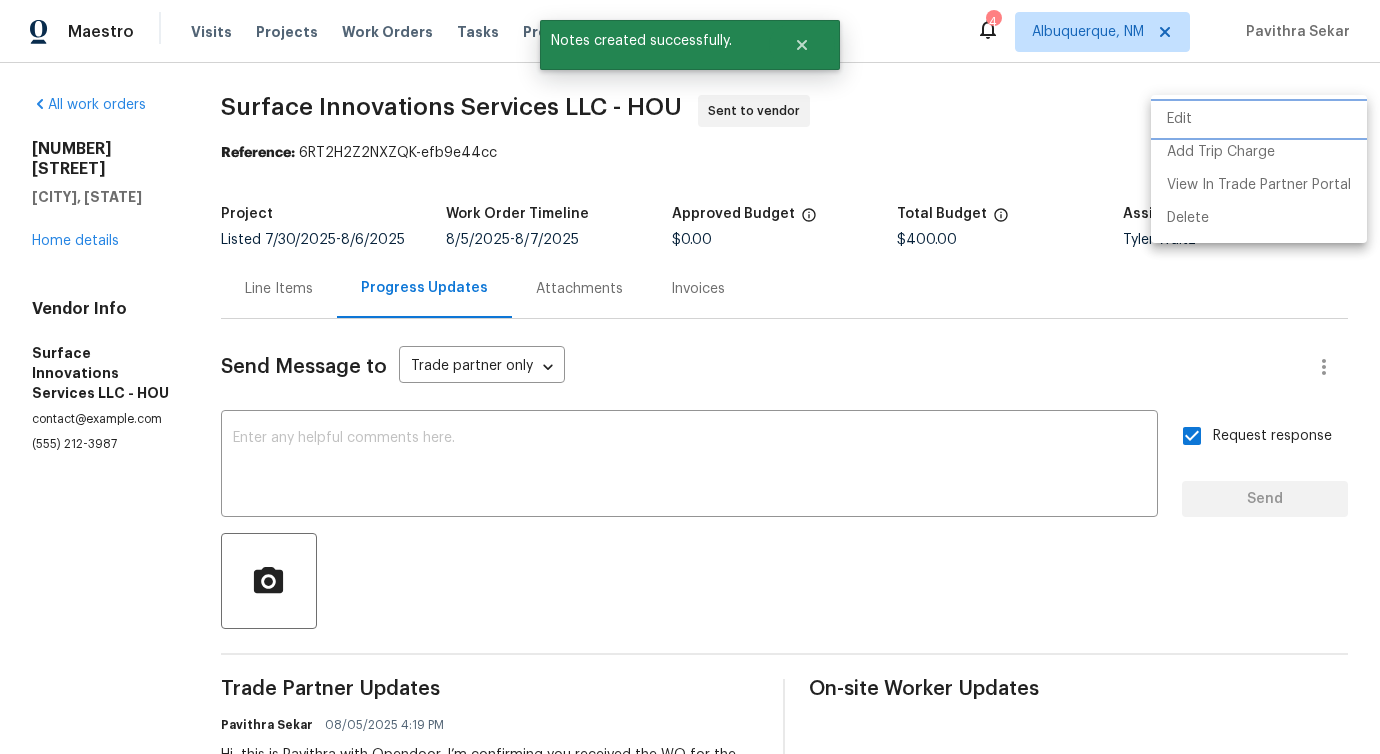 click at bounding box center [690, 377] 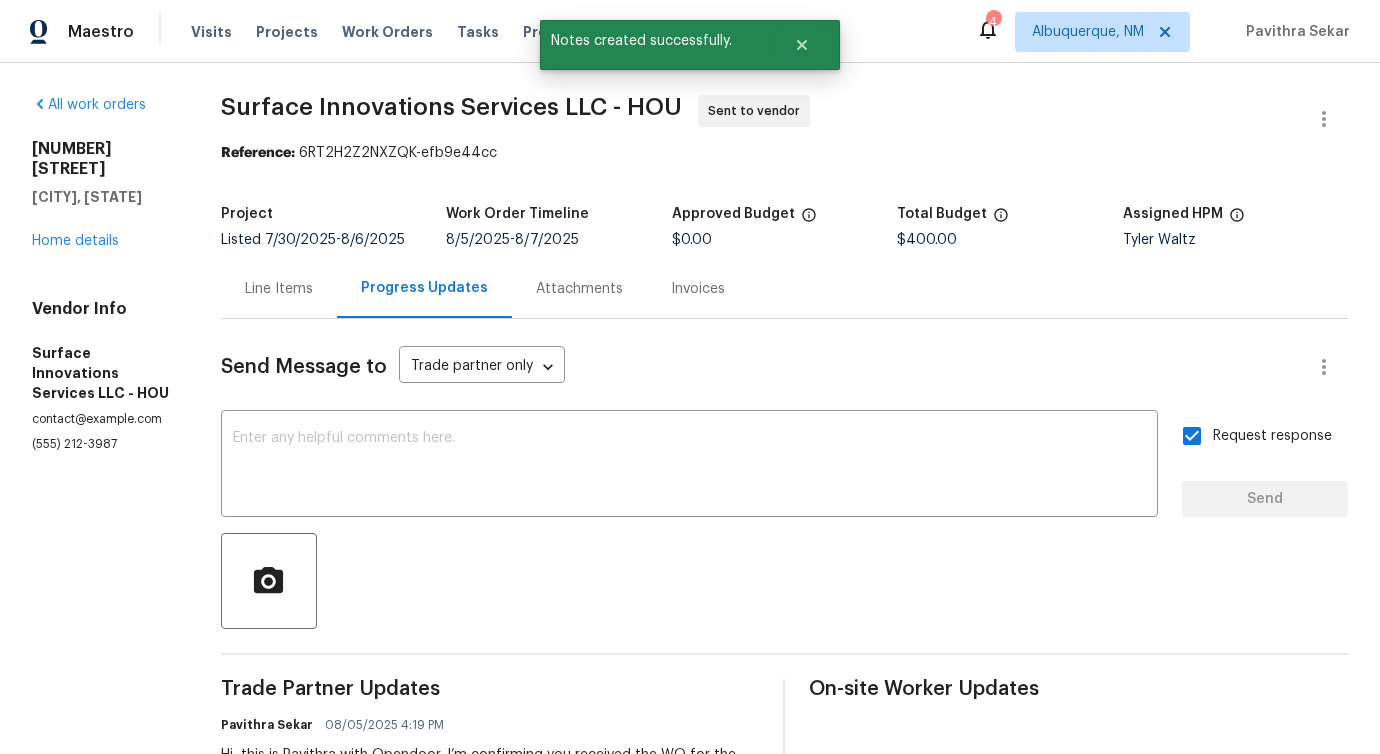 click on "Line Items" at bounding box center [279, 289] 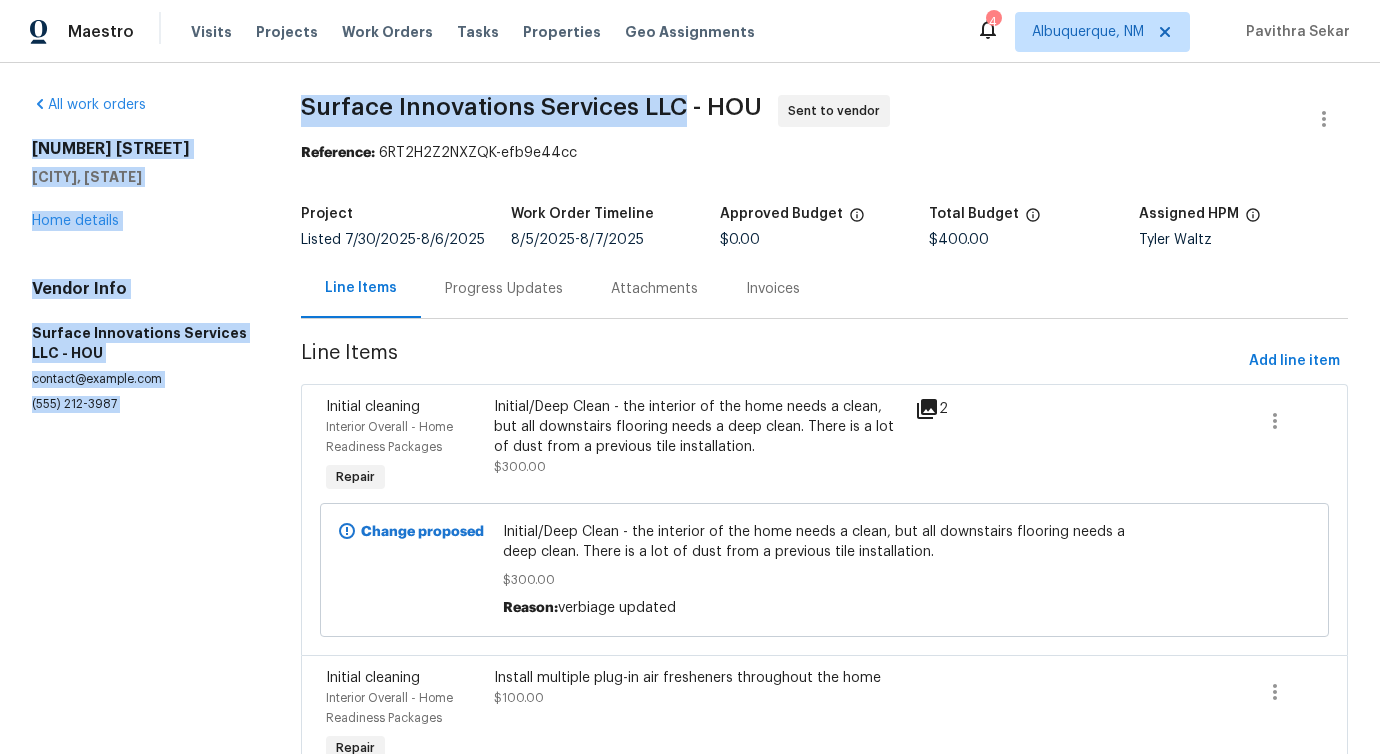 drag, startPoint x: 275, startPoint y: 101, endPoint x: 681, endPoint y: 100, distance: 406.00122 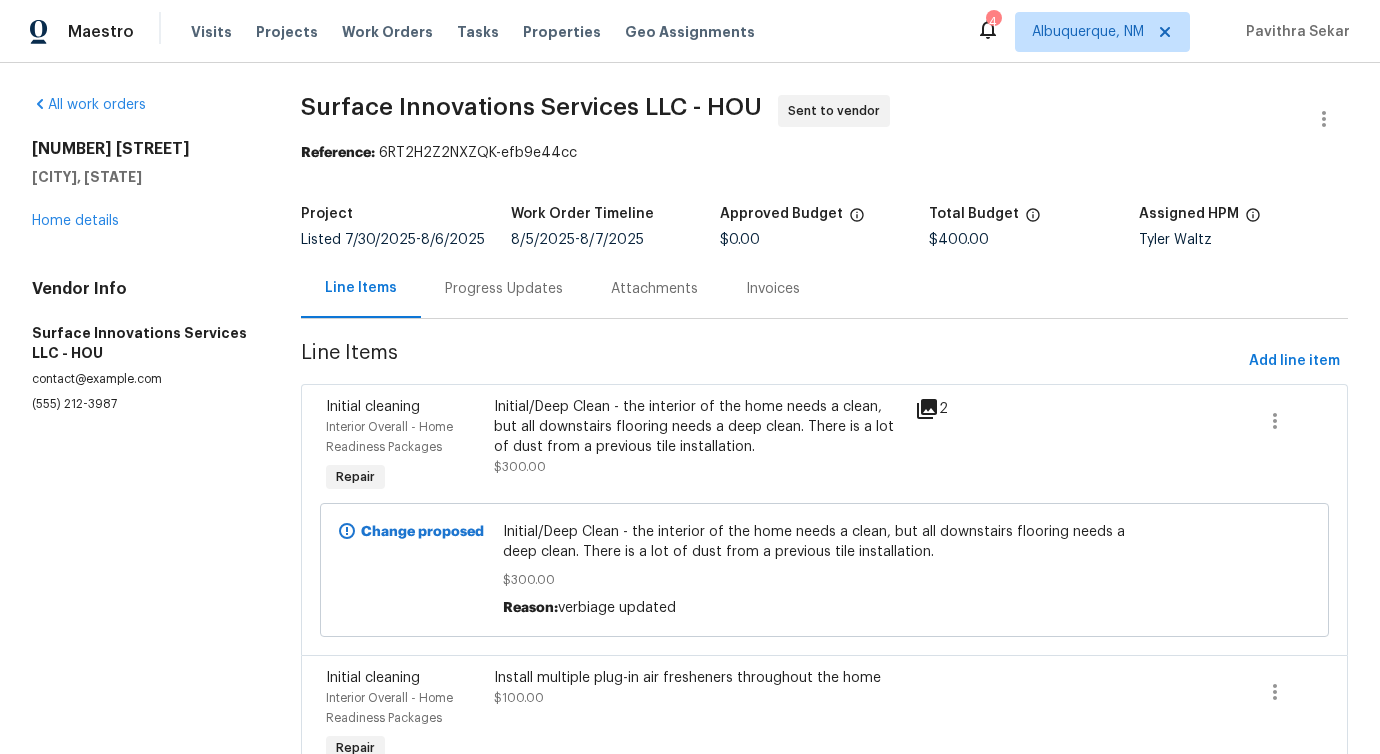 click on "All work orders 622 Manchester Trail Dr Spring, TX 77373 Home details Vendor Info Surface Innovations Services LLC - HOU contact@surfaceinnovationservices.com (832) 212-3987 Surface Innovations Services LLC - HOU Sent to vendor Reference:   6RT2H2Z2NXZQK-efb9e44cc Project Listed   7/30/2025  -  8/6/2025 Work Order Timeline 8/5/2025  -  8/7/2025 Approved Budget $0.00 Total Budget $400.00 Assigned HPM Tyler Waltz Line Items Progress Updates Attachments Invoices Line Items Add line item Initial cleaning Interior Overall - Home Readiness Packages Repair Initial/Deep Clean - the interior of the home needs a clean, but all downstairs flooring needs a deep clean. There is a lot of dust from a previous tile installation. $300.00   2 Change proposed Initial/Deep Clean - the interior of the home needs a clean, but all downstairs flooring needs a deep clean. There is a lot of dust from a previous tile installation. $300.00 Reason:  verbiage updated Initial cleaning Interior Overall - Home Readiness Packages Repair" at bounding box center [690, 513] 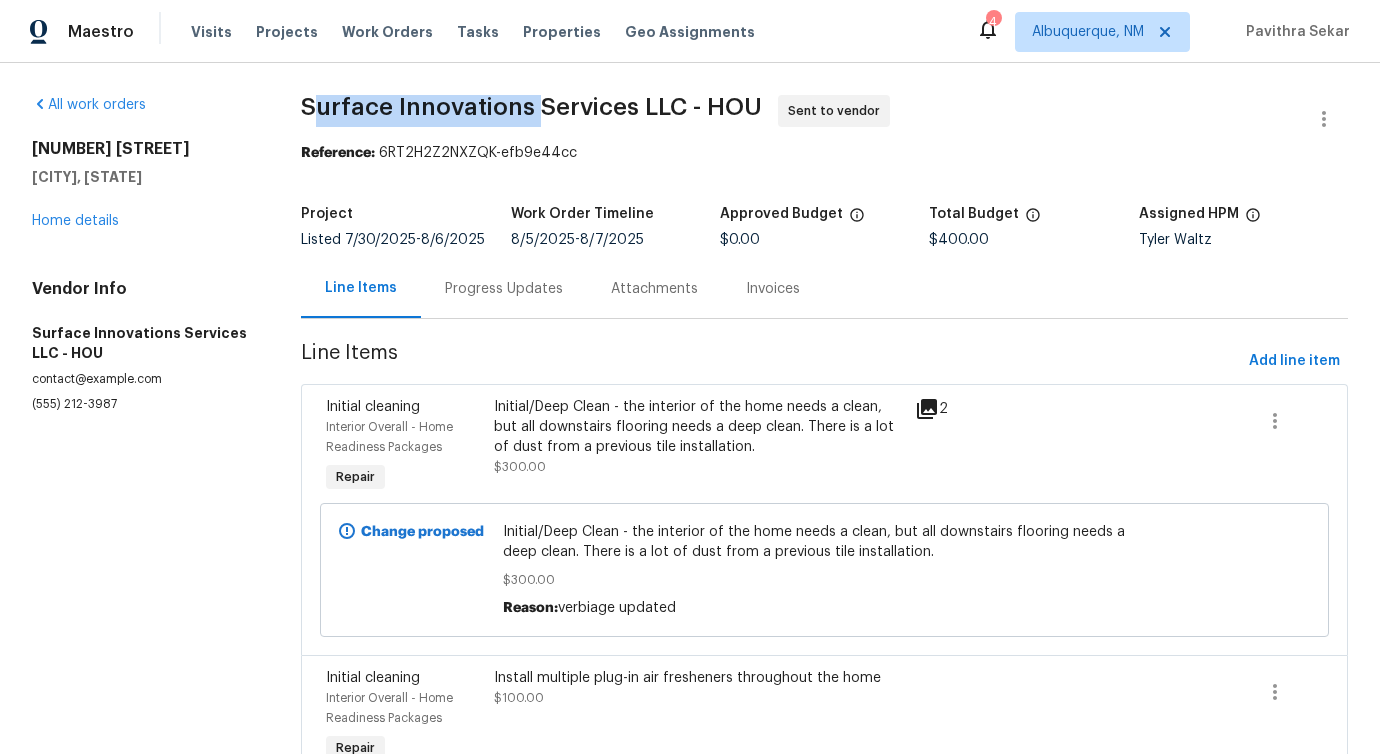 drag, startPoint x: 319, startPoint y: 101, endPoint x: 550, endPoint y: 106, distance: 231.05411 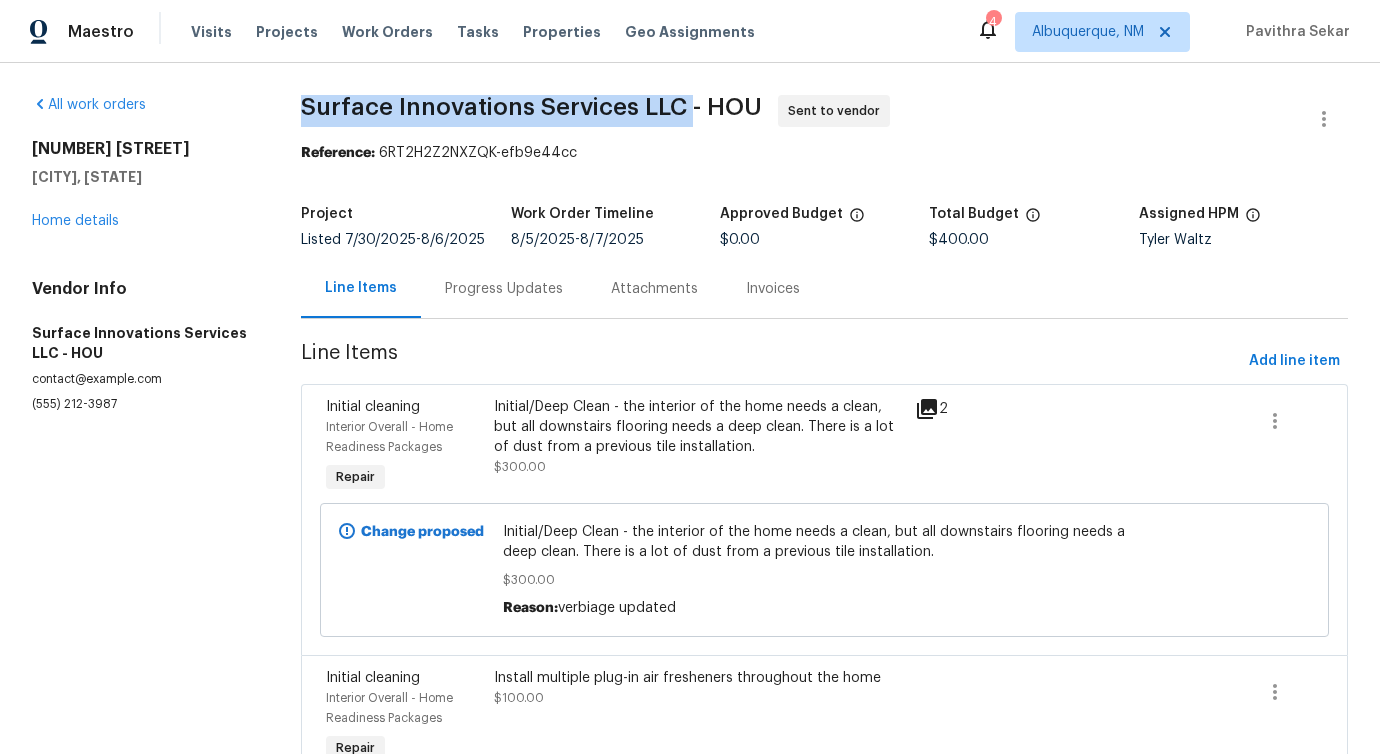 drag, startPoint x: 308, startPoint y: 104, endPoint x: 695, endPoint y: 102, distance: 387.00516 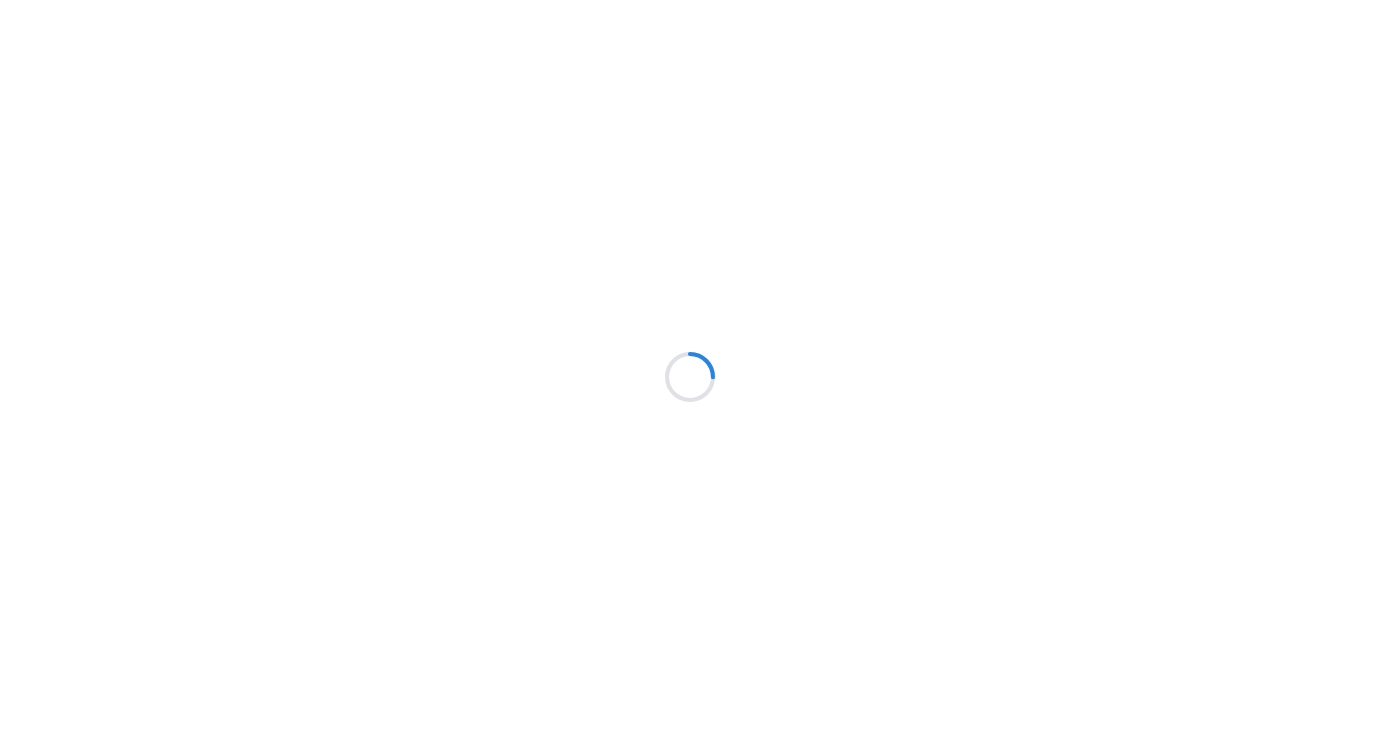 scroll, scrollTop: 0, scrollLeft: 0, axis: both 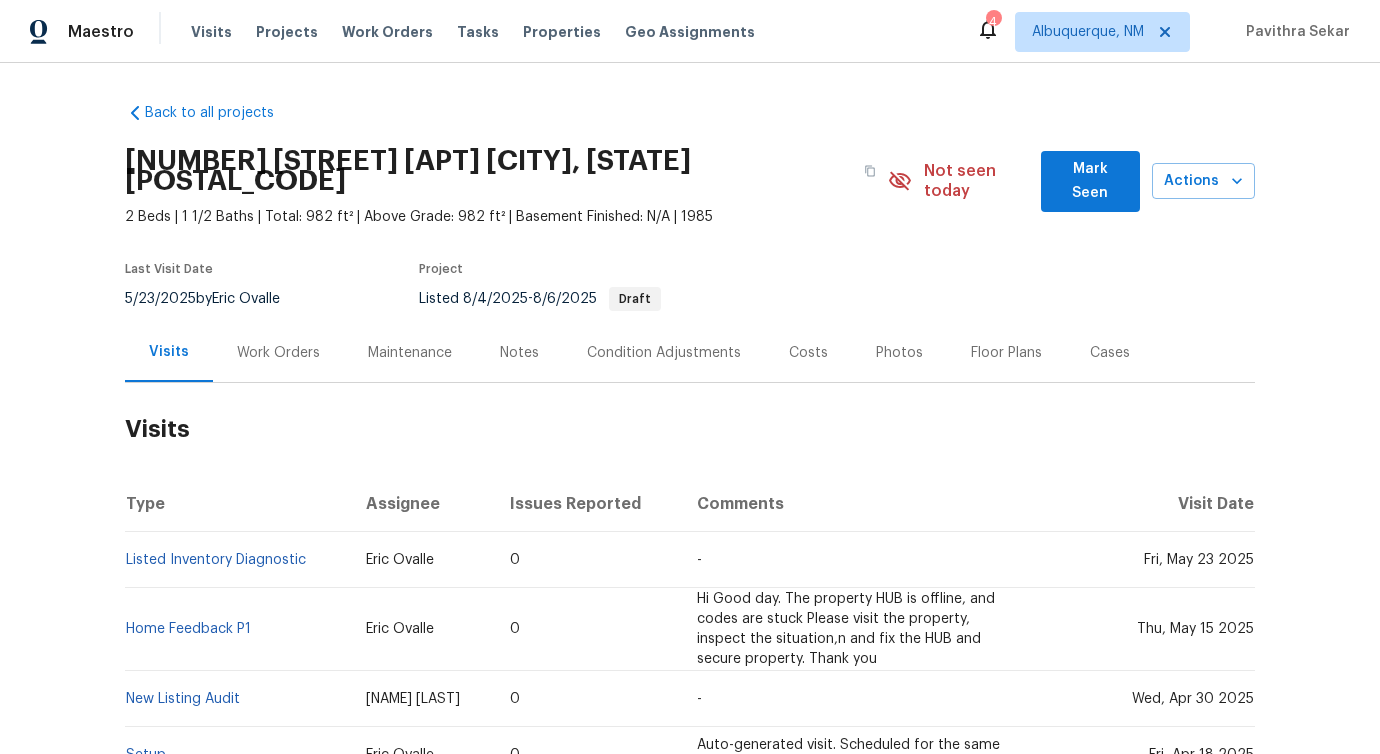 click on "Work Orders" at bounding box center [278, 352] 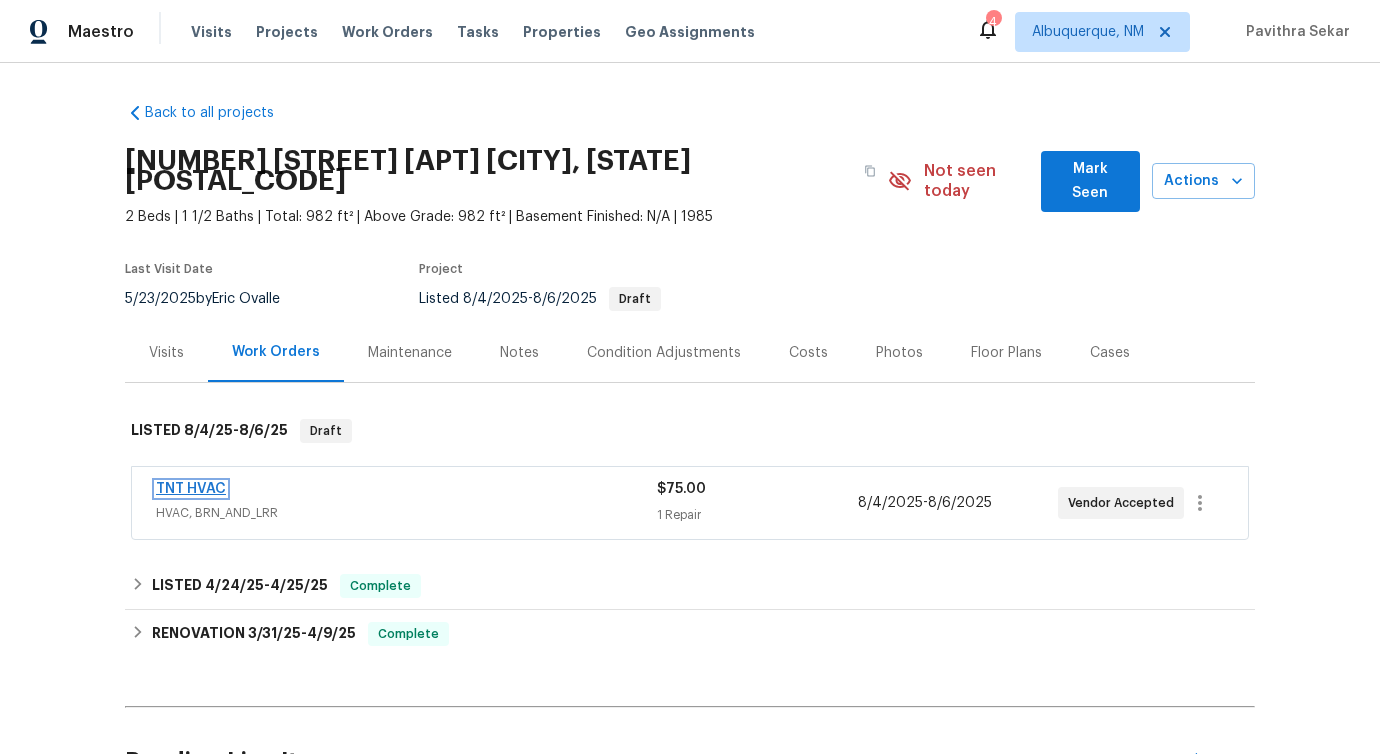 click on "TNT HVAC" at bounding box center (191, 489) 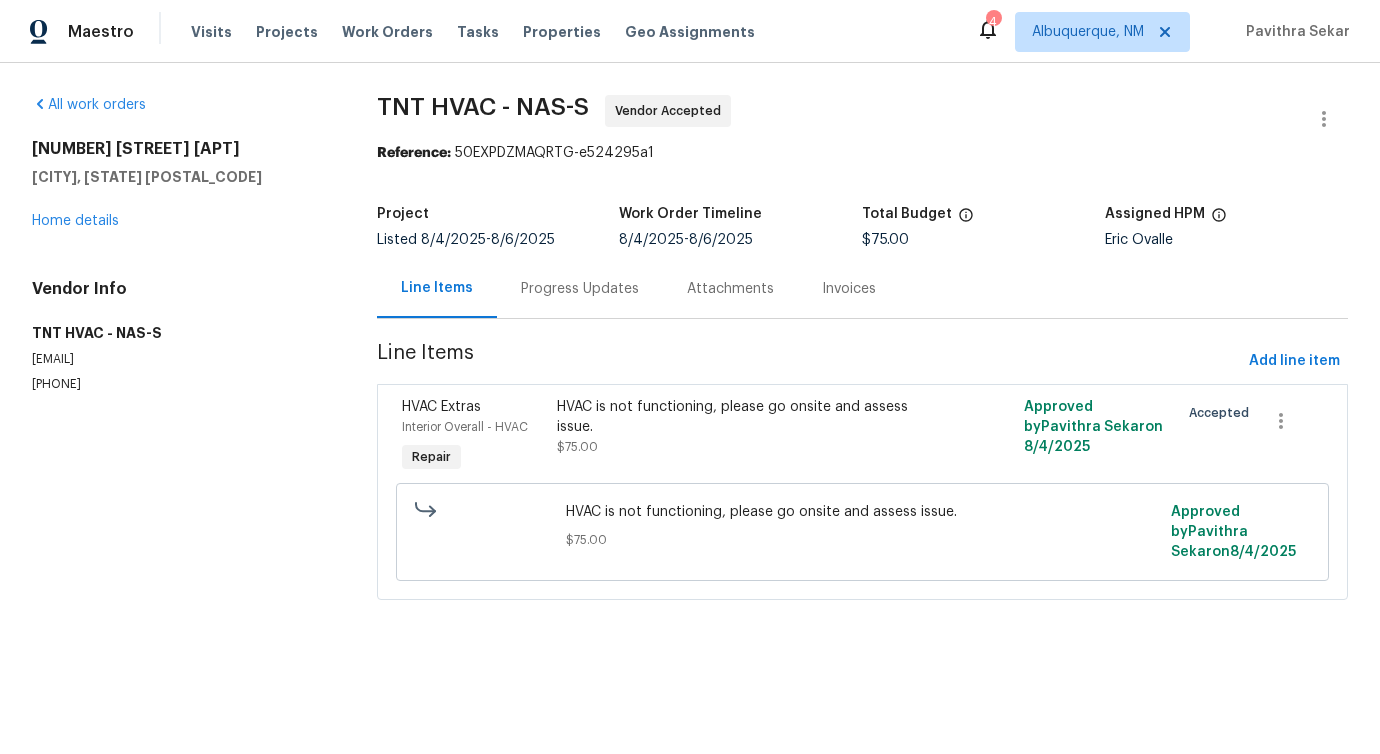 click on "Progress Updates" at bounding box center (580, 289) 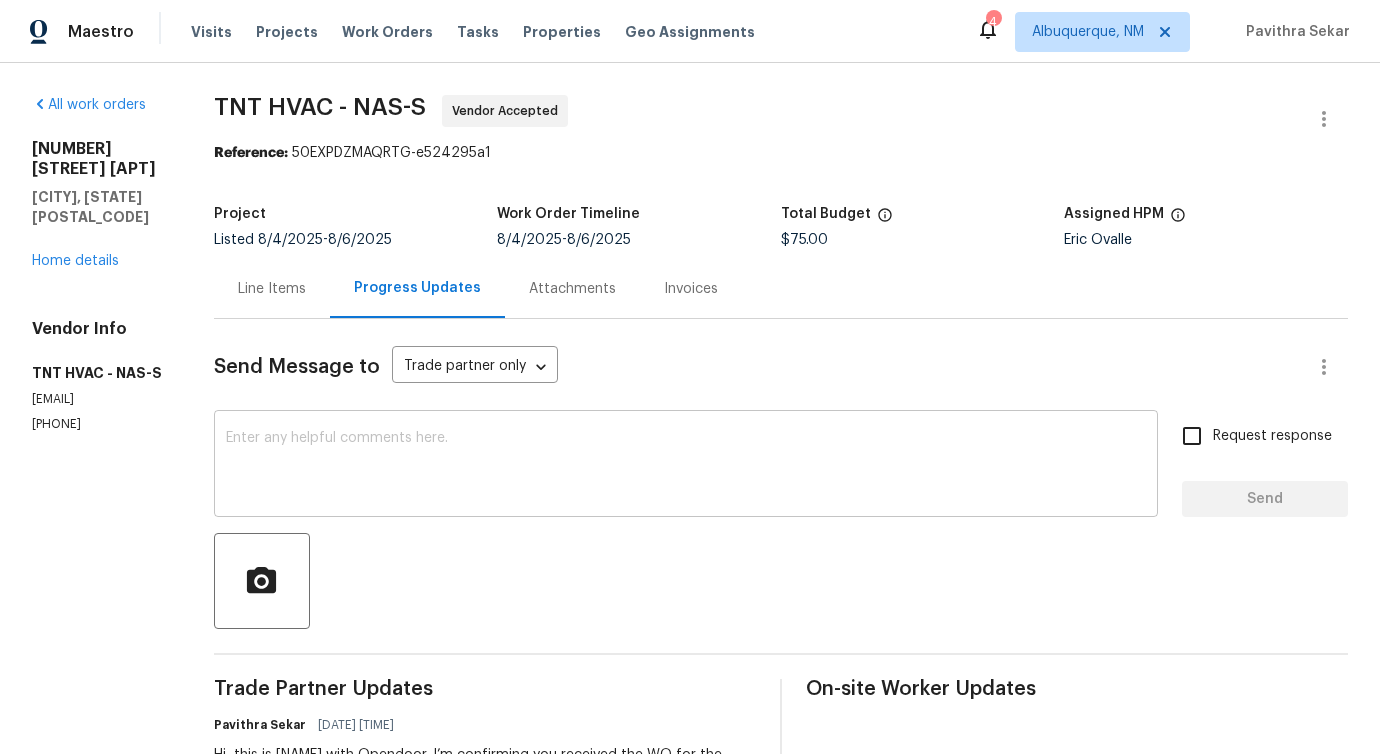 click at bounding box center (686, 466) 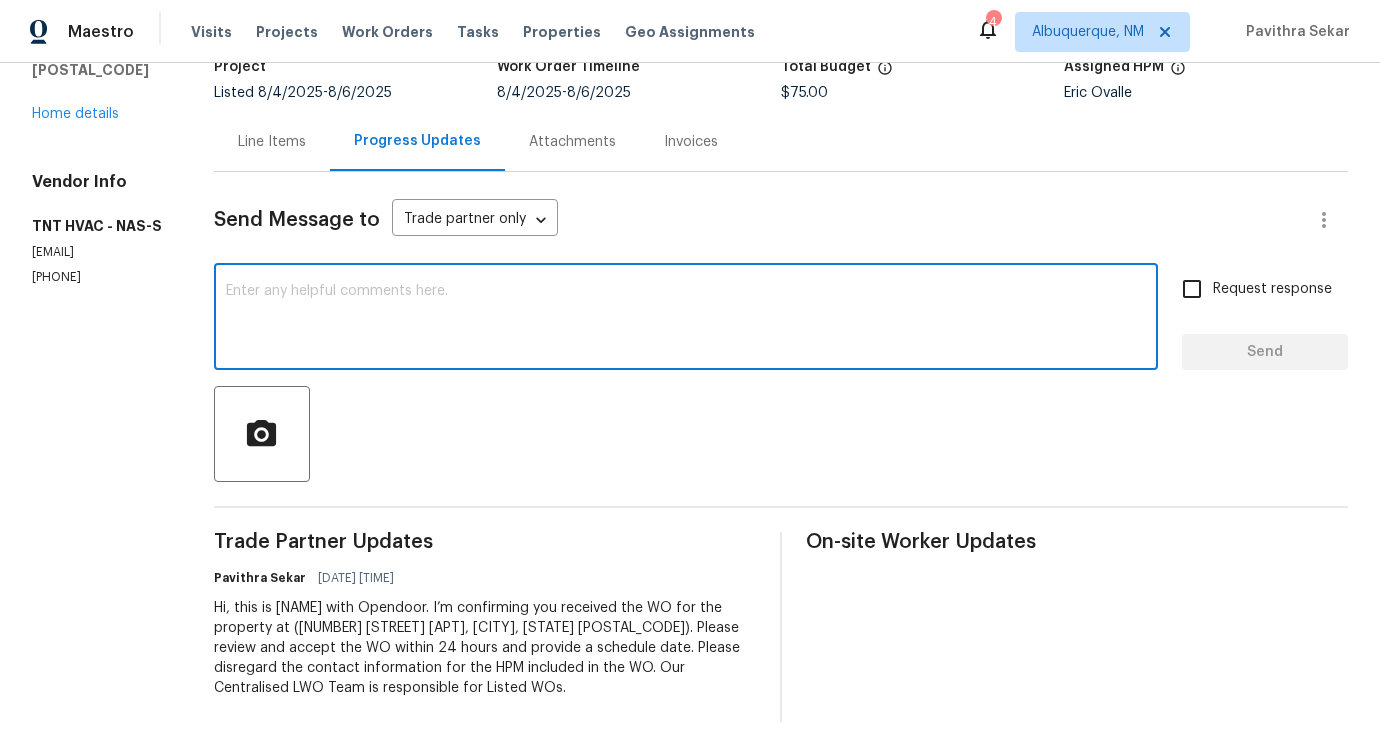 scroll, scrollTop: 0, scrollLeft: 0, axis: both 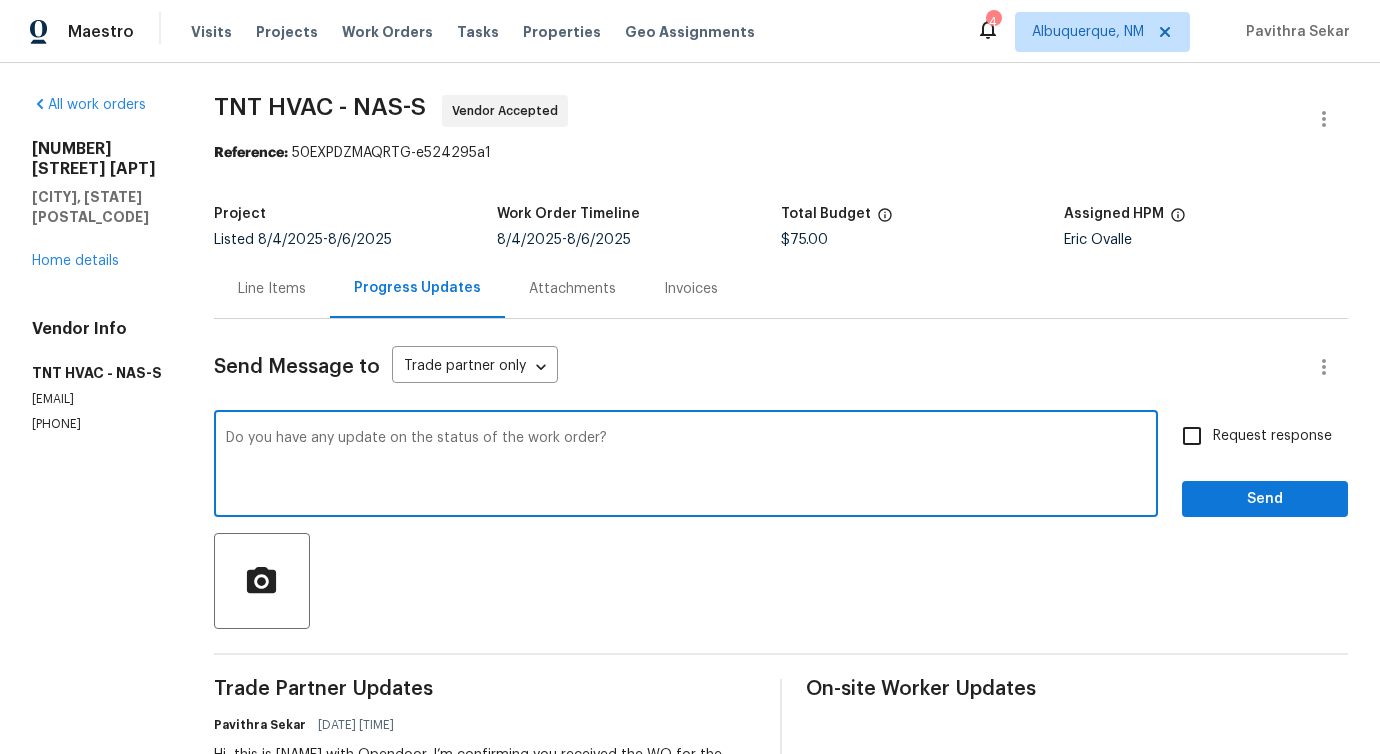 type on "Do you have any update on the status of the work order?" 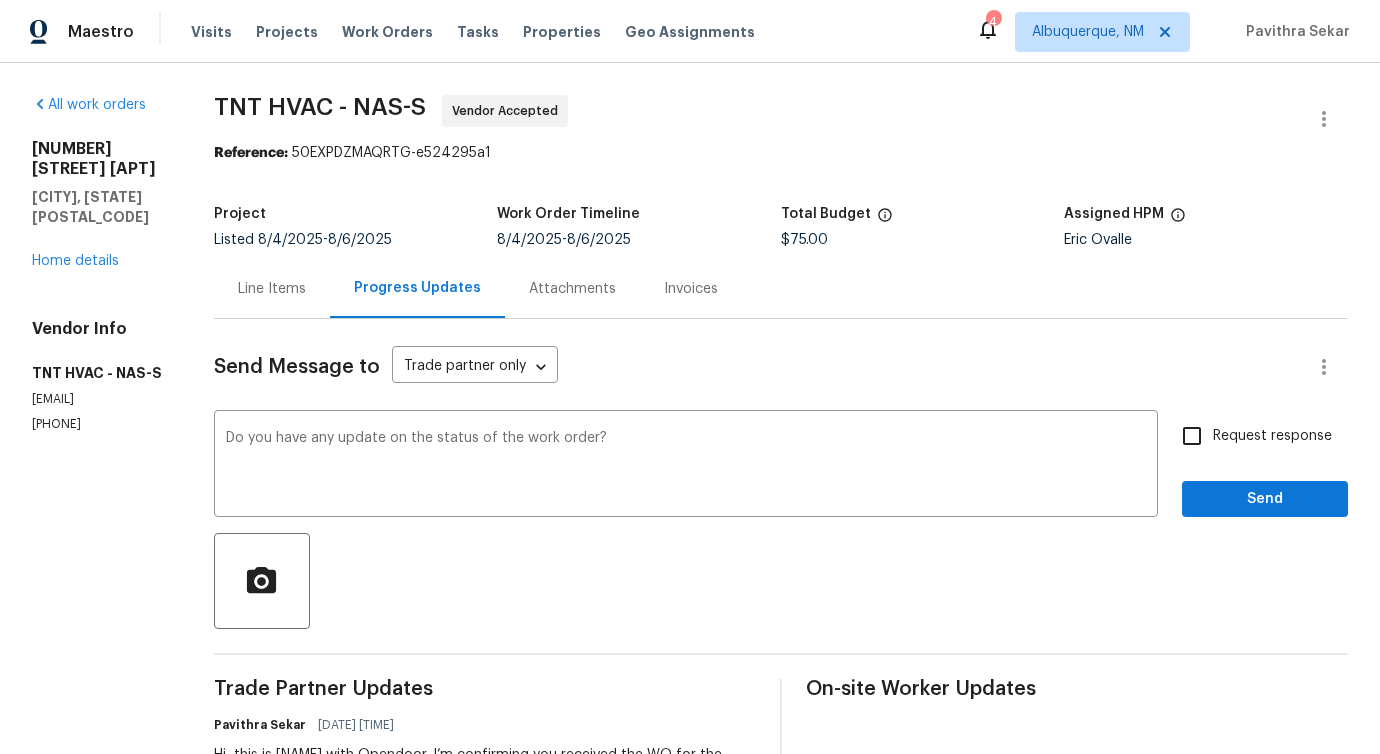 click on "Request response" at bounding box center [1272, 436] 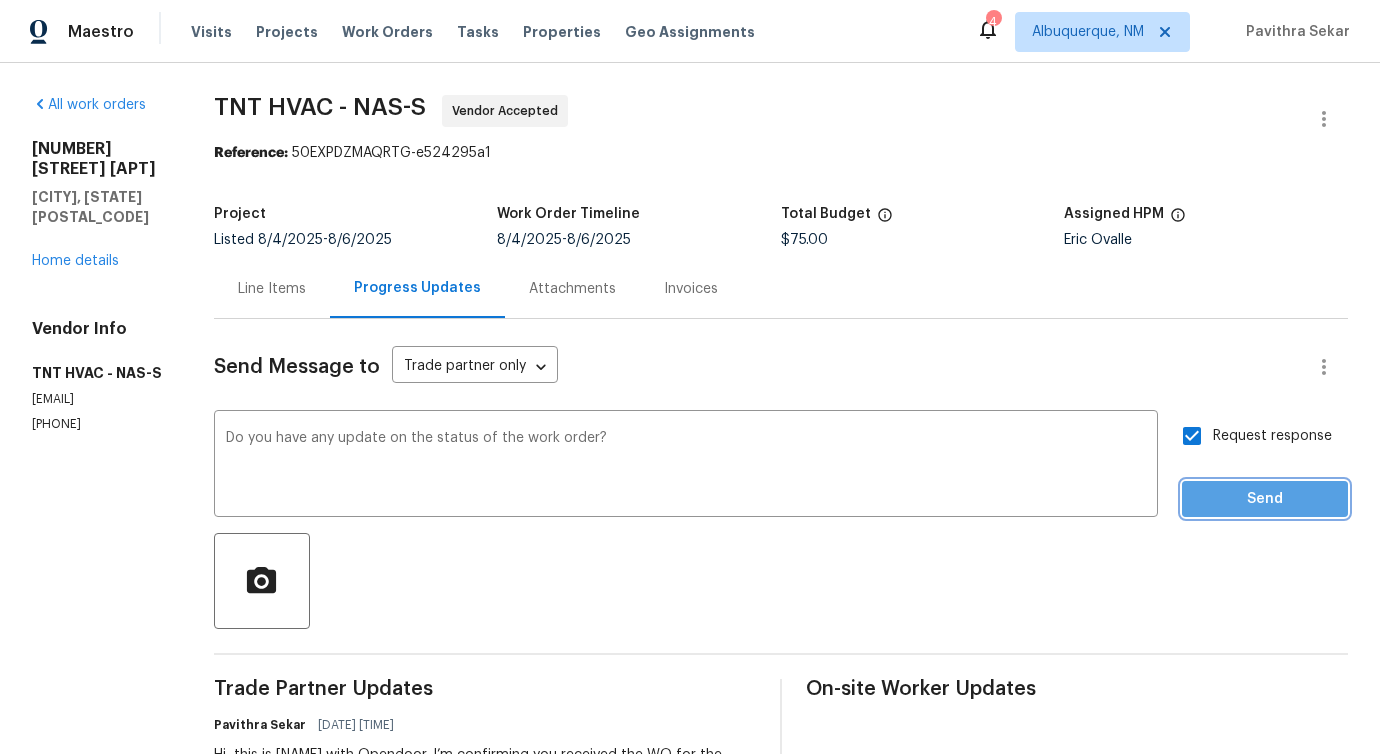 click on "Send" at bounding box center (1265, 499) 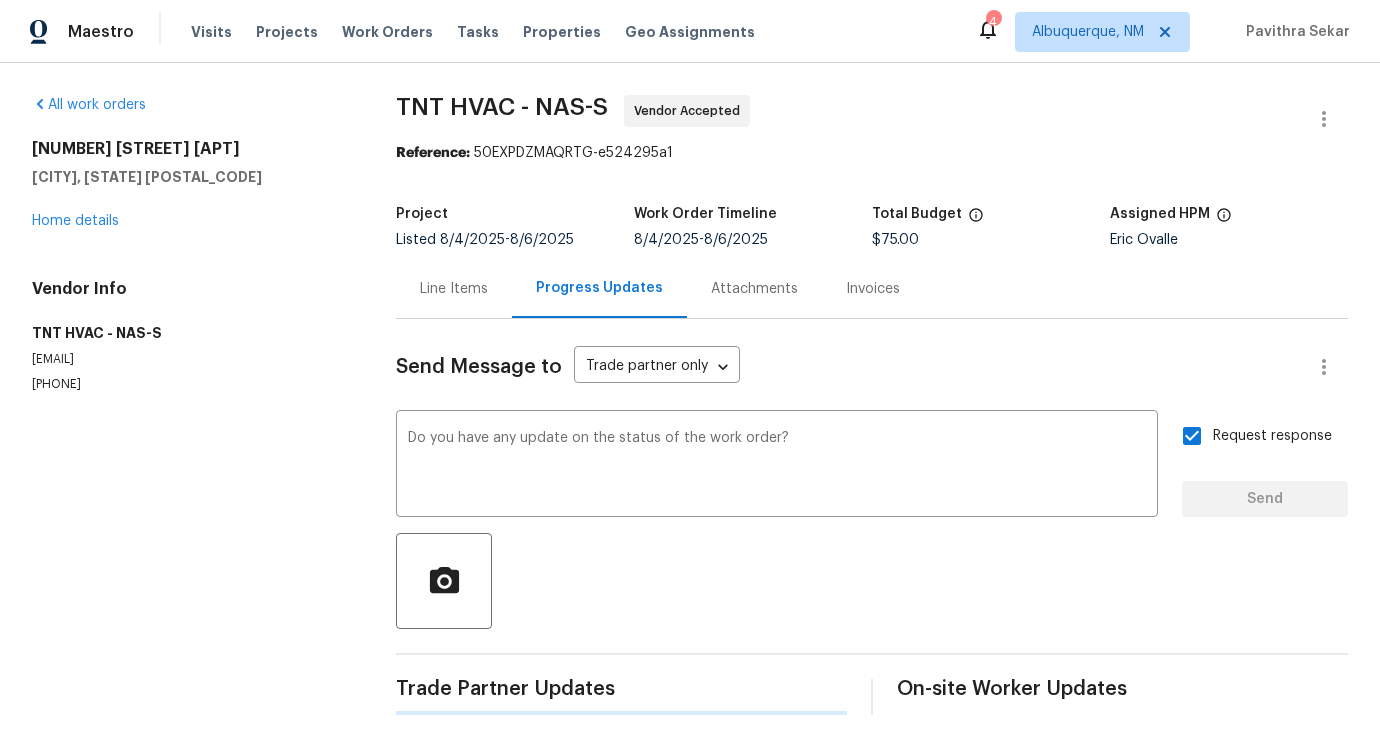 type 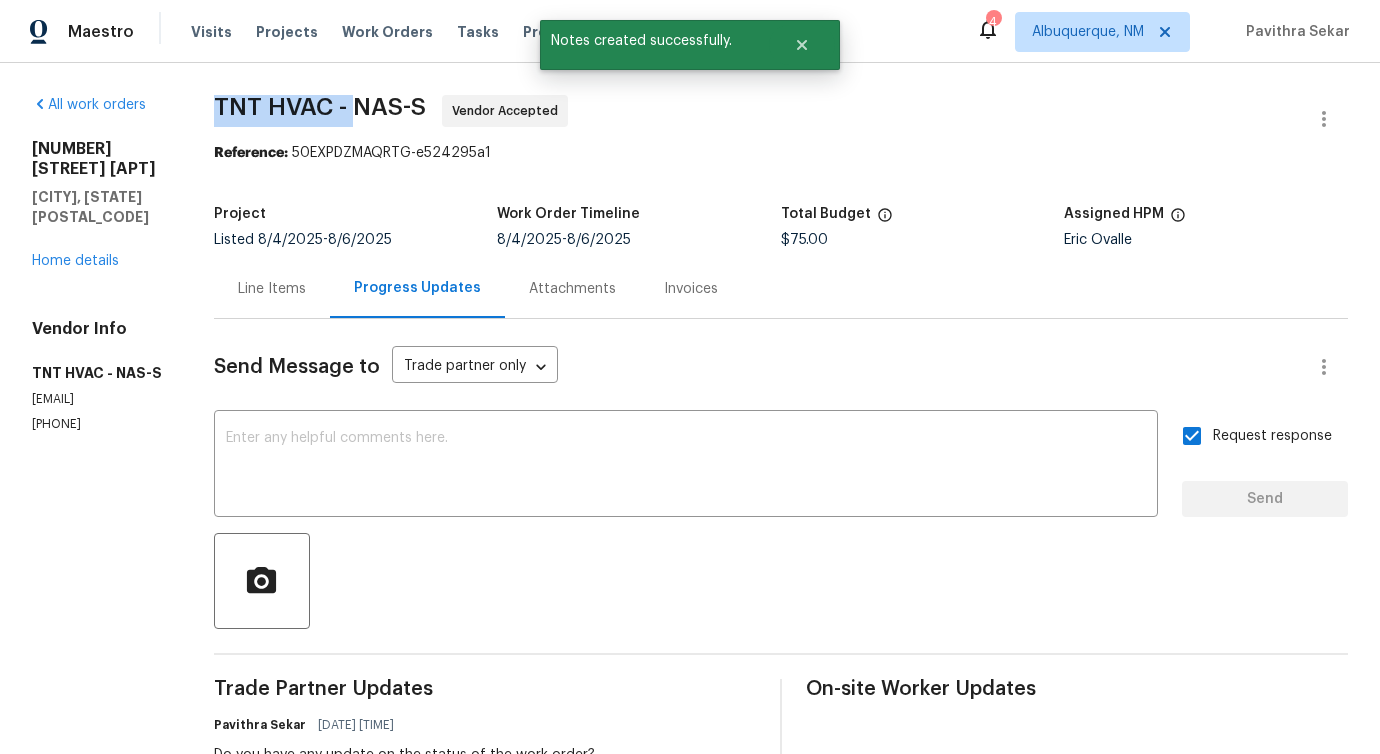 drag, startPoint x: 209, startPoint y: 112, endPoint x: 357, endPoint y: 107, distance: 148.08444 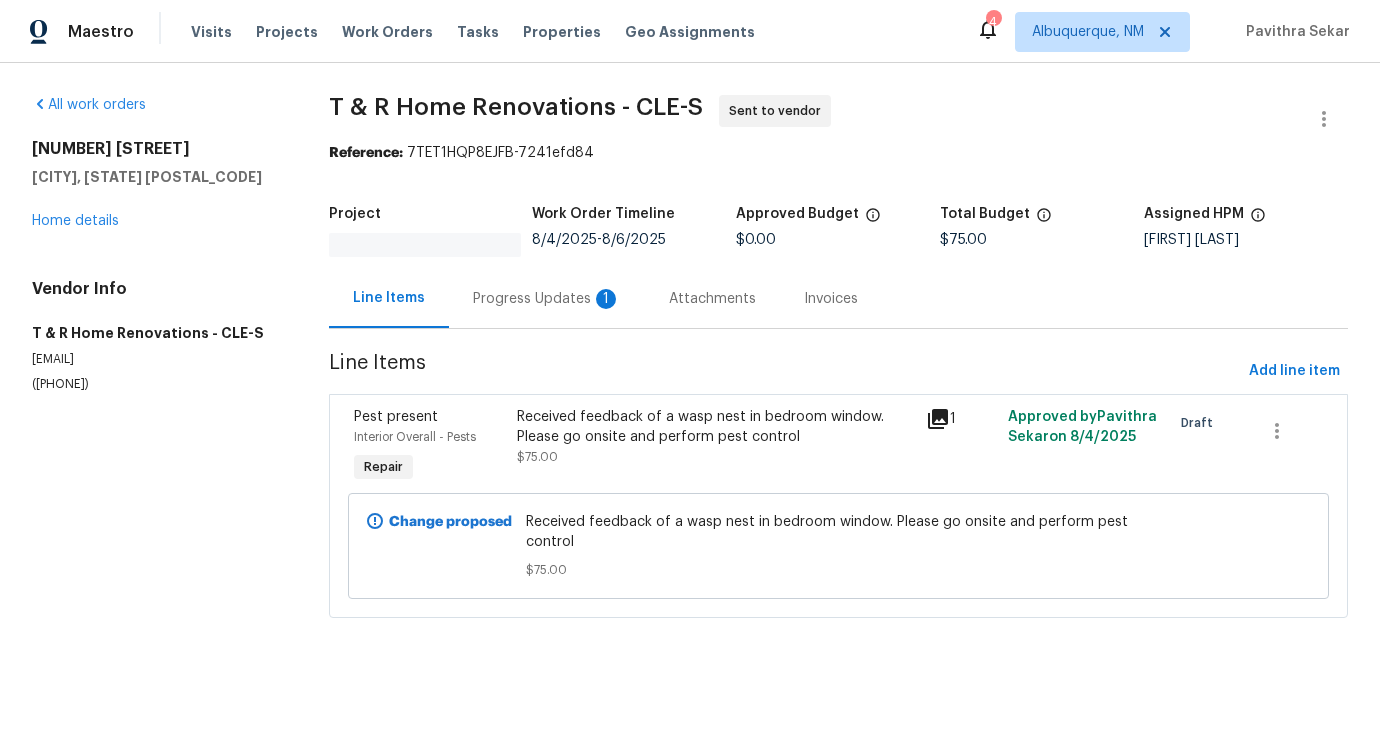 scroll, scrollTop: 0, scrollLeft: 0, axis: both 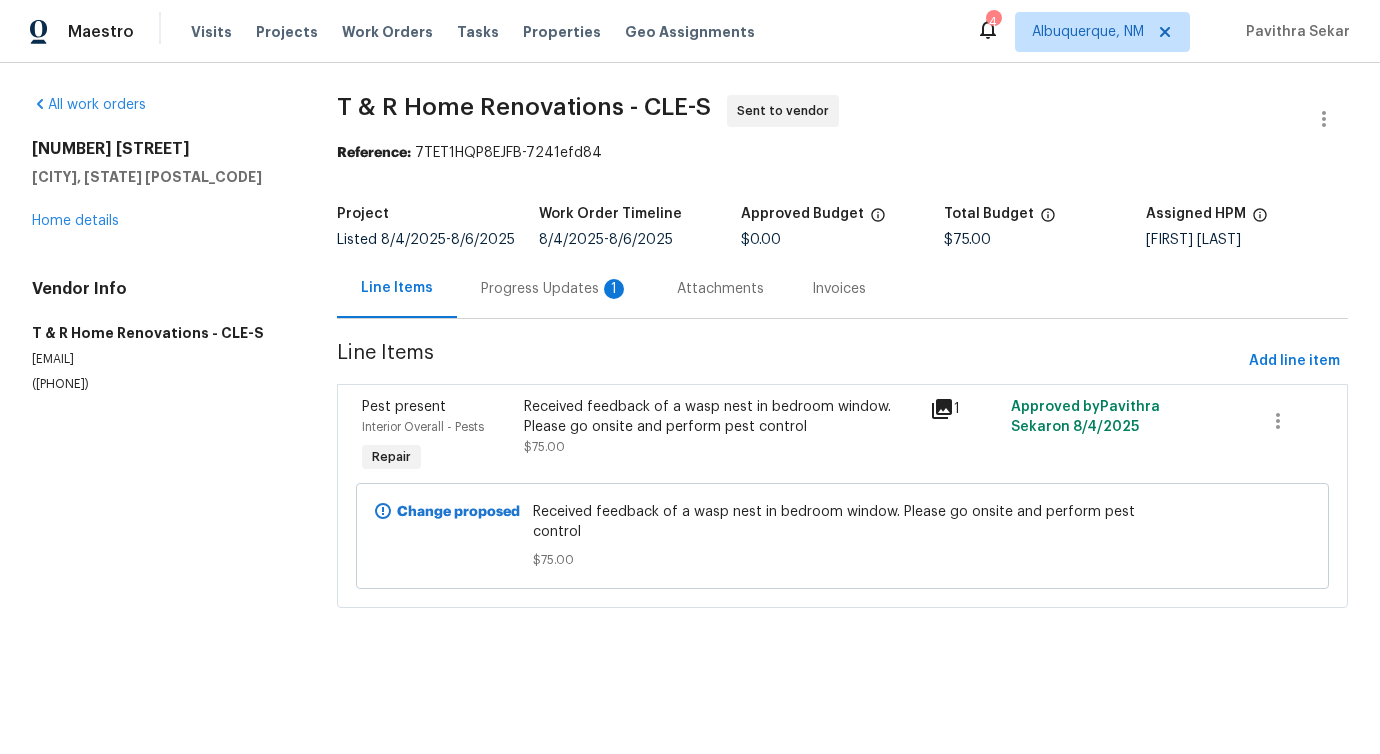 click on "Progress Updates 1" at bounding box center (555, 289) 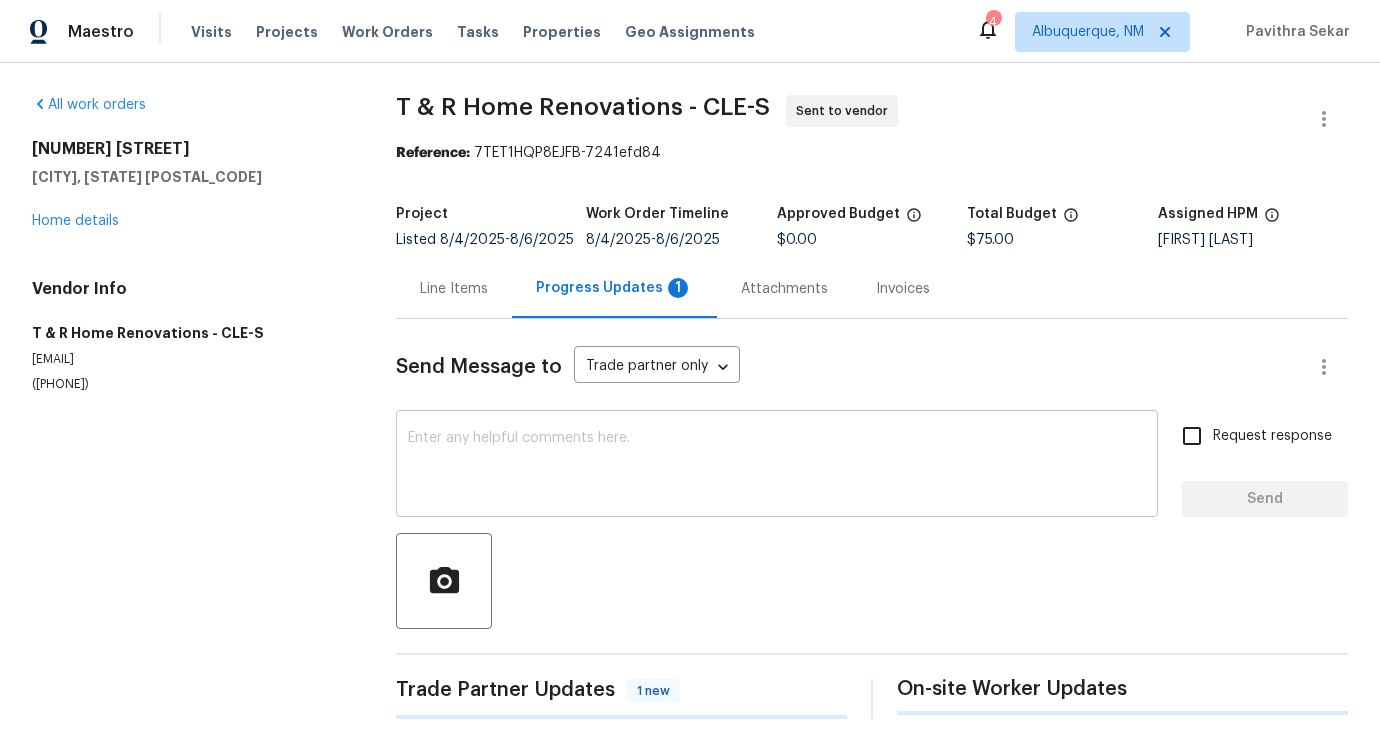 click on "x ​" at bounding box center [777, 466] 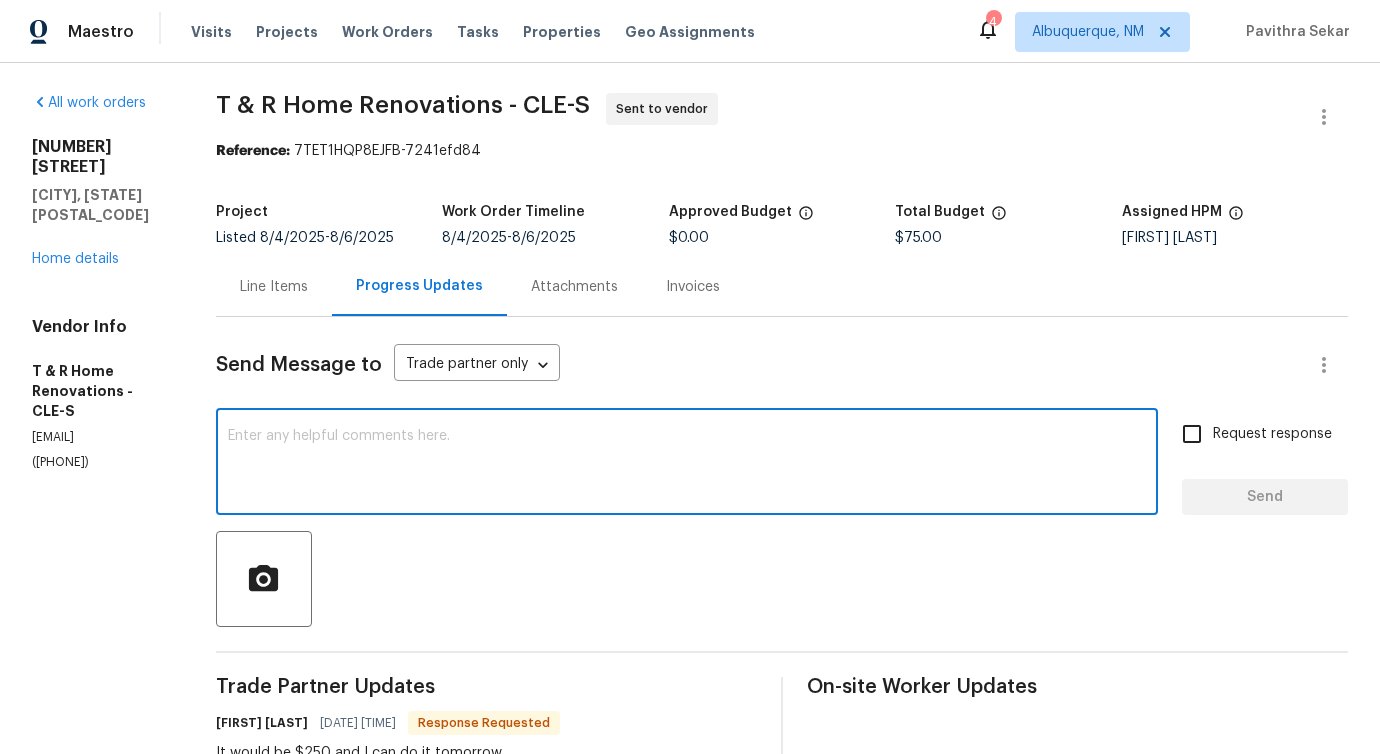 scroll, scrollTop: 0, scrollLeft: 0, axis: both 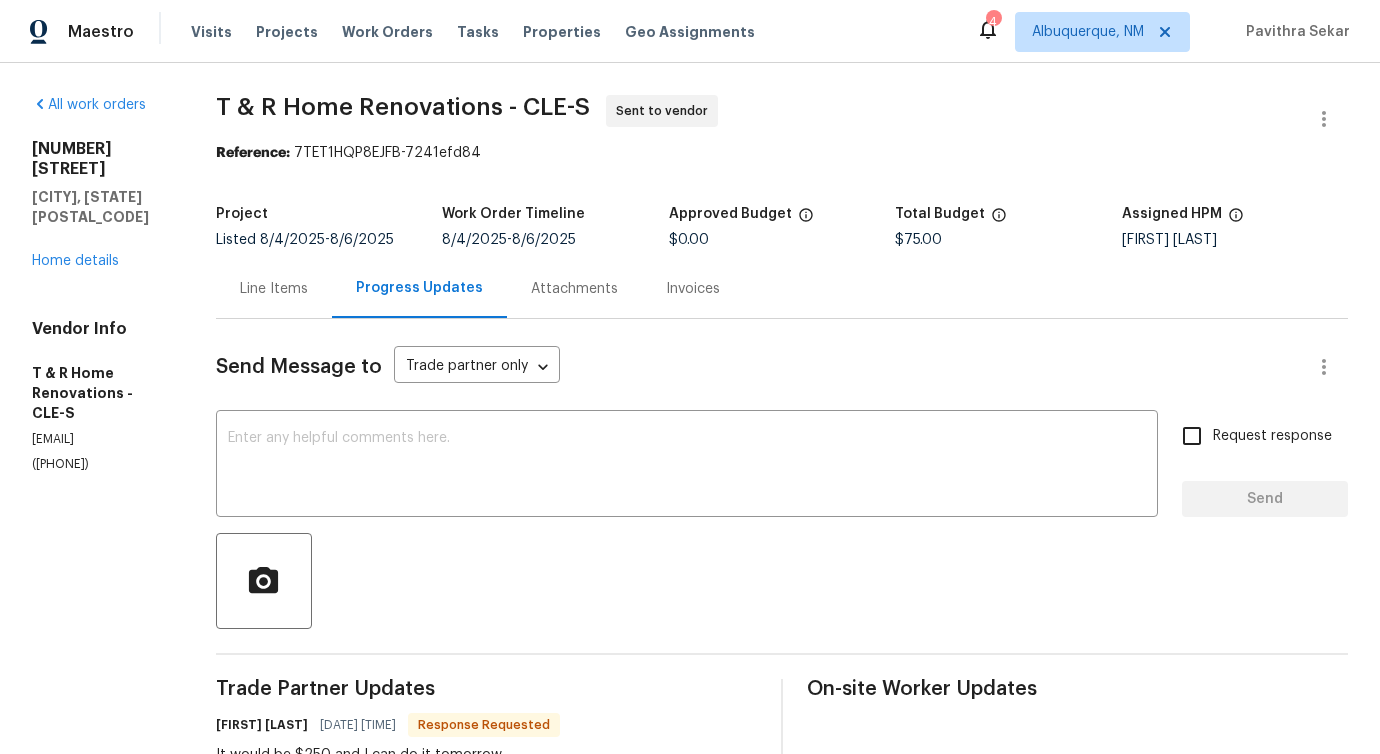click on "Line Items" at bounding box center (274, 289) 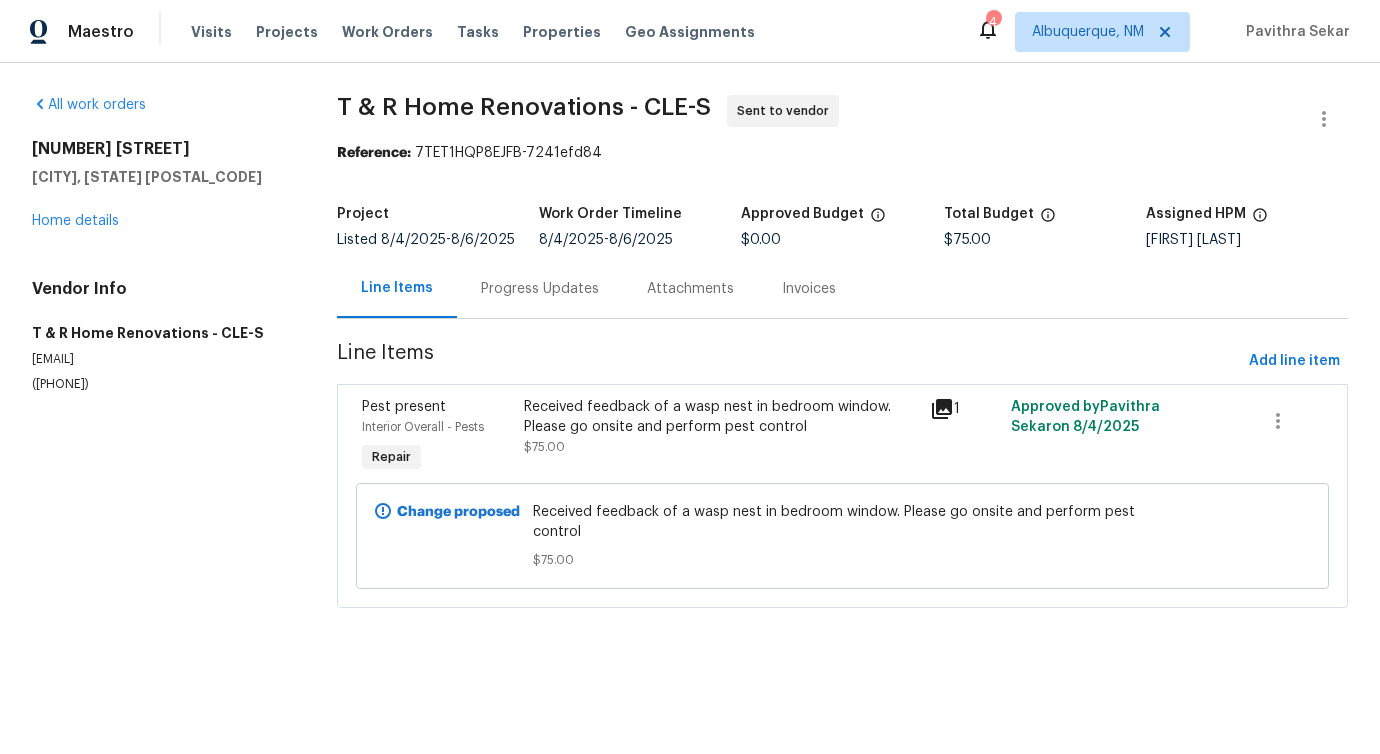 click on "Change proposed Received feedback of a wasp nest in bedroom window. Please go onsite and perform pest control $75.00" at bounding box center (842, 536) 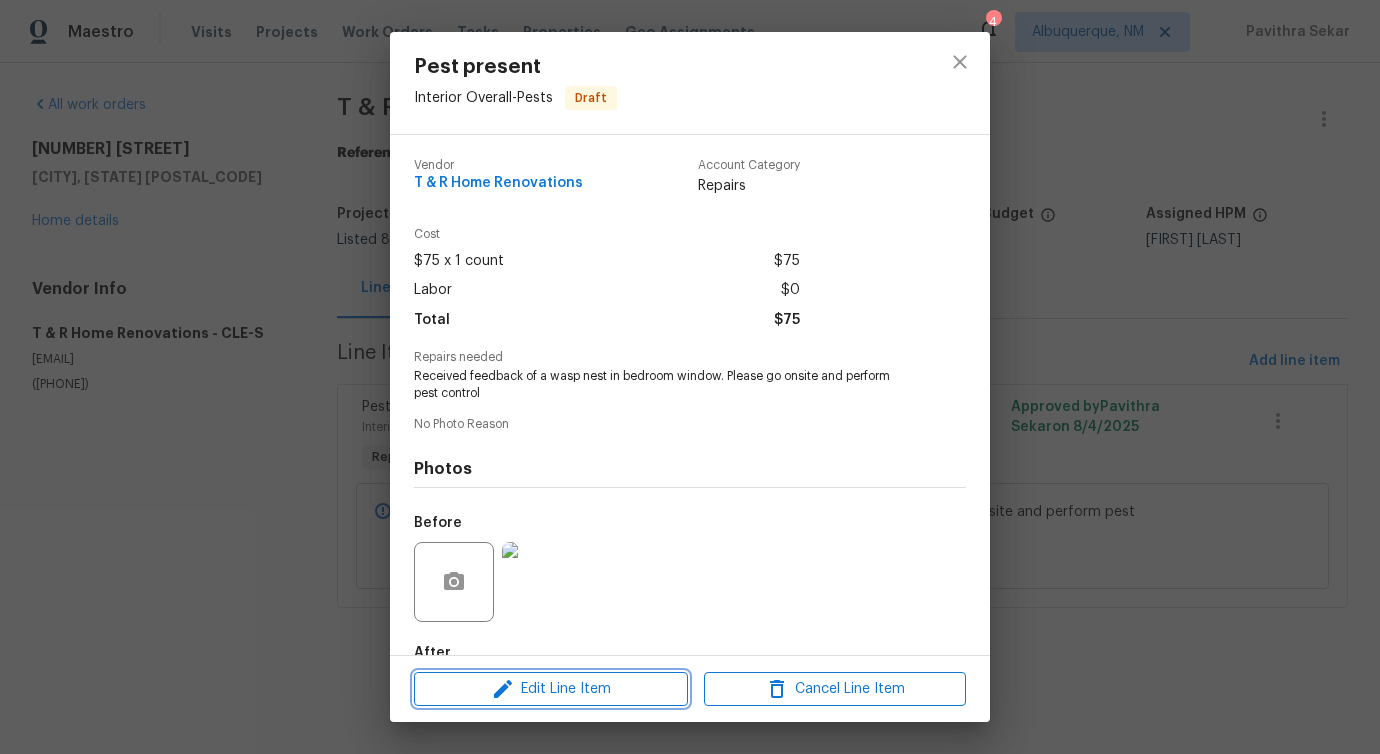 click on "Edit Line Item" at bounding box center [551, 689] 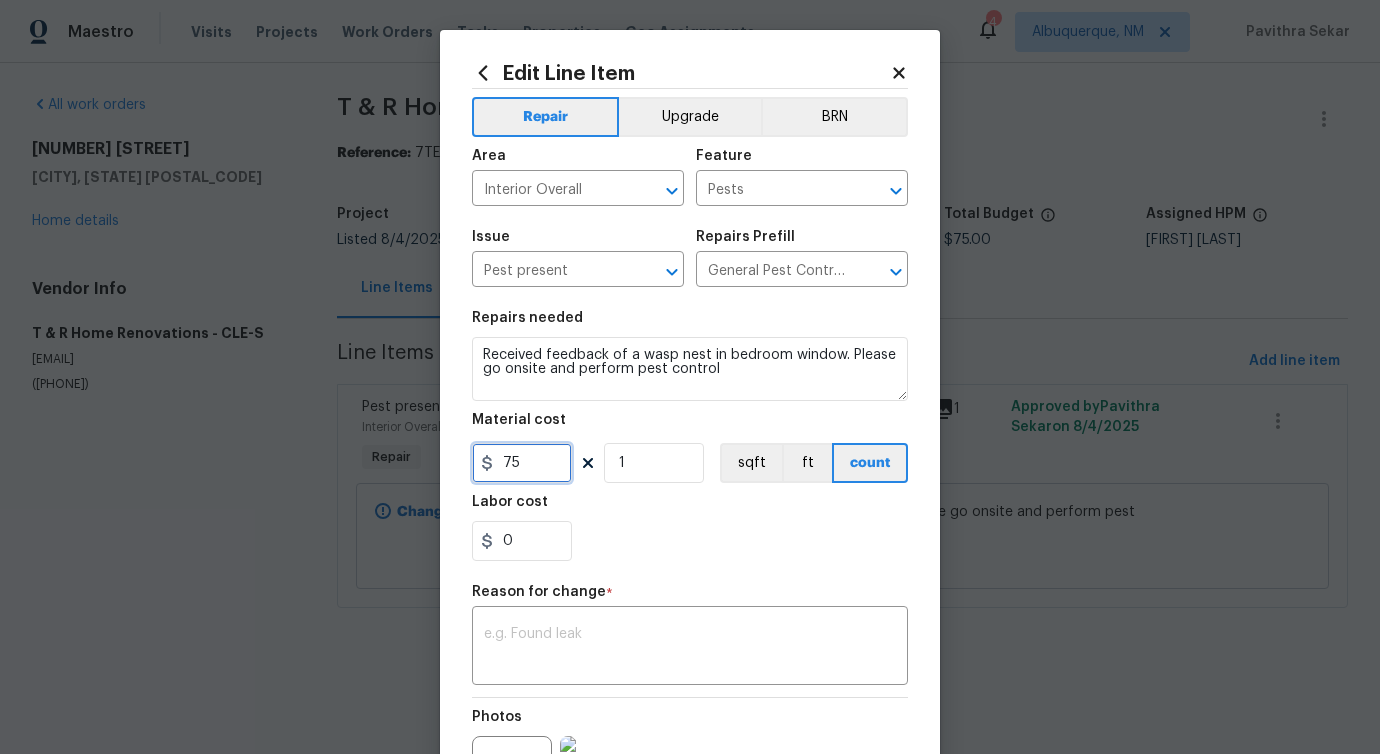 click on "75" at bounding box center [522, 463] 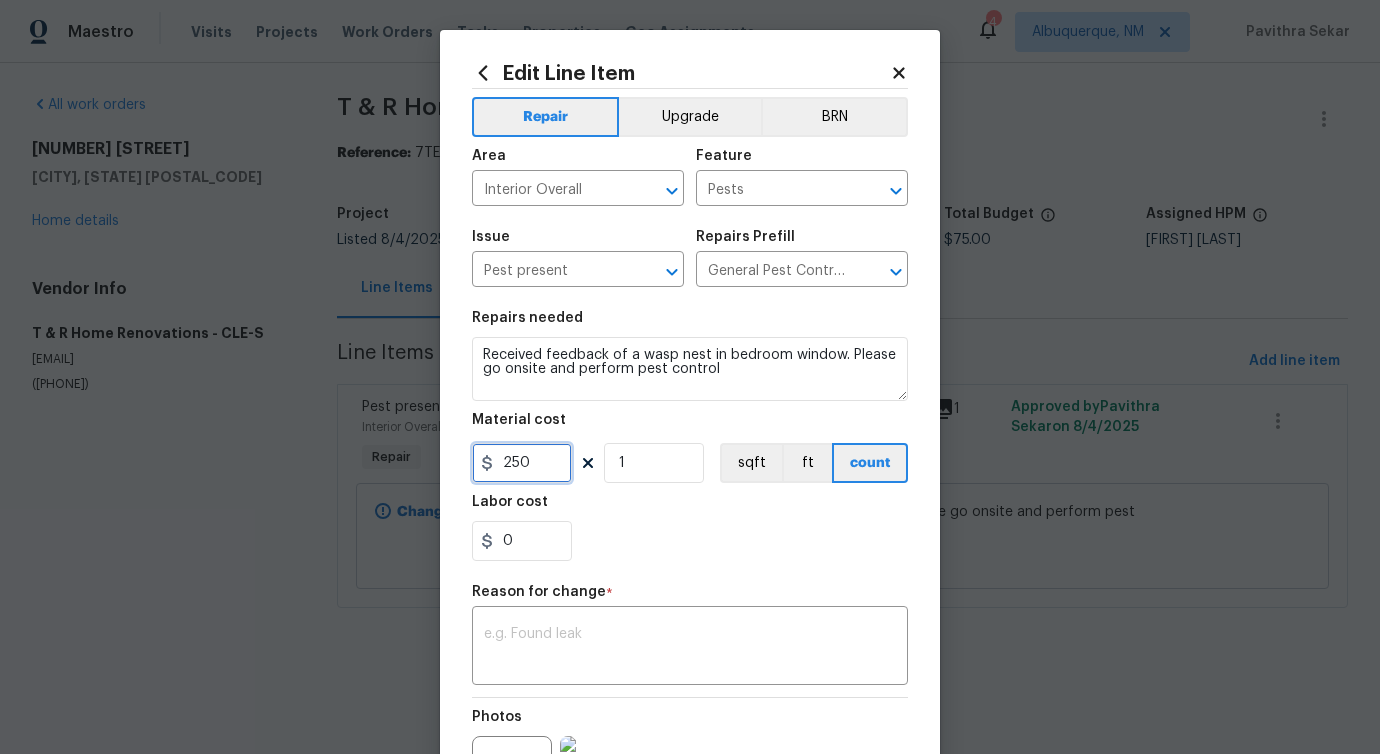 type on "250" 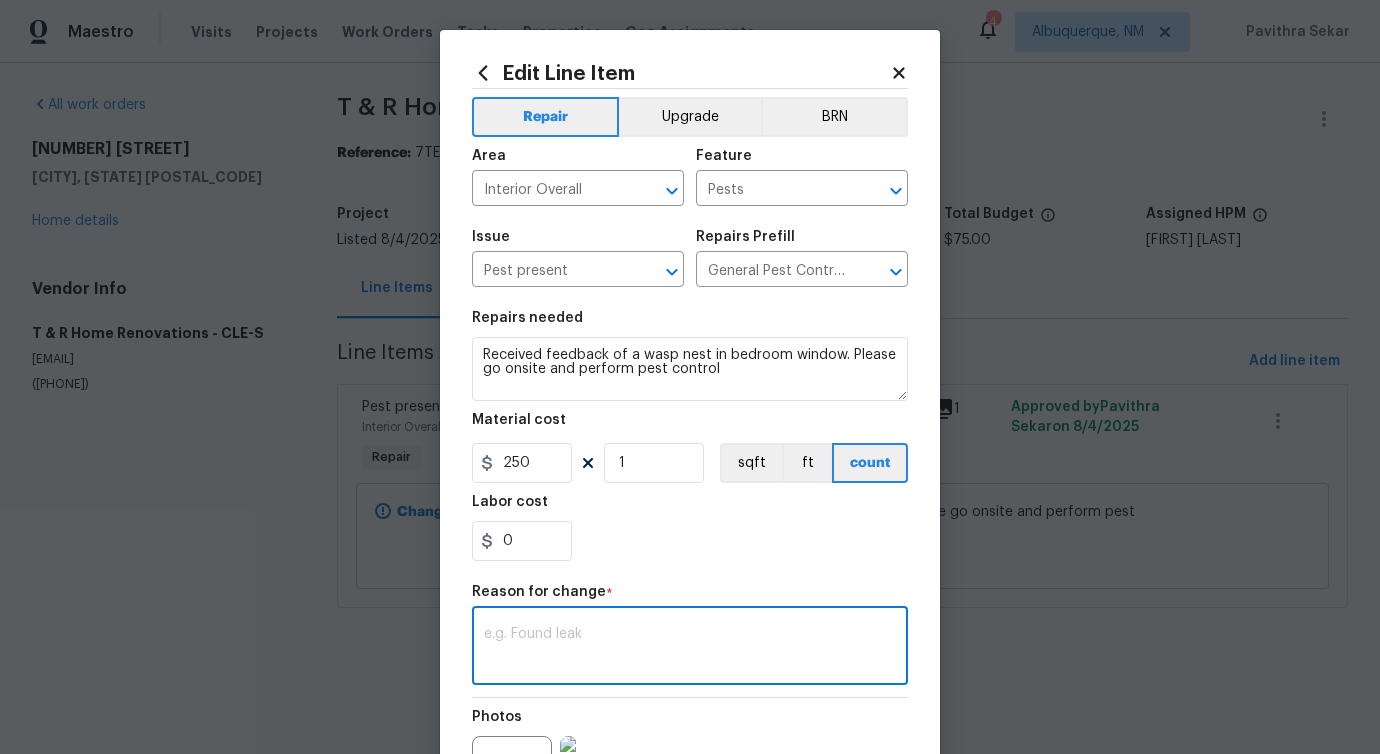 click at bounding box center [690, 648] 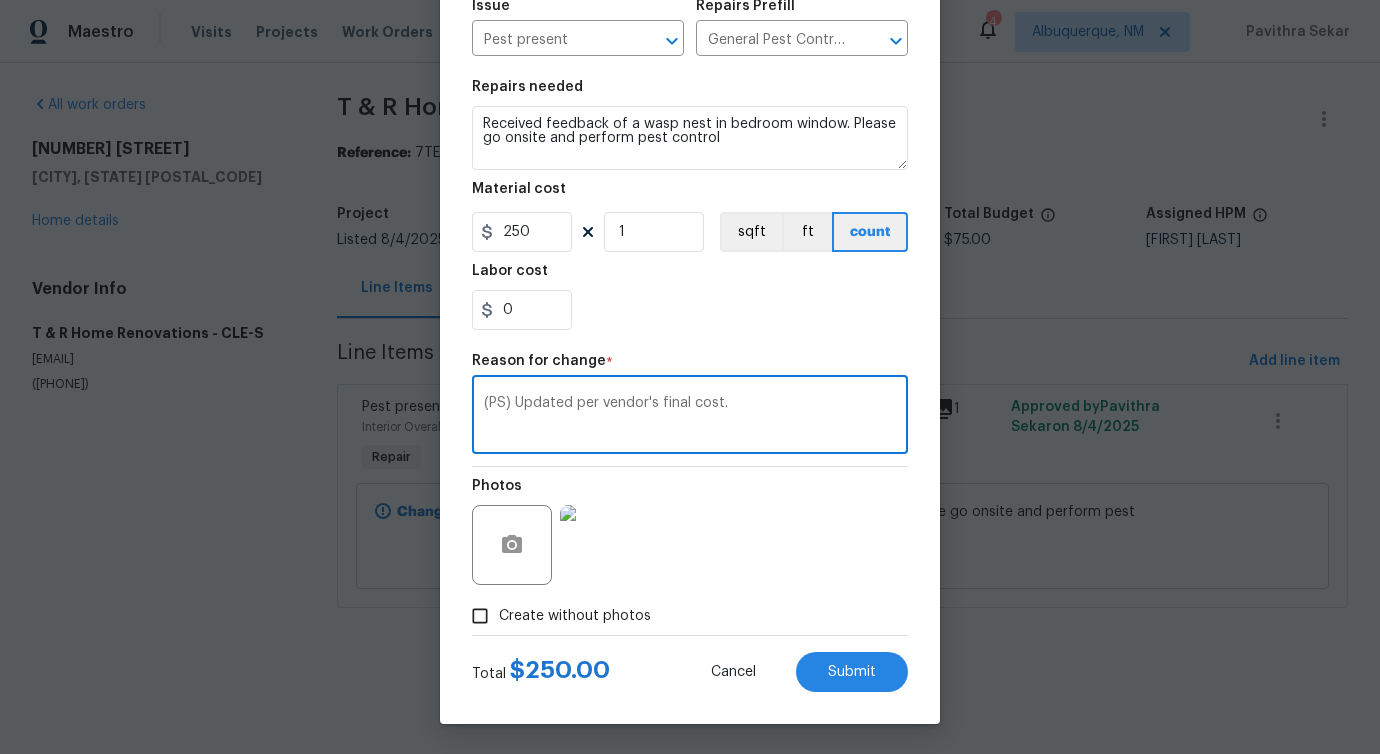 scroll, scrollTop: 232, scrollLeft: 0, axis: vertical 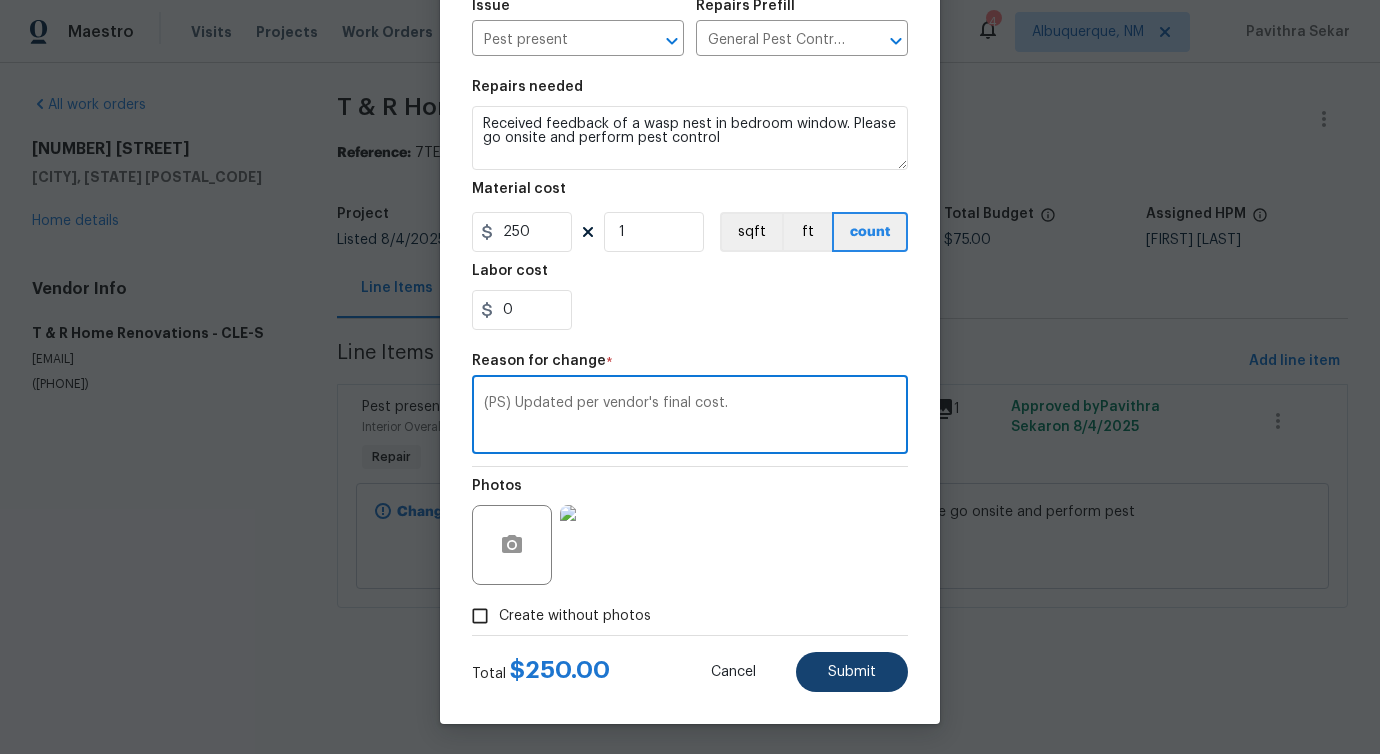 type on "(PS) Updated per vendor's final cost." 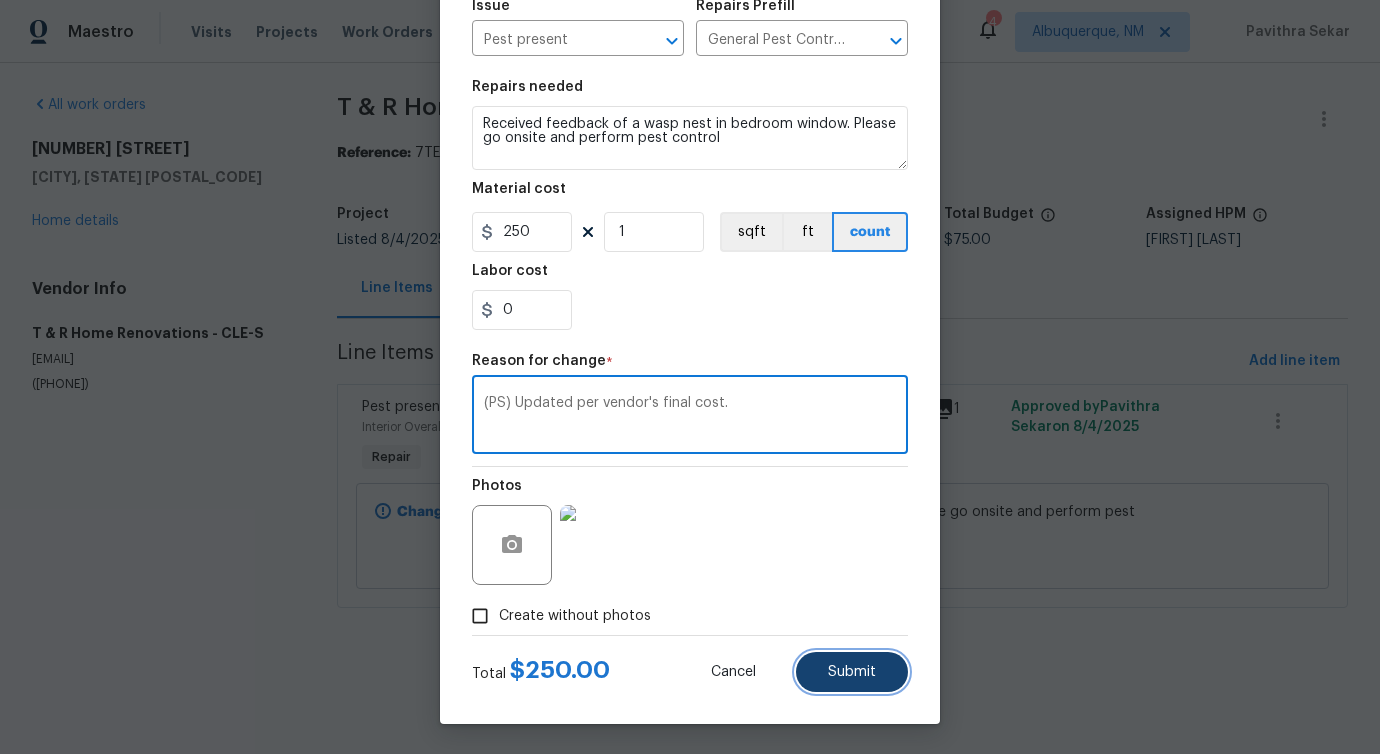 click on "Submit" at bounding box center [852, 672] 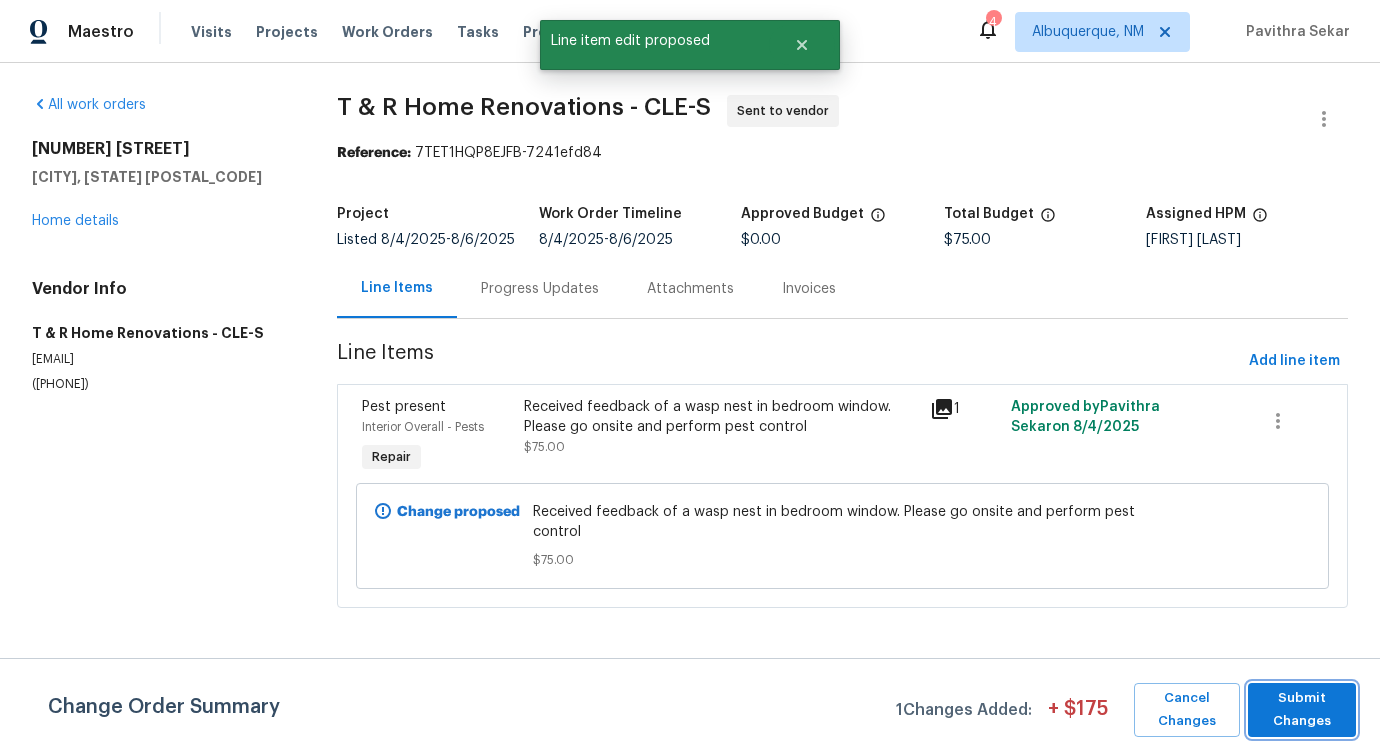 scroll, scrollTop: 0, scrollLeft: 0, axis: both 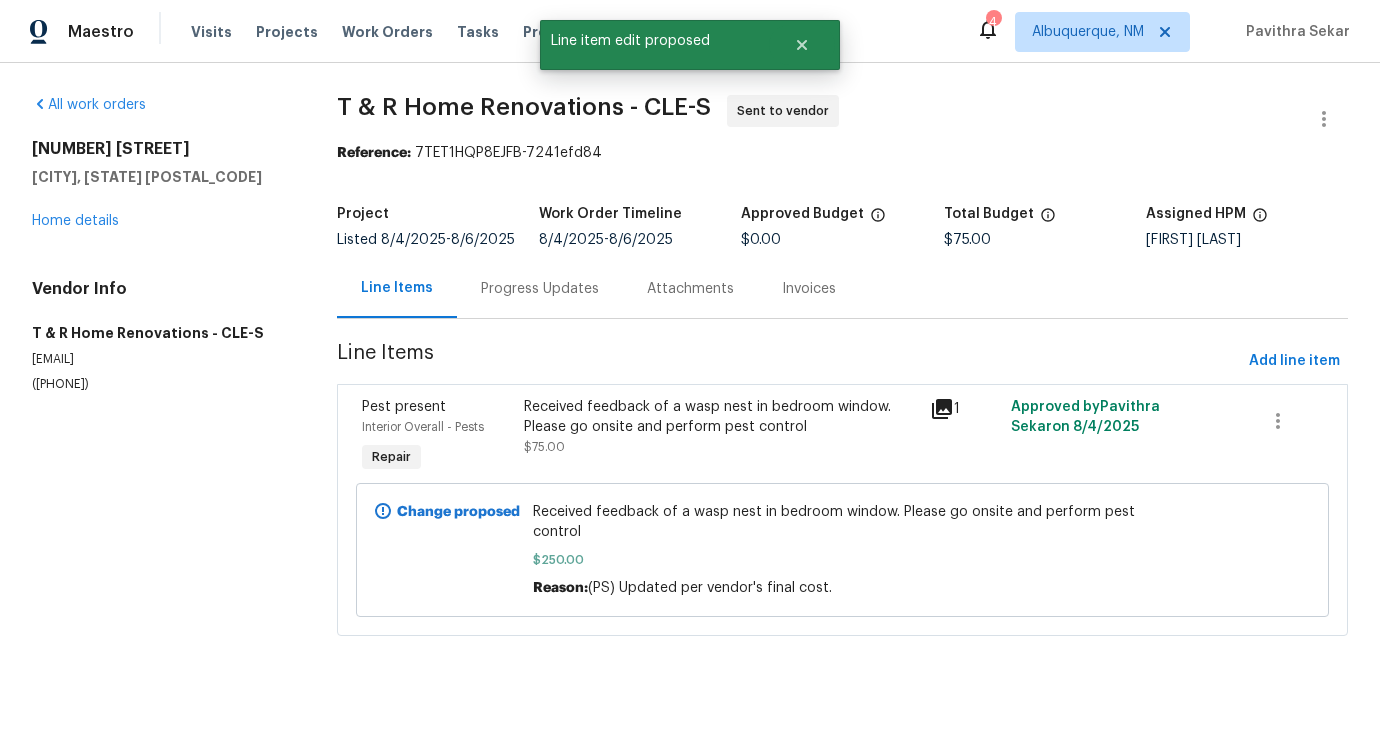 click on "Progress Updates" at bounding box center [540, 288] 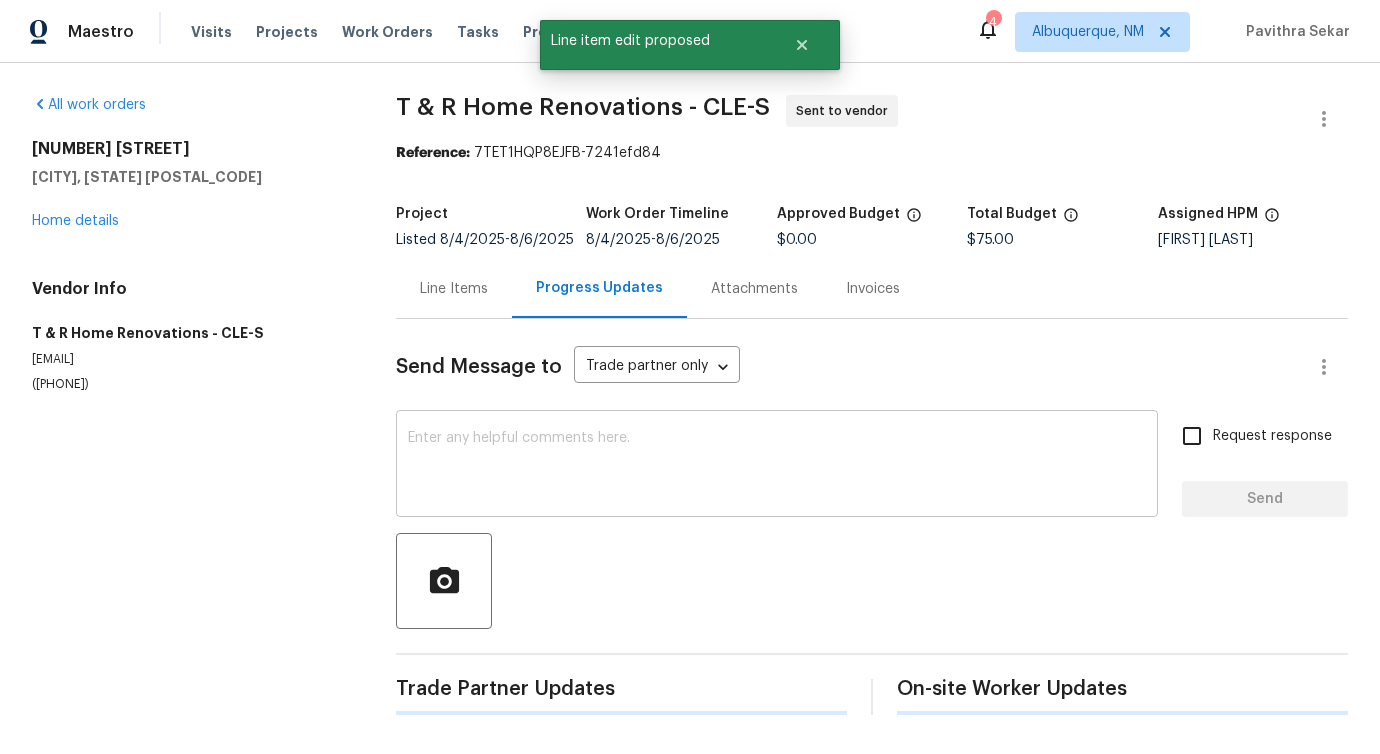 click at bounding box center [777, 466] 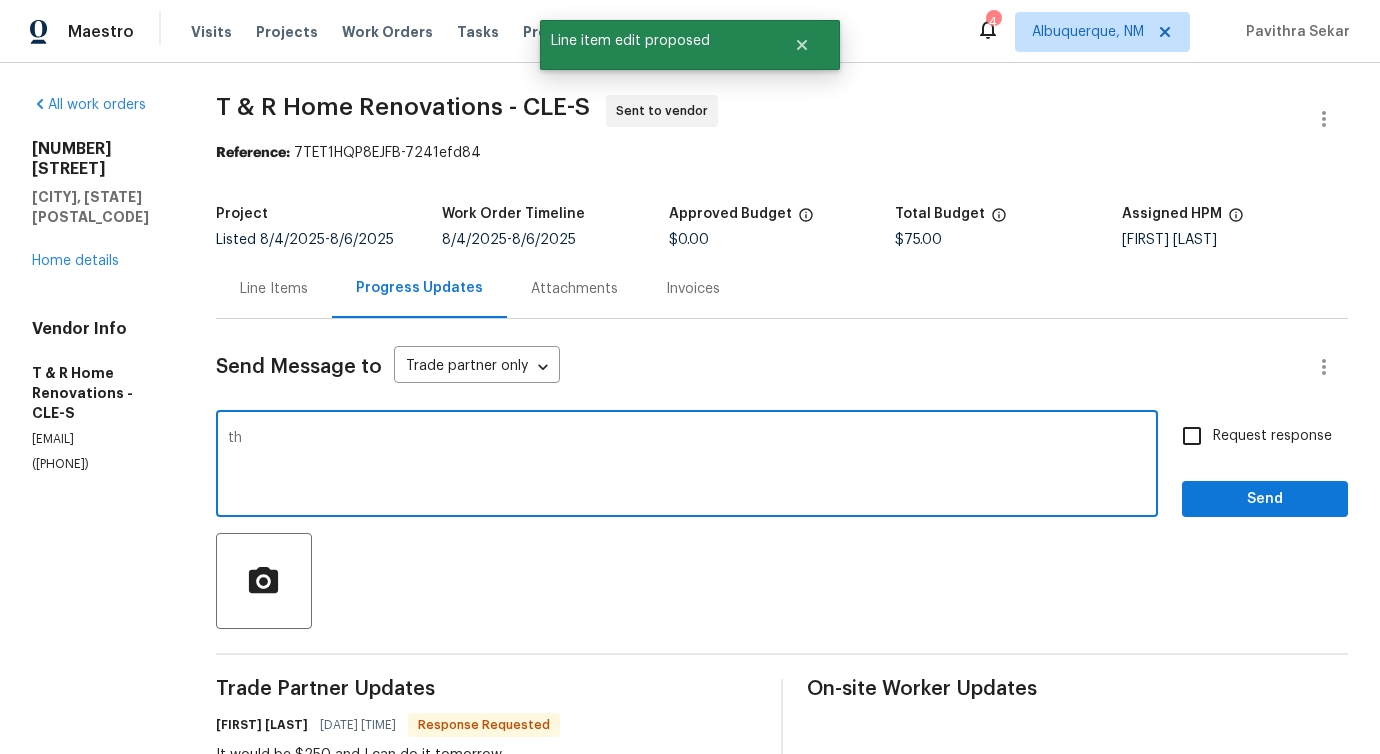 type on "t" 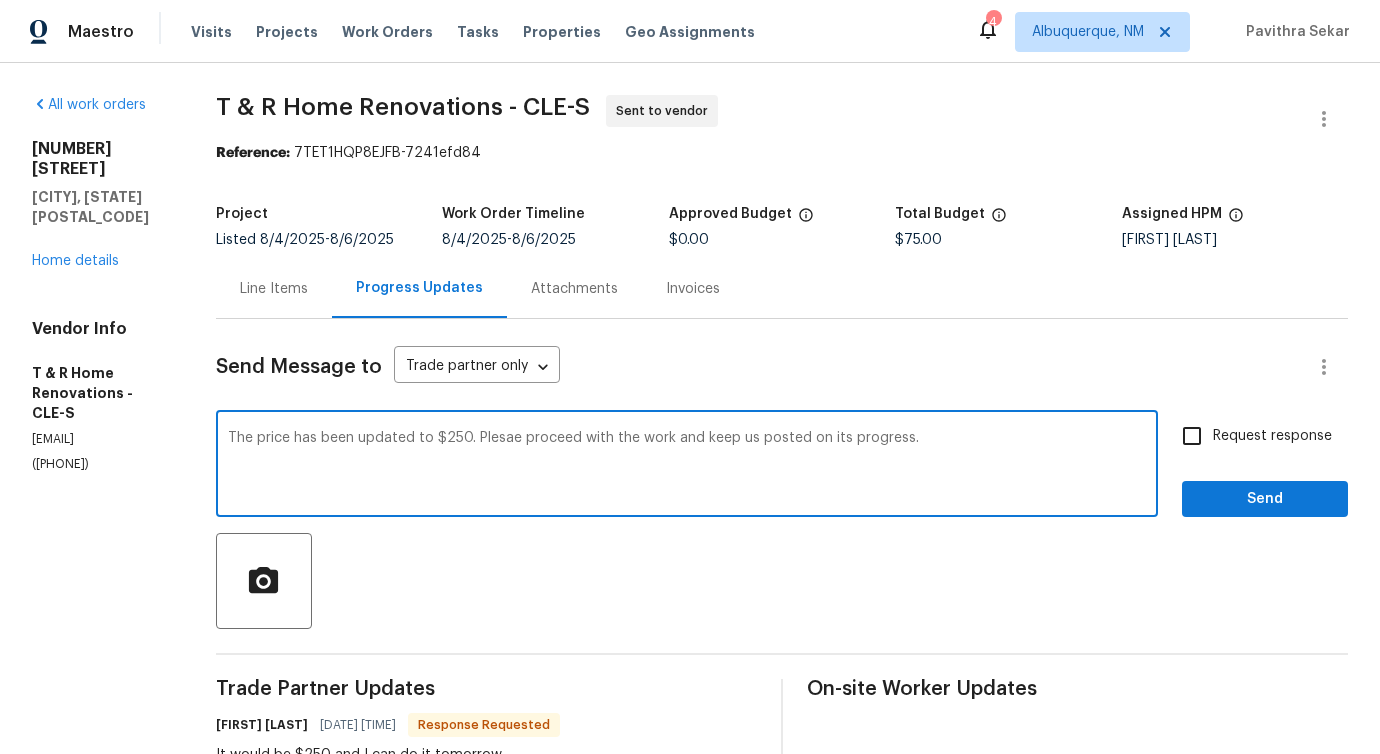 click on "Please" at bounding box center (0, 0) 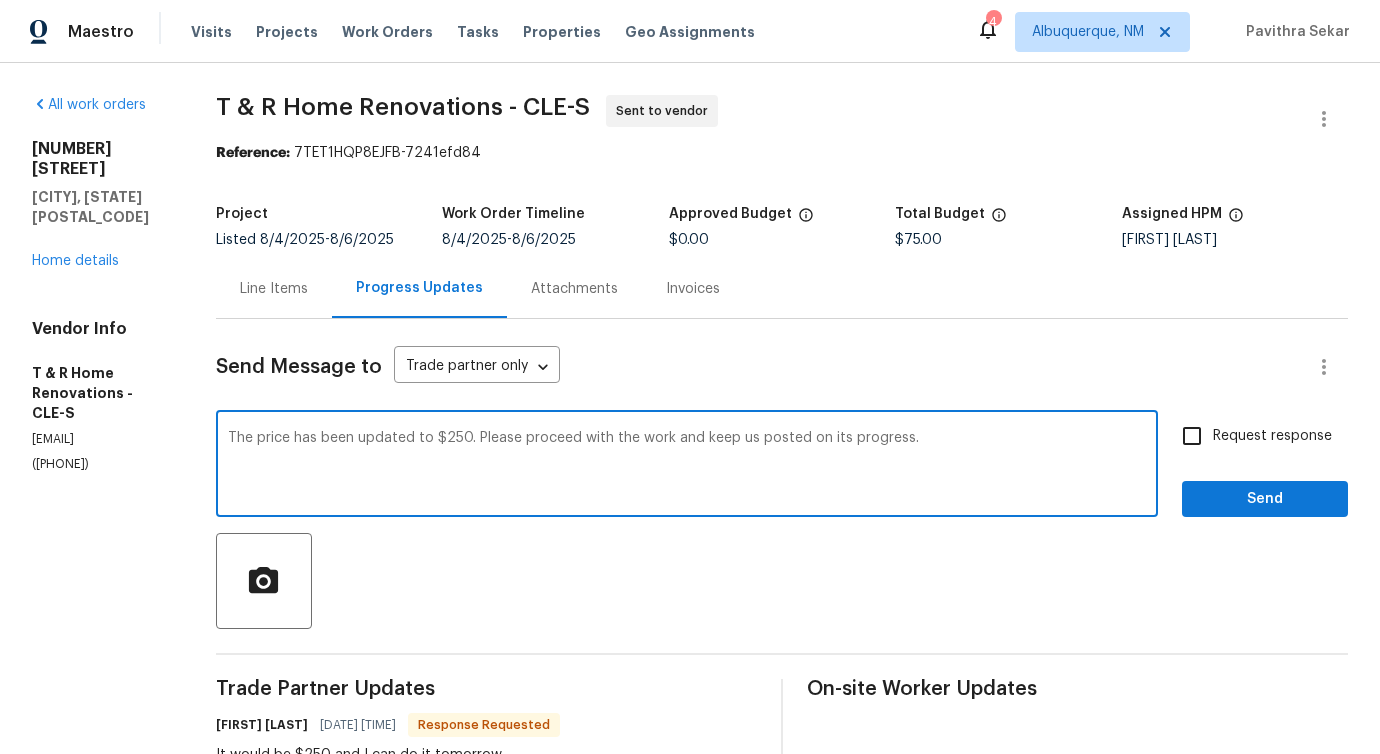 type on "The price has been updated to $250. Please proceed with the work and keep us posted on its progress." 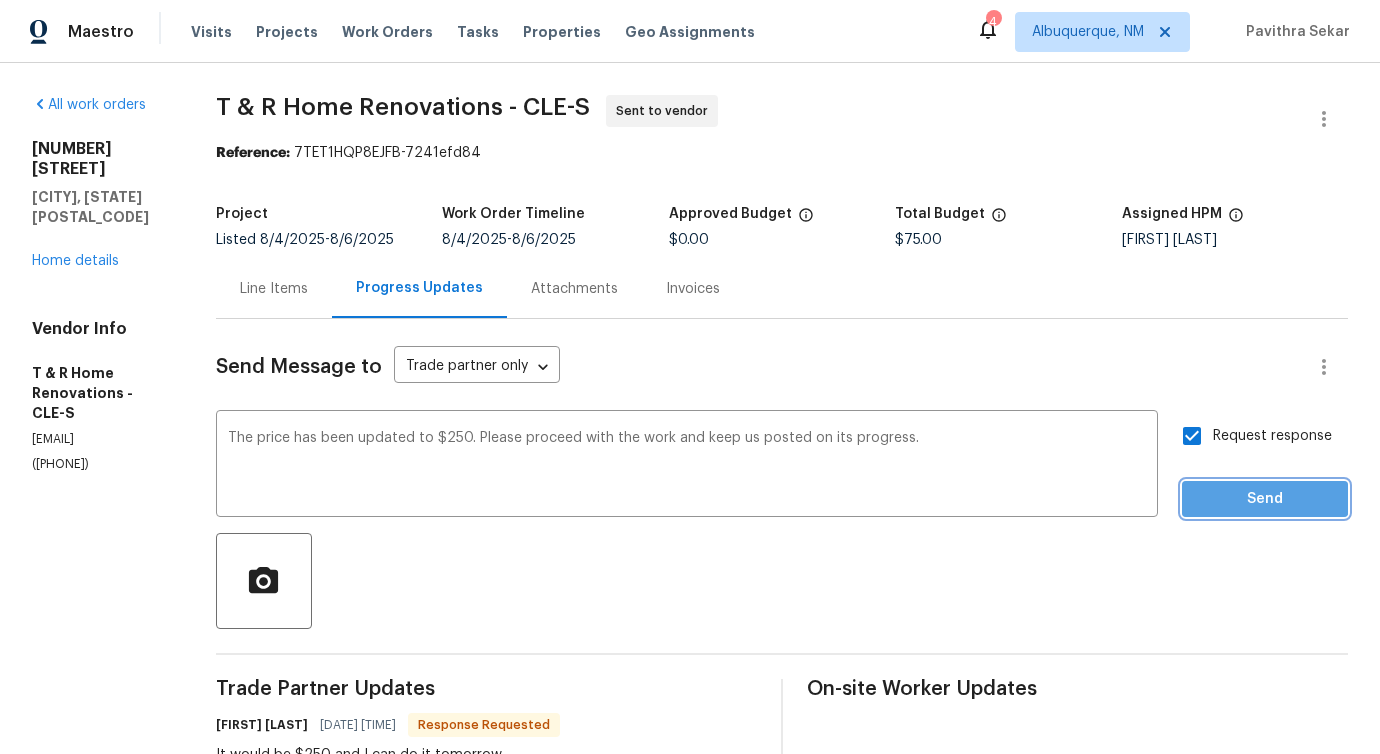 click on "Send" at bounding box center [1265, 499] 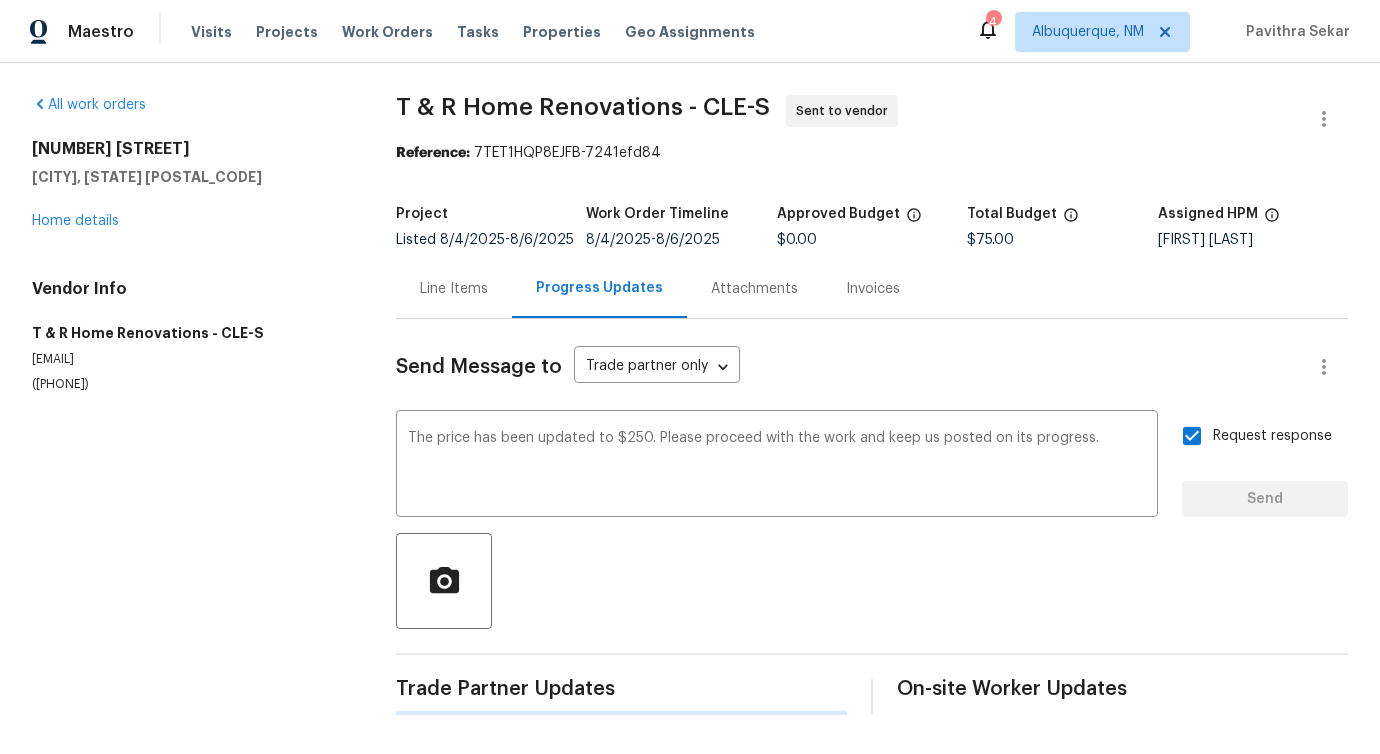 type 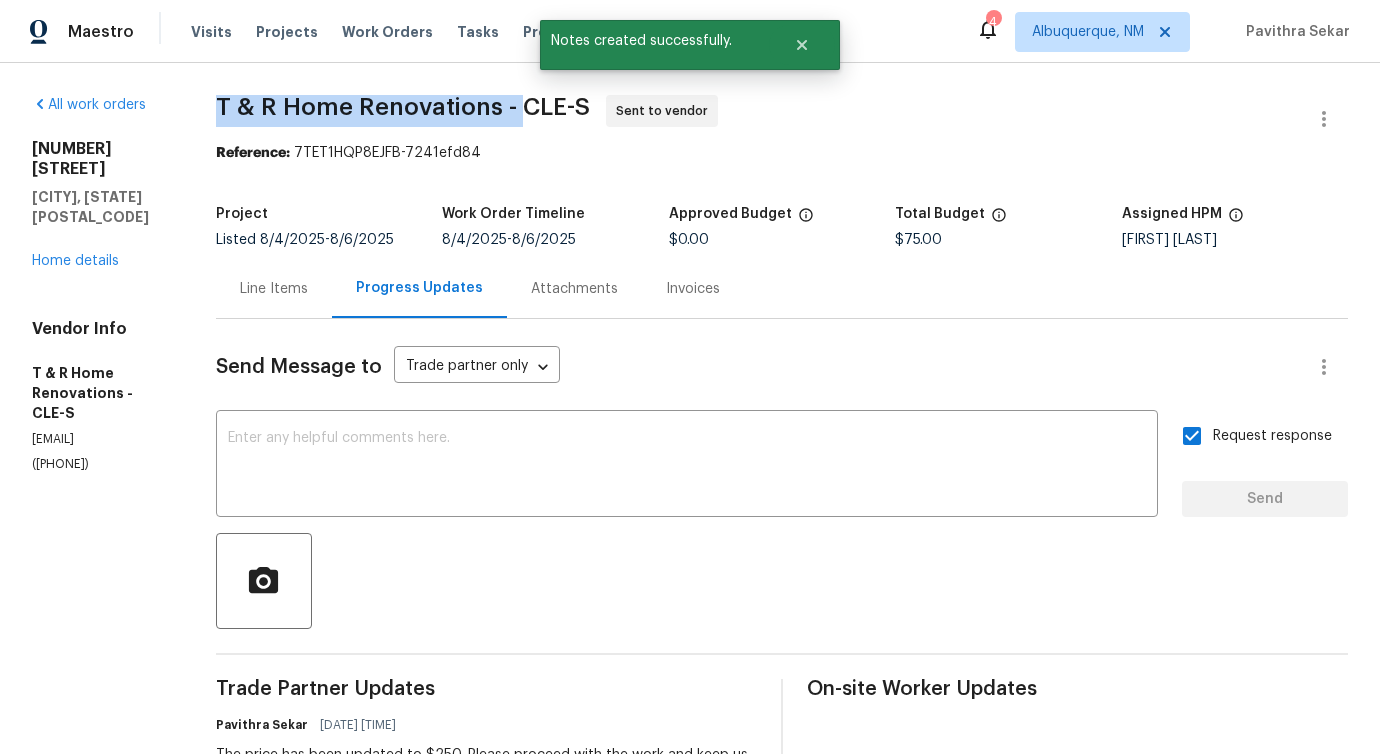 drag, startPoint x: 271, startPoint y: 101, endPoint x: 577, endPoint y: 110, distance: 306.13232 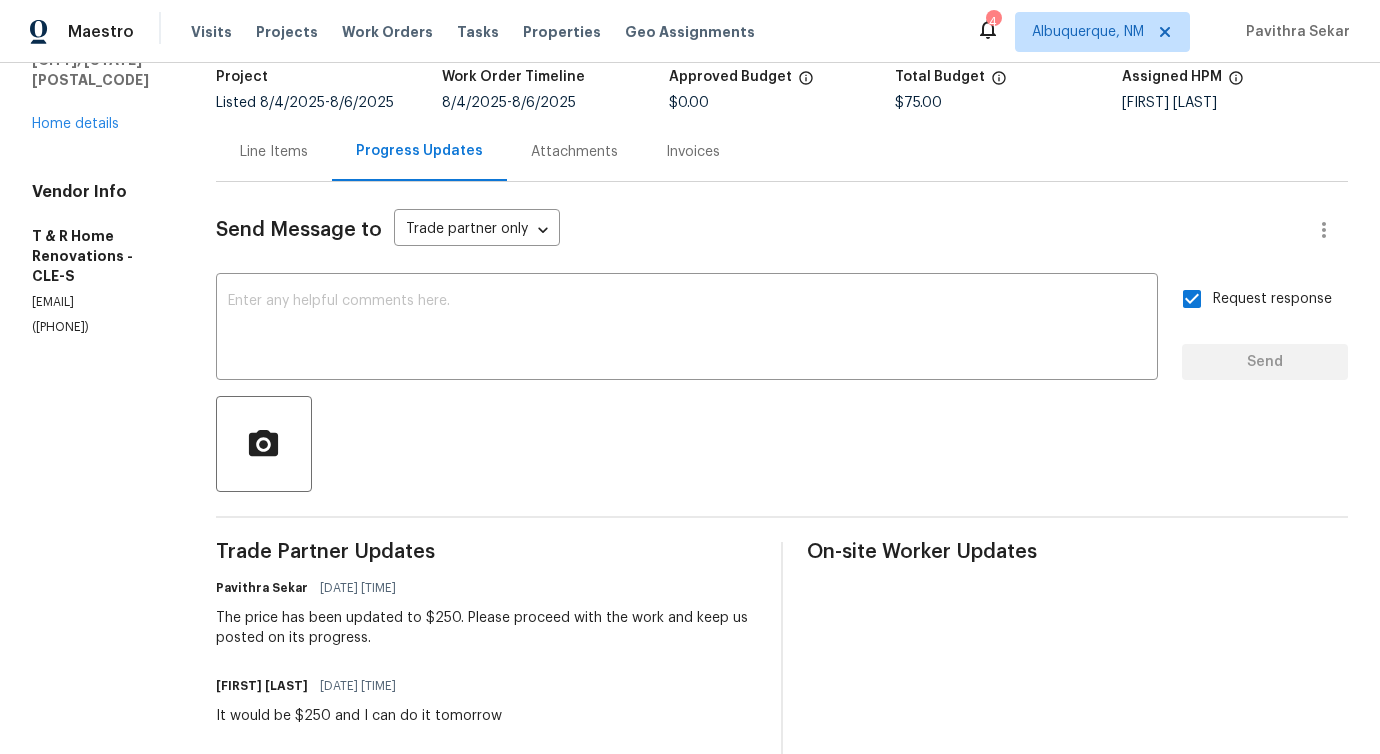 scroll, scrollTop: 153, scrollLeft: 0, axis: vertical 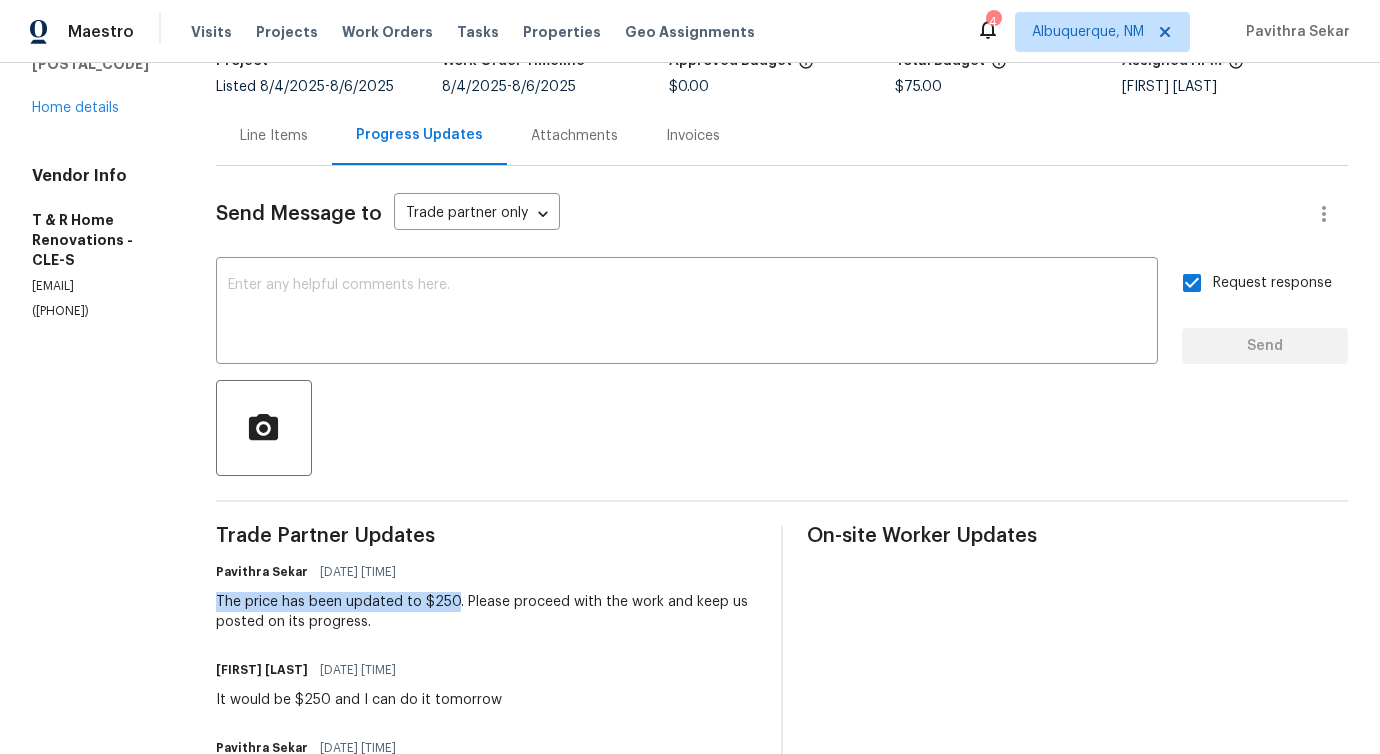 drag, startPoint x: 275, startPoint y: 602, endPoint x: 563, endPoint y: 579, distance: 288.91693 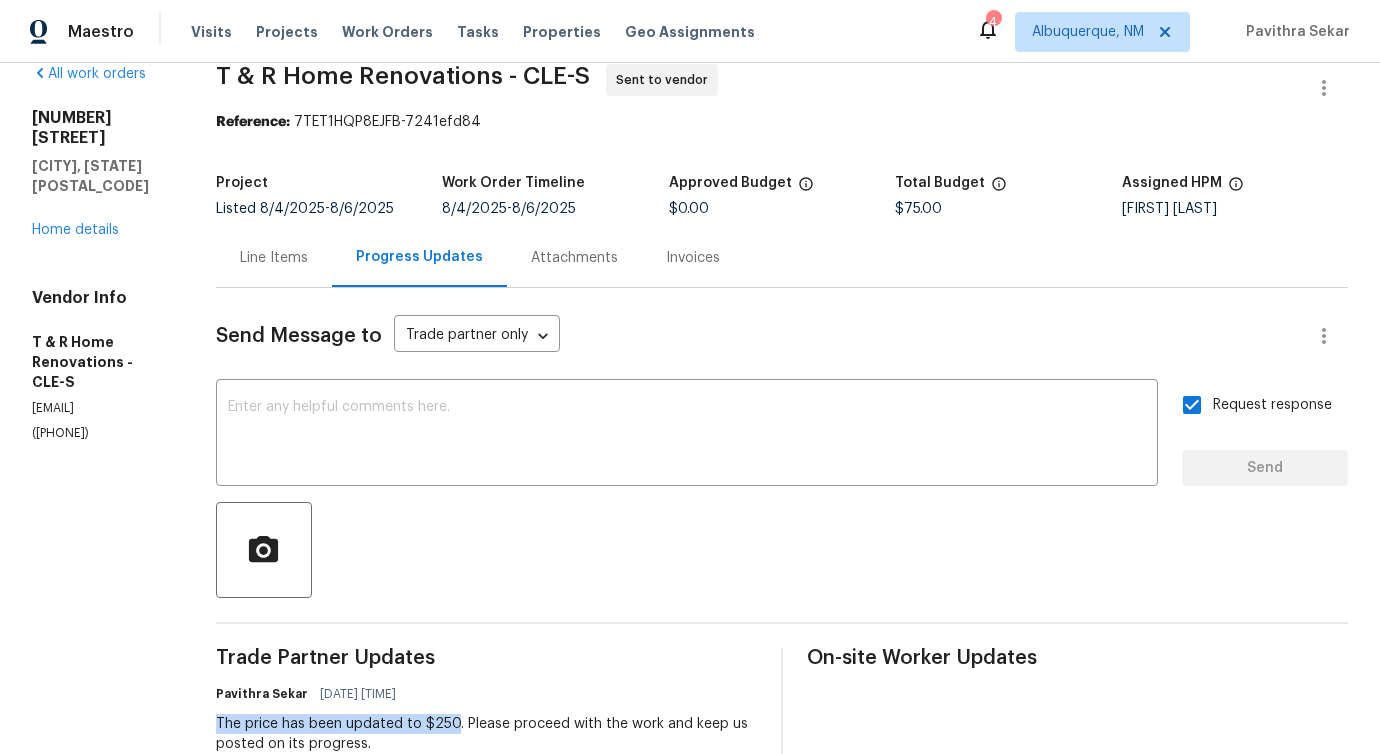 scroll, scrollTop: 0, scrollLeft: 0, axis: both 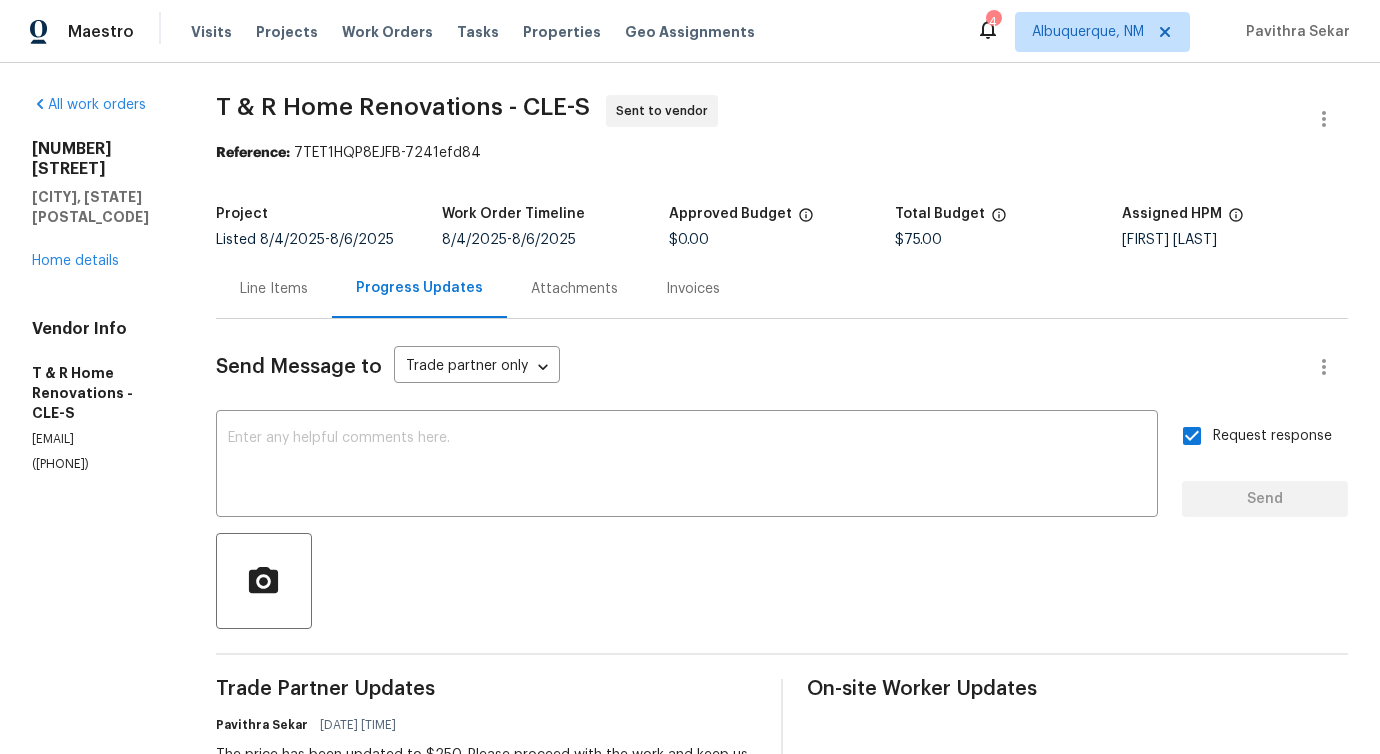 click on "2255 E 46th St Cleveland, OH 44103 Home details" at bounding box center (100, 205) 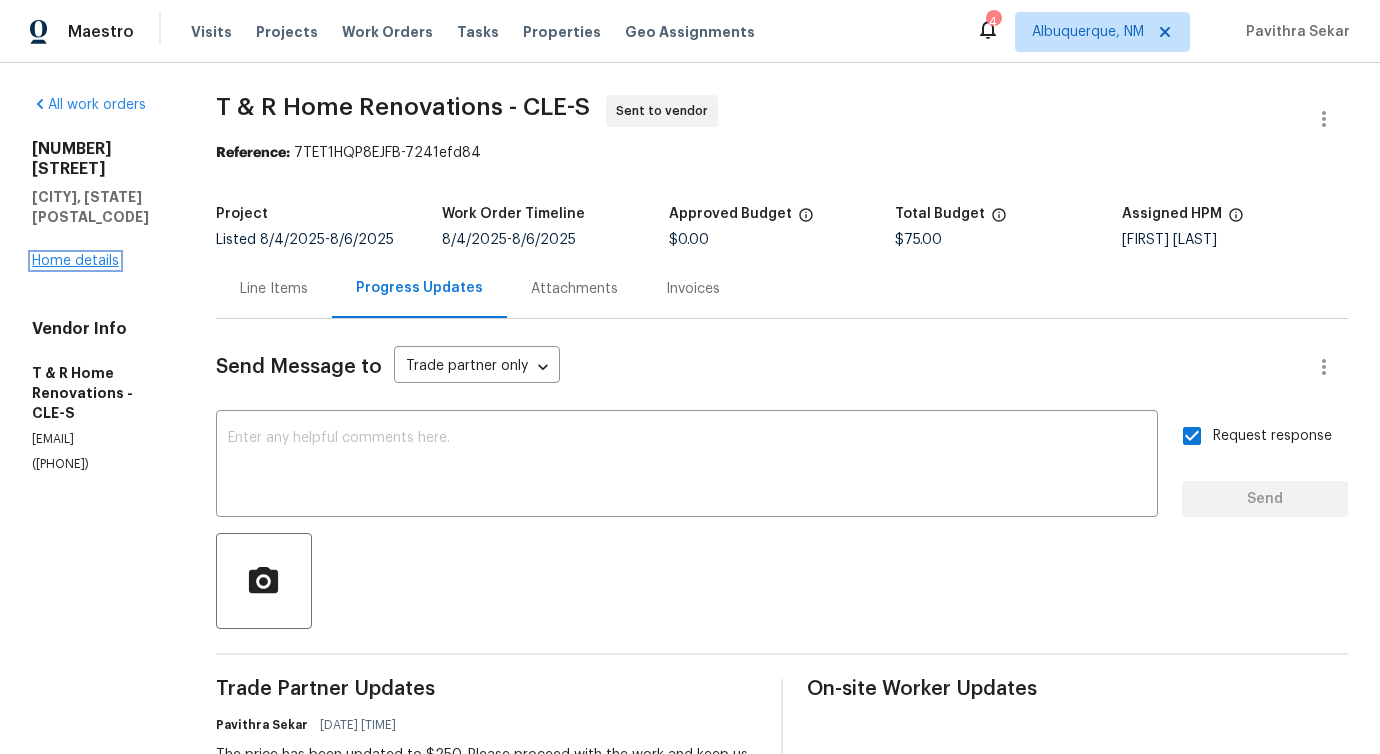 click on "Home details" at bounding box center [75, 261] 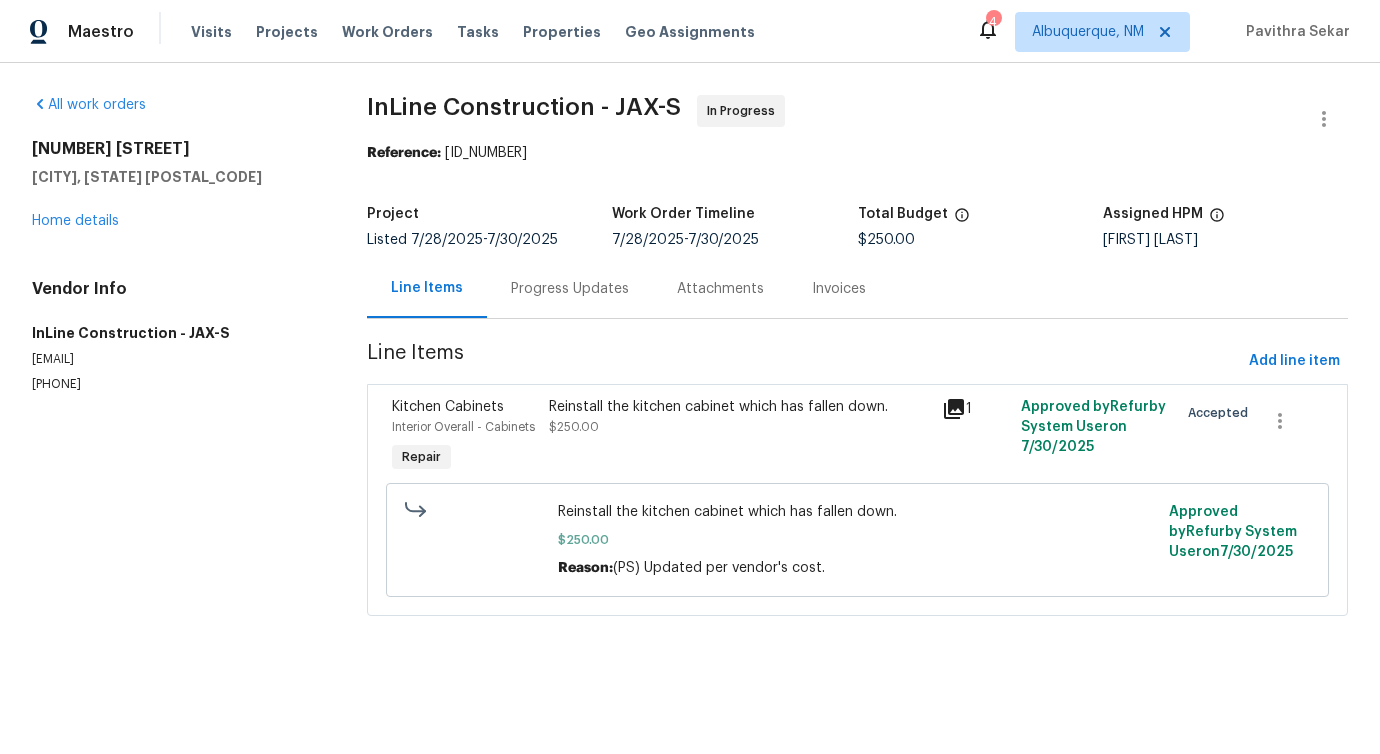 scroll, scrollTop: 0, scrollLeft: 0, axis: both 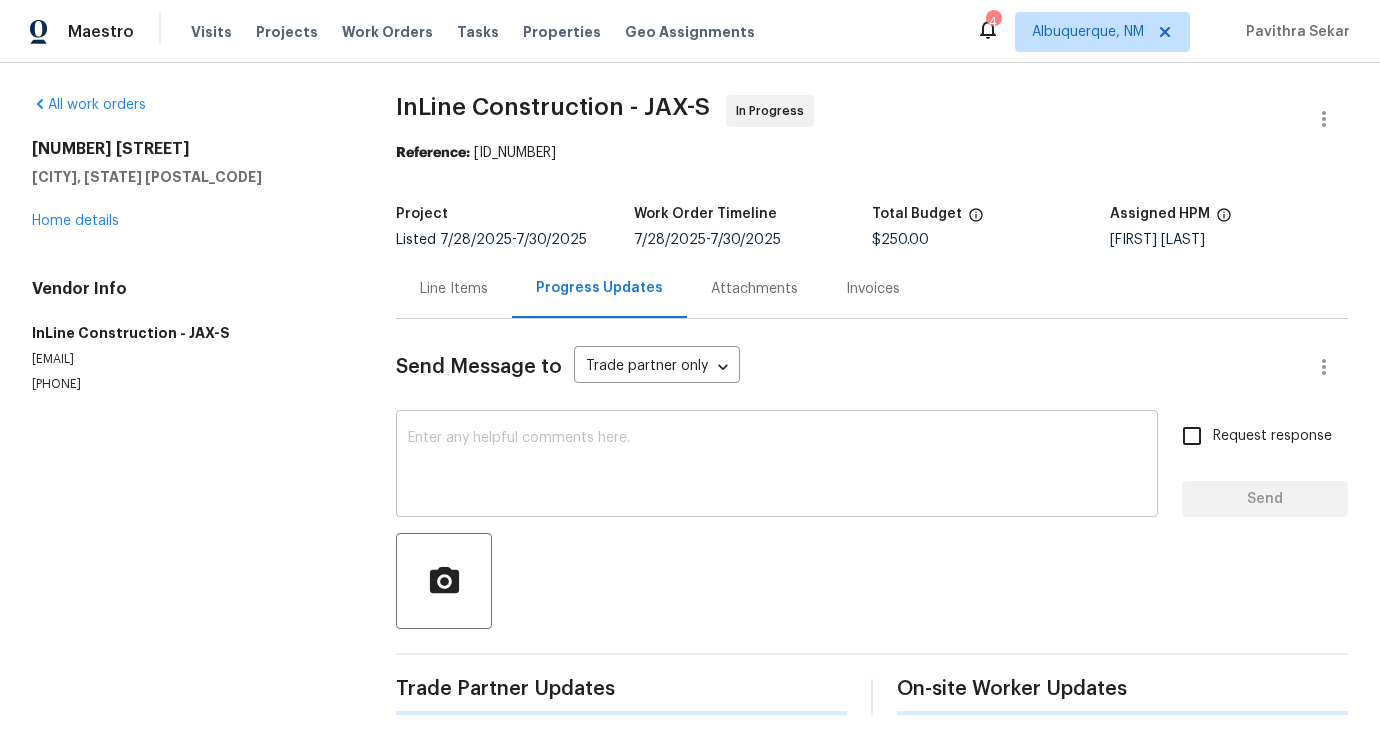 click at bounding box center (777, 466) 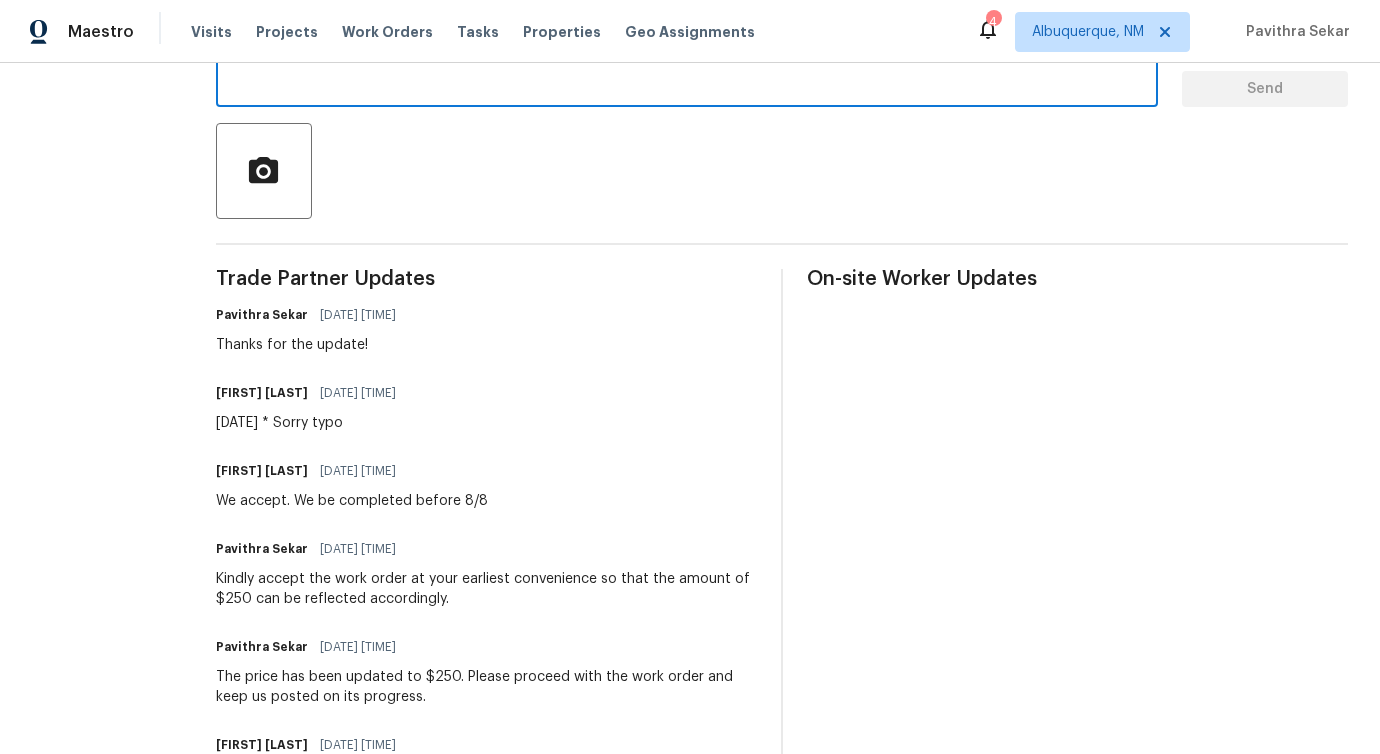 scroll, scrollTop: 373, scrollLeft: 0, axis: vertical 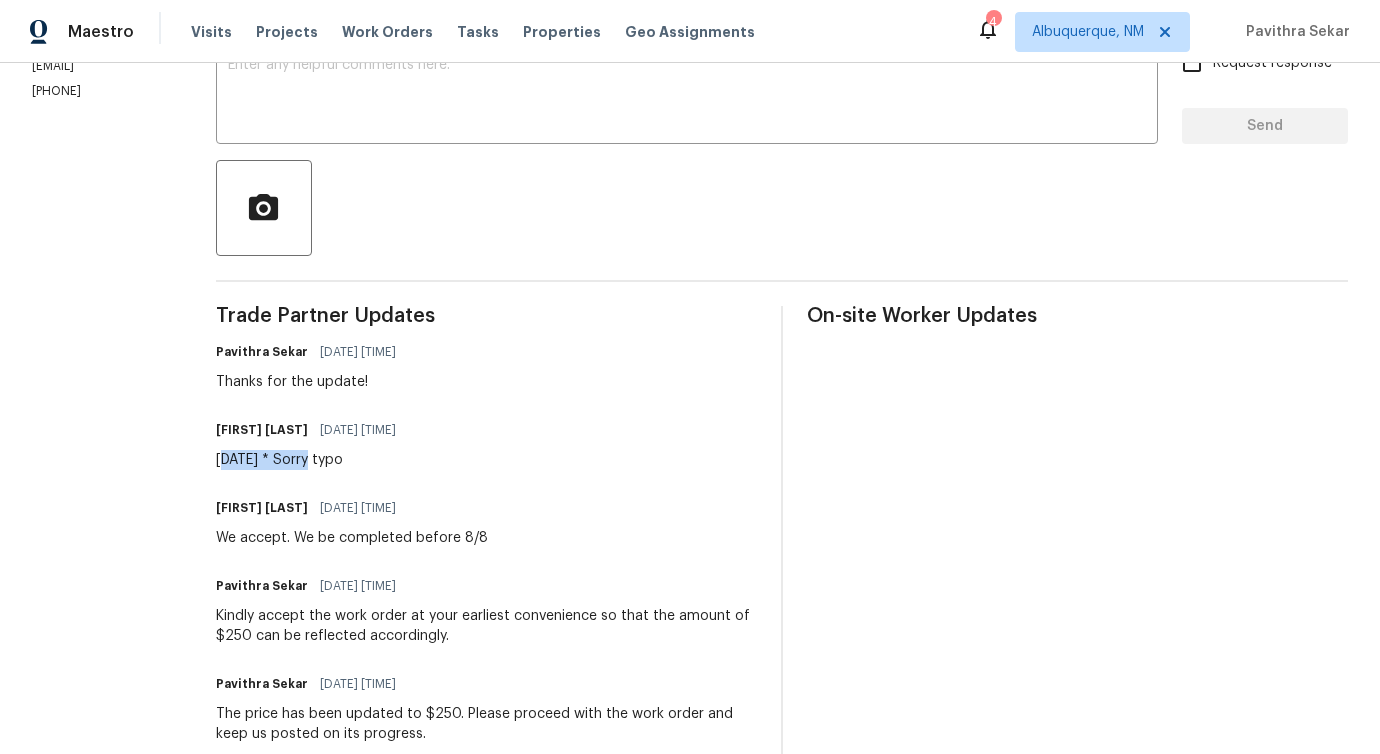 drag, startPoint x: 247, startPoint y: 461, endPoint x: 434, endPoint y: 462, distance: 187.00267 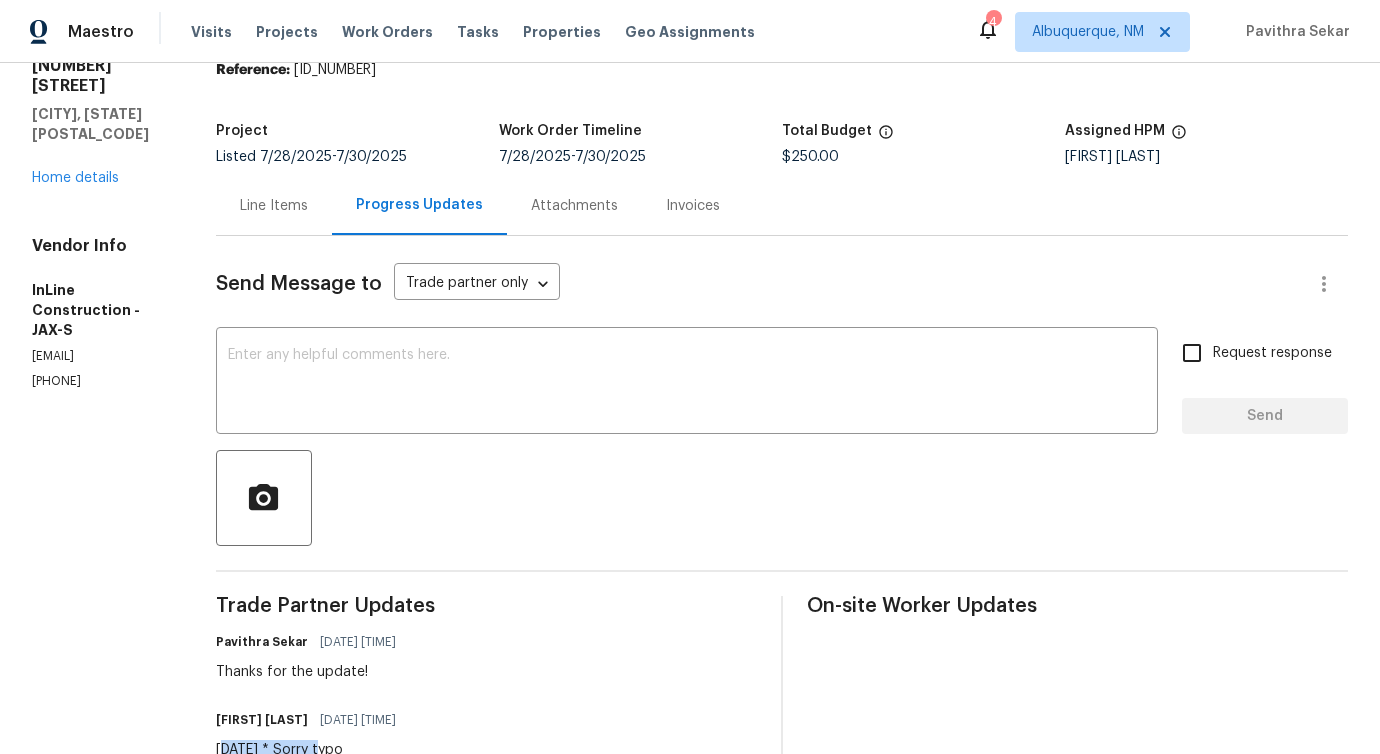 scroll, scrollTop: 0, scrollLeft: 0, axis: both 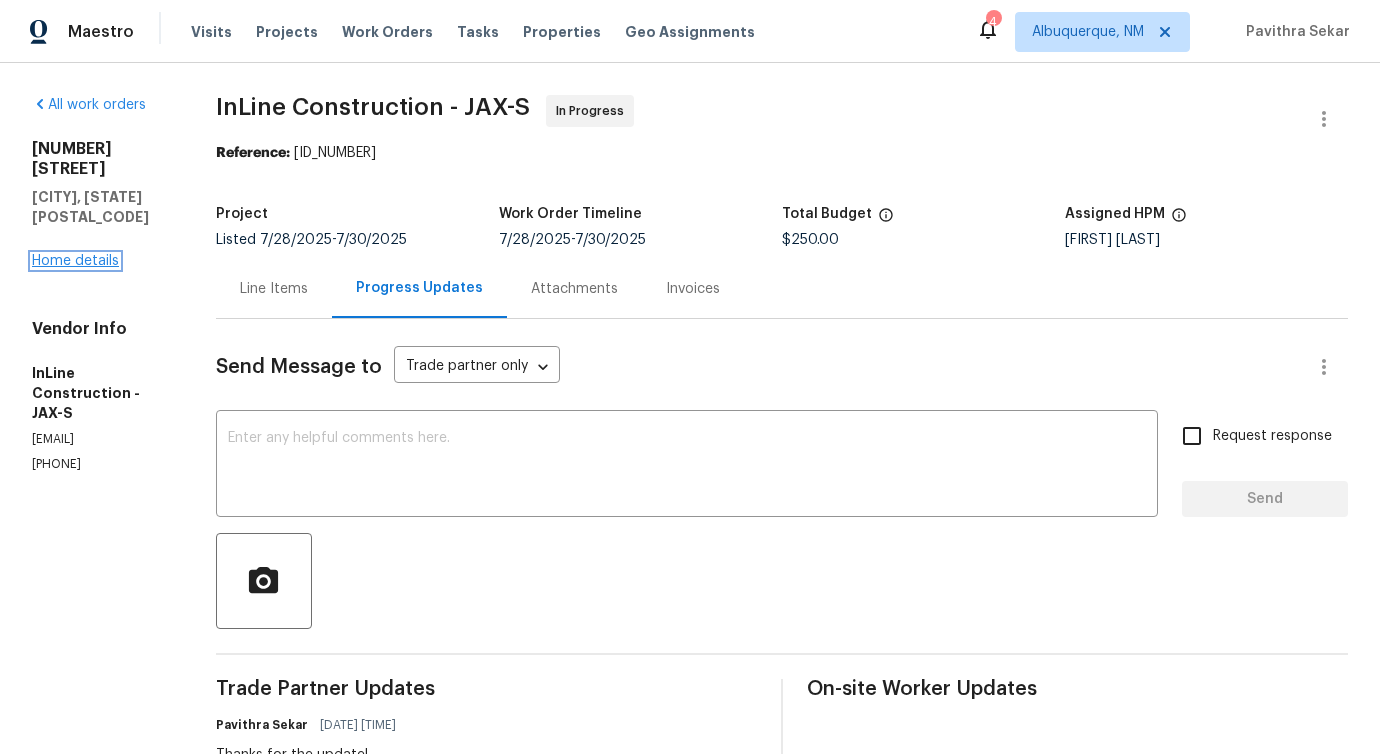 click on "Home details" at bounding box center [75, 261] 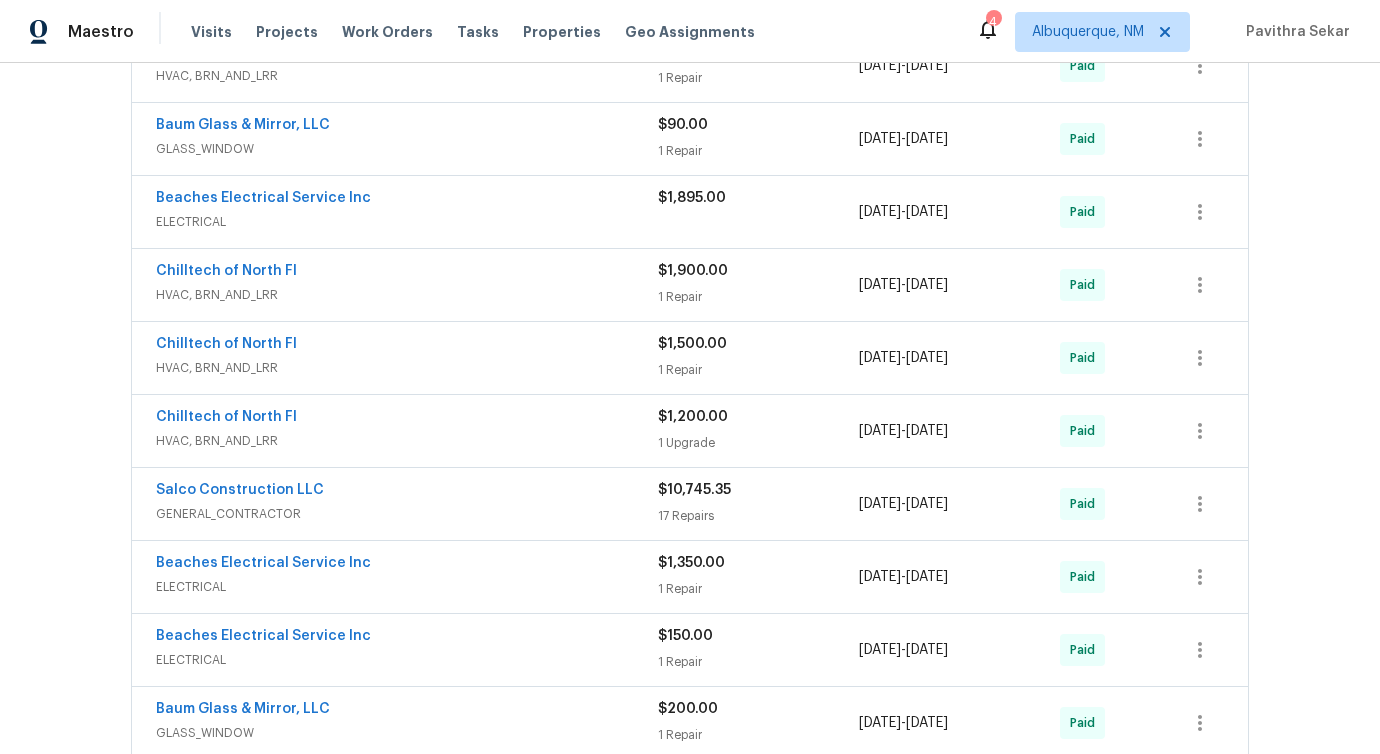 scroll, scrollTop: 308, scrollLeft: 0, axis: vertical 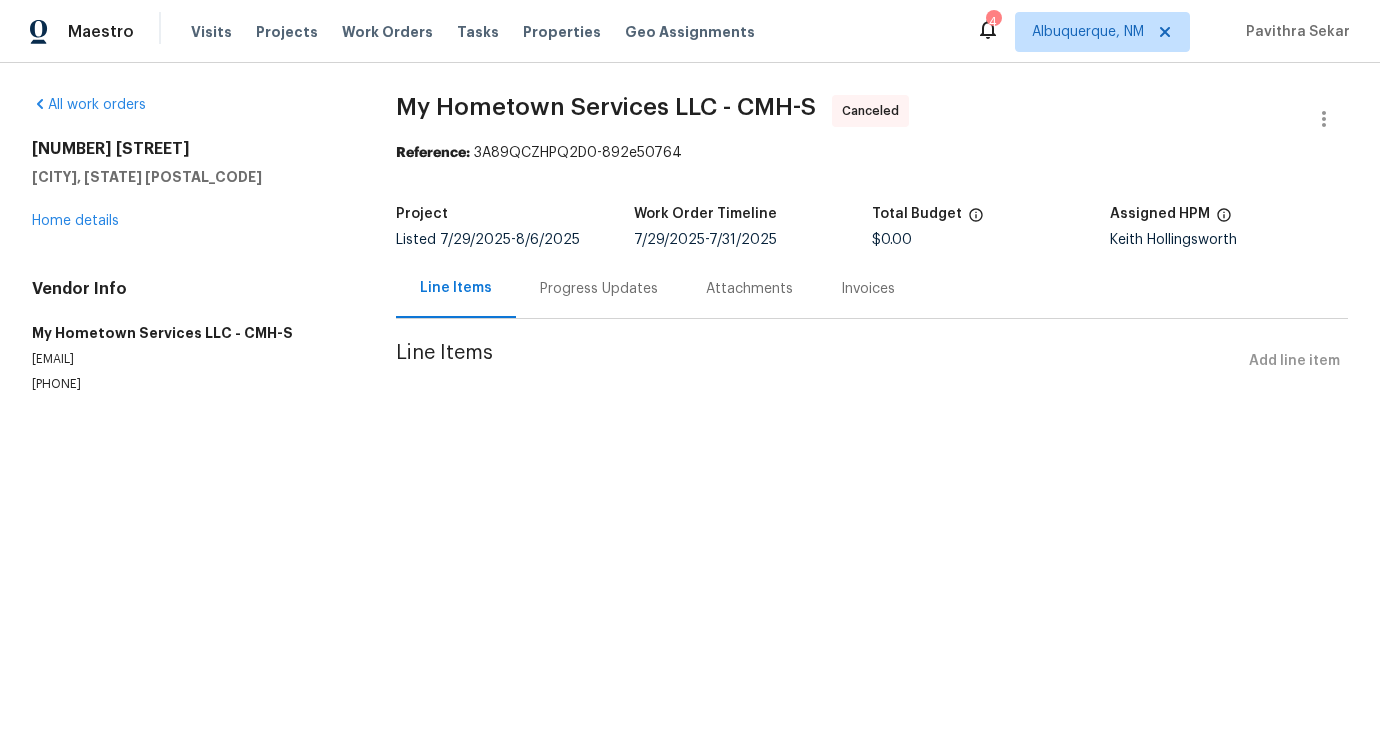 click on "[NUMBER] [STREET] [CITY], [STATE] [POSTAL_CODE] Home details" at bounding box center [190, 185] 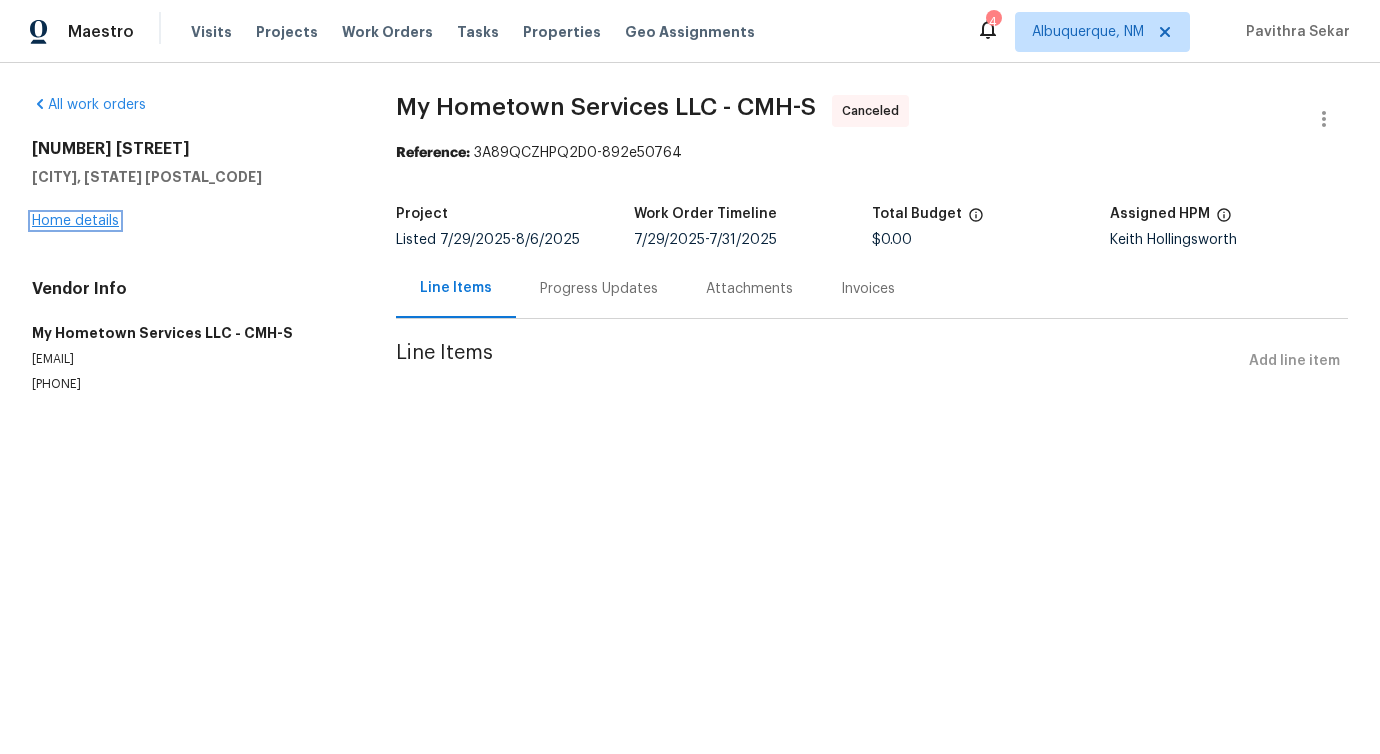 click on "Home details" at bounding box center [75, 221] 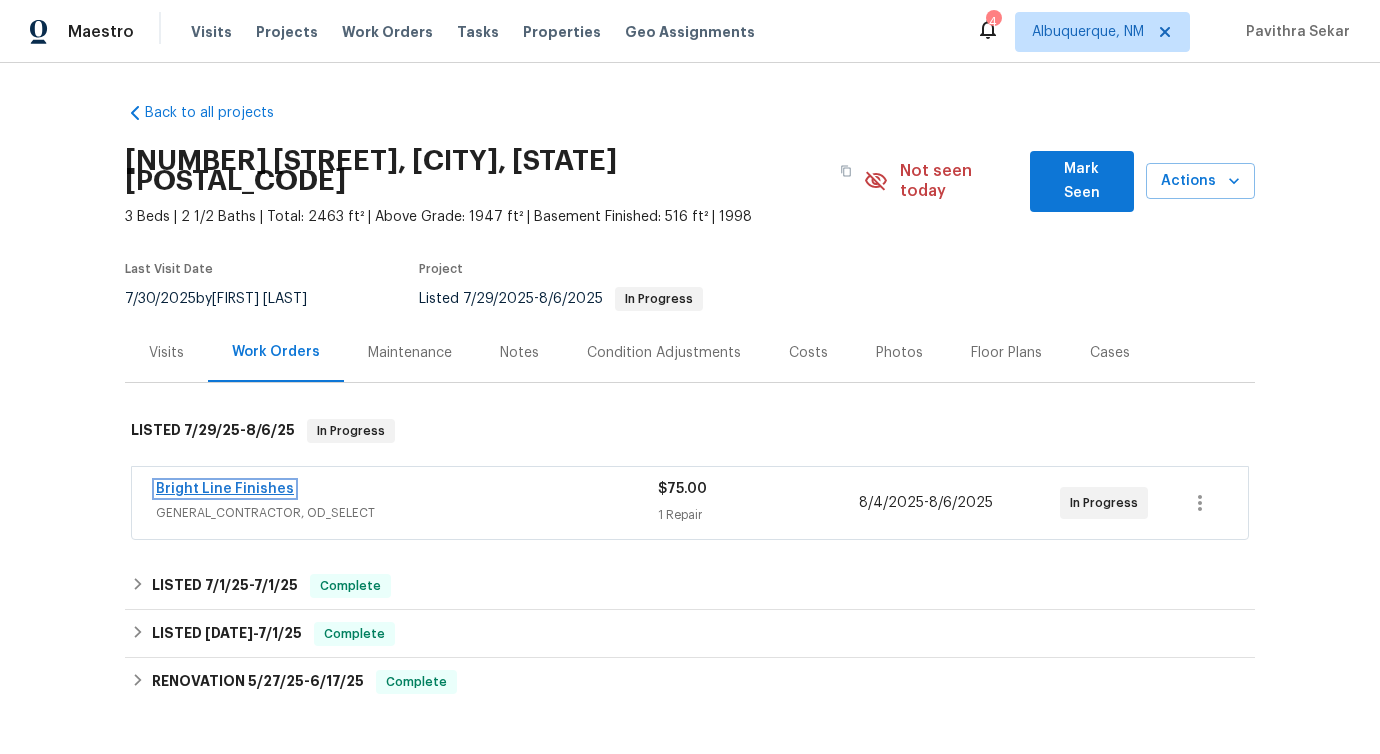 click on "Bright Line Finishes" at bounding box center (225, 489) 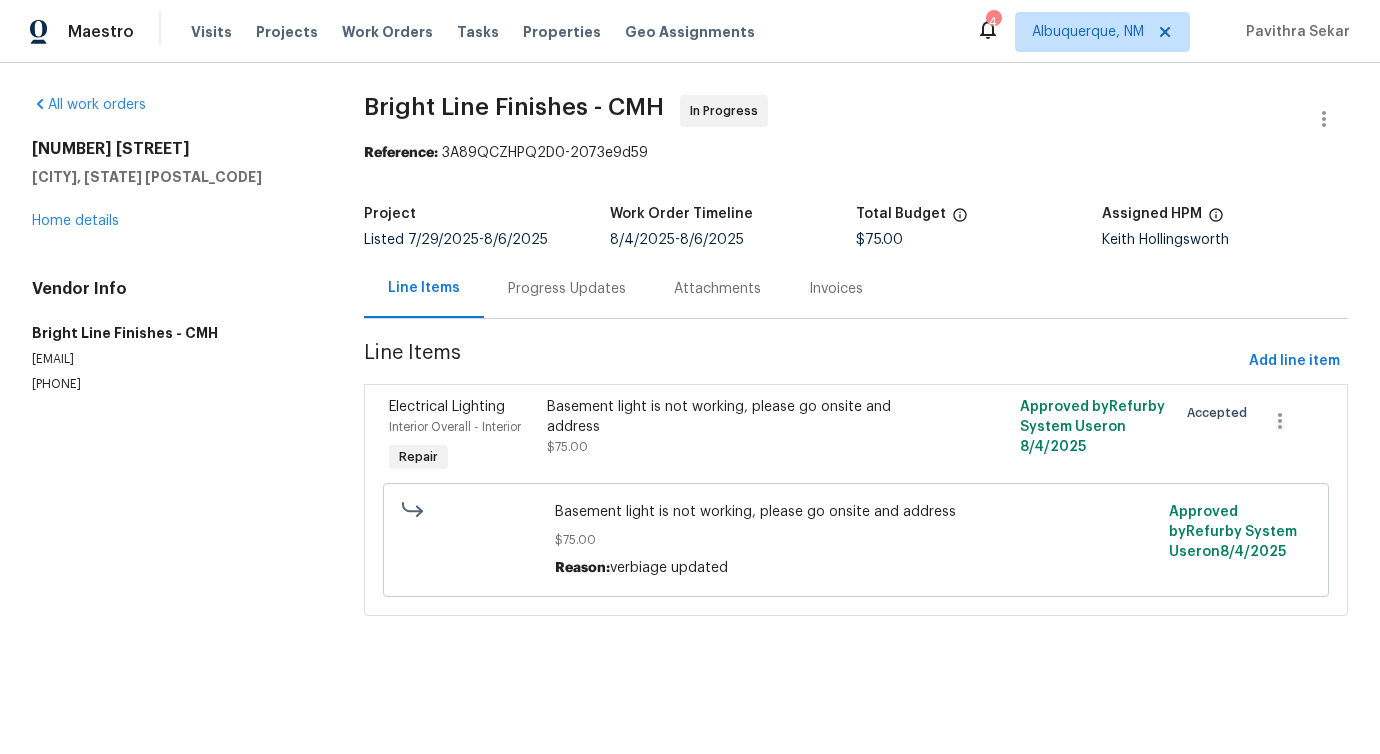 click on "Progress Updates" at bounding box center (567, 289) 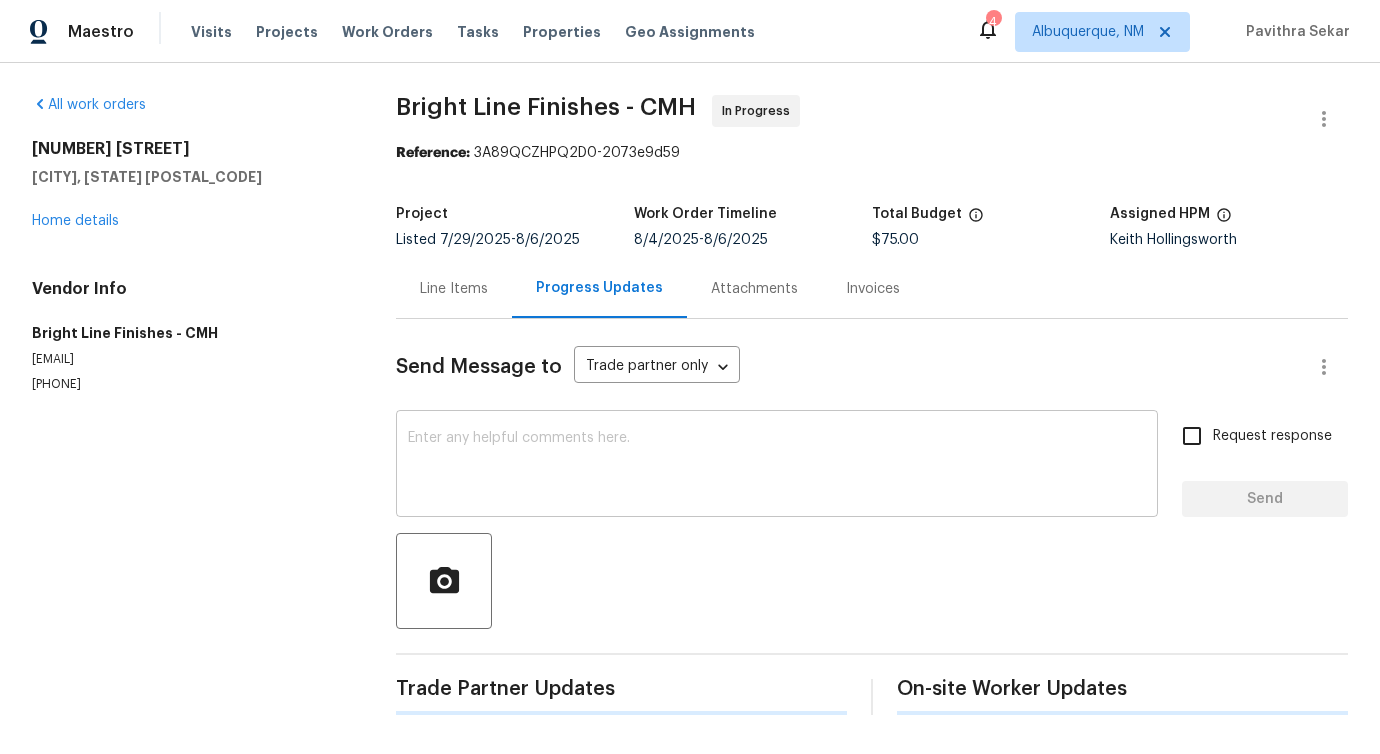 click at bounding box center (777, 466) 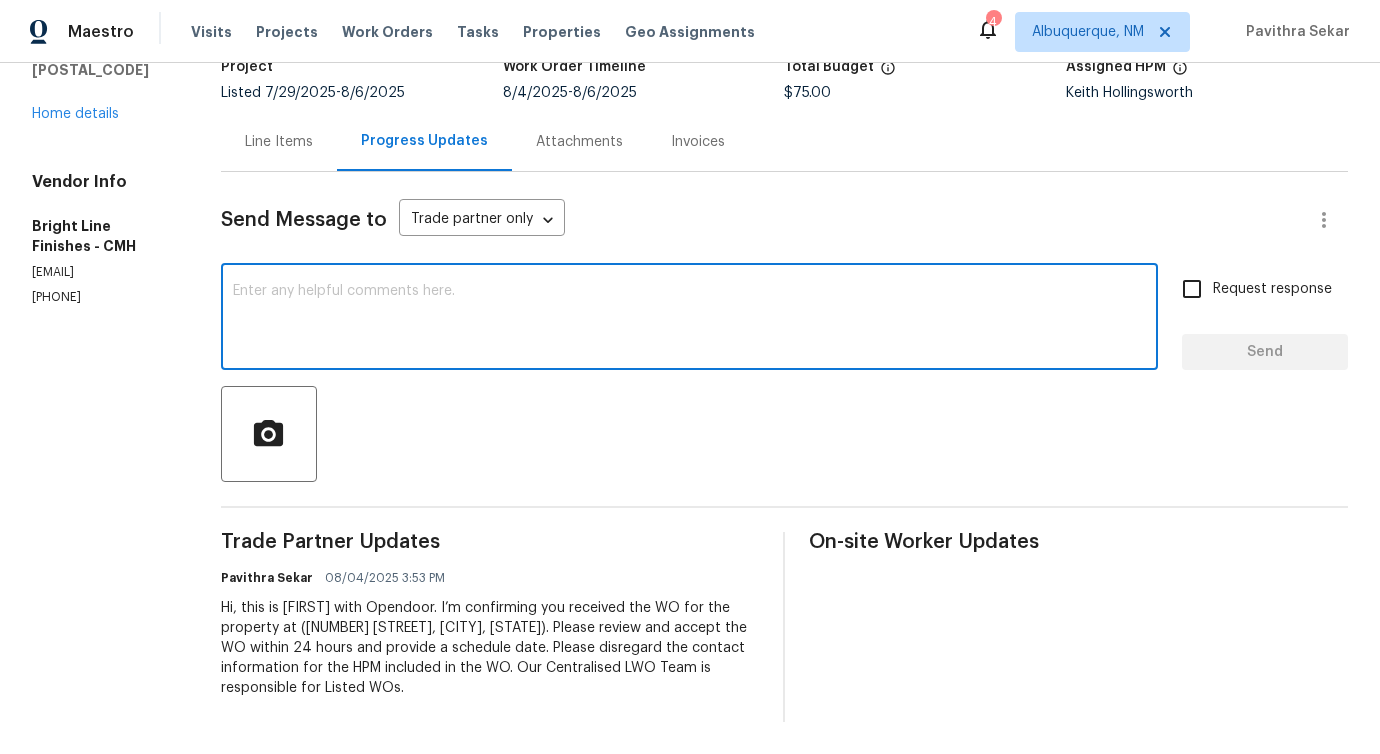 scroll, scrollTop: 0, scrollLeft: 0, axis: both 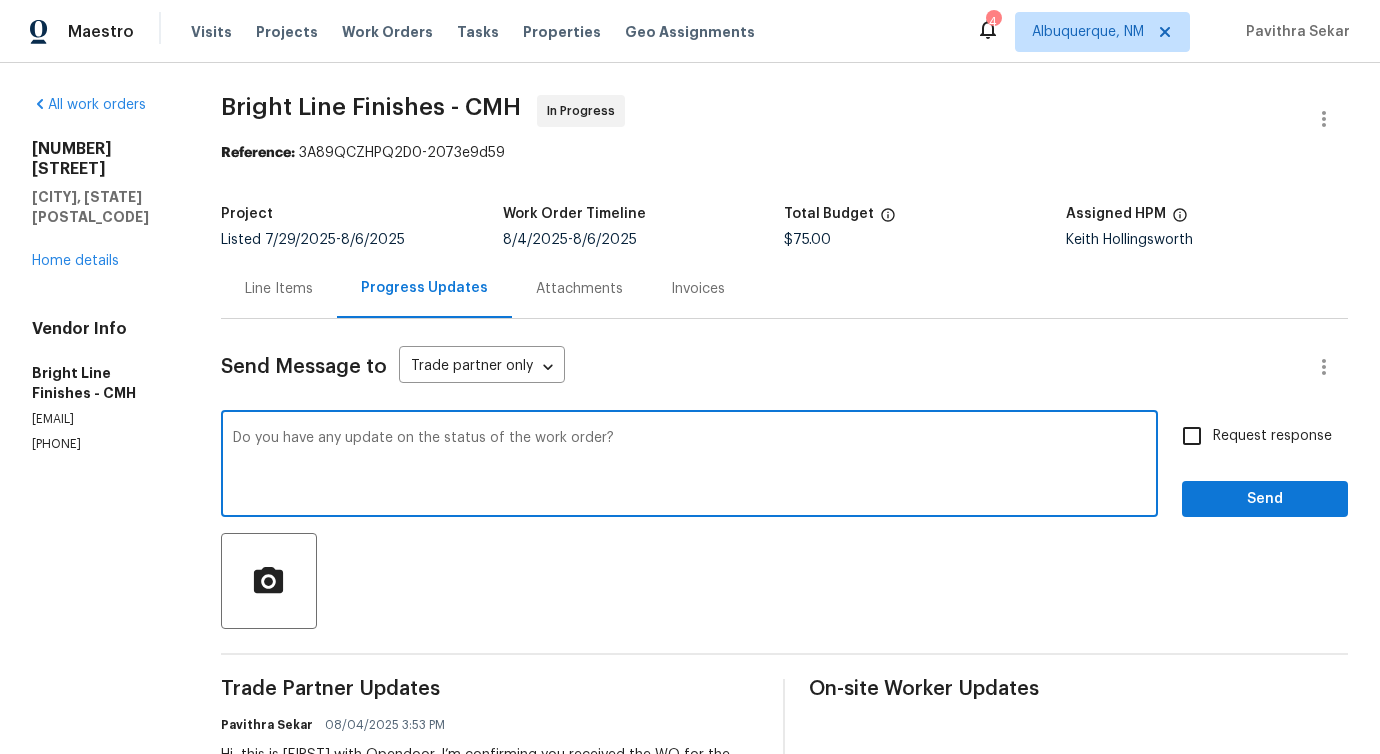 type on "Do you have any update on the status of the work order?" 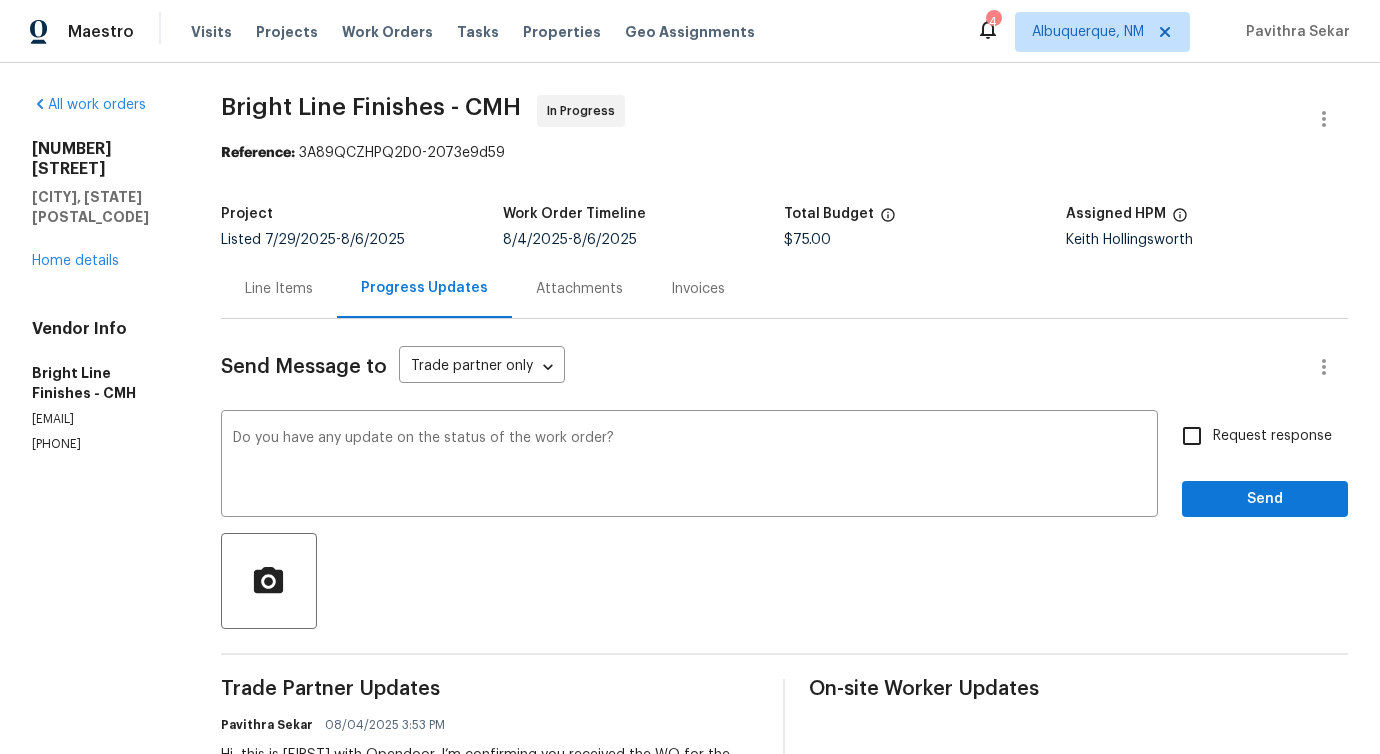 click on "Request response" at bounding box center [1272, 436] 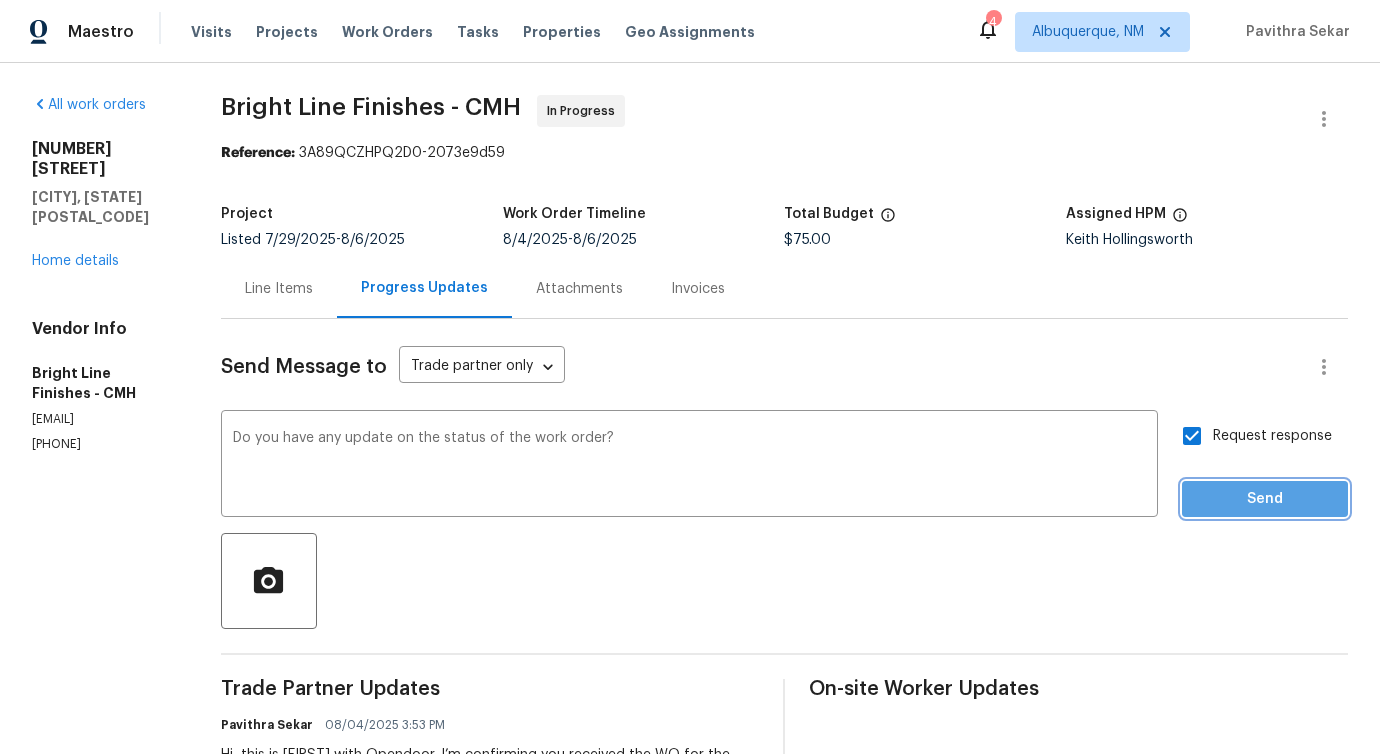 click on "Send" at bounding box center (1265, 499) 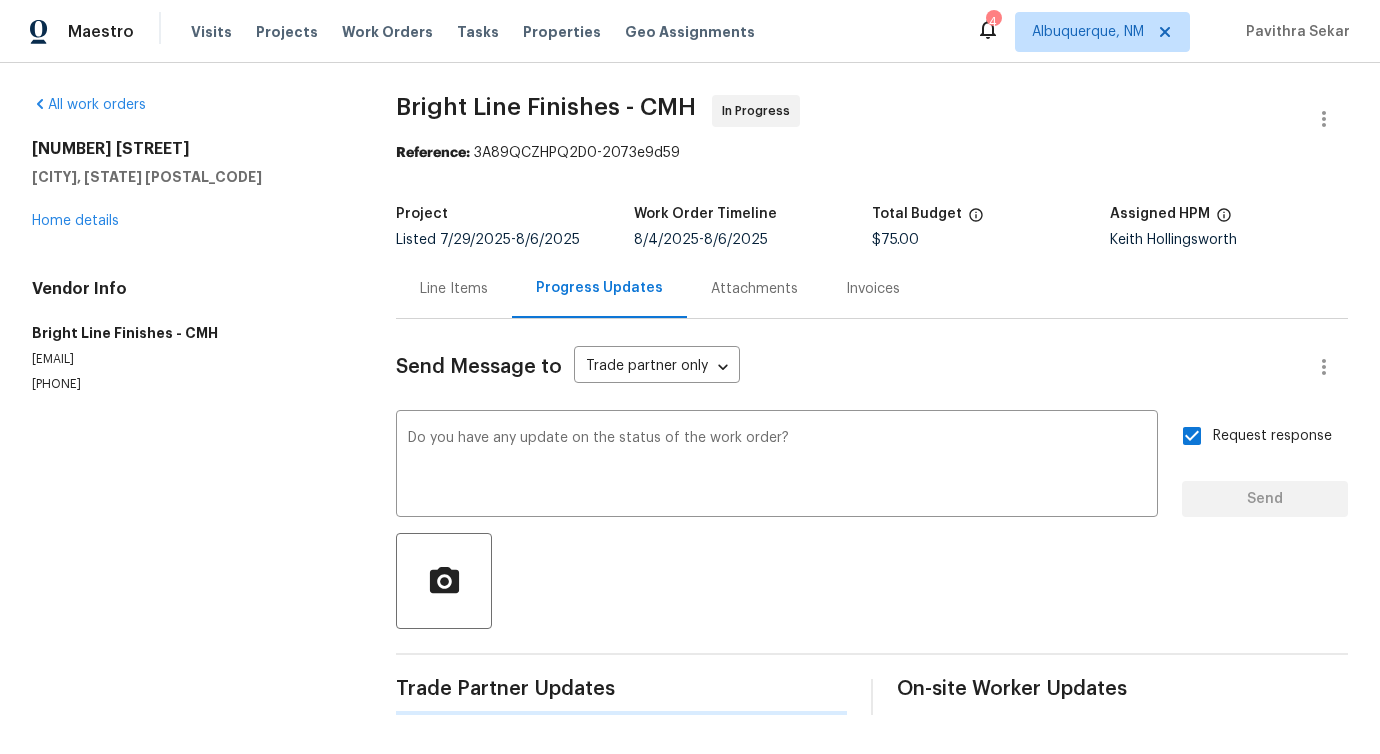 type 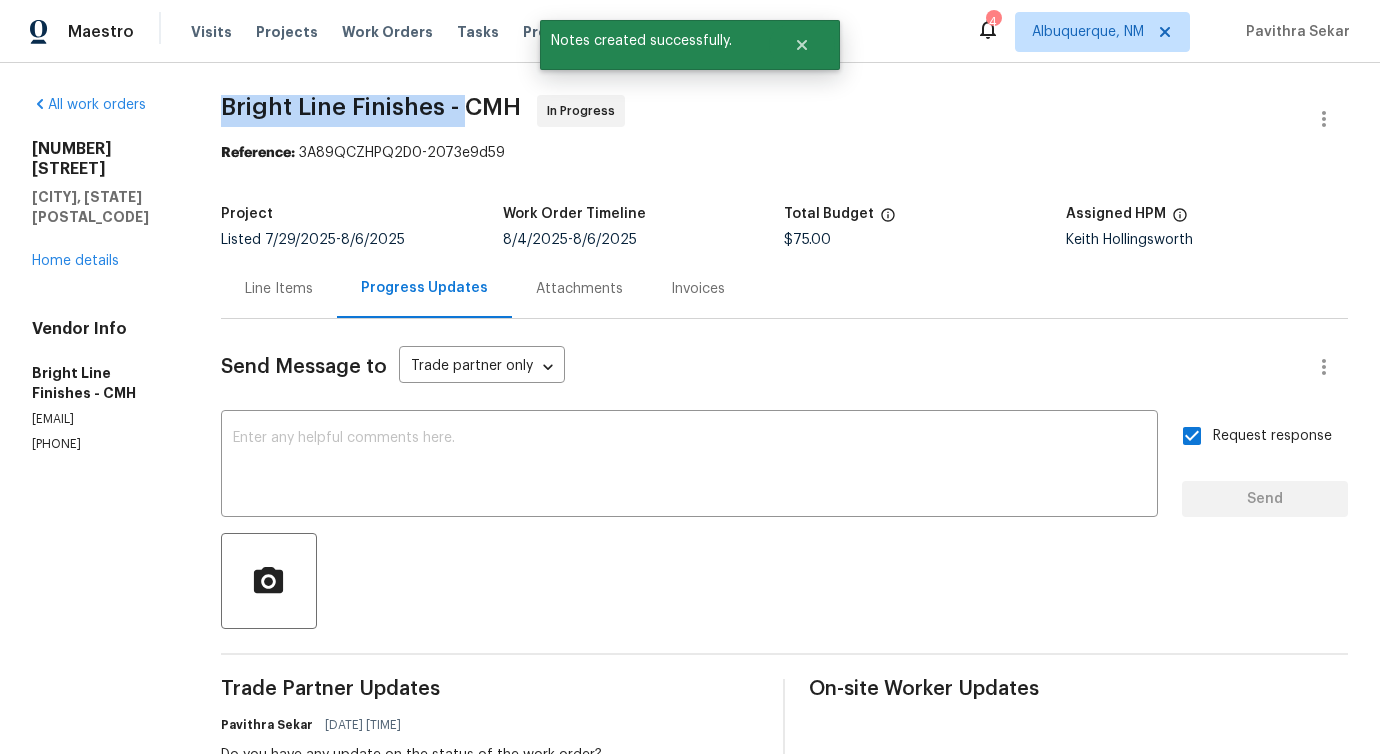 drag, startPoint x: 286, startPoint y: 106, endPoint x: 473, endPoint y: 110, distance: 187.04277 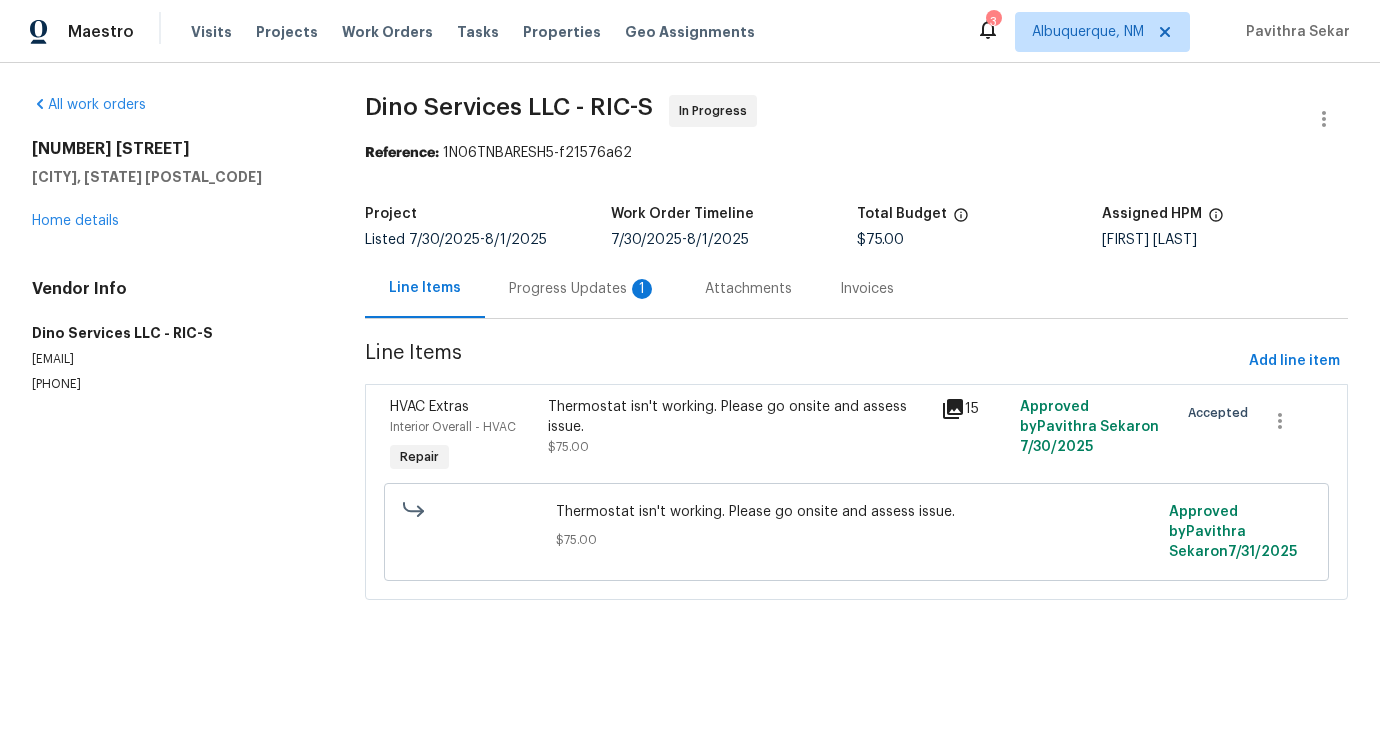scroll, scrollTop: 0, scrollLeft: 0, axis: both 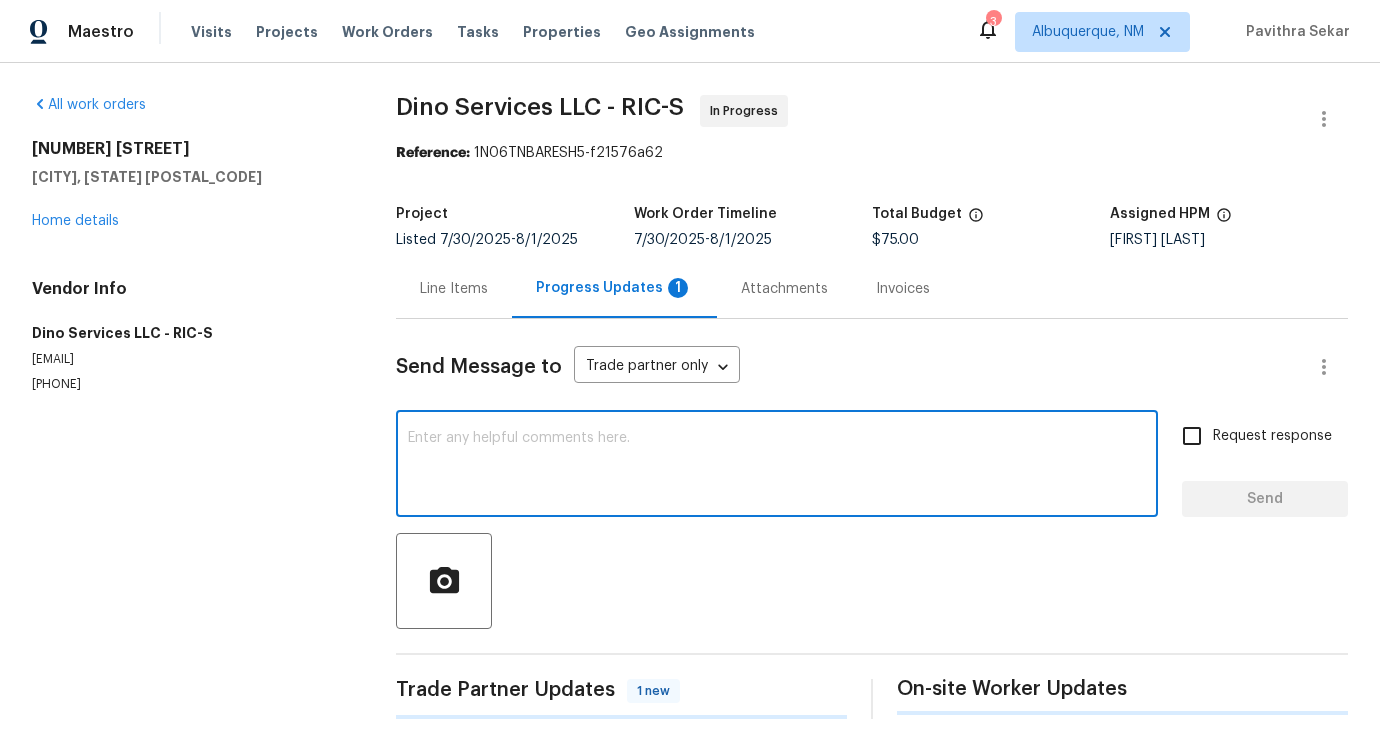 click at bounding box center (777, 466) 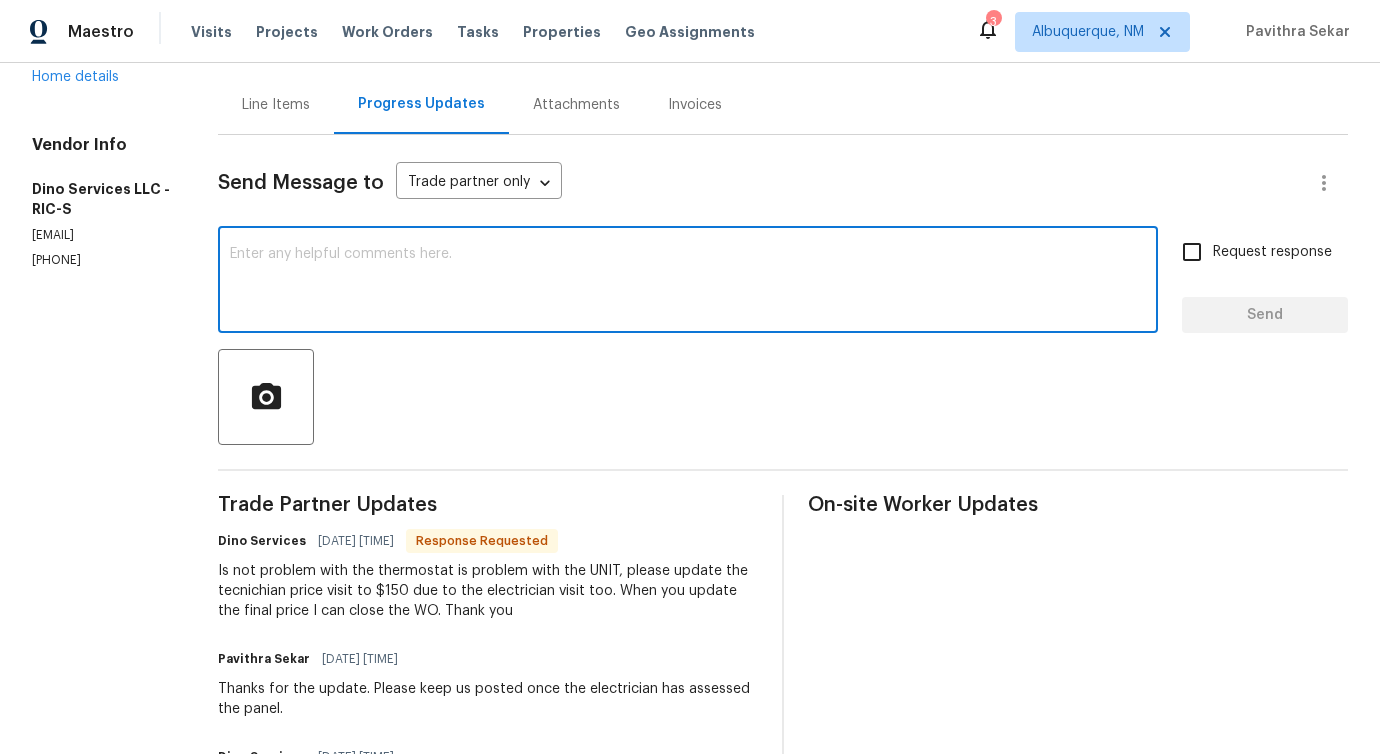 scroll, scrollTop: 0, scrollLeft: 0, axis: both 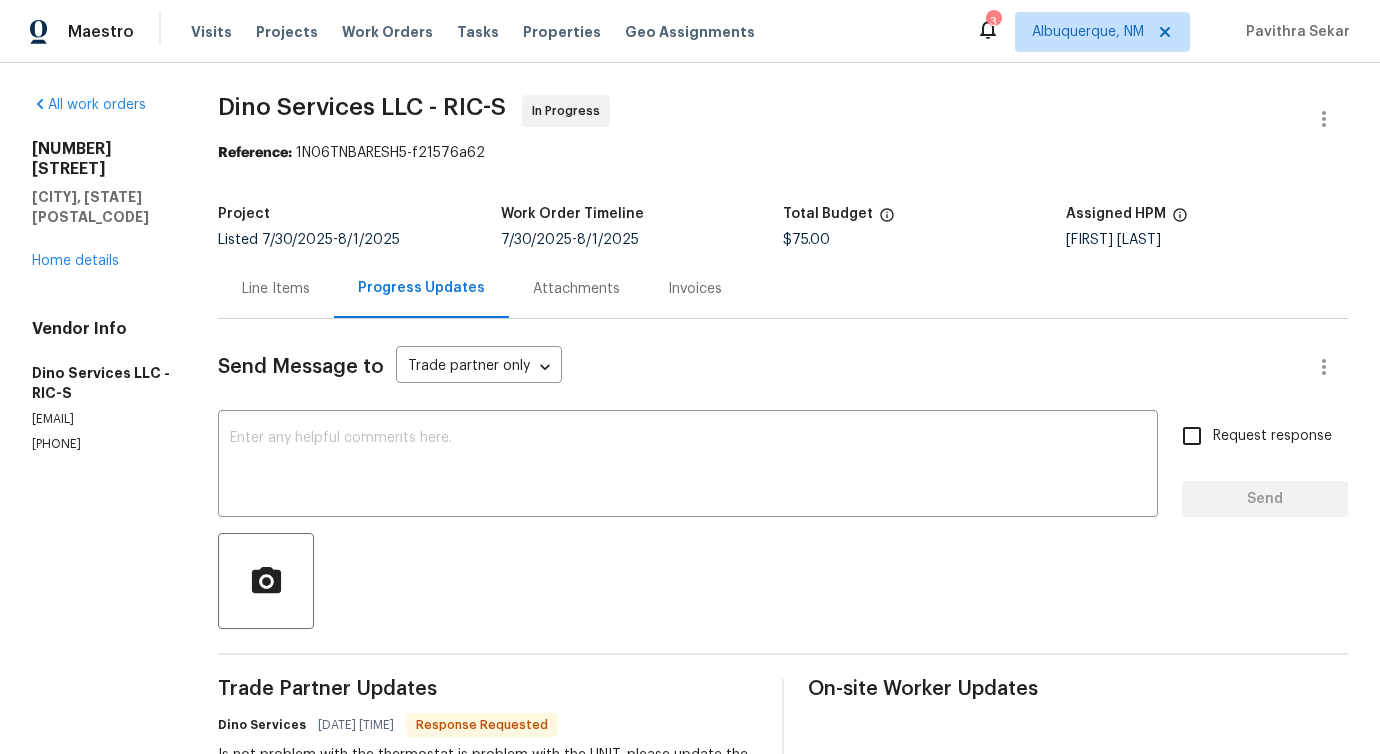 click on "Line Items" at bounding box center [276, 289] 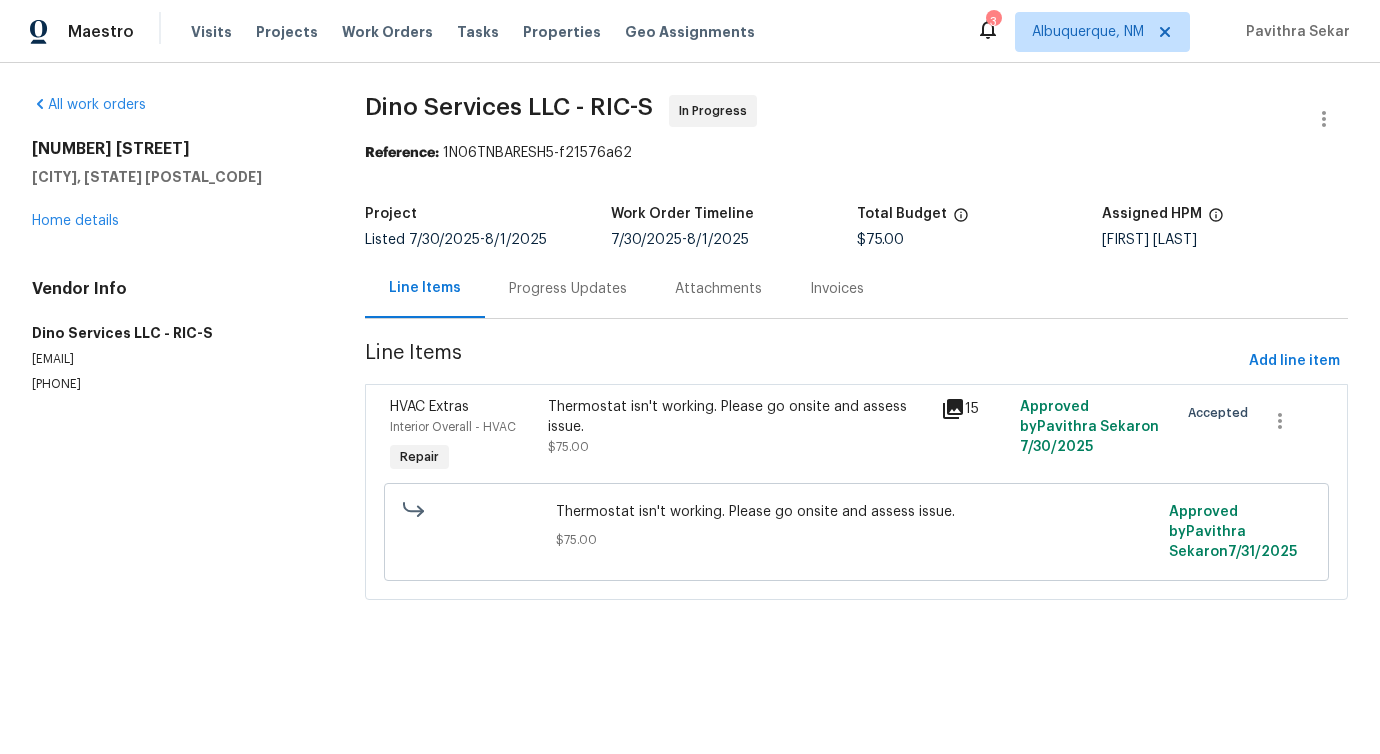click on "Thermostat isn't working. Please go onsite and assess issue. $75.00" at bounding box center (739, 437) 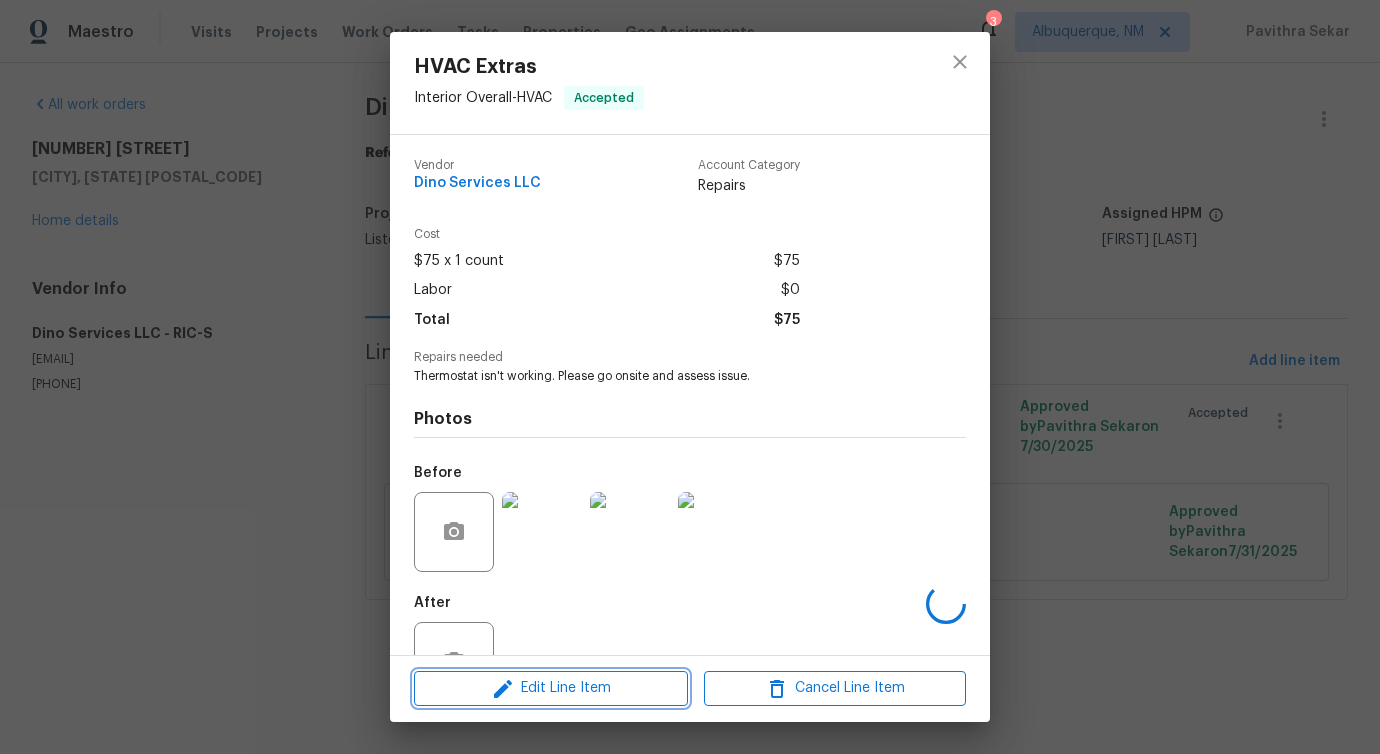 click on "Edit Line Item" at bounding box center [551, 688] 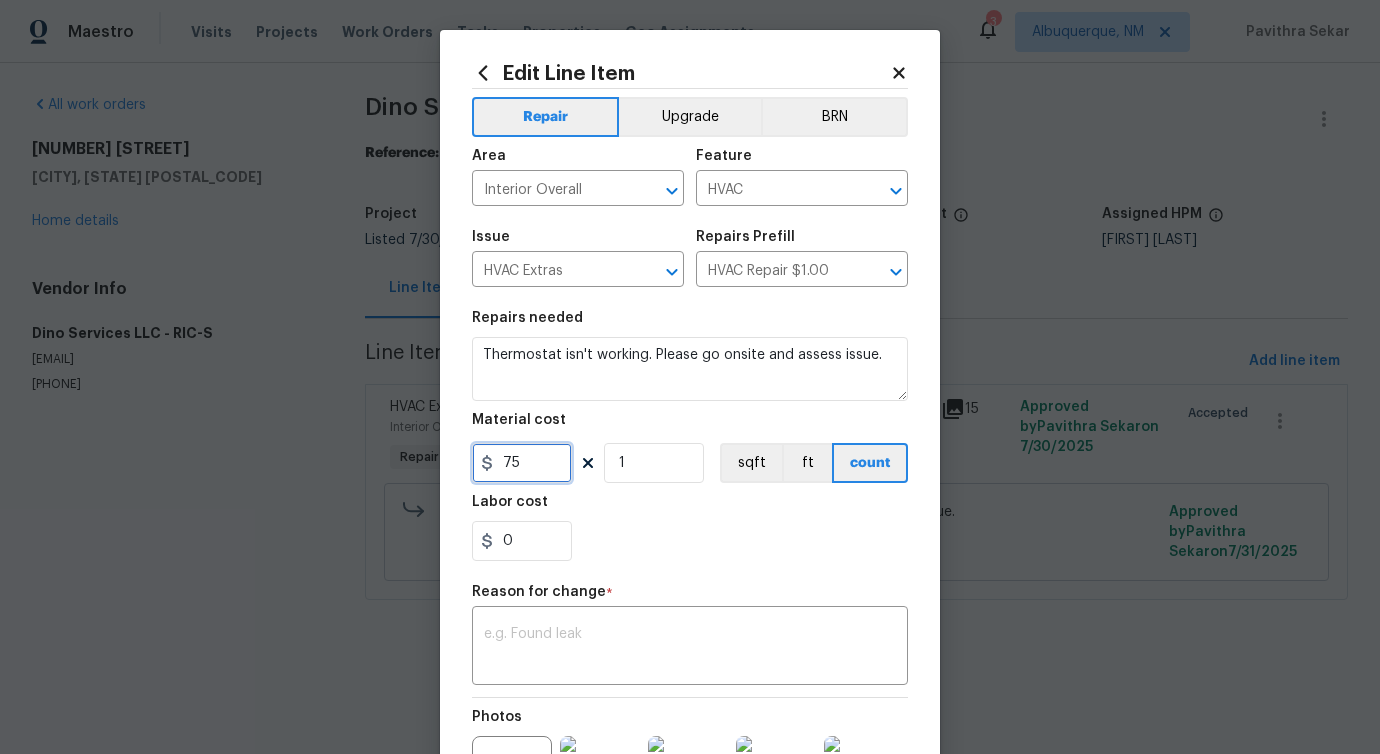click on "75" at bounding box center [522, 463] 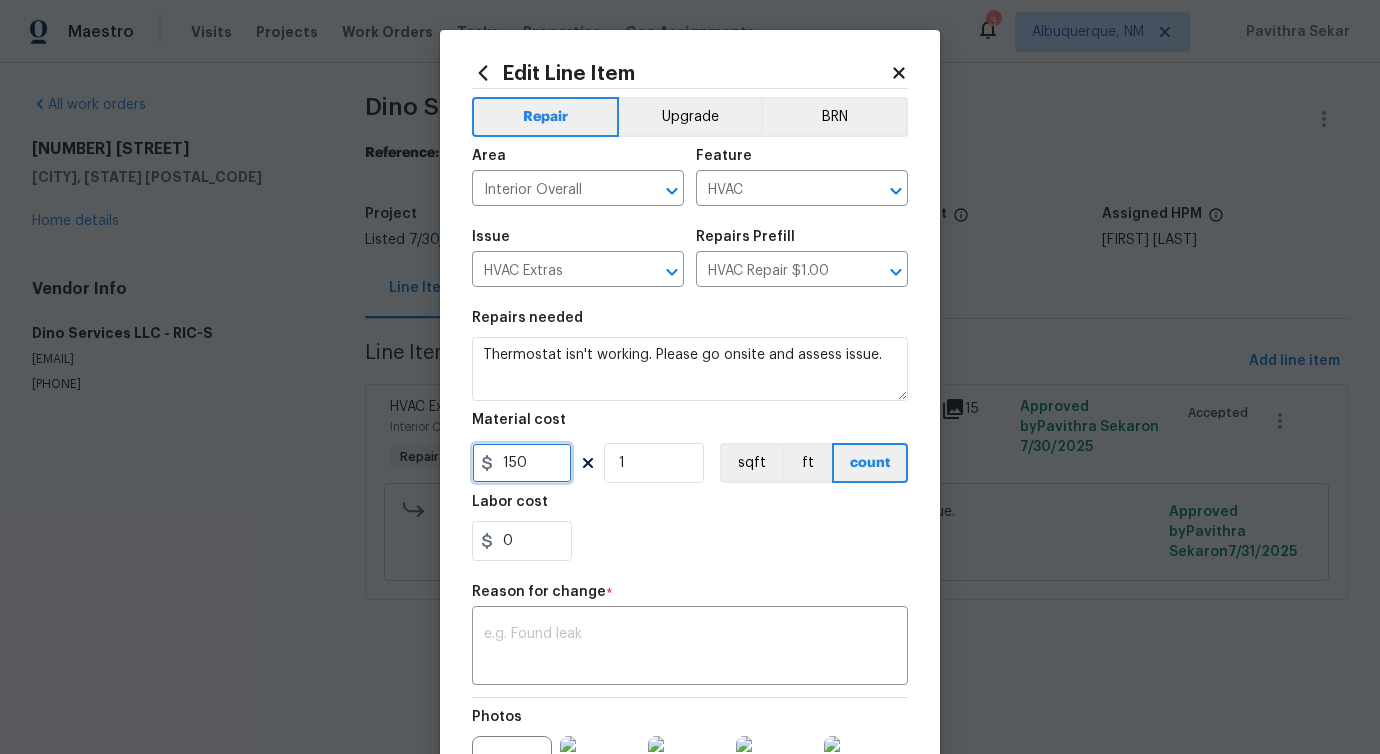 type on "150" 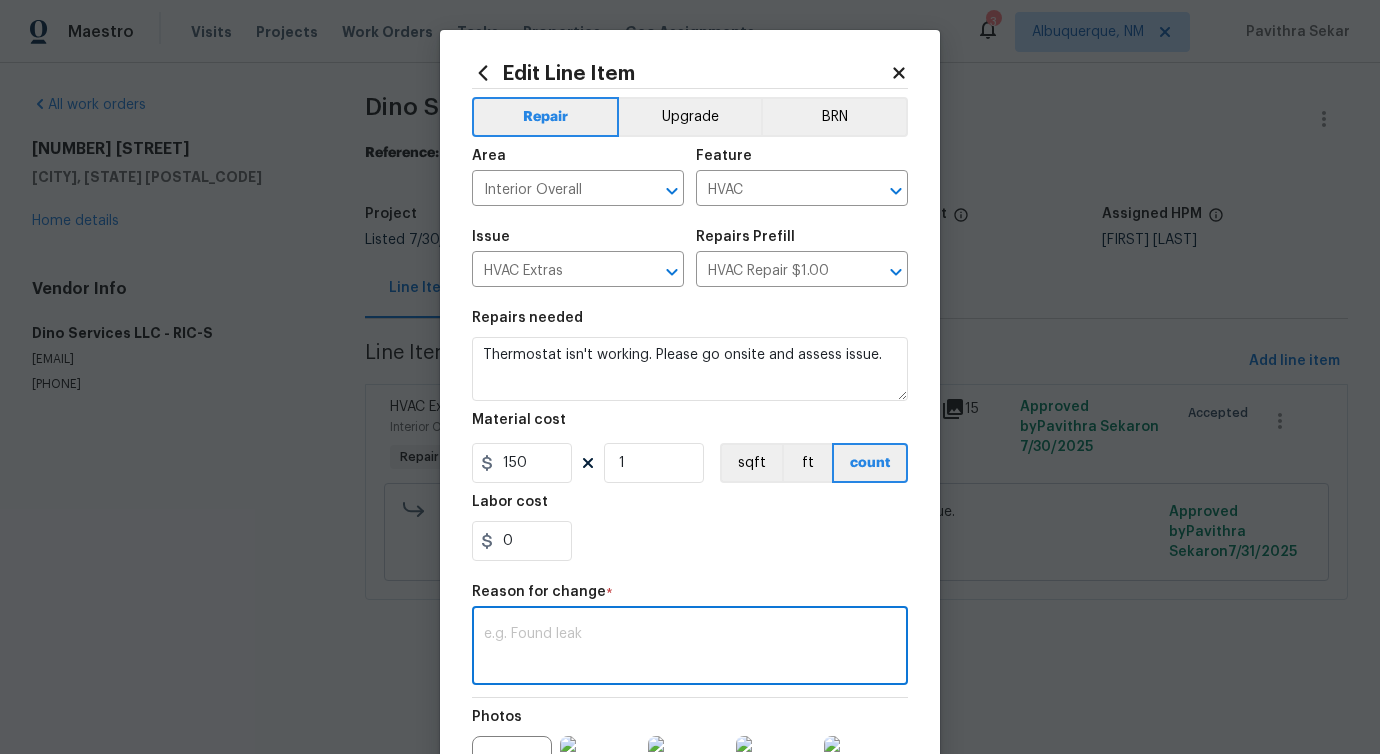 click at bounding box center (690, 648) 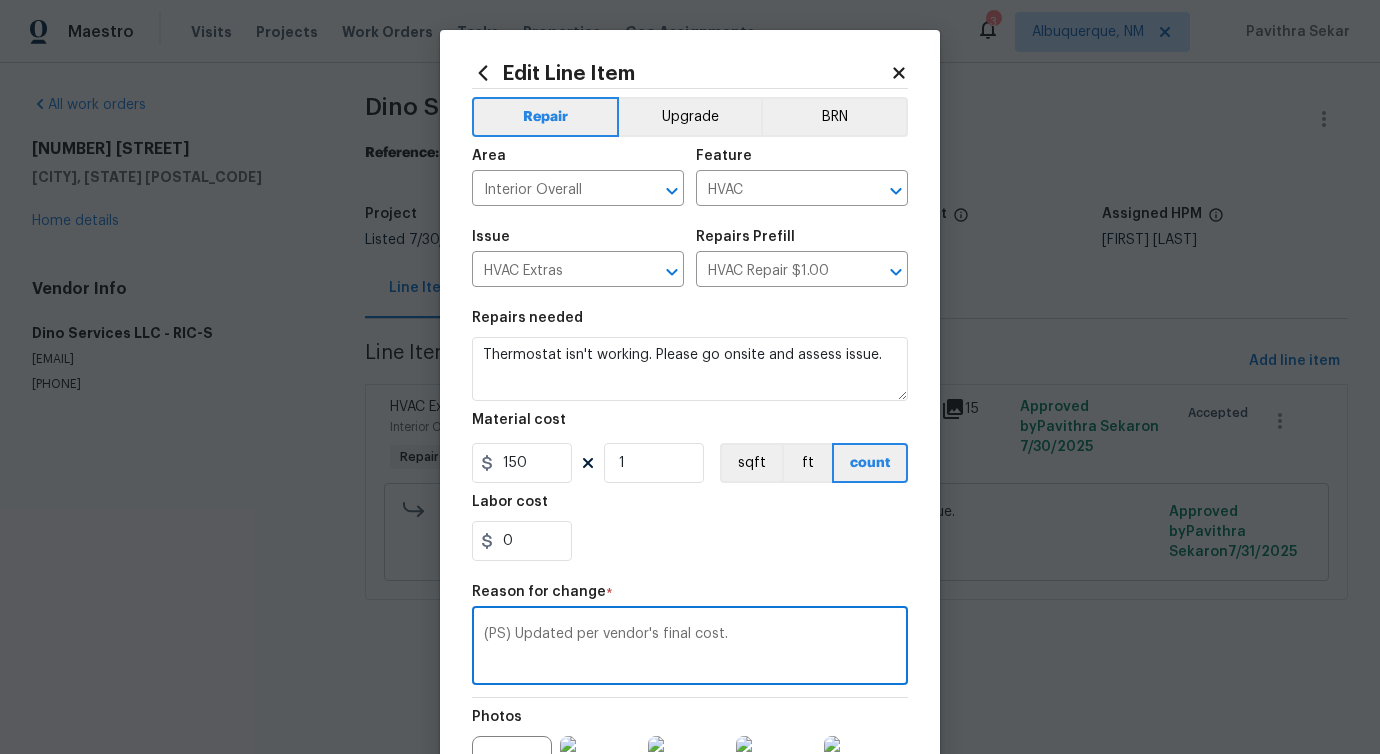 click on "(PS) Updated per vendor's final cost." at bounding box center [690, 648] 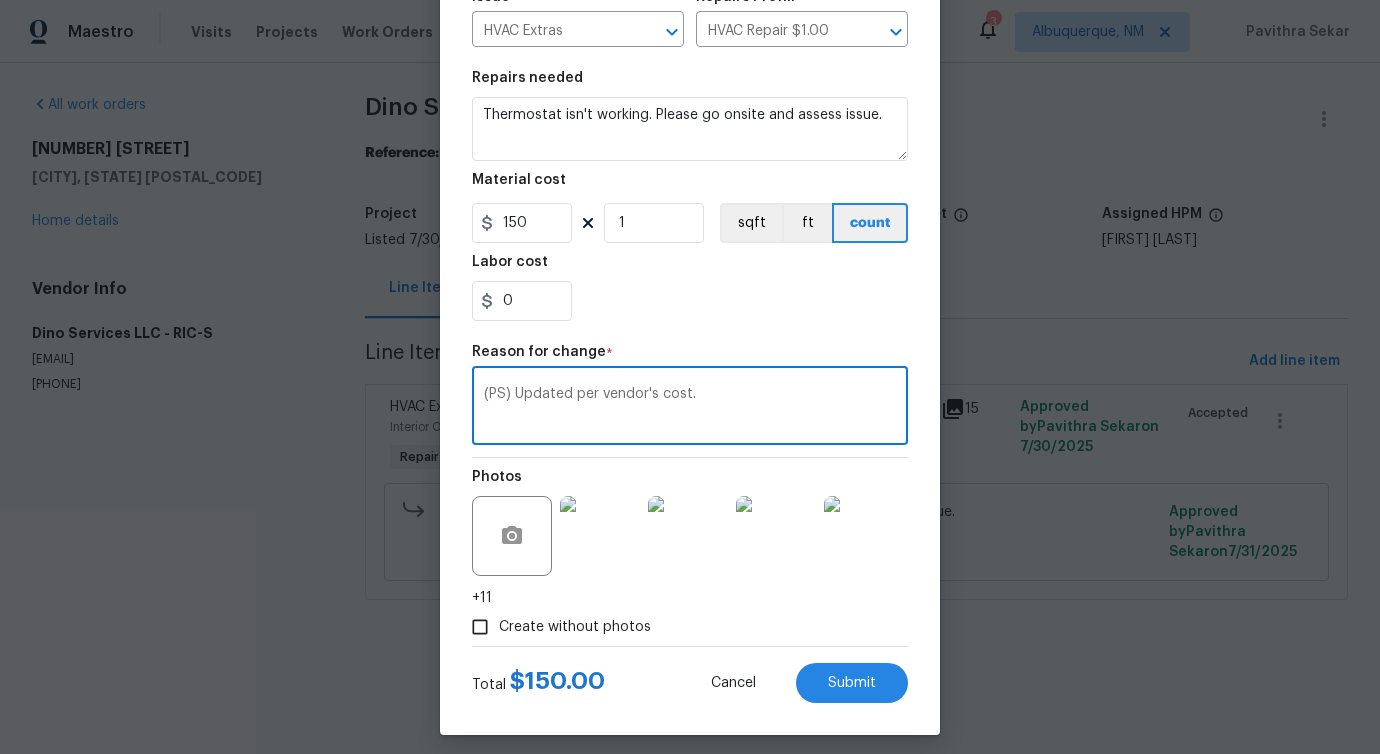 scroll, scrollTop: 252, scrollLeft: 0, axis: vertical 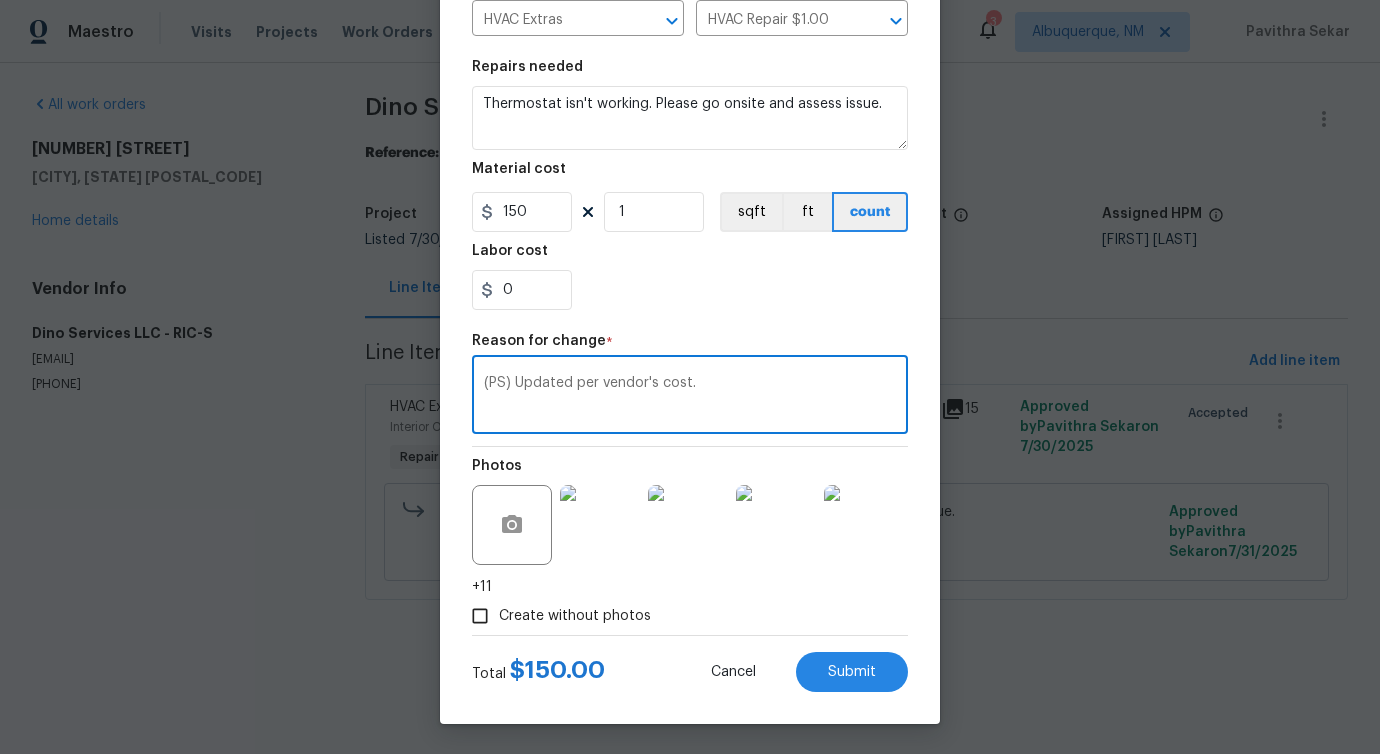 type on "(PS) Updated per vendor's cost." 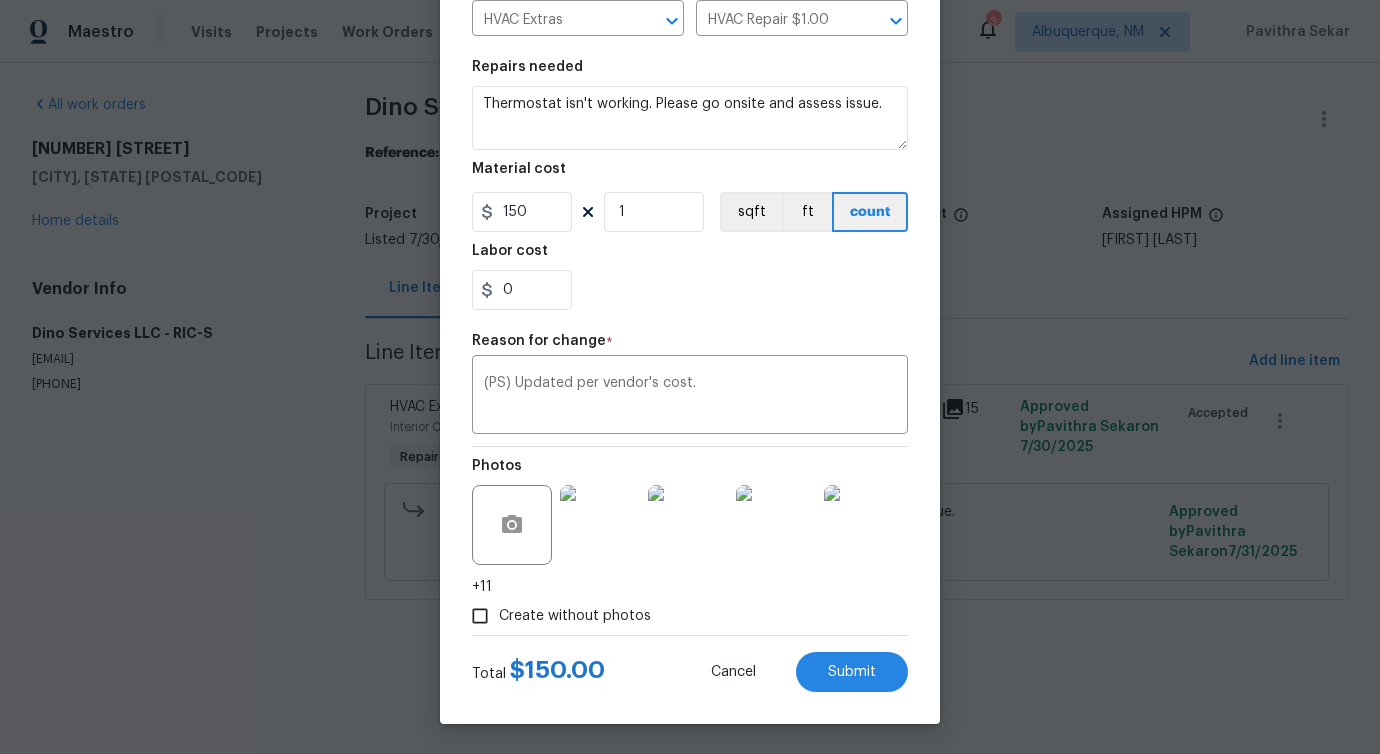 click on "Edit Line Item Repair Upgrade BRN Area Interior Overall ​ Feature HVAC ​ Issue HVAC Extras ​ Repairs Prefill HVAC Repair $1.00 ​ Repairs needed Thermostat isn't working. Please go onsite and assess issue. Material cost 150 1 sqft ft count Labor cost 0 Reason for change *   (PS) Updated per vendor's cost.
x ​ Photos  +11 Create without photos Total   $ 150.00 Cancel Submit" at bounding box center [690, 251] 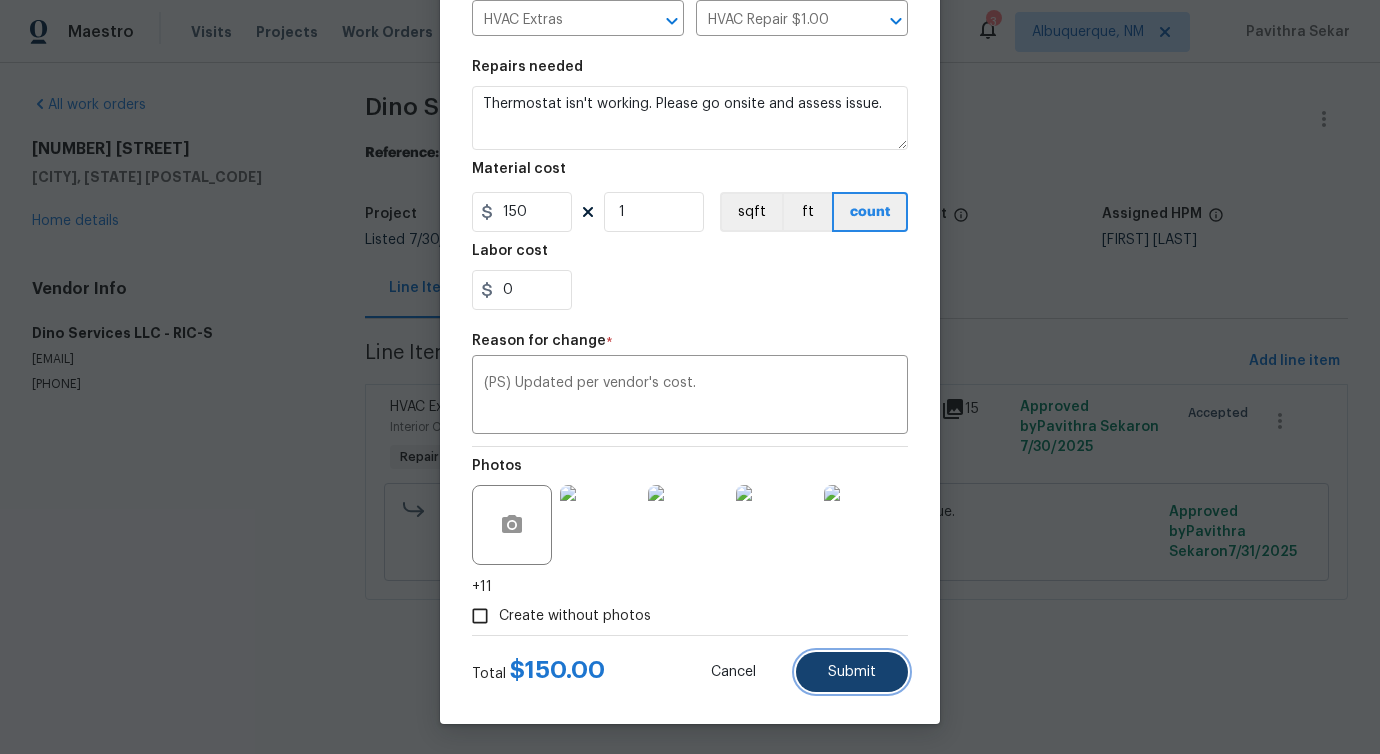 click on "Submit" at bounding box center (852, 672) 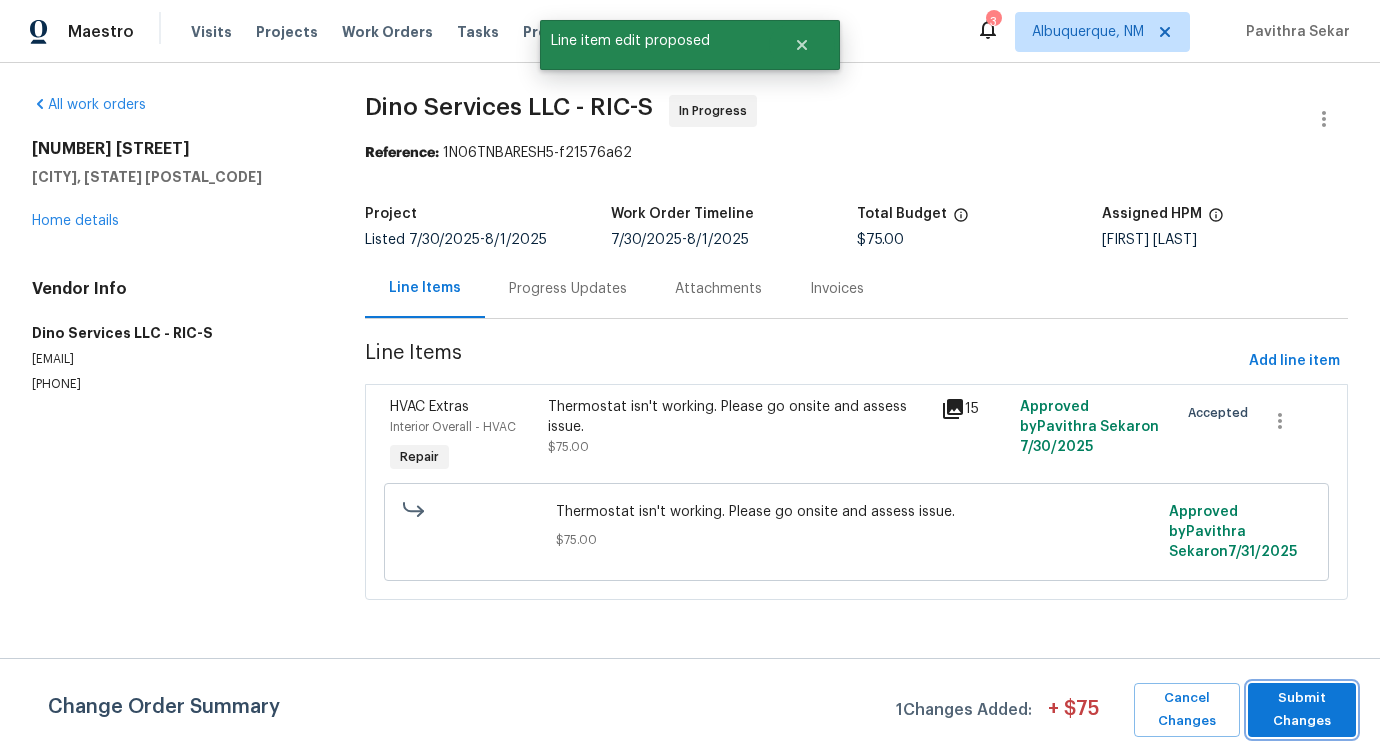 scroll, scrollTop: 0, scrollLeft: 0, axis: both 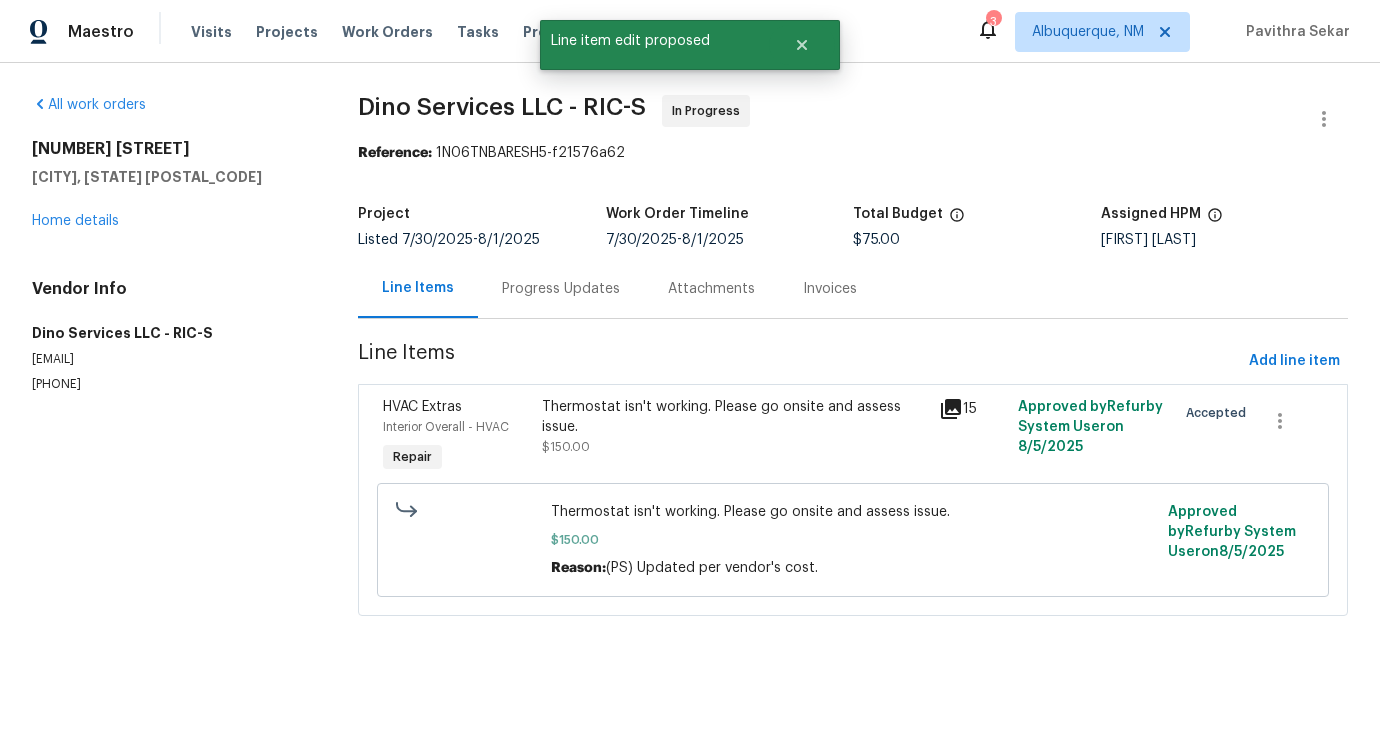 click on "Progress Updates" at bounding box center (561, 289) 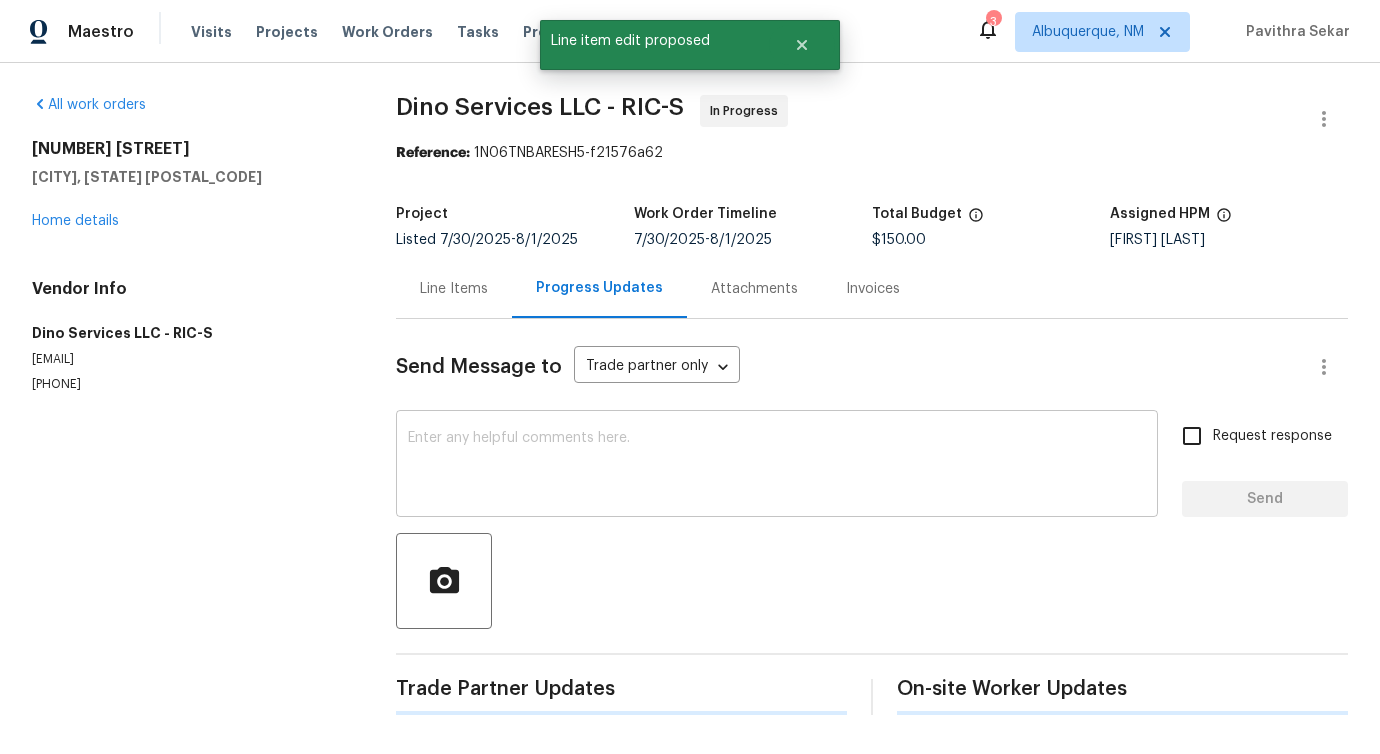 click at bounding box center [777, 466] 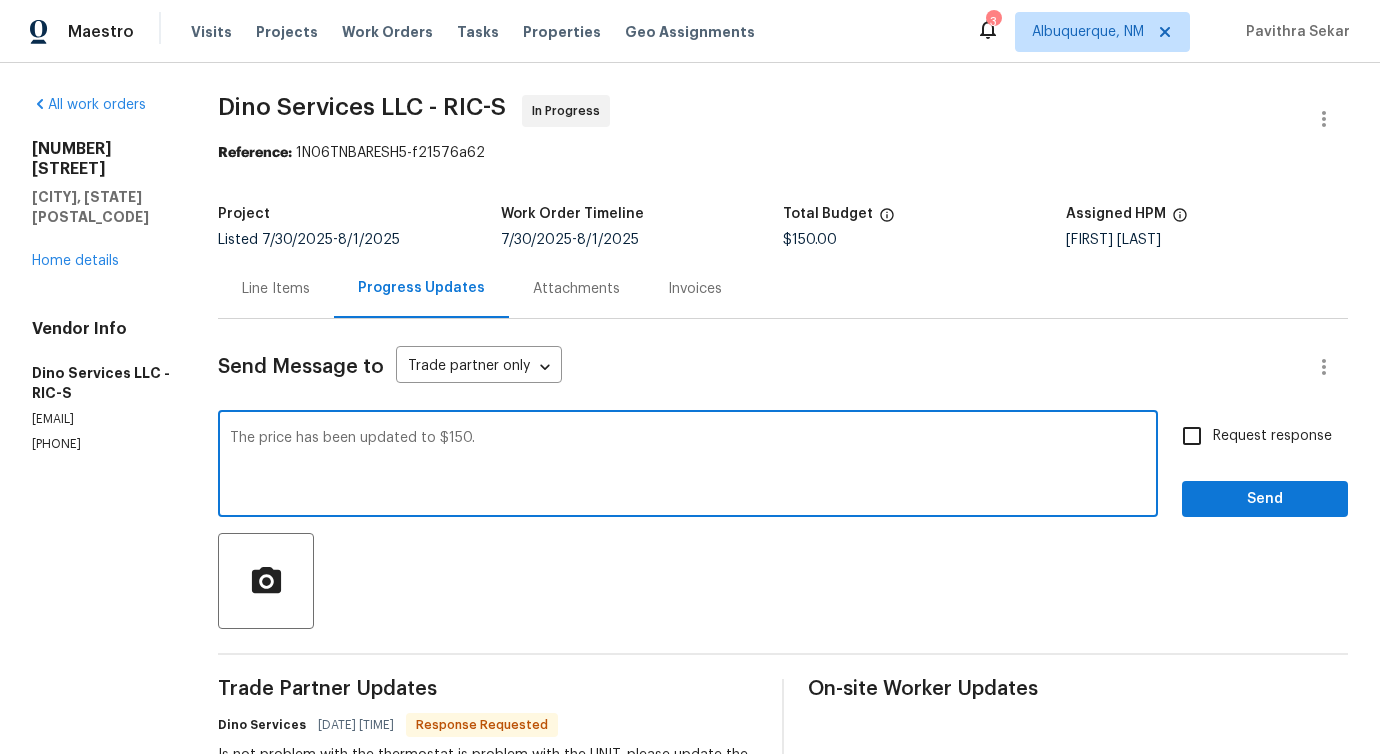 type on "The price has been updated to $150." 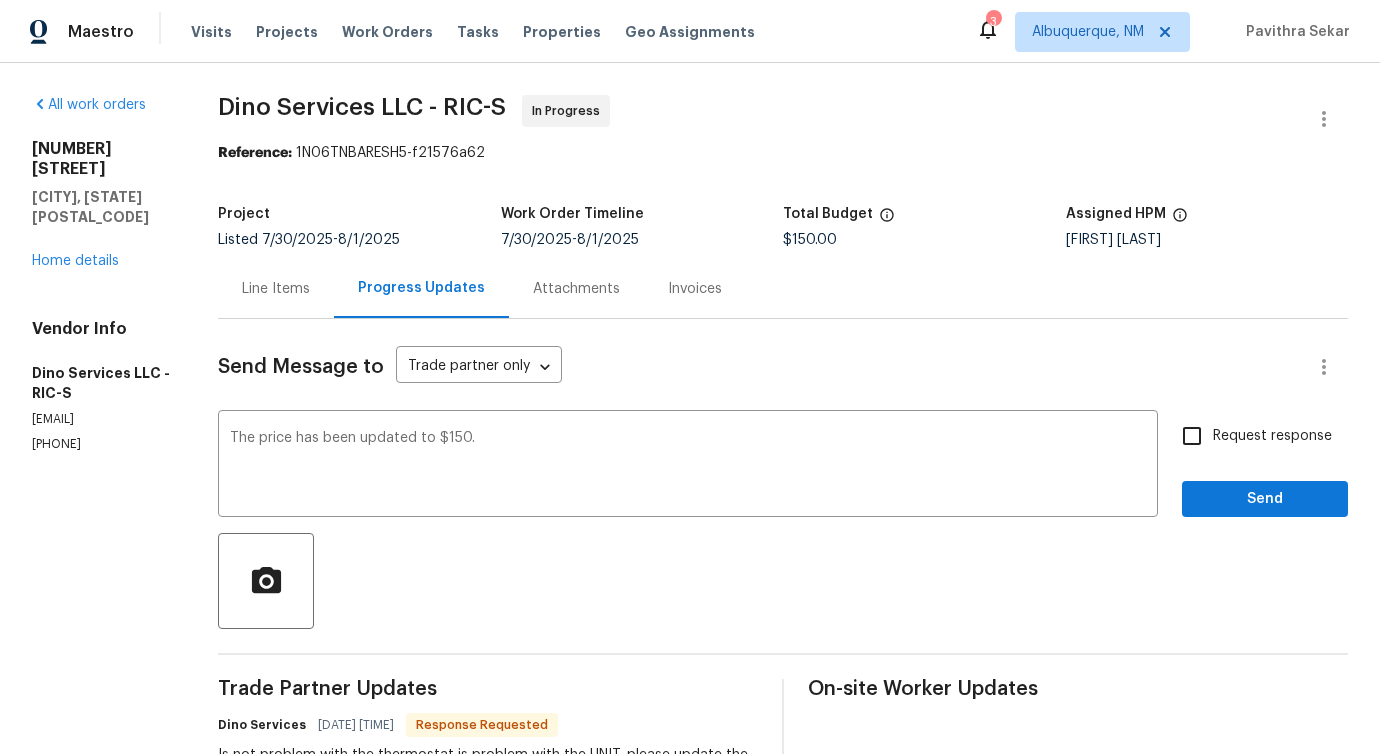 click on "Request response" at bounding box center (1272, 436) 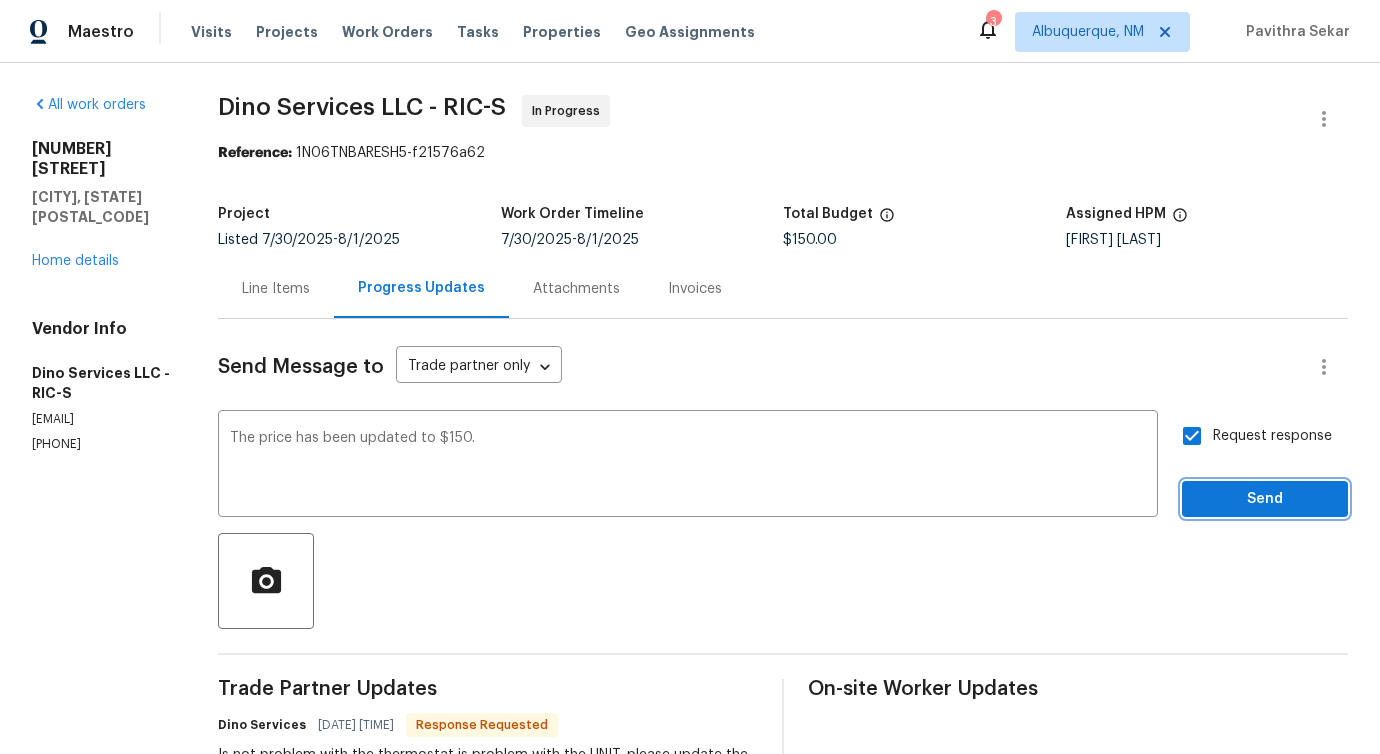 click on "Send" at bounding box center (1265, 499) 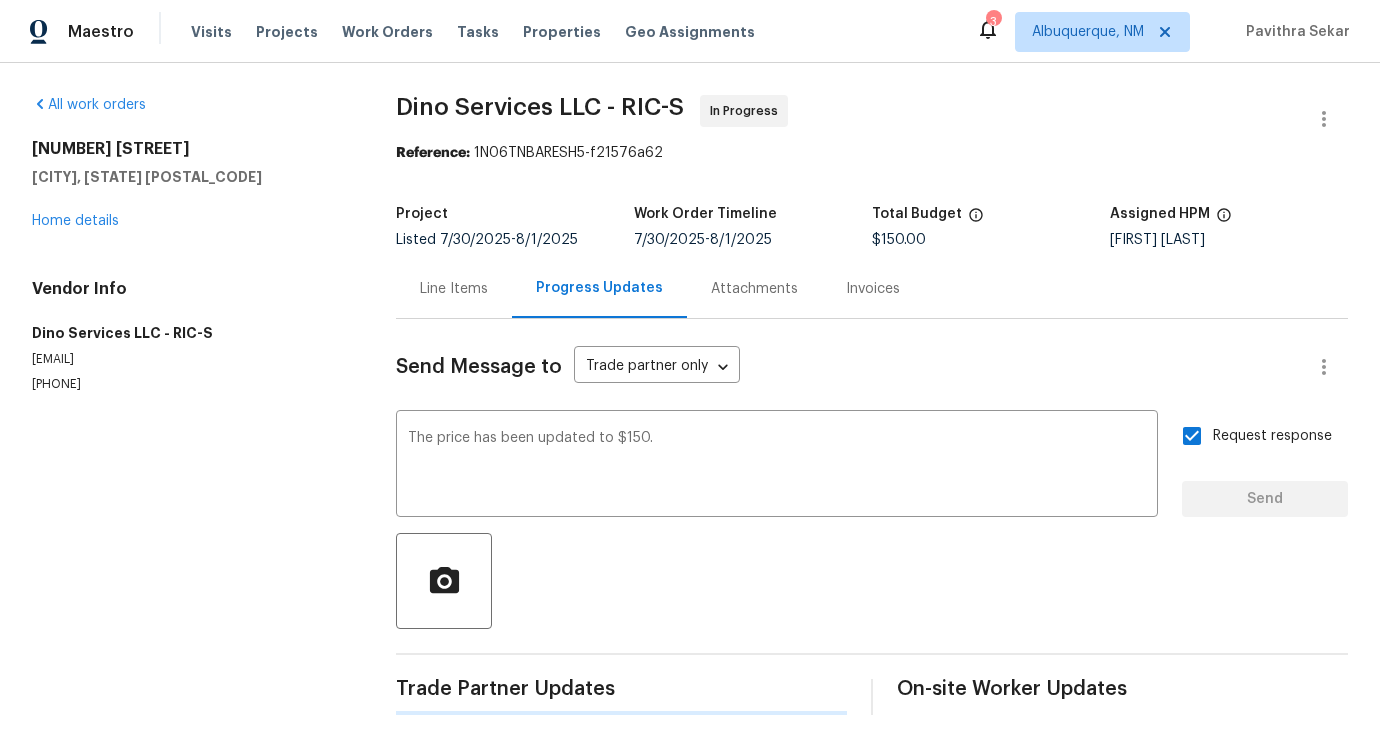 type 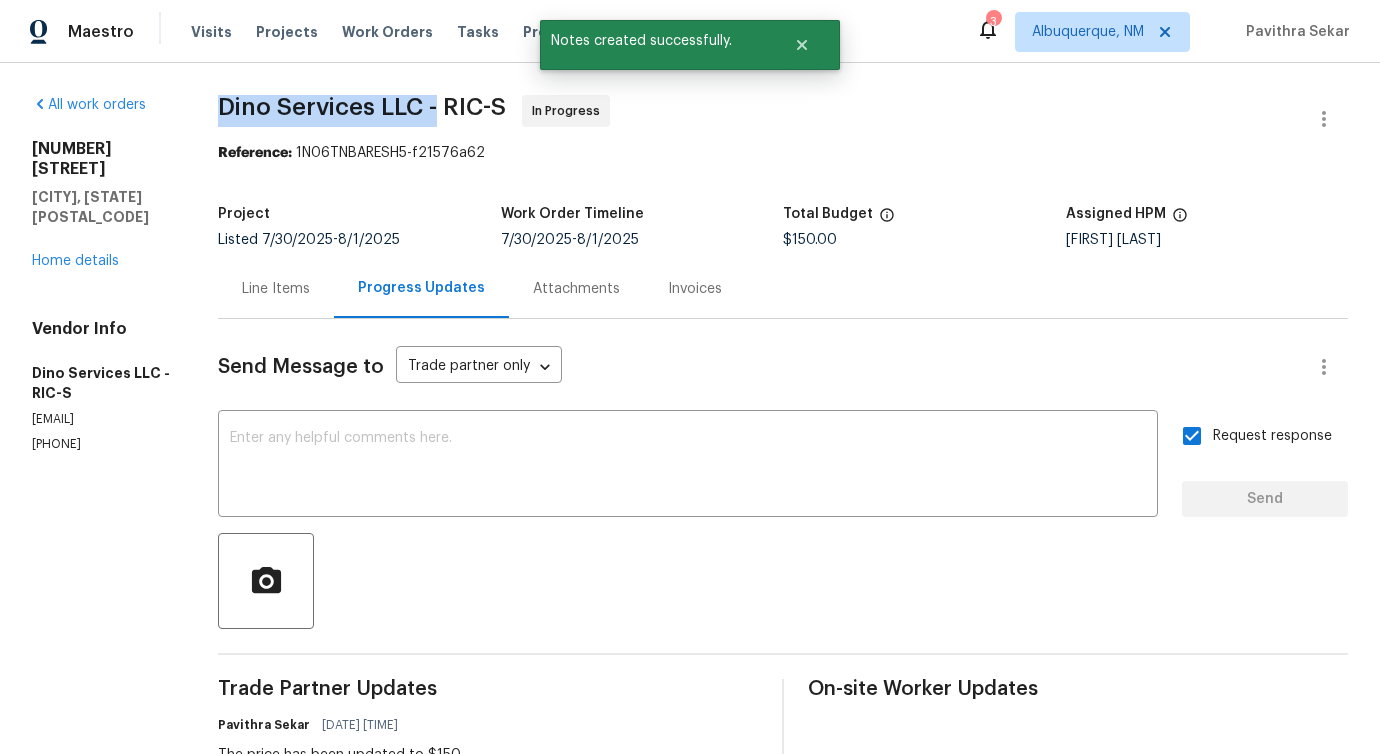 drag, startPoint x: 225, startPoint y: 95, endPoint x: 443, endPoint y: 109, distance: 218.44908 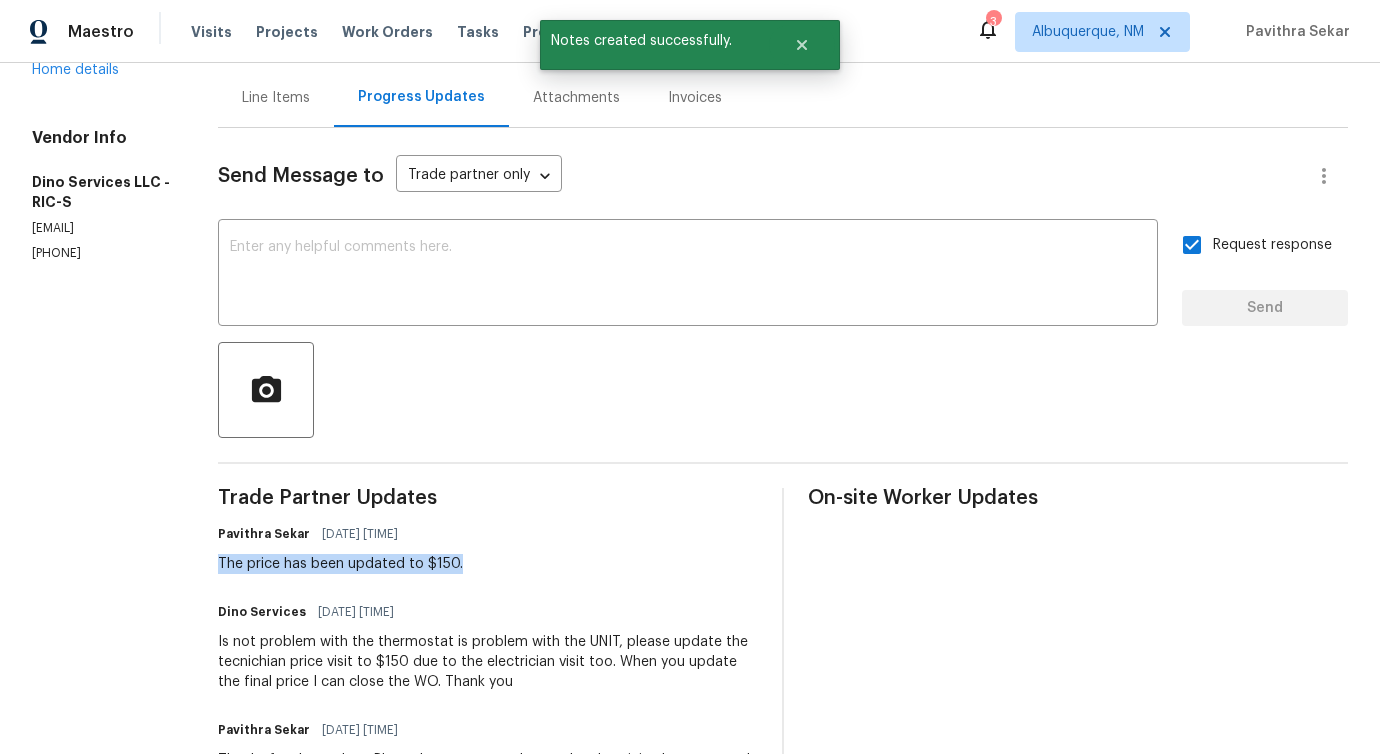 drag, startPoint x: 221, startPoint y: 571, endPoint x: 578, endPoint y: 558, distance: 357.2366 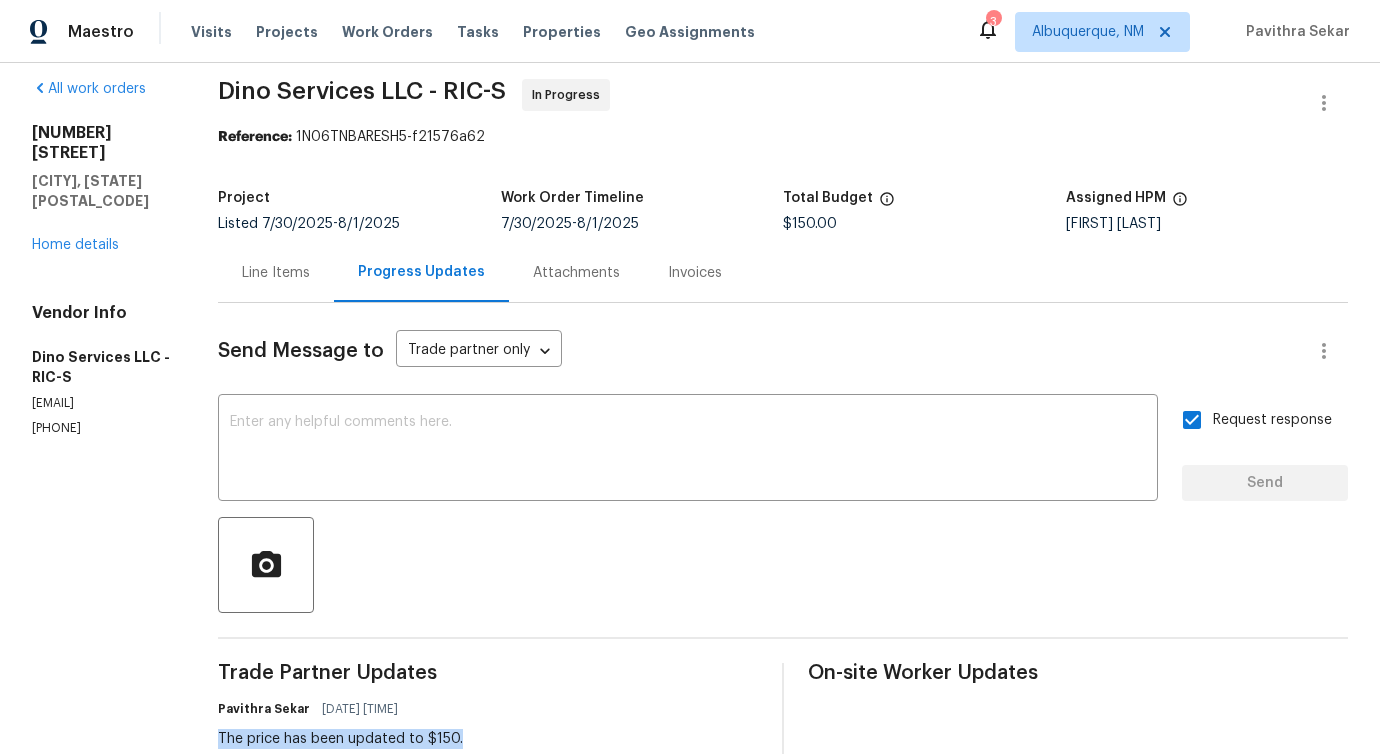 scroll, scrollTop: 0, scrollLeft: 0, axis: both 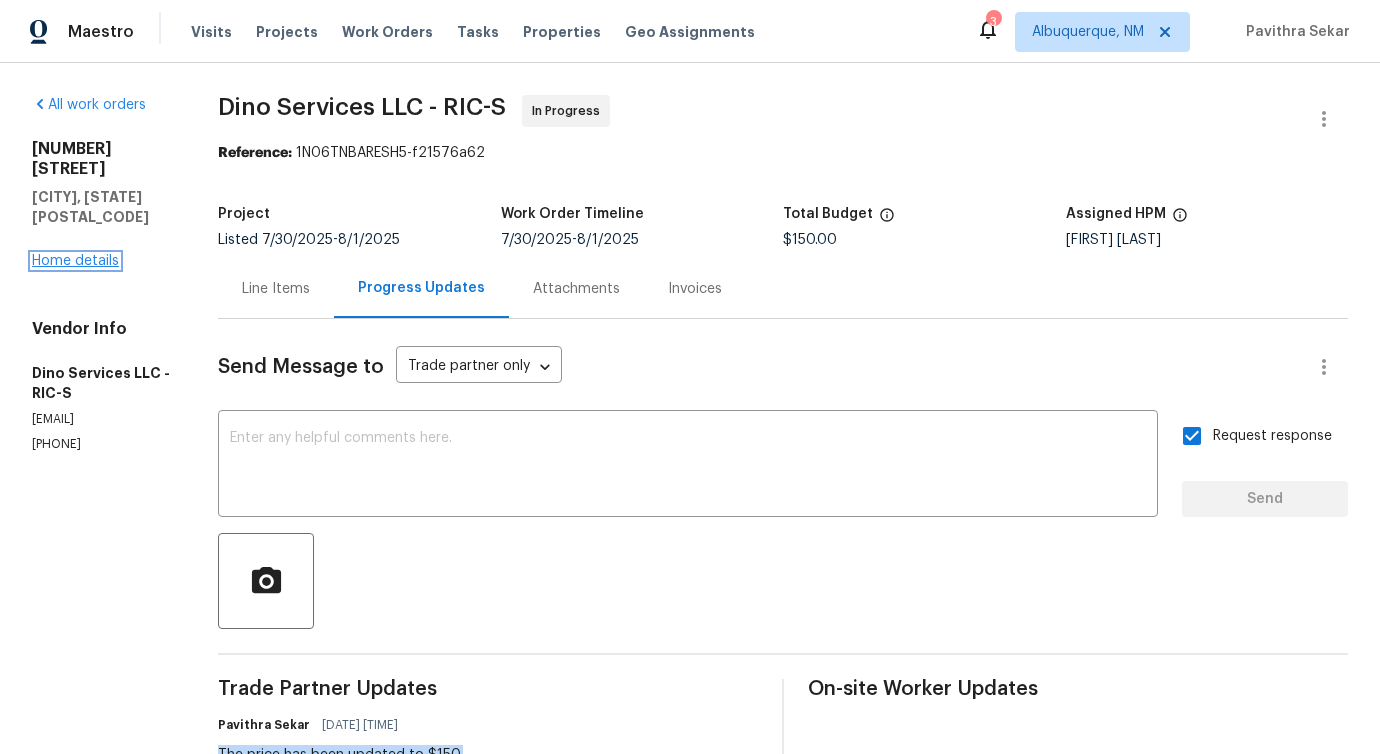 click on "Home details" at bounding box center (75, 261) 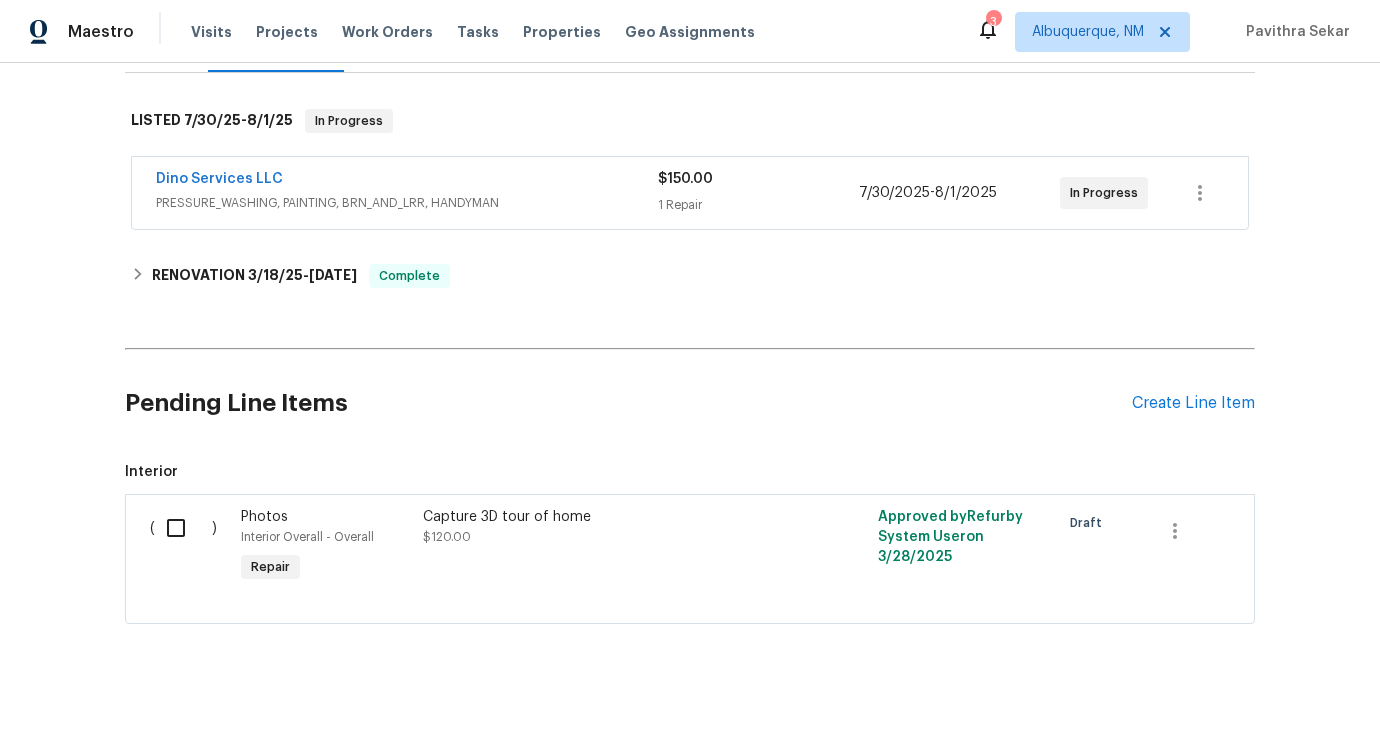 scroll, scrollTop: 311, scrollLeft: 0, axis: vertical 